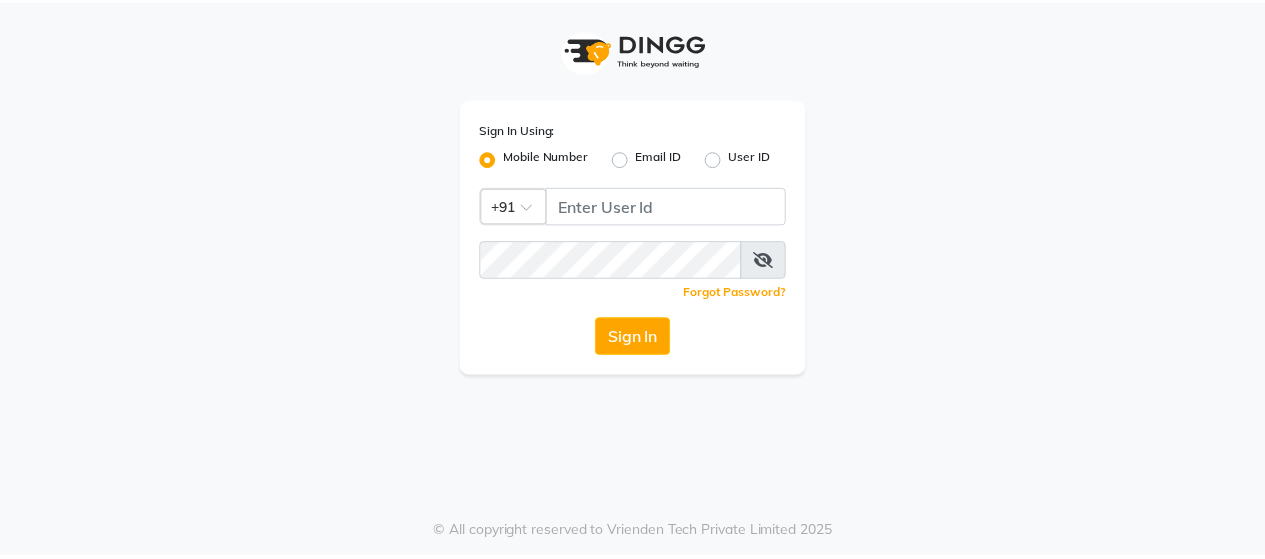 scroll, scrollTop: 0, scrollLeft: 0, axis: both 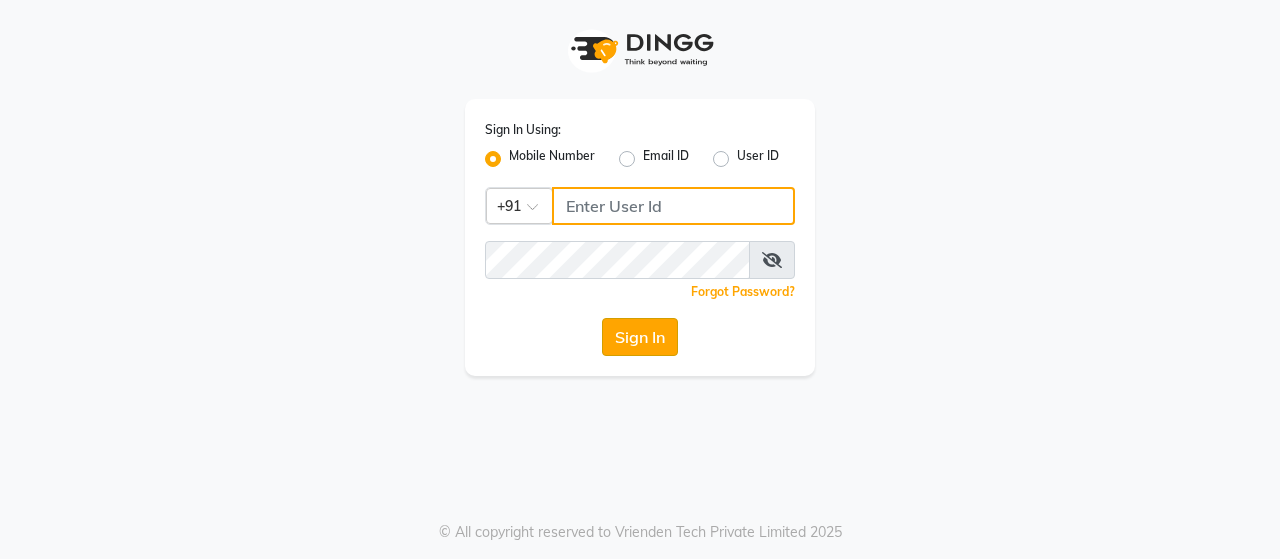 type on "[PHONE]" 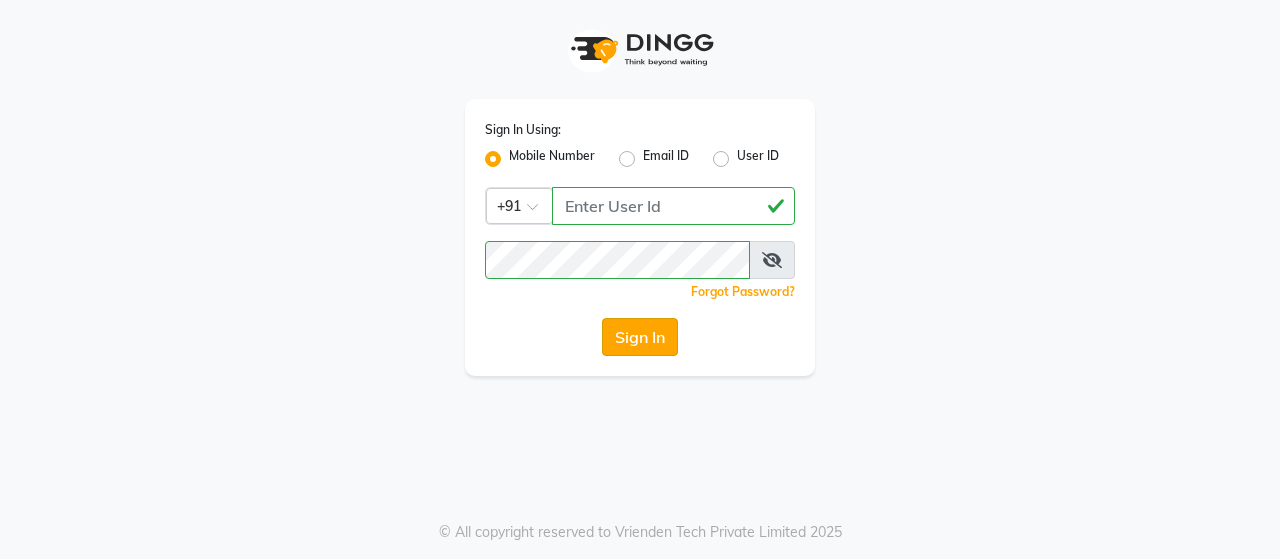 click on "Sign In" 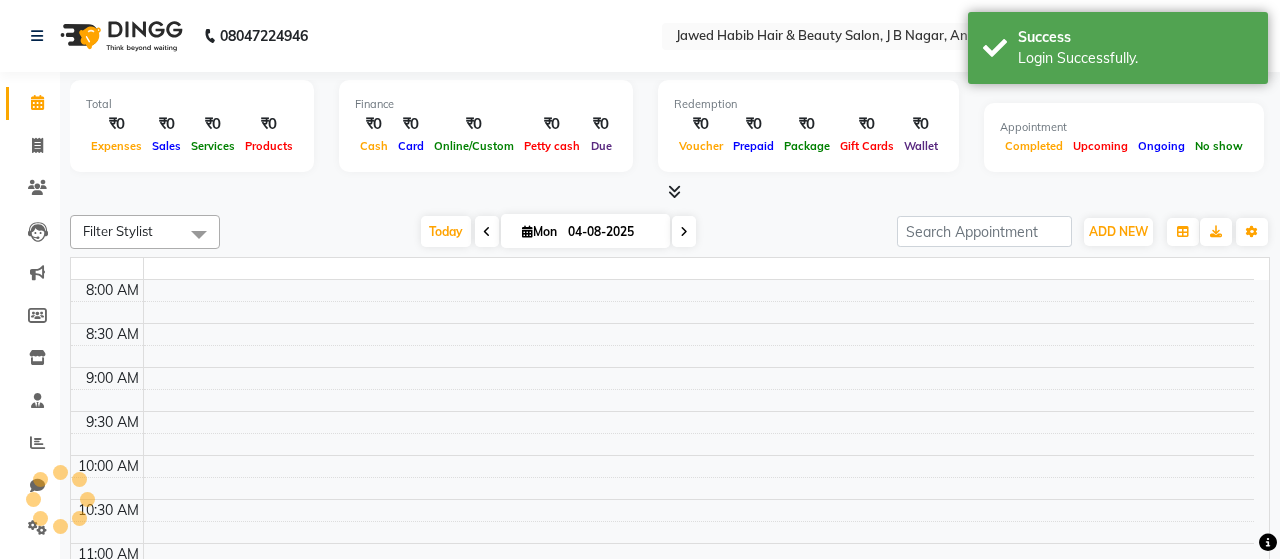 select on "en" 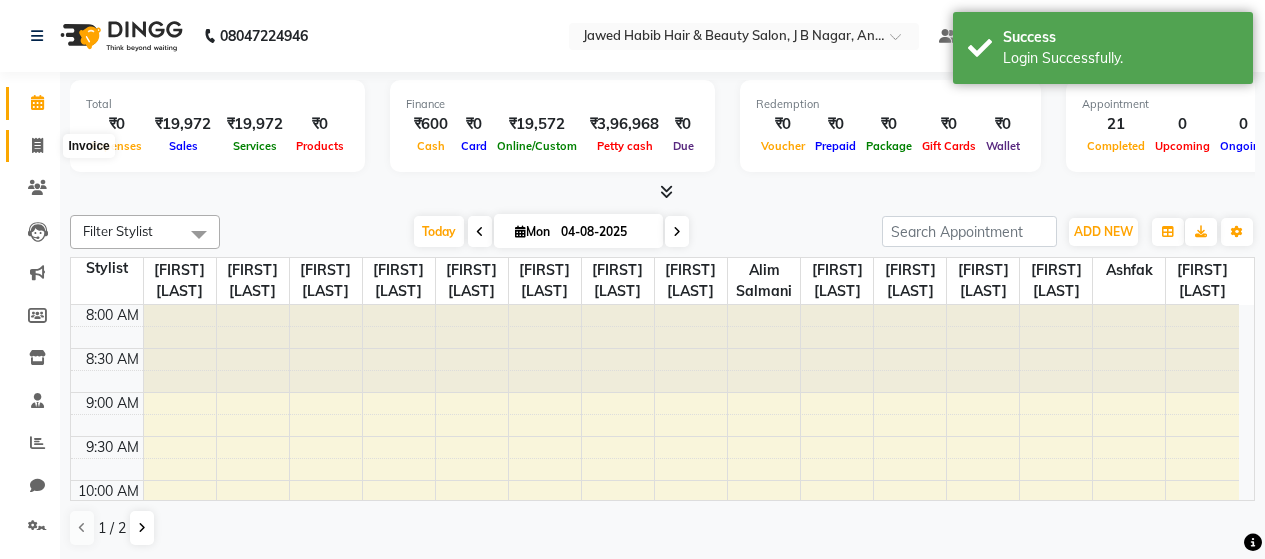 scroll, scrollTop: 0, scrollLeft: 0, axis: both 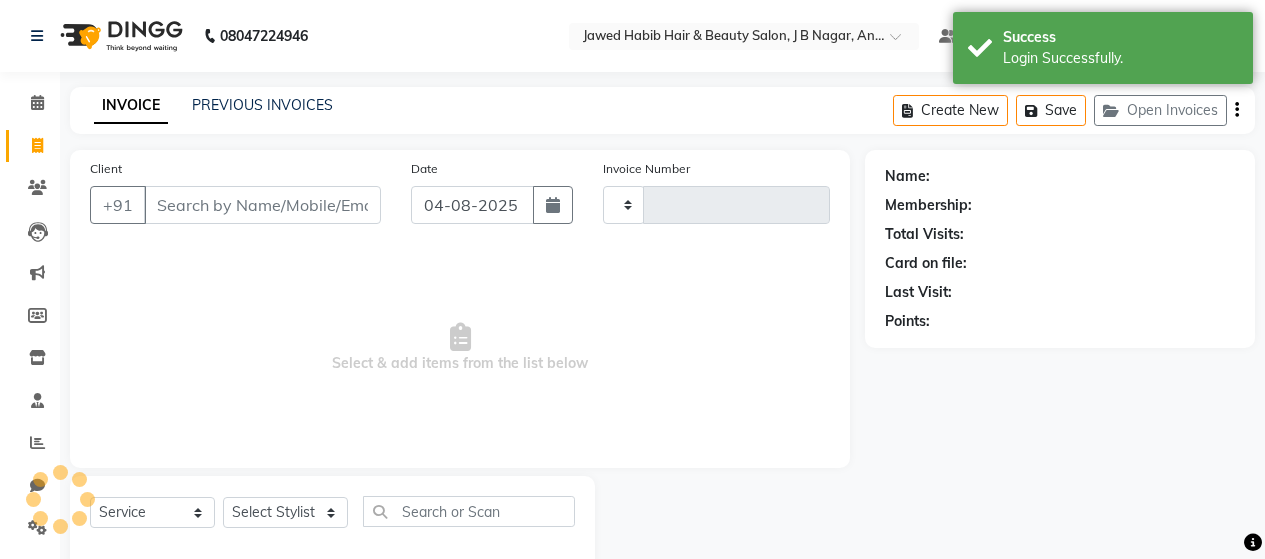 type on "1530" 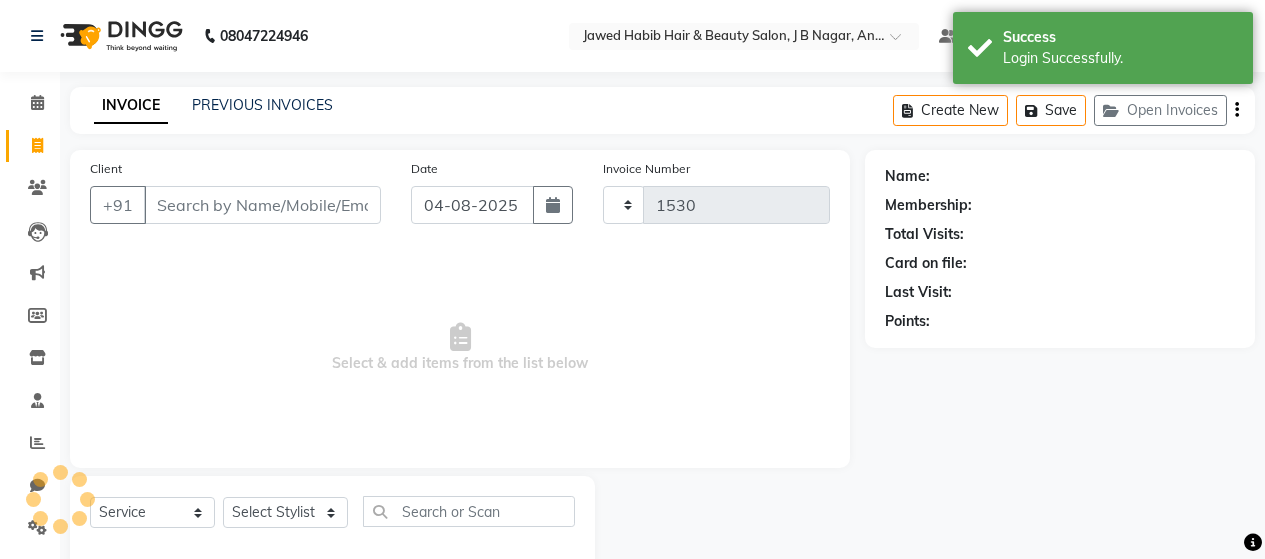 select on "7927" 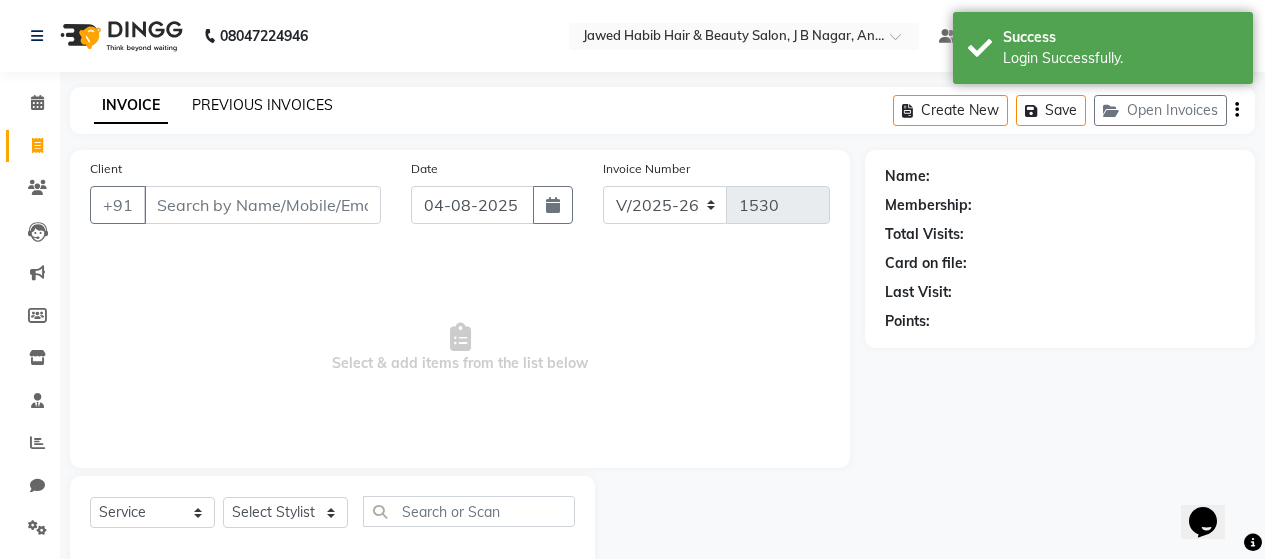 scroll, scrollTop: 0, scrollLeft: 0, axis: both 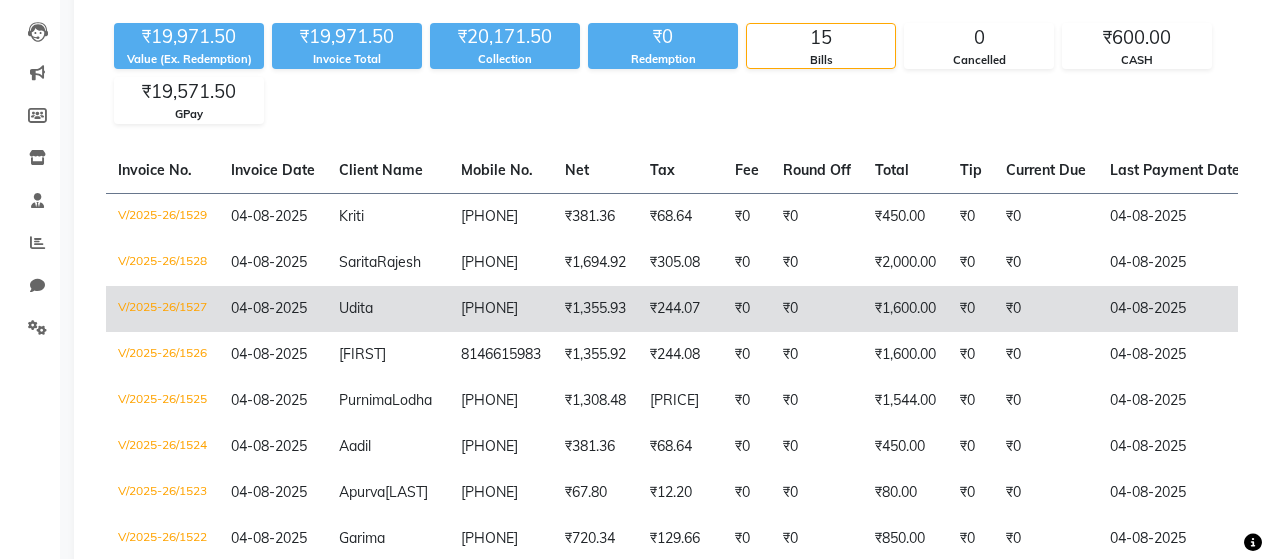 click on "Udita" 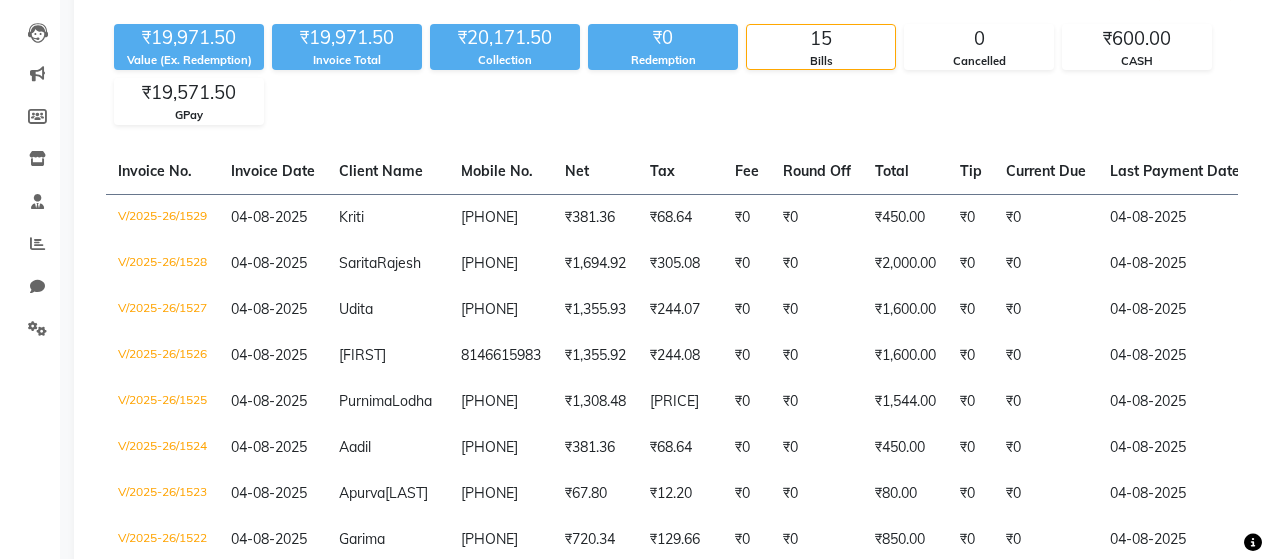 scroll, scrollTop: 0, scrollLeft: 0, axis: both 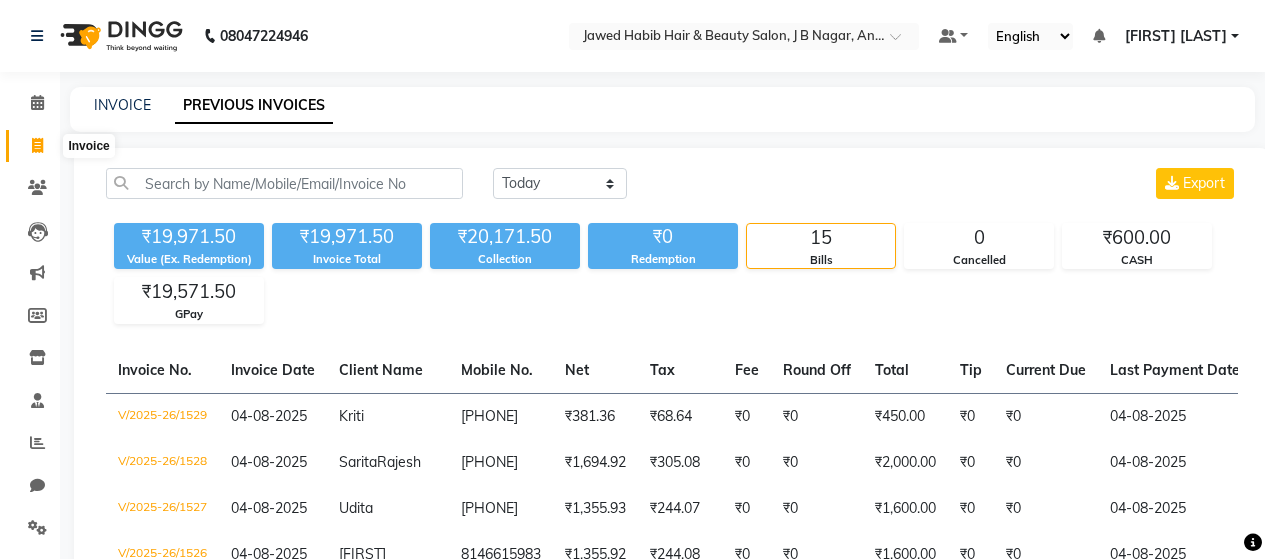 click 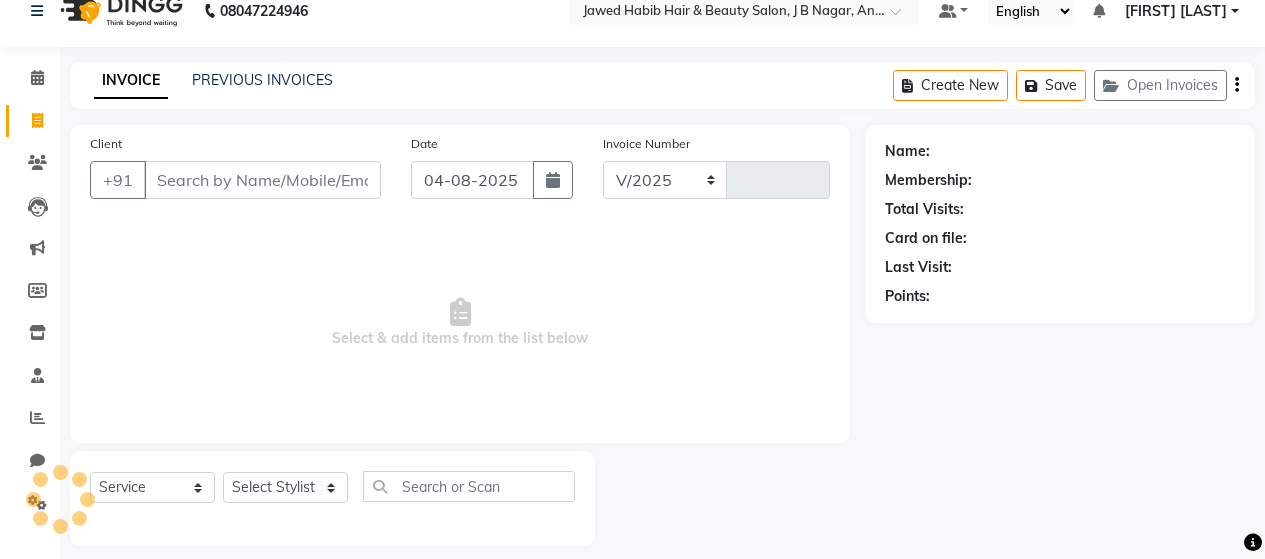 select on "7927" 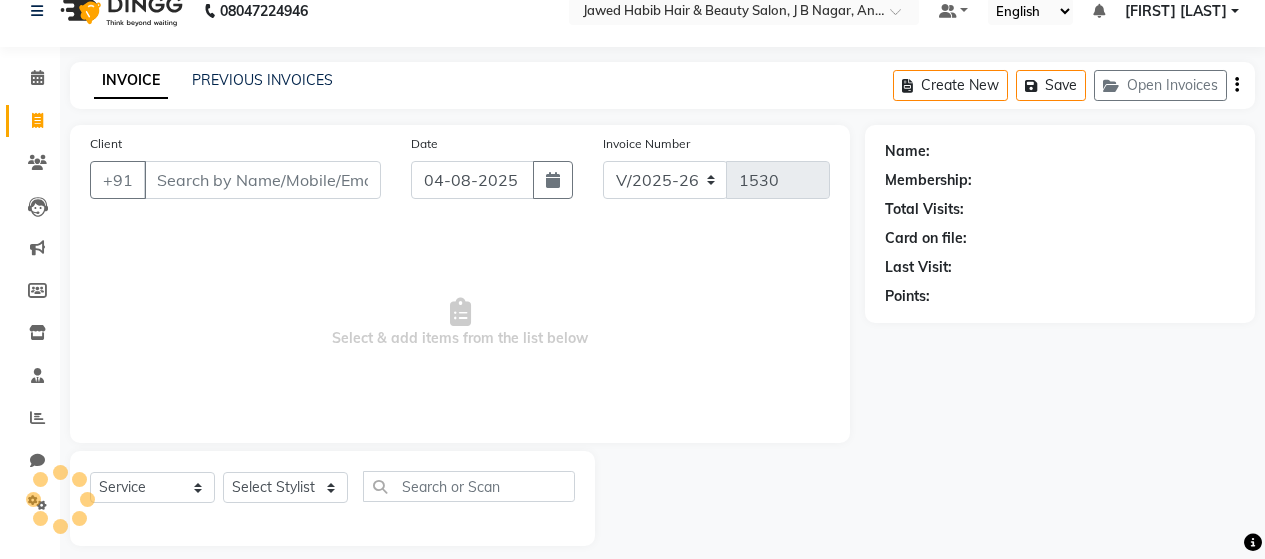 scroll, scrollTop: 42, scrollLeft: 0, axis: vertical 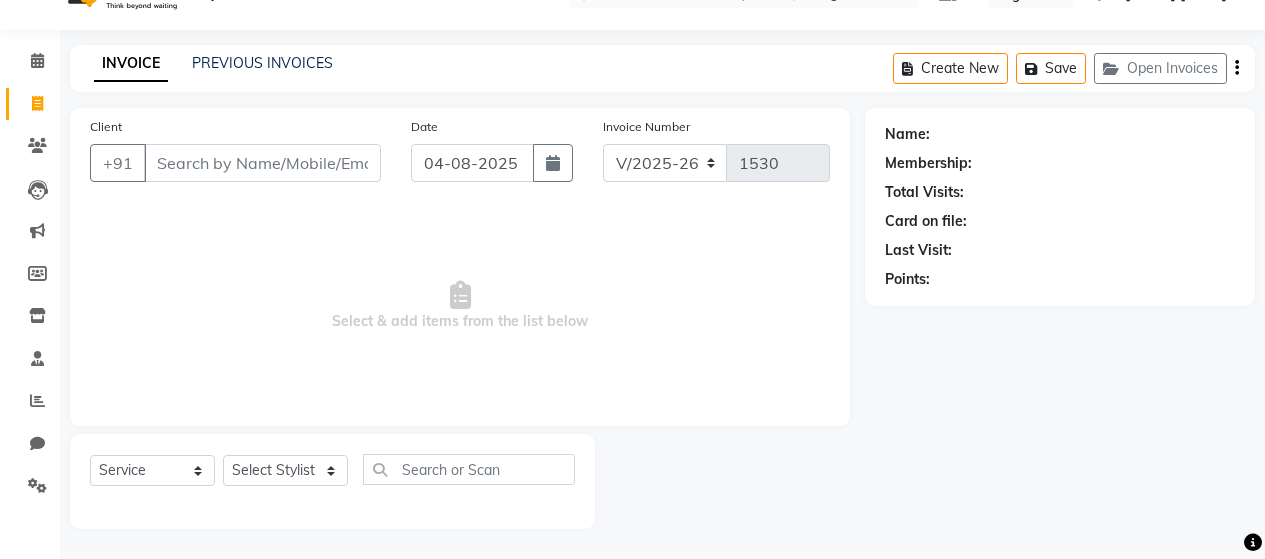 click on "Client" at bounding box center [262, 163] 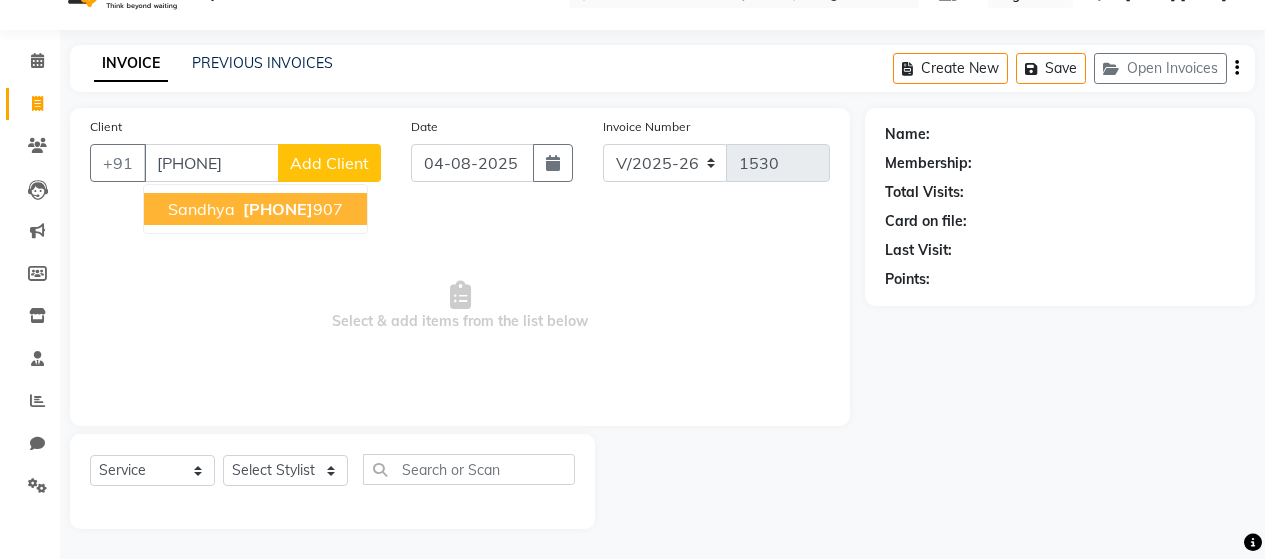click on "Sandhya" at bounding box center [201, 209] 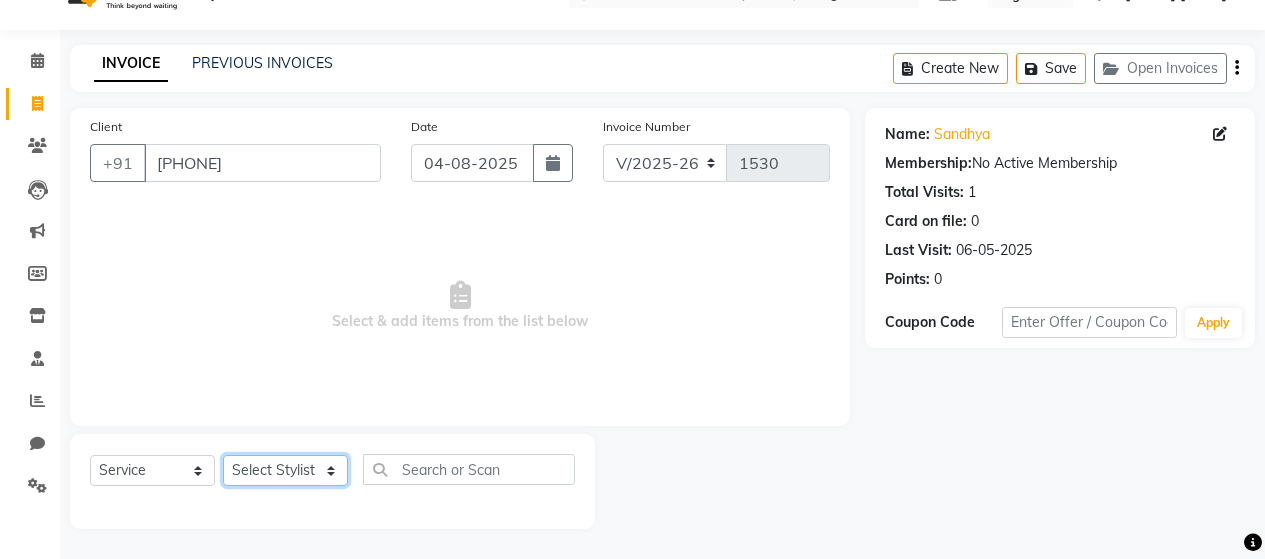 click on "Select Stylist Alim Salmani Altaf Zibral Ankush Thakur Arti Jaiswar Ashfak Ganesh Shetty Jayshri Shane Kanika Burman Kavitha Shetty Kiran Tak Komal Saga rSanap Krupali A Kore Simon Monteiro Sunil Thakur sunita chaudhary Tulsi Nirmal" 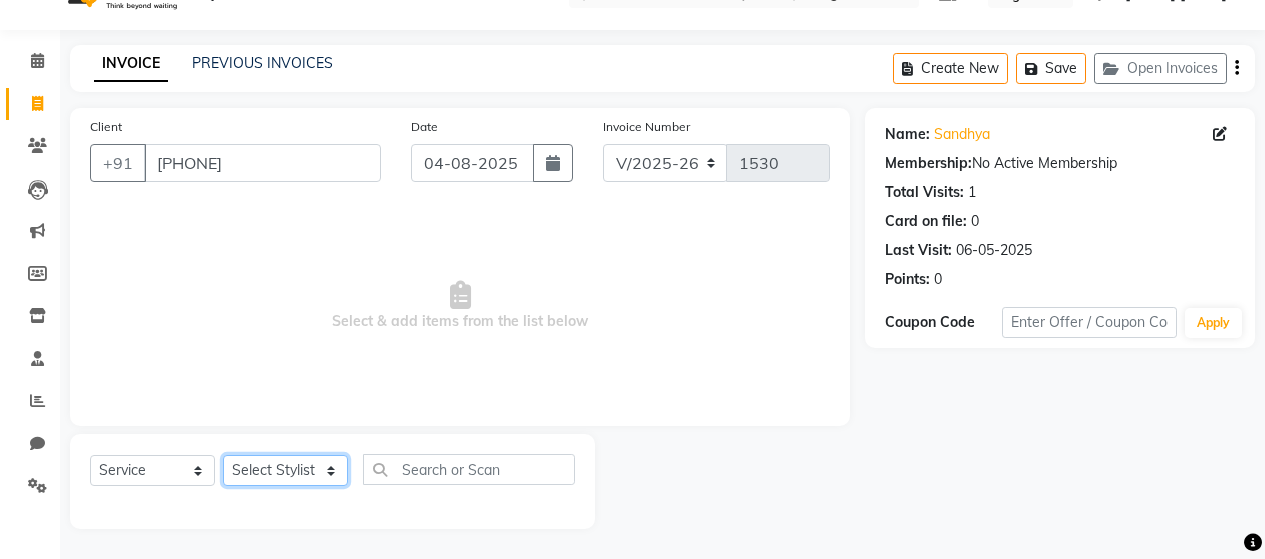 select on "86784" 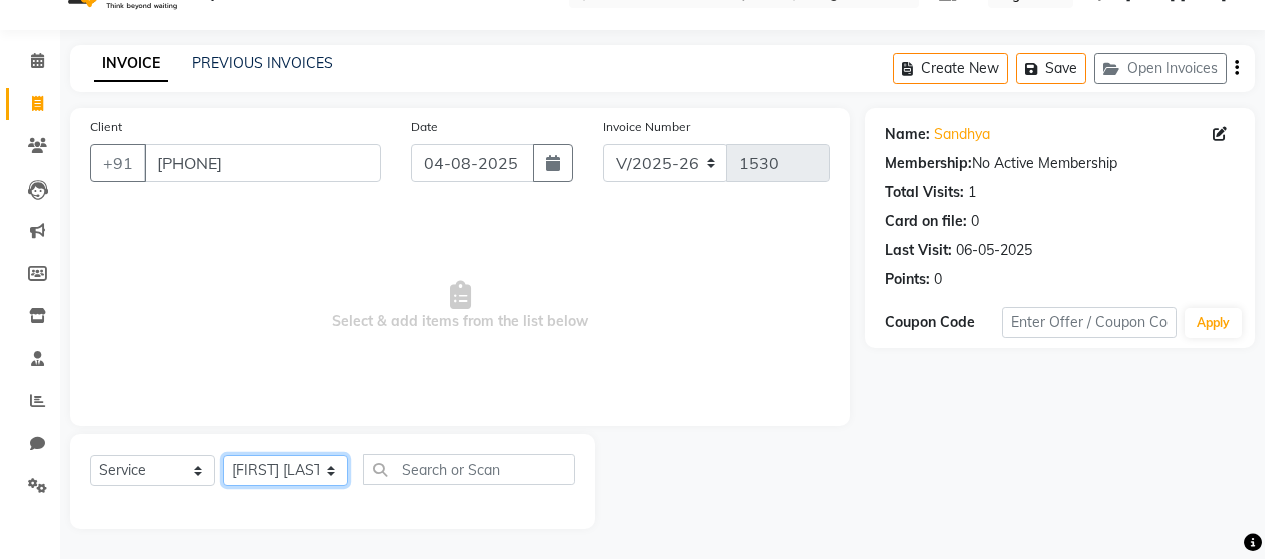 click on "Select Stylist Alim Salmani Altaf Zibral Ankush Thakur Arti Jaiswar Ashfak Ganesh Shetty Jayshri Shane Kanika Burman Kavitha Shetty Kiran Tak Komal Saga rSanap Krupali A Kore Simon Monteiro Sunil Thakur sunita chaudhary Tulsi Nirmal" 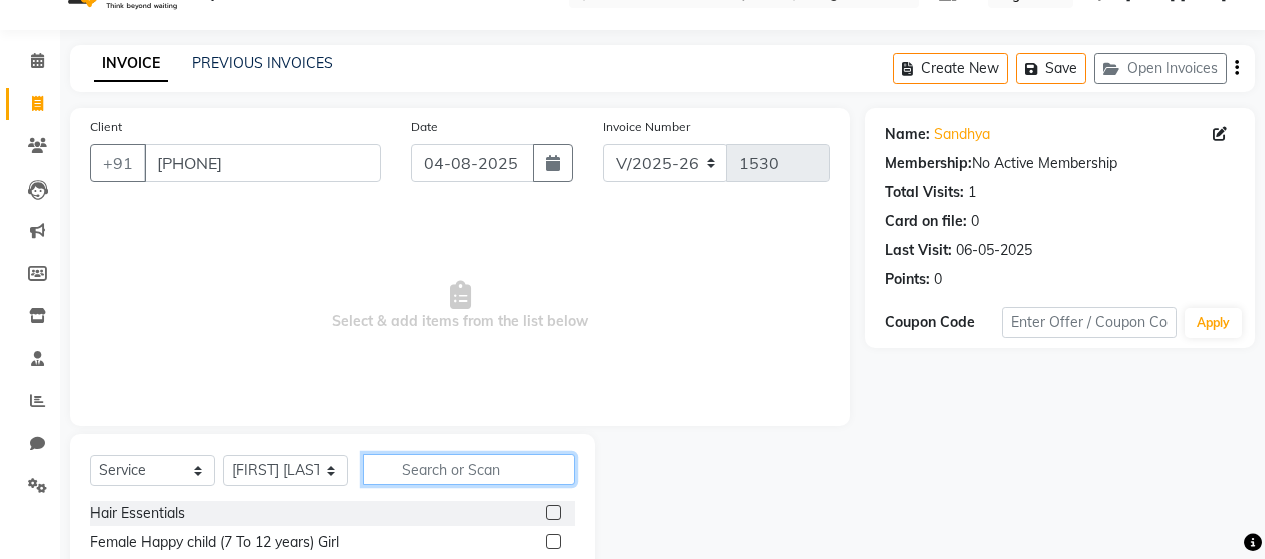 click 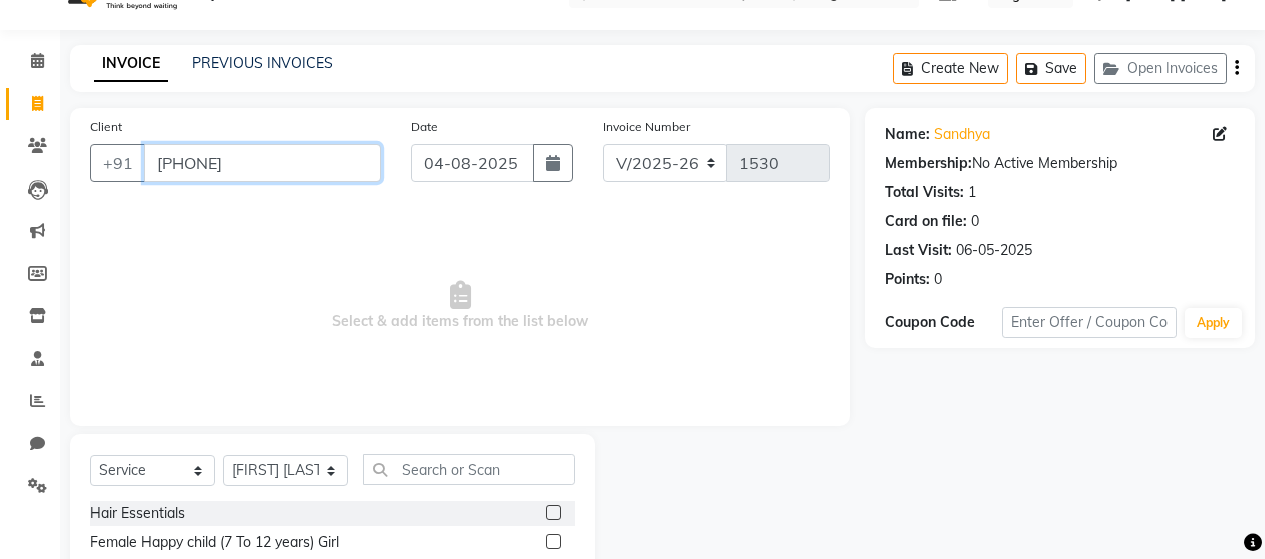 click on "[PHONE]" at bounding box center (262, 163) 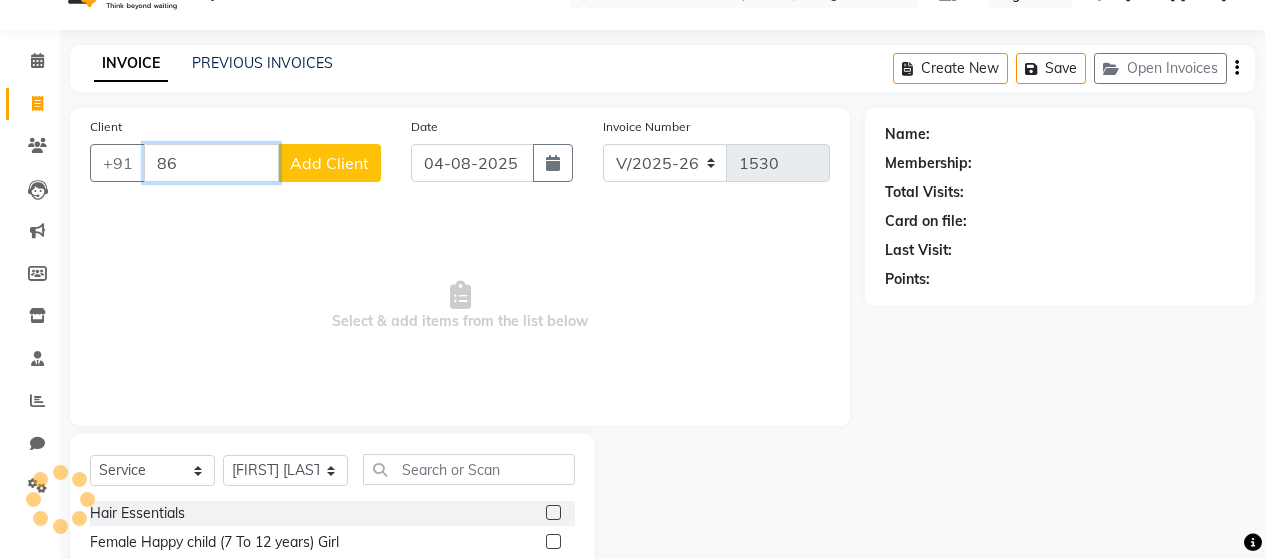 type on "8" 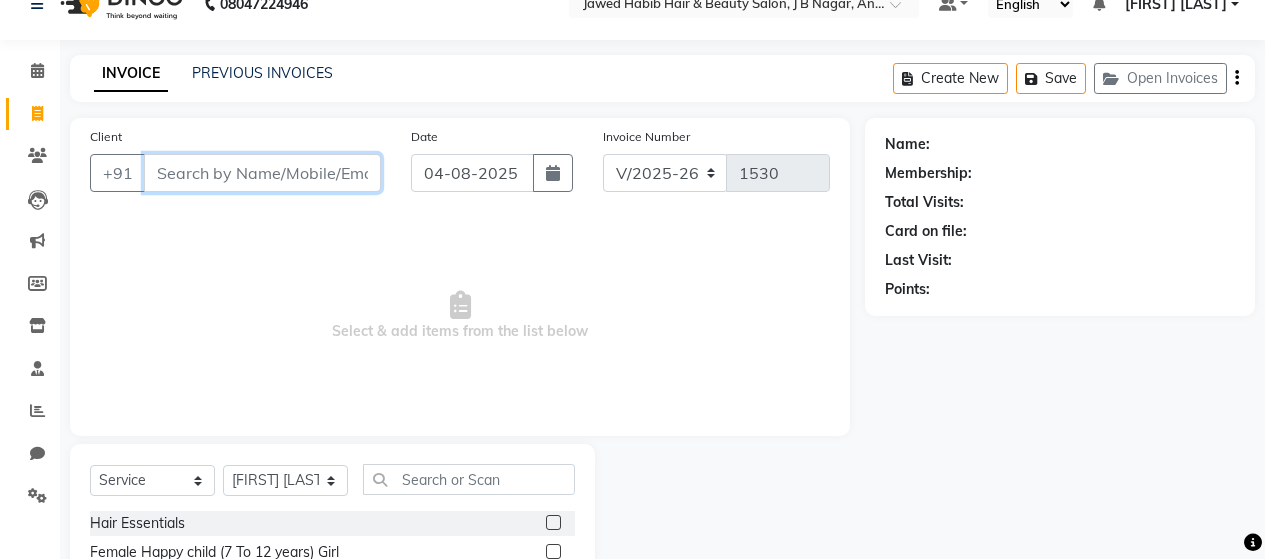 scroll, scrollTop: 0, scrollLeft: 0, axis: both 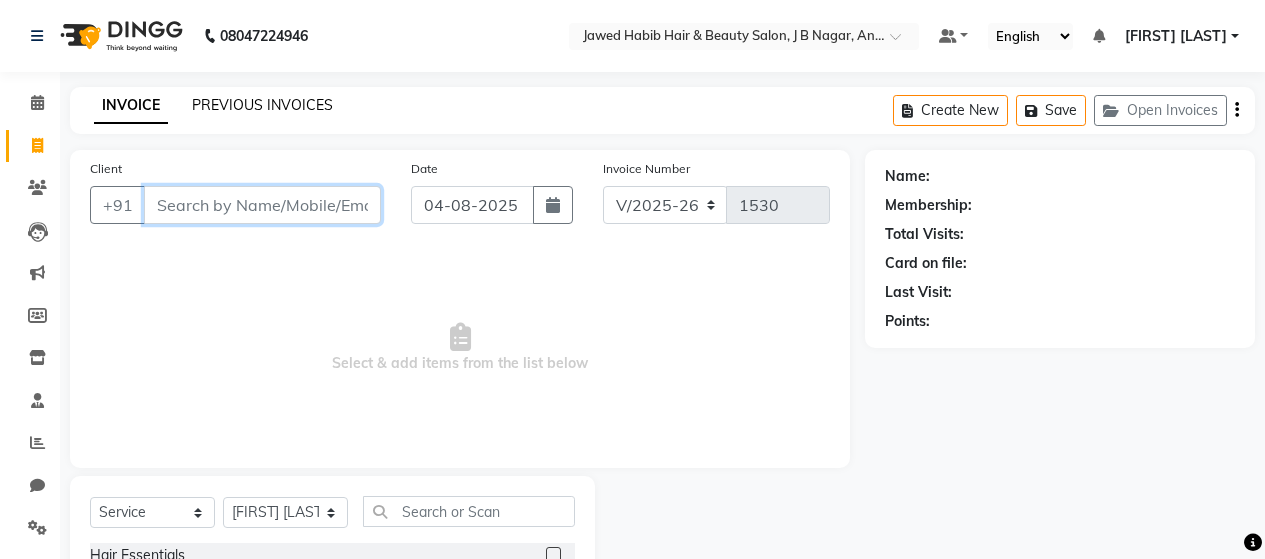 type 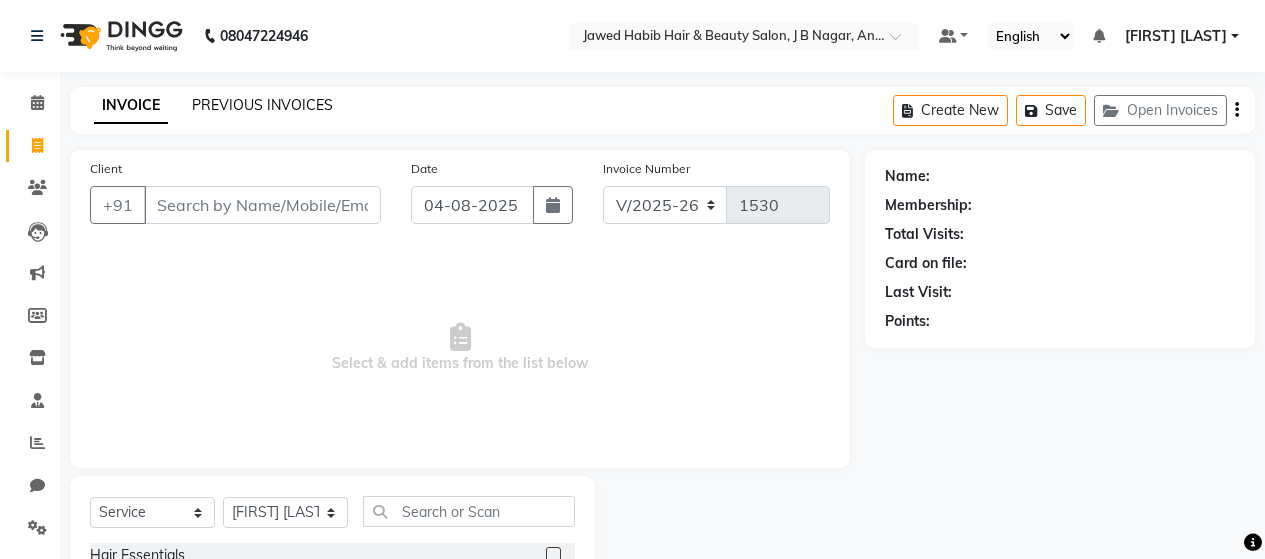 click on "PREVIOUS INVOICES" 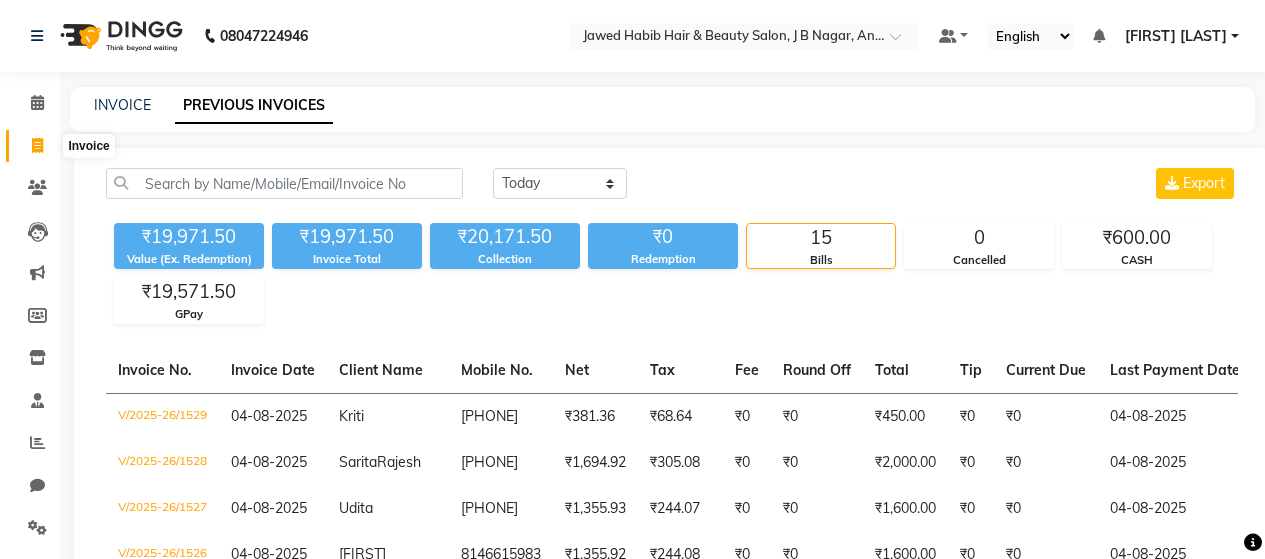 click 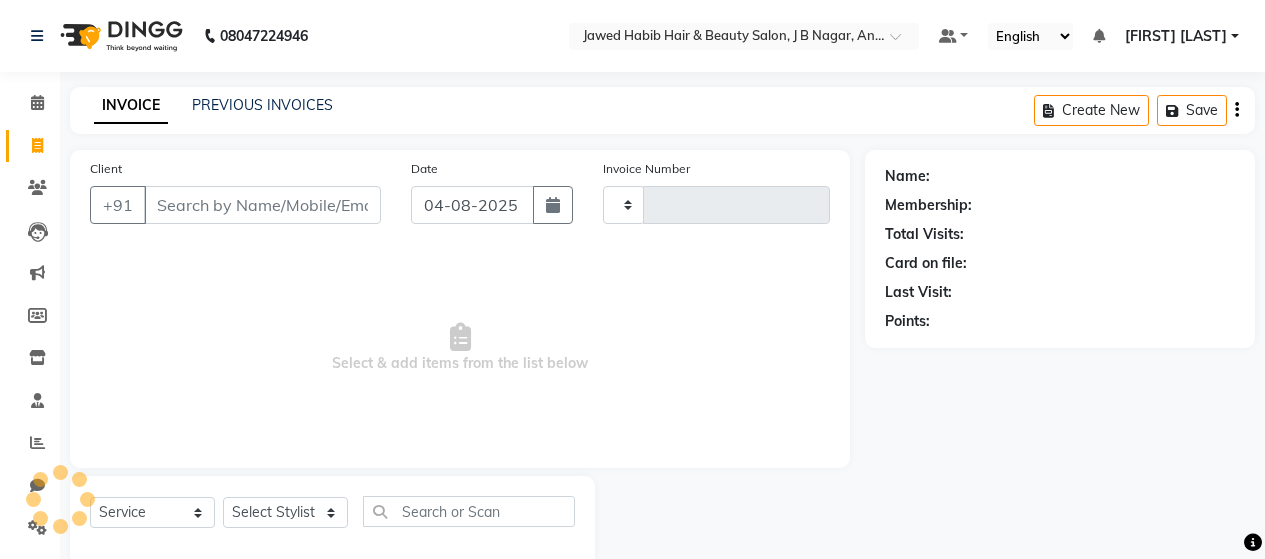 scroll, scrollTop: 42, scrollLeft: 0, axis: vertical 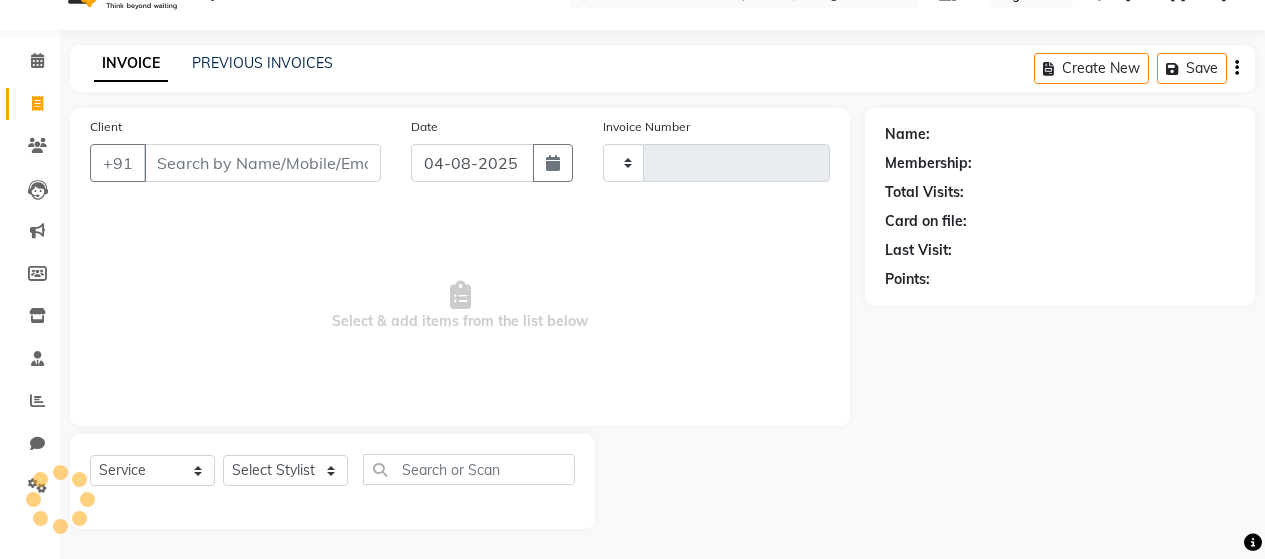 type on "1530" 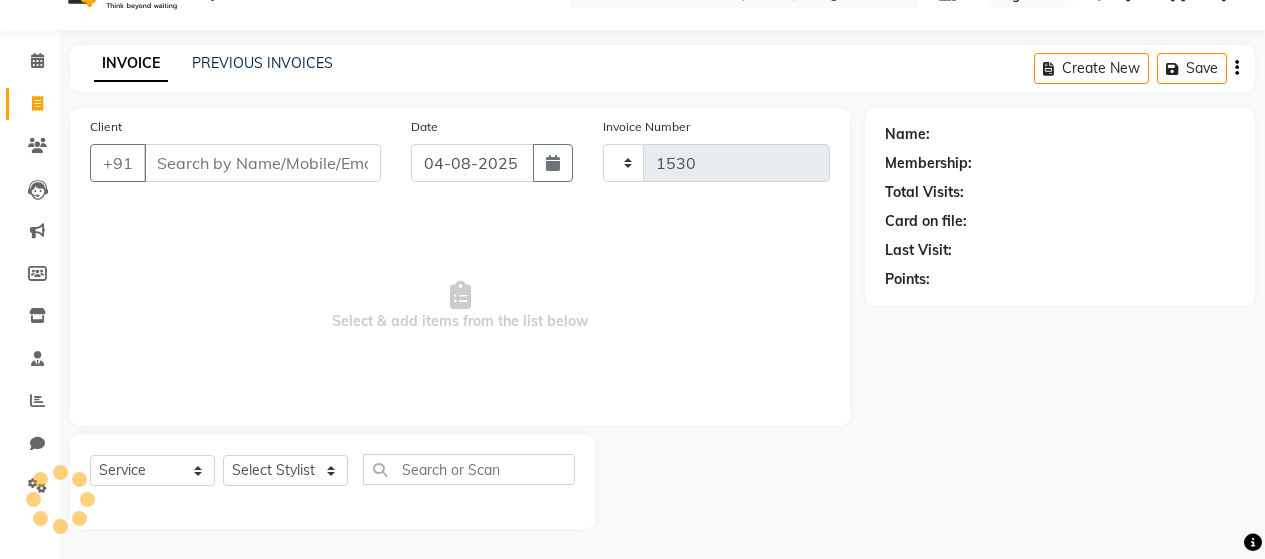 select on "7927" 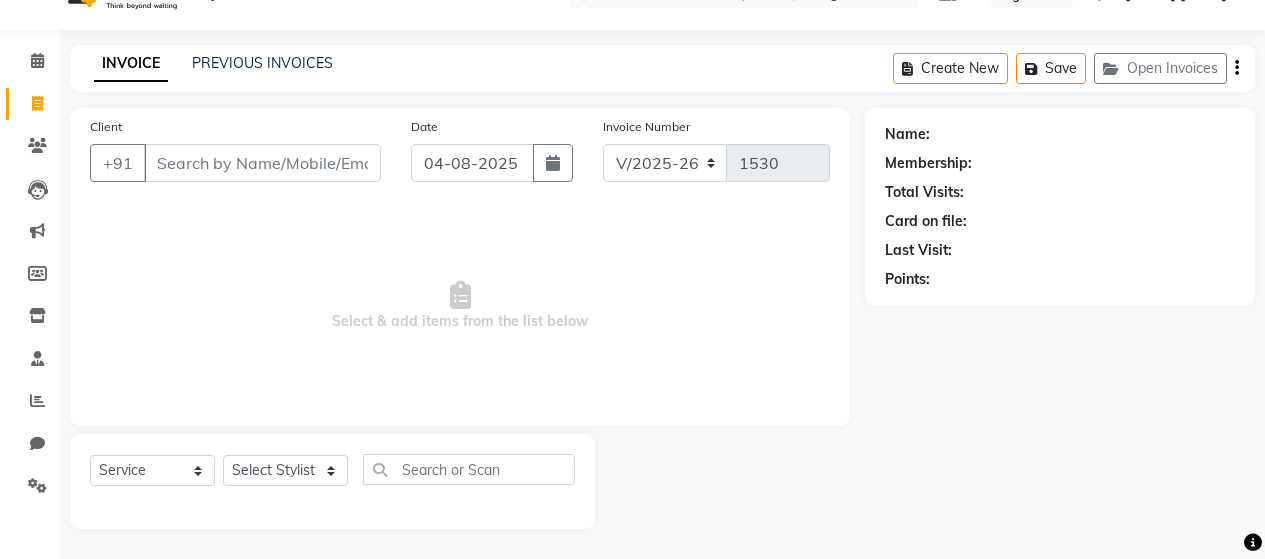 click on "Client" at bounding box center (262, 163) 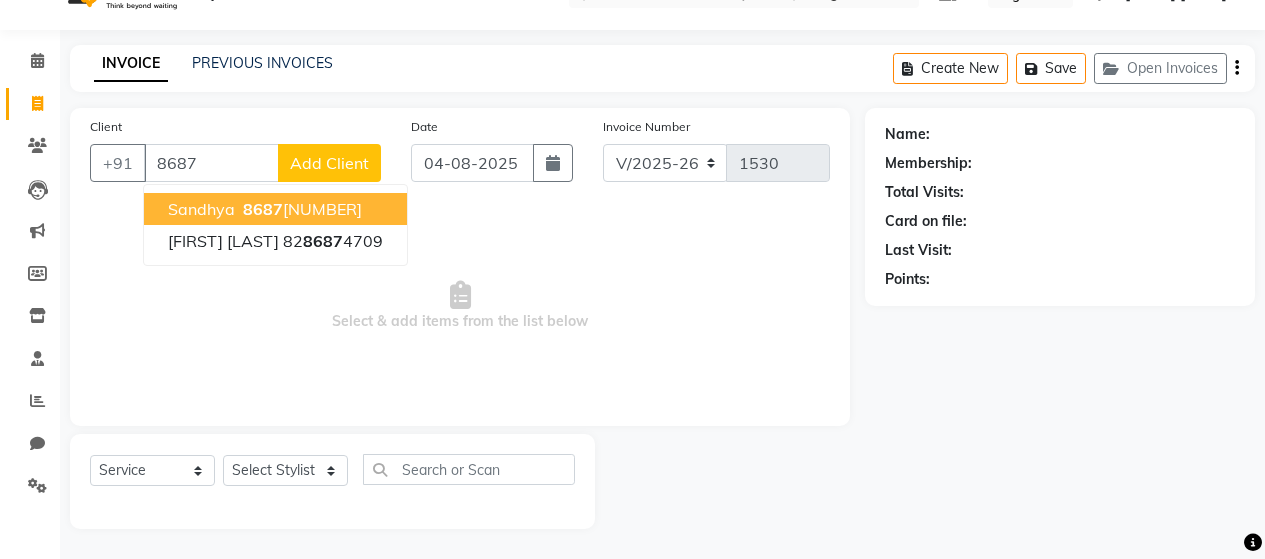 click on "8687" at bounding box center [263, 209] 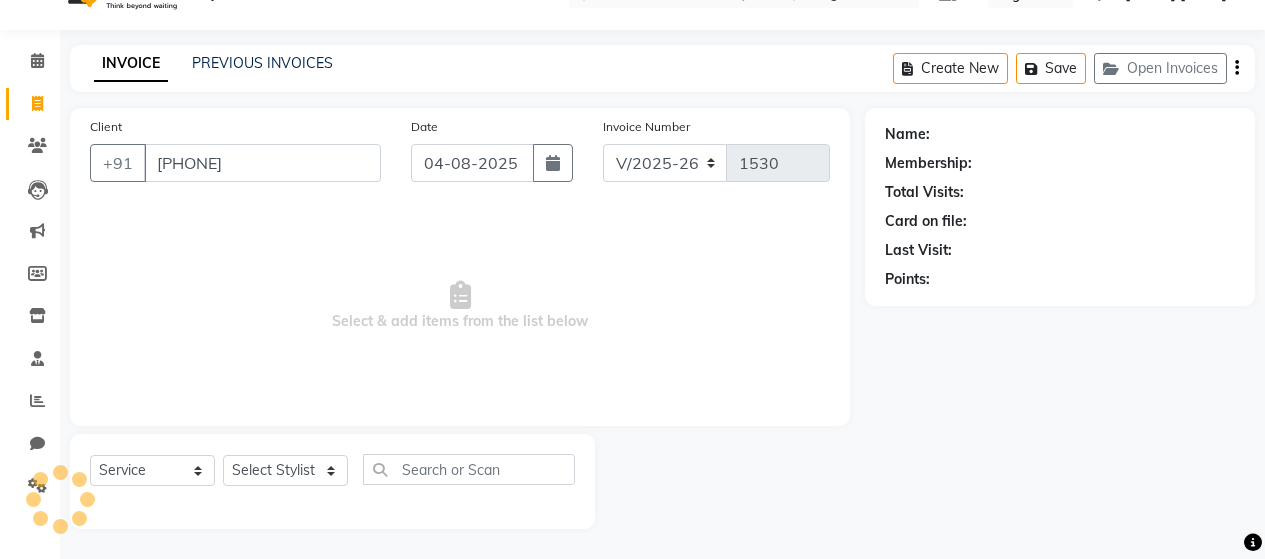 type on "[PHONE]" 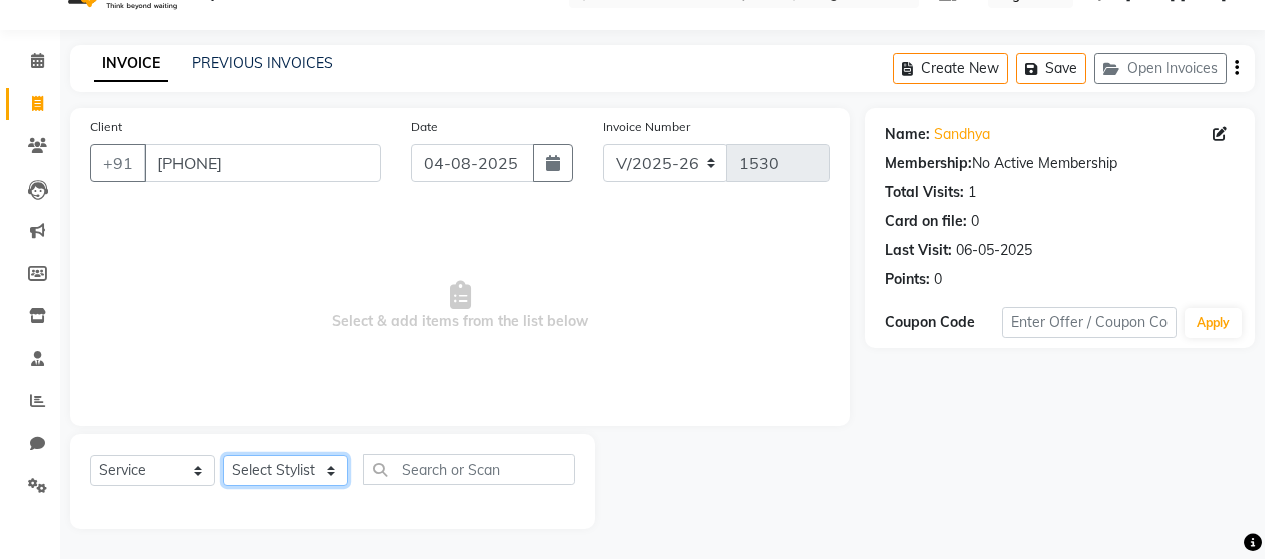 click on "Select Stylist Alim Salmani Altaf Zibral Ankush Thakur Arti Jaiswar Ashfak Ganesh Shetty Jayshri Shane Kanika Burman Kavitha Shetty Kiran Tak Komal Saga rSanap Krupali A Kore Simon Monteiro Sunil Thakur sunita chaudhary Tulsi Nirmal" 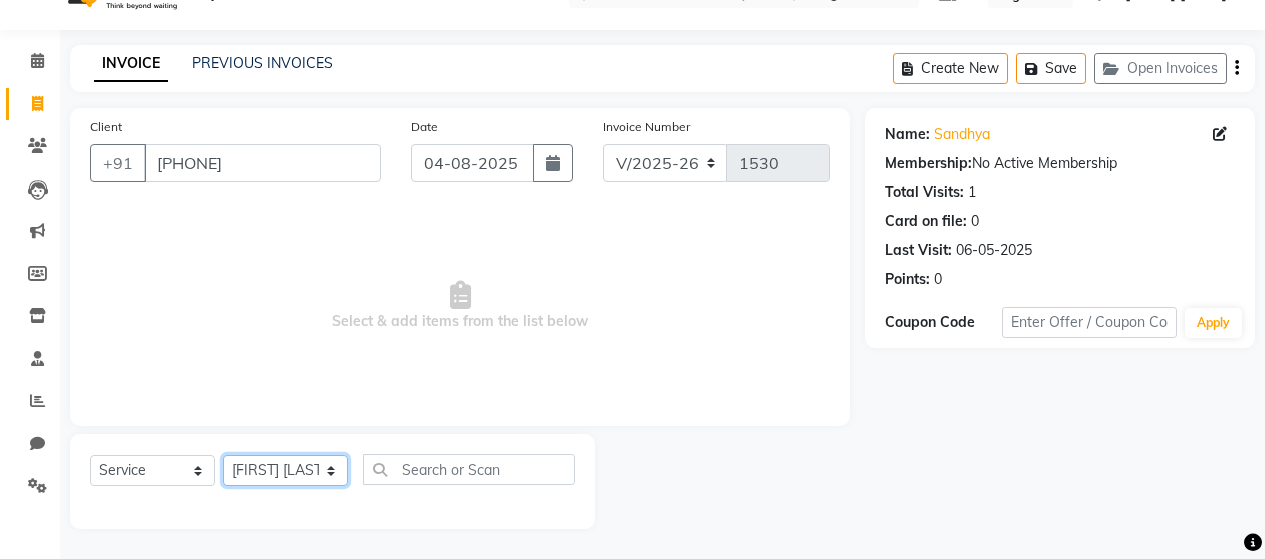 click on "Select Stylist Alim Salmani Altaf Zibral Ankush Thakur Arti Jaiswar Ashfak Ganesh Shetty Jayshri Shane Kanika Burman Kavitha Shetty Kiran Tak Komal Saga rSanap Krupali A Kore Simon Monteiro Sunil Thakur sunita chaudhary Tulsi Nirmal" 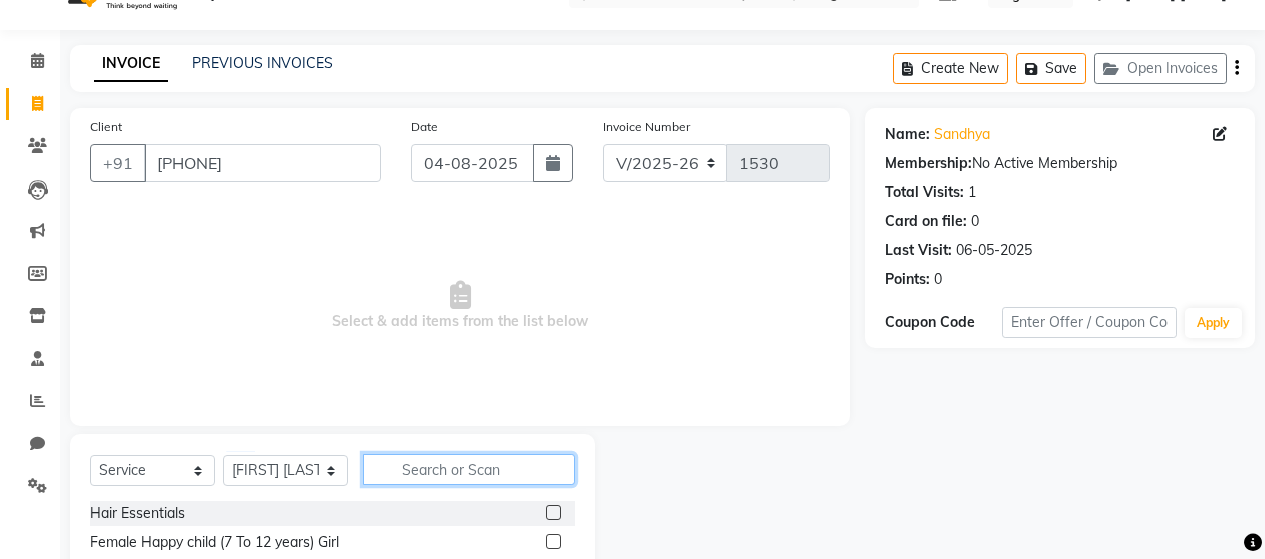 click 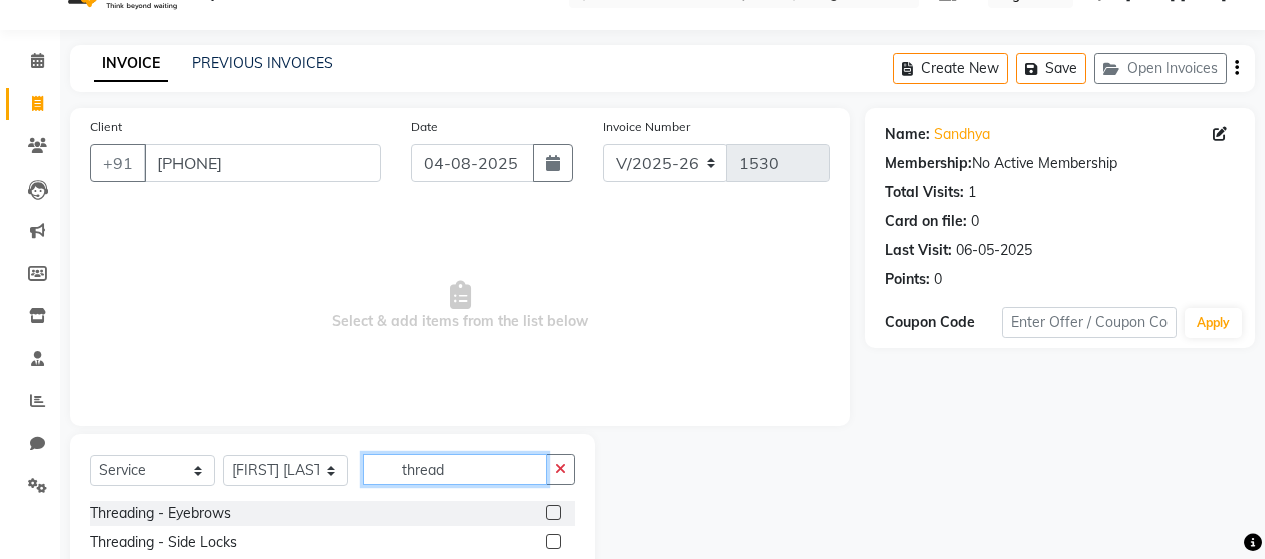 type on "thread" 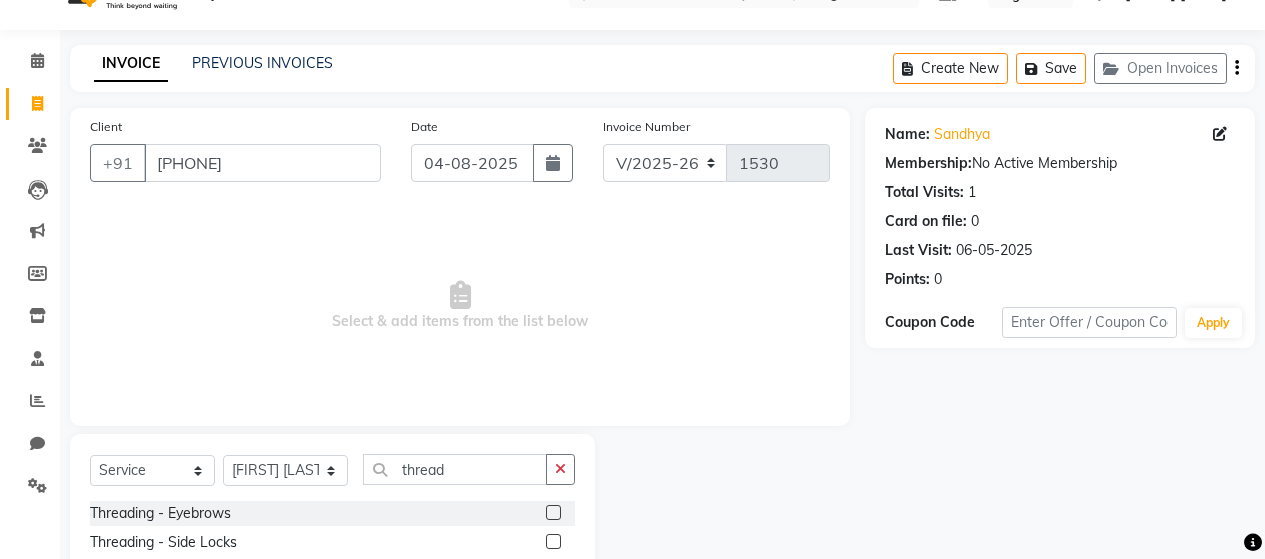 click 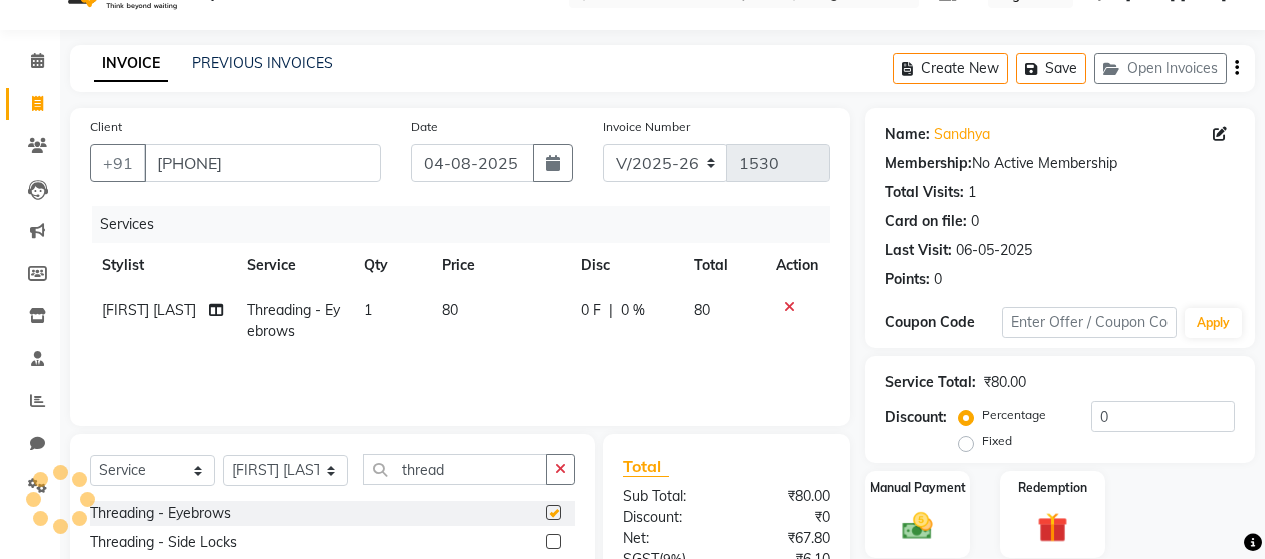 checkbox on "false" 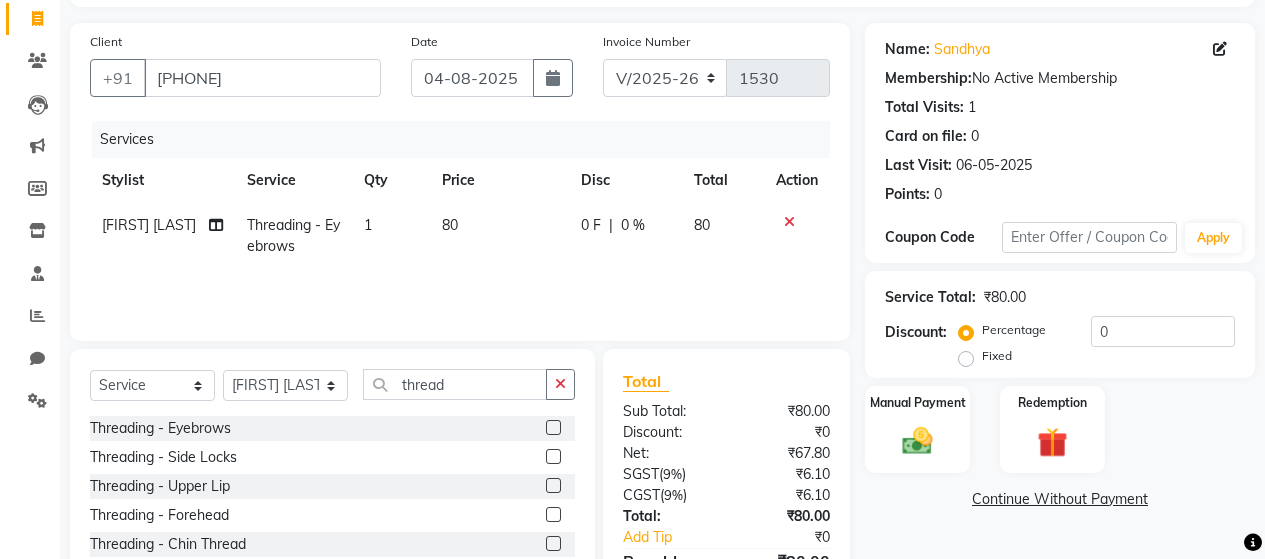 scroll, scrollTop: 242, scrollLeft: 0, axis: vertical 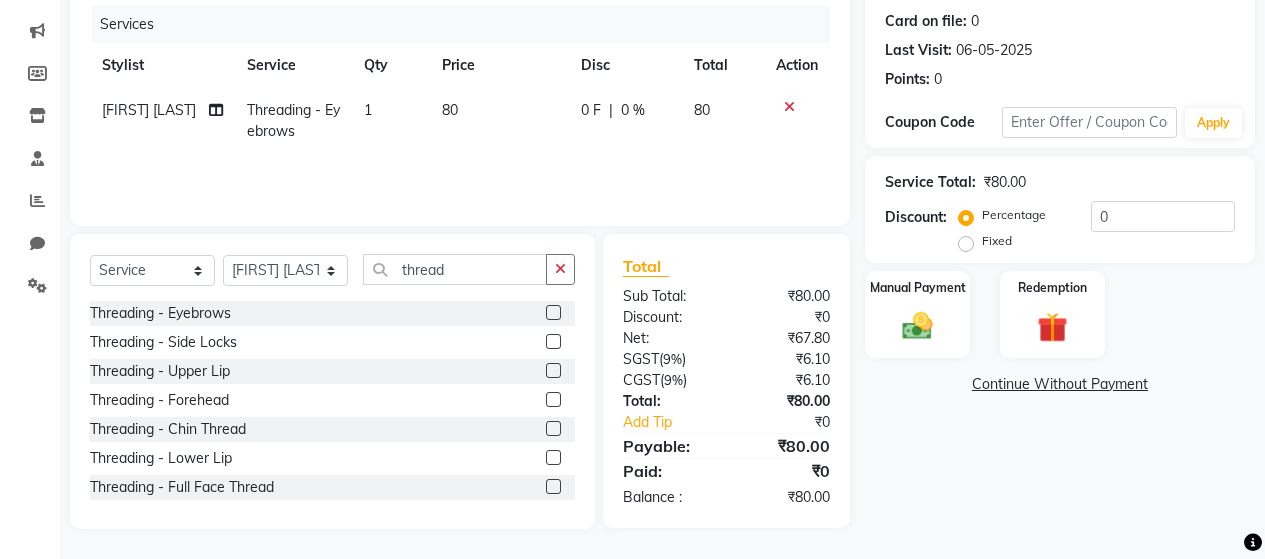 click 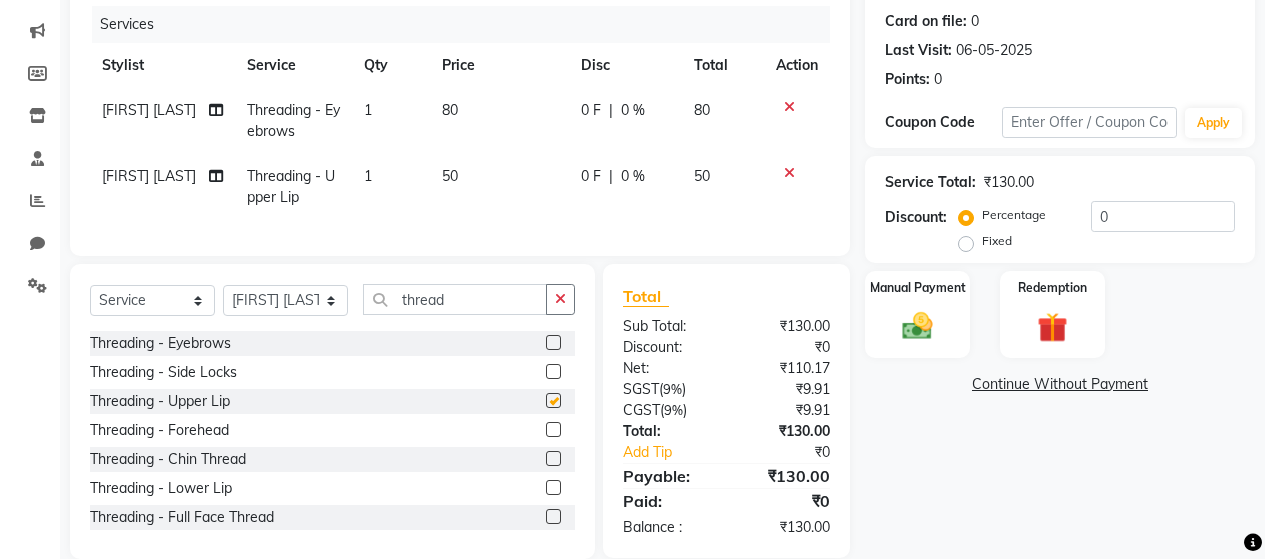 checkbox on "false" 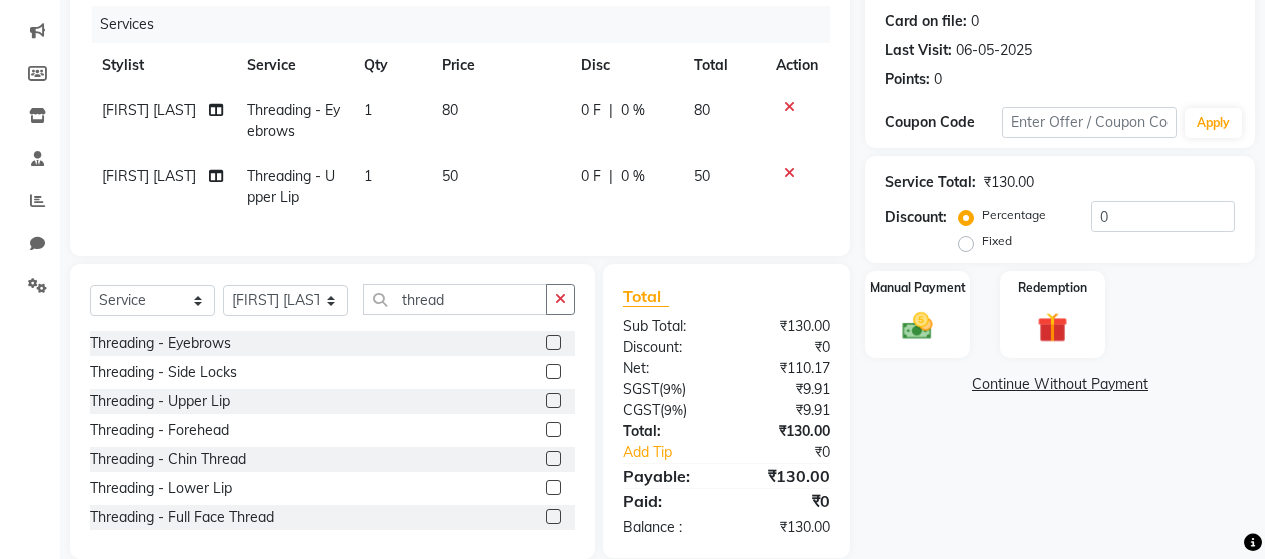 click 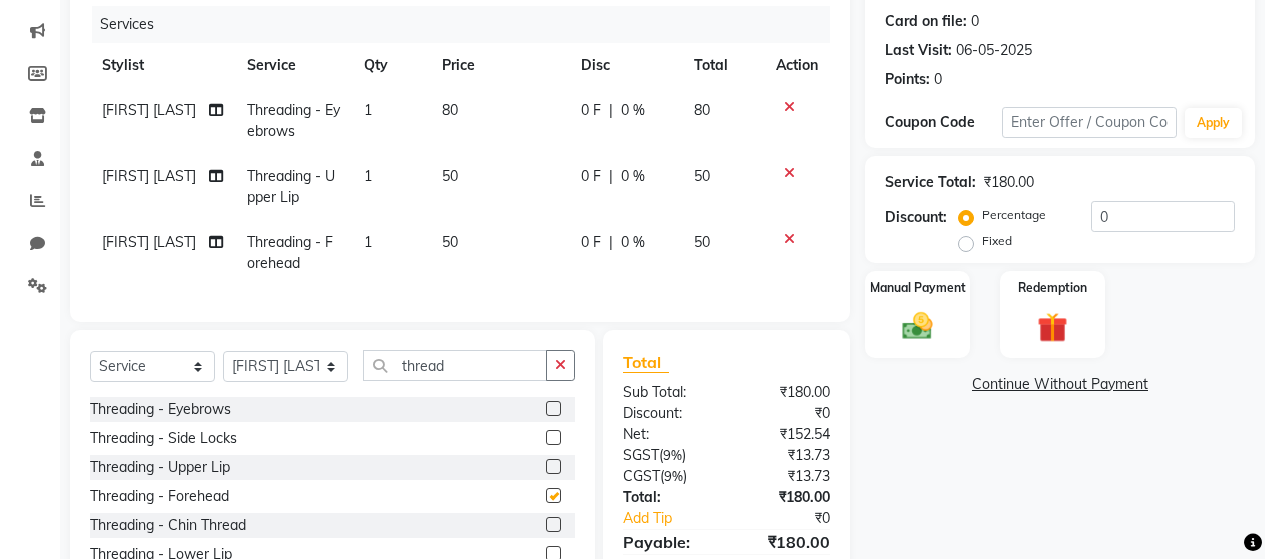 checkbox on "false" 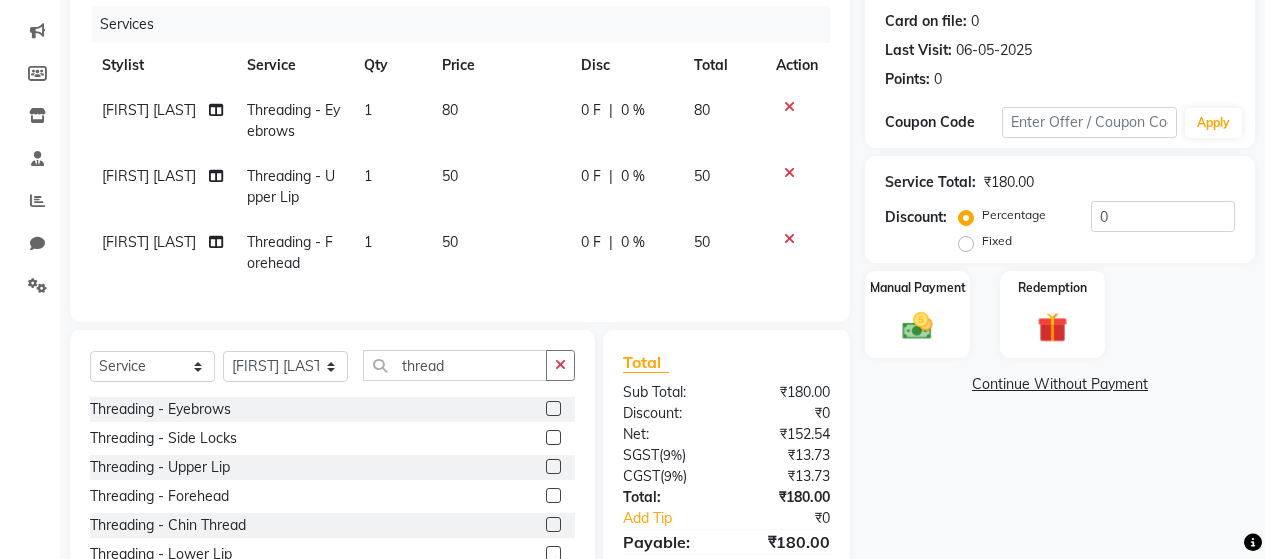 click 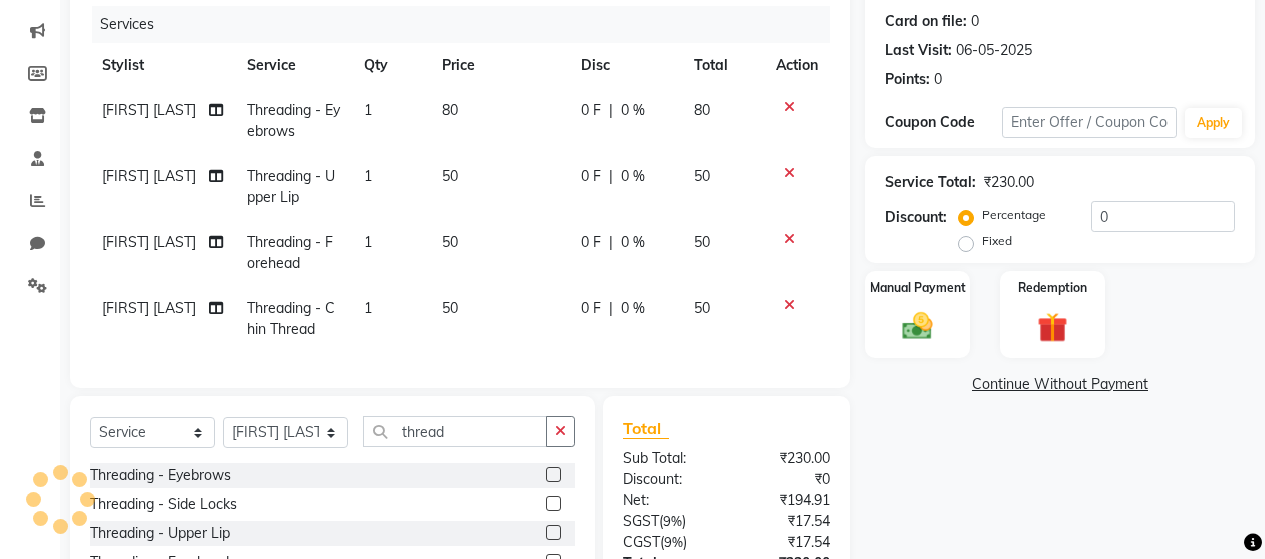 checkbox on "false" 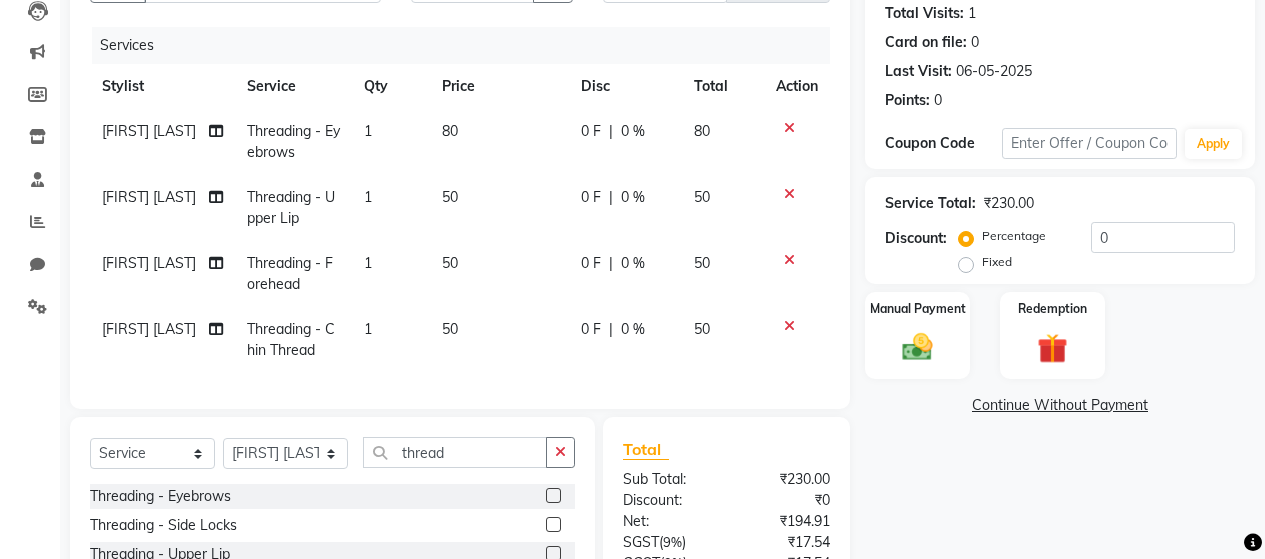 scroll, scrollTop: 219, scrollLeft: 0, axis: vertical 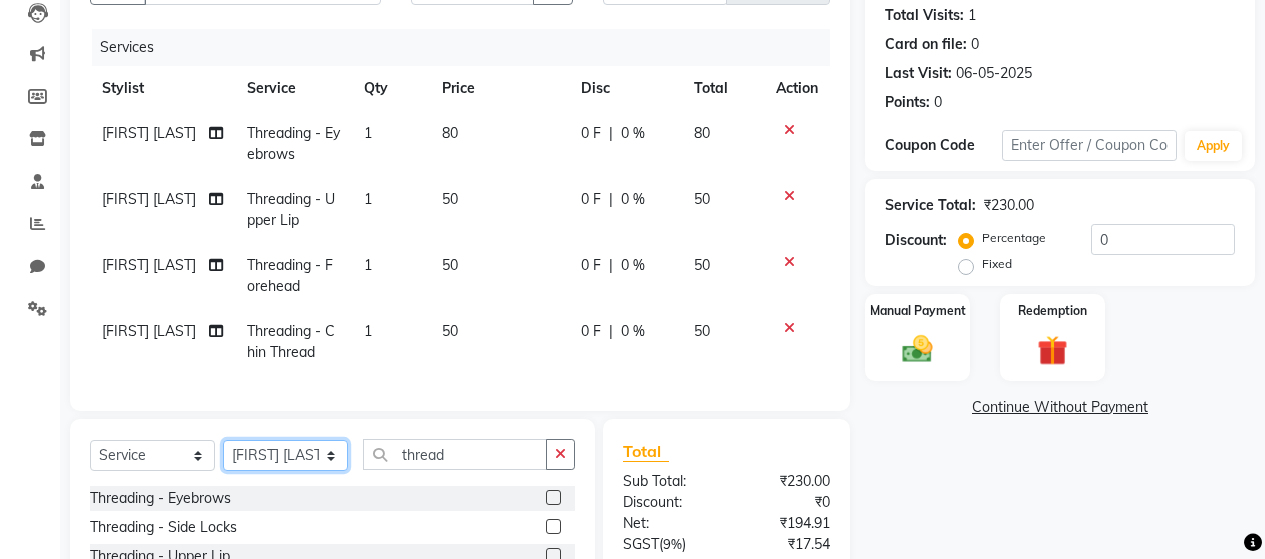 click on "Select Stylist Alim Salmani Altaf Zibral Ankush Thakur Arti Jaiswar Ashfak Ganesh Shetty Jayshri Shane Kanika Burman Kavitha Shetty Kiran Tak Komal Saga rSanap Krupali A Kore Simon Monteiro Sunil Thakur sunita chaudhary Tulsi Nirmal" 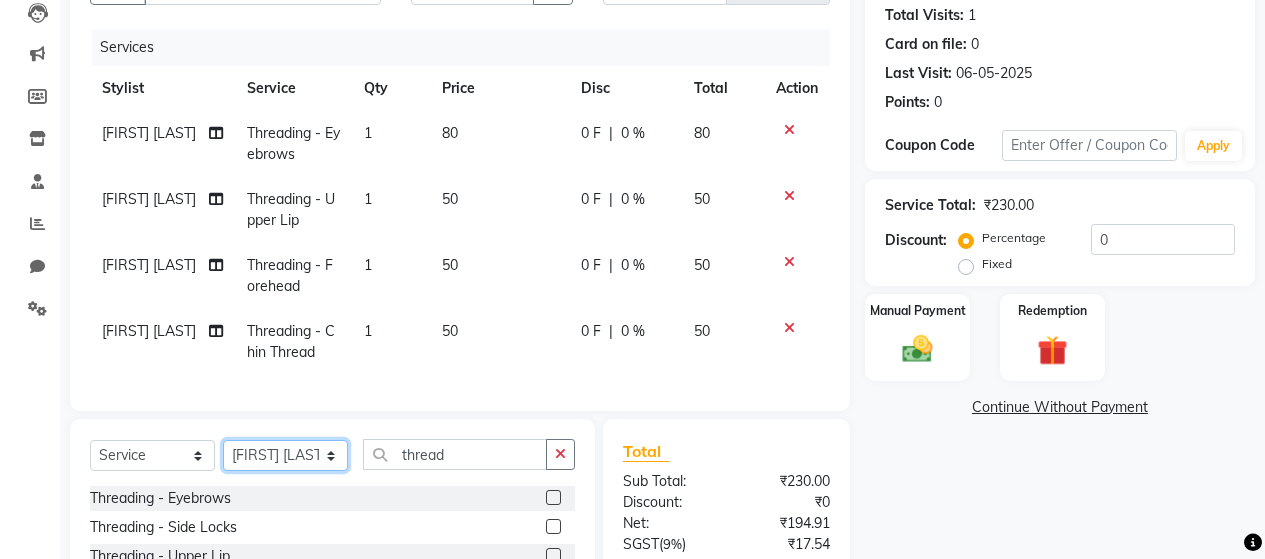 select on "72244" 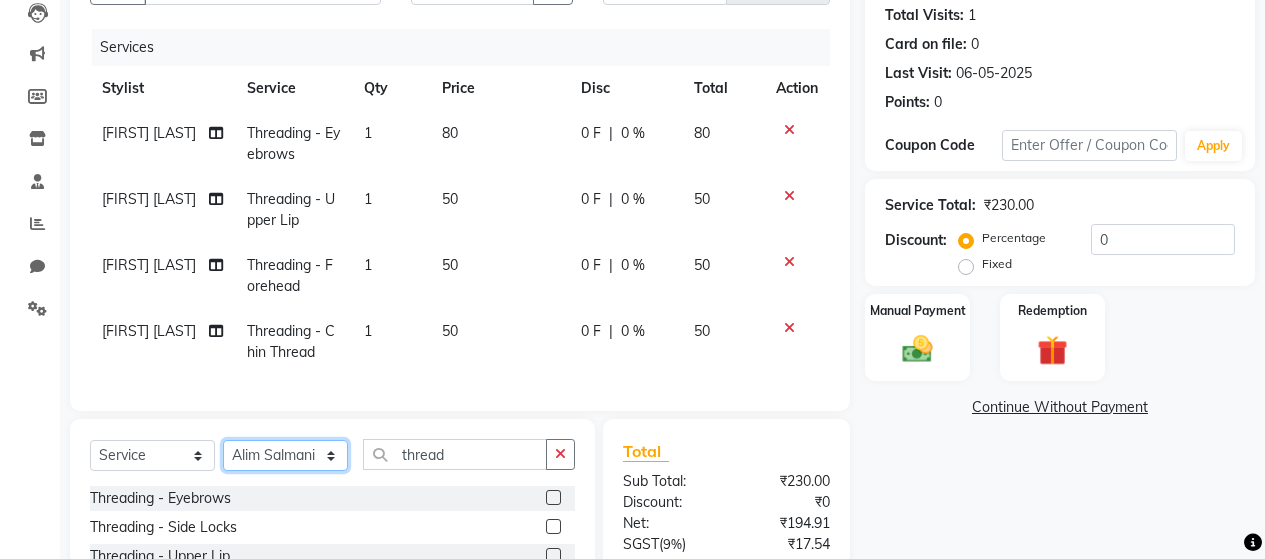 click on "Select Stylist Alim Salmani Altaf Zibral Ankush Thakur Arti Jaiswar Ashfak Ganesh Shetty Jayshri Shane Kanika Burman Kavitha Shetty Kiran Tak Komal Saga rSanap Krupali A Kore Simon Monteiro Sunil Thakur sunita chaudhary Tulsi Nirmal" 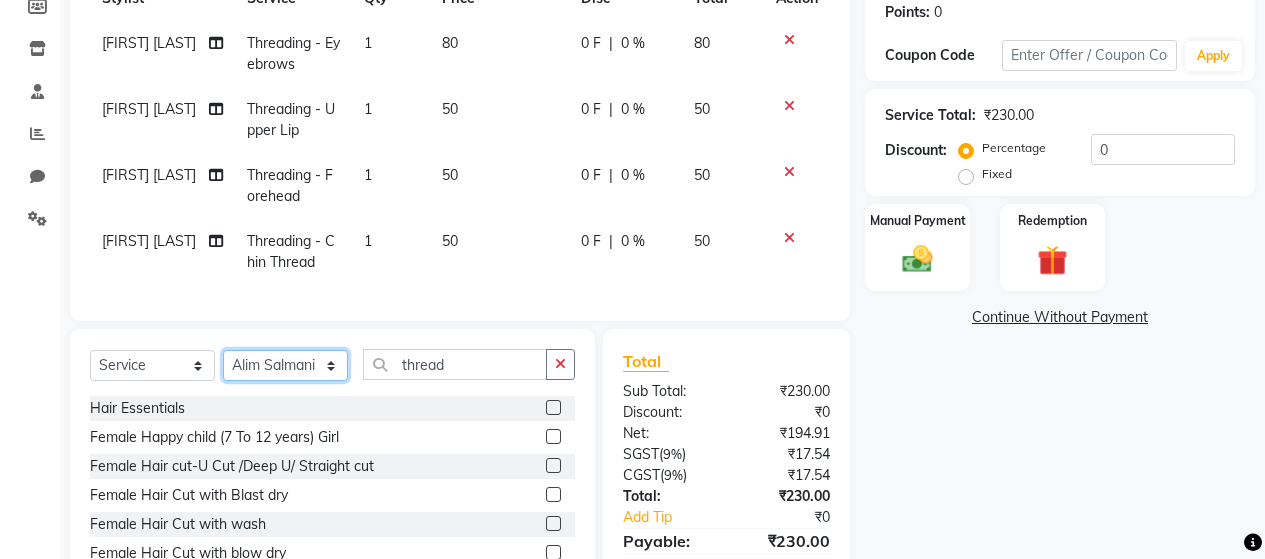 scroll, scrollTop: 419, scrollLeft: 0, axis: vertical 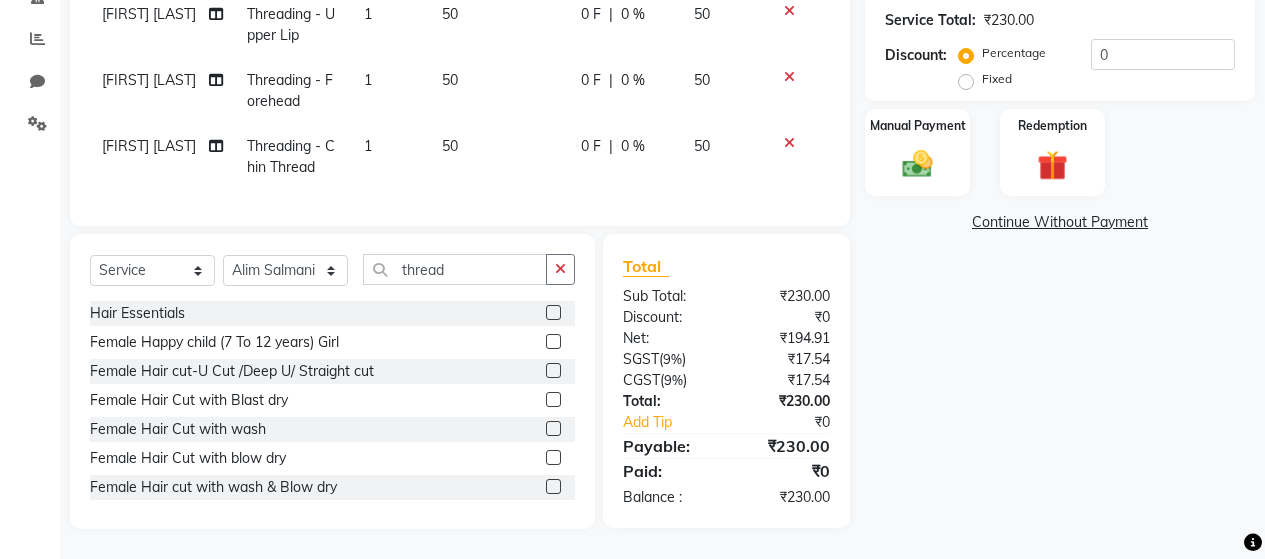 click 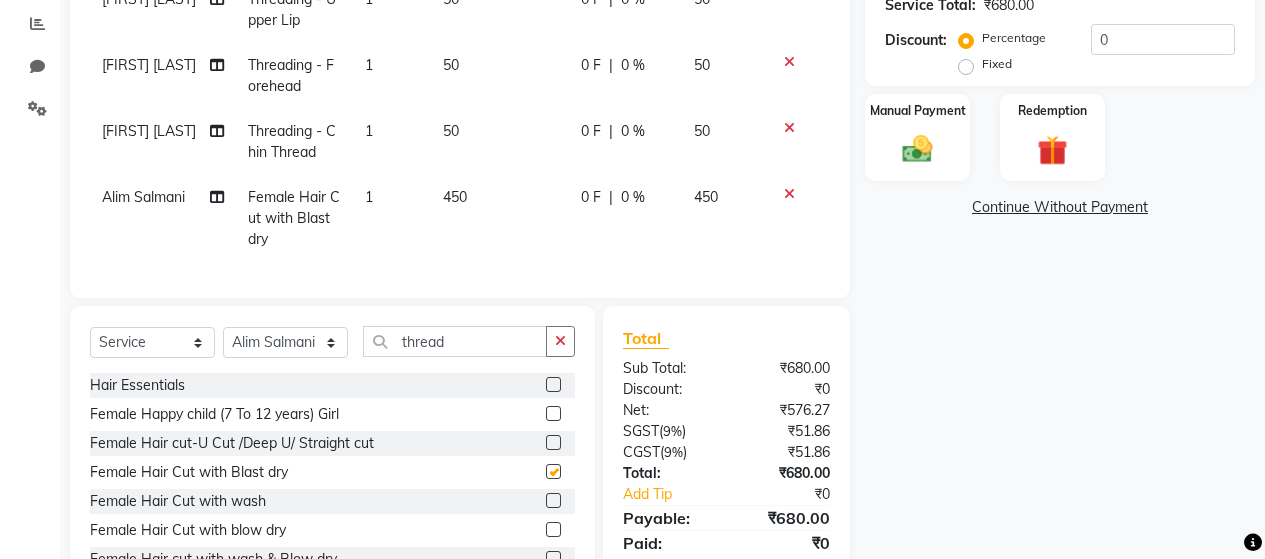 checkbox on "false" 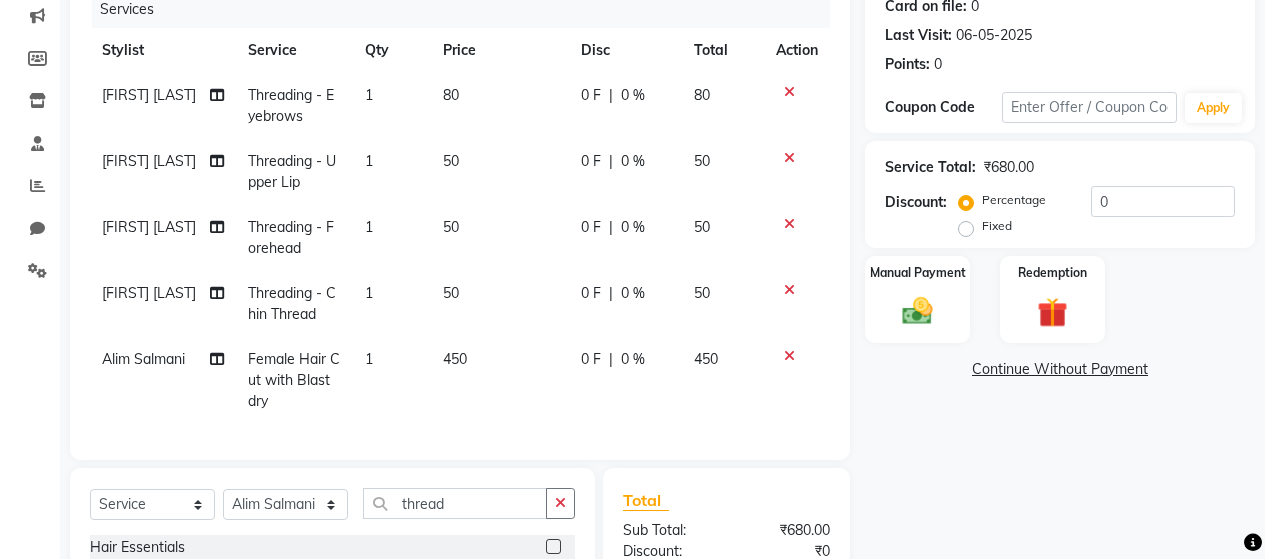 scroll, scrollTop: 306, scrollLeft: 0, axis: vertical 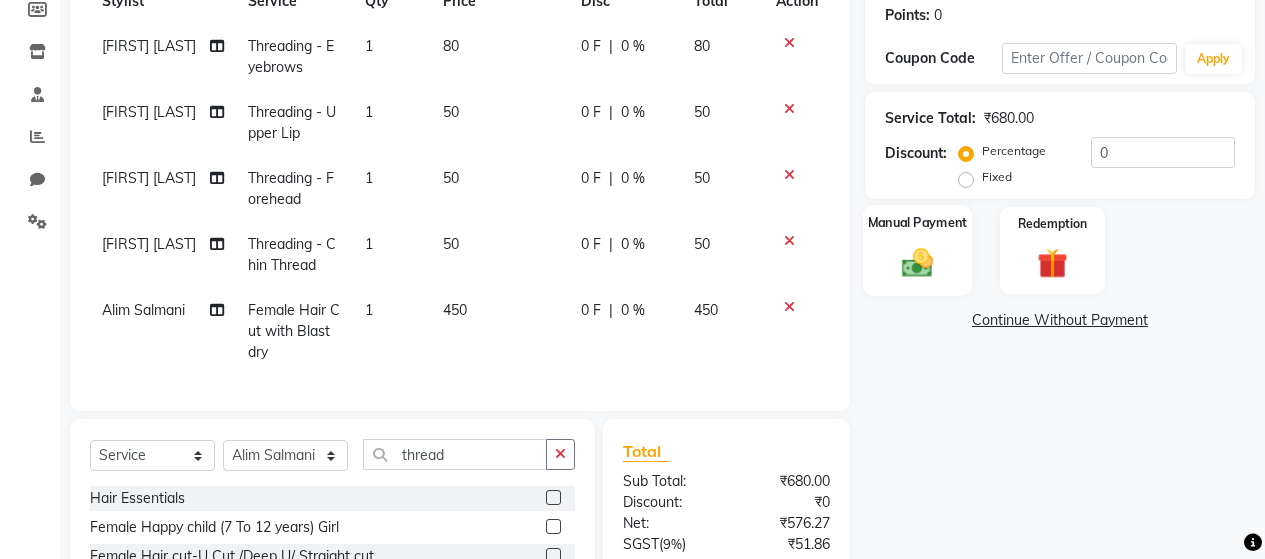 click 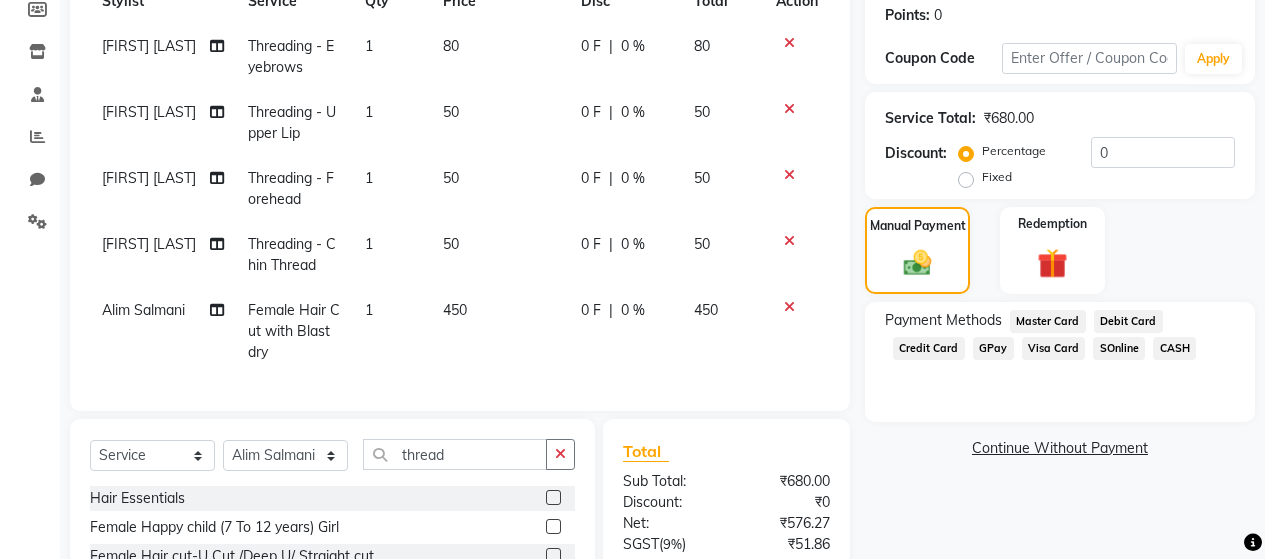 click on "GPay" 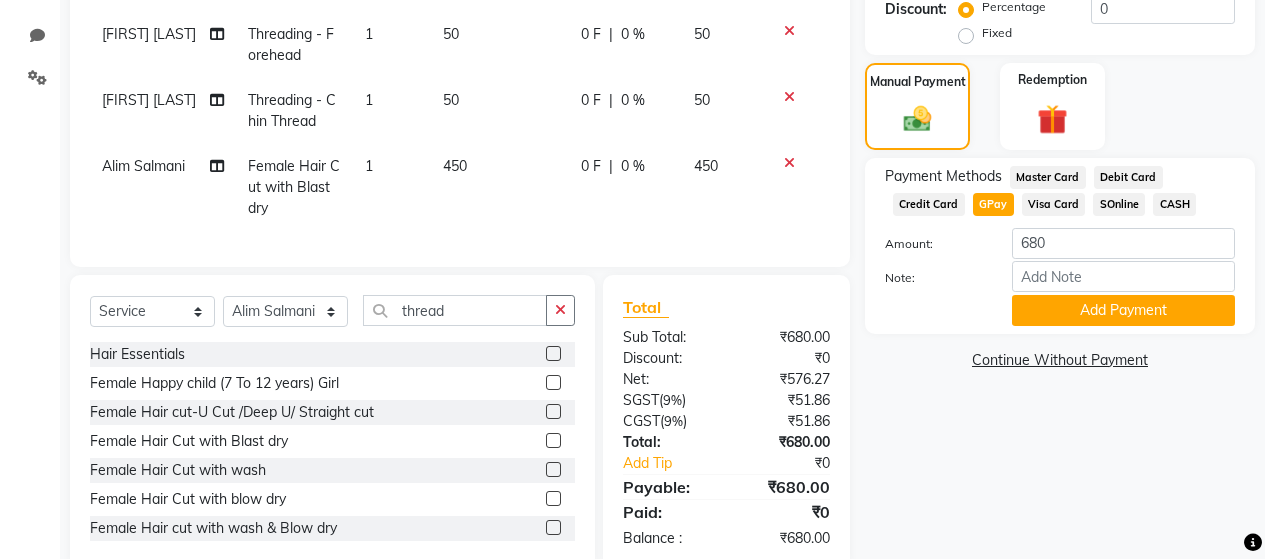 scroll, scrollTop: 506, scrollLeft: 0, axis: vertical 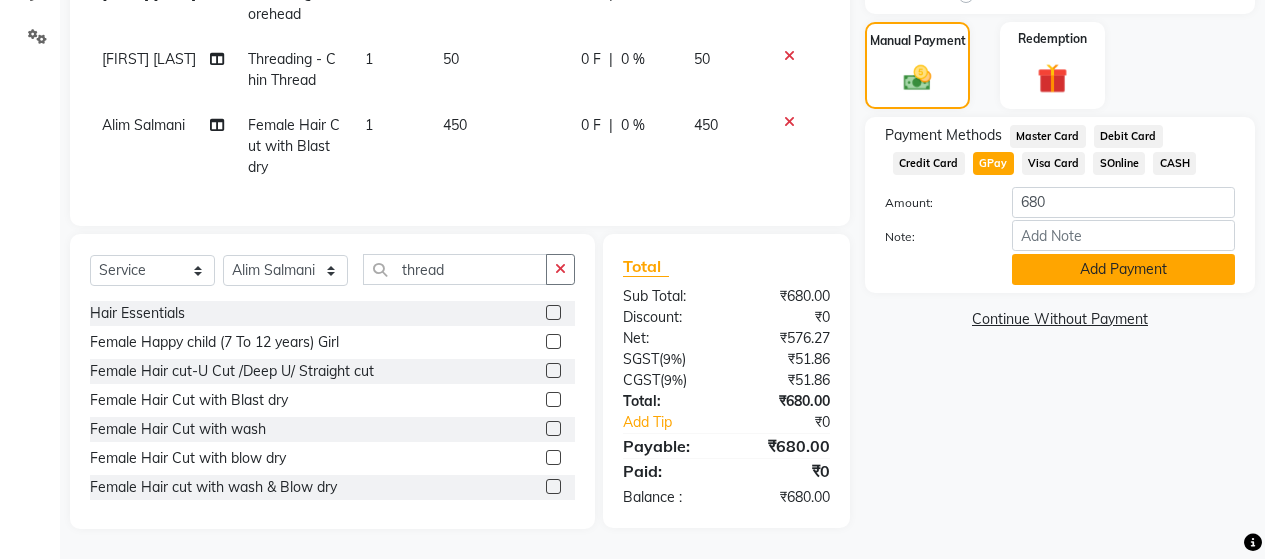 click on "Add Payment" 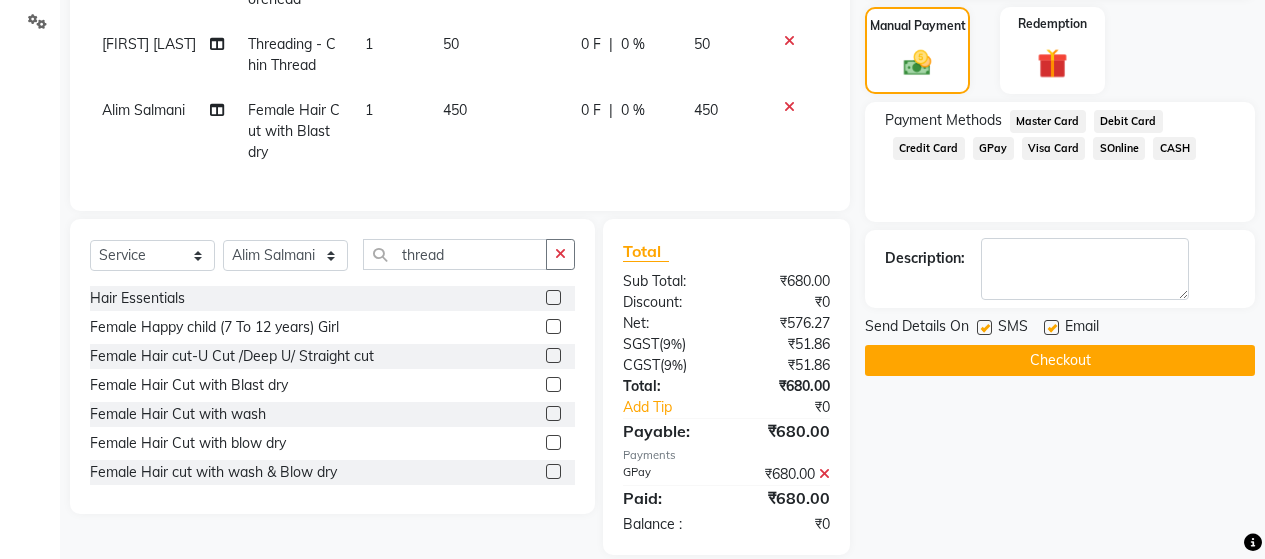 click 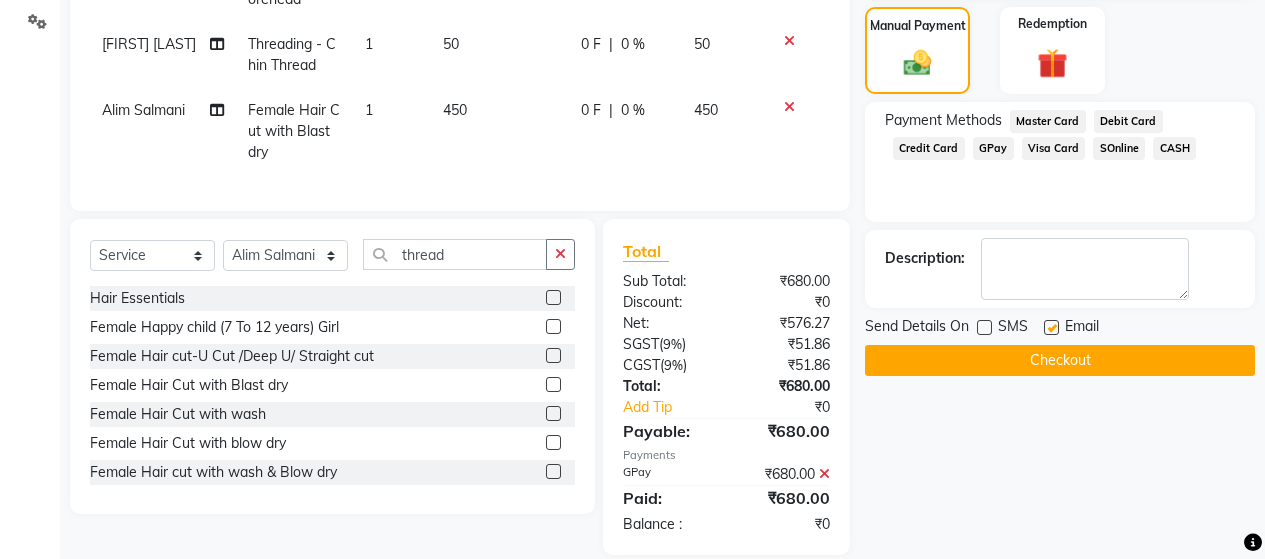 click 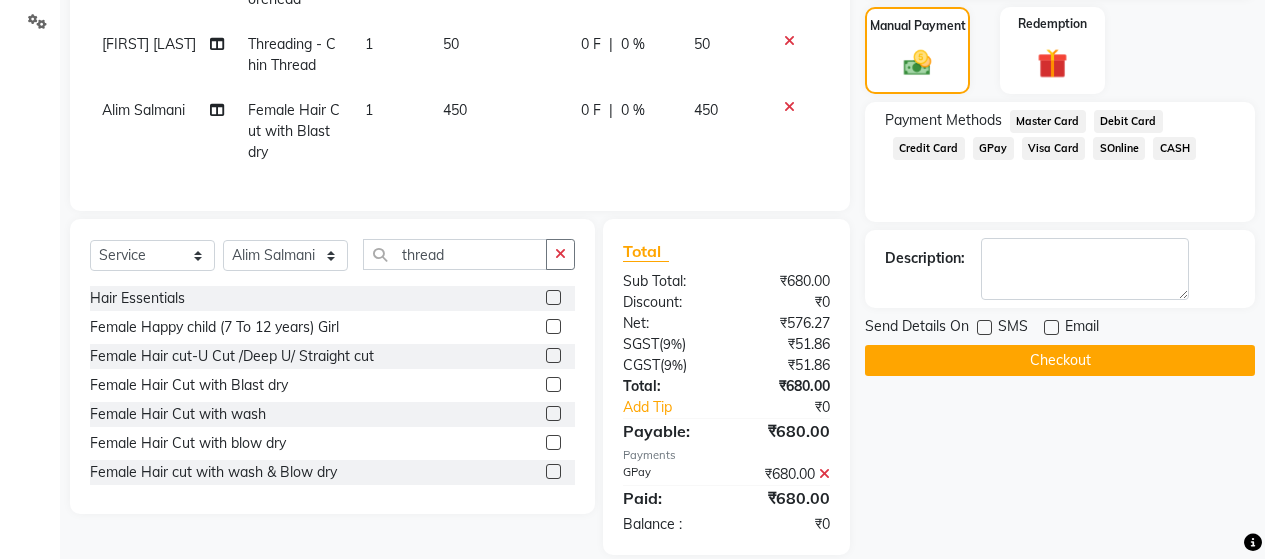 click on "Checkout" 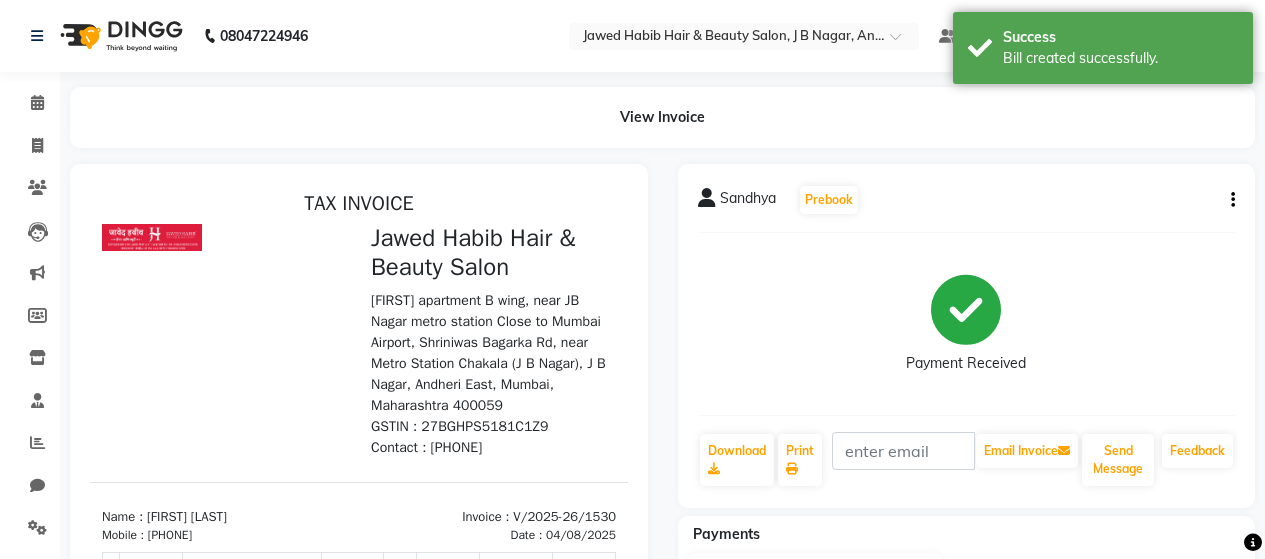 scroll, scrollTop: 0, scrollLeft: 0, axis: both 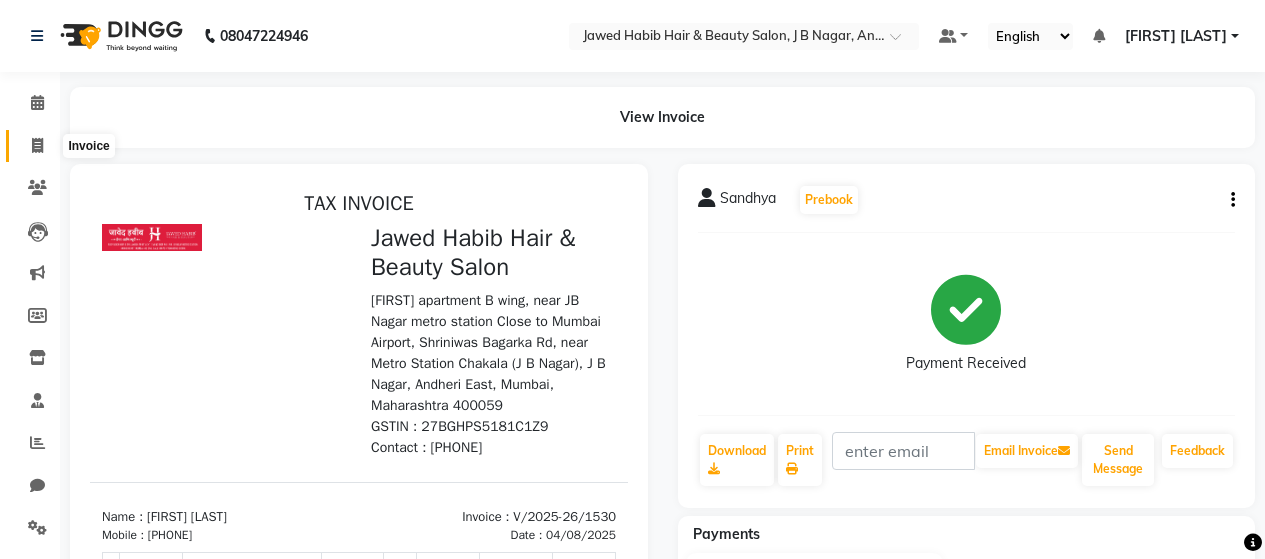 click 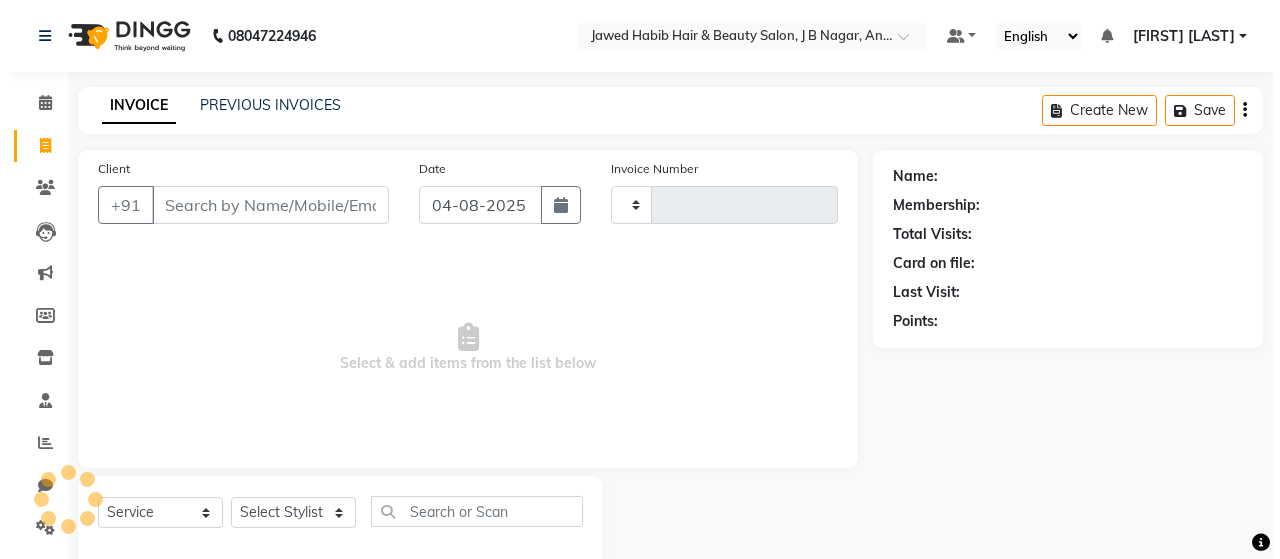 scroll, scrollTop: 42, scrollLeft: 0, axis: vertical 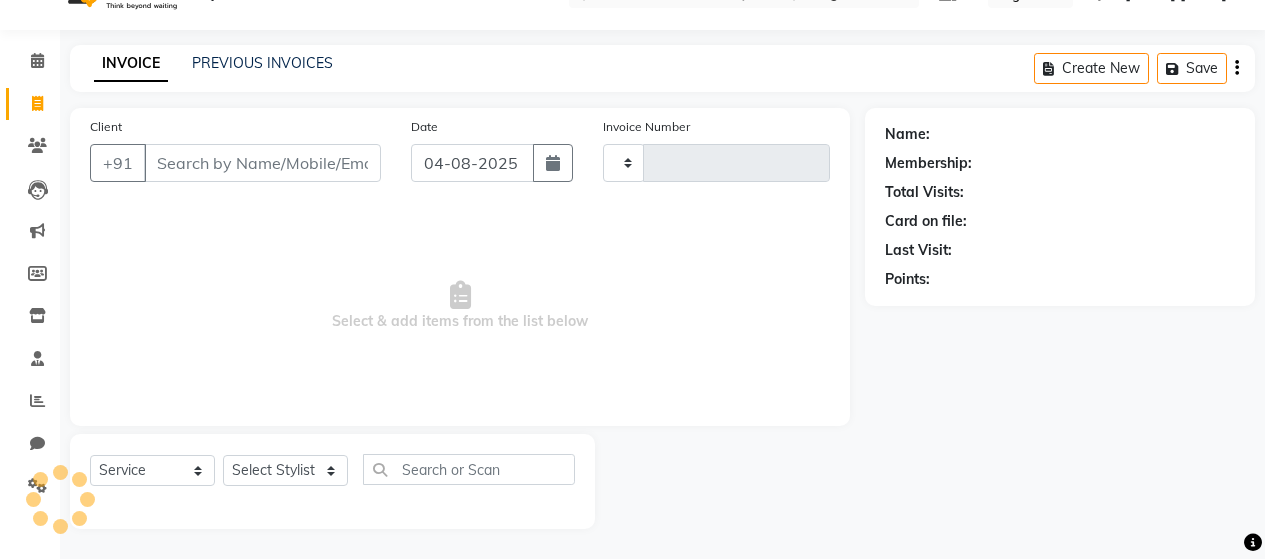 type on "1531" 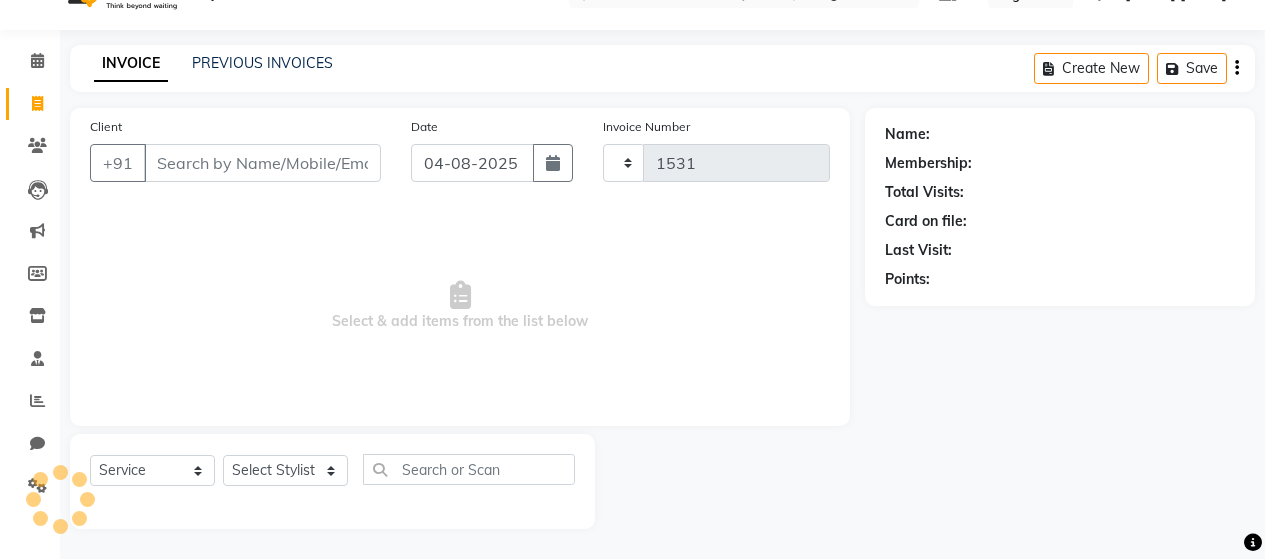 select on "7927" 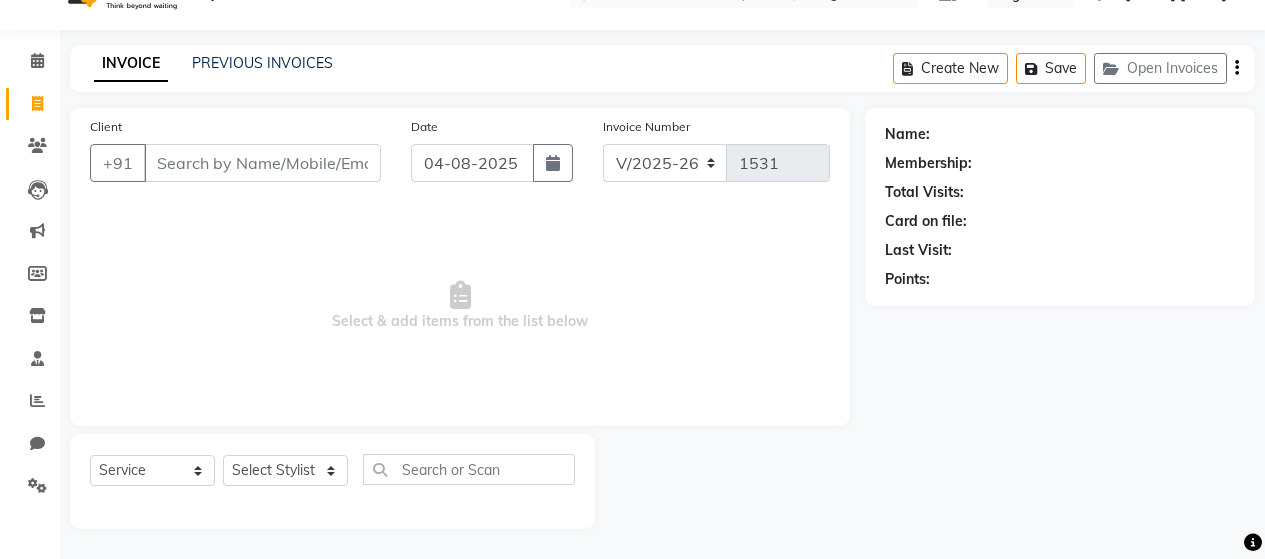 click on "Client" at bounding box center (262, 163) 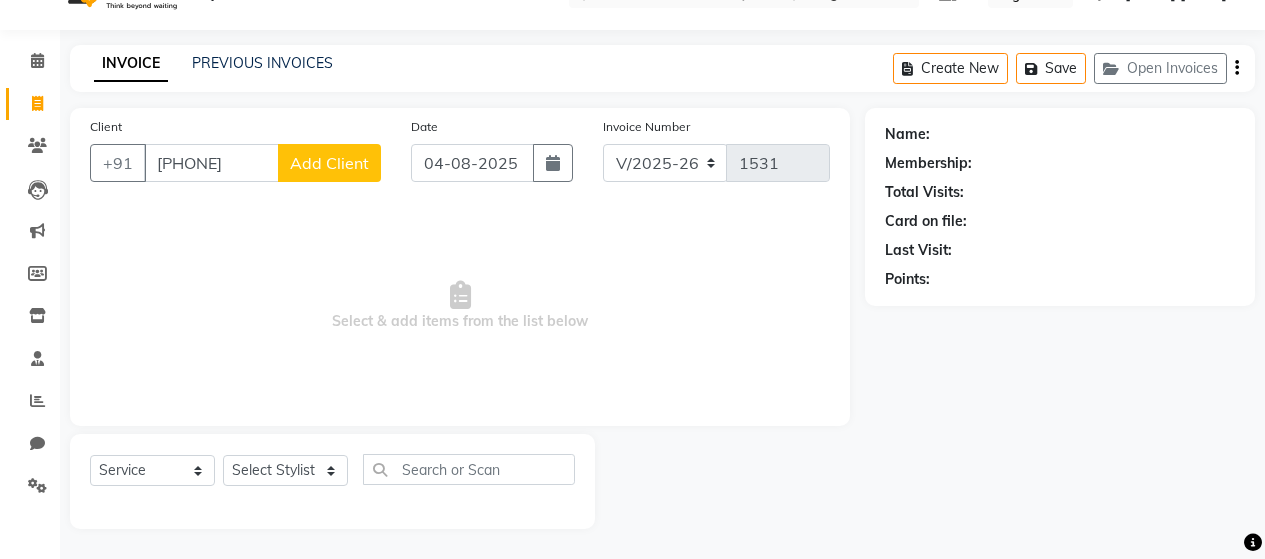 type on "[PHONE]" 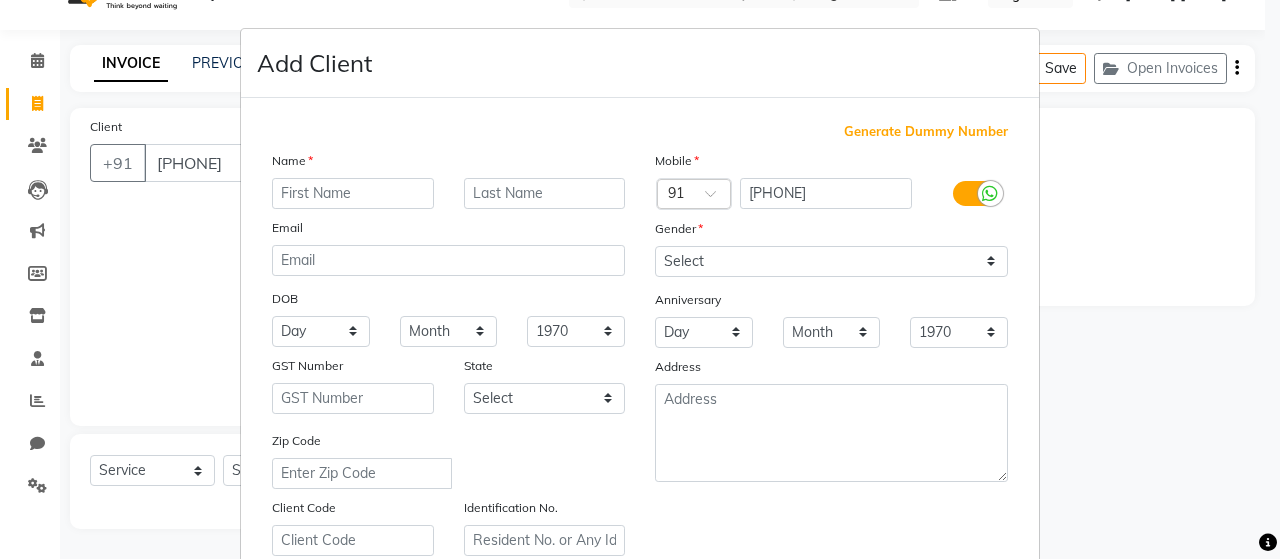 click at bounding box center [353, 193] 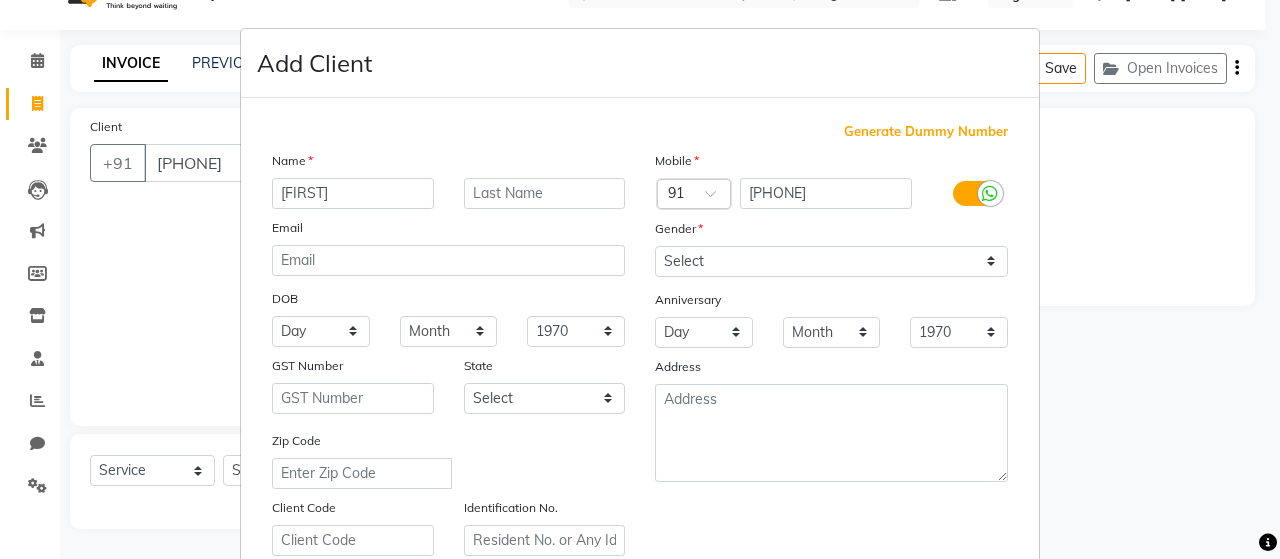 type on "[FIRST]" 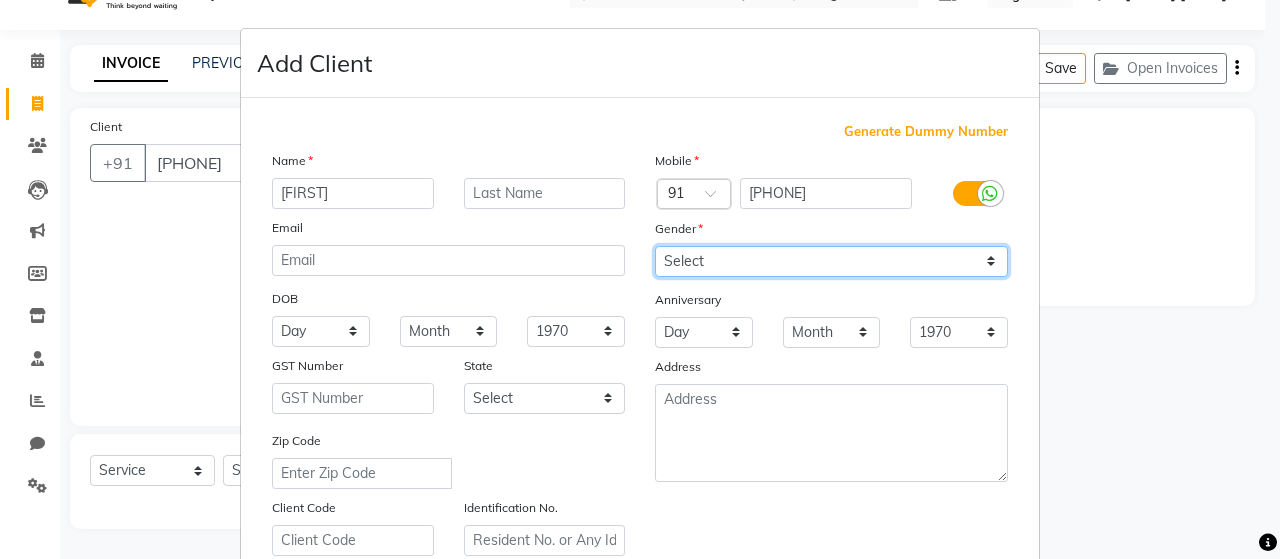 click on "Select Male Female Other Prefer Not To Say" at bounding box center (831, 261) 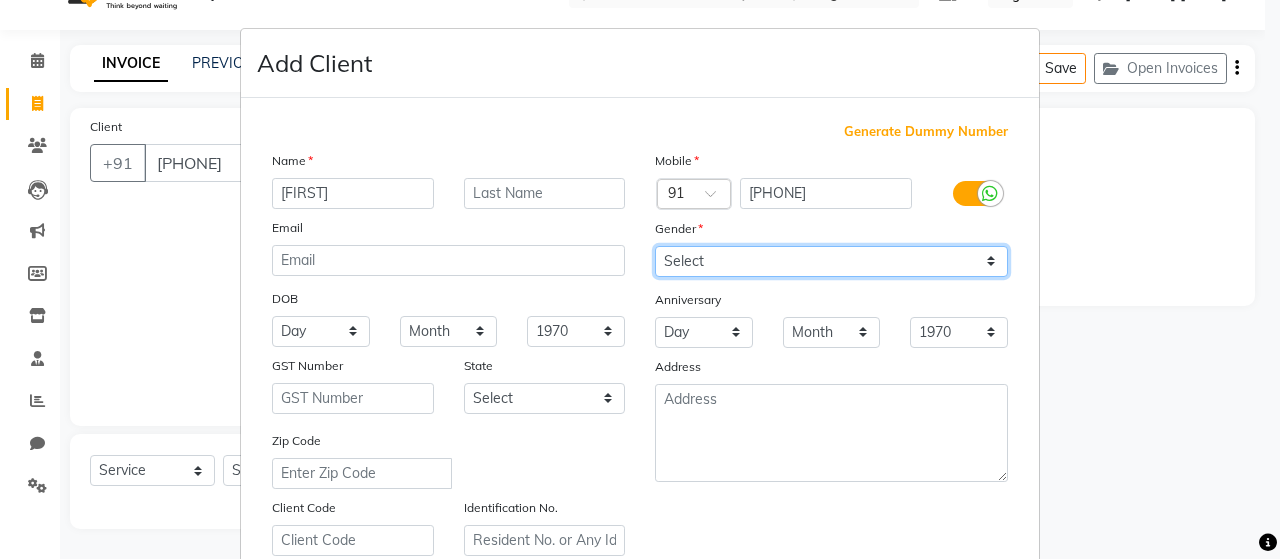 select on "female" 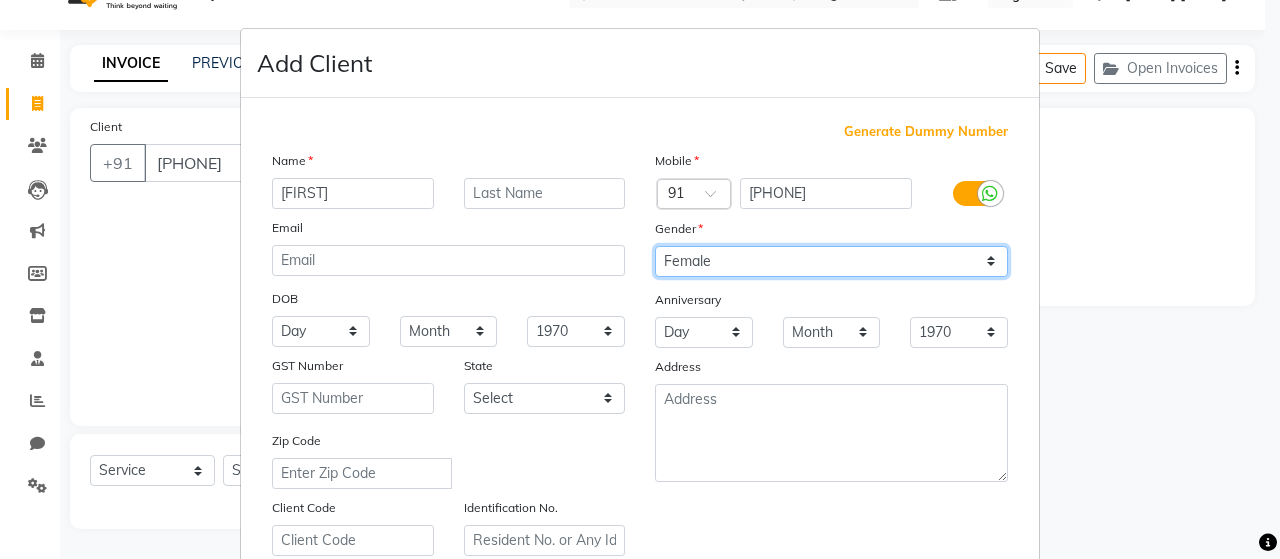 click on "Select Male Female Other Prefer Not To Say" at bounding box center (831, 261) 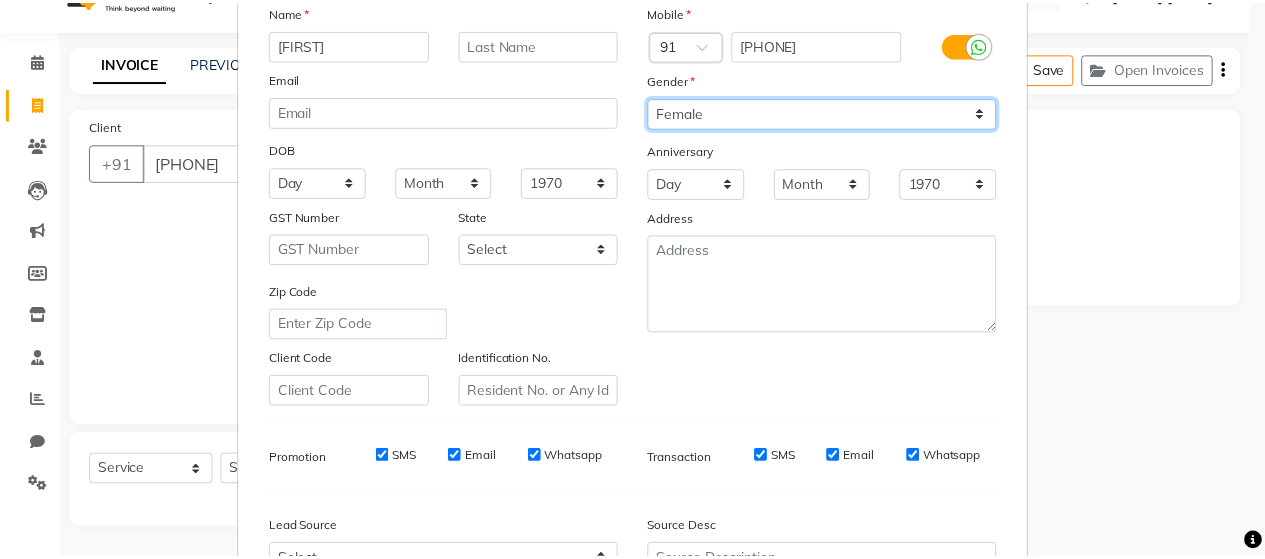 scroll, scrollTop: 364, scrollLeft: 0, axis: vertical 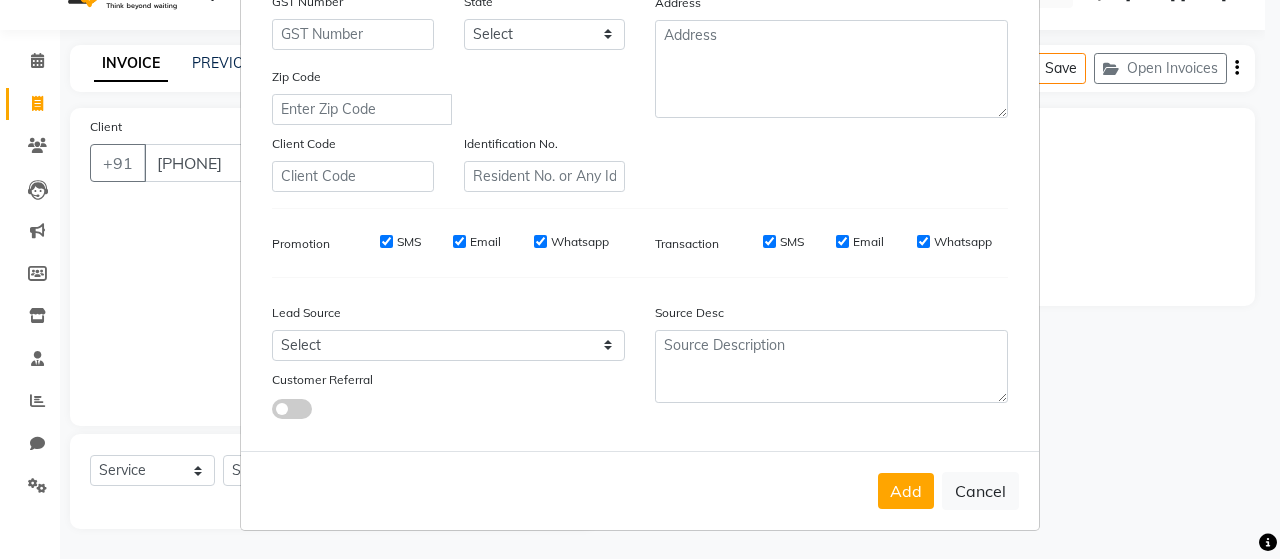 click on "SMS" at bounding box center [386, 241] 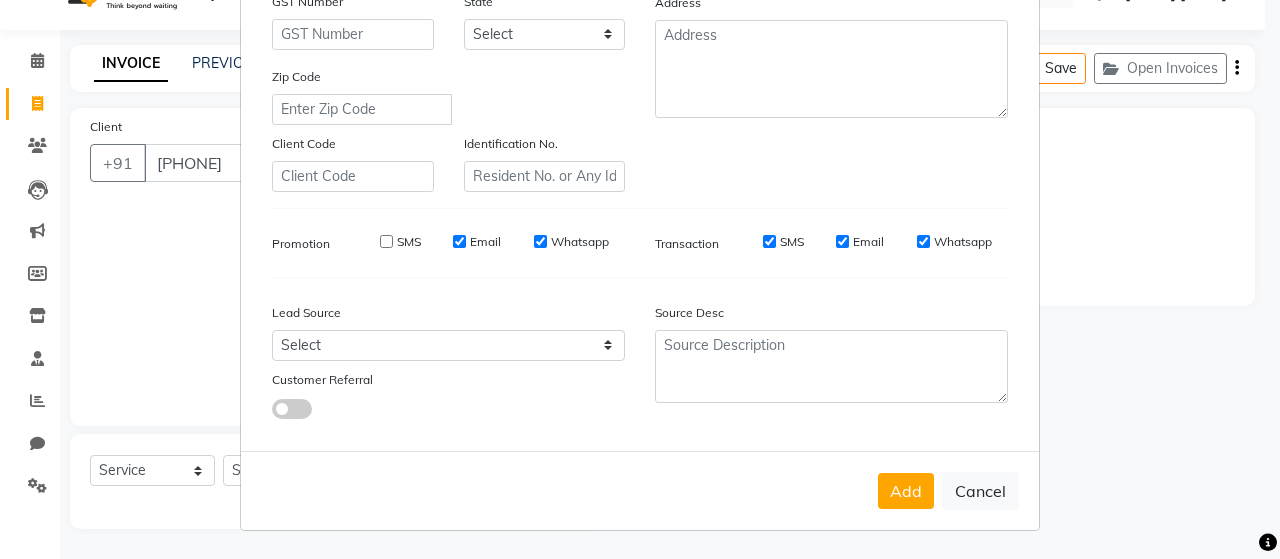click on "Email" at bounding box center [459, 241] 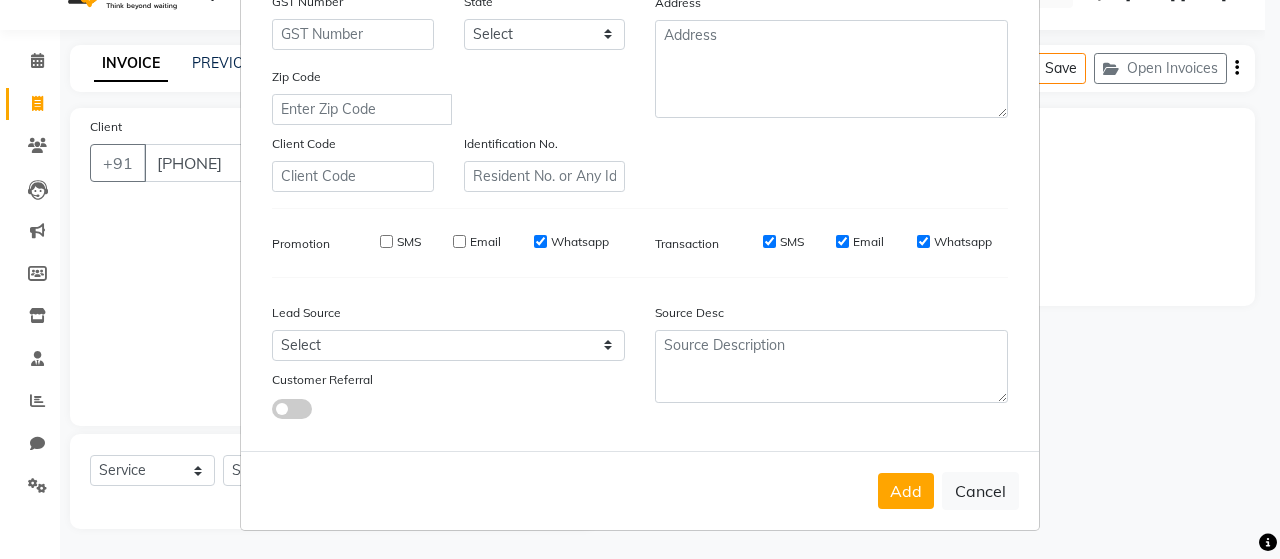 click on "Whatsapp" at bounding box center [540, 241] 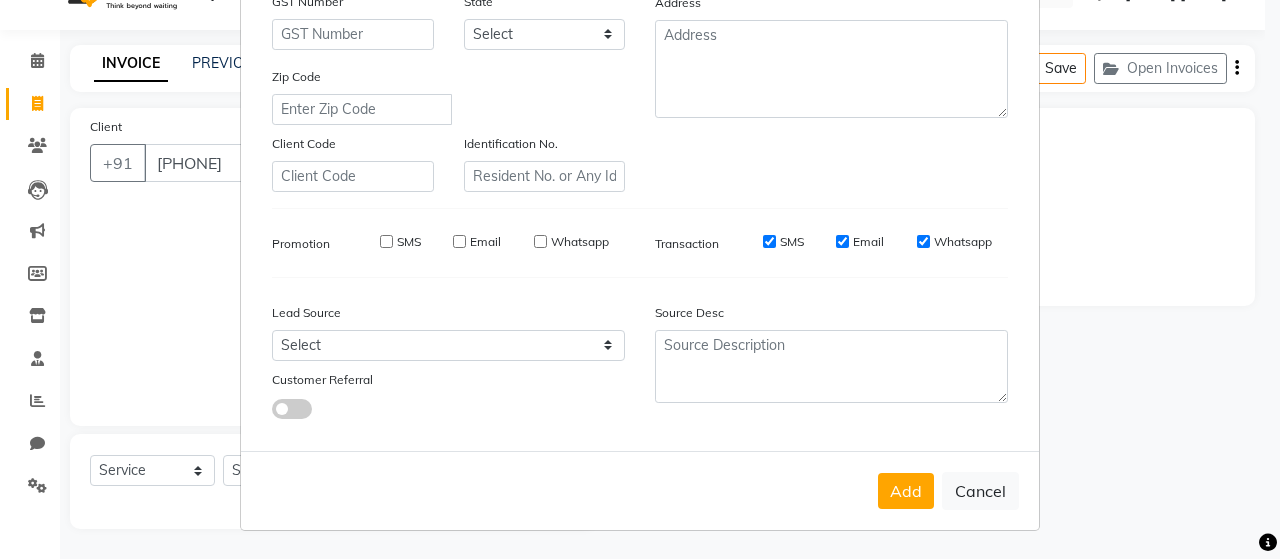 click on "SMS" at bounding box center [769, 241] 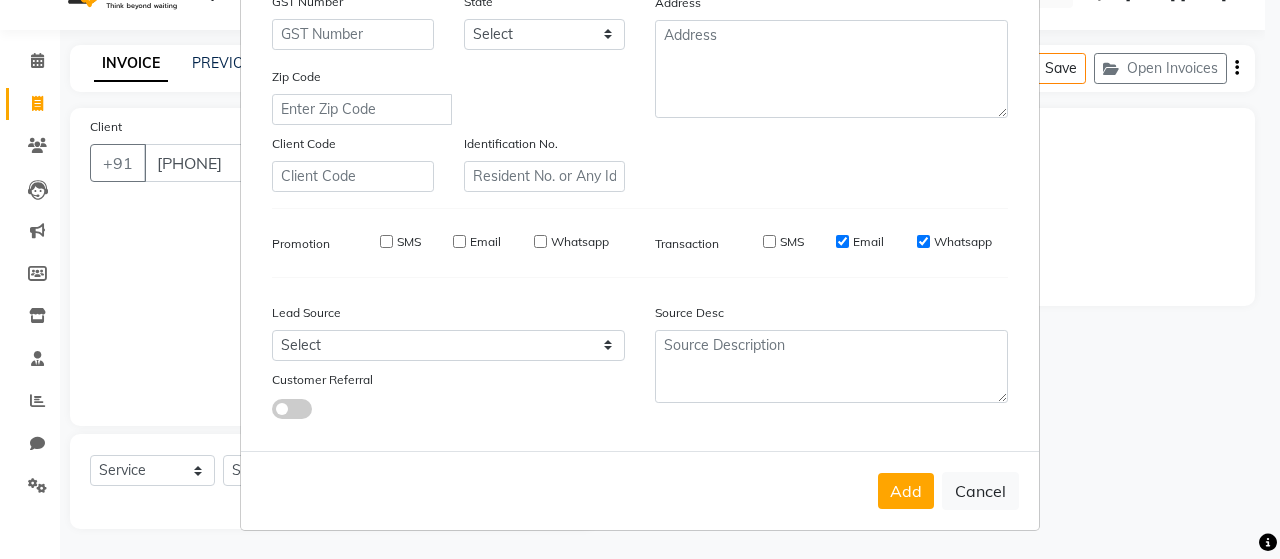 drag, startPoint x: 841, startPoint y: 237, endPoint x: 853, endPoint y: 242, distance: 13 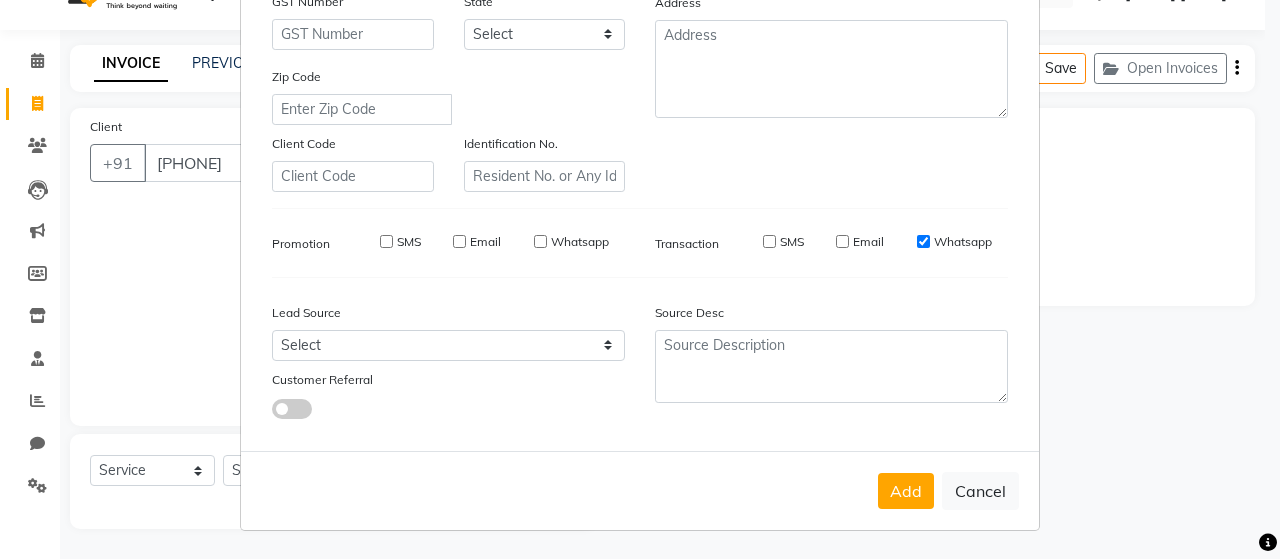 click on "Whatsapp" at bounding box center [923, 241] 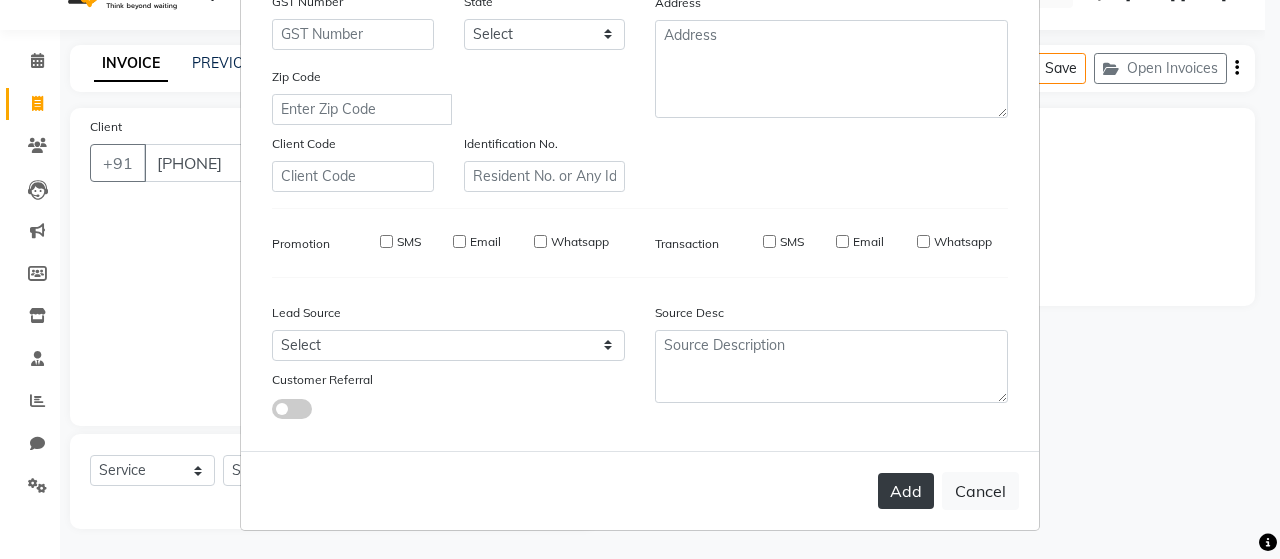 click on "Add" at bounding box center (906, 491) 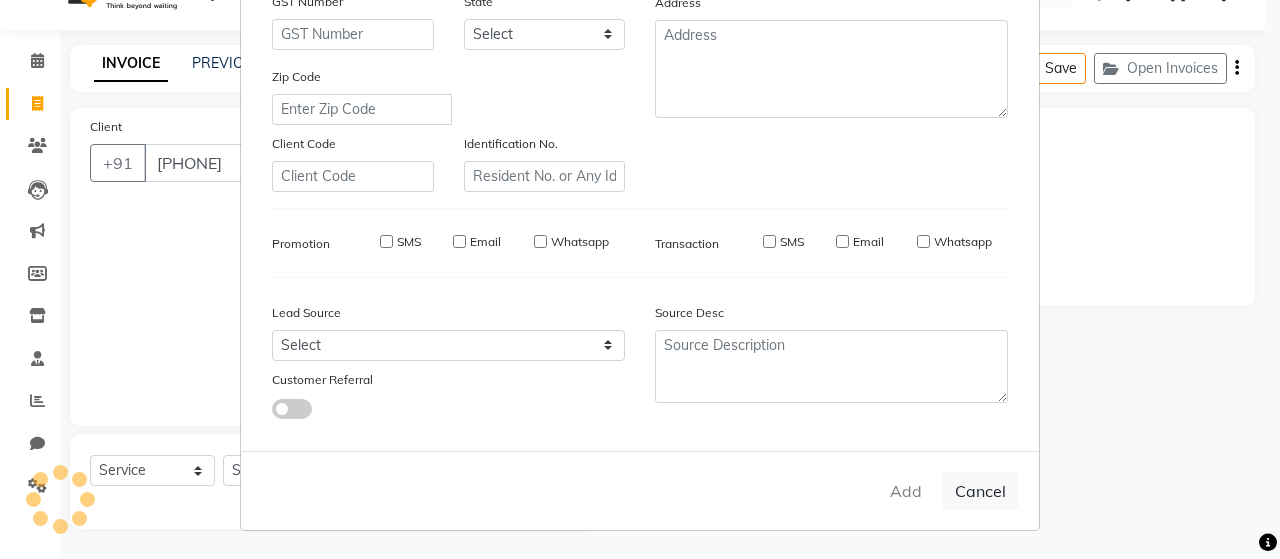 type 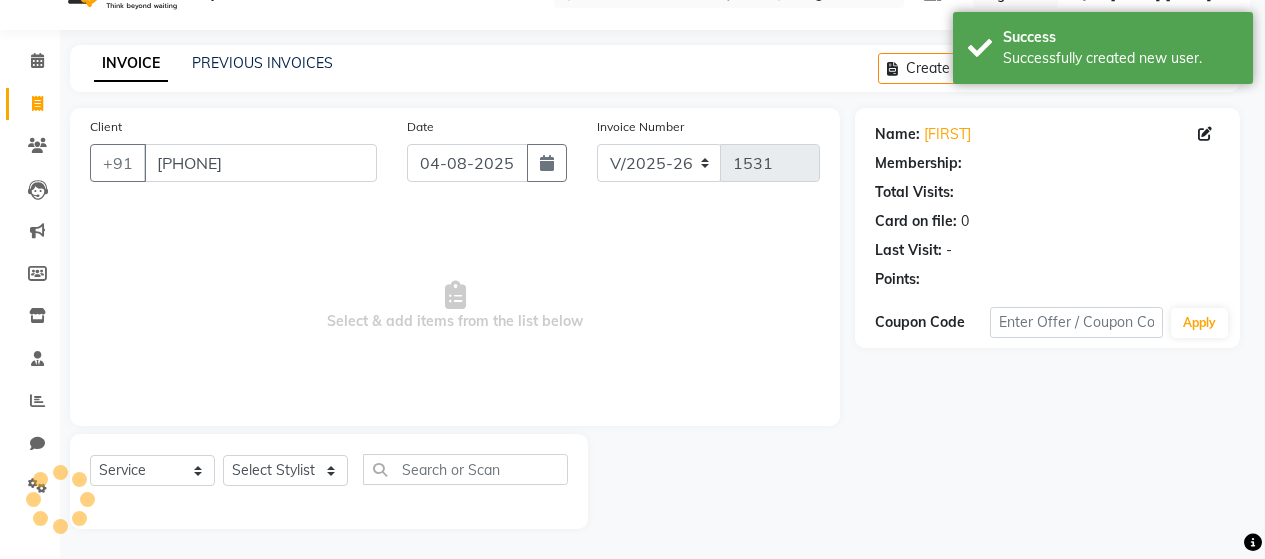 select on "1: Object" 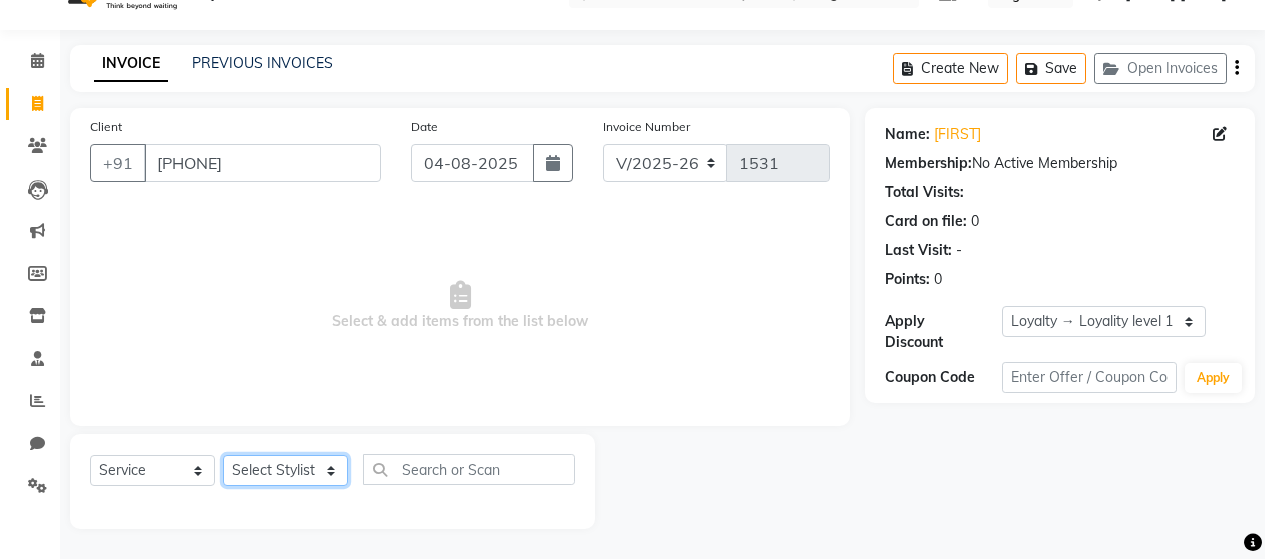 click on "Select Stylist Alim Salmani Altaf Zibral Ankush Thakur Arti Jaiswar Ashfak Ganesh Shetty Jayshri Shane Kanika Burman Kavitha Shetty Kiran Tak Komal Saga rSanap Krupali A Kore Simon Monteiro Sunil Thakur sunita chaudhary Tulsi Nirmal" 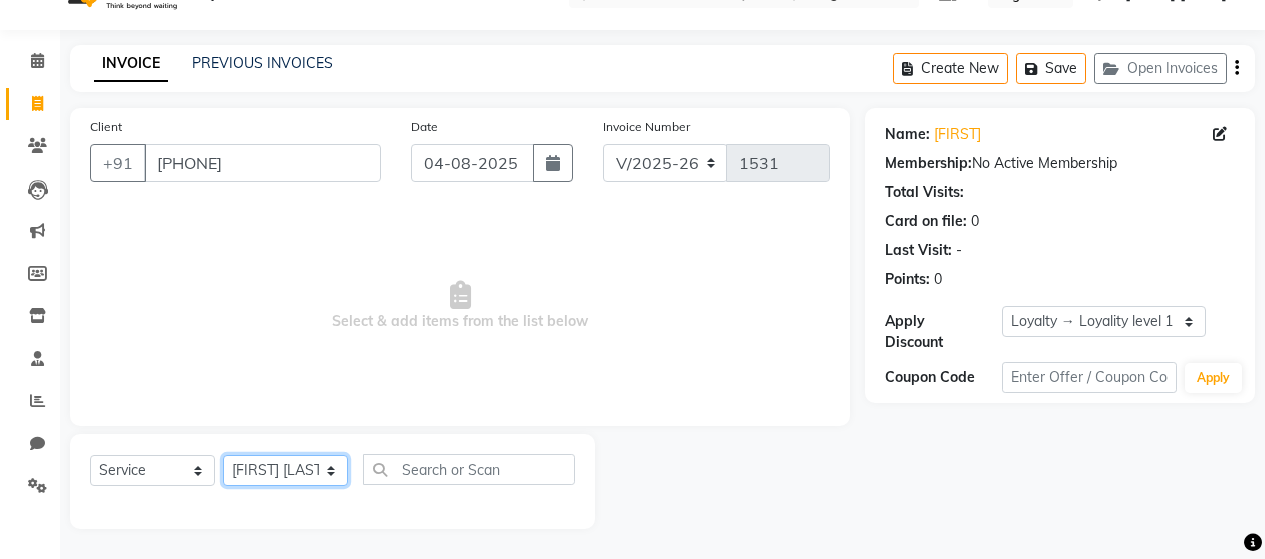 click on "Select Stylist Alim Salmani Altaf Zibral Ankush Thakur Arti Jaiswar Ashfak Ganesh Shetty Jayshri Shane Kanika Burman Kavitha Shetty Kiran Tak Komal Saga rSanap Krupali A Kore Simon Monteiro Sunil Thakur sunita chaudhary Tulsi Nirmal" 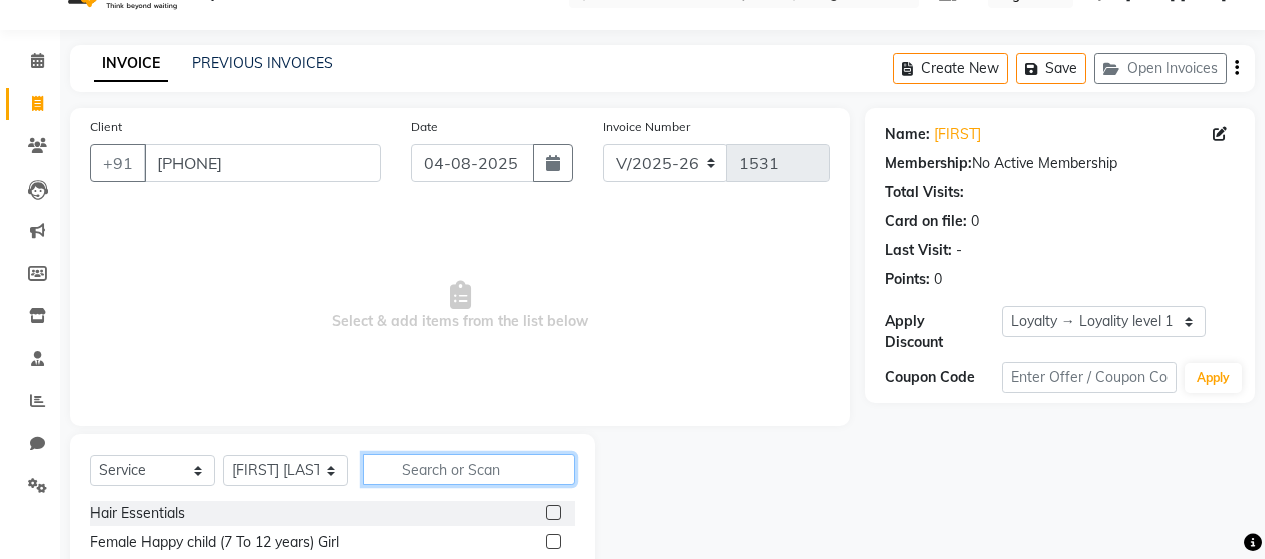 click 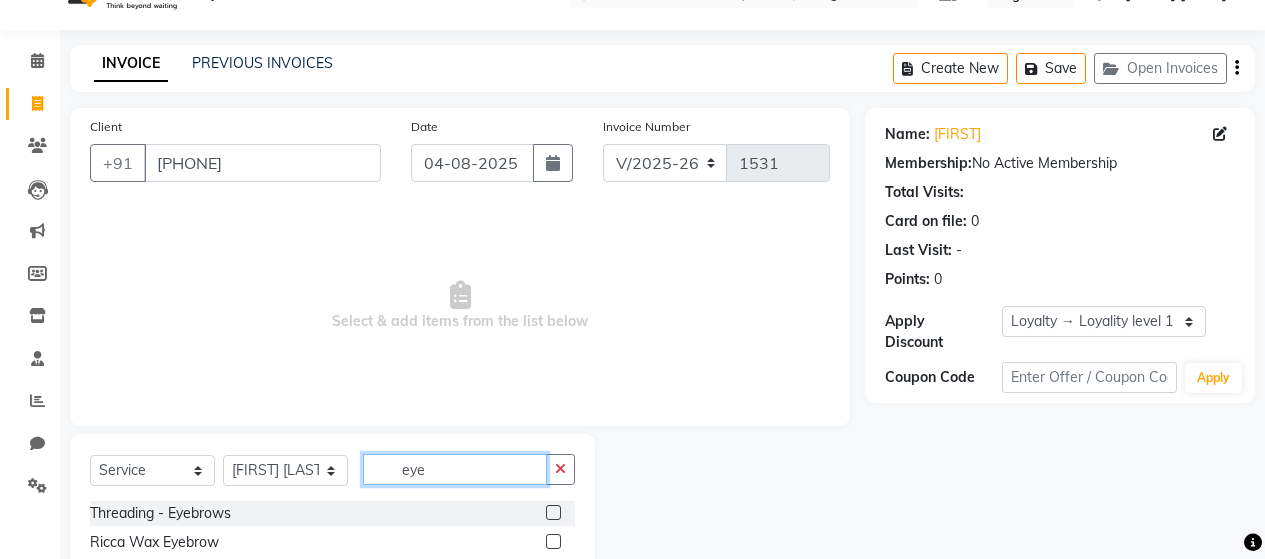 type on "eye" 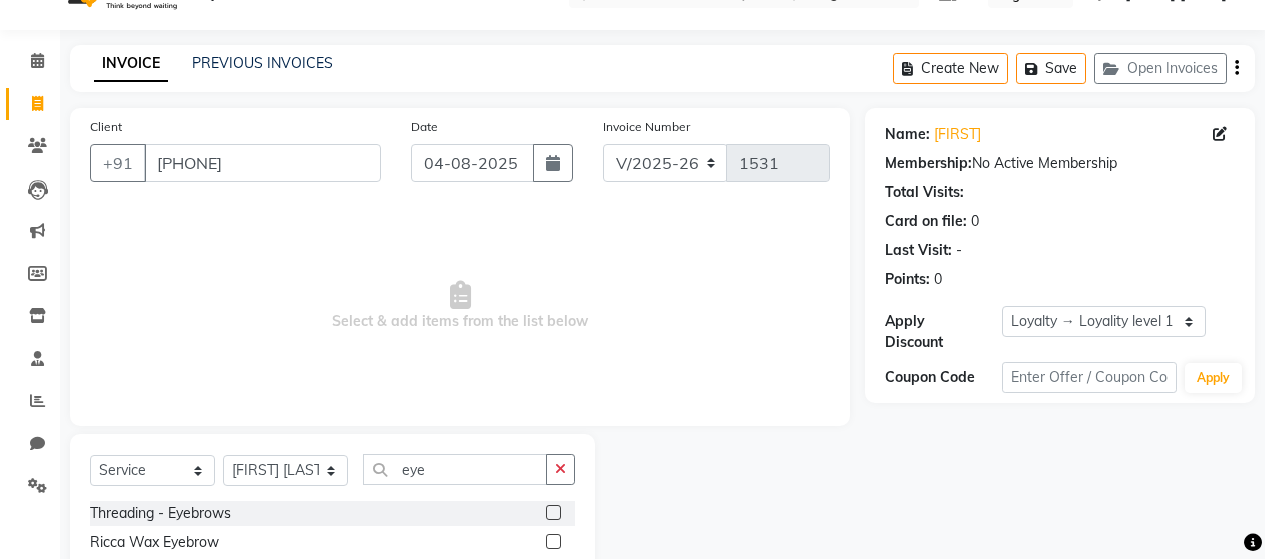 click 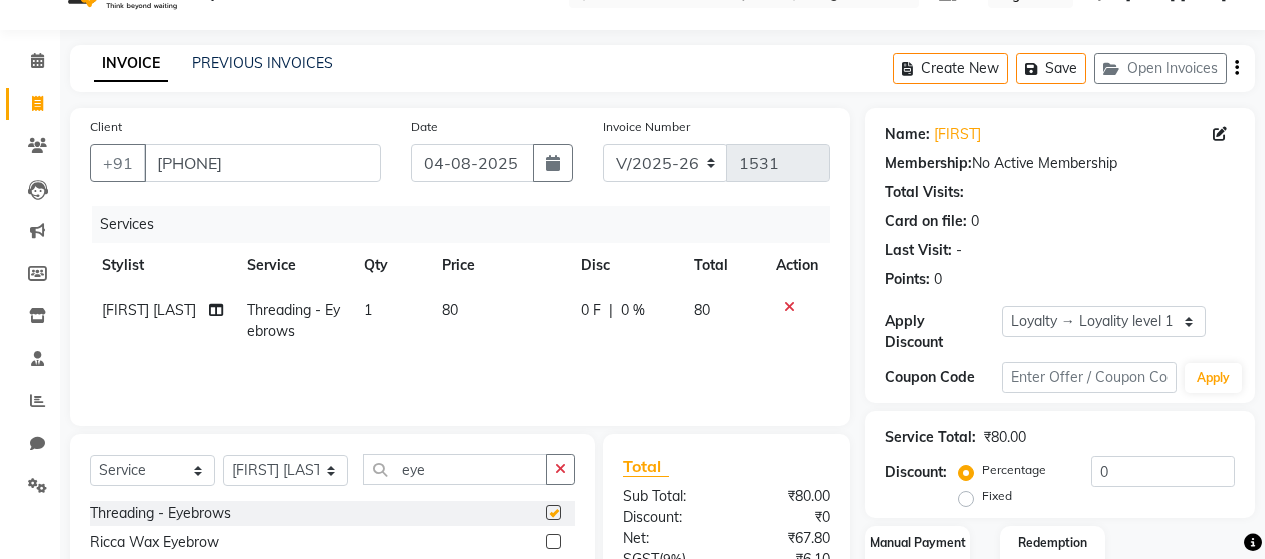 checkbox on "false" 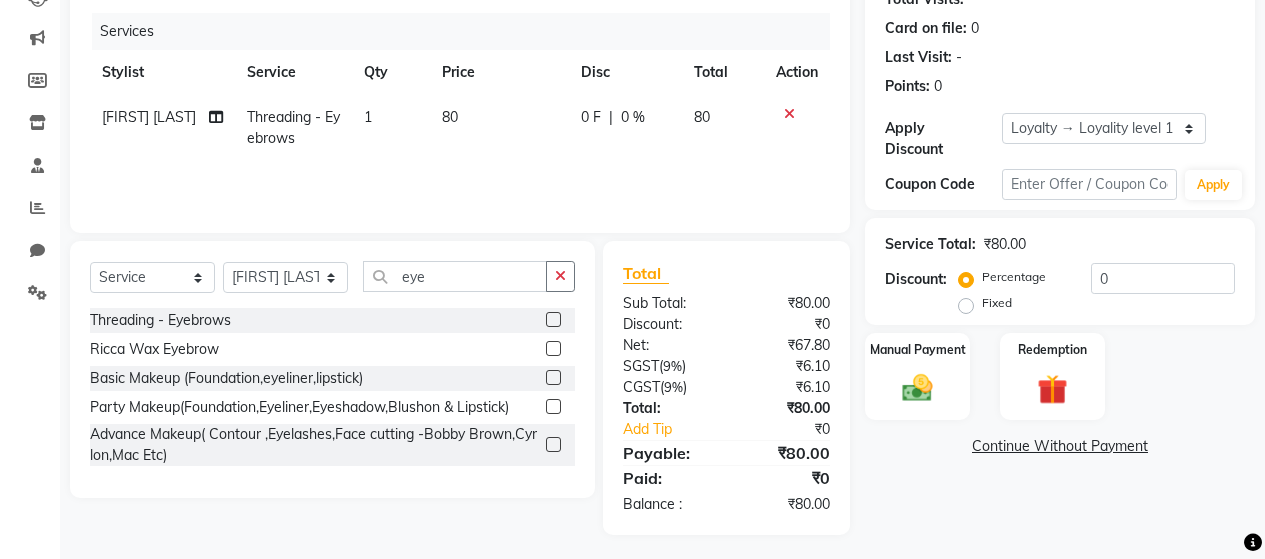 scroll, scrollTop: 241, scrollLeft: 0, axis: vertical 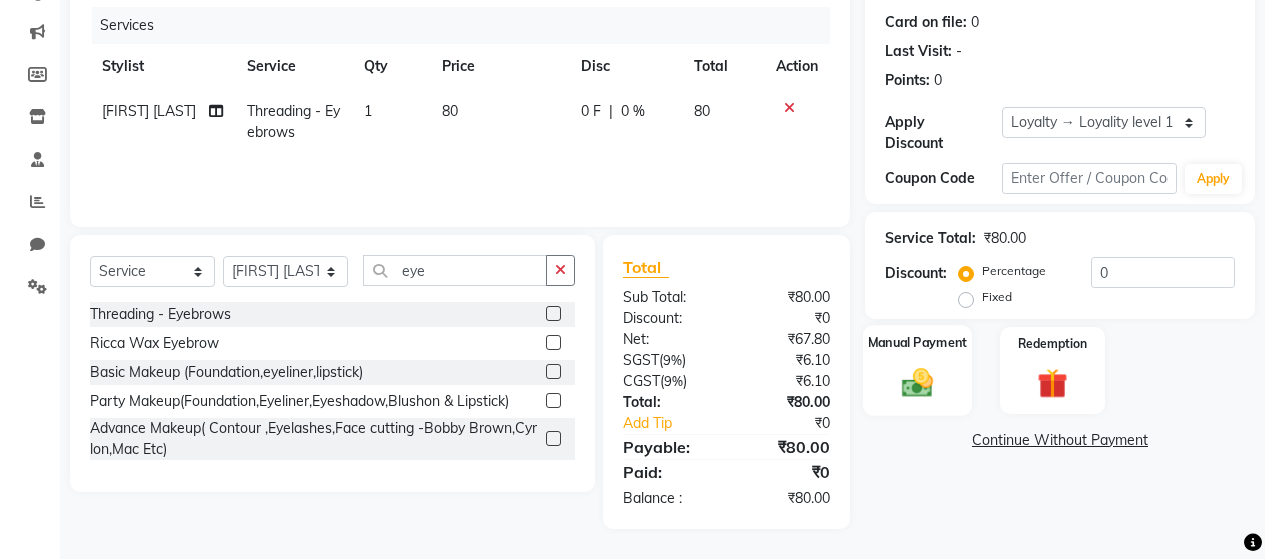 click 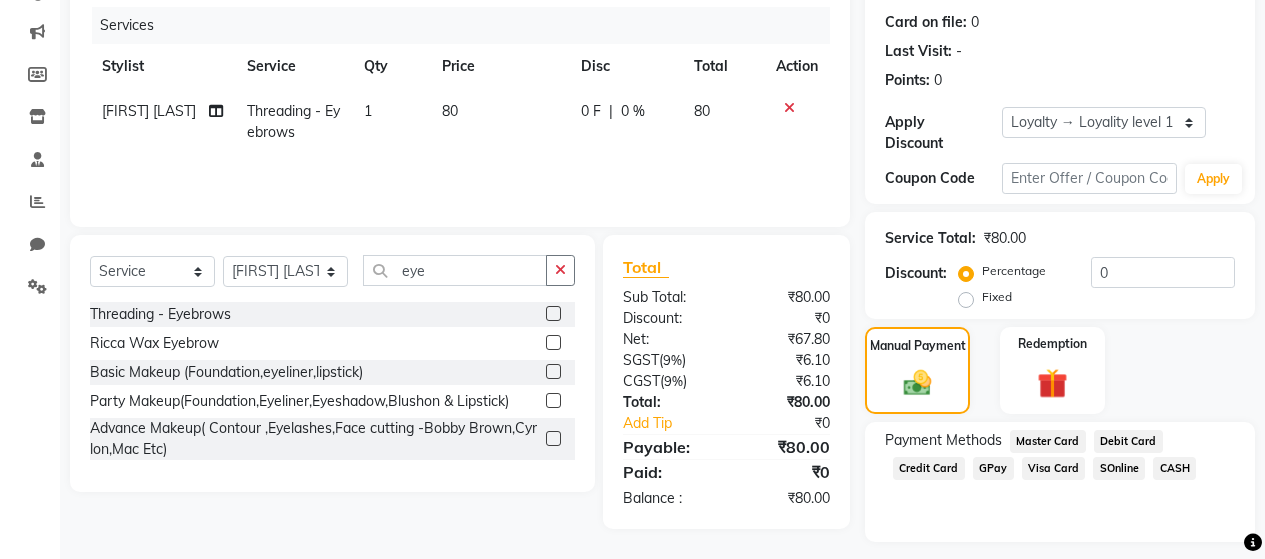 click on "GPay" 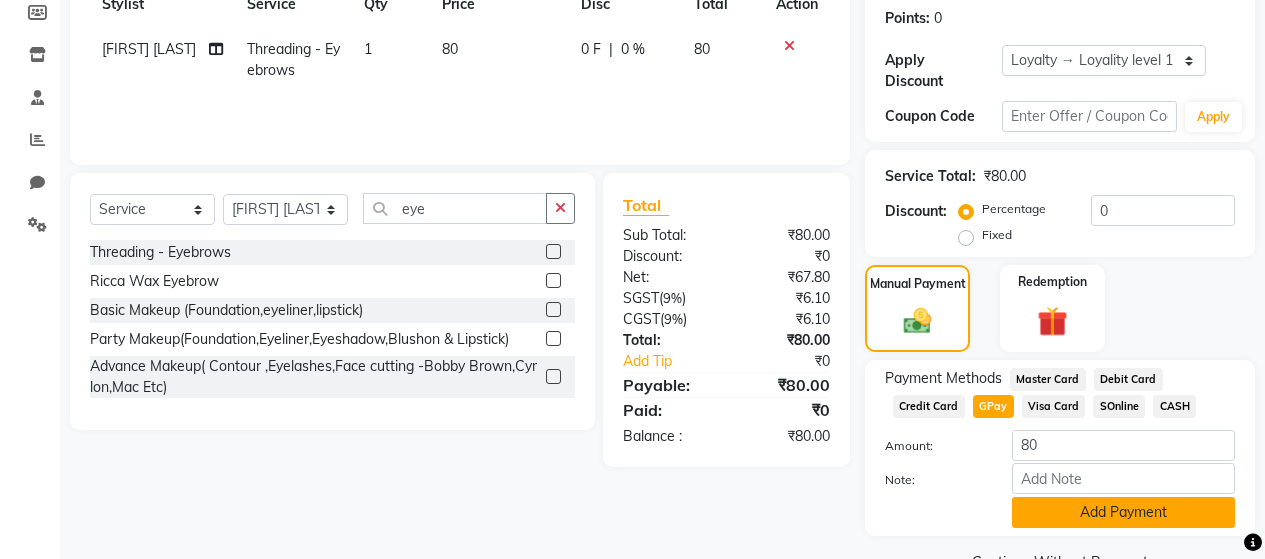 scroll, scrollTop: 335, scrollLeft: 0, axis: vertical 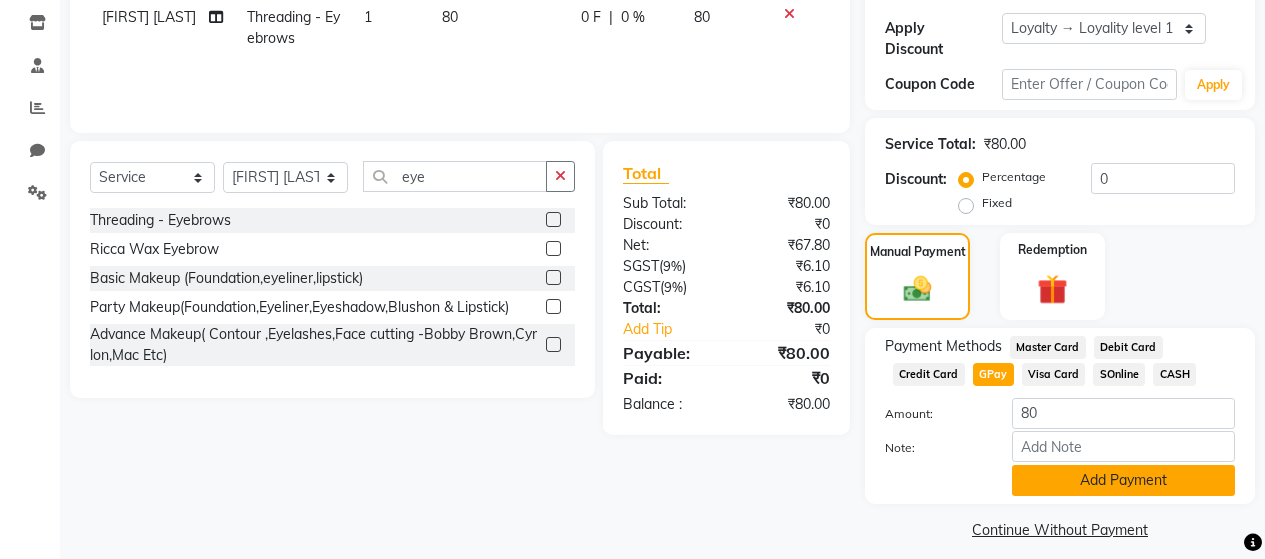click on "Add Payment" 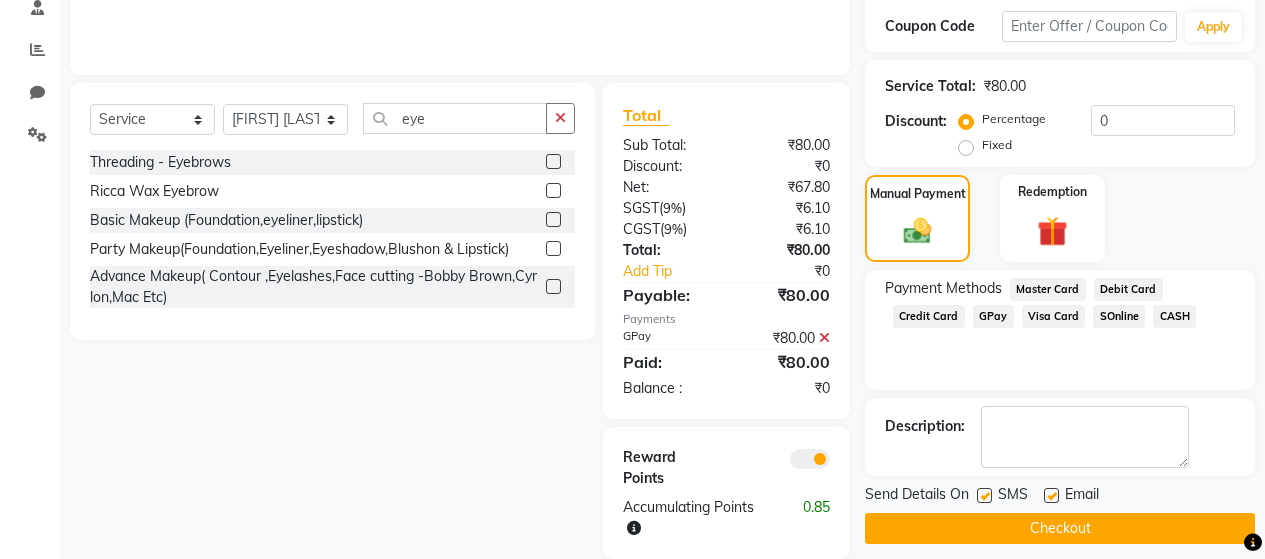 scroll, scrollTop: 423, scrollLeft: 0, axis: vertical 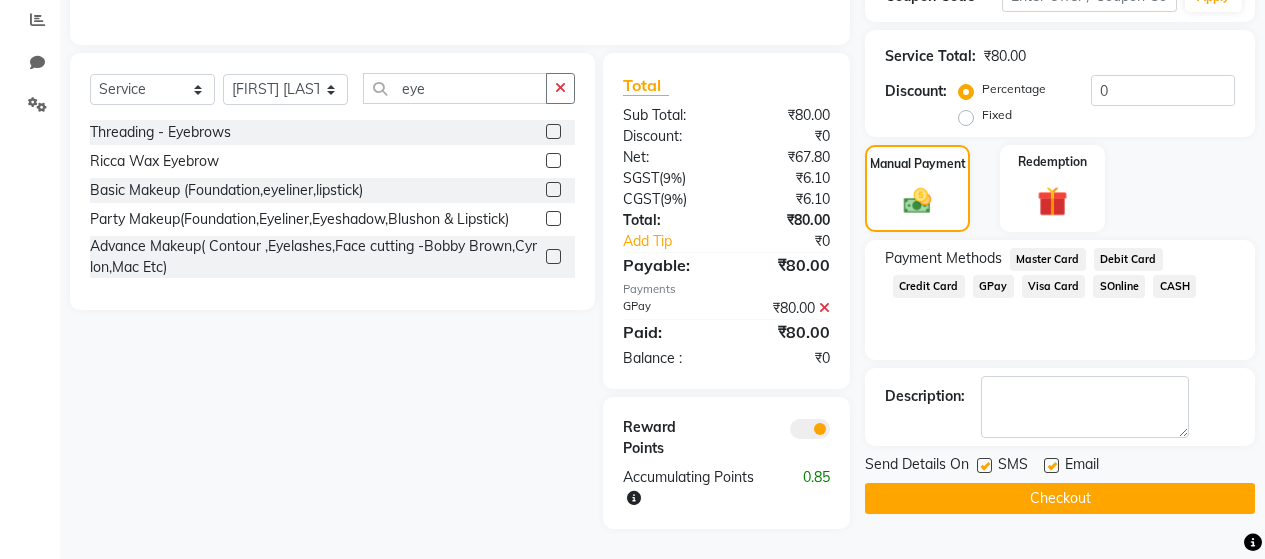 click 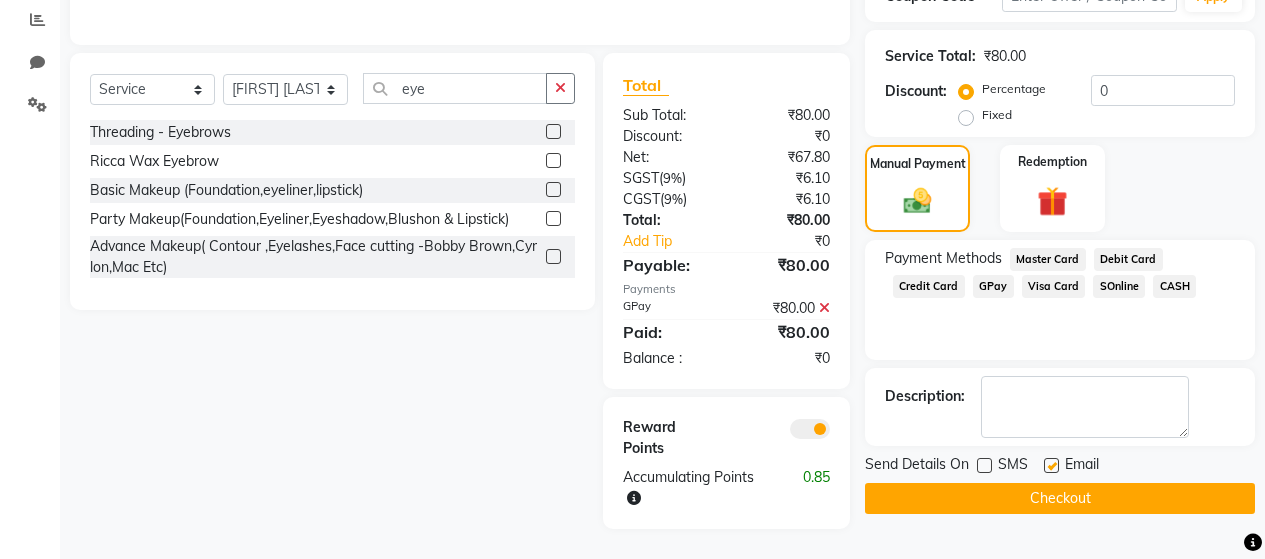 click 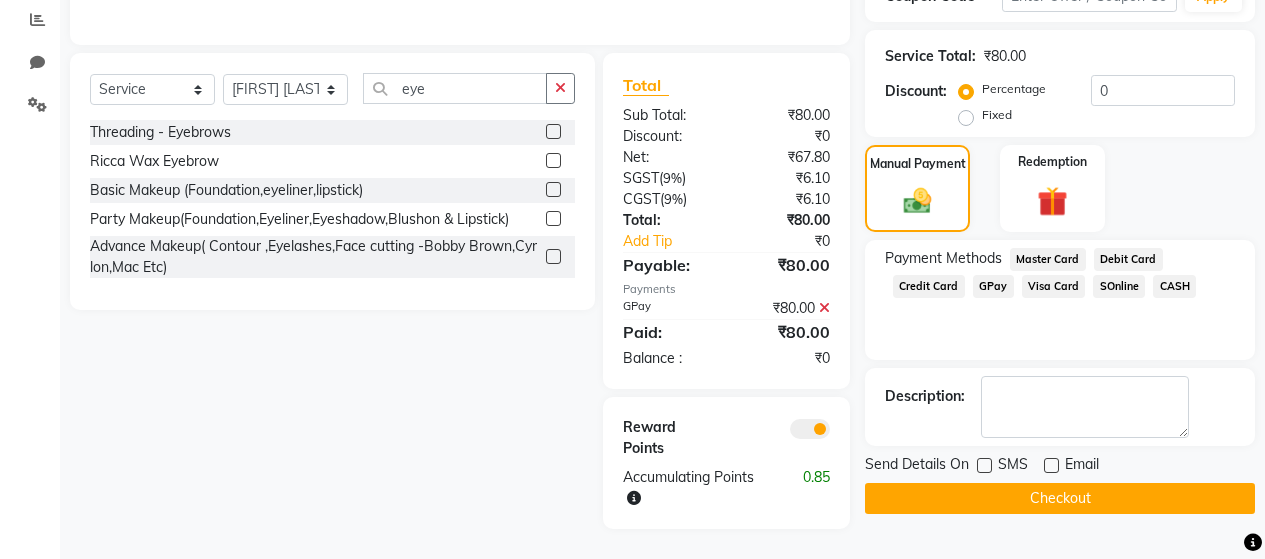 click on "Checkout" 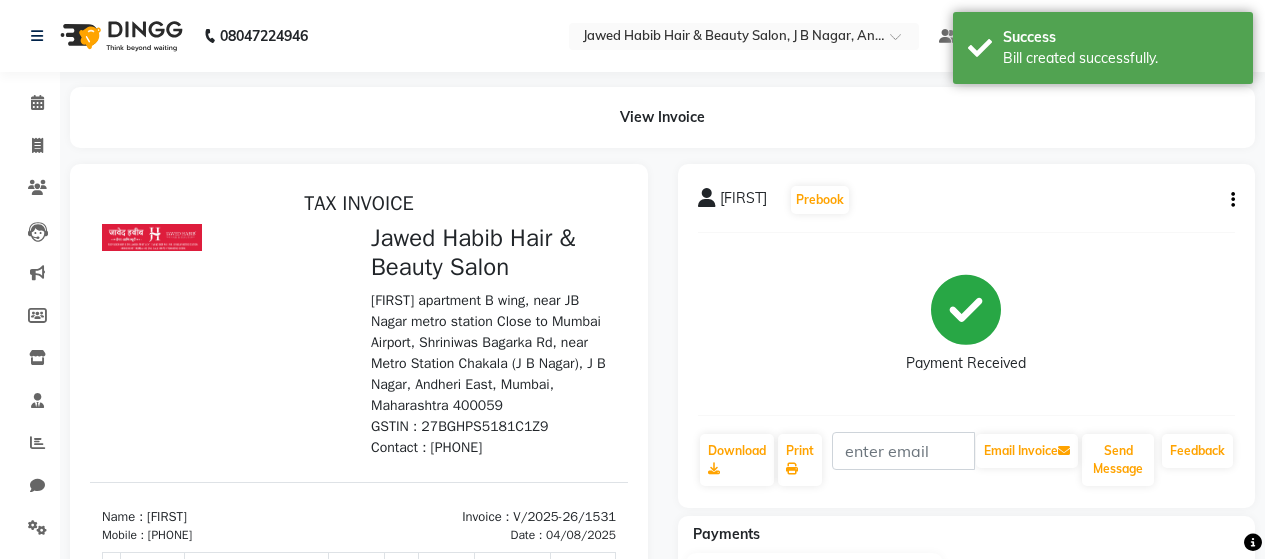 scroll, scrollTop: 0, scrollLeft: 0, axis: both 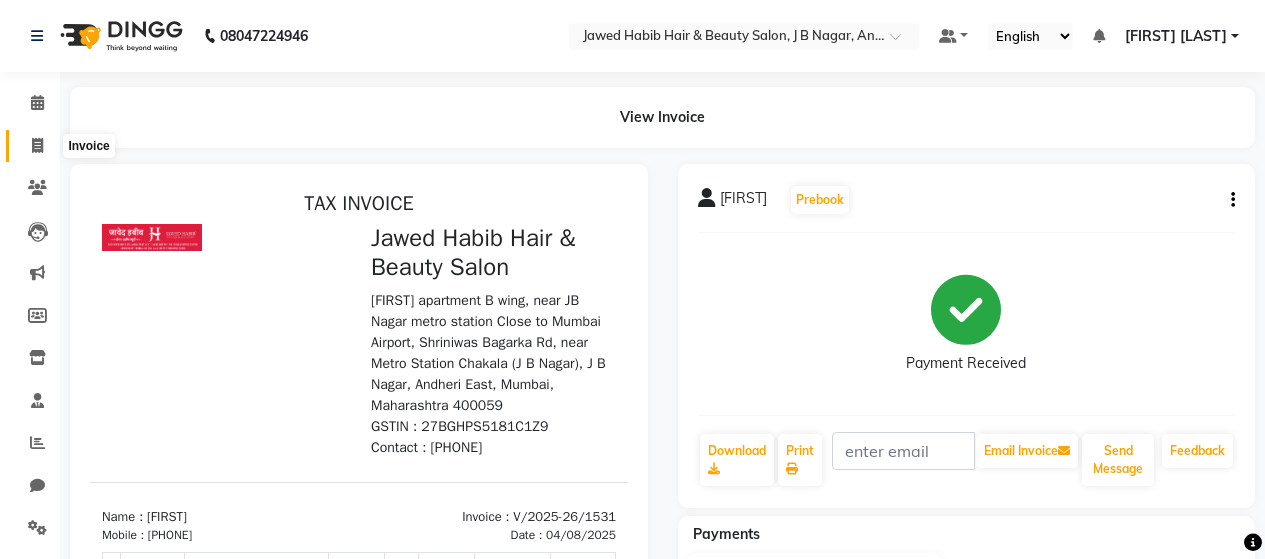 click 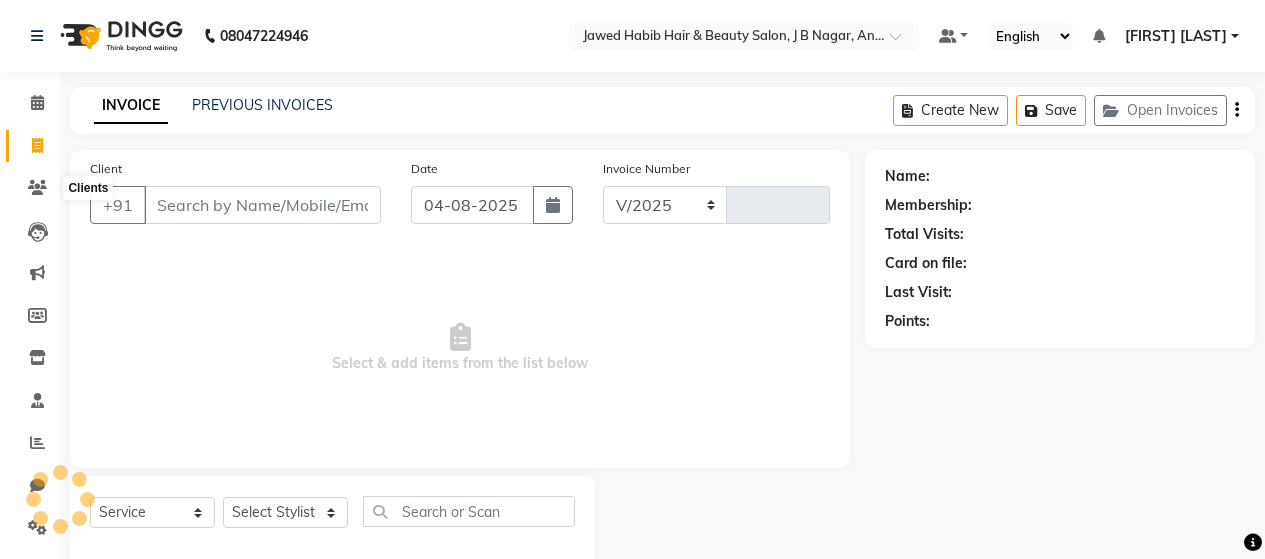 select on "7927" 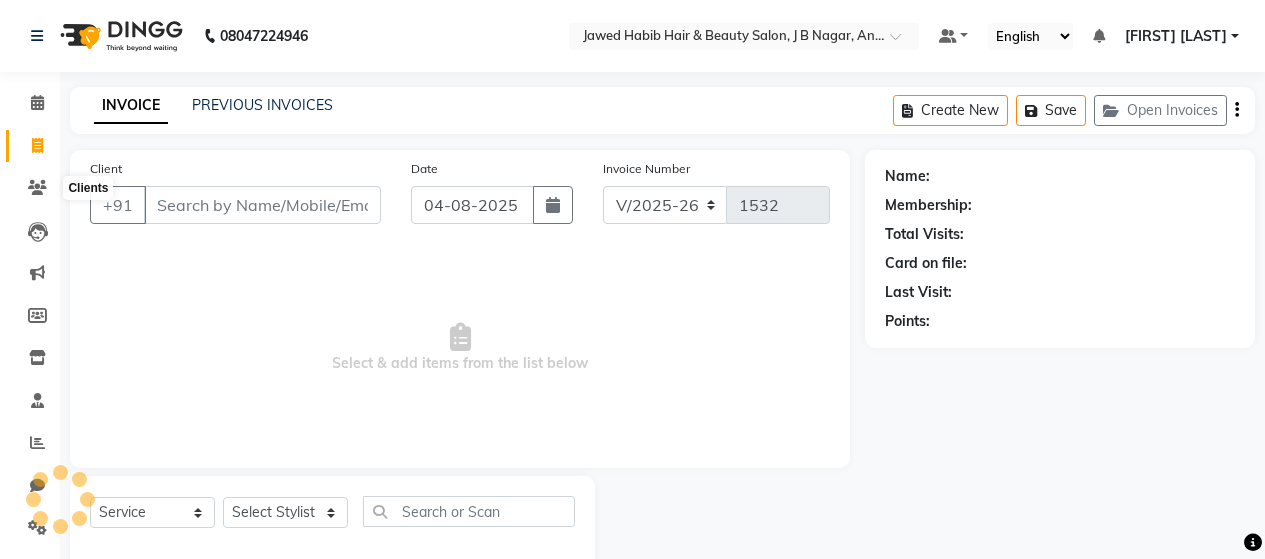 scroll, scrollTop: 42, scrollLeft: 0, axis: vertical 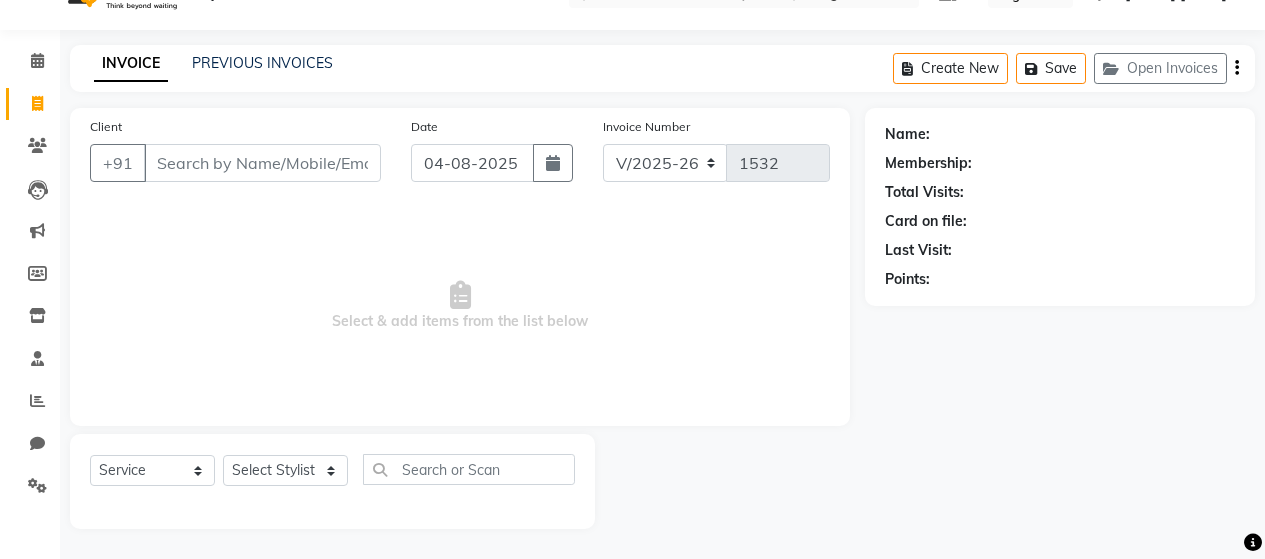 click on "Client" at bounding box center [262, 163] 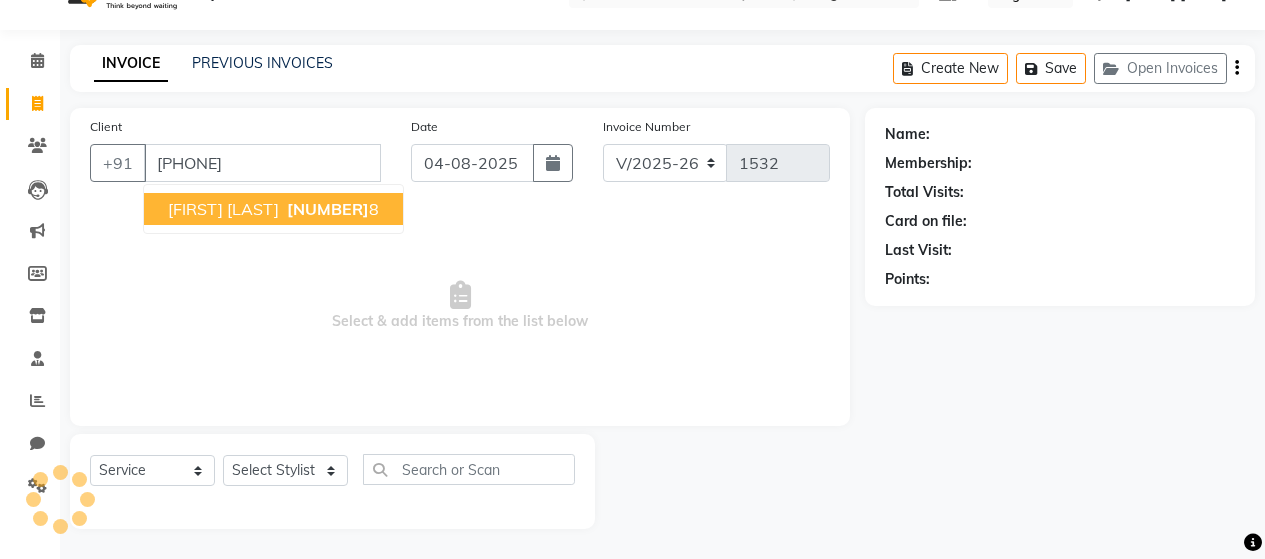 type on "[PHONE]" 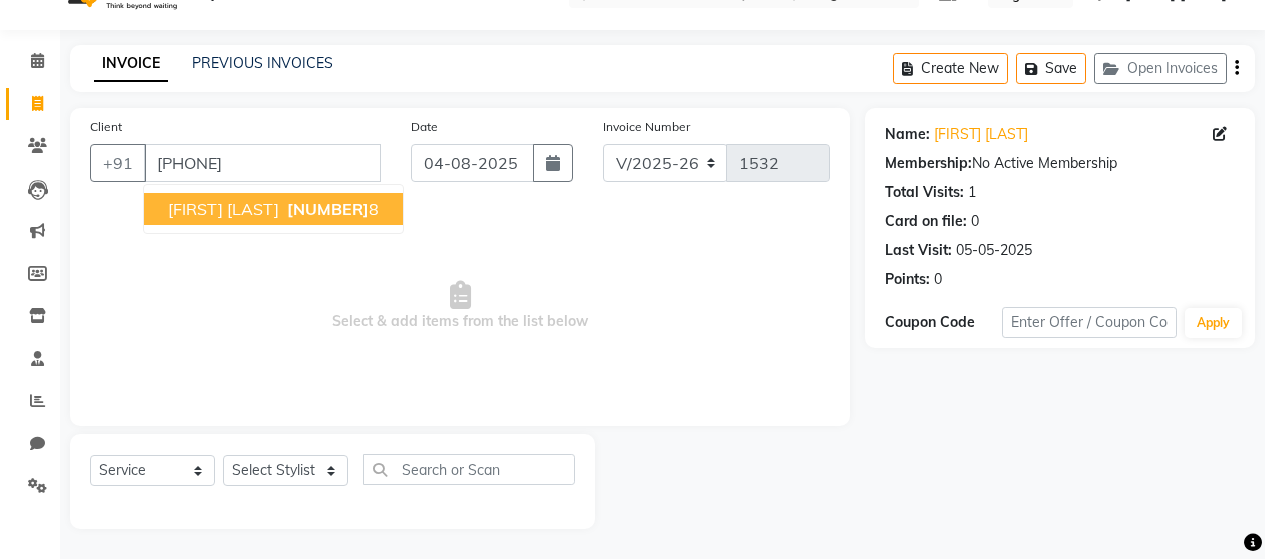 click on "[FIRST] [LAST] [PHONE]" at bounding box center (273, 209) 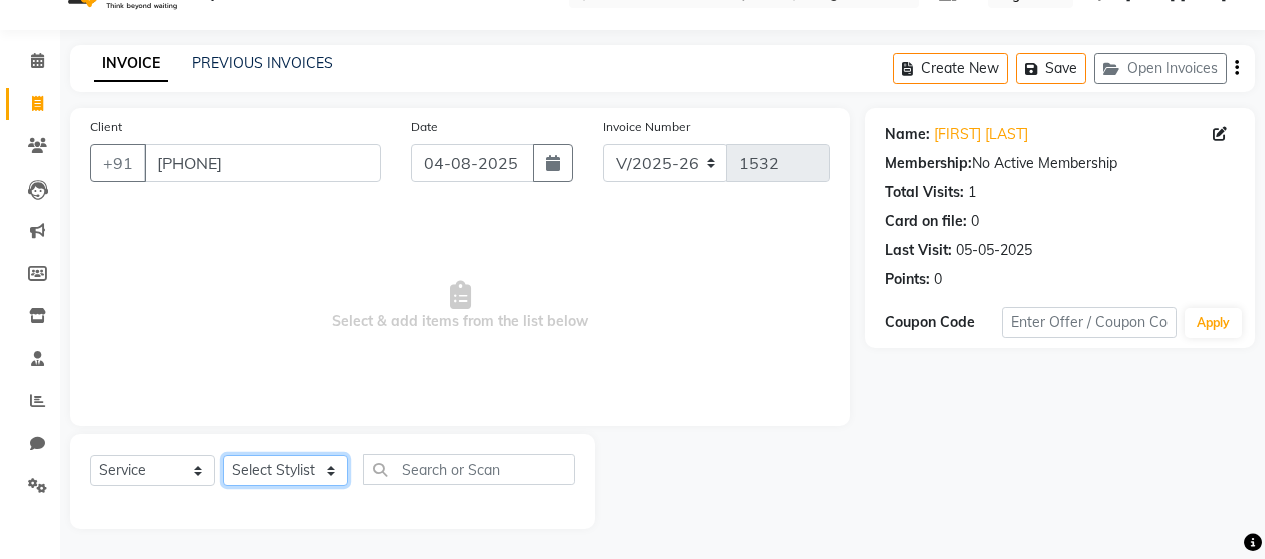 click on "Select Stylist Alim Salmani Altaf Zibral Ankush Thakur Arti Jaiswar Ashfak Ganesh Shetty Jayshri Shane Kanika Burman Kavitha Shetty Kiran Tak Komal Saga rSanap Krupali A Kore Simon Monteiro Sunil Thakur sunita chaudhary Tulsi Nirmal" 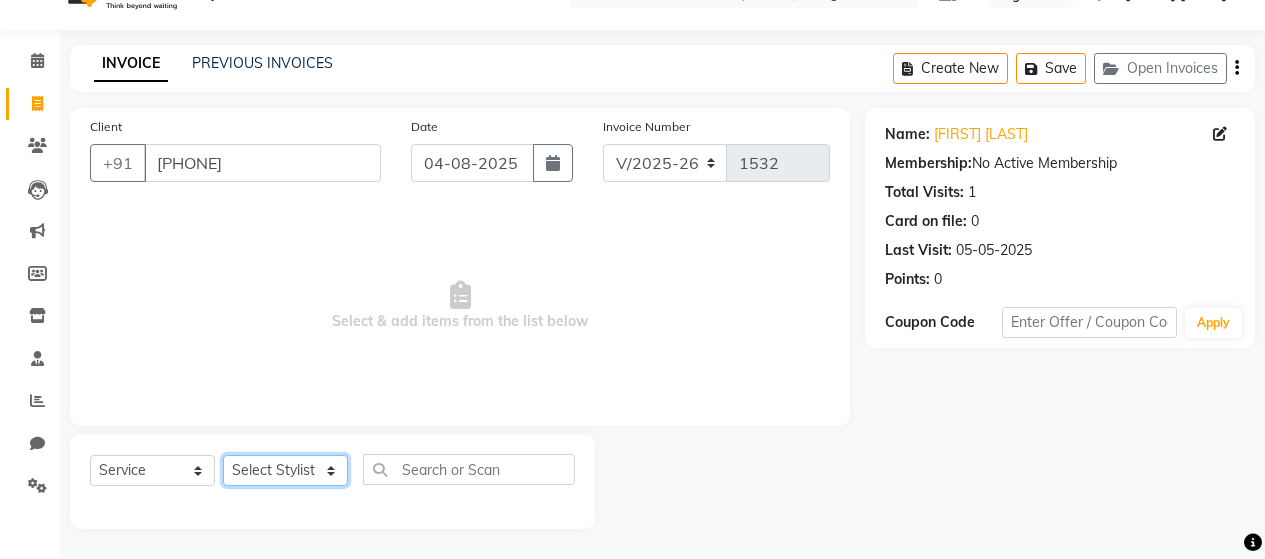 select on "[NUMBER]" 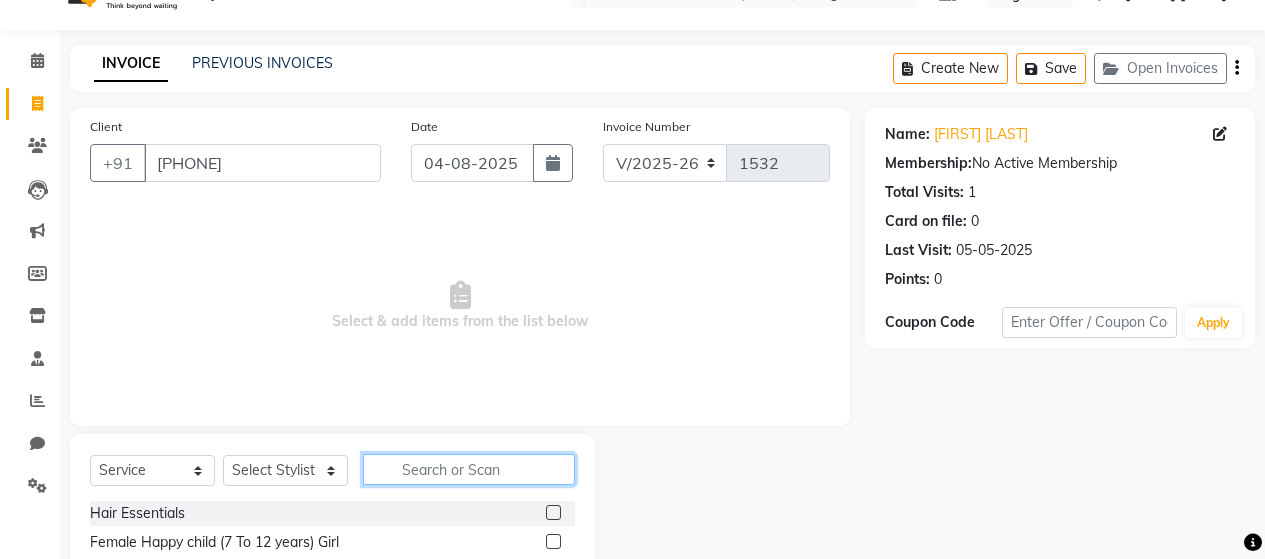 click 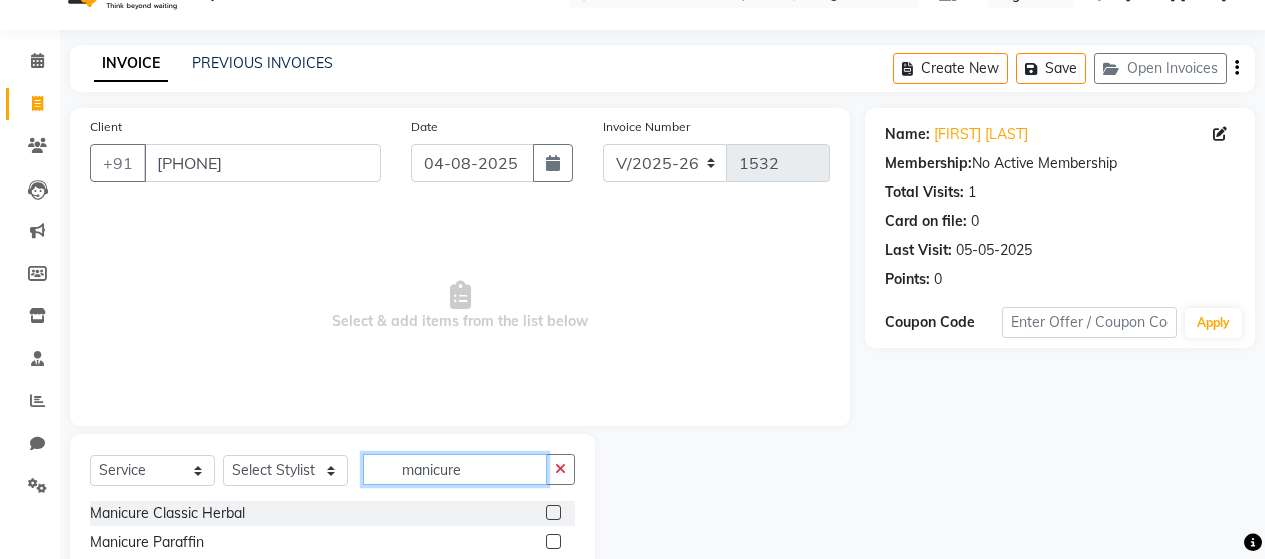 scroll, scrollTop: 142, scrollLeft: 0, axis: vertical 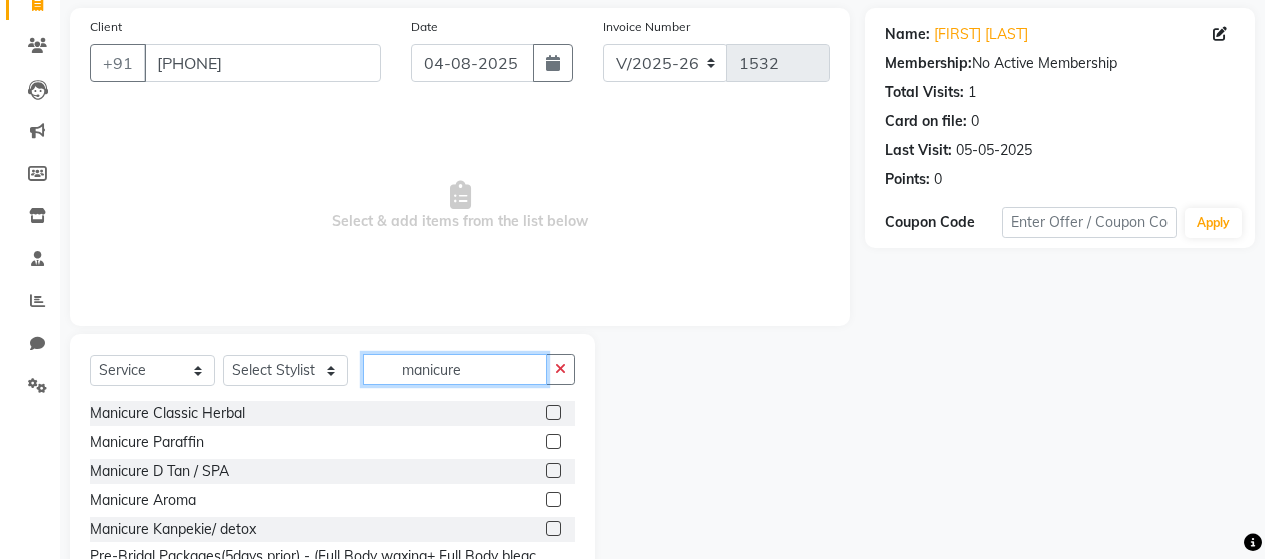 type on "manicure" 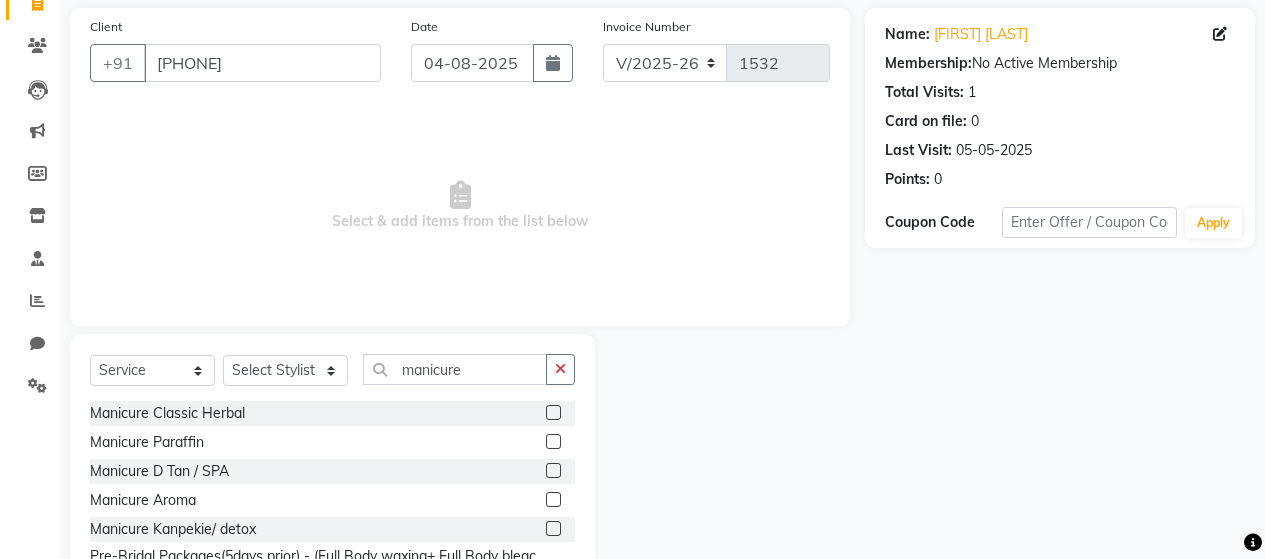 click 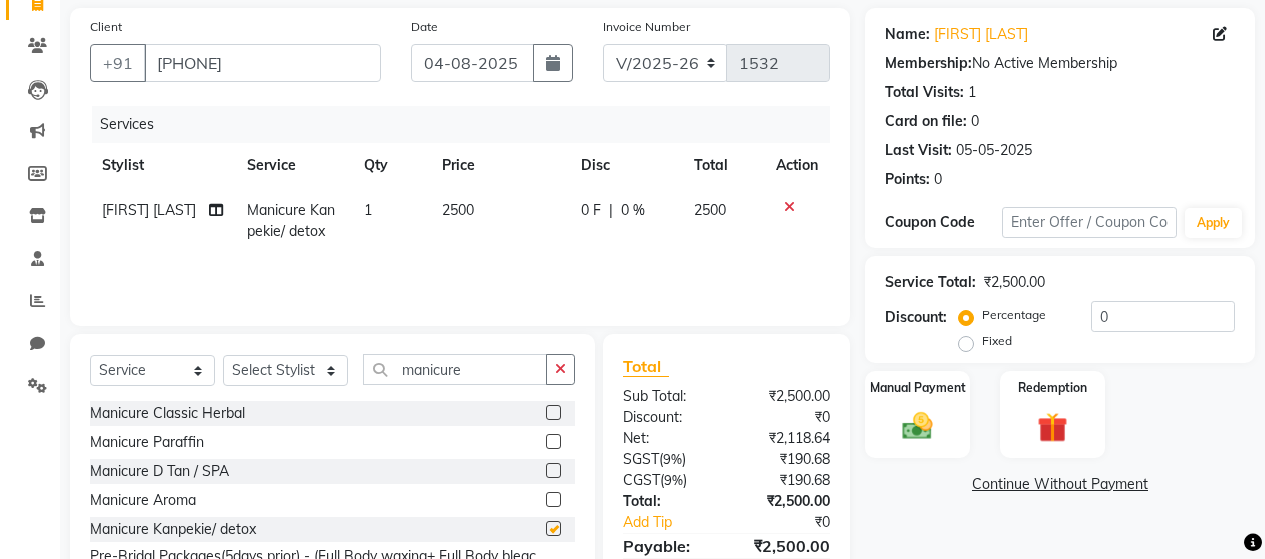 checkbox on "false" 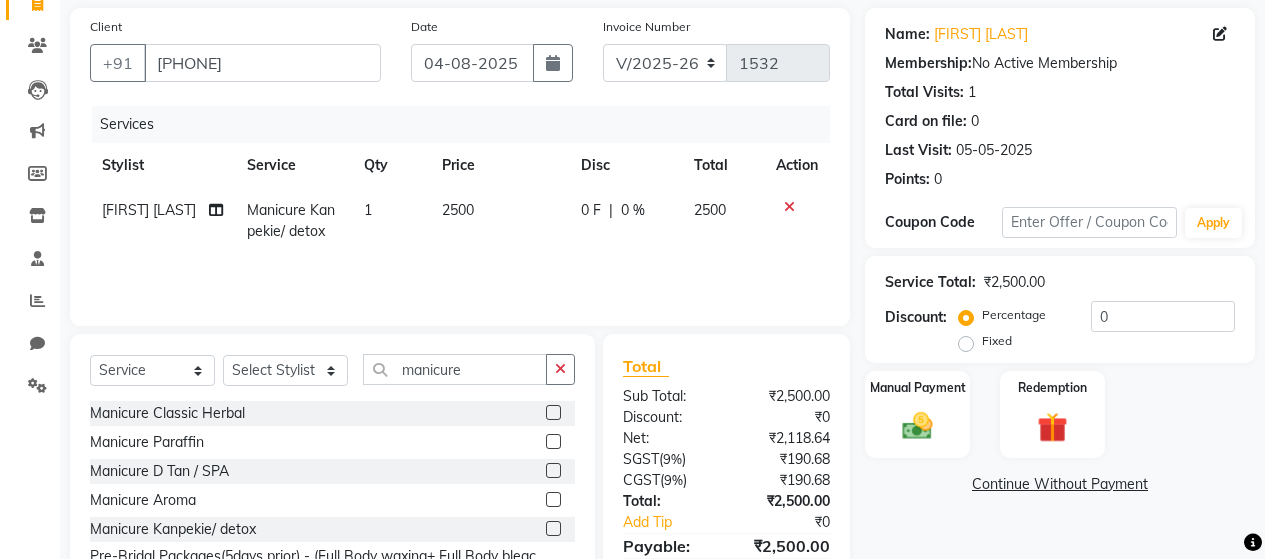 click 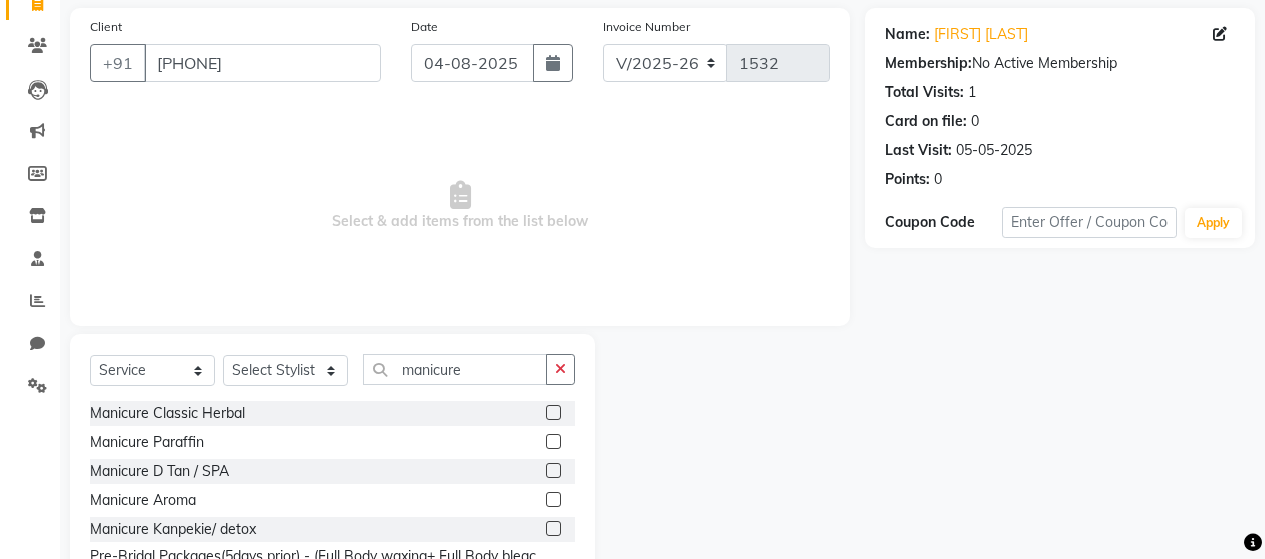 click 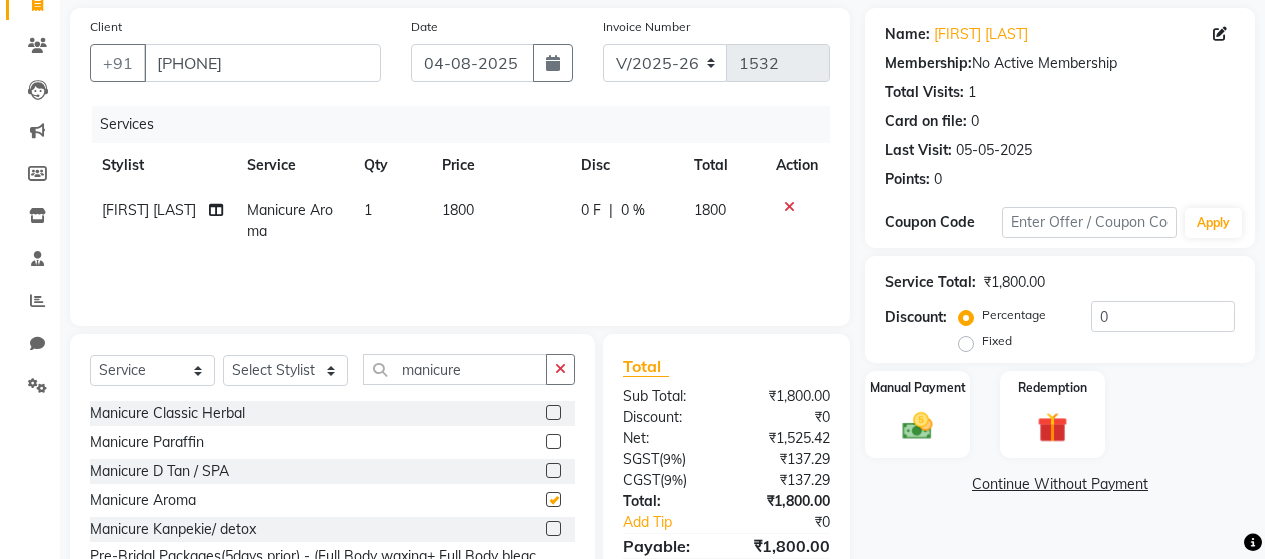 checkbox on "false" 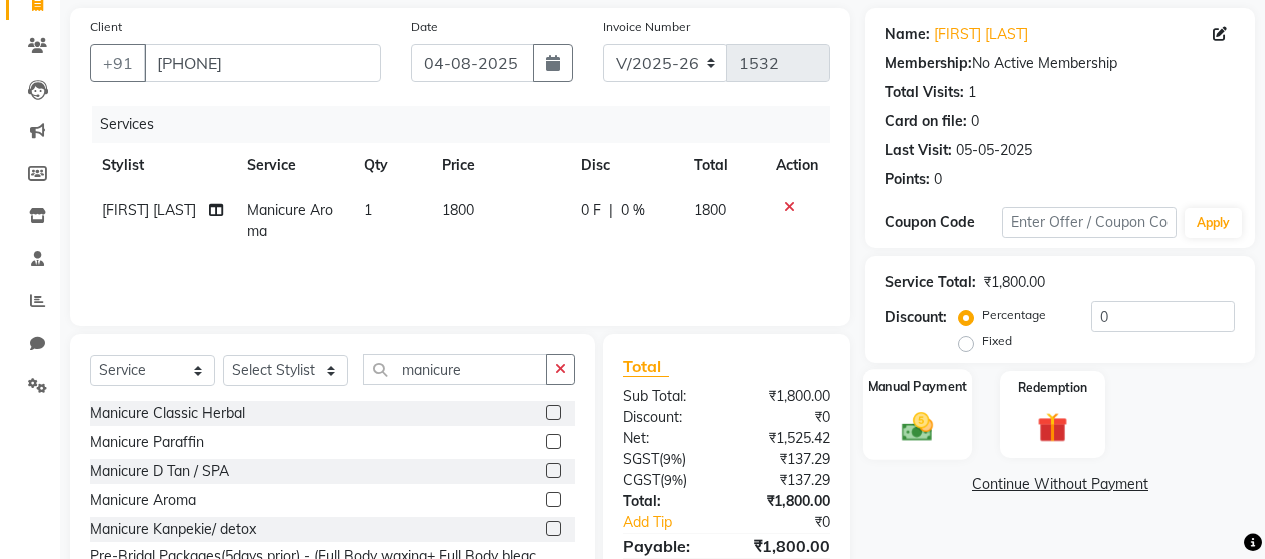 click 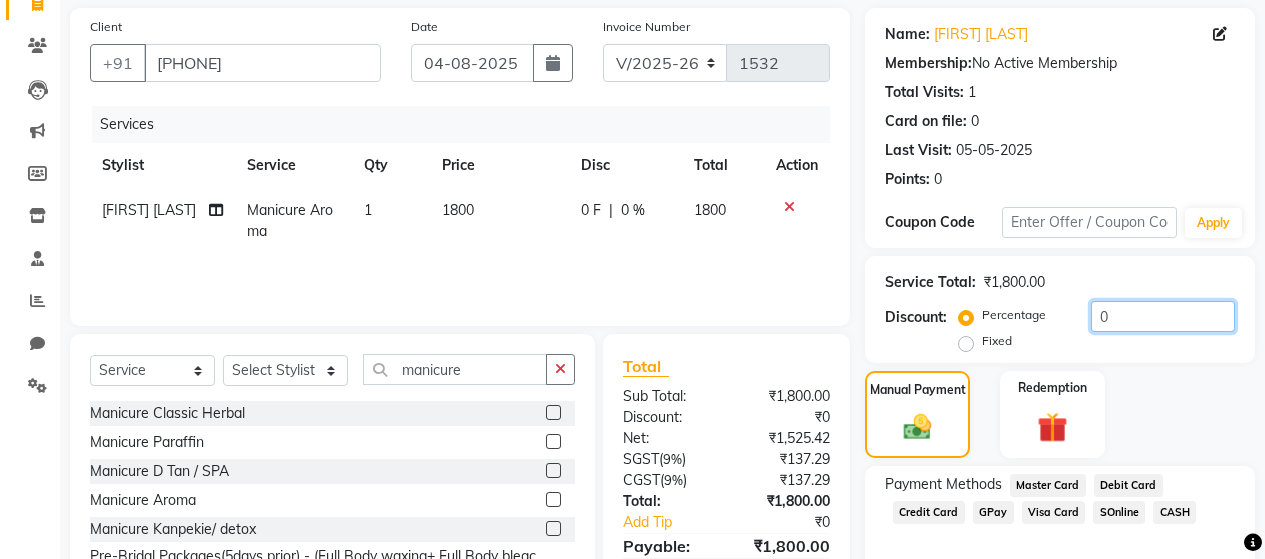 click on "0" 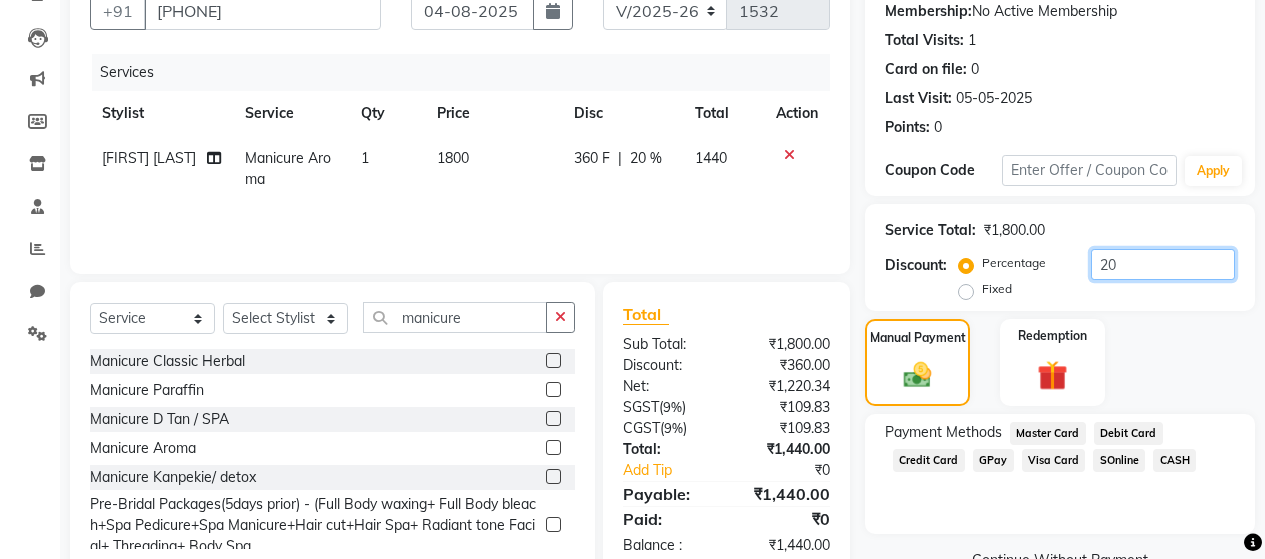 scroll, scrollTop: 242, scrollLeft: 0, axis: vertical 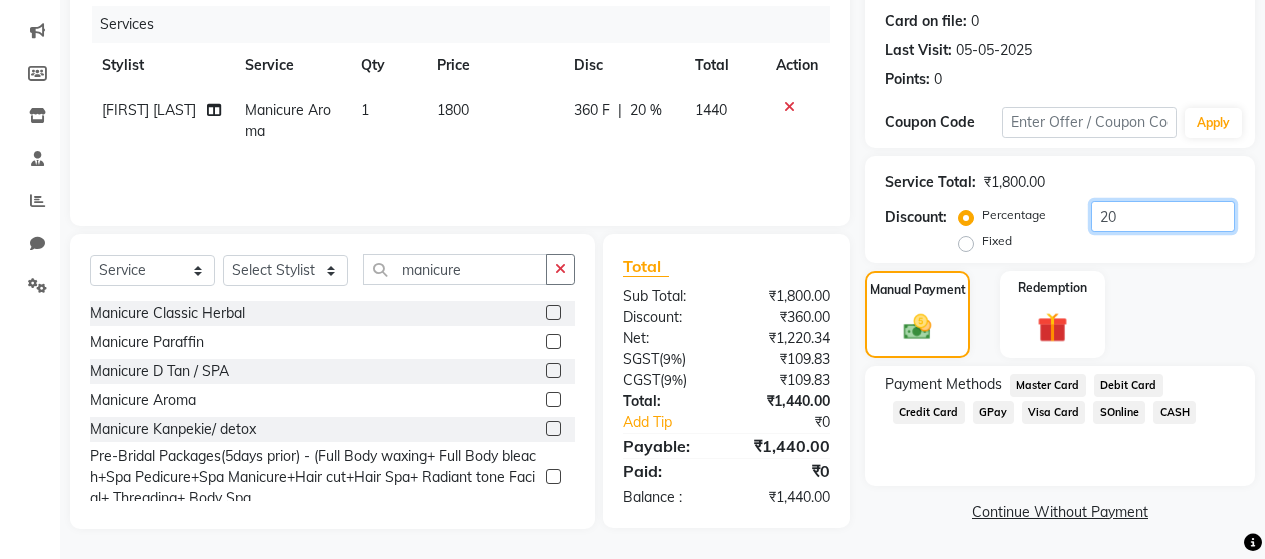type on "20" 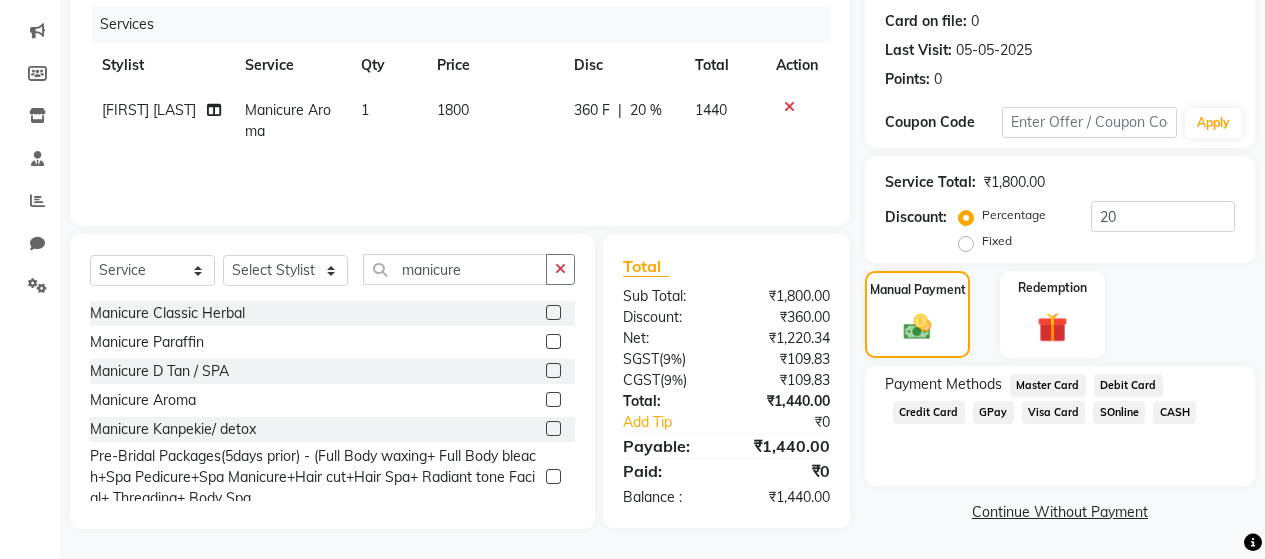 click on "Debit Card" 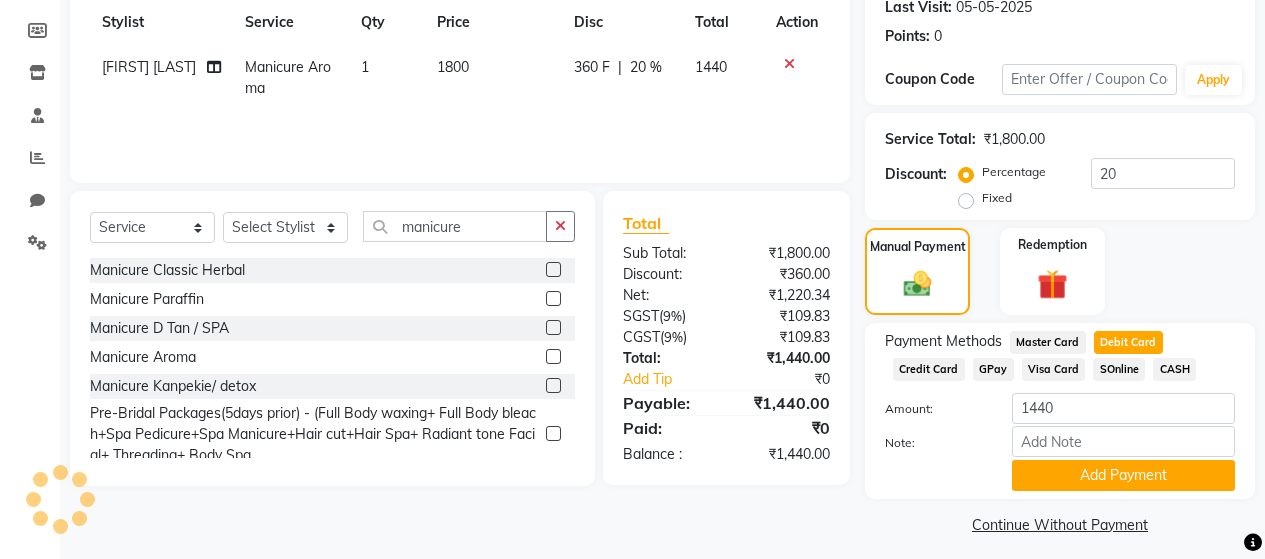 scroll, scrollTop: 296, scrollLeft: 0, axis: vertical 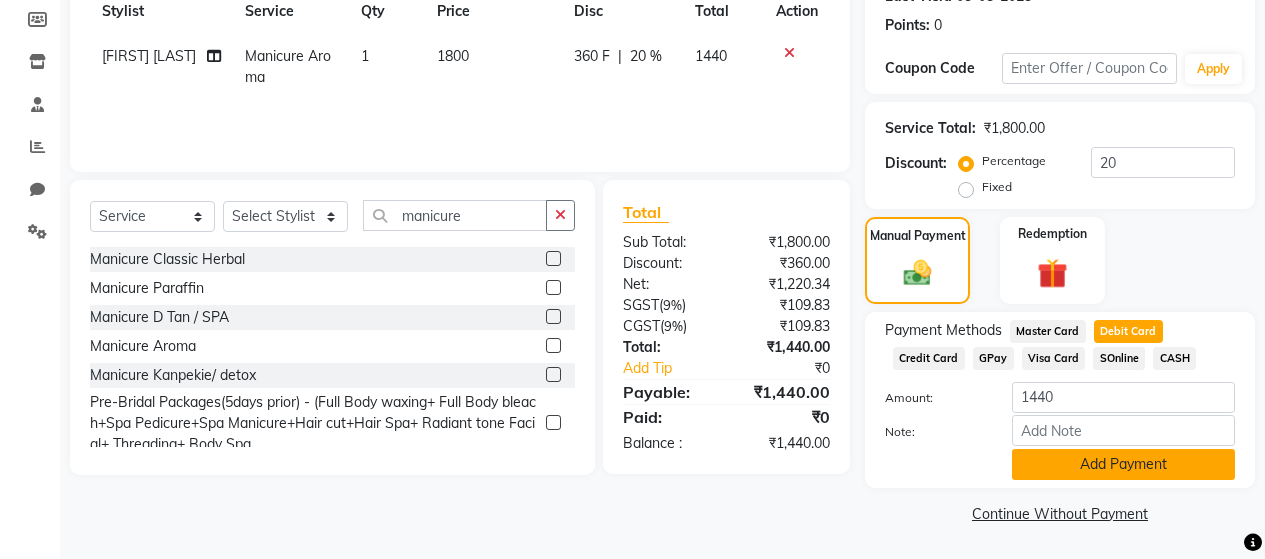 click on "Add Payment" 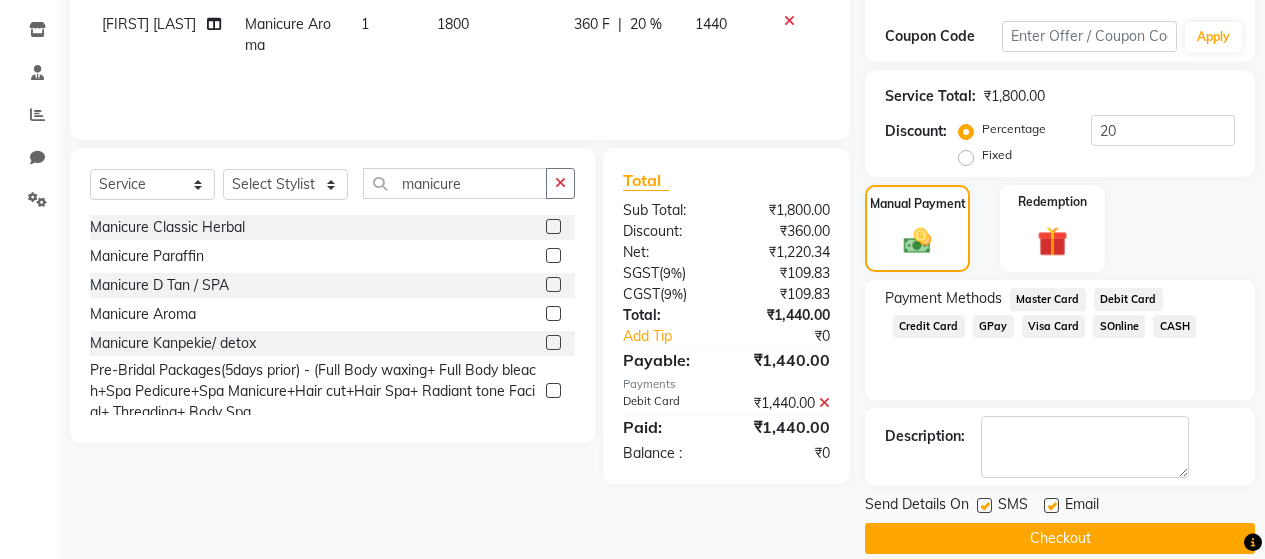 scroll, scrollTop: 353, scrollLeft: 0, axis: vertical 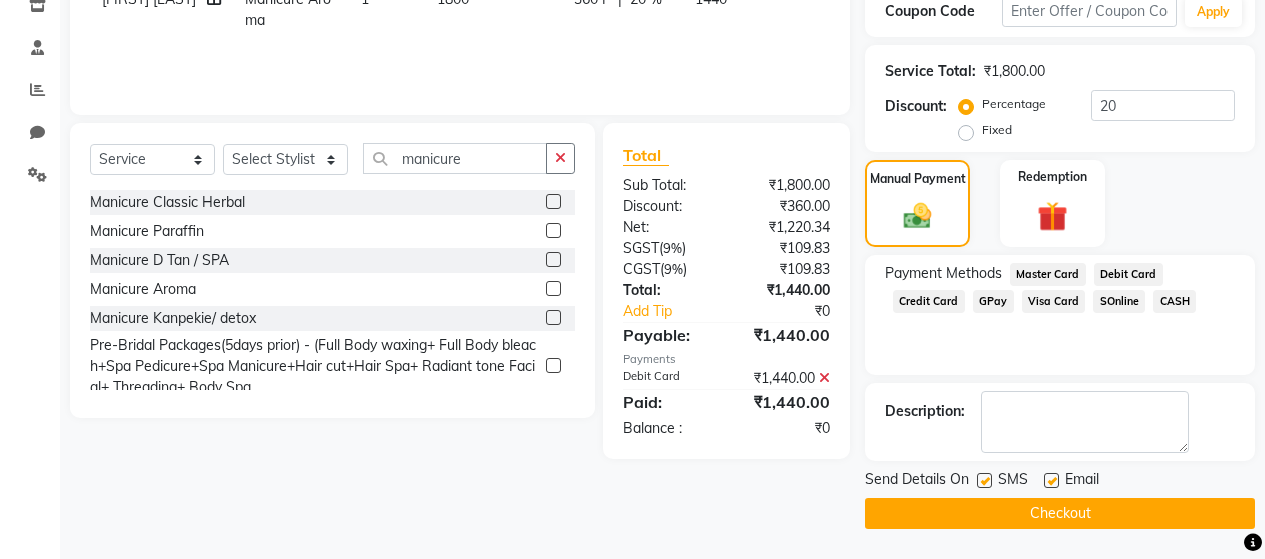 click 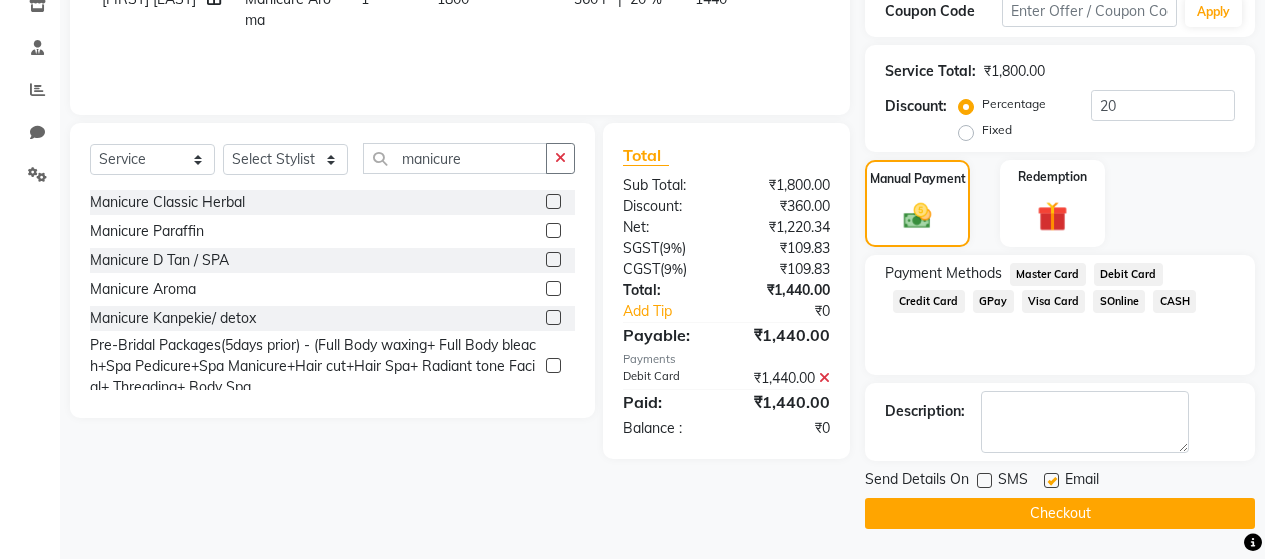 click 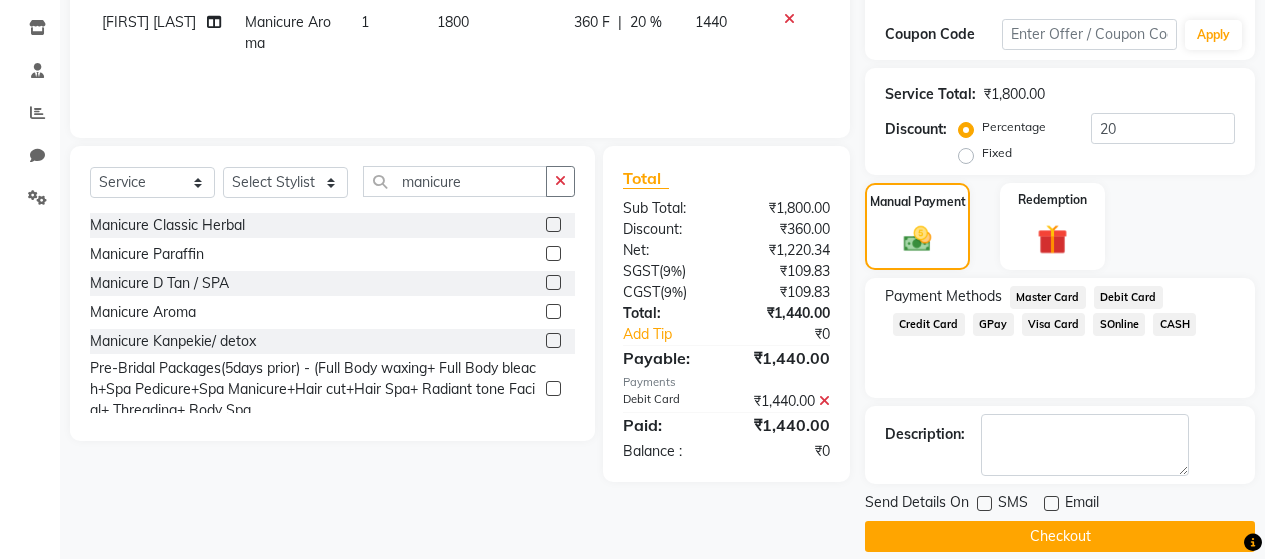 scroll, scrollTop: 353, scrollLeft: 0, axis: vertical 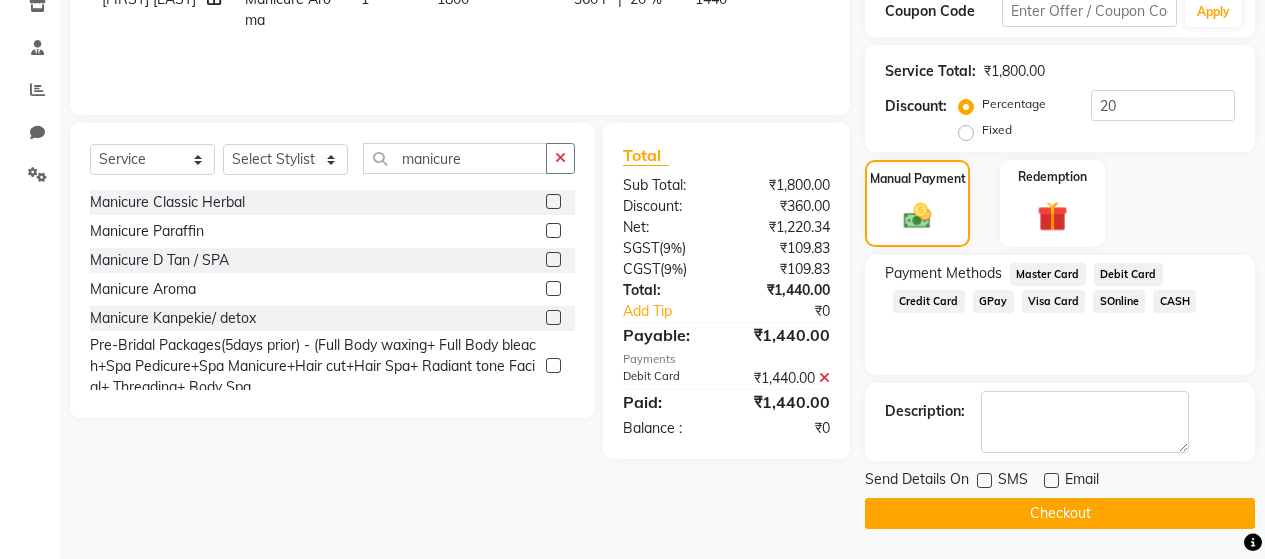 click on "Checkout" 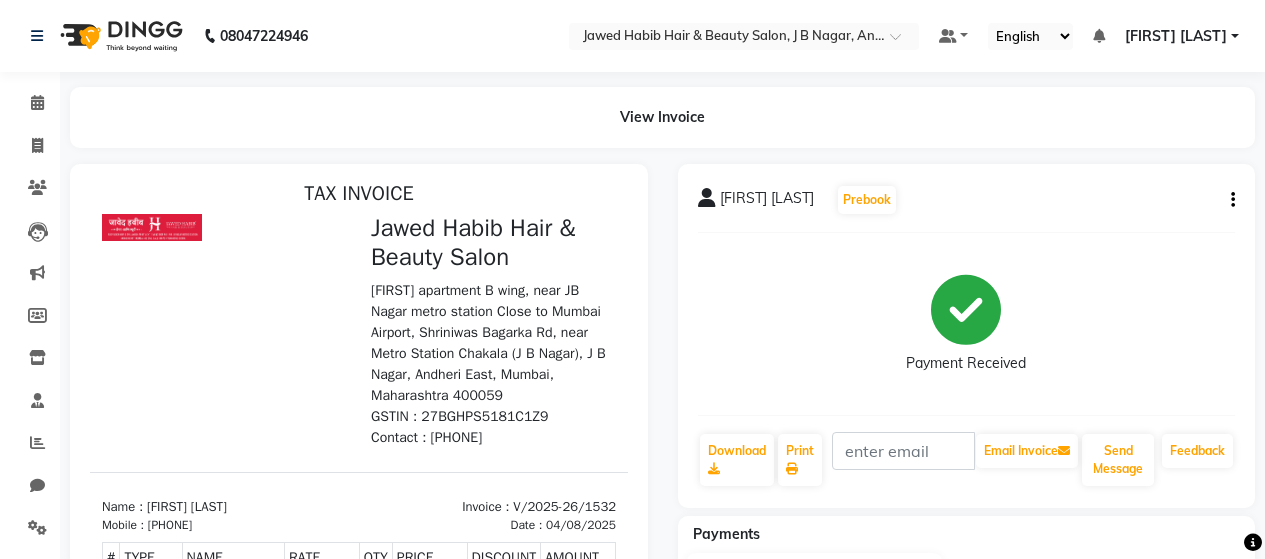 scroll, scrollTop: 0, scrollLeft: 0, axis: both 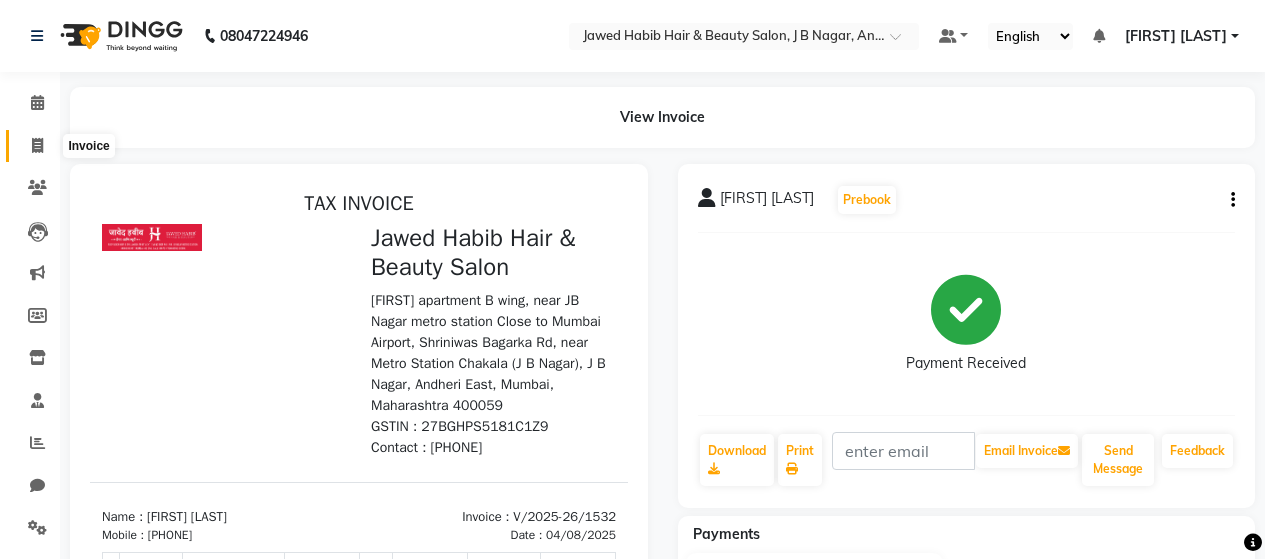 click 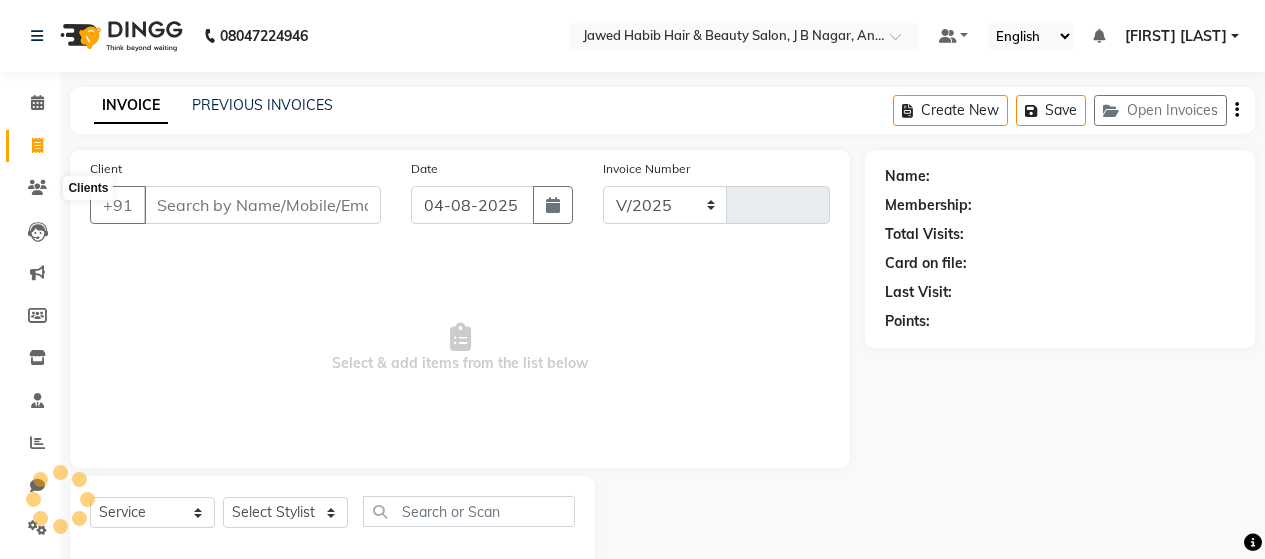 select on "7927" 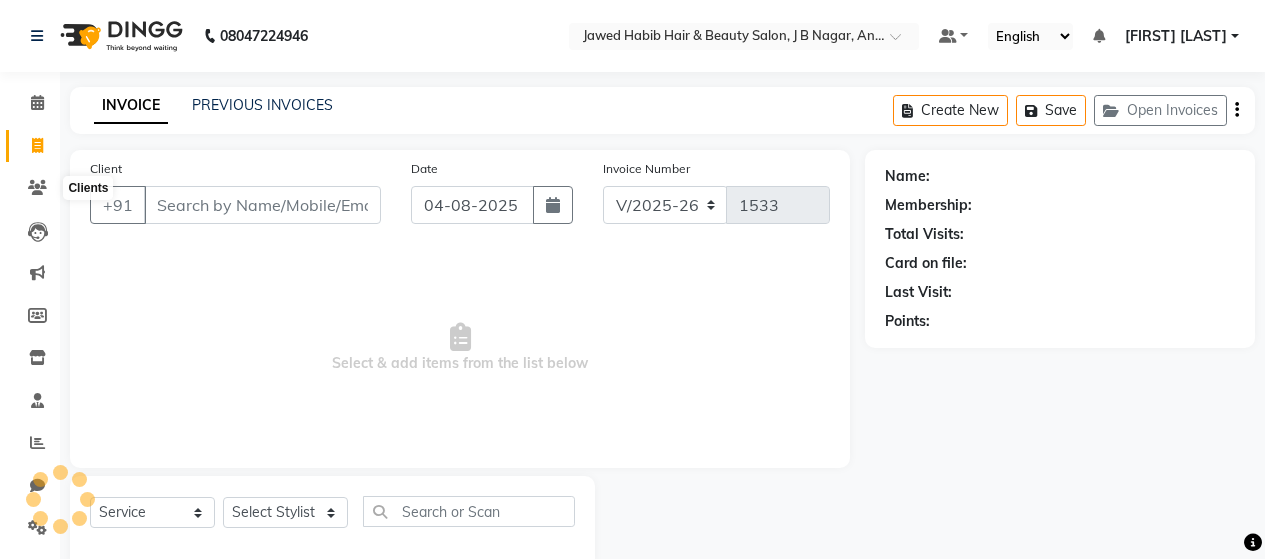 scroll, scrollTop: 42, scrollLeft: 0, axis: vertical 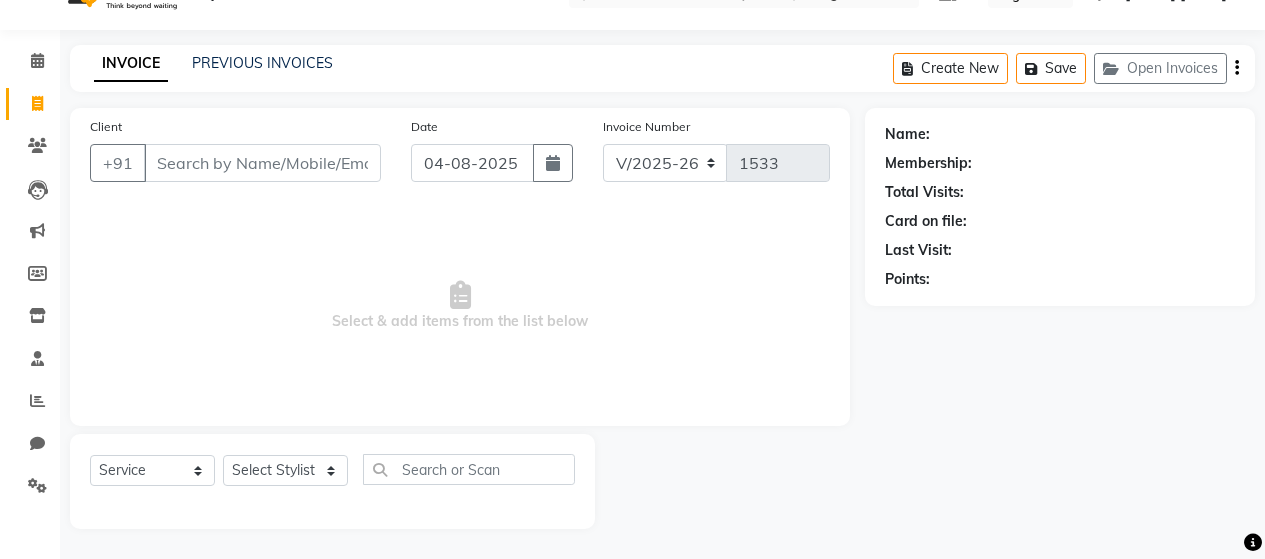 click on "Client" at bounding box center [262, 163] 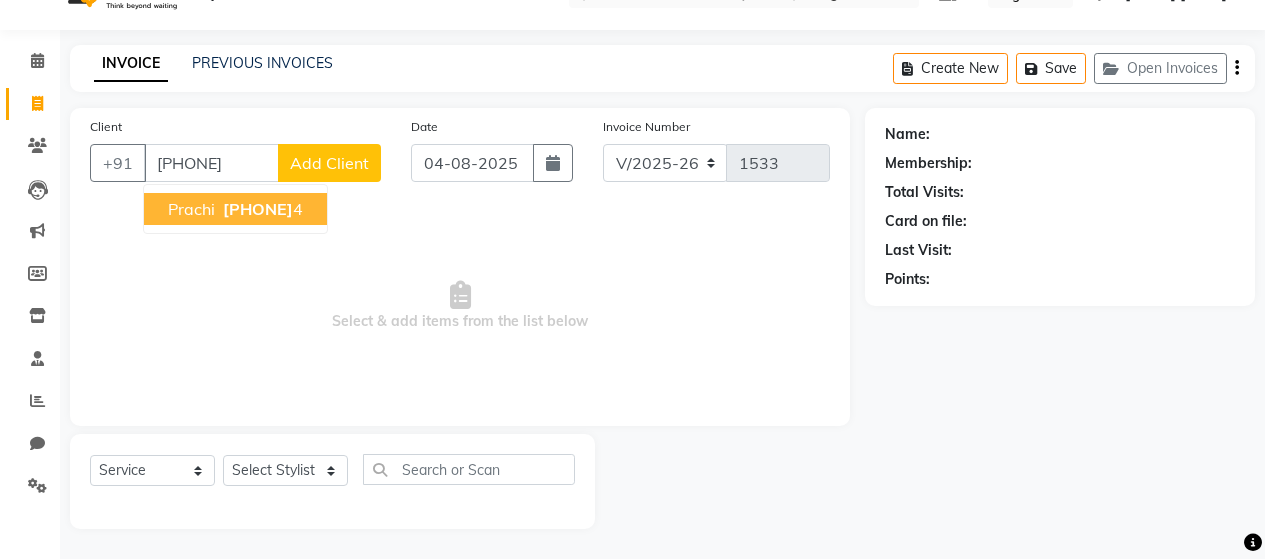 type on "[PHONE]" 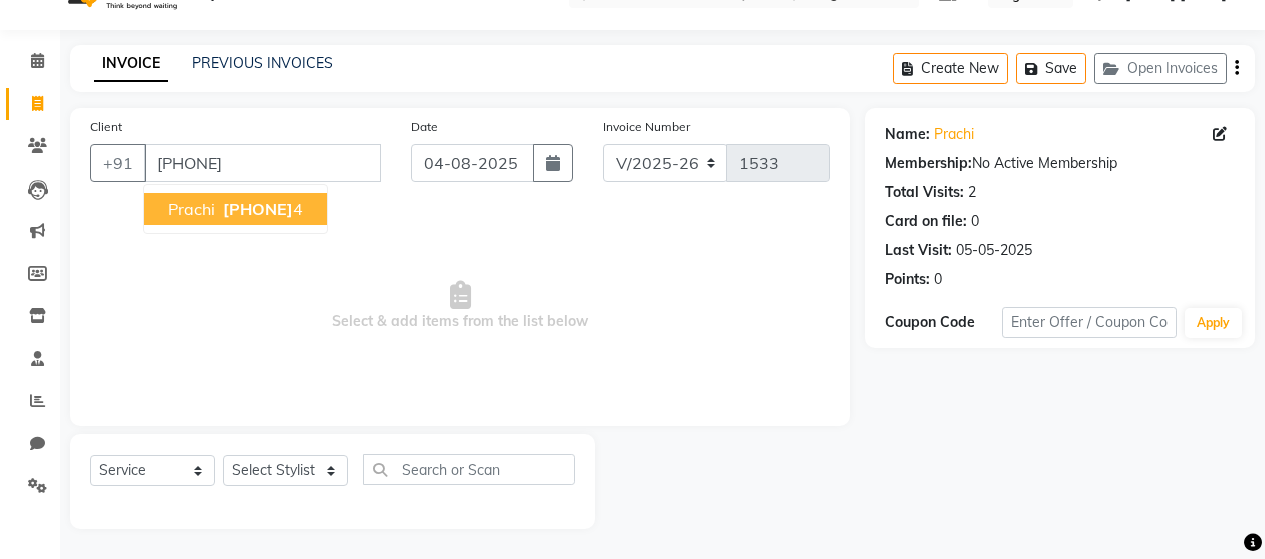click on "[PHONE] 4" at bounding box center (261, 209) 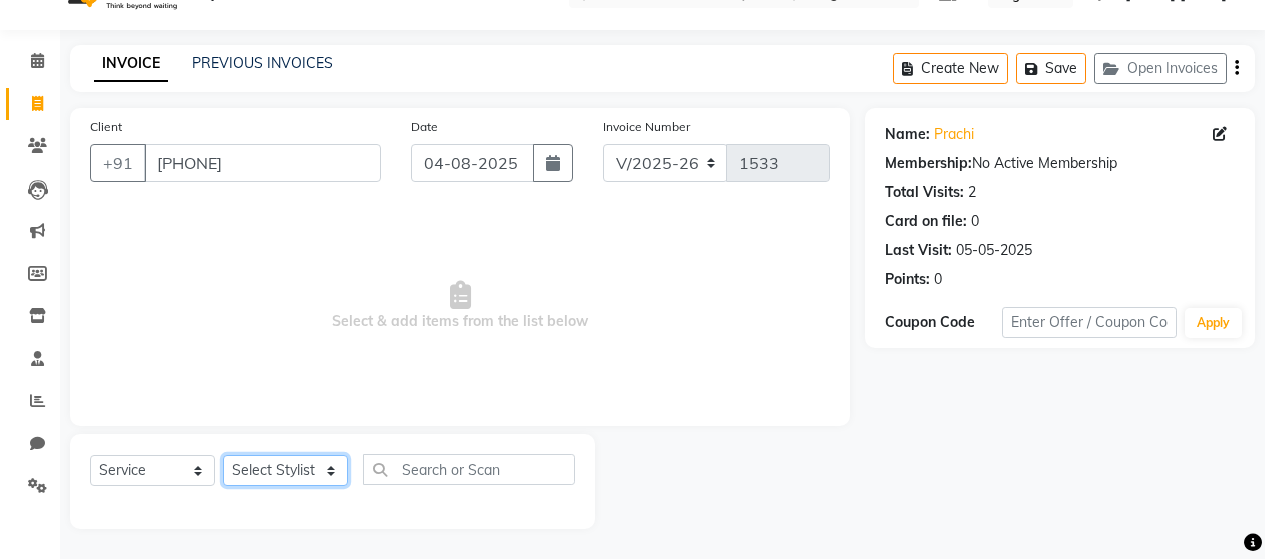 click on "Select Stylist Alim Salmani Altaf Zibral Ankush Thakur Arti Jaiswar Ashfak Ganesh Shetty Jayshri Shane Kanika Burman Kavitha Shetty Kiran Tak Komal Saga rSanap Krupali A Kore Simon Monteiro Sunil Thakur sunita chaudhary Tulsi Nirmal" 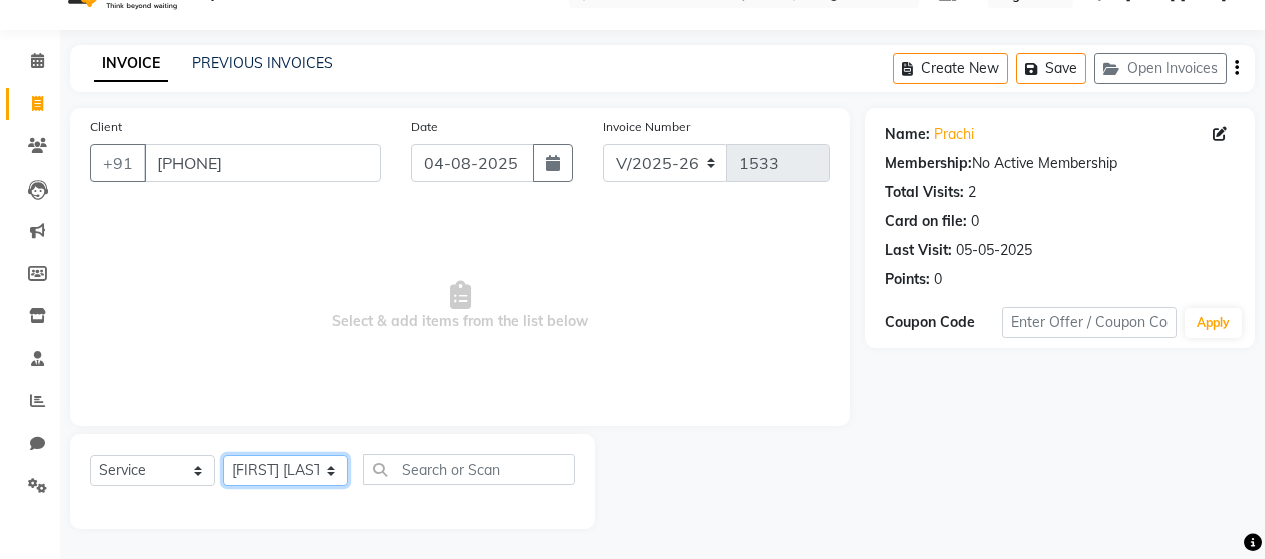 click on "Select Stylist Alim Salmani Altaf Zibral Ankush Thakur Arti Jaiswar Ashfak Ganesh Shetty Jayshri Shane Kanika Burman Kavitha Shetty Kiran Tak Komal Saga rSanap Krupali A Kore Simon Monteiro Sunil Thakur sunita chaudhary Tulsi Nirmal" 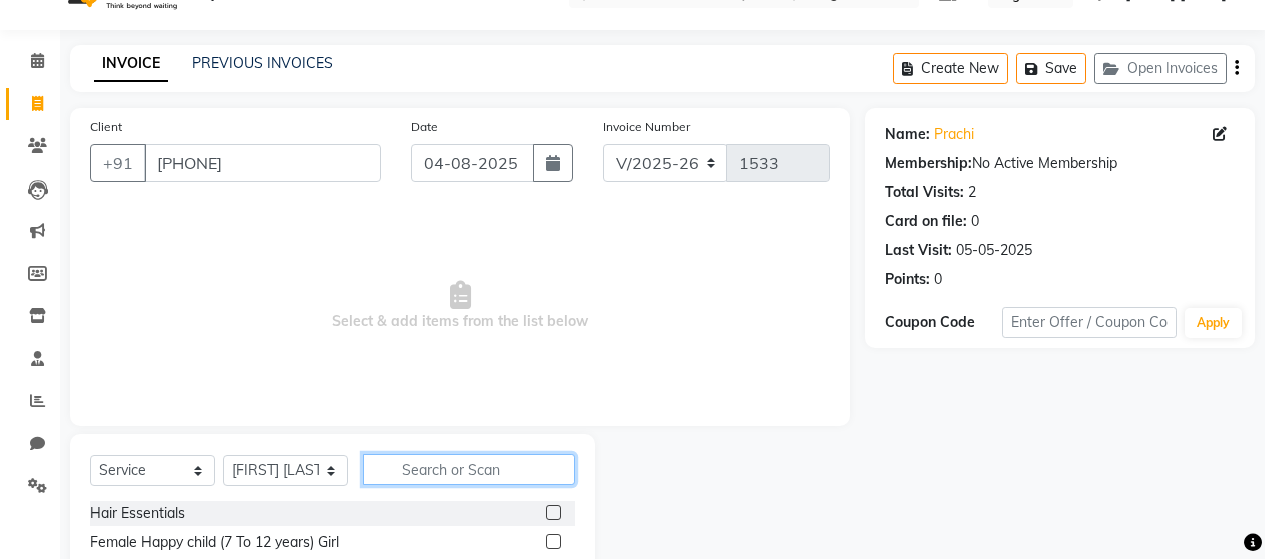 click 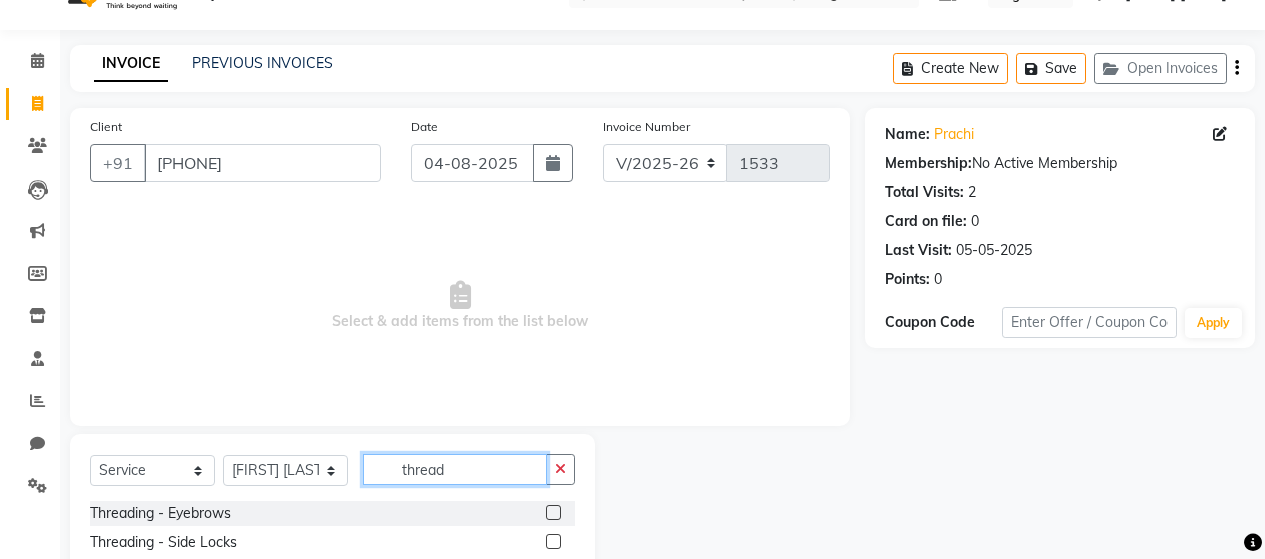 type on "thread" 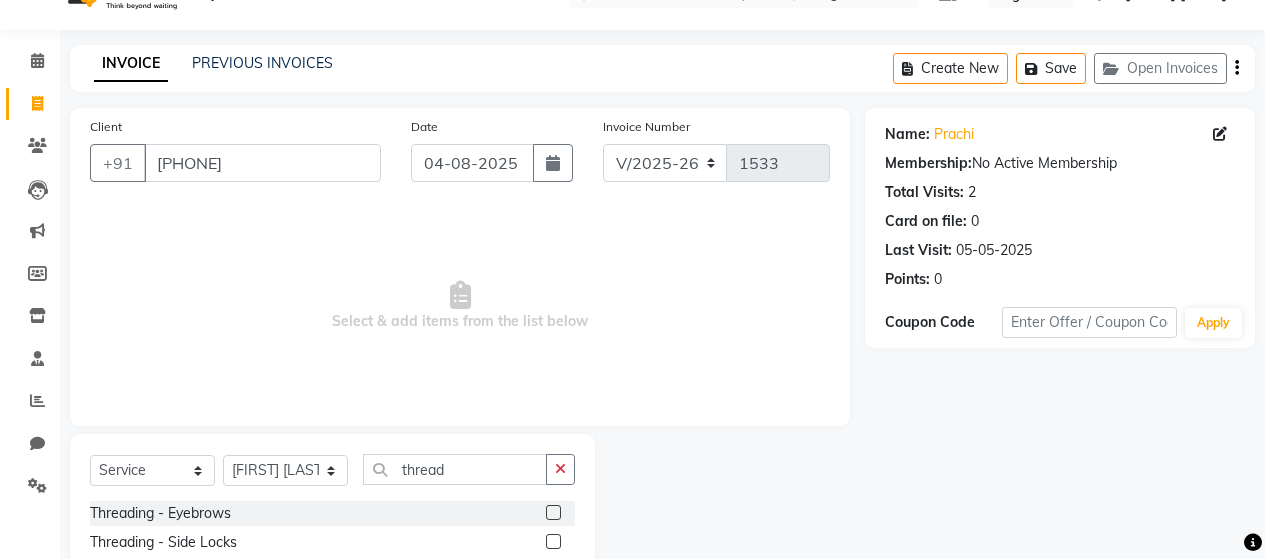 click 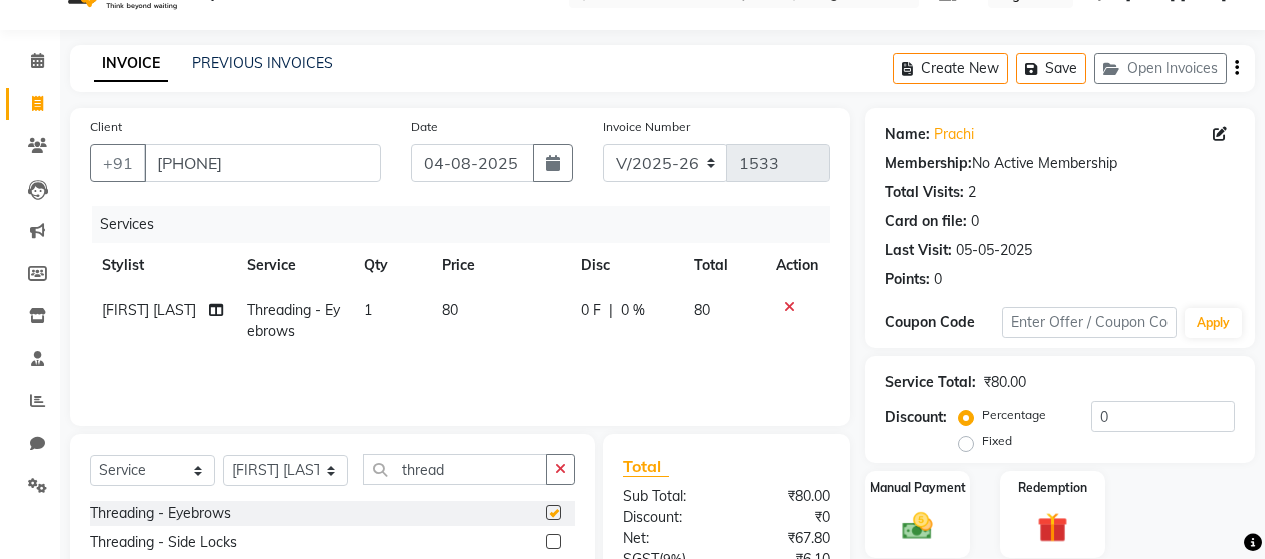 checkbox on "false" 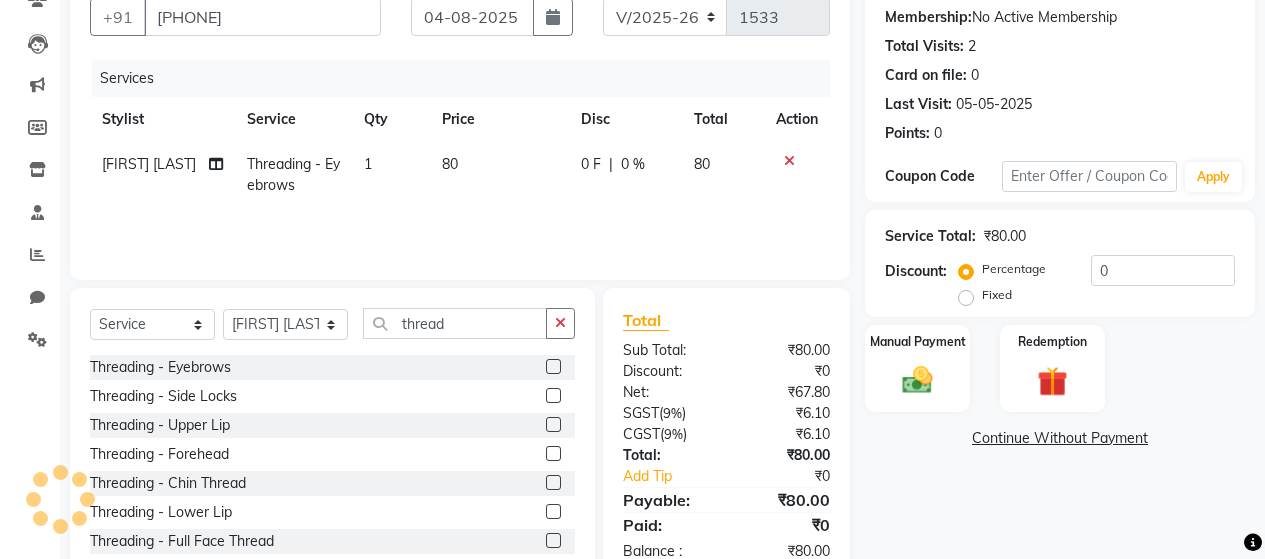 scroll, scrollTop: 242, scrollLeft: 0, axis: vertical 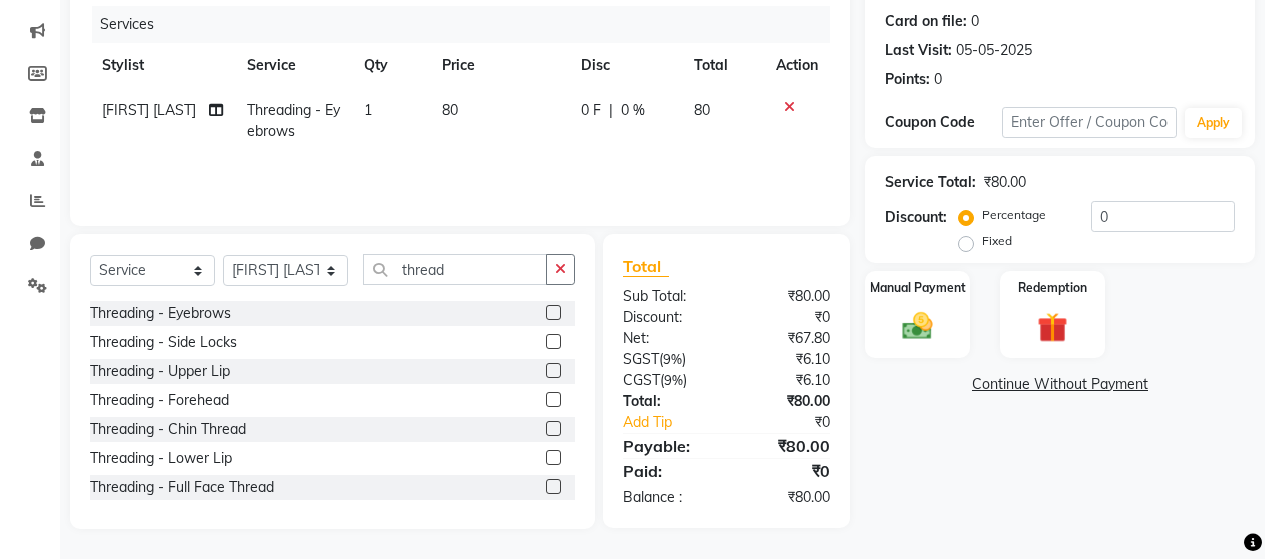 click 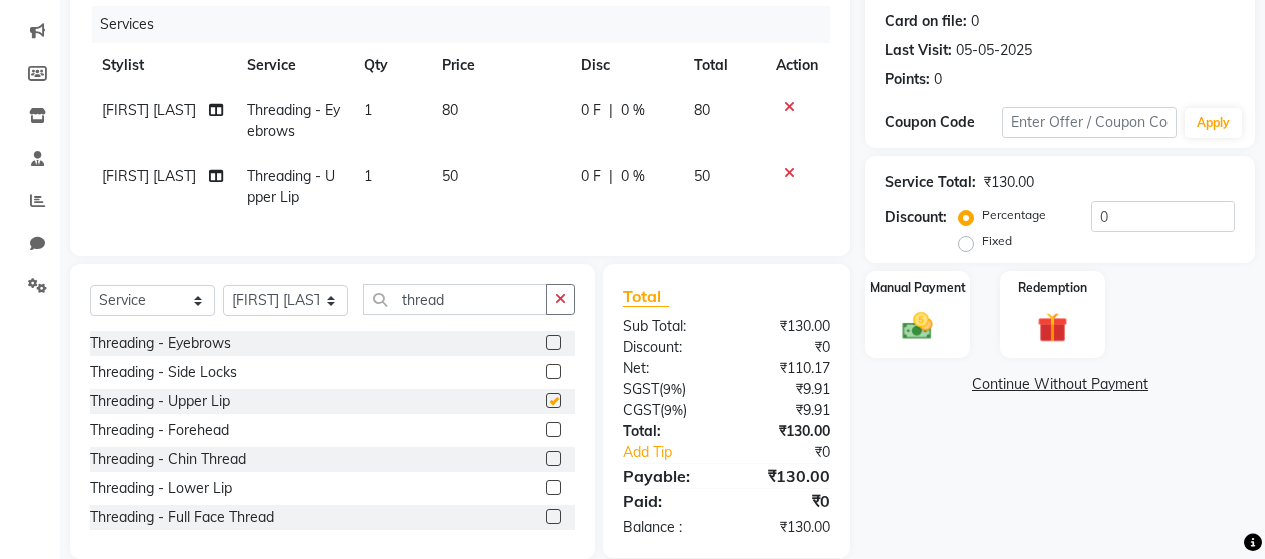 checkbox on "false" 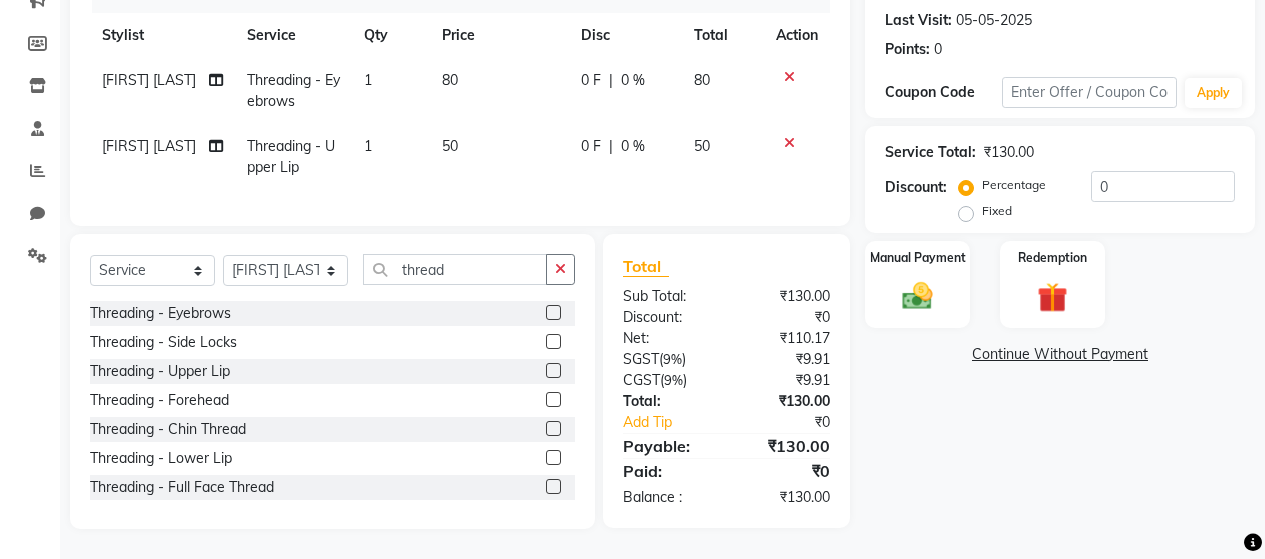 scroll, scrollTop: 287, scrollLeft: 0, axis: vertical 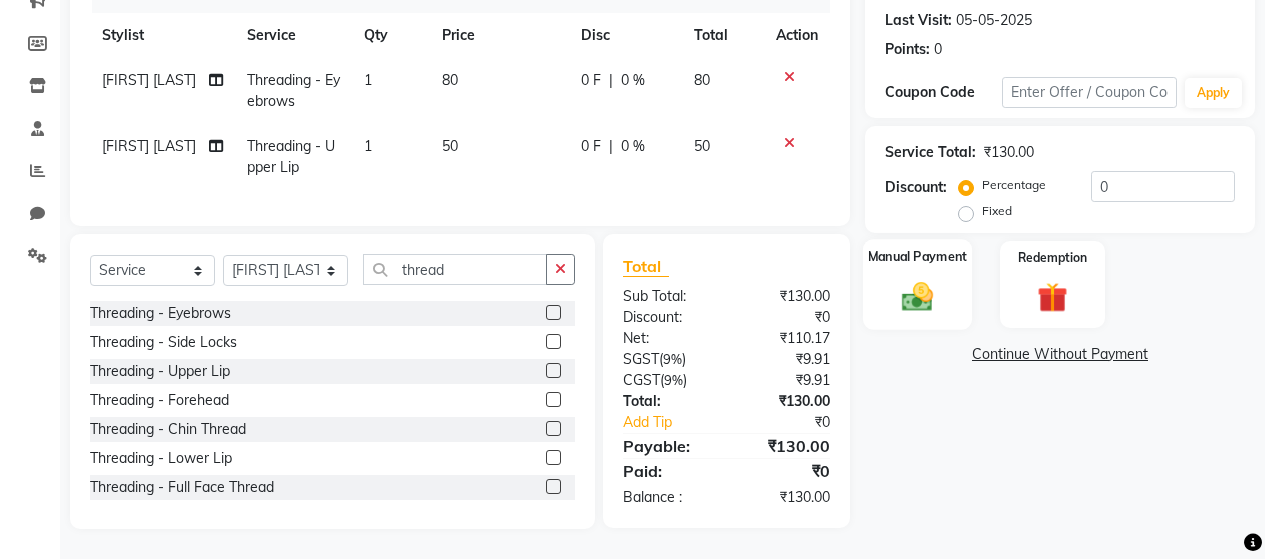 click 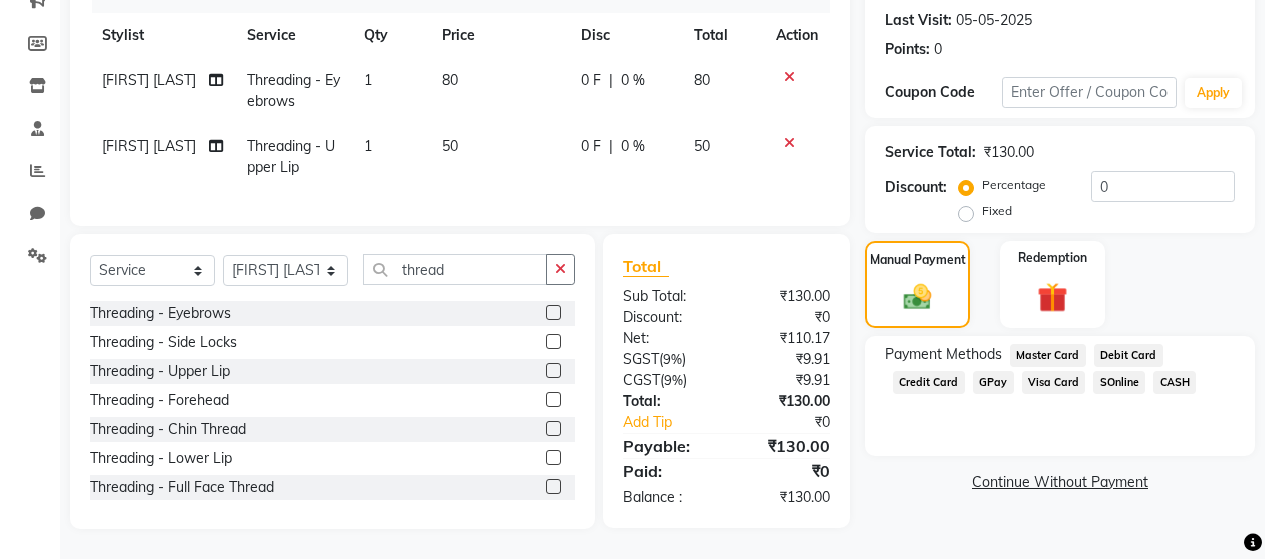 click on "GPay" 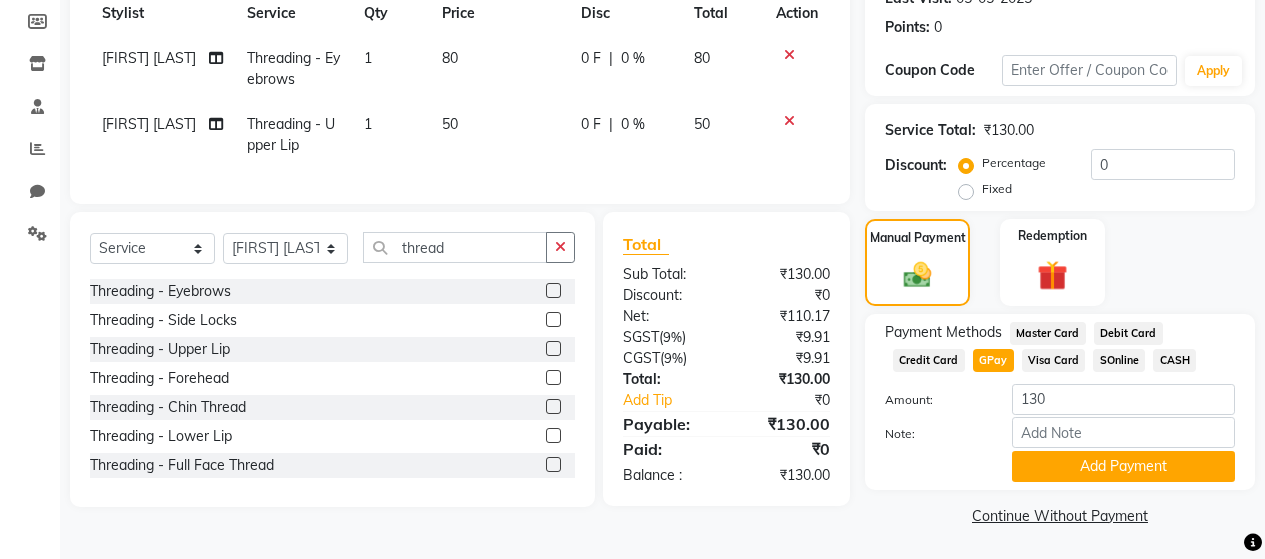 scroll, scrollTop: 296, scrollLeft: 0, axis: vertical 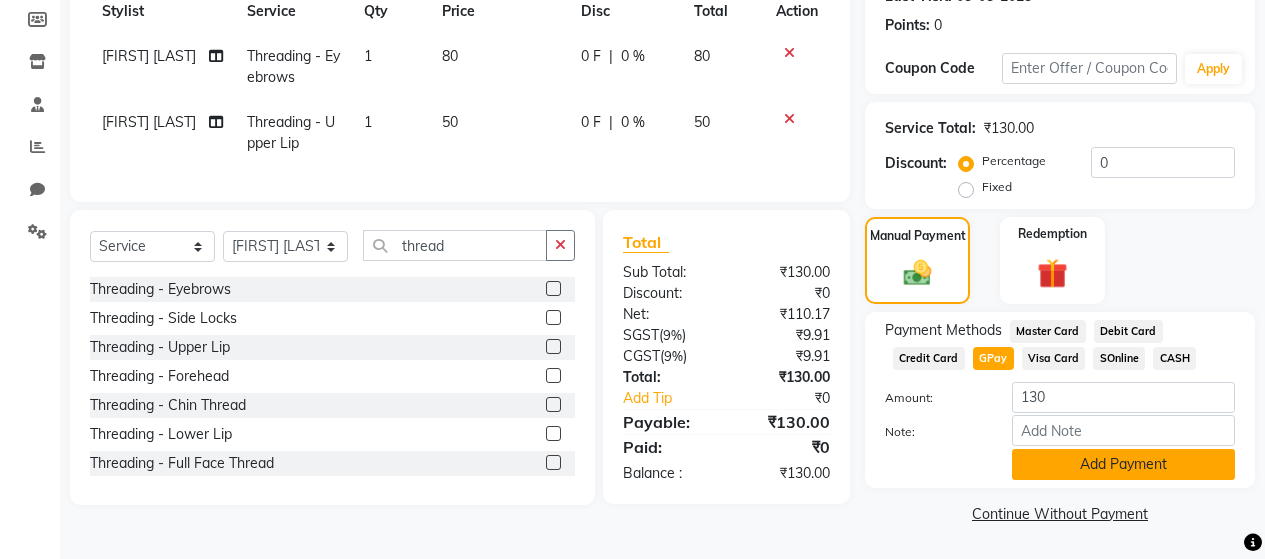 click on "Add Payment" 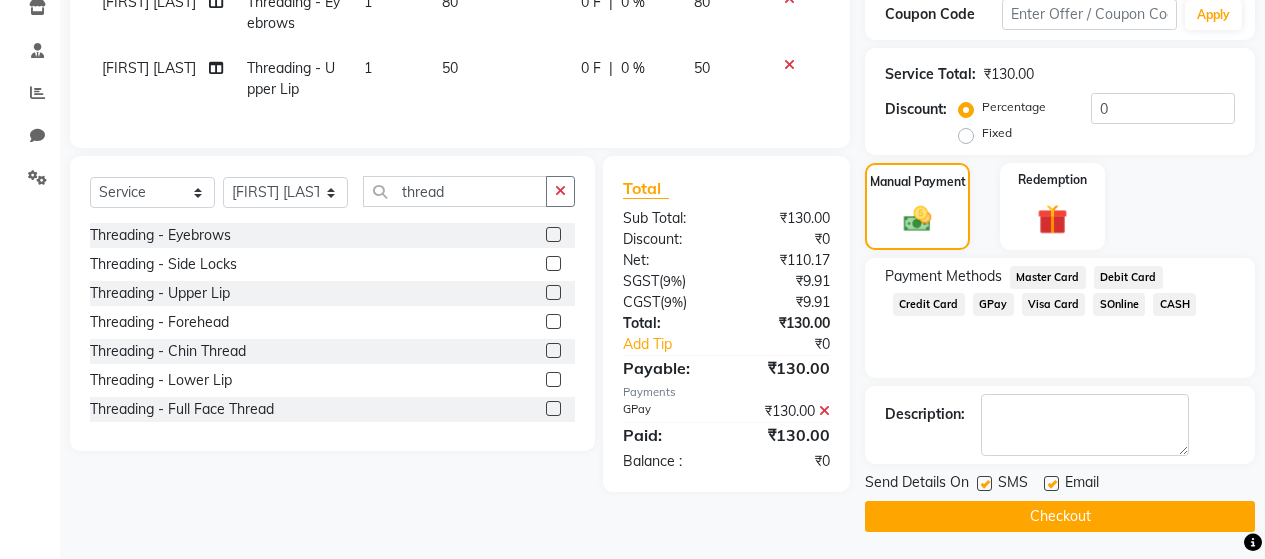 scroll, scrollTop: 353, scrollLeft: 0, axis: vertical 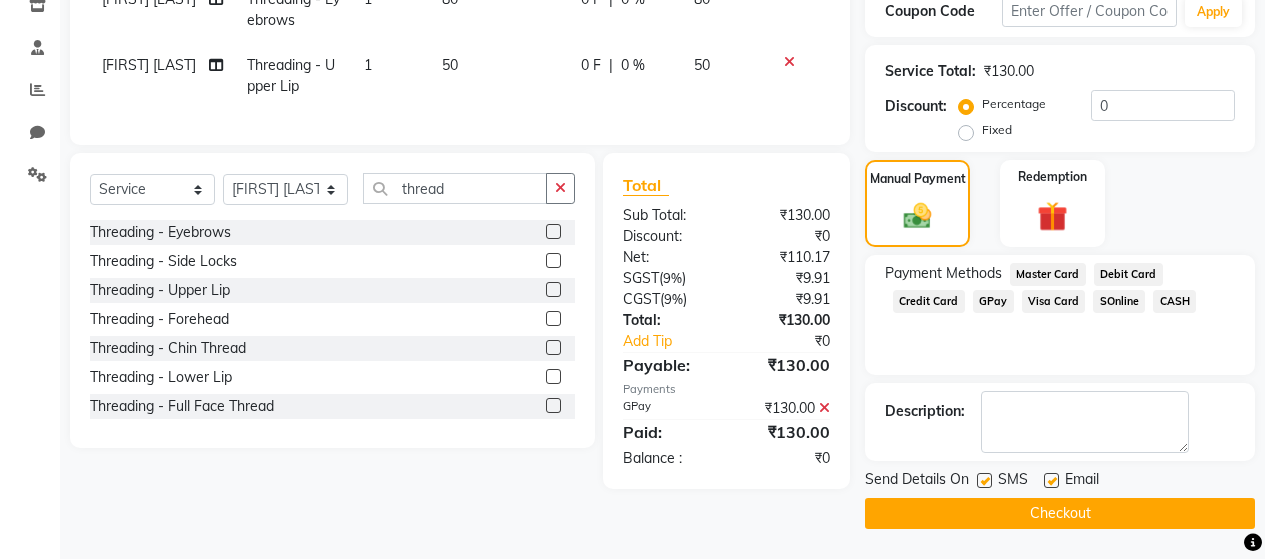 click 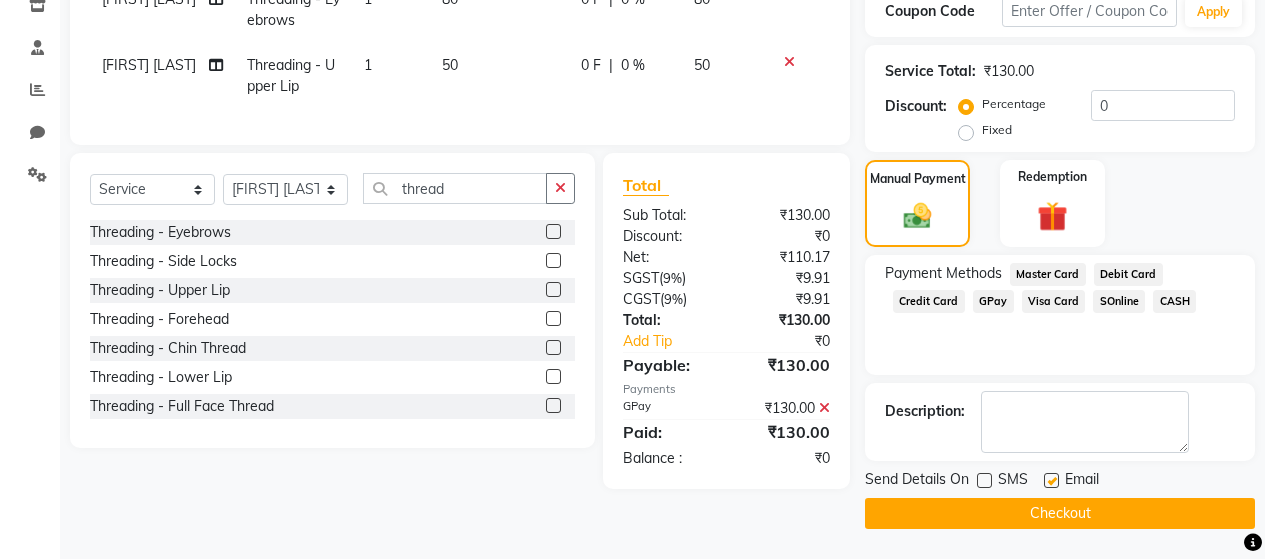 click 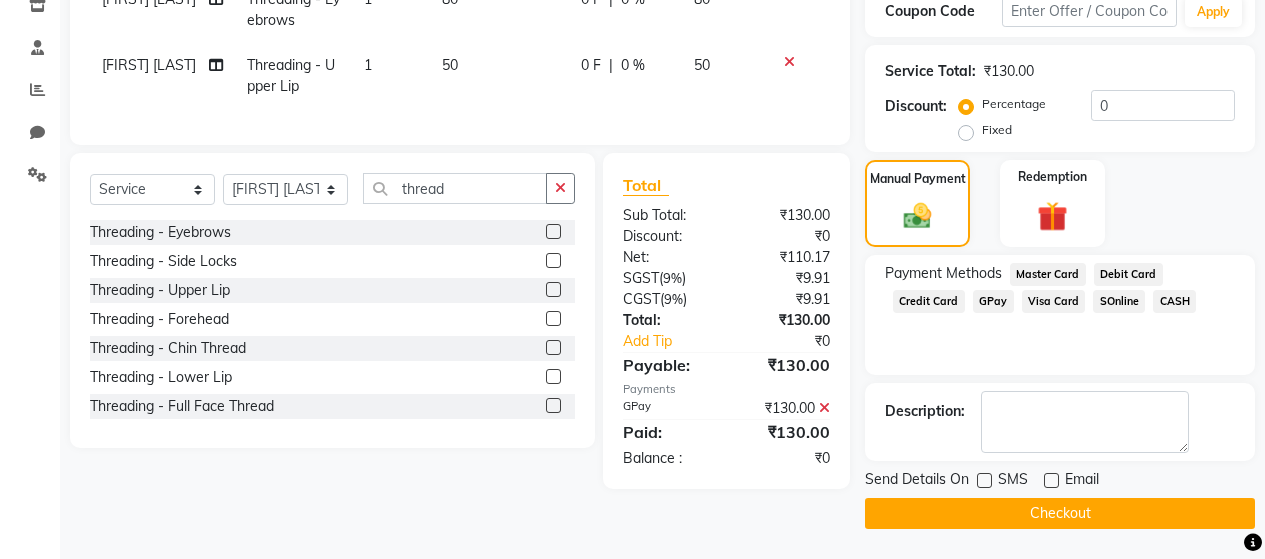 click on "Checkout" 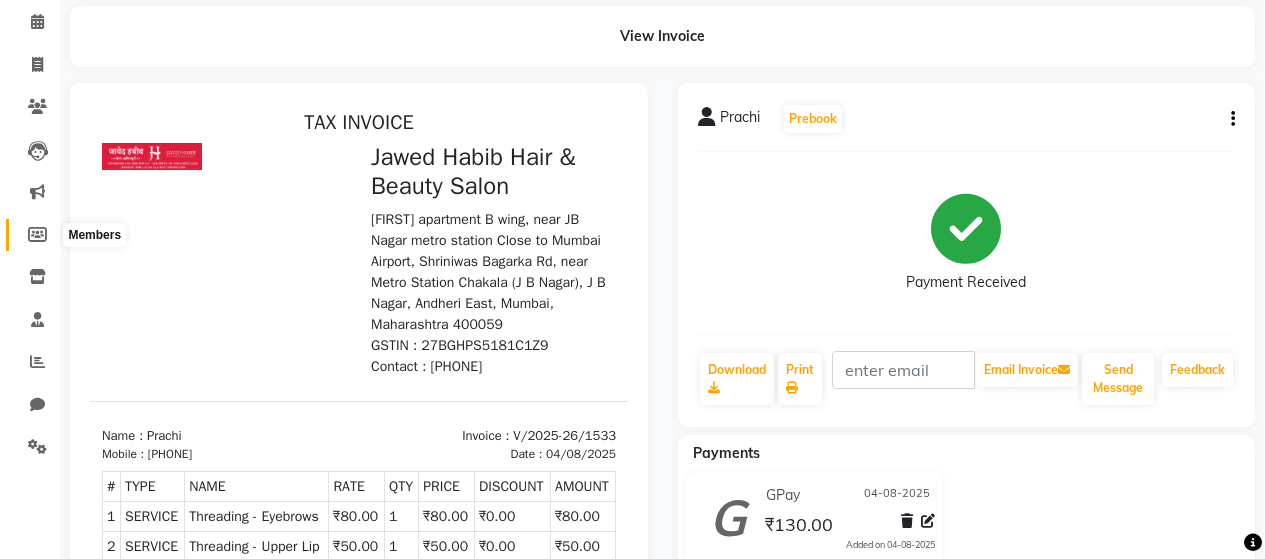 scroll, scrollTop: 0, scrollLeft: 0, axis: both 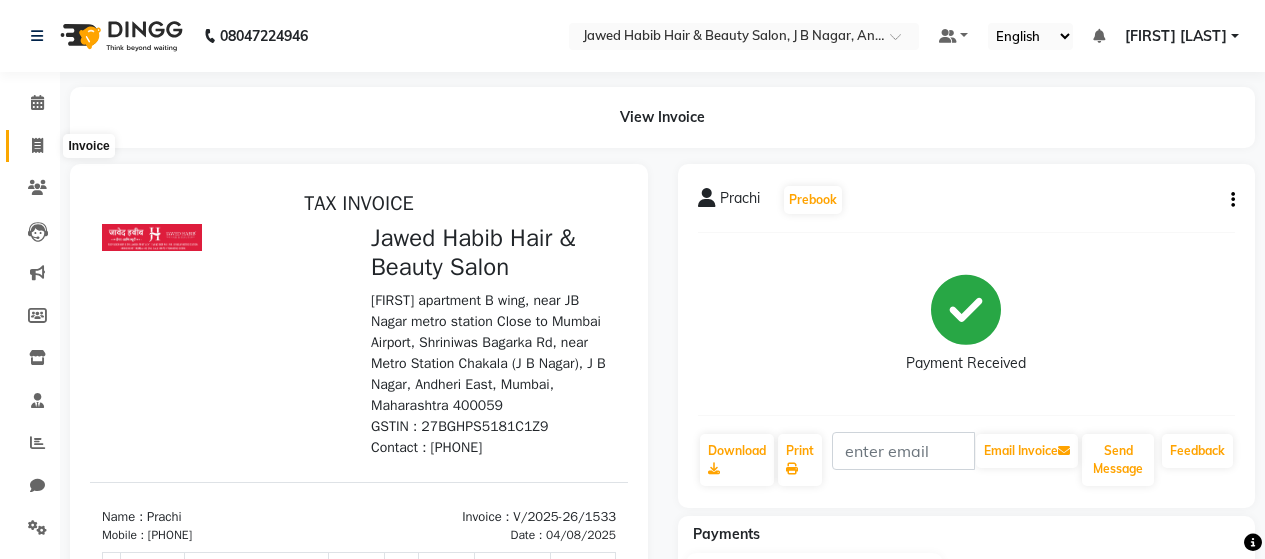 click 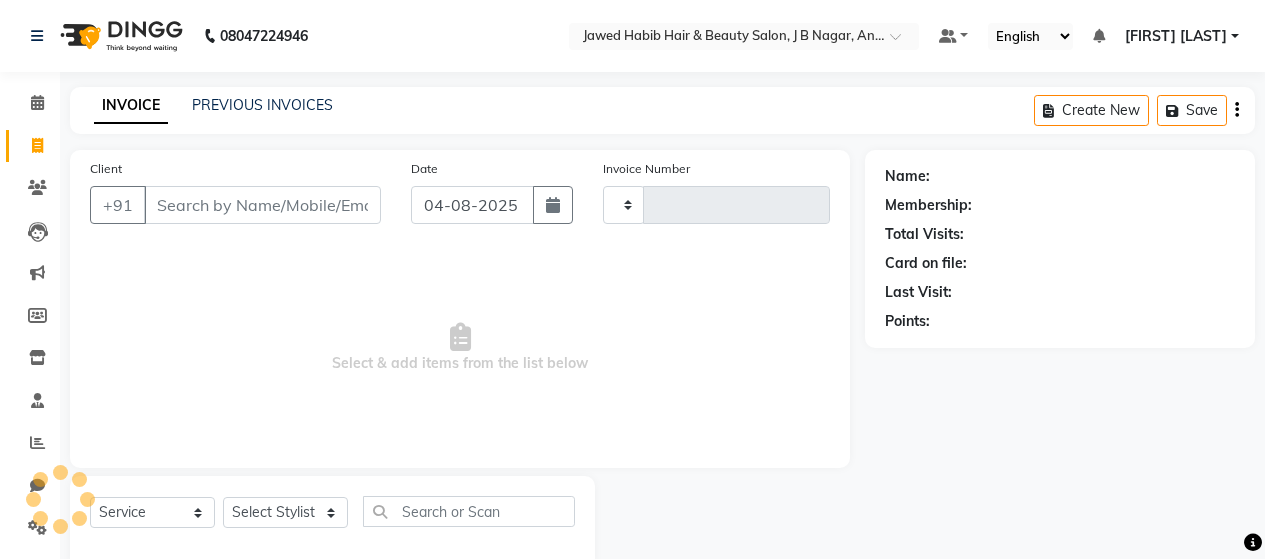 scroll, scrollTop: 42, scrollLeft: 0, axis: vertical 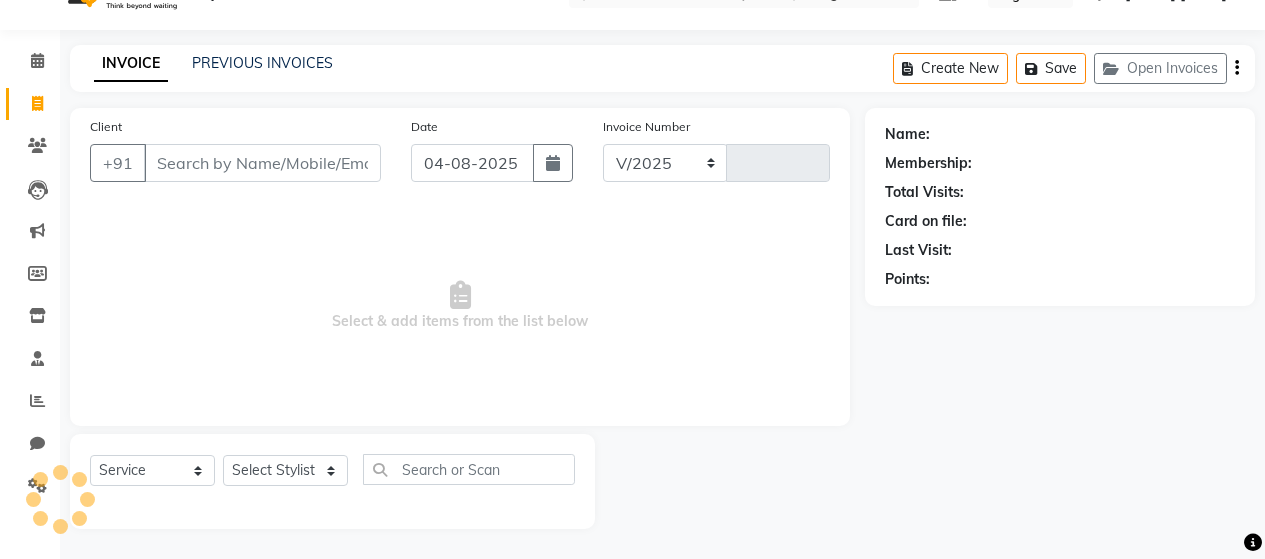 select on "7927" 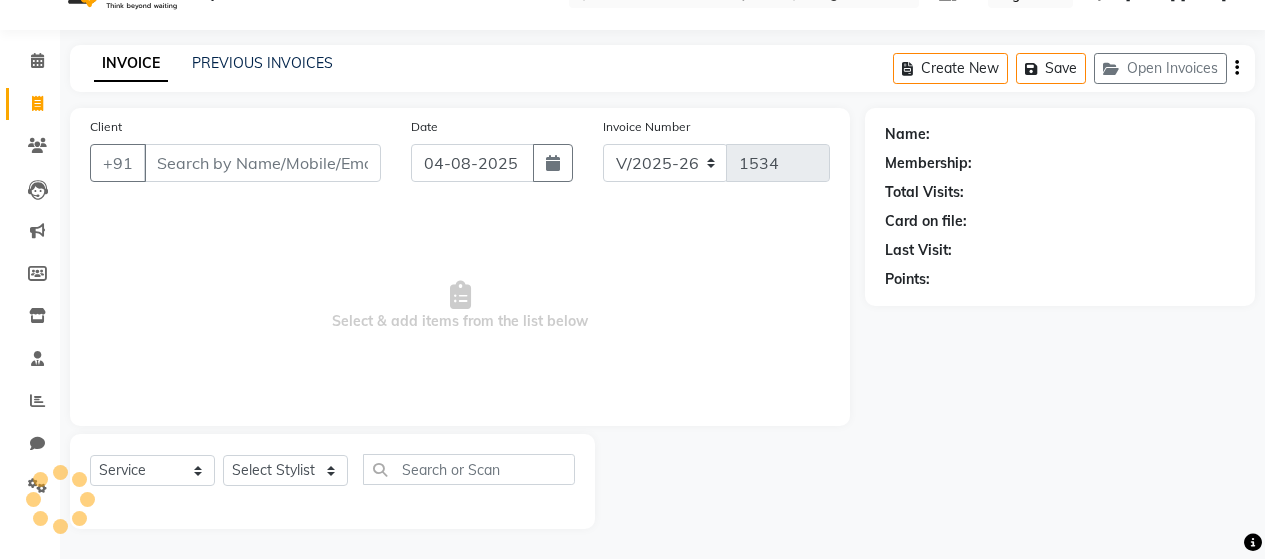 click on "Client" at bounding box center [262, 163] 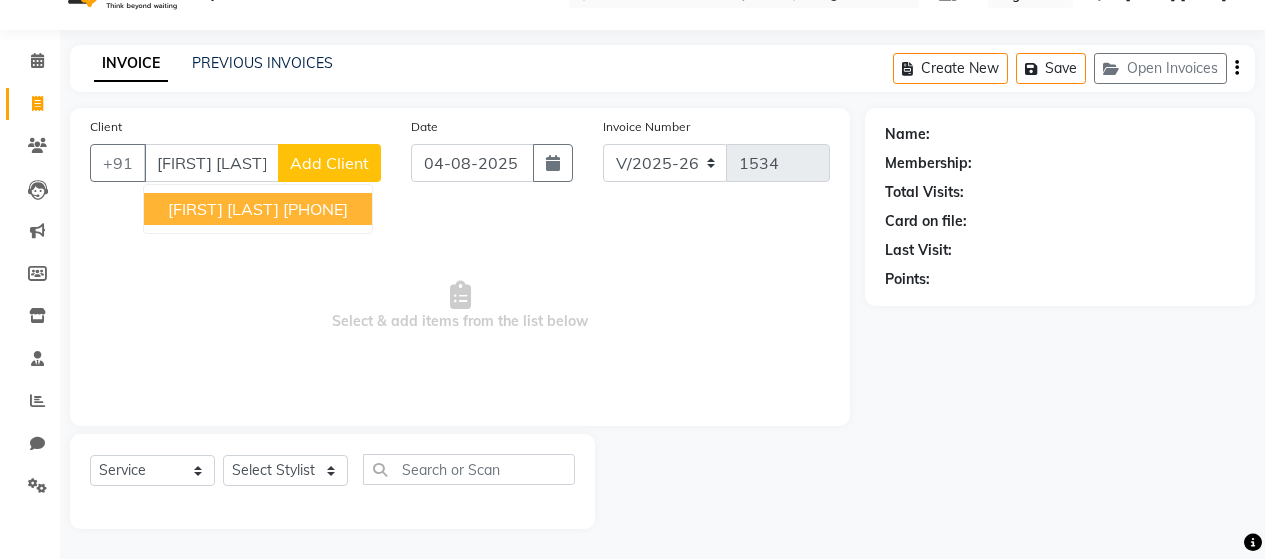 click on "[FIRST] [LAST]" at bounding box center (223, 209) 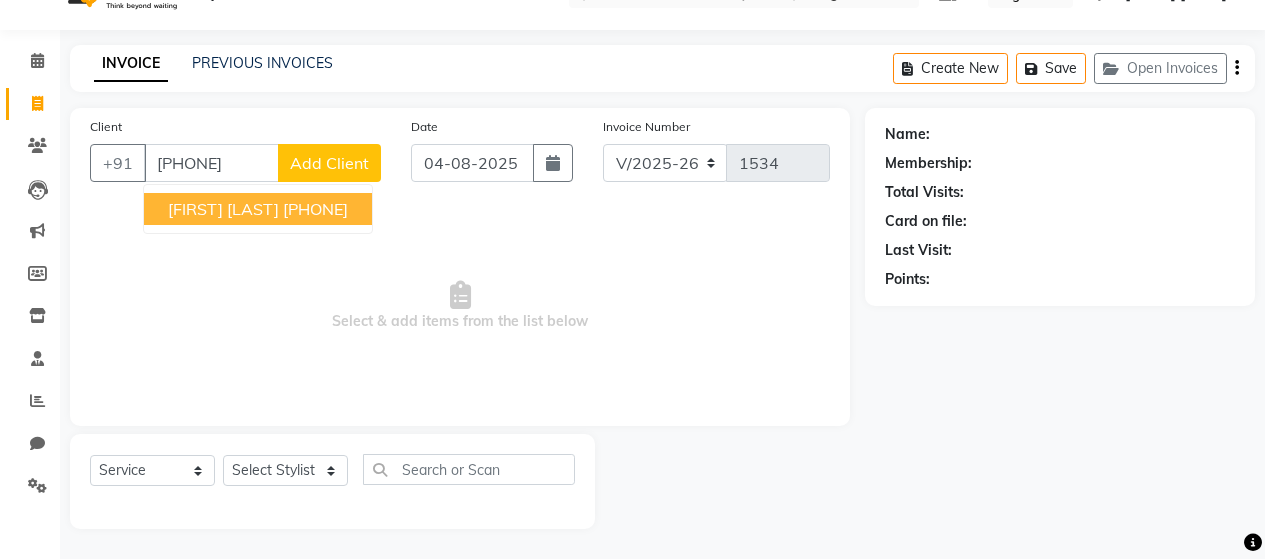 type on "[PHONE]" 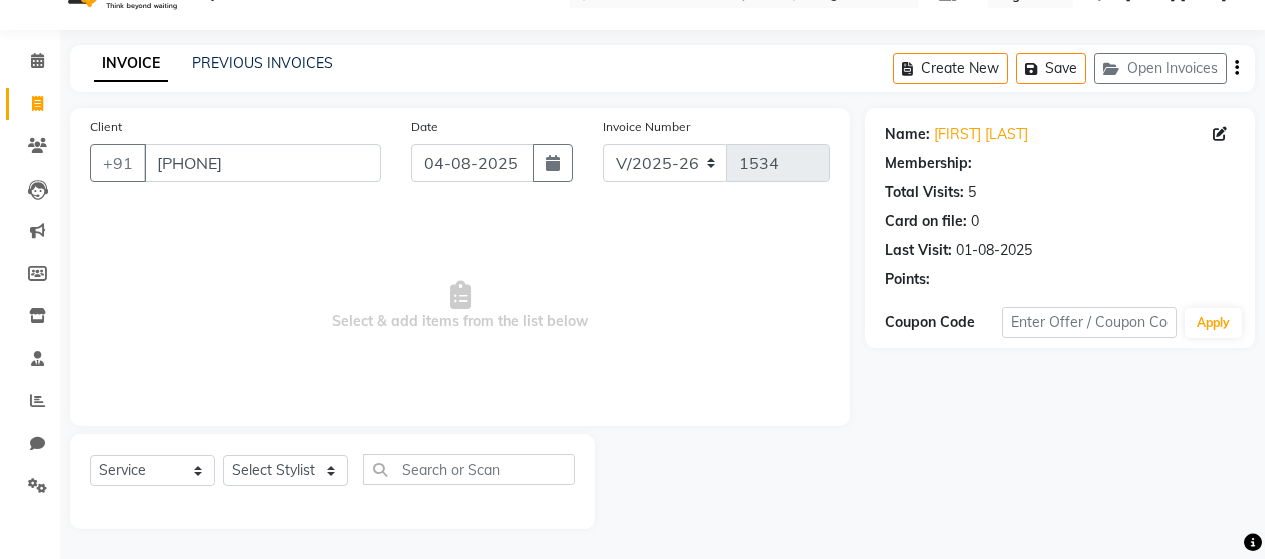 select on "2: Object" 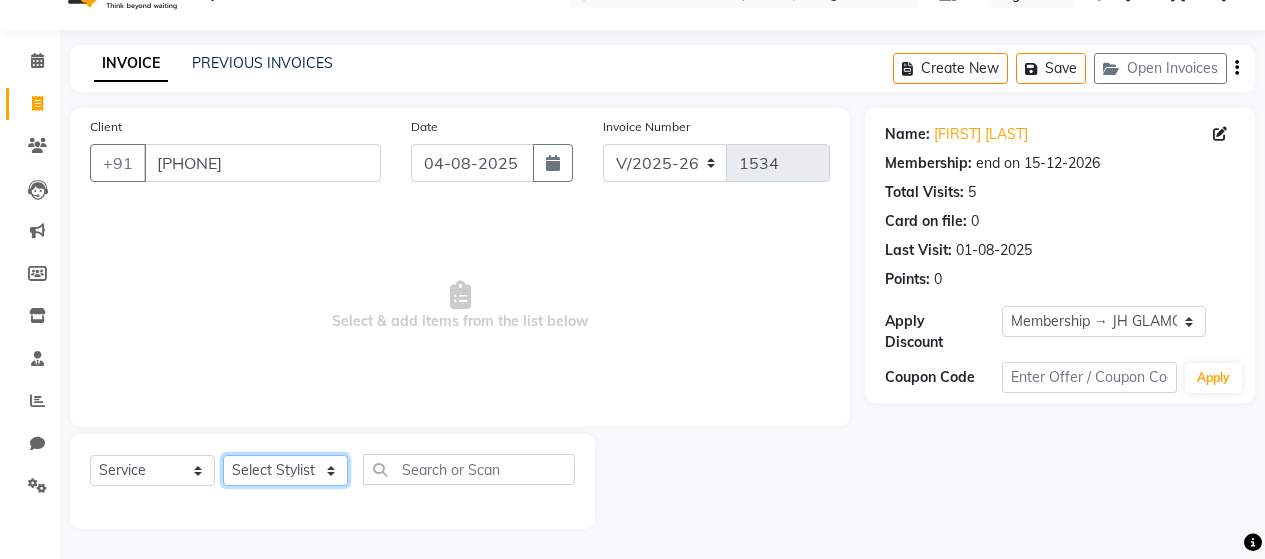 click on "Select Stylist Alim Salmani Altaf Zibral Ankush Thakur Arti Jaiswar Ashfak Ganesh Shetty Jayshri Shane Kanika Burman Kavitha Shetty Kiran Tak Komal Saga rSanap Krupali A Kore Simon Monteiro Sunil Thakur sunita chaudhary Tulsi Nirmal" 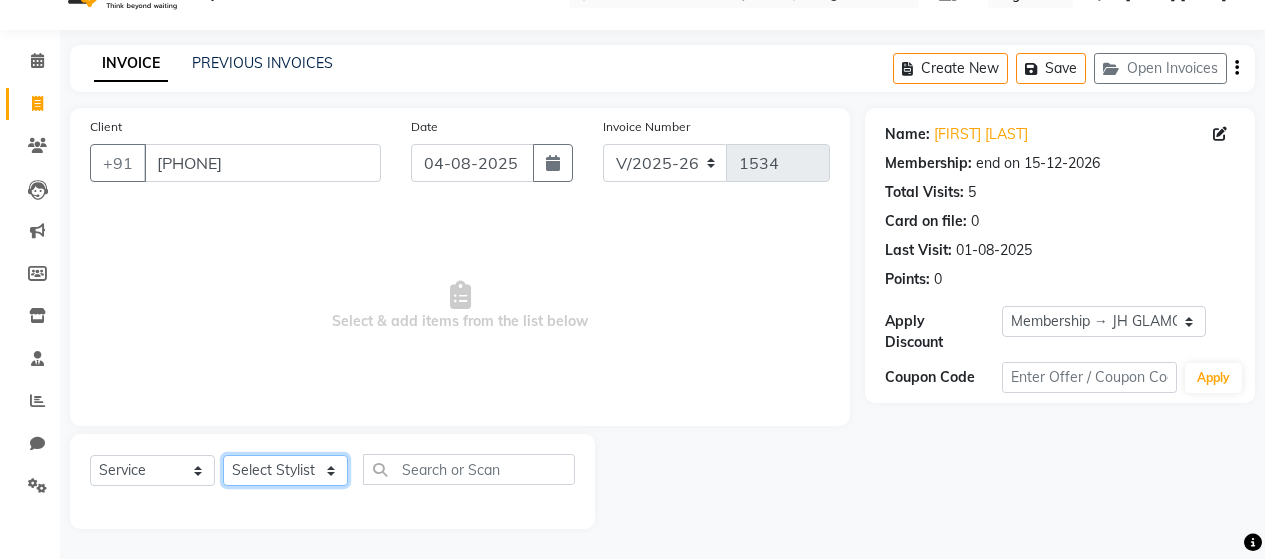 select on "86784" 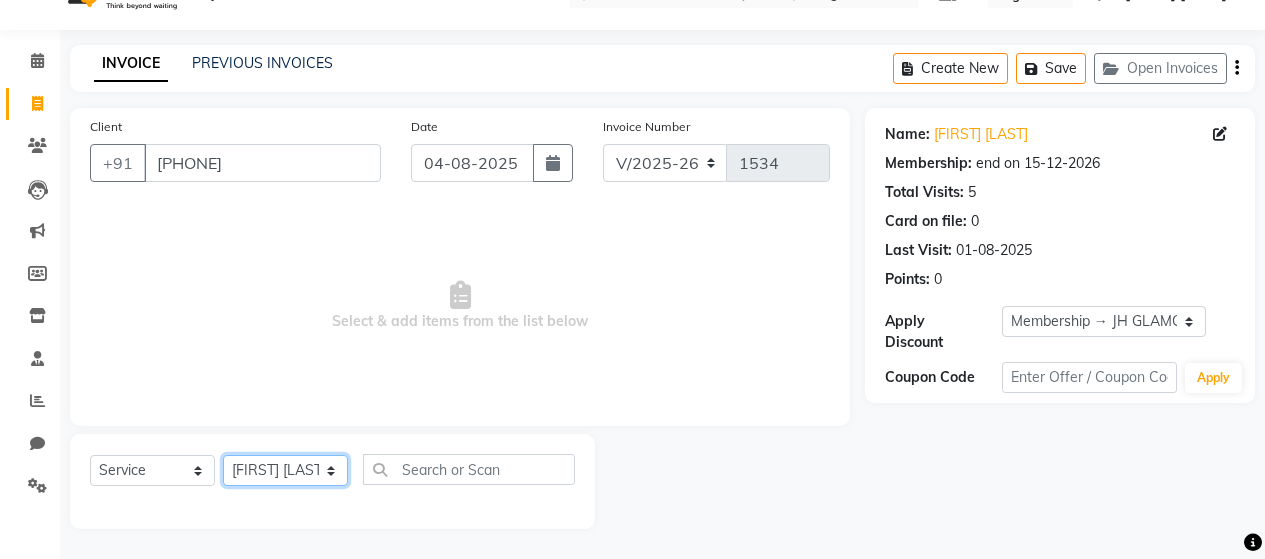 click on "Select Stylist Alim Salmani Altaf Zibral Ankush Thakur Arti Jaiswar Ashfak Ganesh Shetty Jayshri Shane Kanika Burman Kavitha Shetty Kiran Tak Komal Saga rSanap Krupali A Kore Simon Monteiro Sunil Thakur sunita chaudhary Tulsi Nirmal" 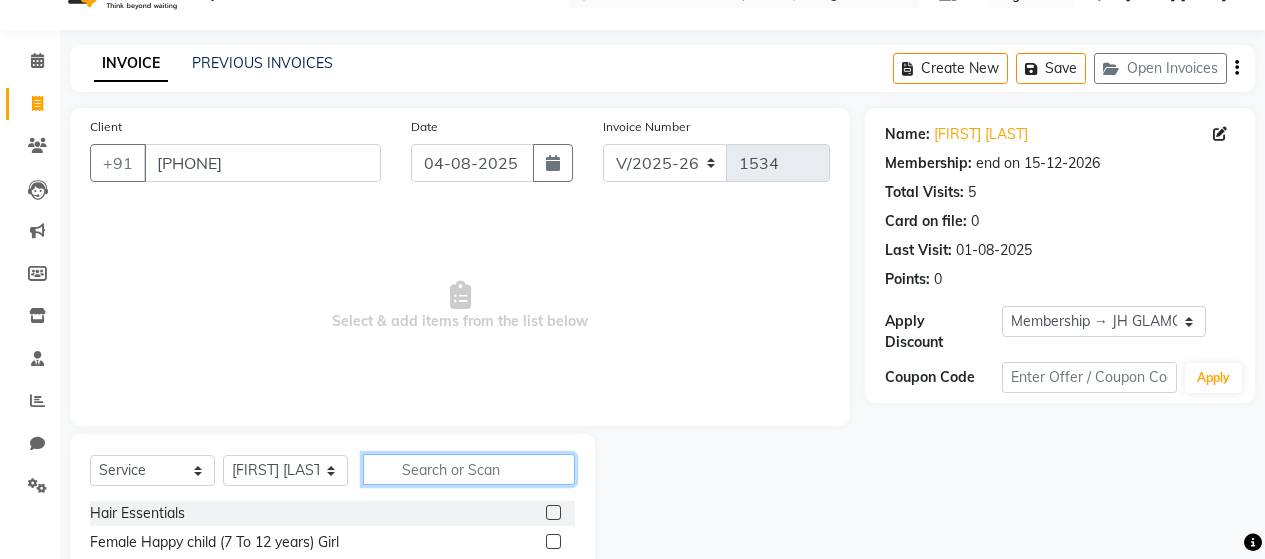 click 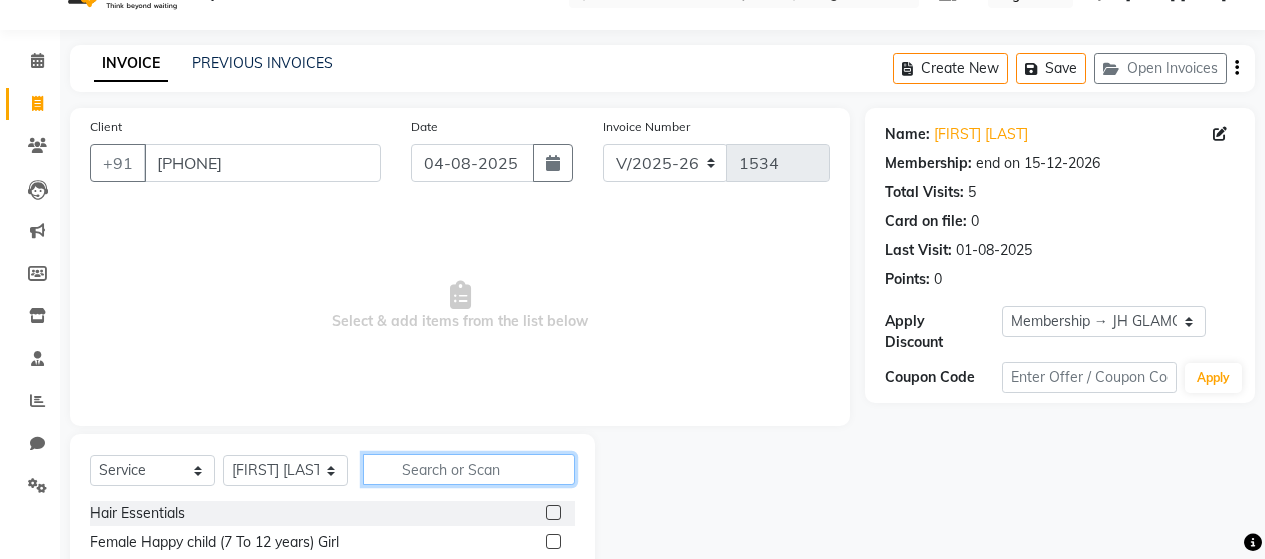 click 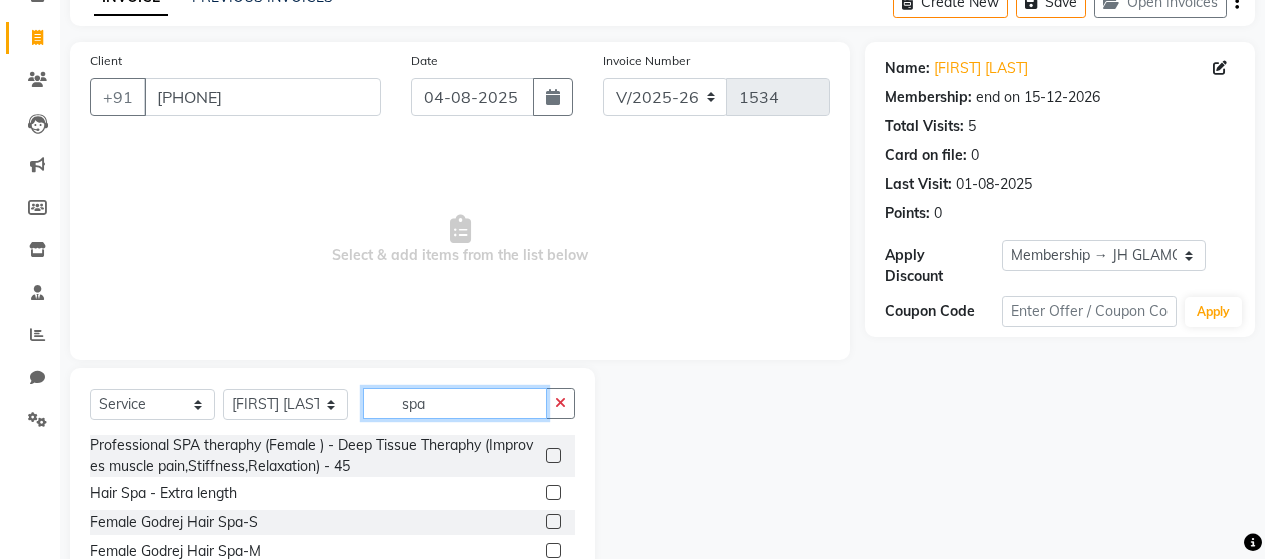 scroll, scrollTop: 142, scrollLeft: 0, axis: vertical 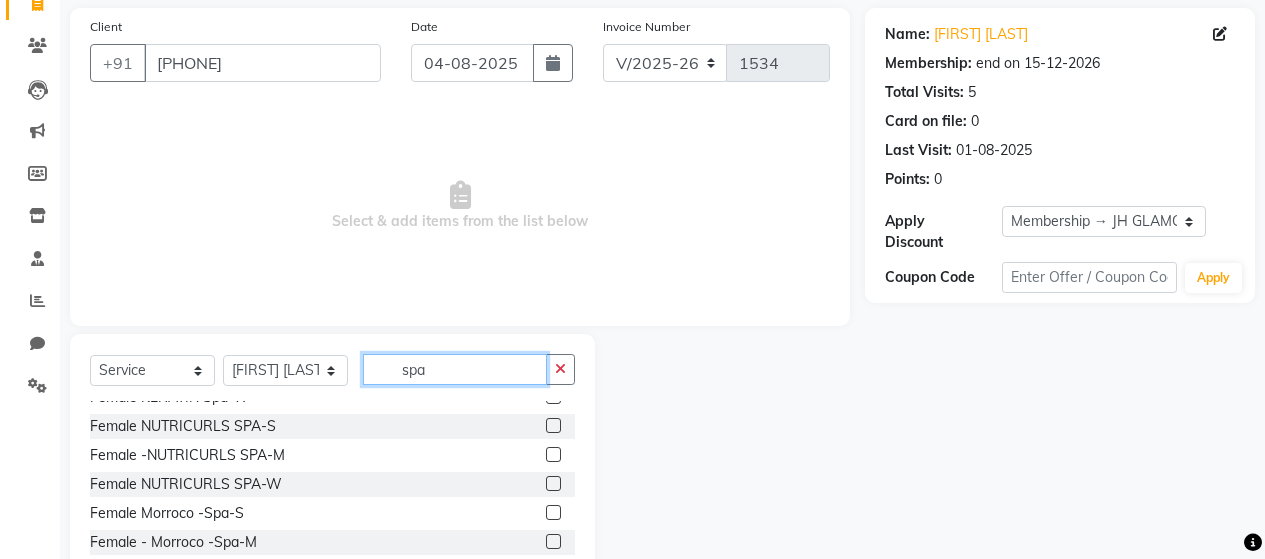 type on "spa" 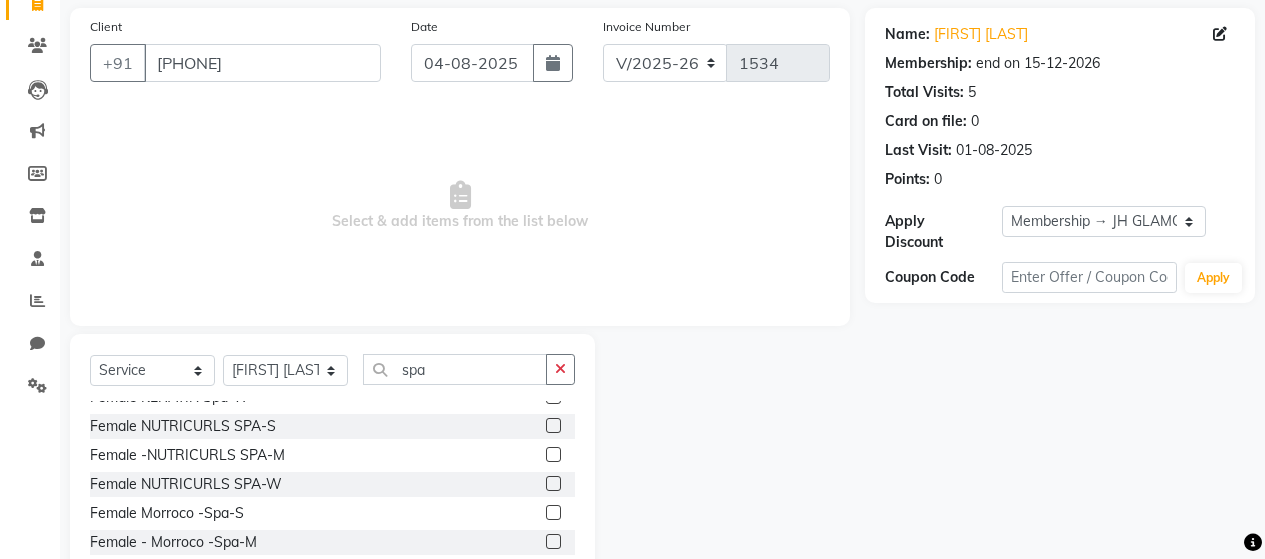 click 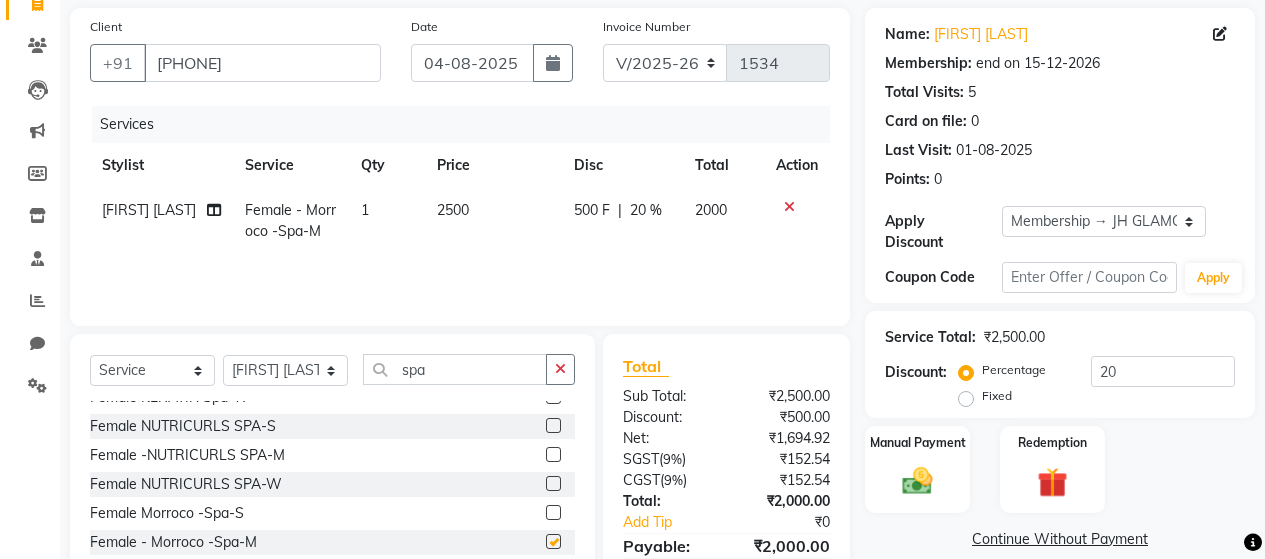 checkbox on "false" 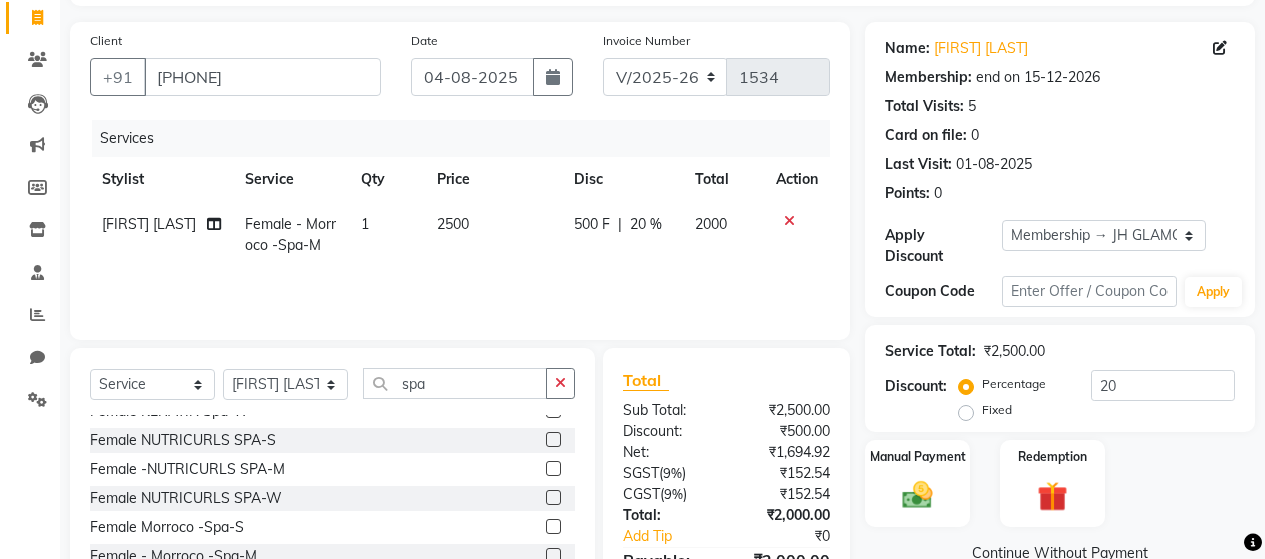 scroll, scrollTop: 242, scrollLeft: 0, axis: vertical 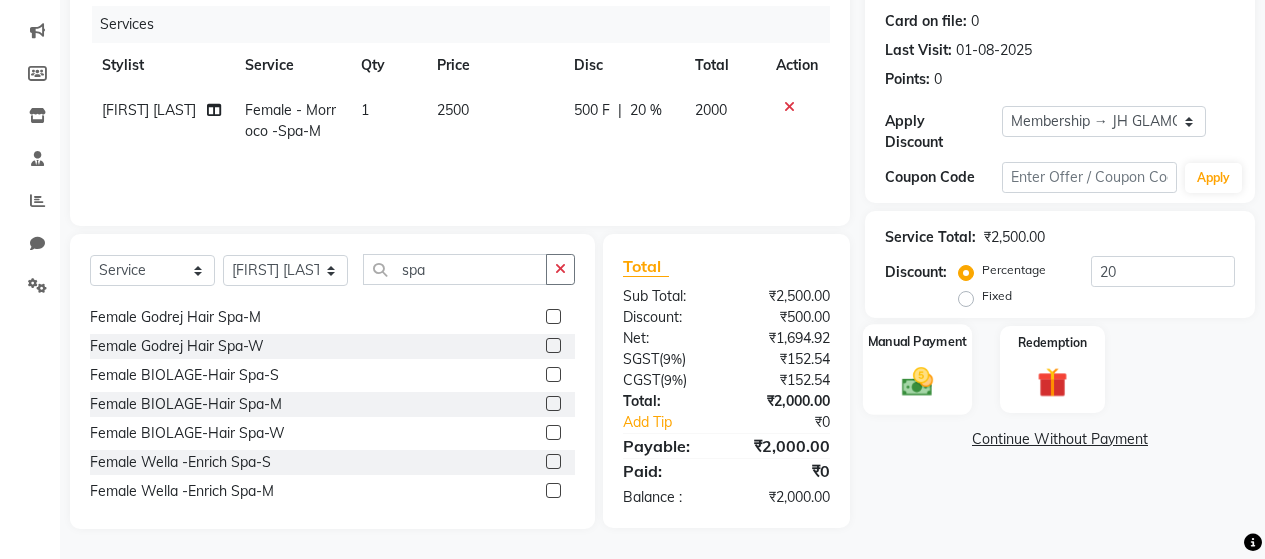 click 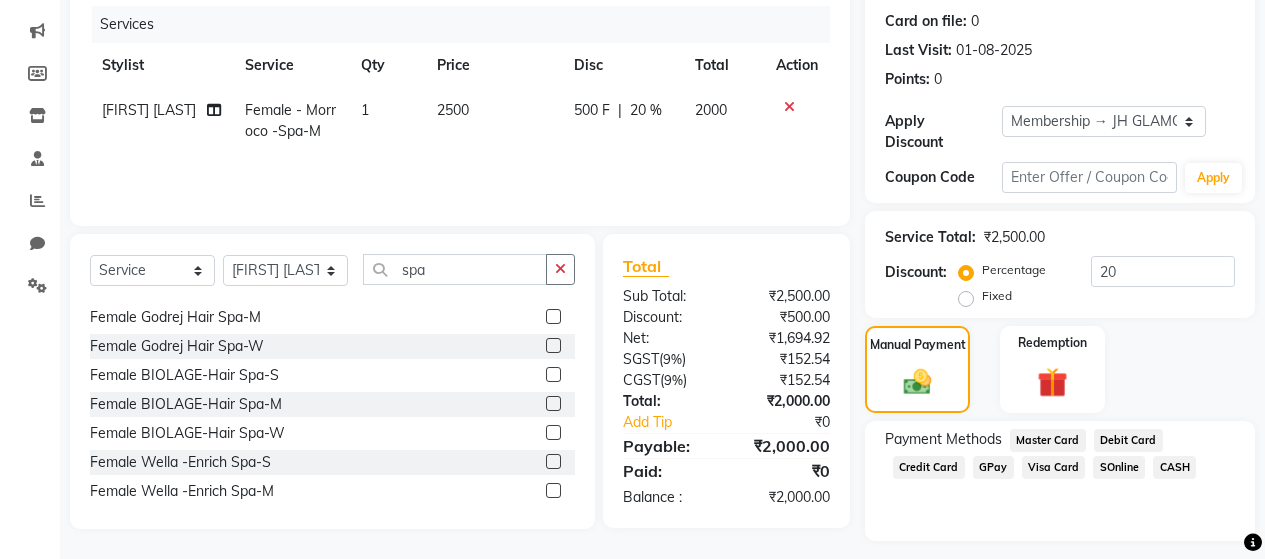 click on "GPay" 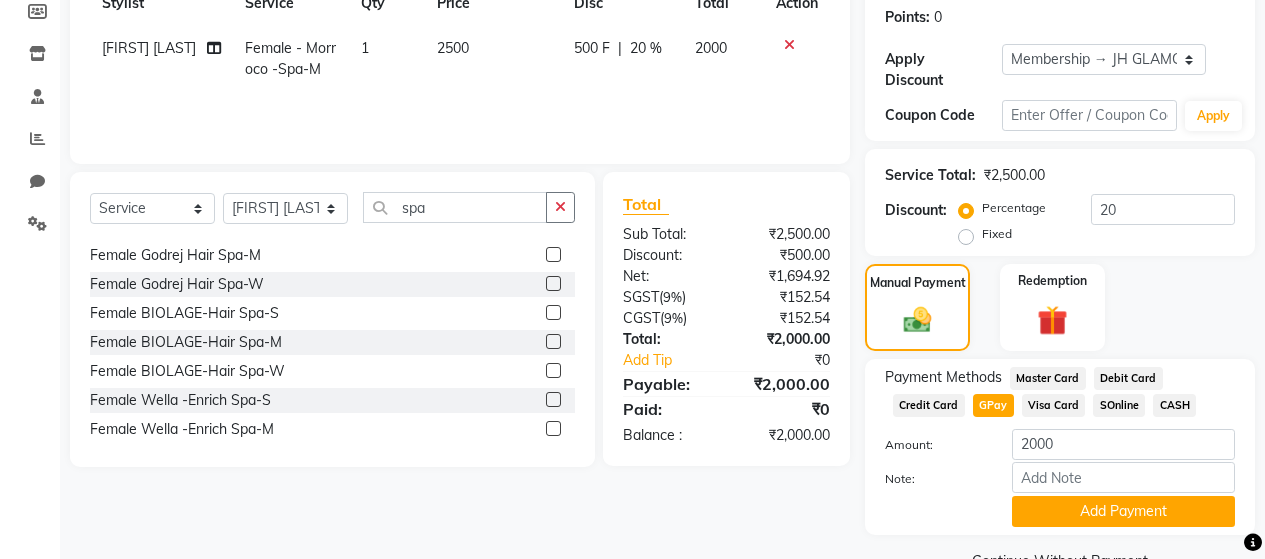 scroll, scrollTop: 335, scrollLeft: 0, axis: vertical 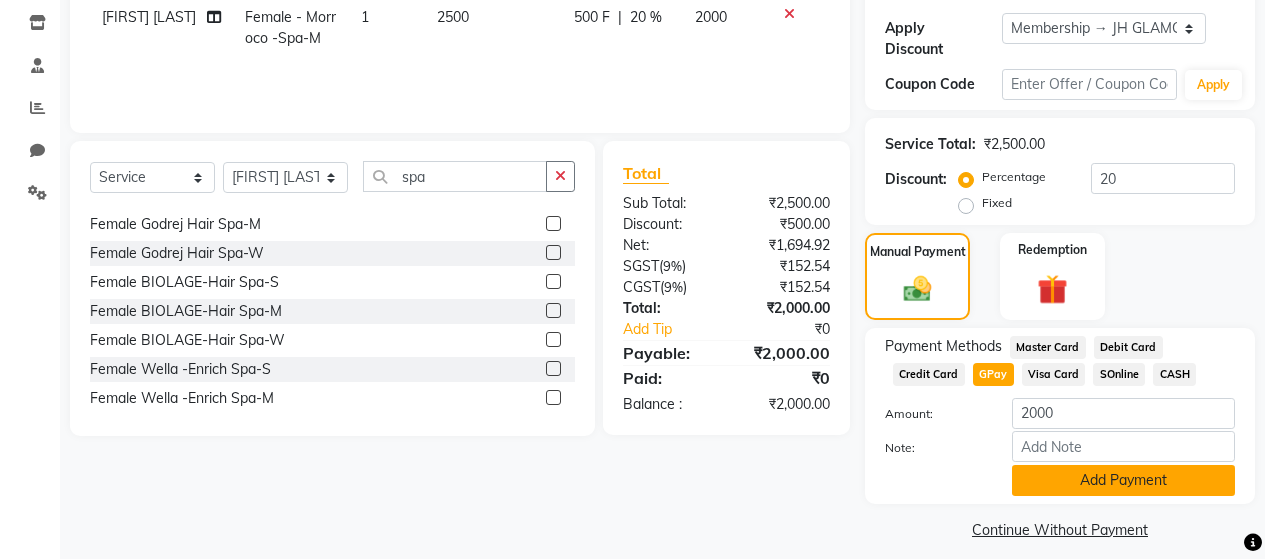 click on "Add Payment" 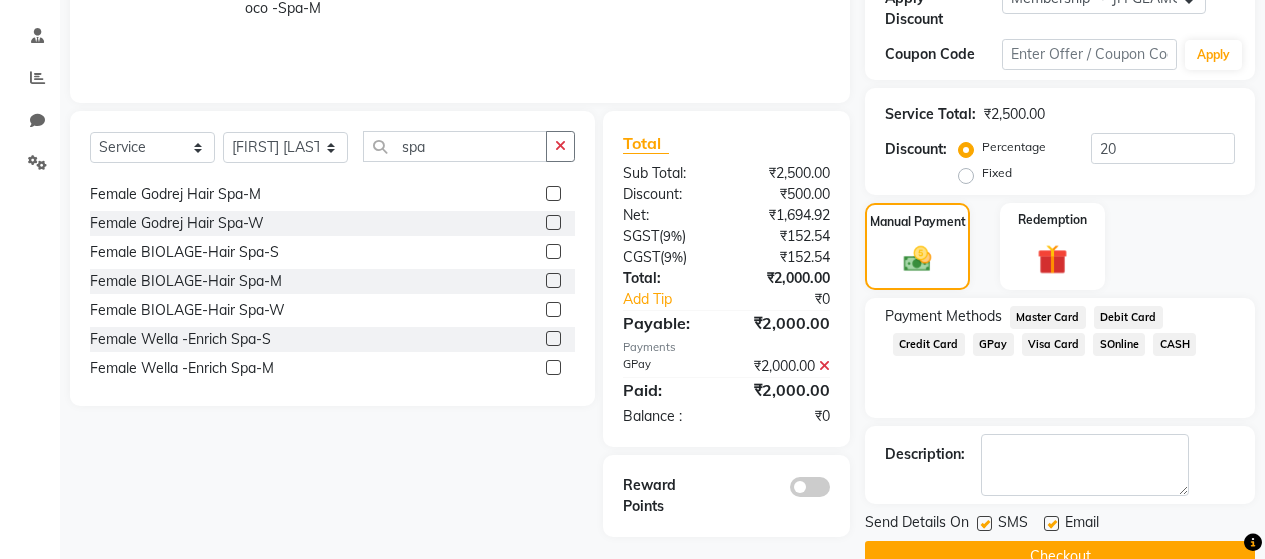 scroll, scrollTop: 392, scrollLeft: 0, axis: vertical 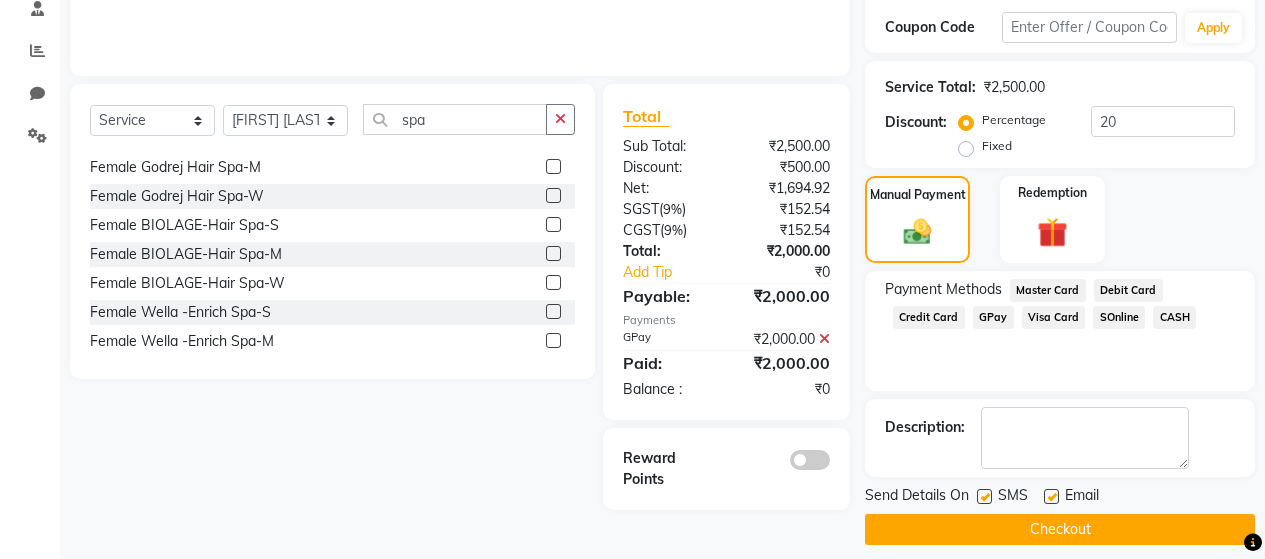 click 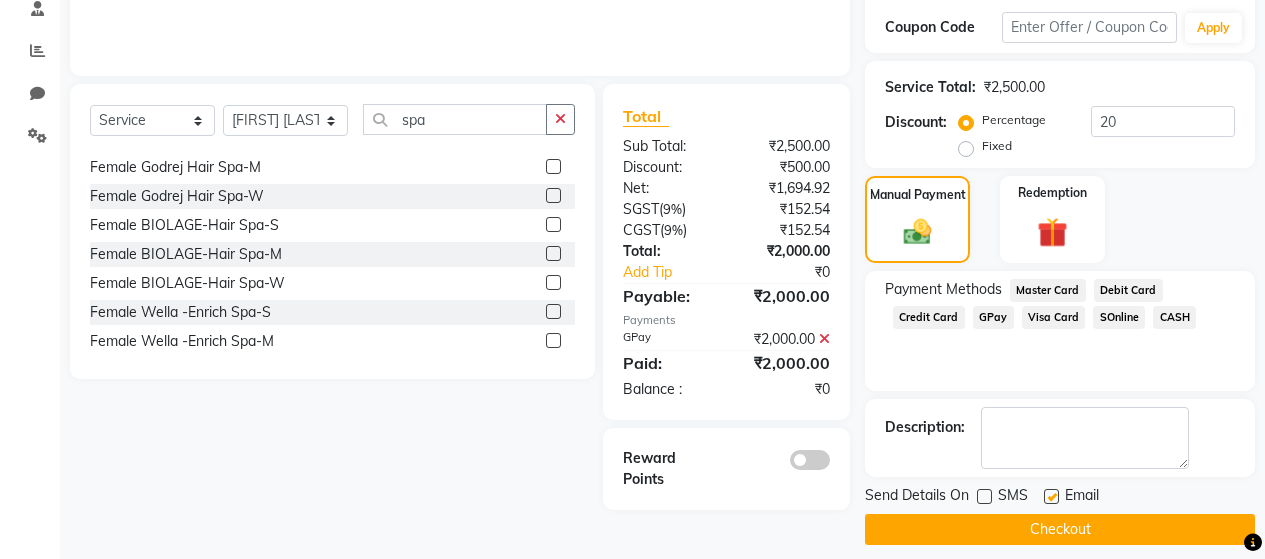 click 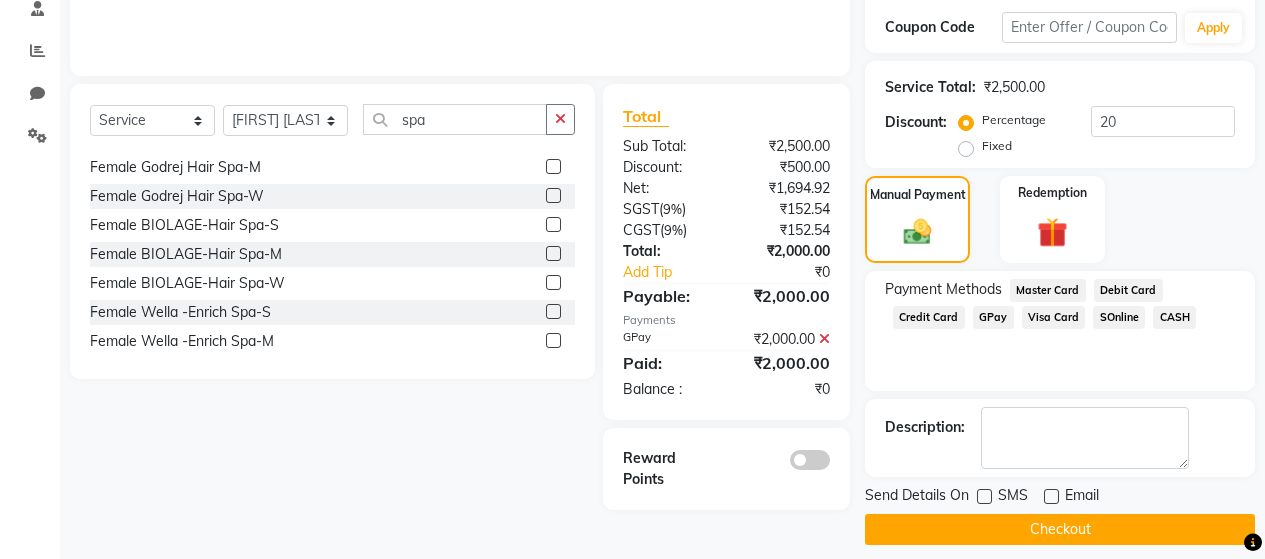 click on "Checkout" 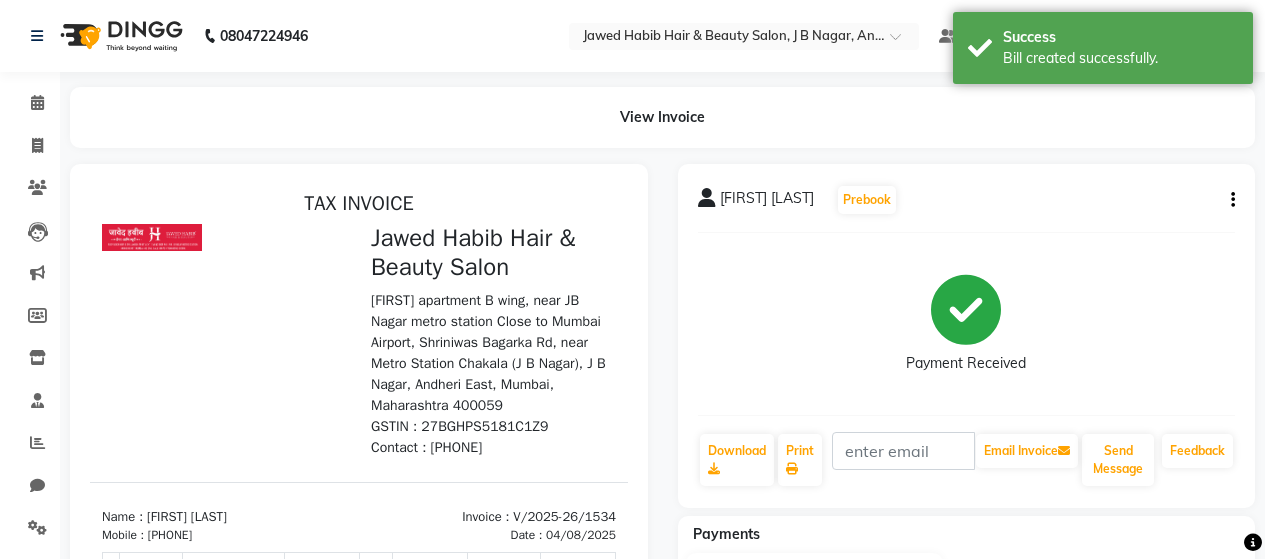 scroll, scrollTop: 0, scrollLeft: 0, axis: both 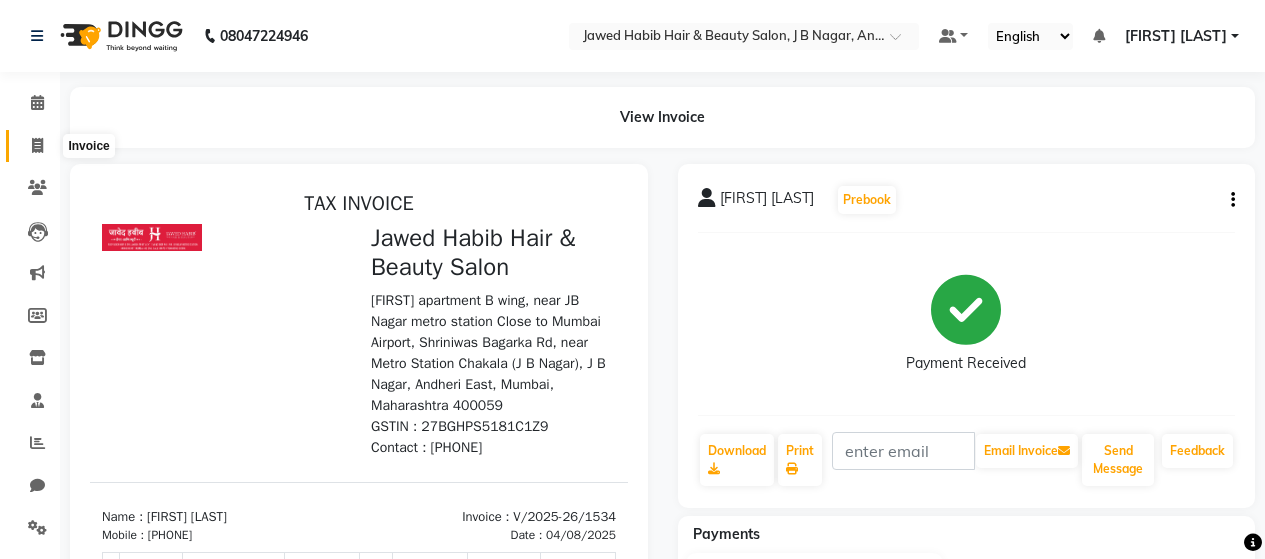 click 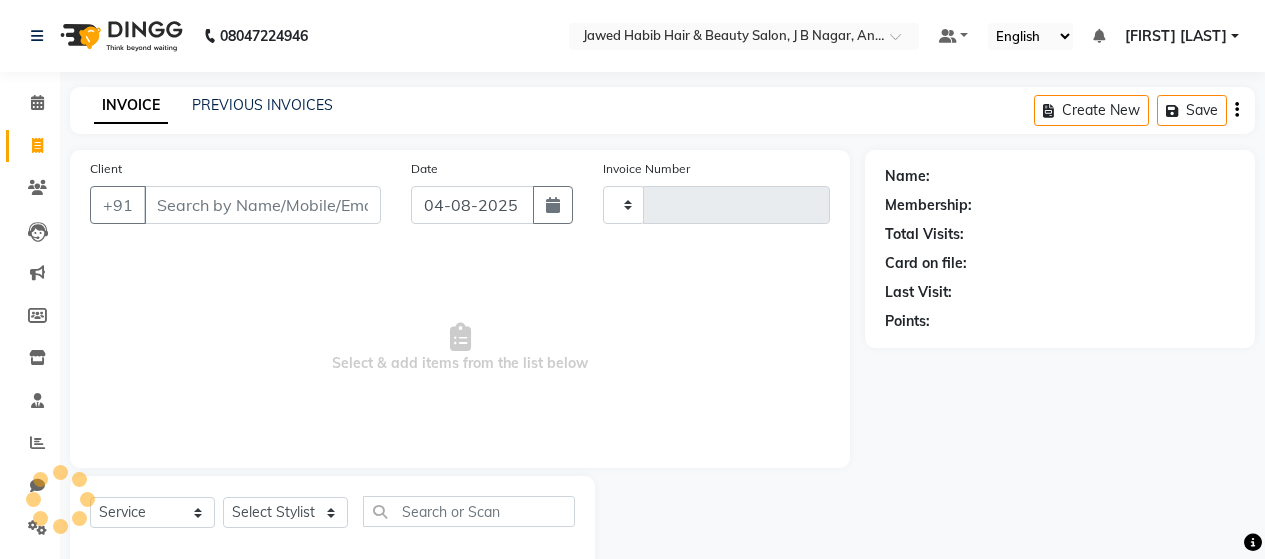 scroll, scrollTop: 42, scrollLeft: 0, axis: vertical 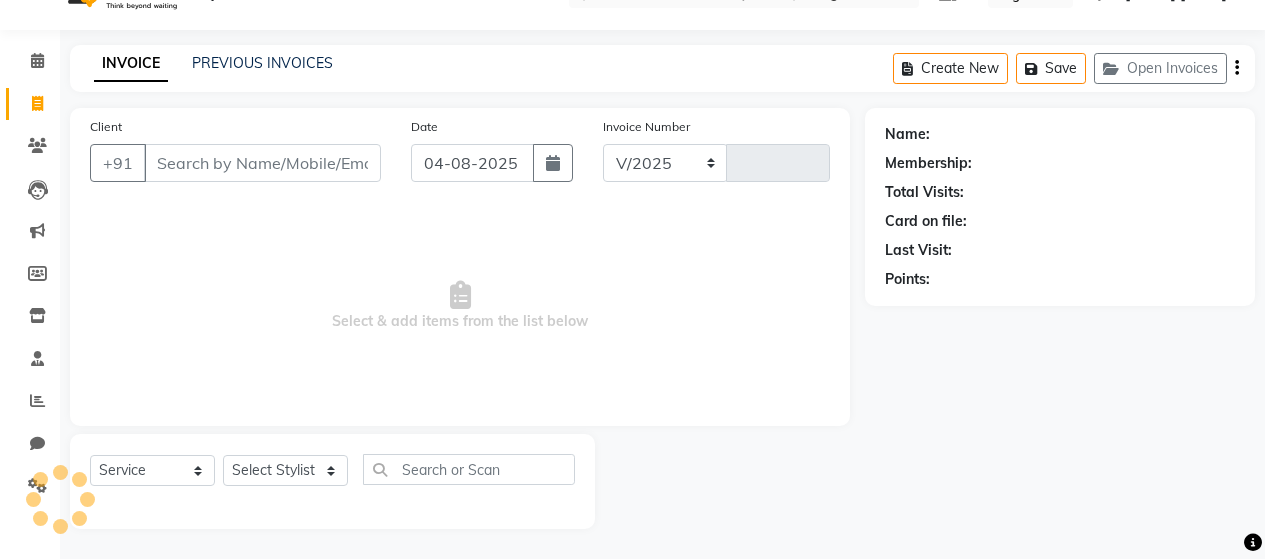 select on "7927" 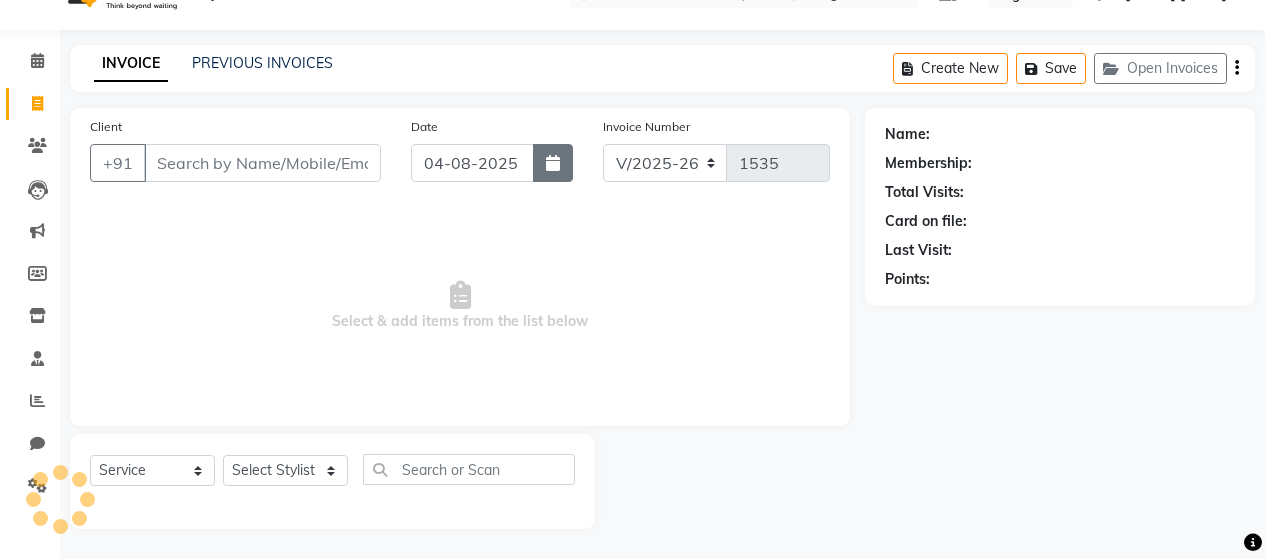 click 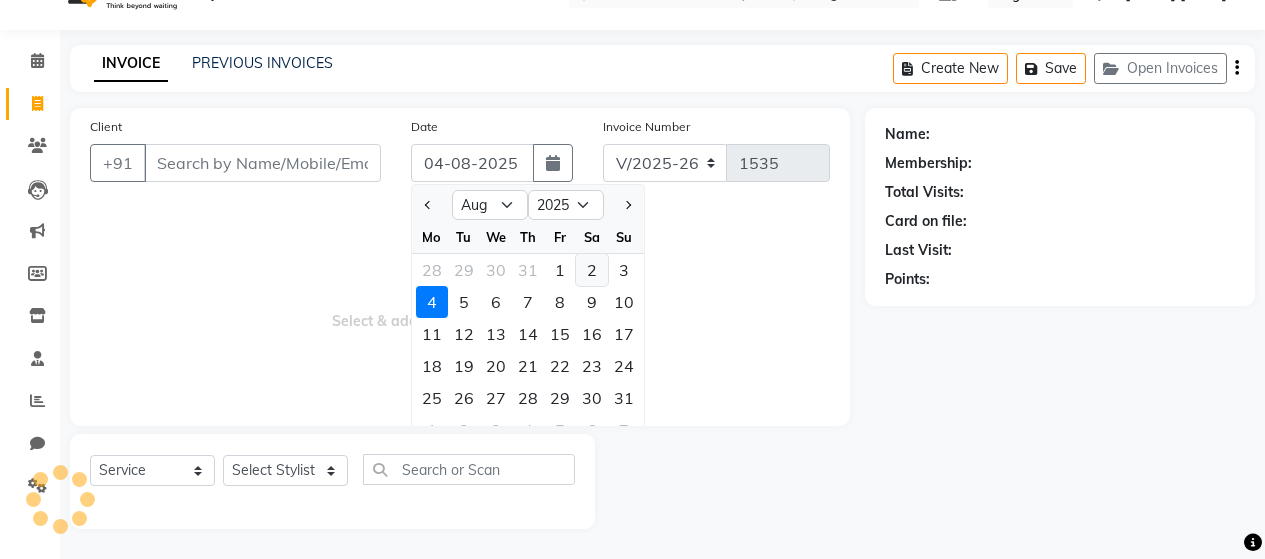 click on "2" 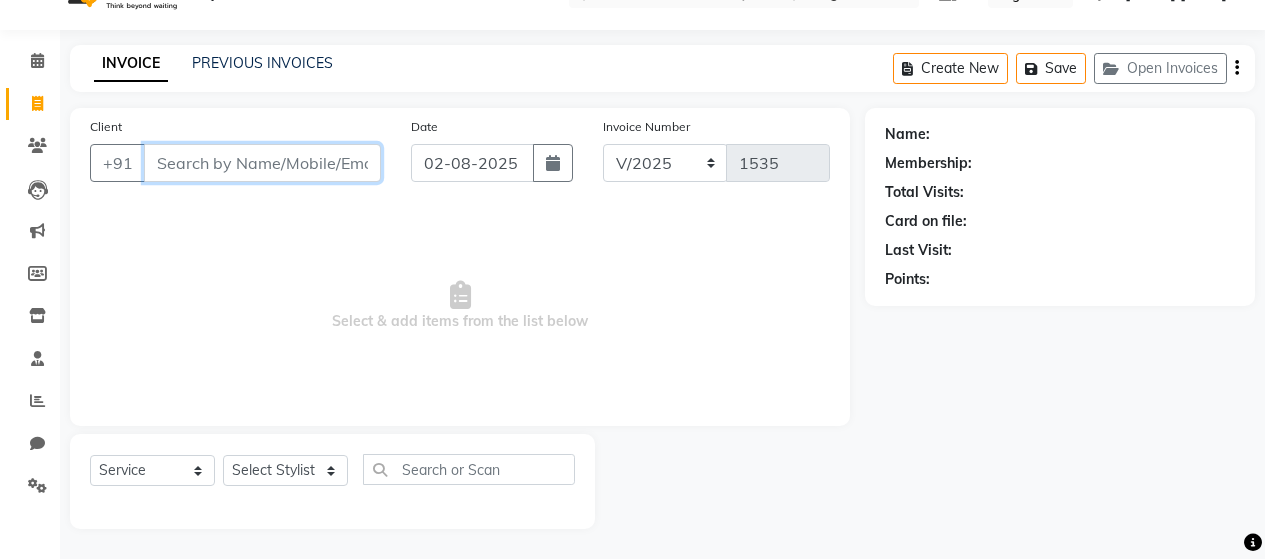 click on "Client" at bounding box center [262, 163] 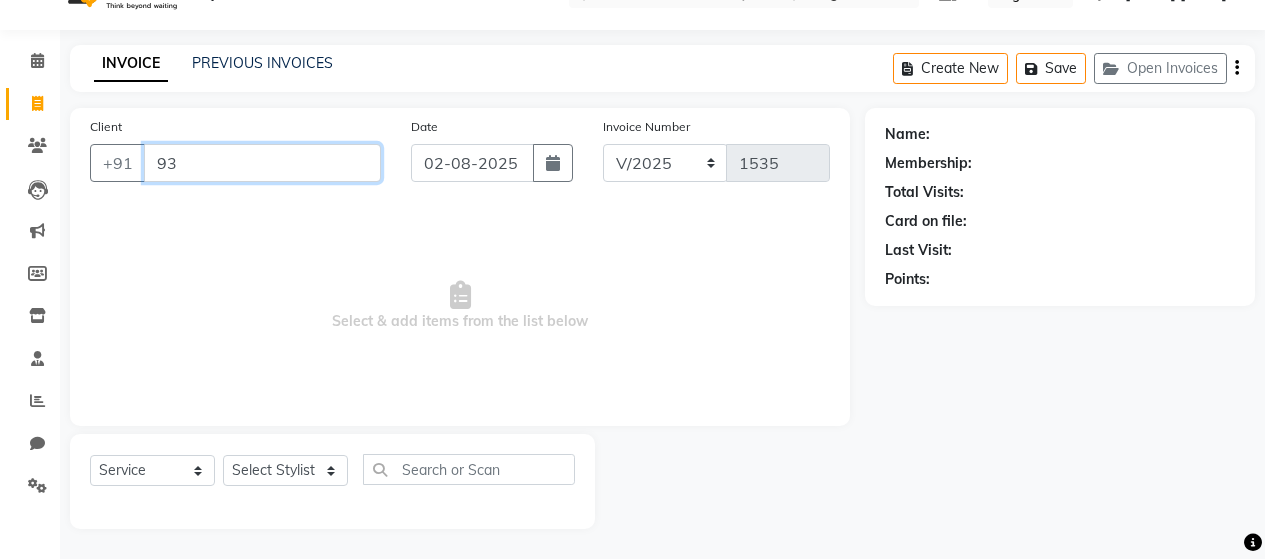 type on "9" 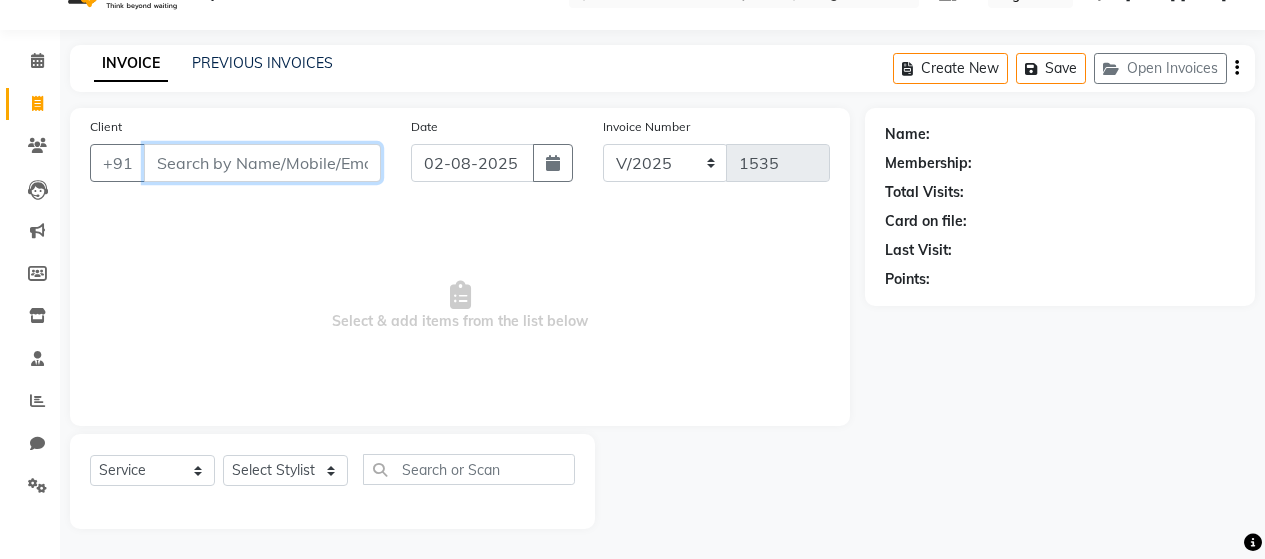 click on "Client" at bounding box center (262, 163) 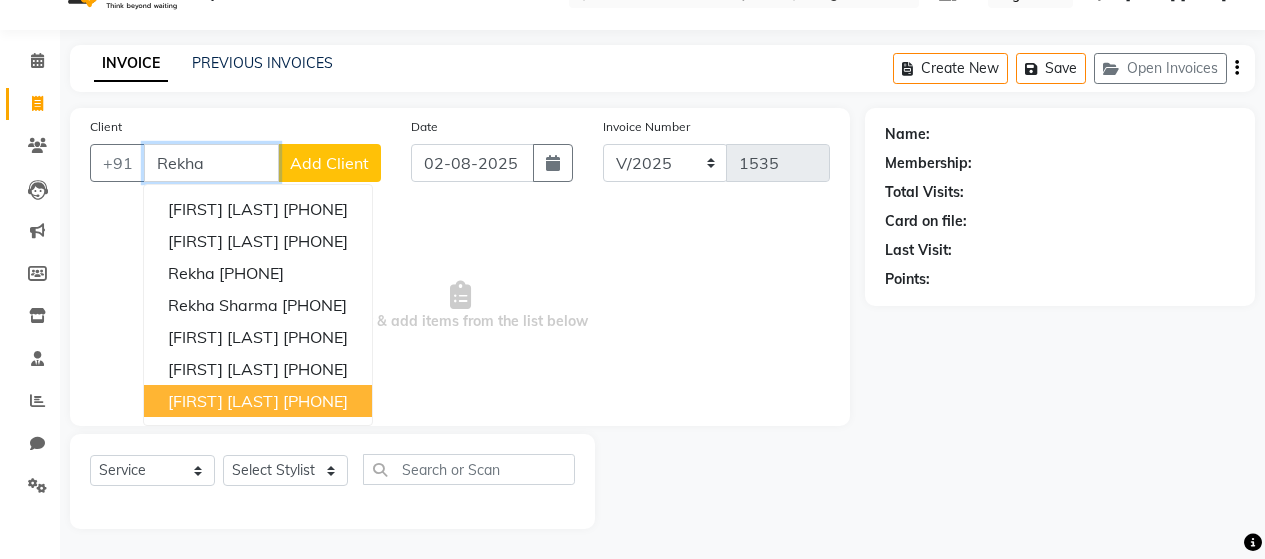 click on "[FIRST] [LAST]" at bounding box center [223, 401] 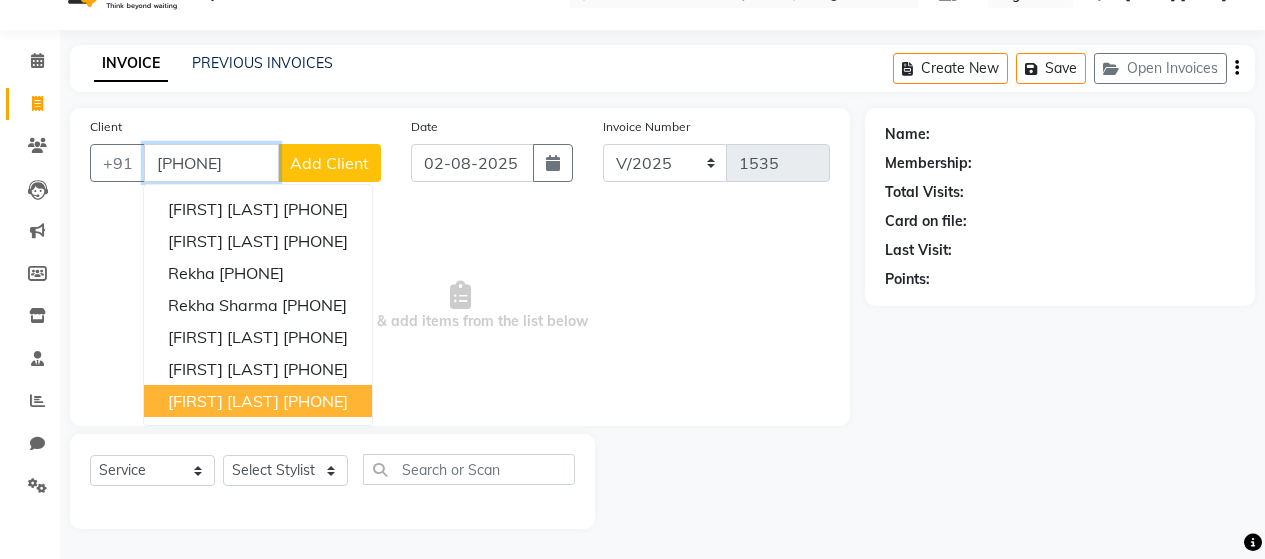 type on "[PHONE]" 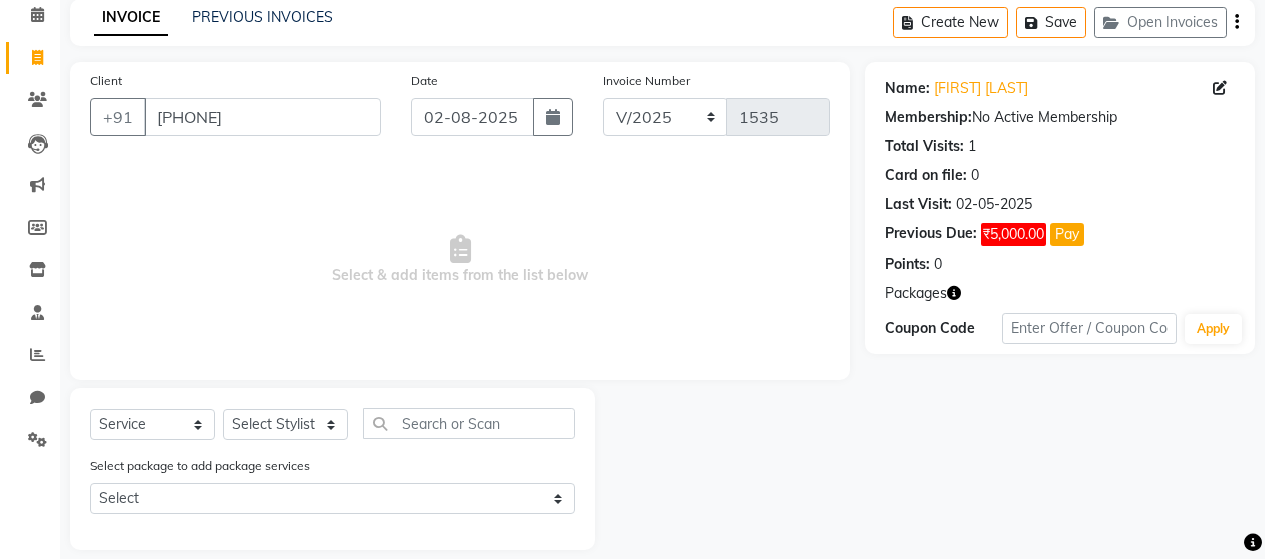 scroll, scrollTop: 109, scrollLeft: 0, axis: vertical 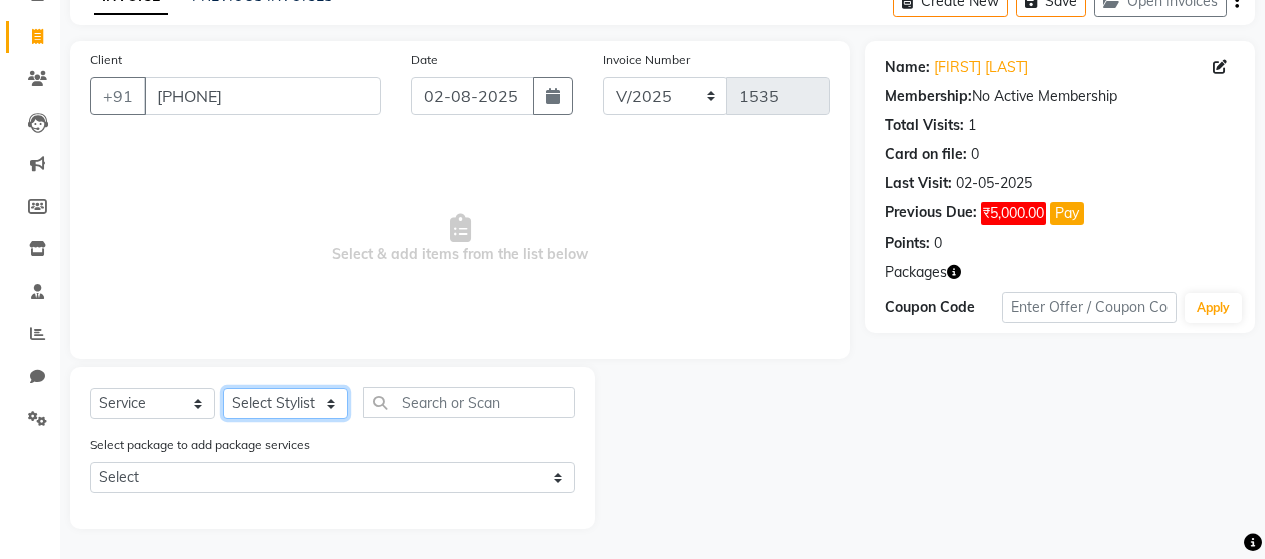 click on "Select Stylist Alim Salmani Altaf Zibral Ankush Thakur Arti Jaiswar Ashfak Ganesh Shetty Jayshri Shane Kanika Burman Kavitha Shetty Kiran Tak Komal Saga rSanap Krupali A Kore Simon Monteiro Sunil Thakur sunita chaudhary Tulsi Nirmal" 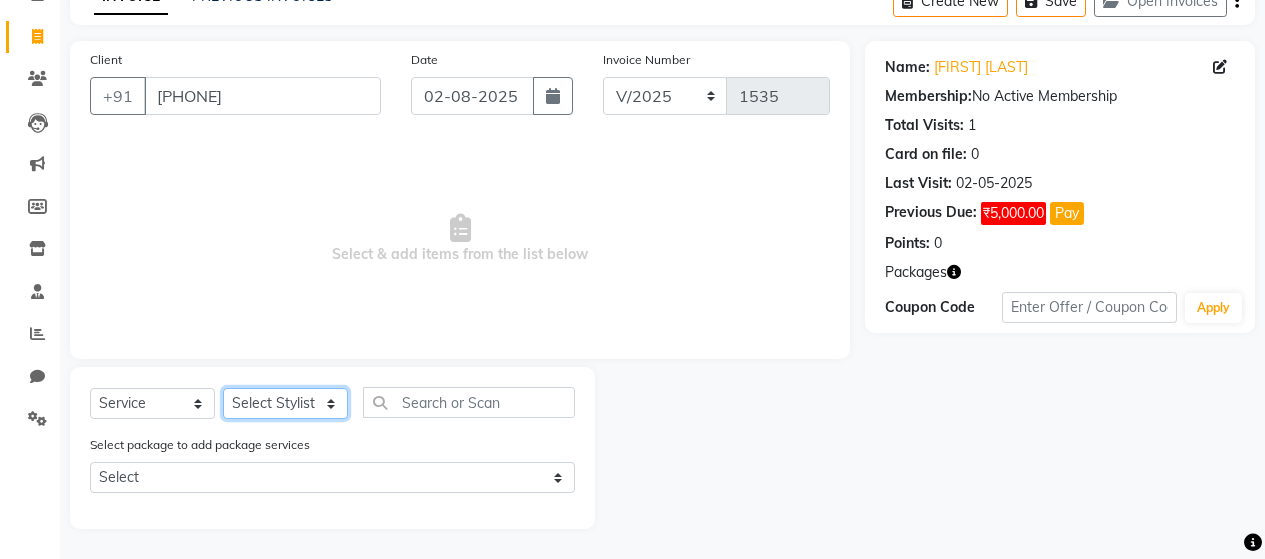select on "72245" 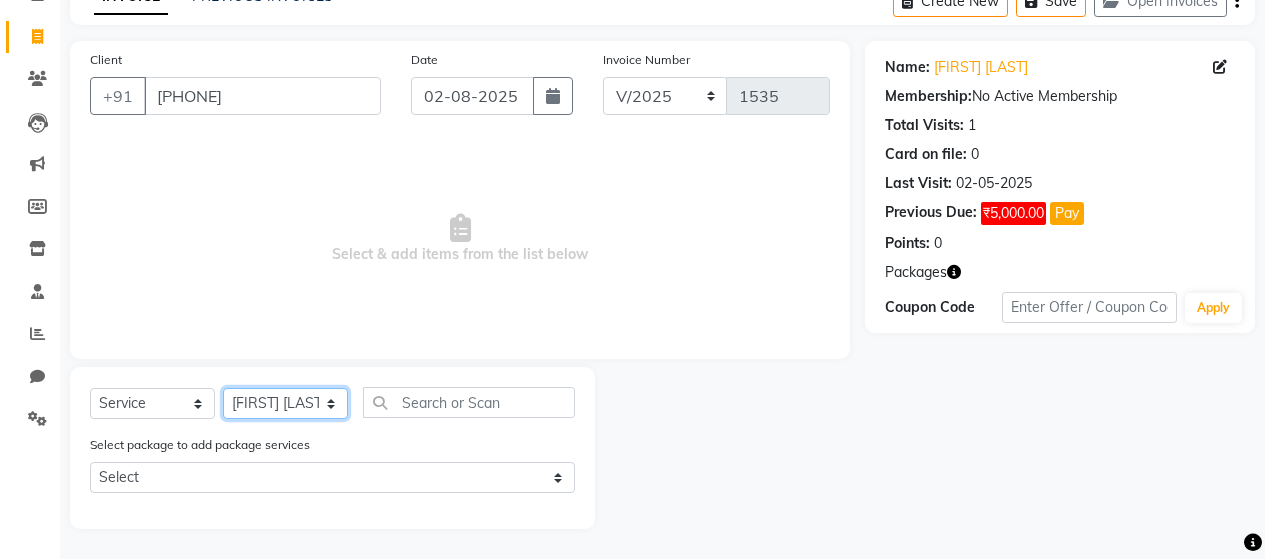 click on "Select Stylist Alim Salmani Altaf Zibral Ankush Thakur Arti Jaiswar Ashfak Ganesh Shetty Jayshri Shane Kanika Burman Kavitha Shetty Kiran Tak Komal Saga rSanap Krupali A Kore Simon Monteiro Sunil Thakur sunita chaudhary Tulsi Nirmal" 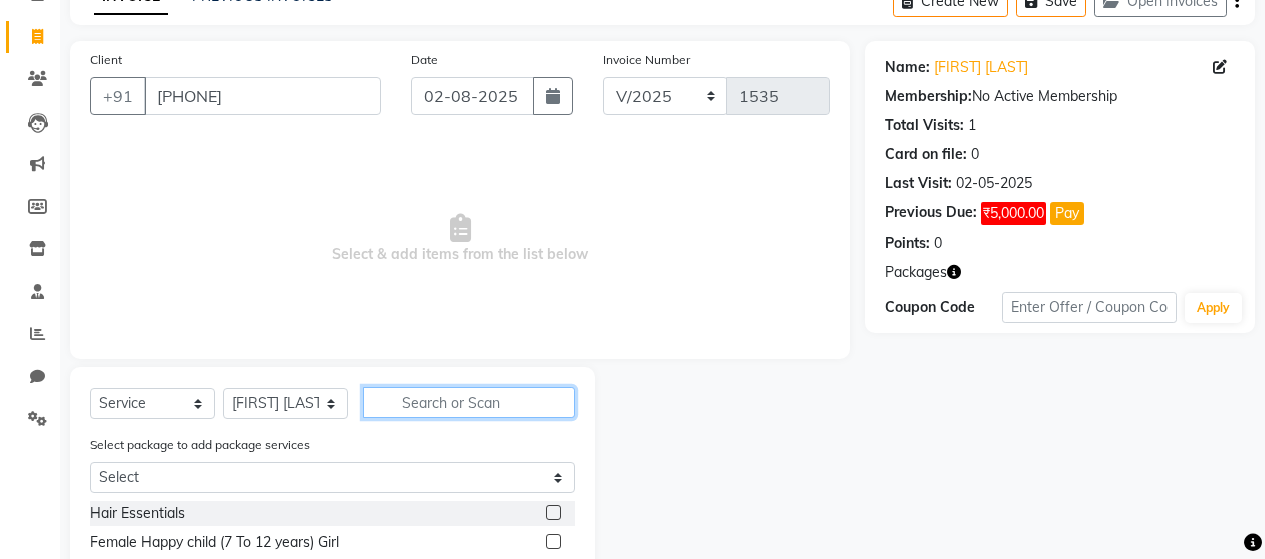 click 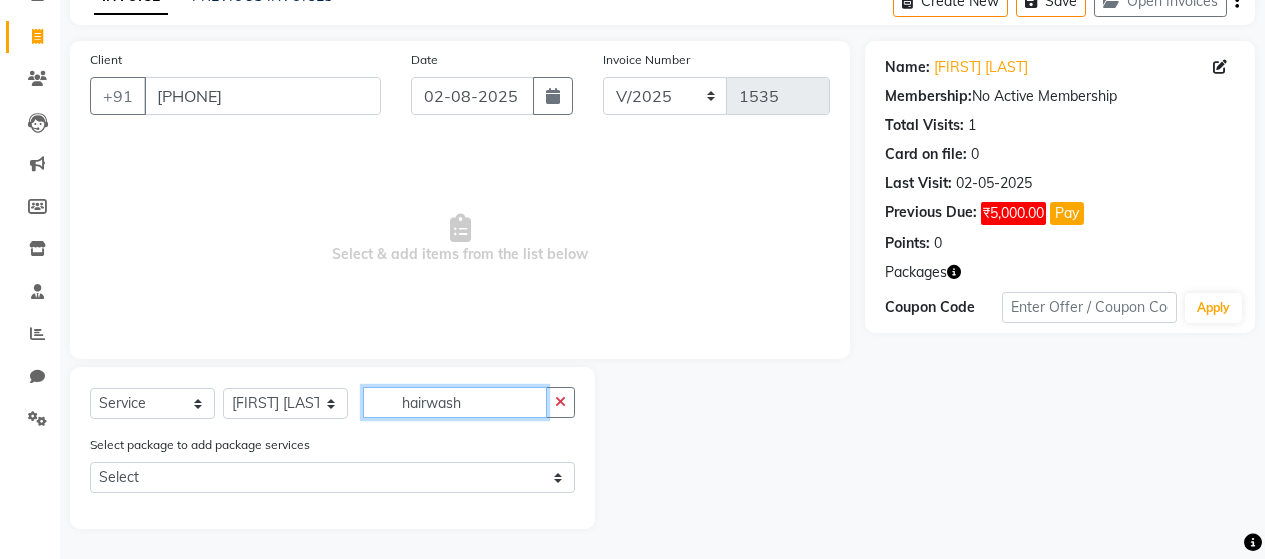 click on "hairwash" 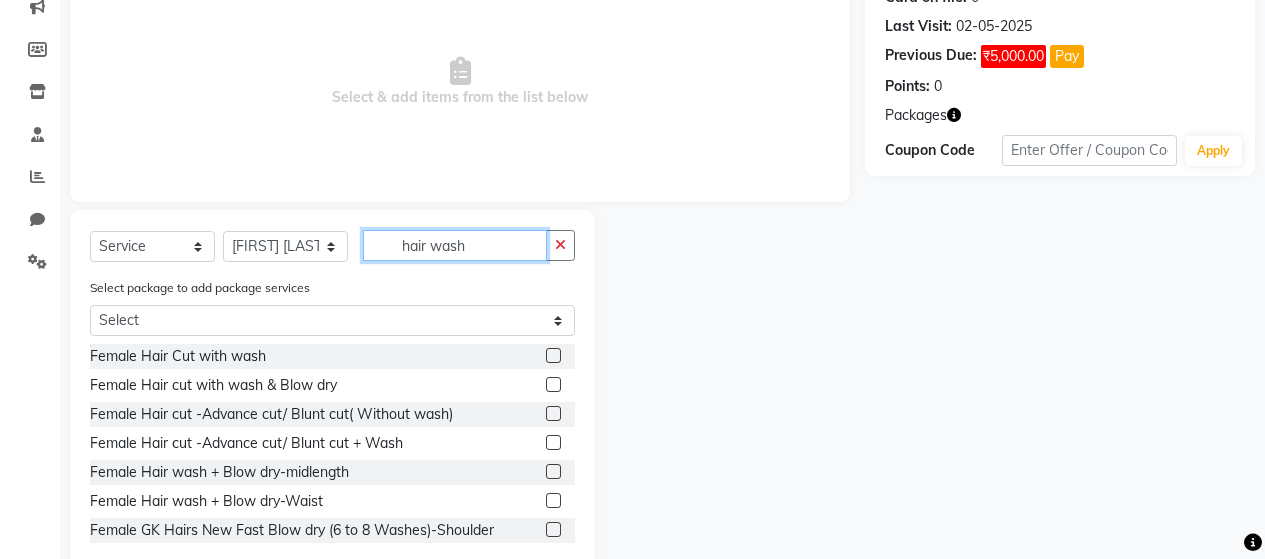 scroll, scrollTop: 309, scrollLeft: 0, axis: vertical 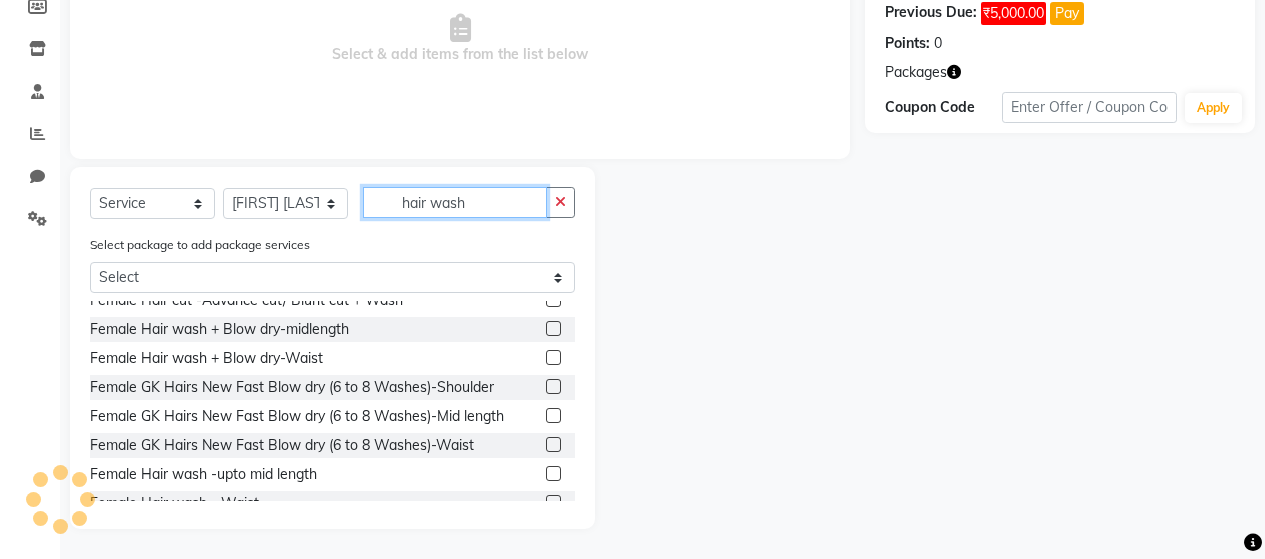 type on "hair wash" 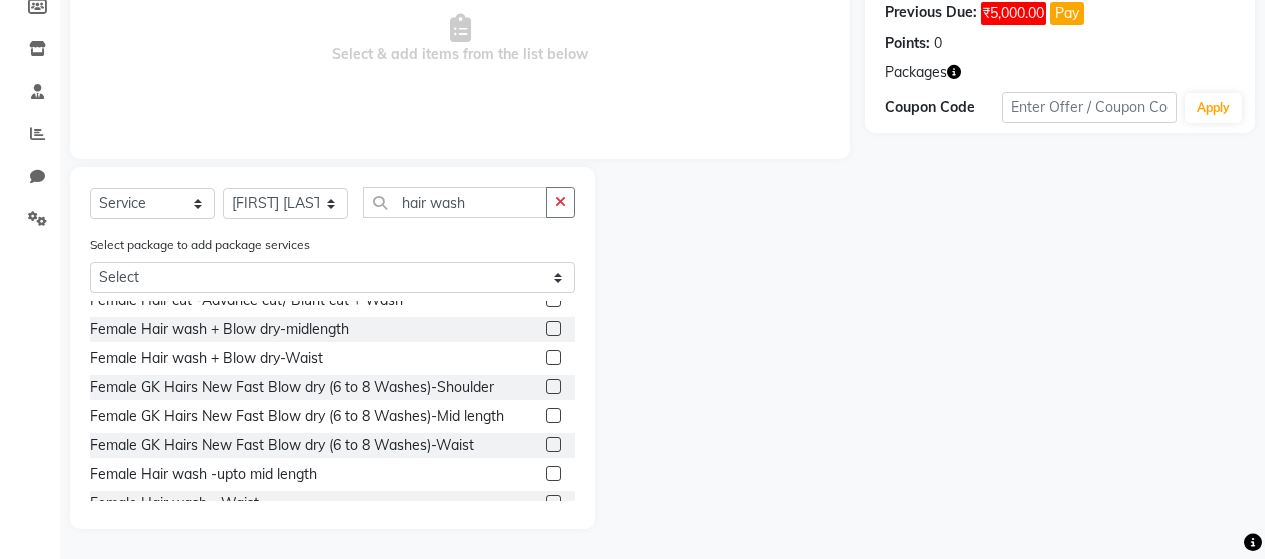 click 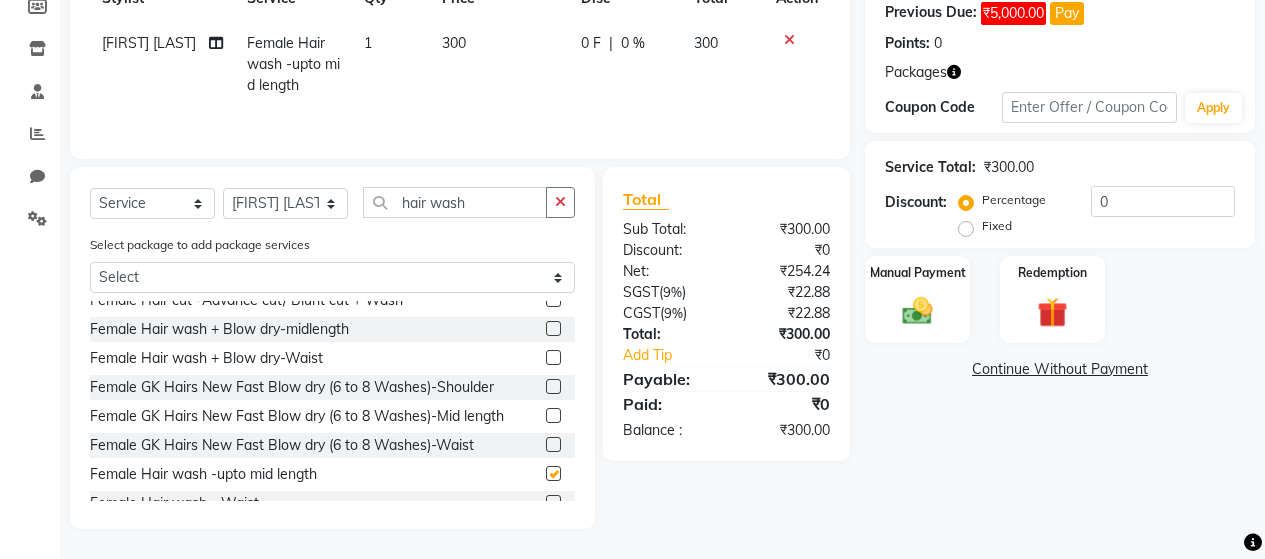 checkbox on "false" 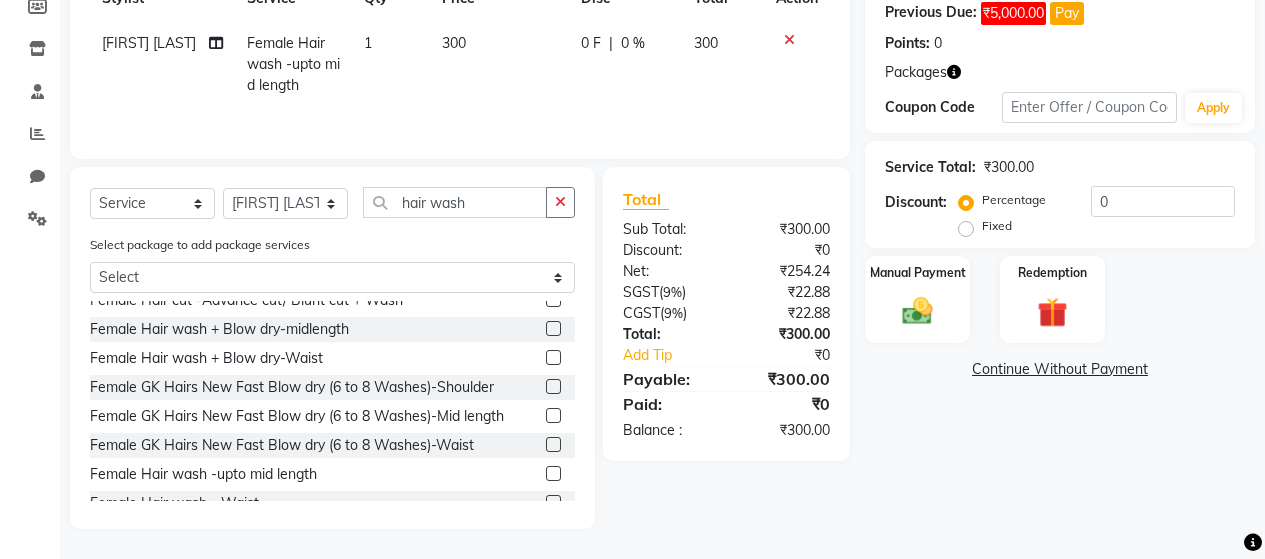 click on "300" 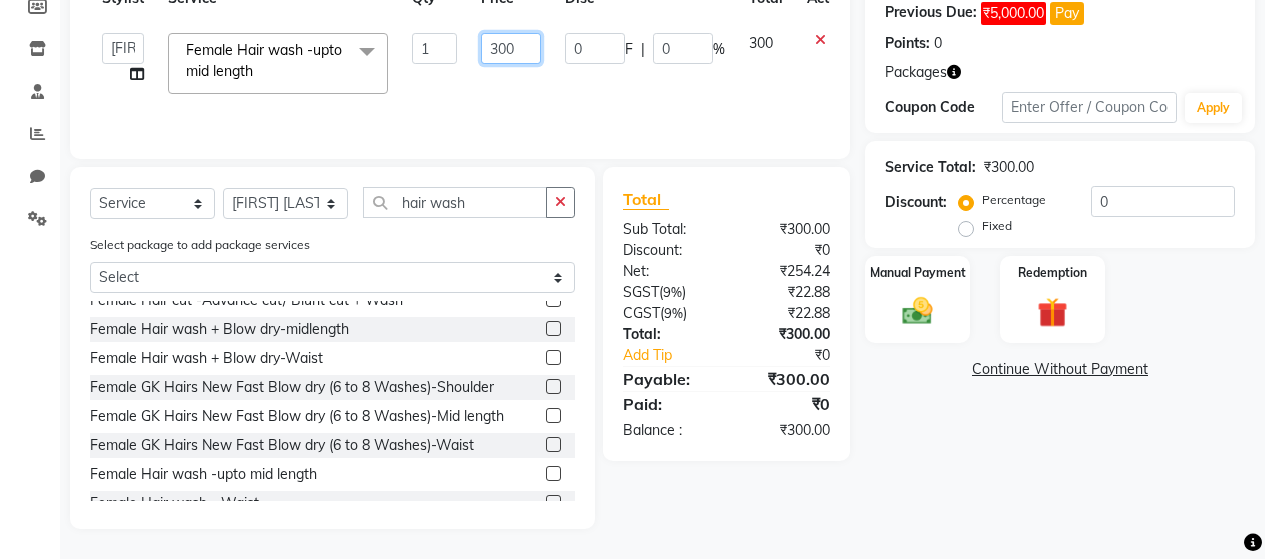 click on "300" 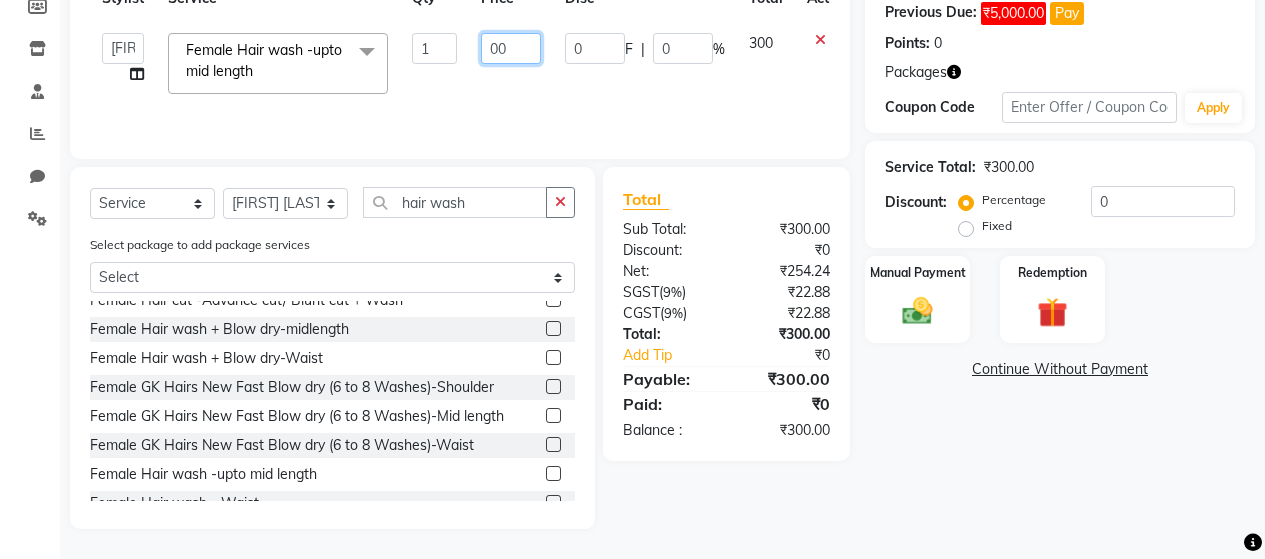 type on "200" 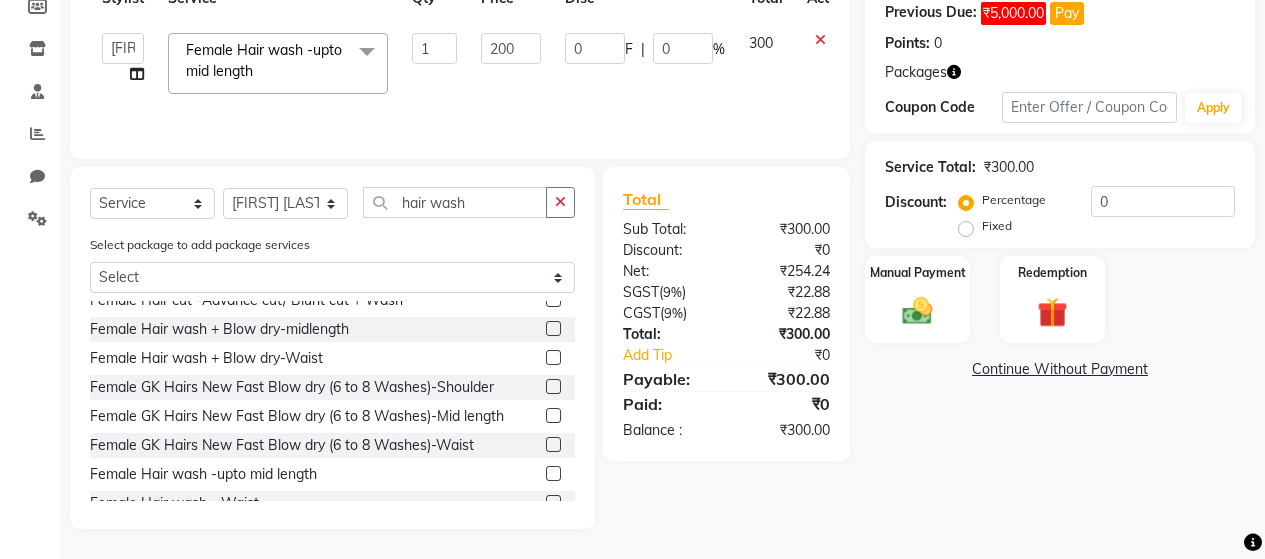 click on "Services Stylist Service Qty Price Disc Total Action  Alim Salmani   Altaf Zibral   Ankush Thakur   Arti Jaiswar   Ashfak   Ganesh Shetty   Jayshri Shane   Kanika Burman   Kavitha Shetty   Kiran Tak   Komal Saga rSanap   Krupali A Kore   Simon Monteiro   Sunil Thakur   sunita chaudhary   Tulsi Nirmal  Female  Hair wash -upto mid length  x Hair Essentials  Female Happy child (7 To 12 years) Girl  Female Hair cut-U Cut /Deep U/ Straight cut Female Hair Cut with Blast dry Female Hair Cut with wash  Female Hair Cut with blow dry Female Hair cut with  wash & Blow dry Female Hair cut -senior stylist Female Hair cut -Advance cut/ Blunt cut( Without wash) Female Hair cut -Advance cut/ Blunt cut + Wash Female Flicks cut   Foot  Massage-25 min  Aroma Pain relief foot massage- 30 min Hand massage-20 min PP Theraphy Massage(Head,Neck,Shoulder,Back) -30 min  Swedish Theraphy(Relaxation,Tension release)- 45  Swedish Theraphy(Relaxation,Tension release)- 60 min  Stone Theraphy ( Deeprelaxation, Reduce Stress)-90 min test 1" 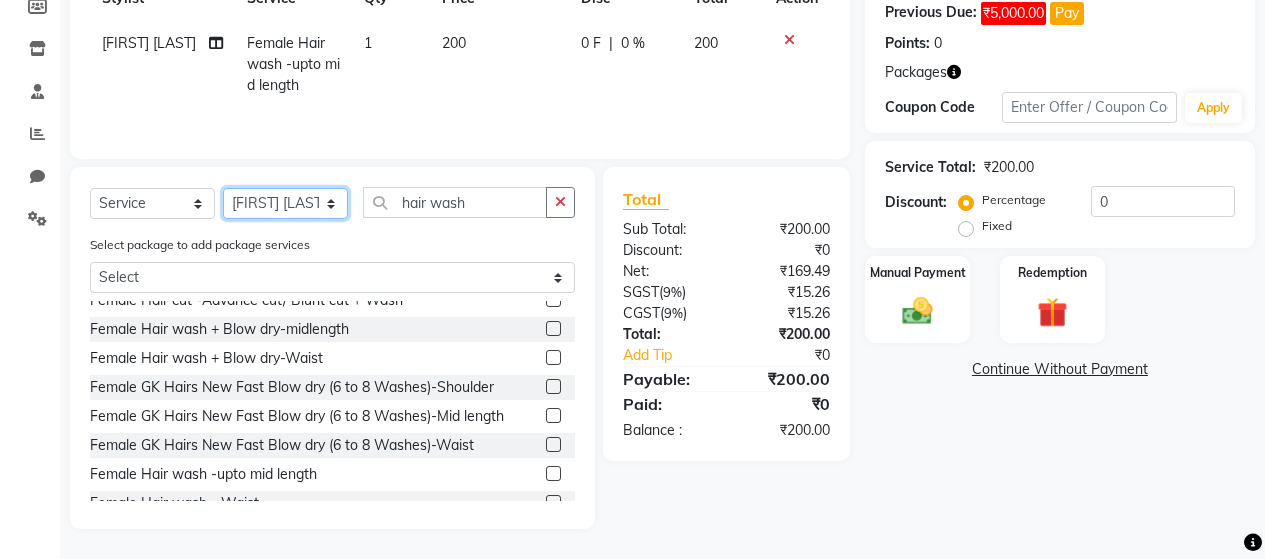 click on "Select Stylist Alim Salmani Altaf Zibral Ankush Thakur Arti Jaiswar Ashfak Ganesh Shetty Jayshri Shane Kanika Burman Kavitha Shetty Kiran Tak Komal Saga rSanap Krupali A Kore Simon Monteiro Sunil Thakur sunita chaudhary Tulsi Nirmal" 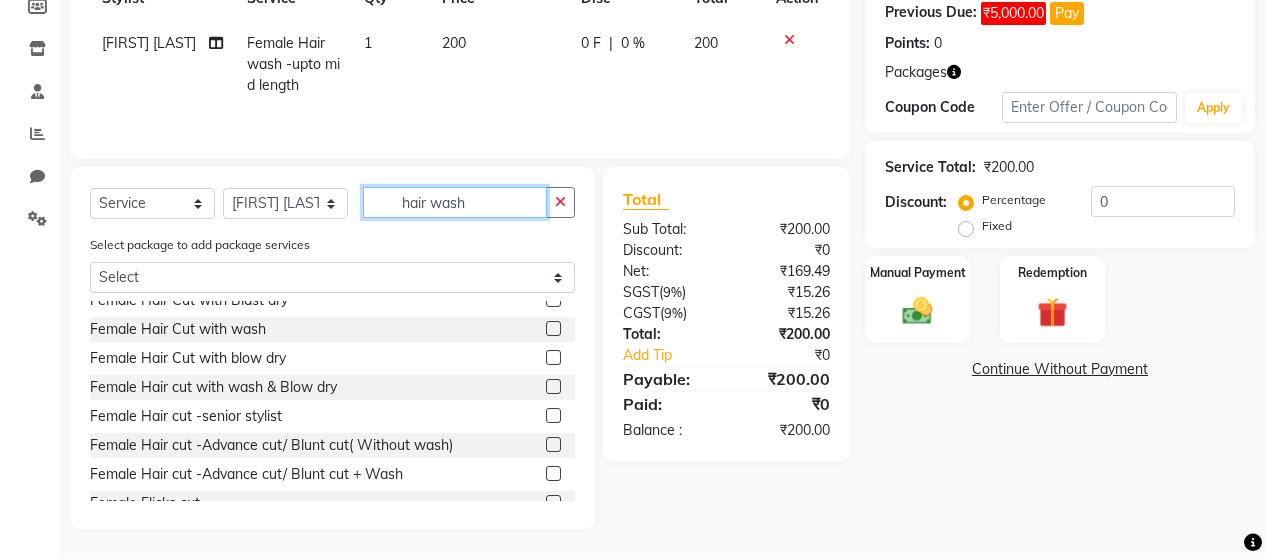 click on "hair wash" 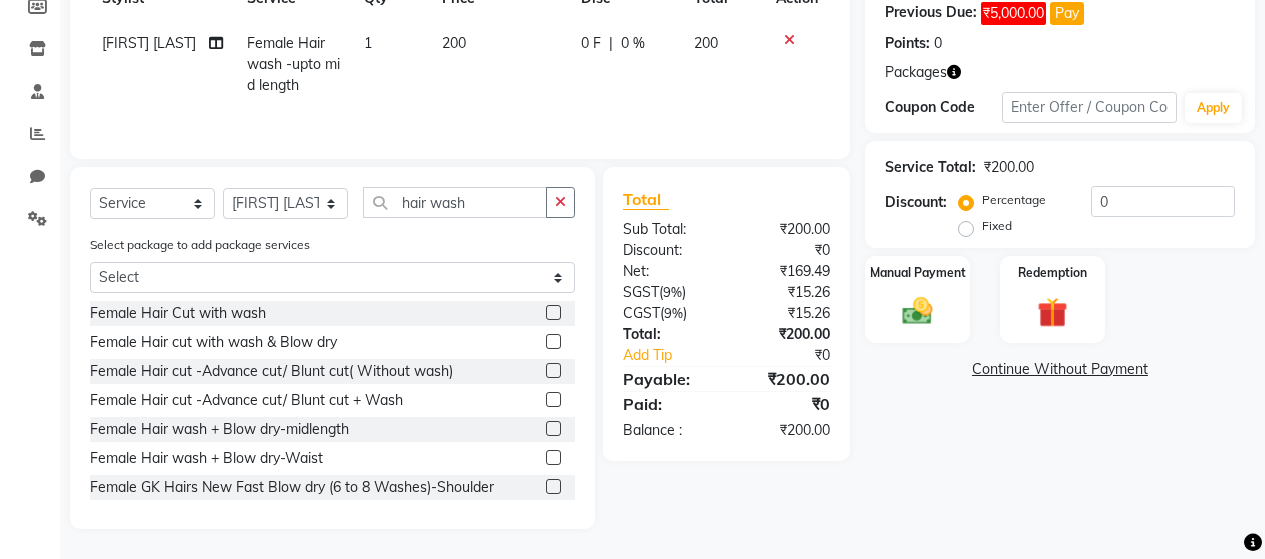 click 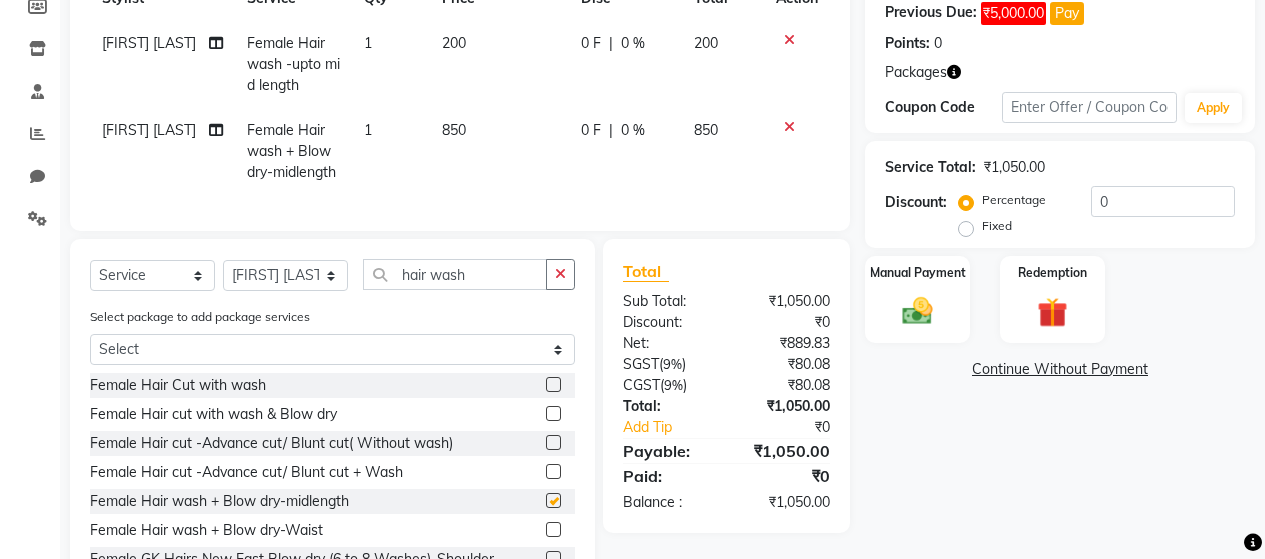 checkbox on "false" 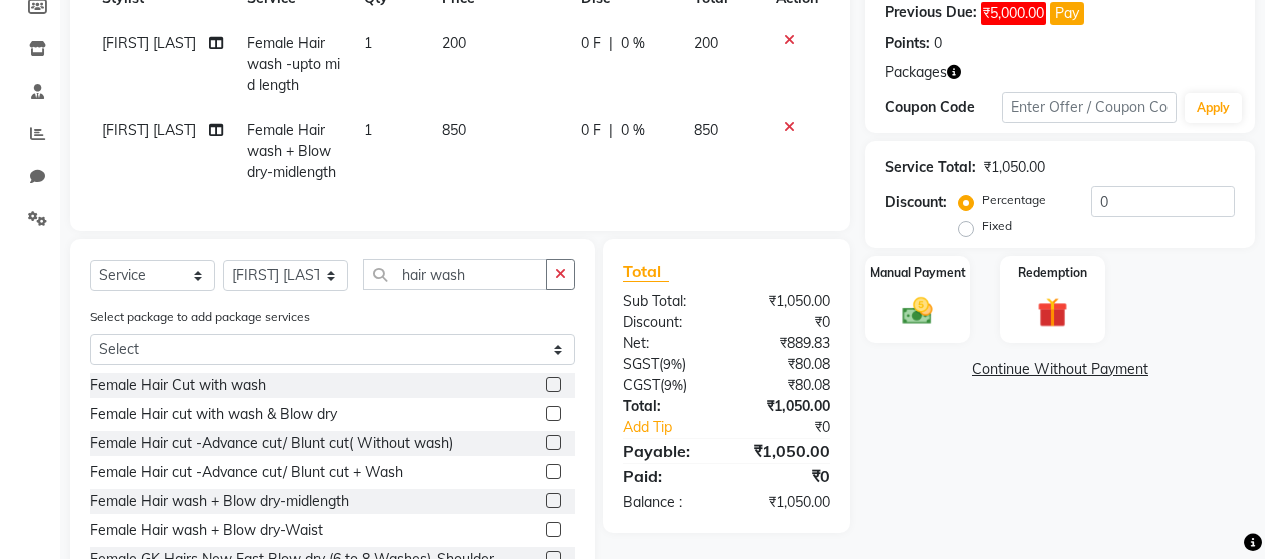 click 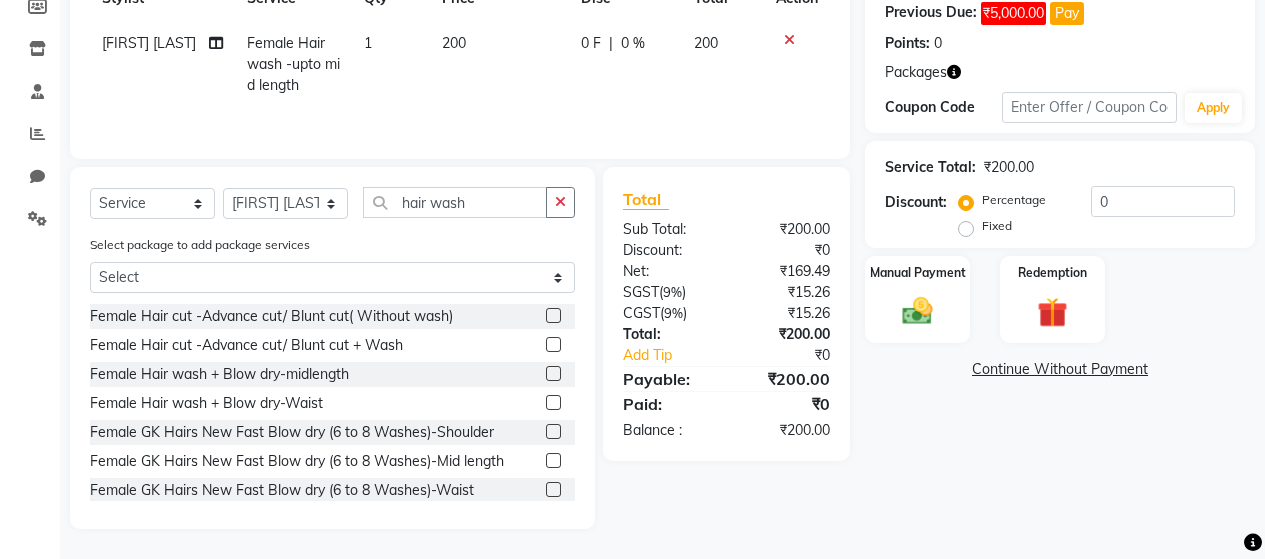 scroll, scrollTop: 100, scrollLeft: 0, axis: vertical 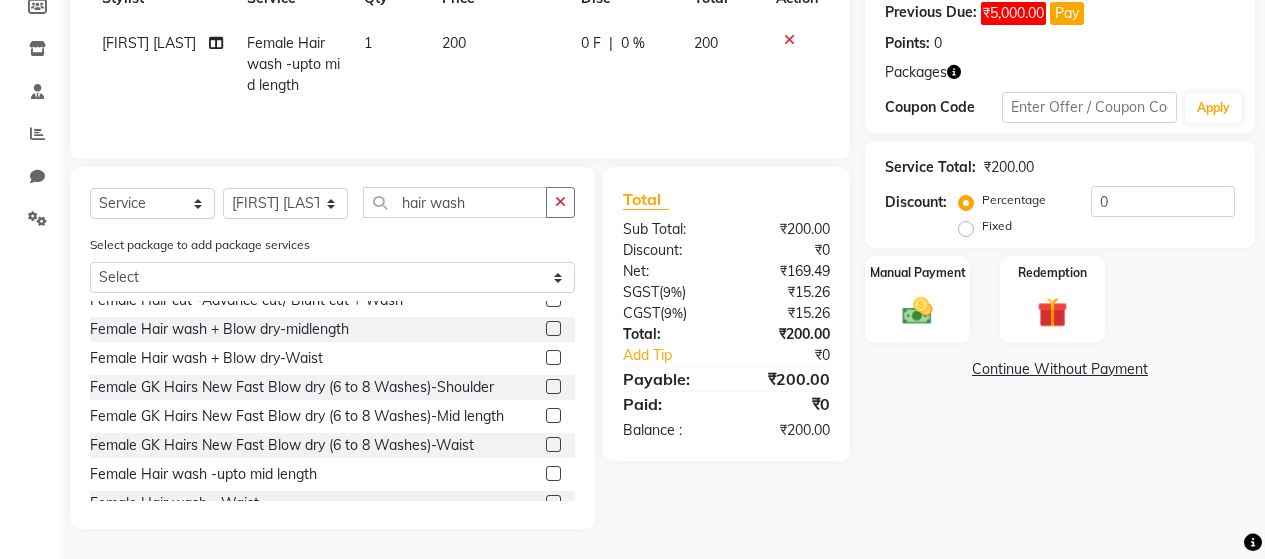 click 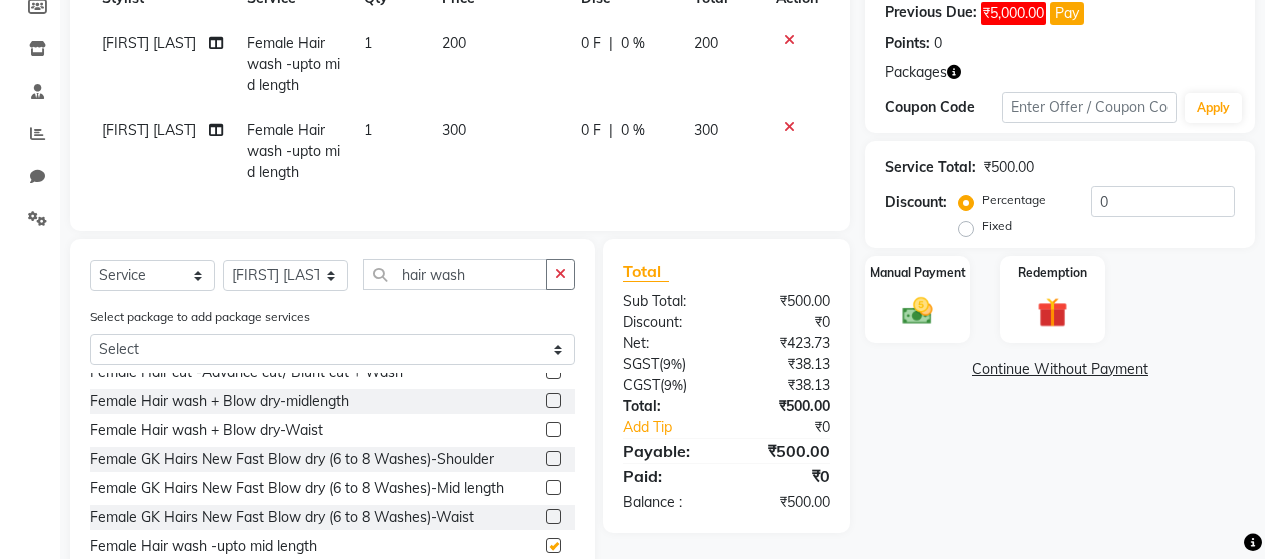 checkbox on "false" 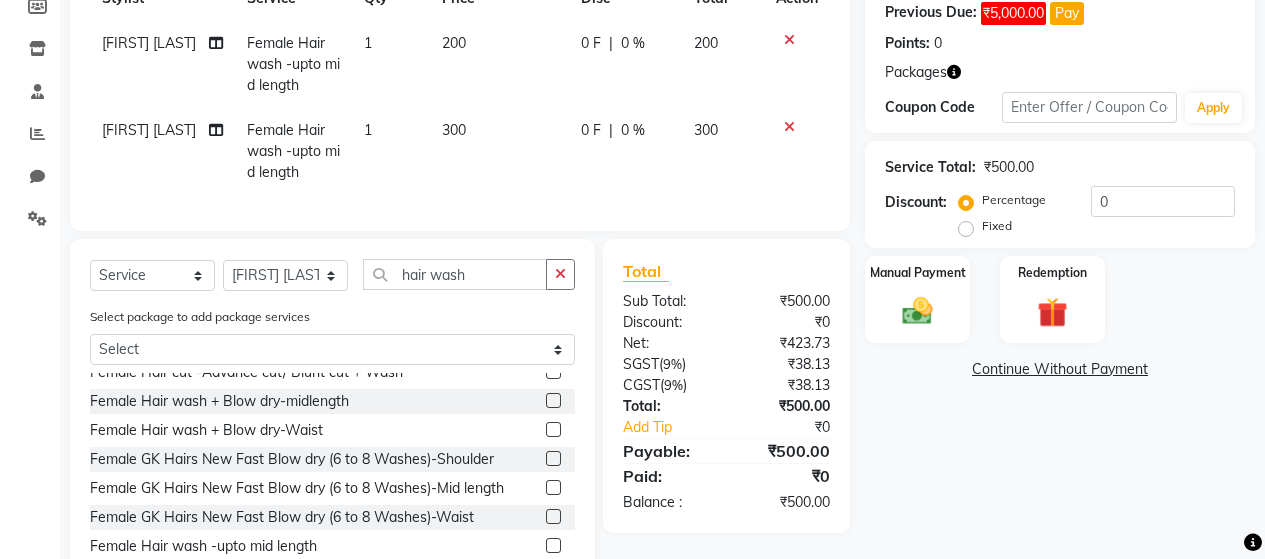 click on "300" 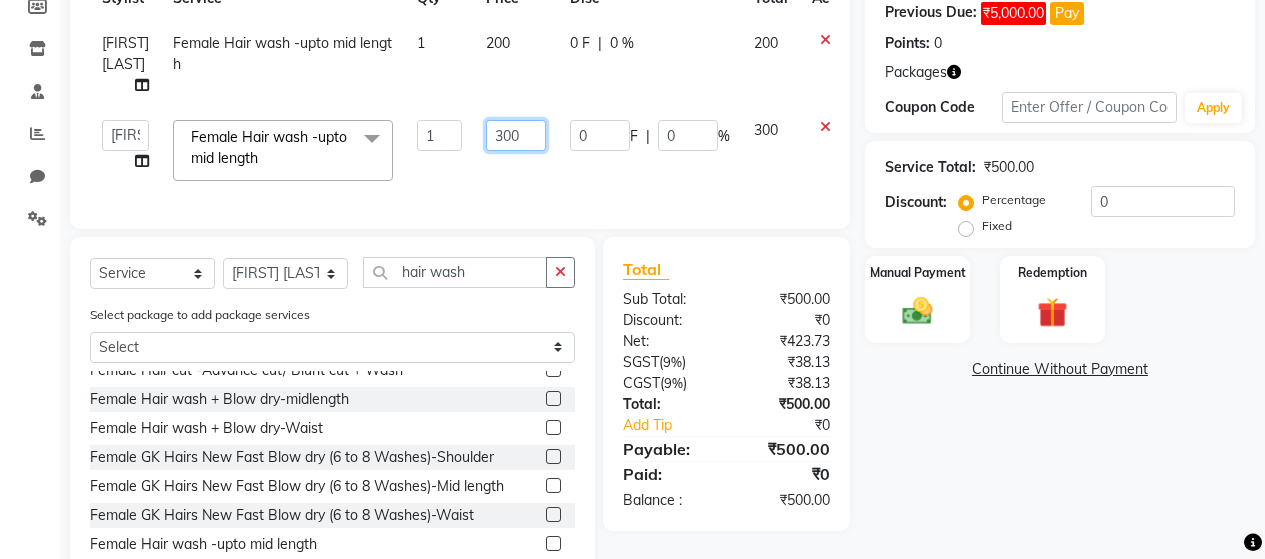 click on "300" 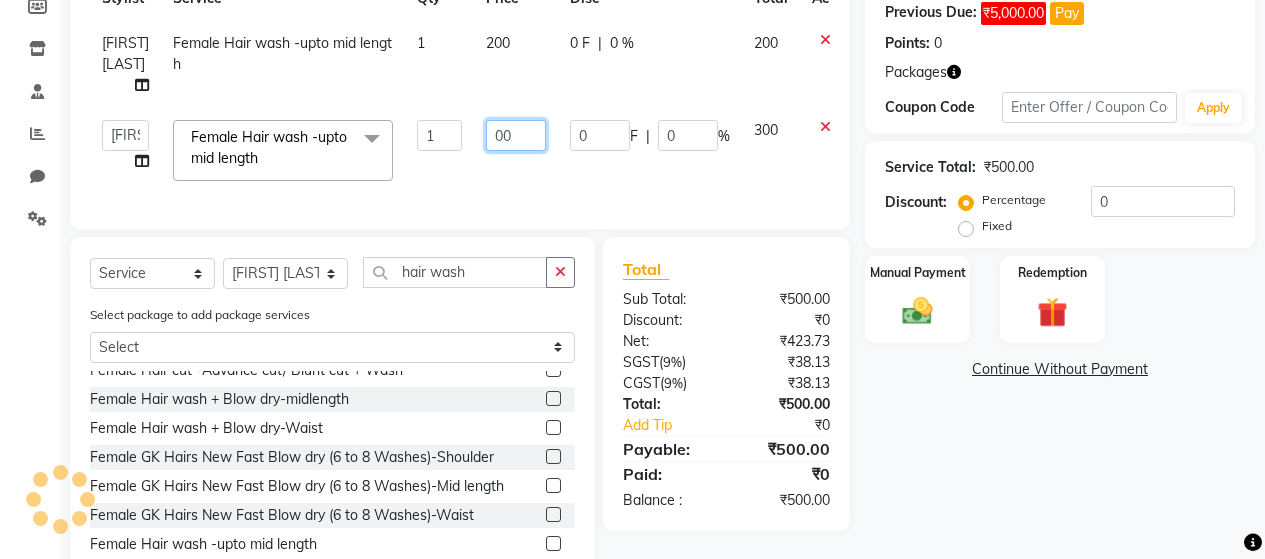type on "200" 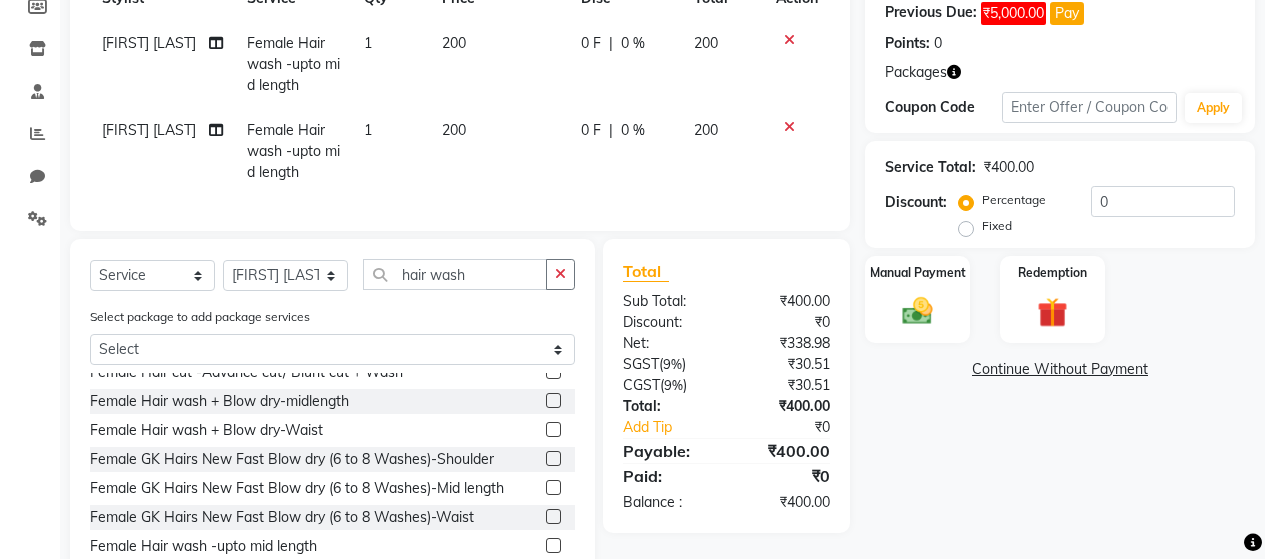 click on "0 F | 0 %" 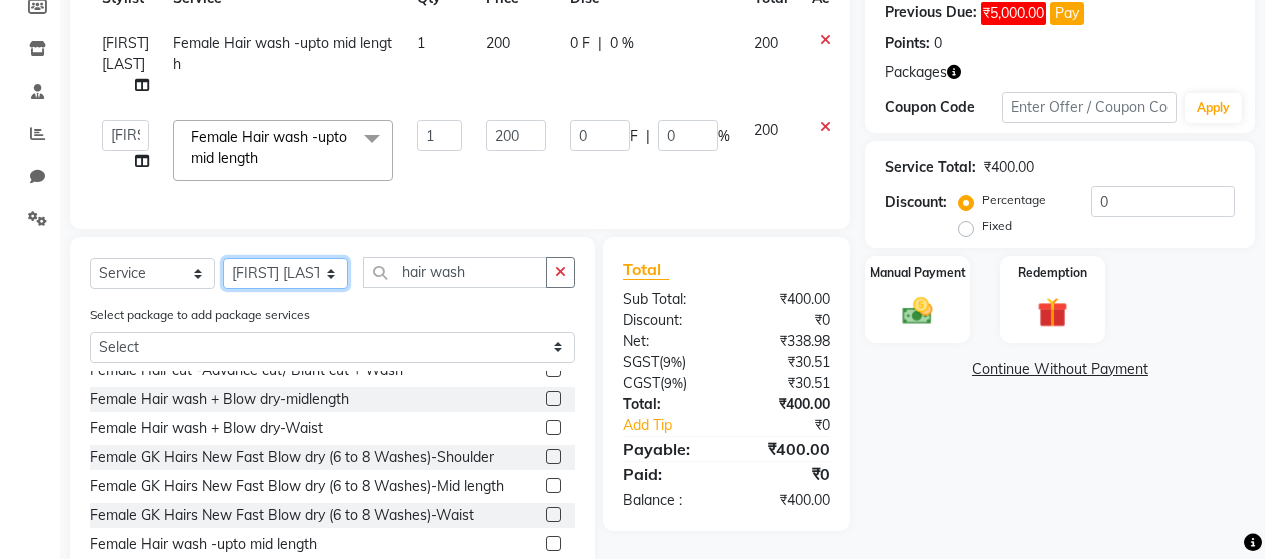 click on "Select Stylist Alim Salmani Altaf Zibral Ankush Thakur Arti Jaiswar Ashfak Ganesh Shetty Jayshri Shane Kanika Burman Kavitha Shetty Kiran Tak Komal Saga rSanap Krupali A Kore Simon Monteiro Sunil Thakur sunita chaudhary Tulsi Nirmal" 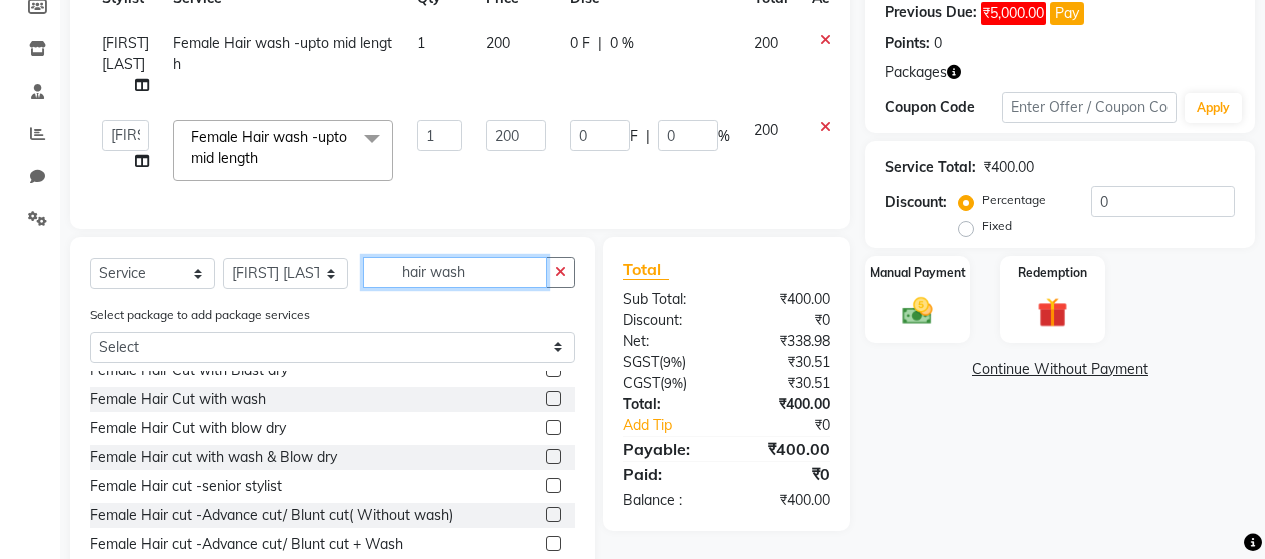 click on "hair wash" 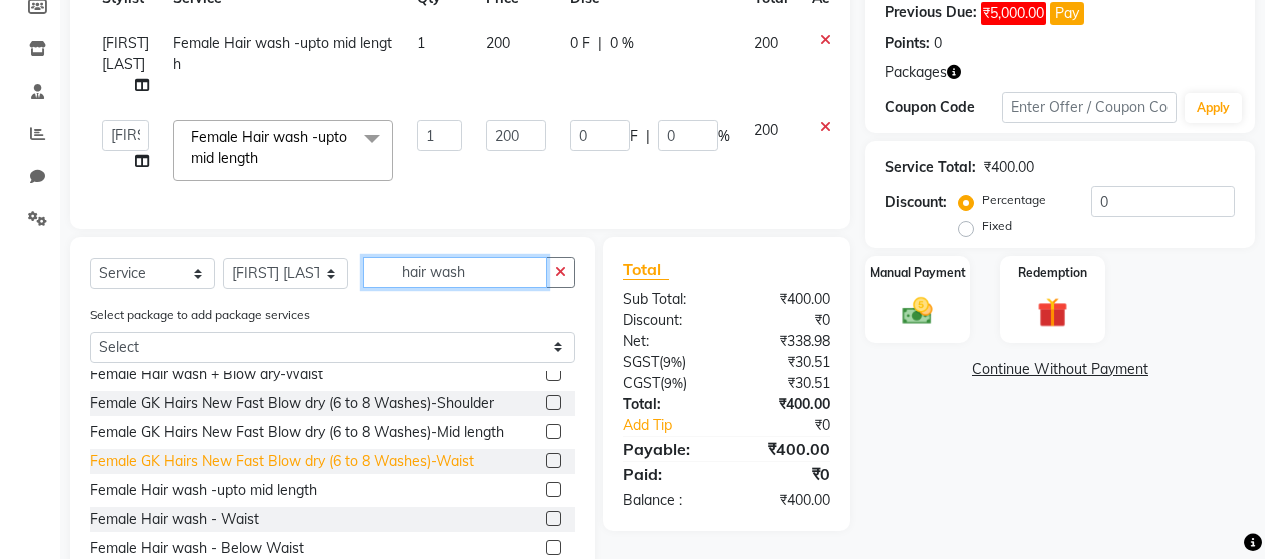scroll, scrollTop: 200, scrollLeft: 0, axis: vertical 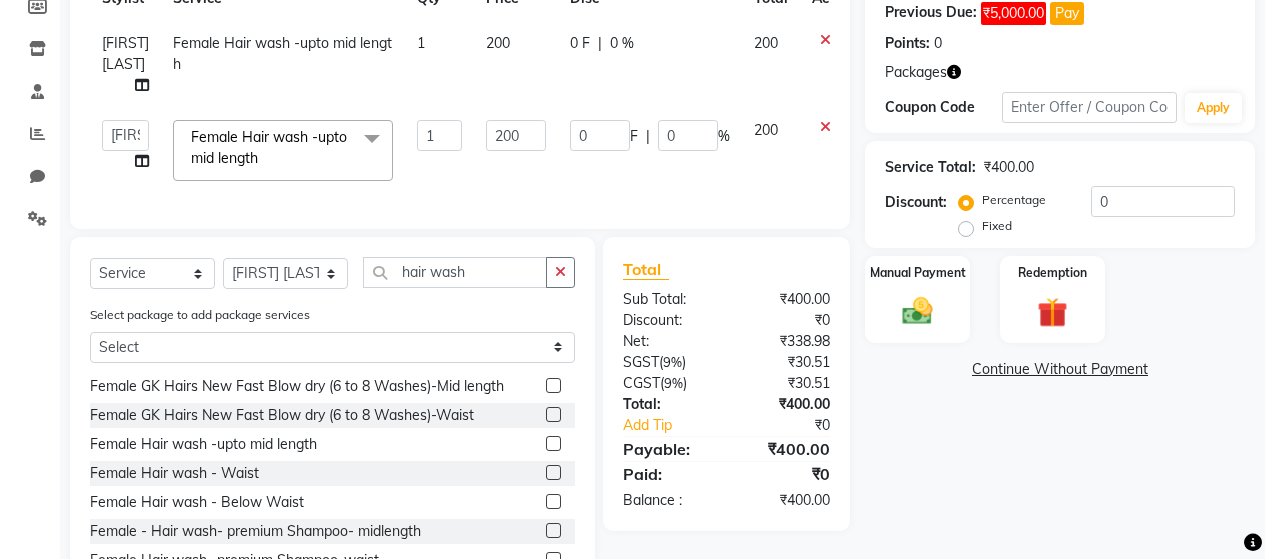 click 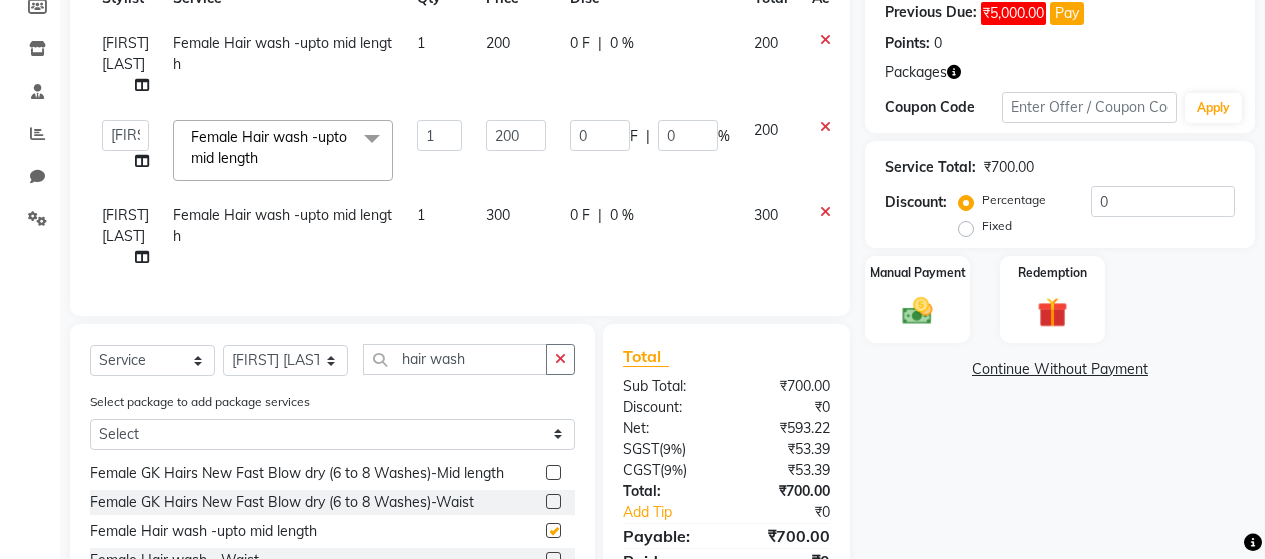 checkbox on "false" 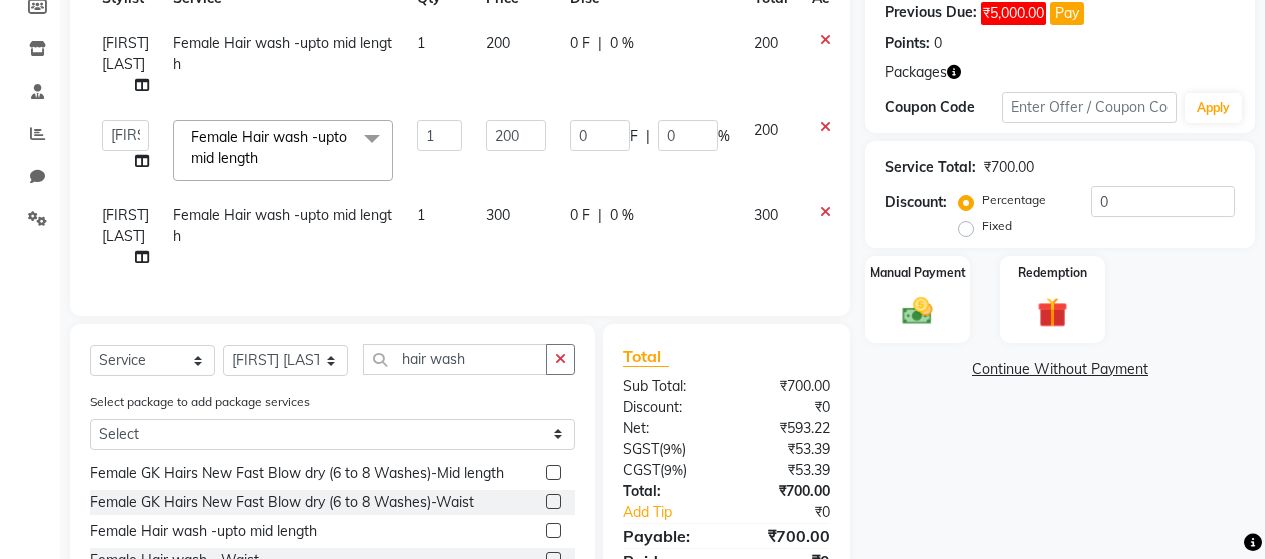 click on "300" 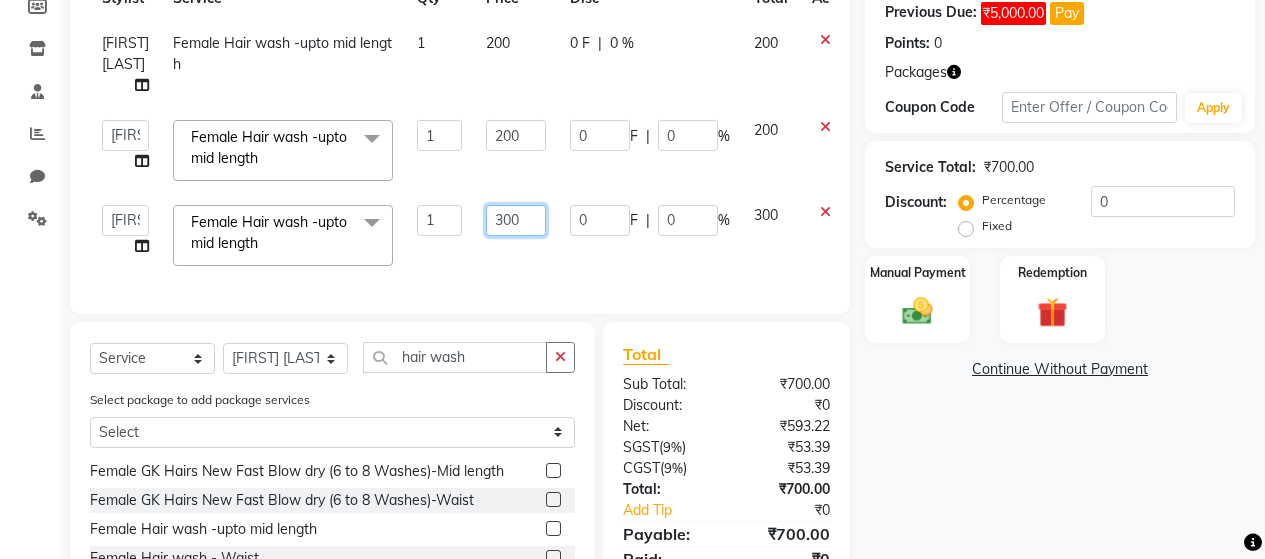 click on "300" 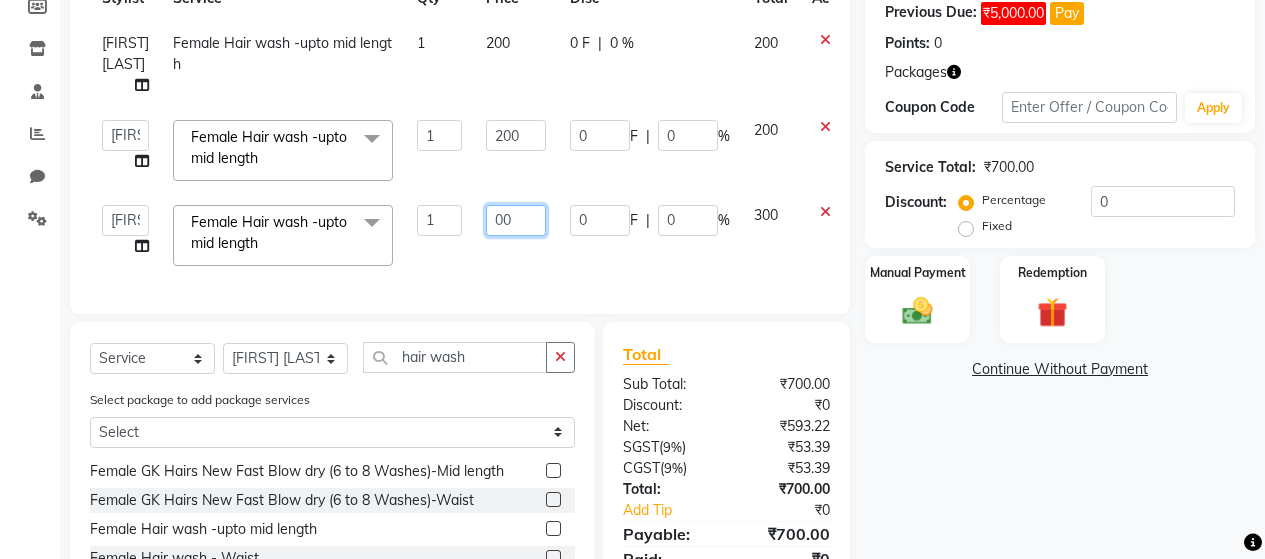 type on "200" 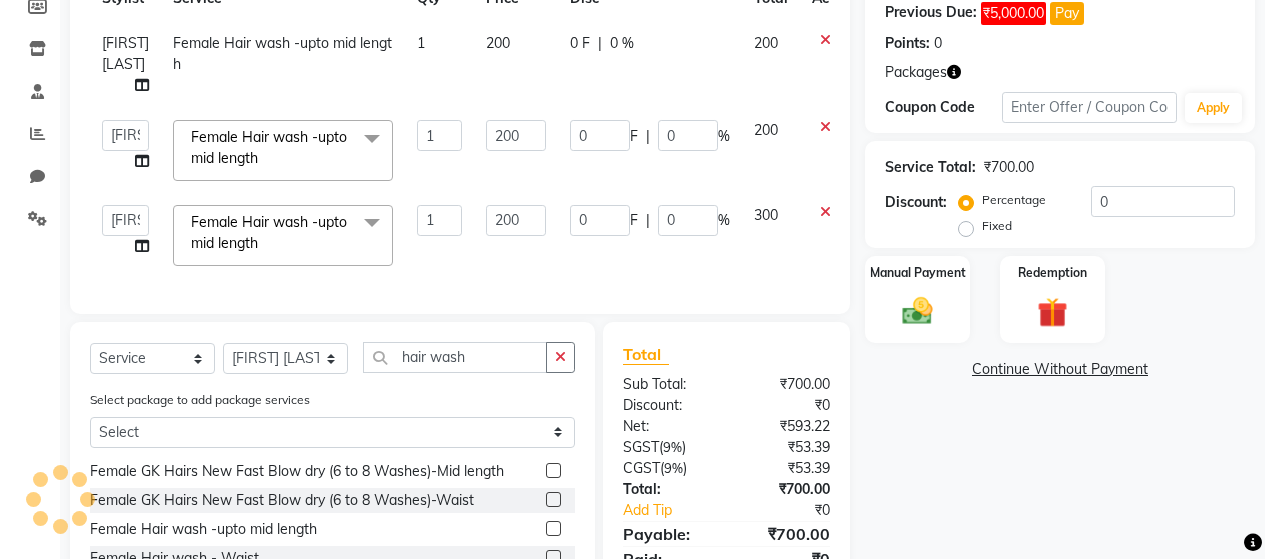click on "Services Stylist Service Qty Price Disc Total Action Sunil Thakur Female  Hair wash -upto mid length 1 200 0 F | 0 % 200  Alim Salmani   Altaf Zibral   Ankush Thakur   Arti Jaiswar   Ashfak   Ganesh Shetty   Jayshri Shane   Kanika Burman   Kavitha Shetty   Kiran Tak   Komal Saga rSanap   Krupali A Kore   Simon Monteiro   Sunil Thakur   sunita chaudhary   Tulsi Nirmal  Female  Hair wash -upto mid length  x Hair Essentials  Female Happy child (7 To 12 years) Girl  Female Hair cut-U Cut /Deep U/ Straight cut Female Hair Cut with Blast dry Female Hair Cut with wash  Female Hair Cut with blow dry Female Hair cut with  wash & Blow dry Female Hair cut -senior stylist Female Hair cut -Advance cut/ Blunt cut( Without wash) Female Hair cut -Advance cut/ Blunt cut + Wash Female Flicks cut   Foot  Massage-25 min  Aroma Pain relief foot massage- 30 min Hand massage-20 min PP Theraphy Massage(Head,Neck,Shoulder,Back) -30 min  Swedish Theraphy(Relaxation,Tension release)- 45 Female Blow Dry without Wash -Mid length test 1" 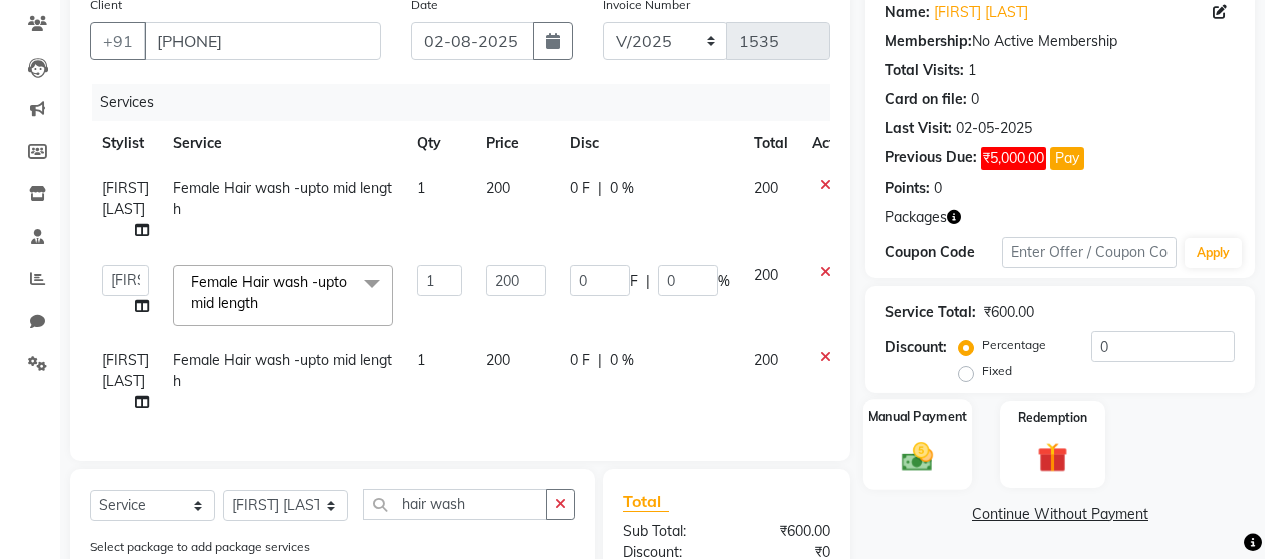 scroll, scrollTop: 200, scrollLeft: 0, axis: vertical 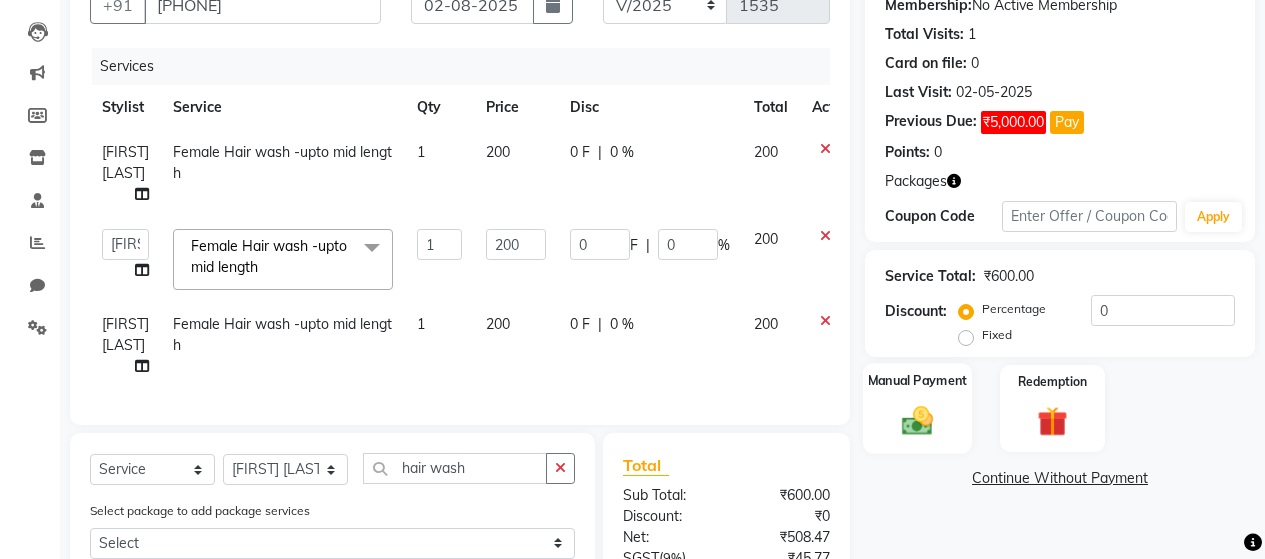 click 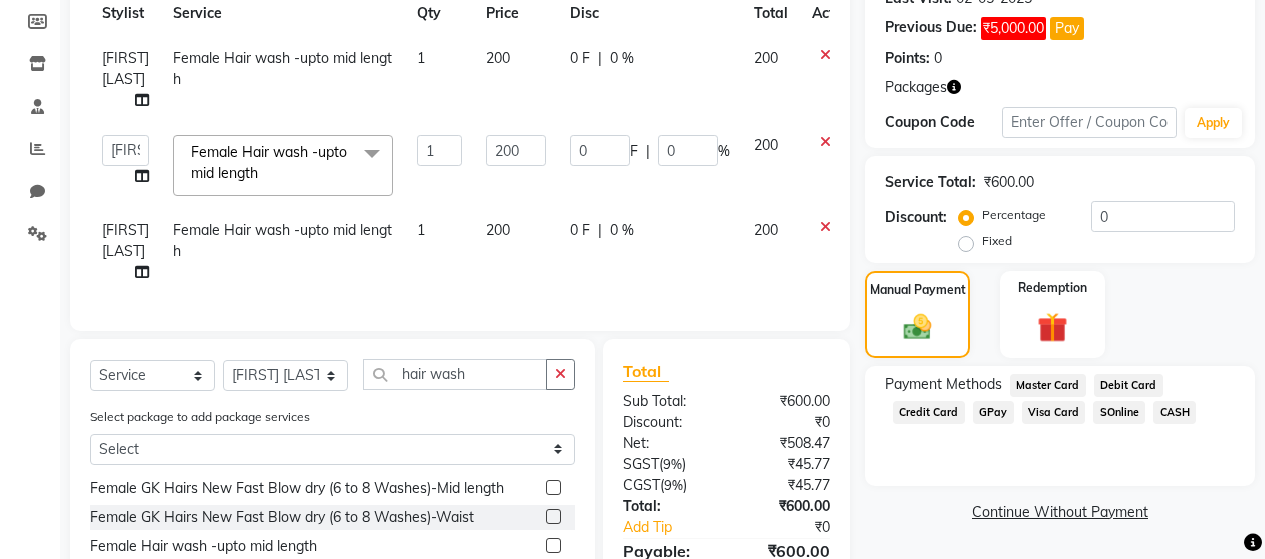 scroll, scrollTop: 300, scrollLeft: 0, axis: vertical 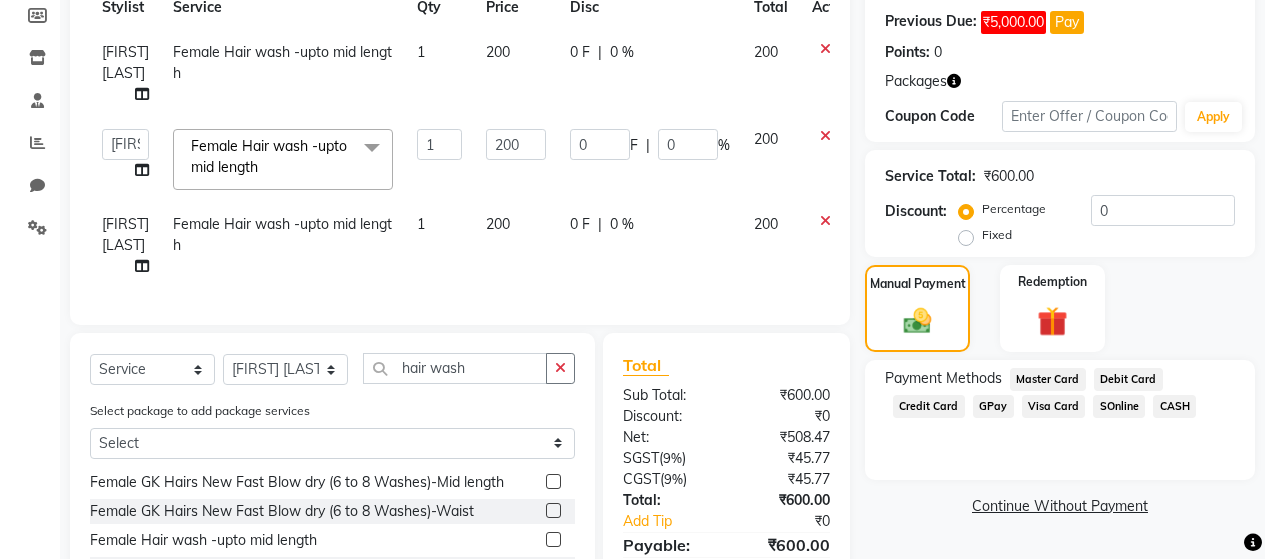 click on "CASH" 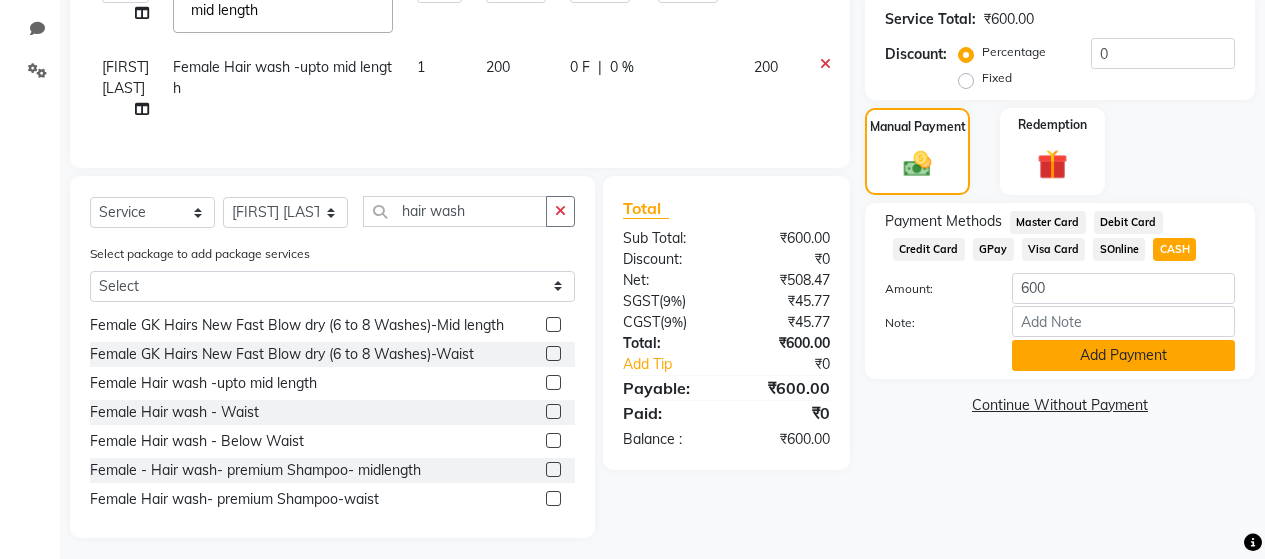 scroll, scrollTop: 460, scrollLeft: 0, axis: vertical 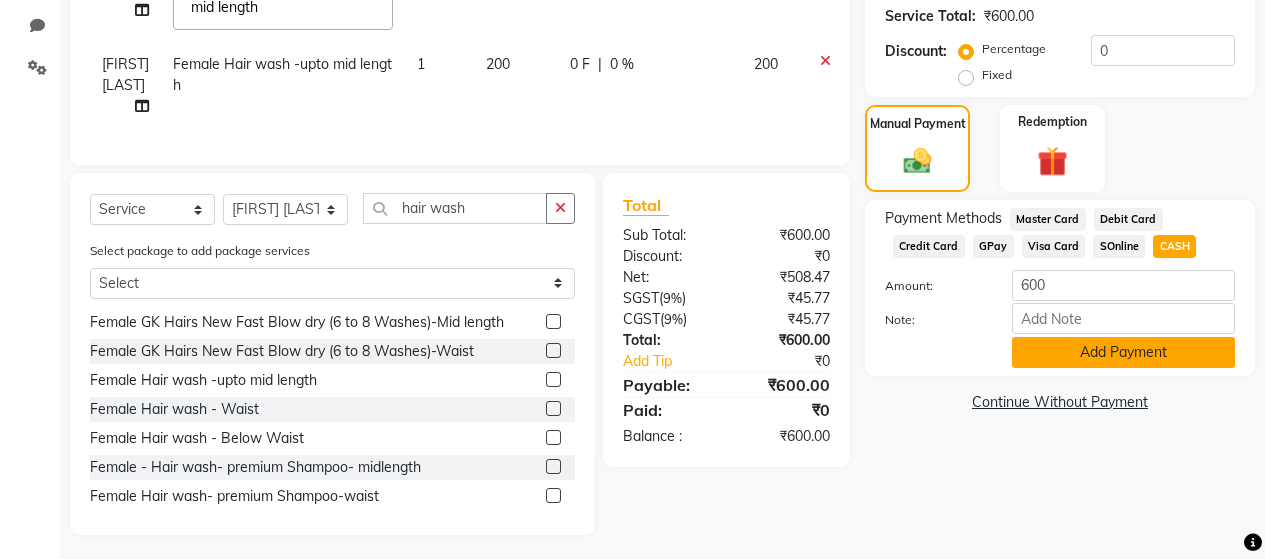 click on "Add Payment" 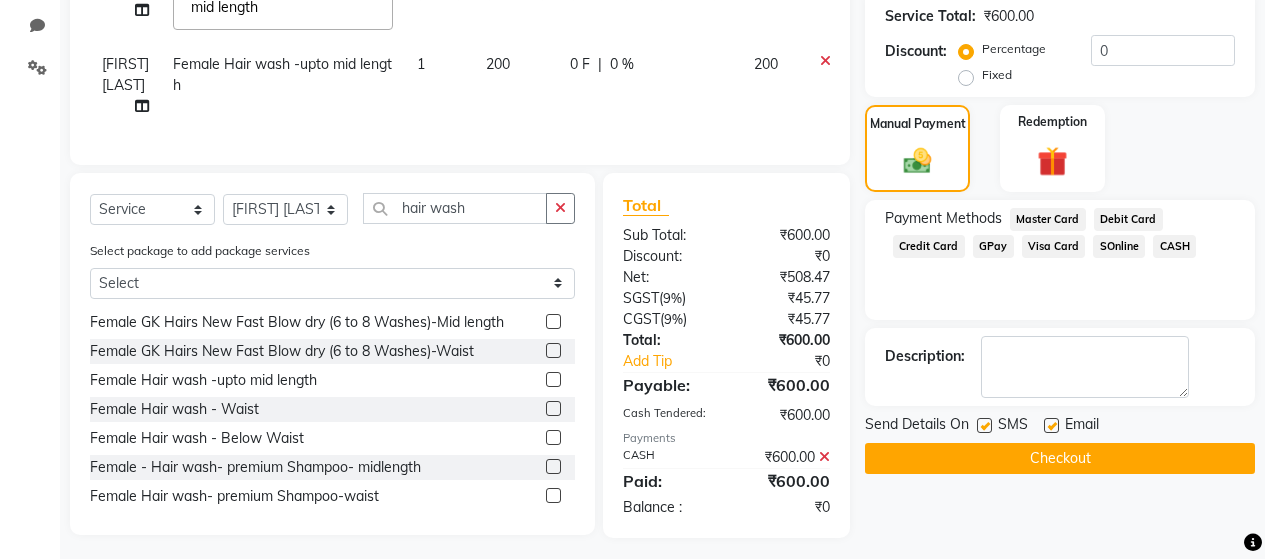 scroll, scrollTop: 463, scrollLeft: 0, axis: vertical 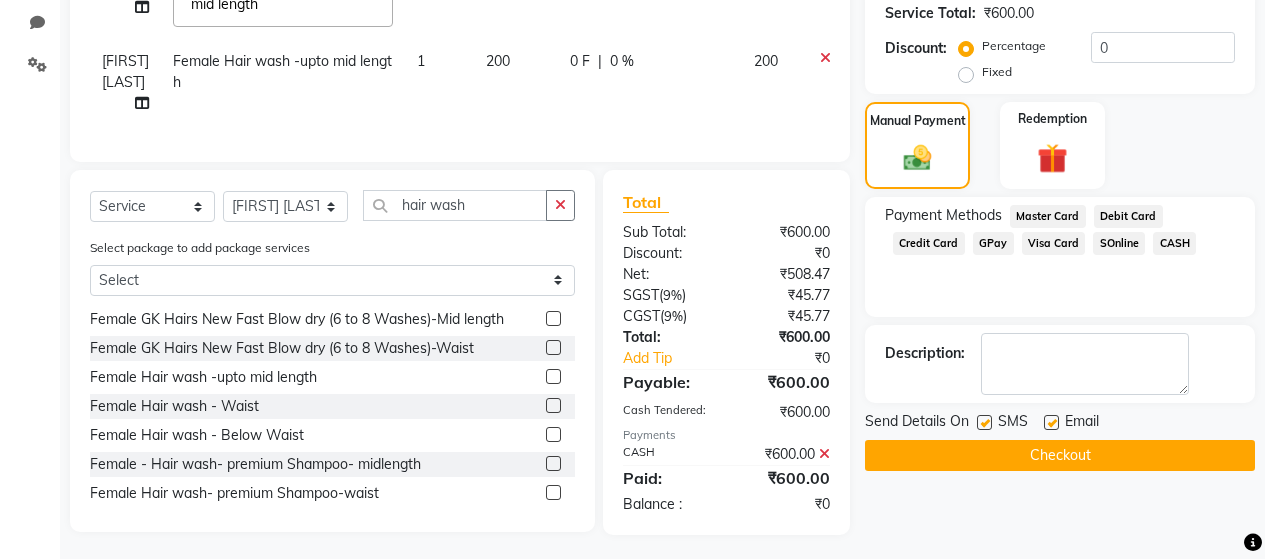 click 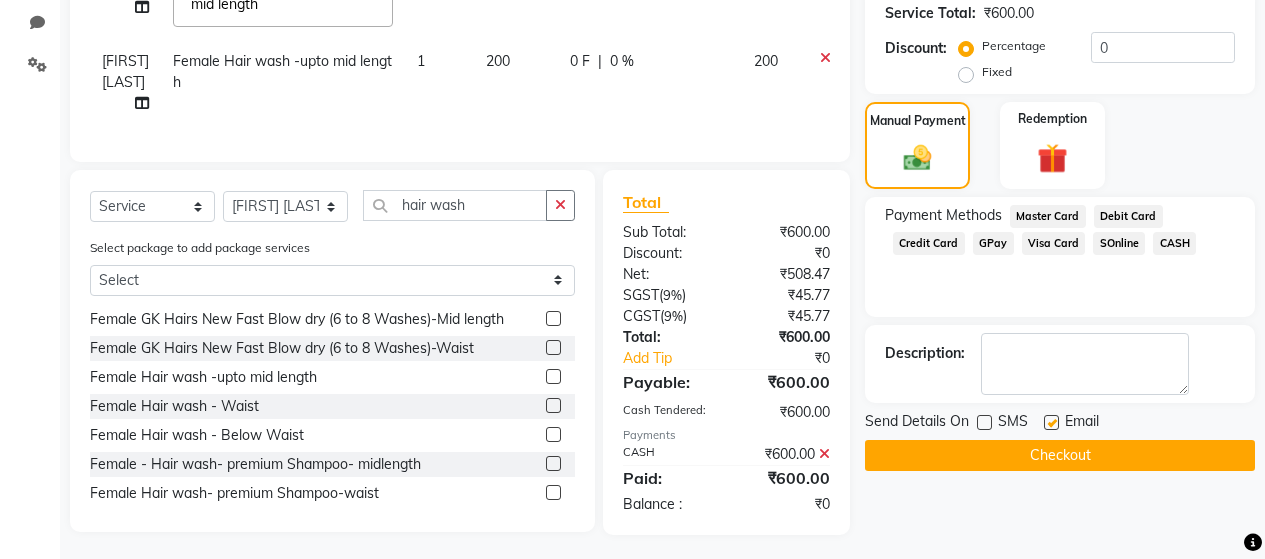 click 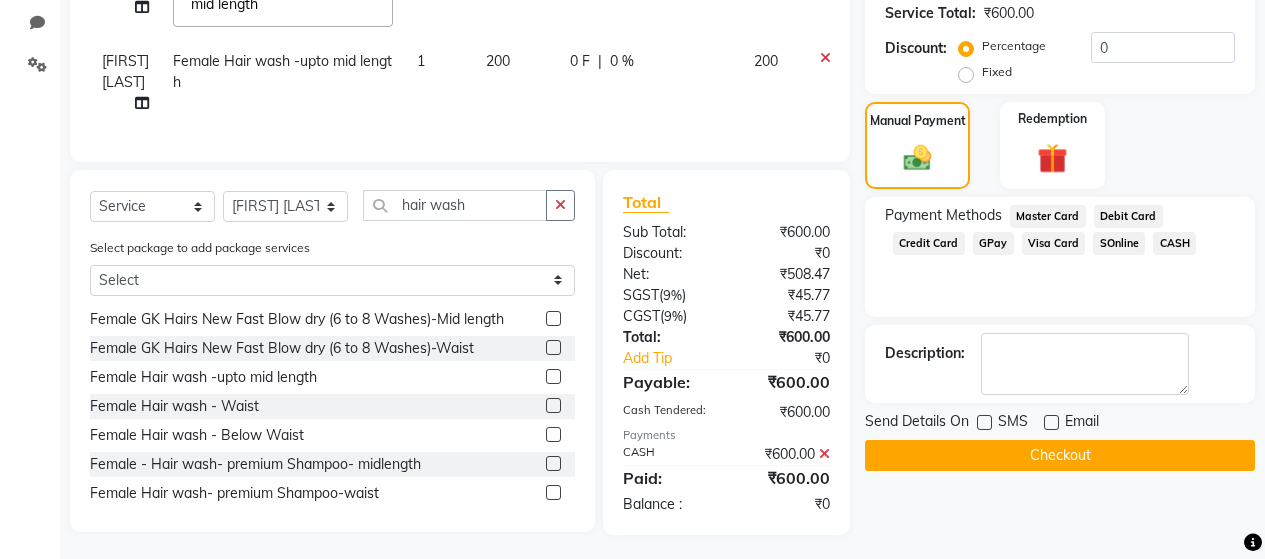 click on "Checkout" 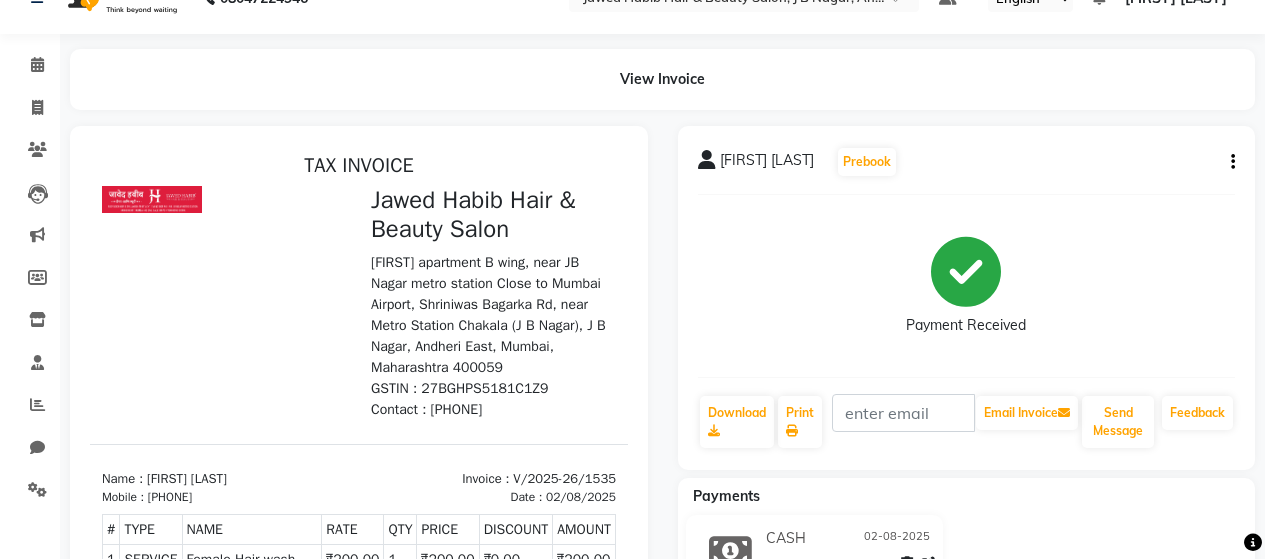 scroll, scrollTop: 0, scrollLeft: 0, axis: both 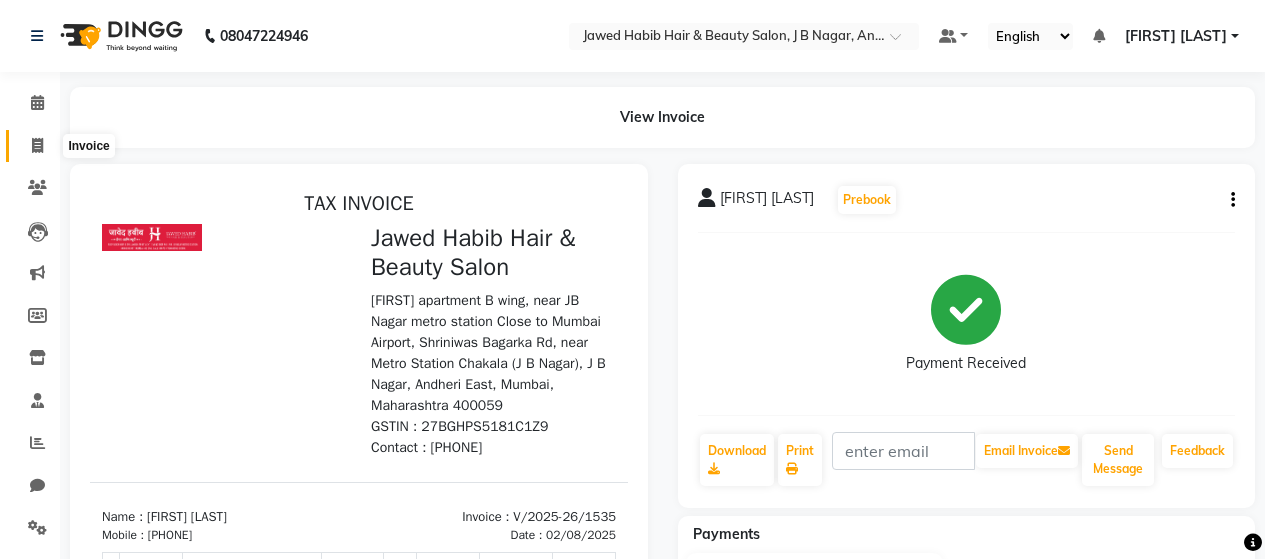 click 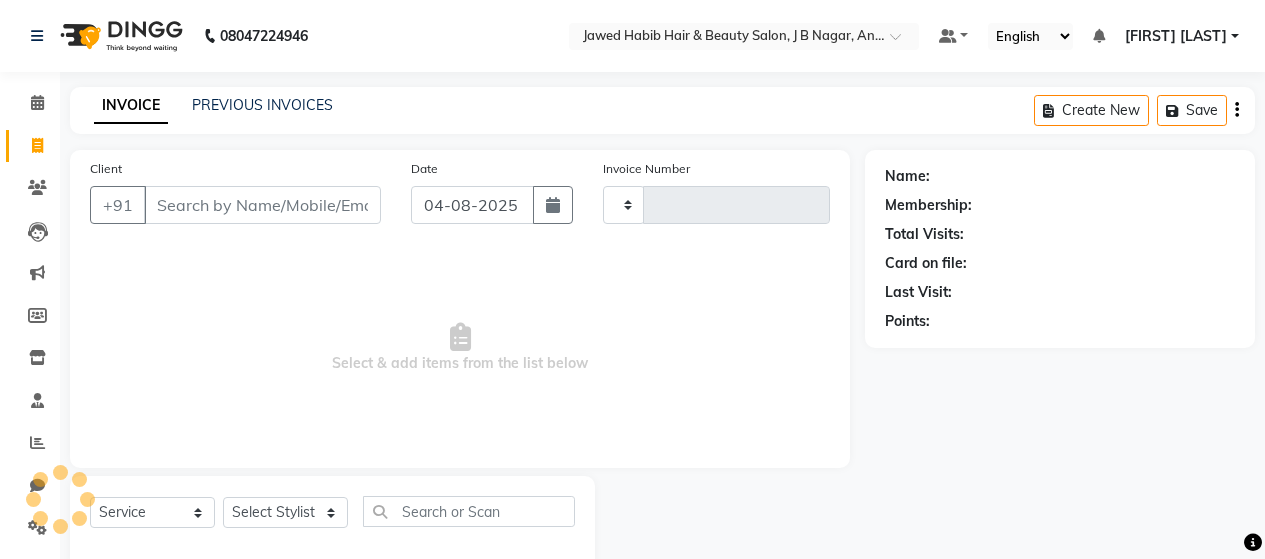 scroll, scrollTop: 42, scrollLeft: 0, axis: vertical 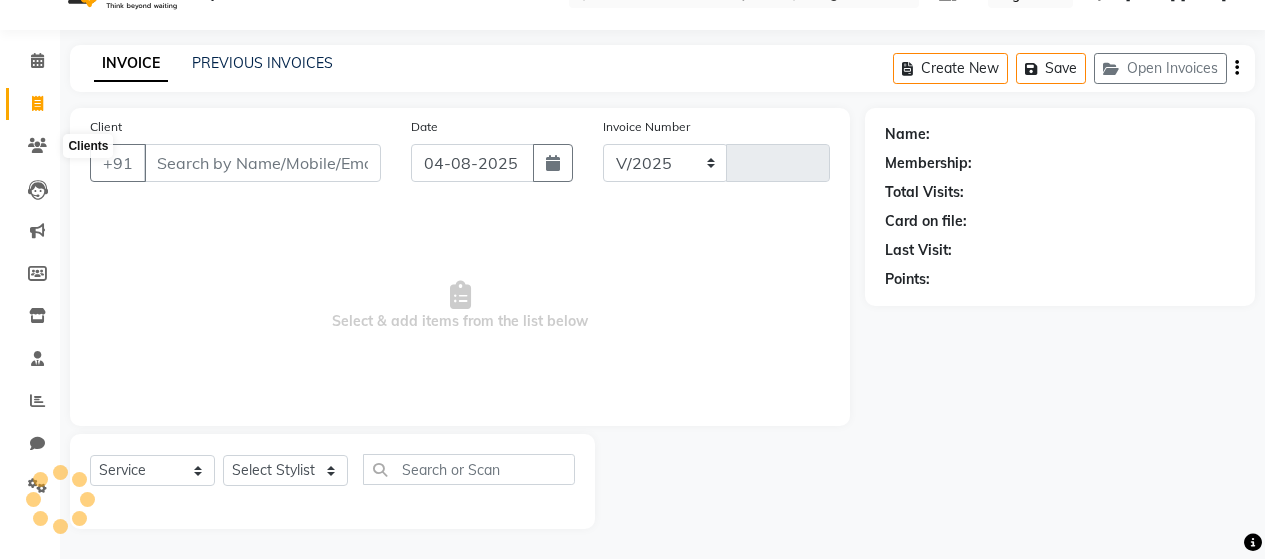 select on "7927" 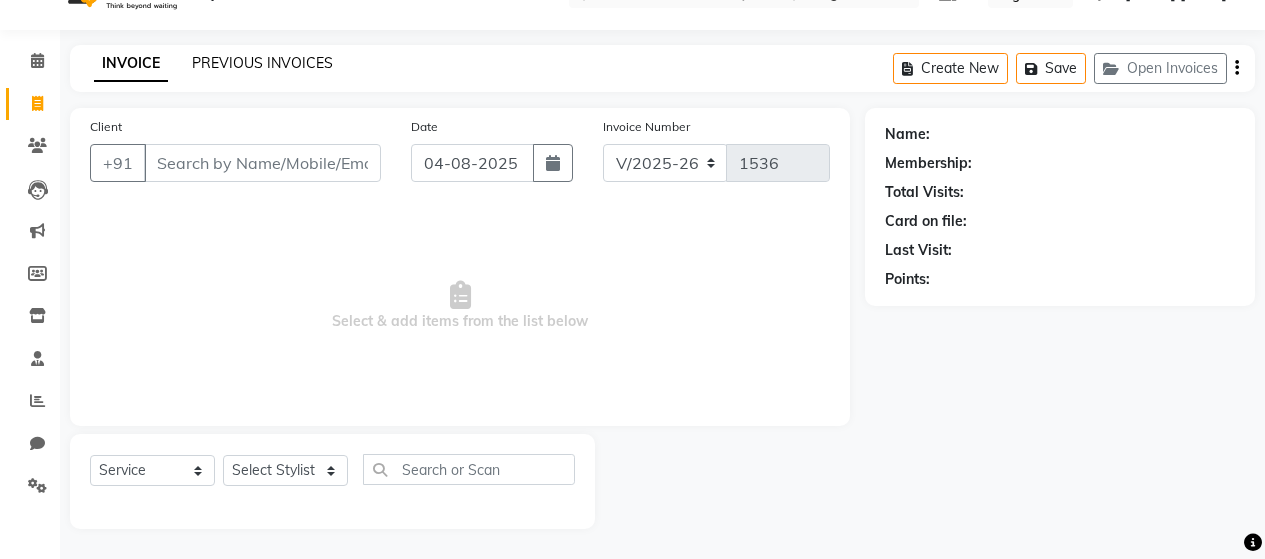 click on "PREVIOUS INVOICES" 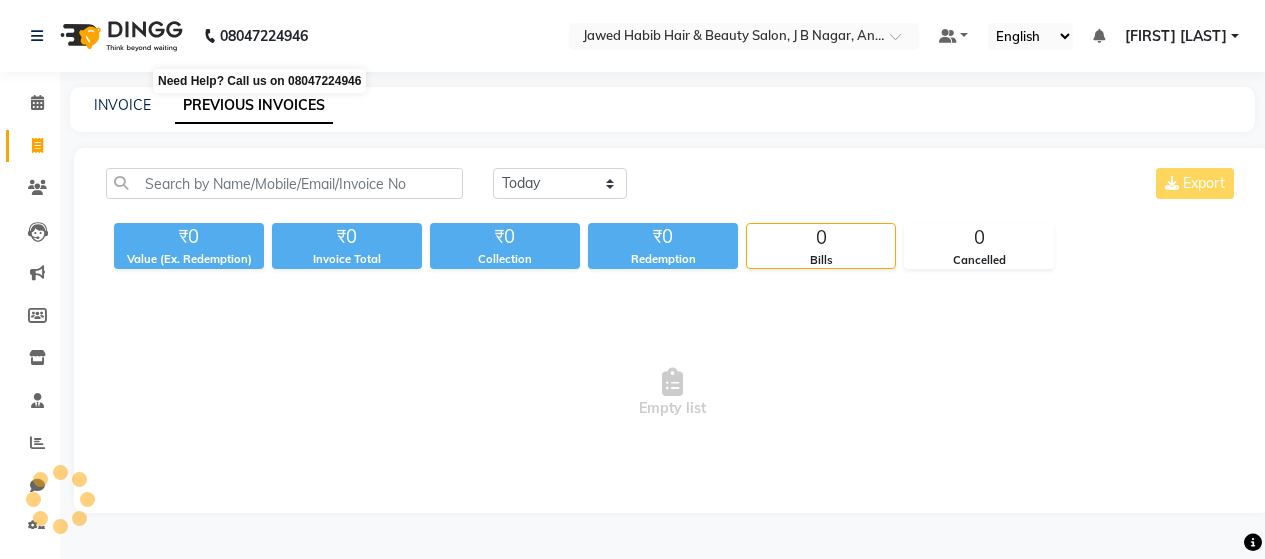scroll, scrollTop: 0, scrollLeft: 0, axis: both 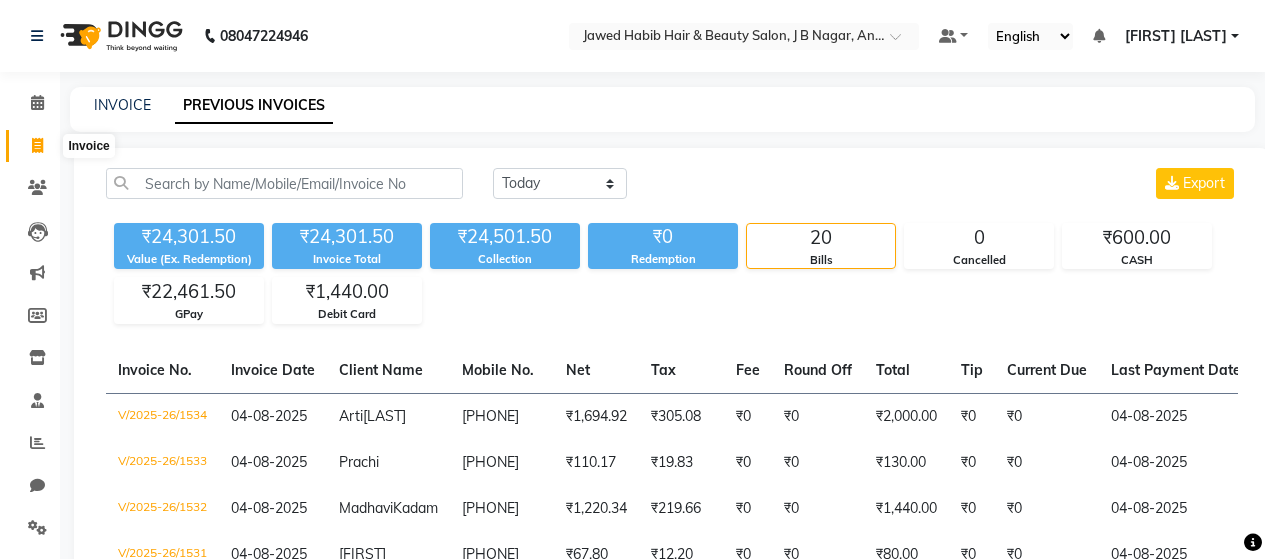 click 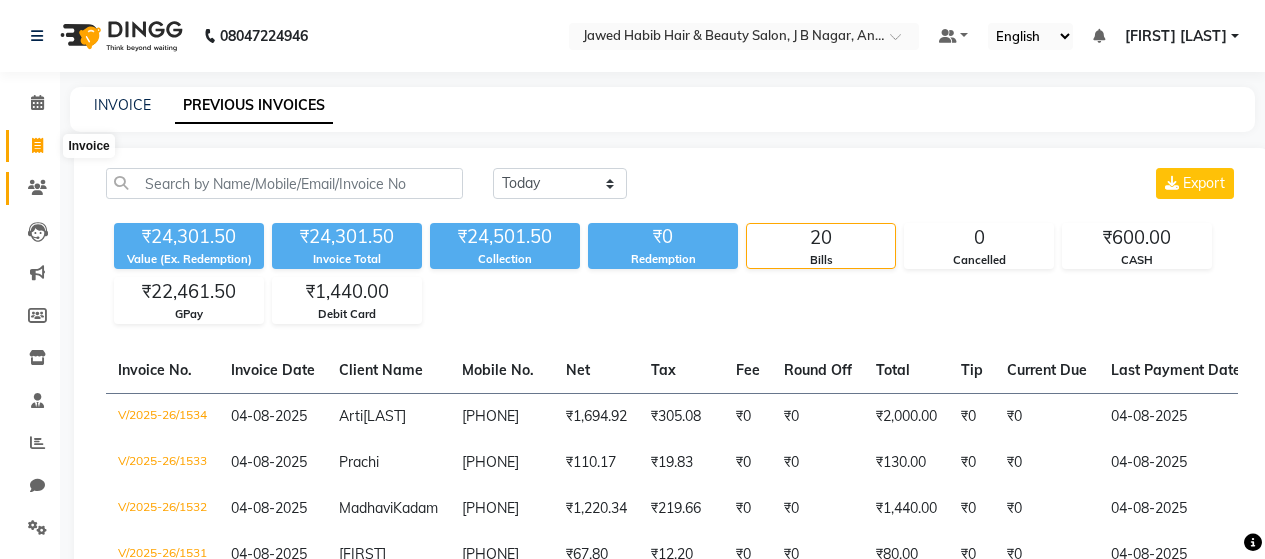select on "service" 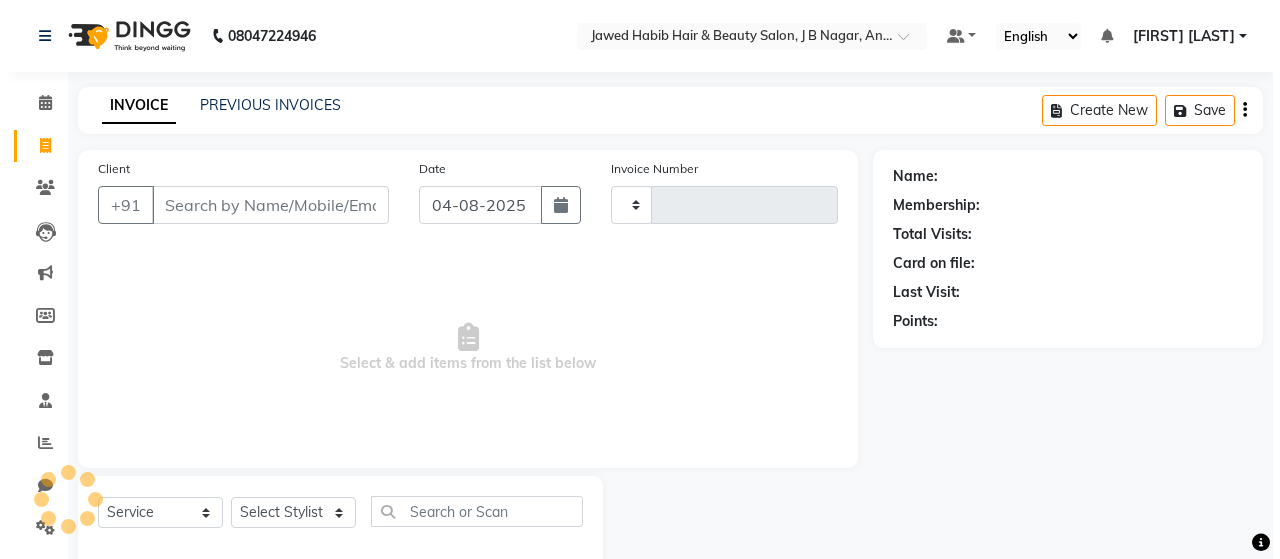 scroll, scrollTop: 42, scrollLeft: 0, axis: vertical 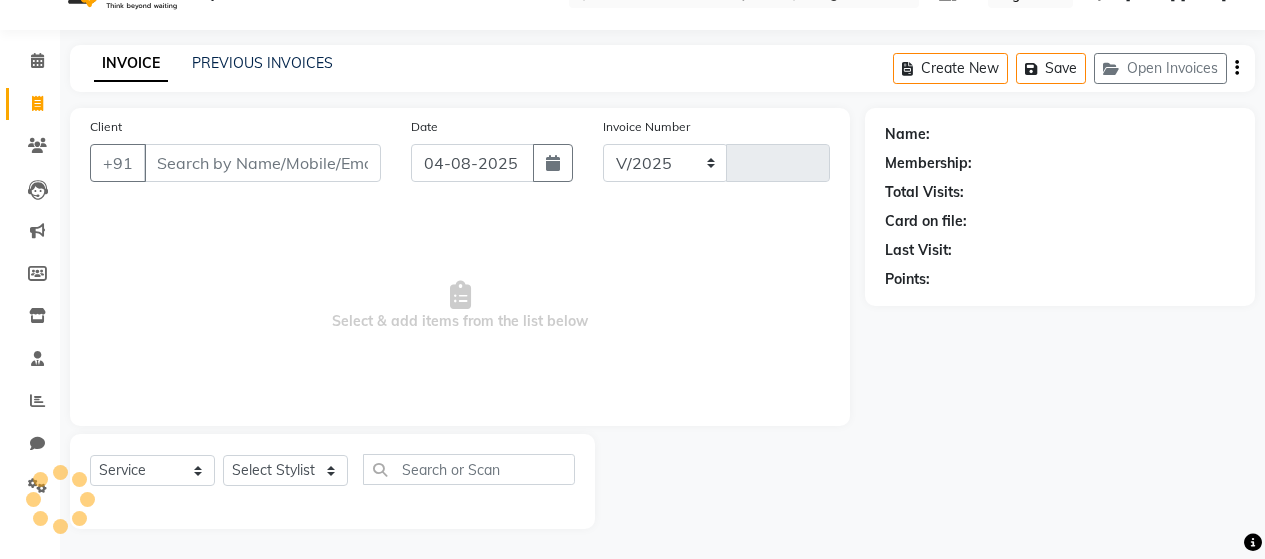select on "7927" 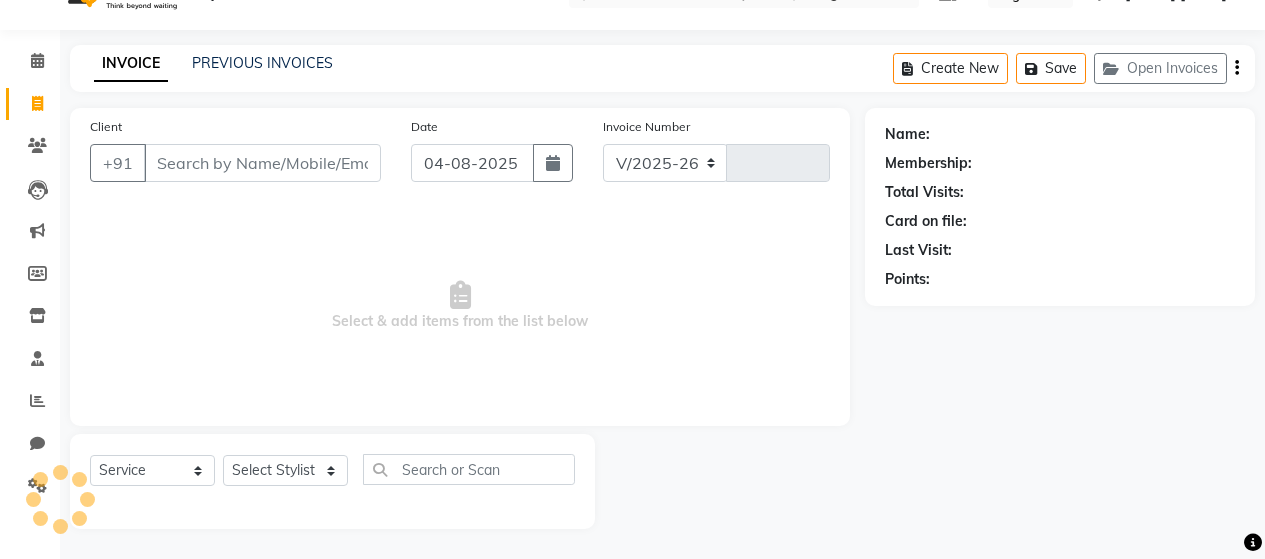 type on "1536" 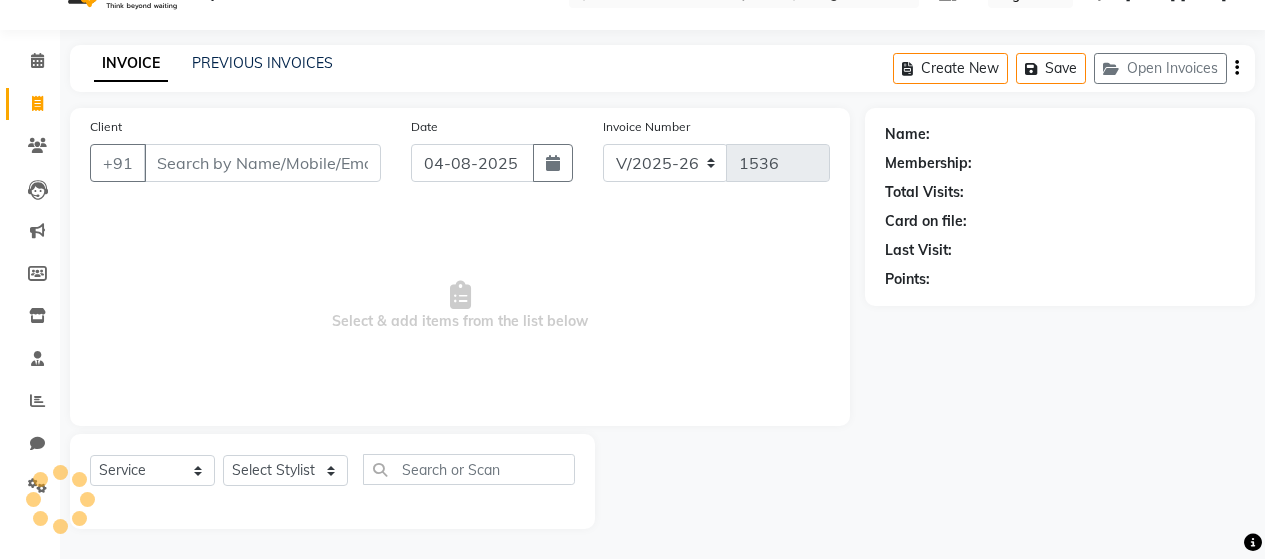 click on "Client" at bounding box center [262, 163] 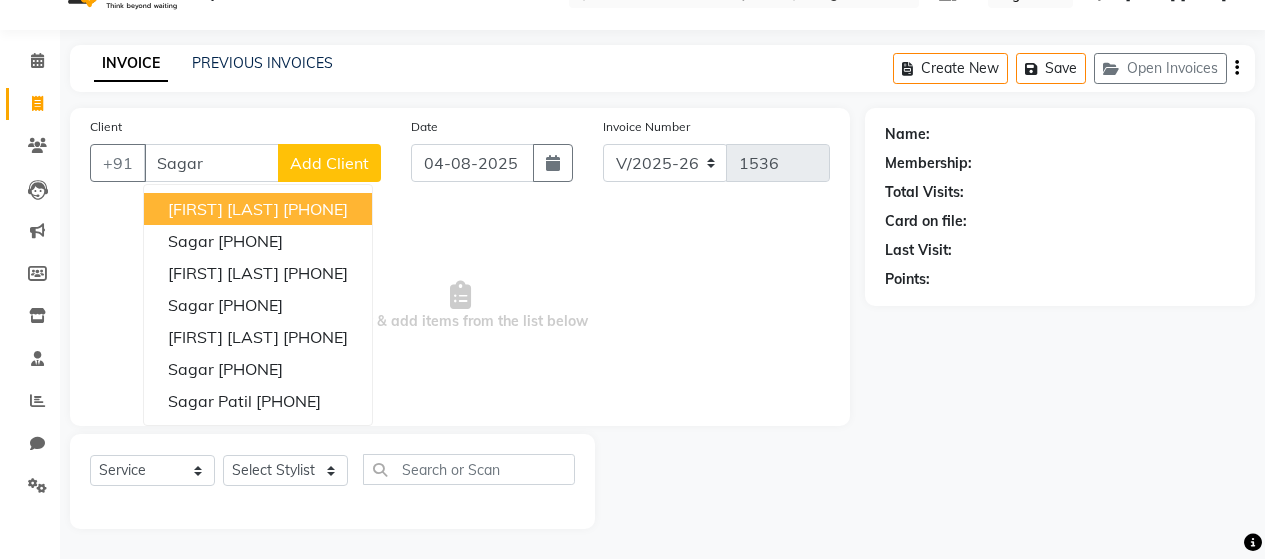 click on "Sagar" at bounding box center (211, 163) 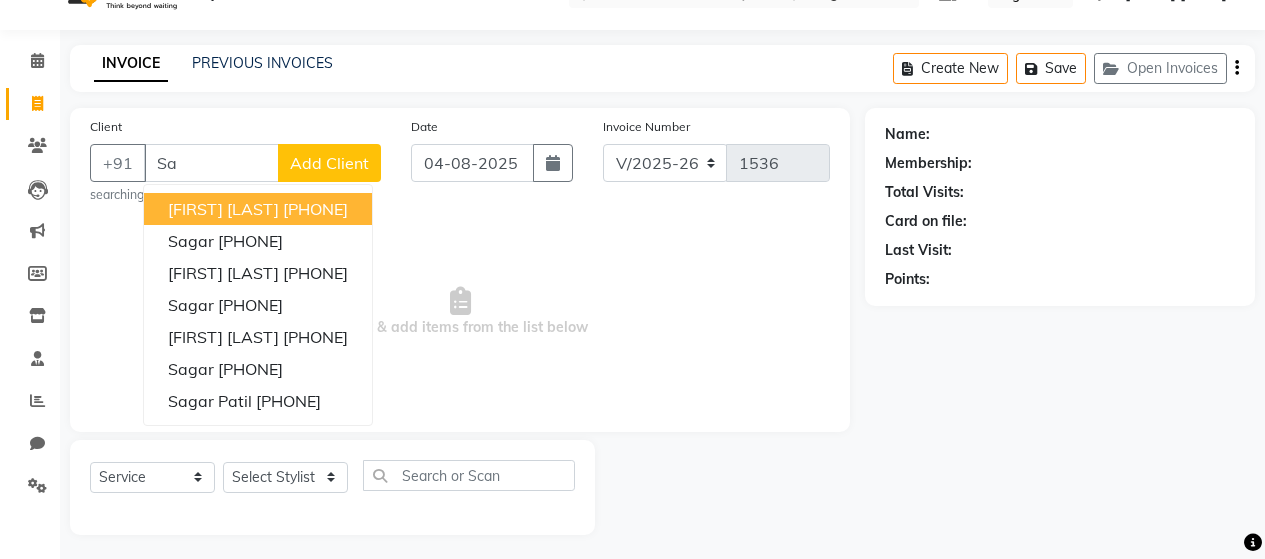type on "S" 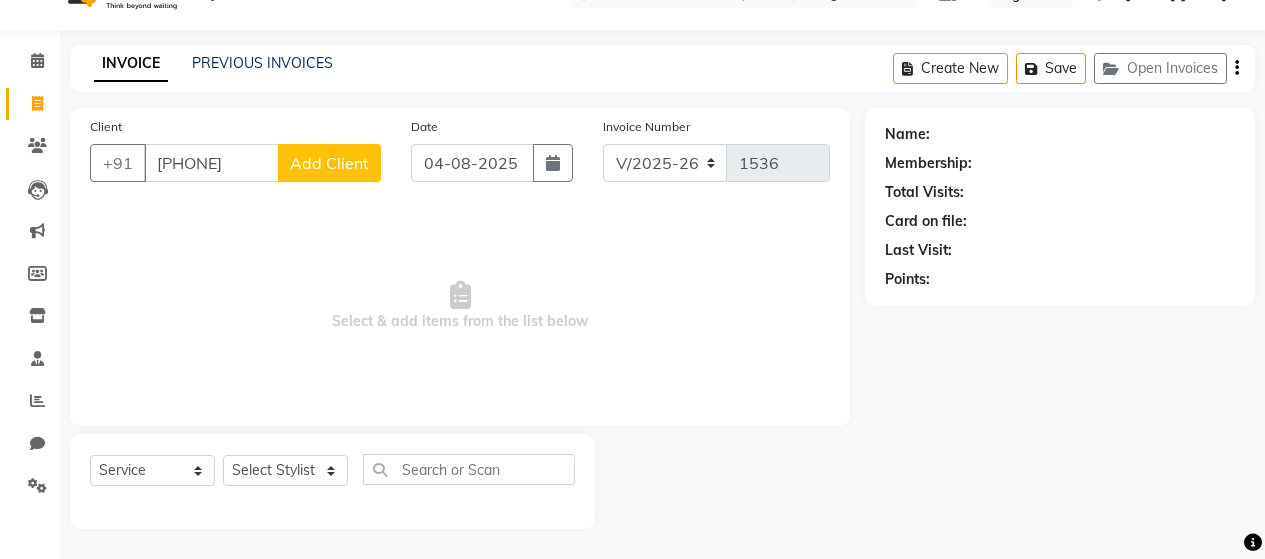 type on "[PHONE]" 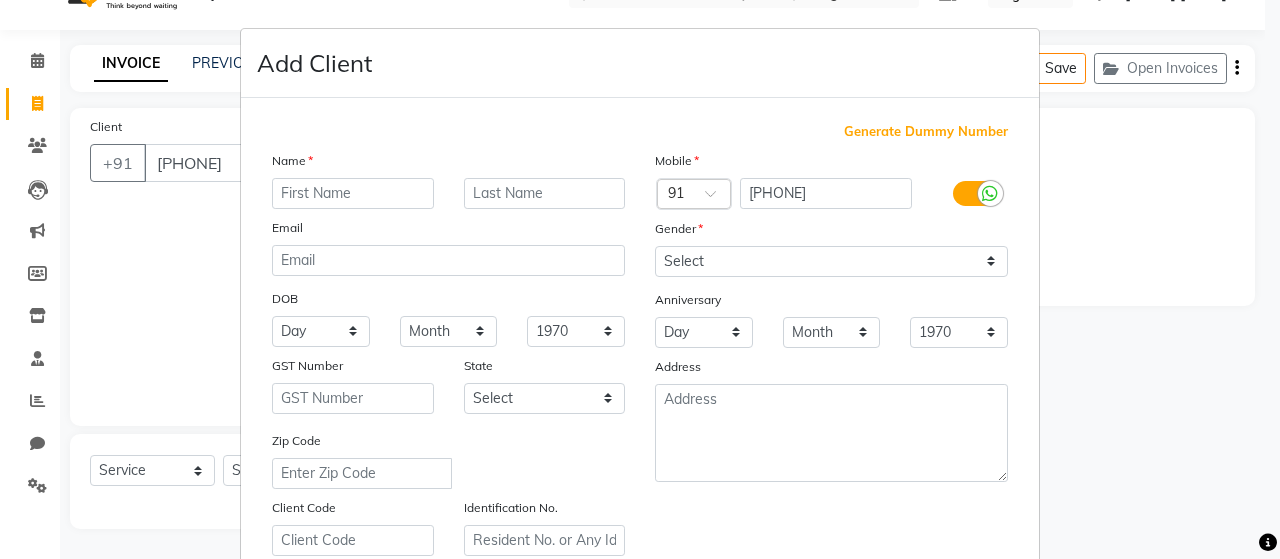 click at bounding box center [353, 193] 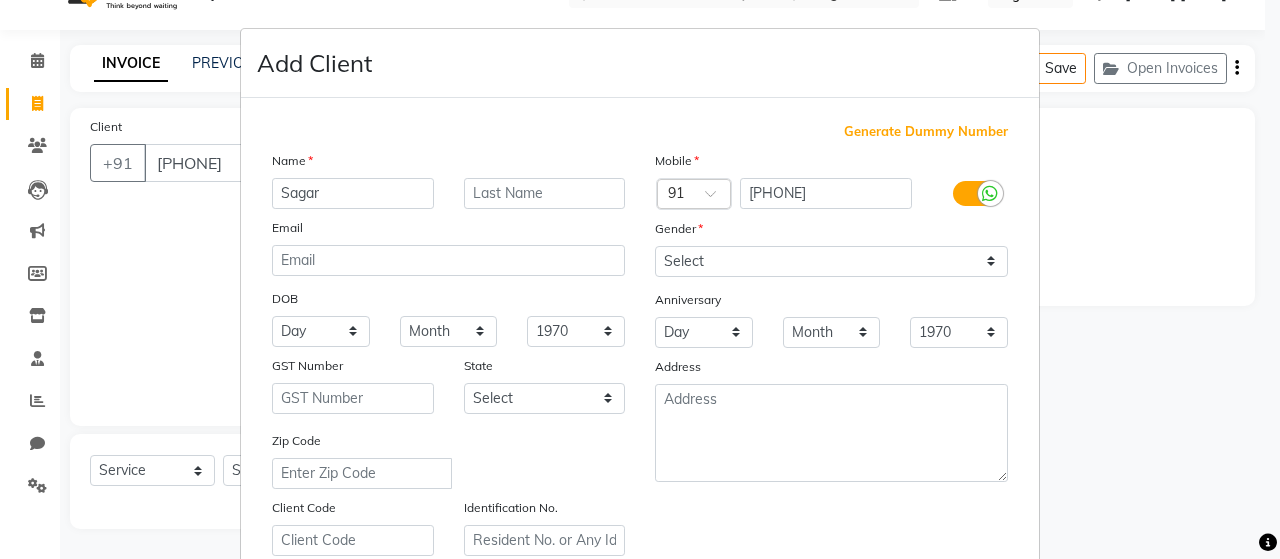 type on "Sagar" 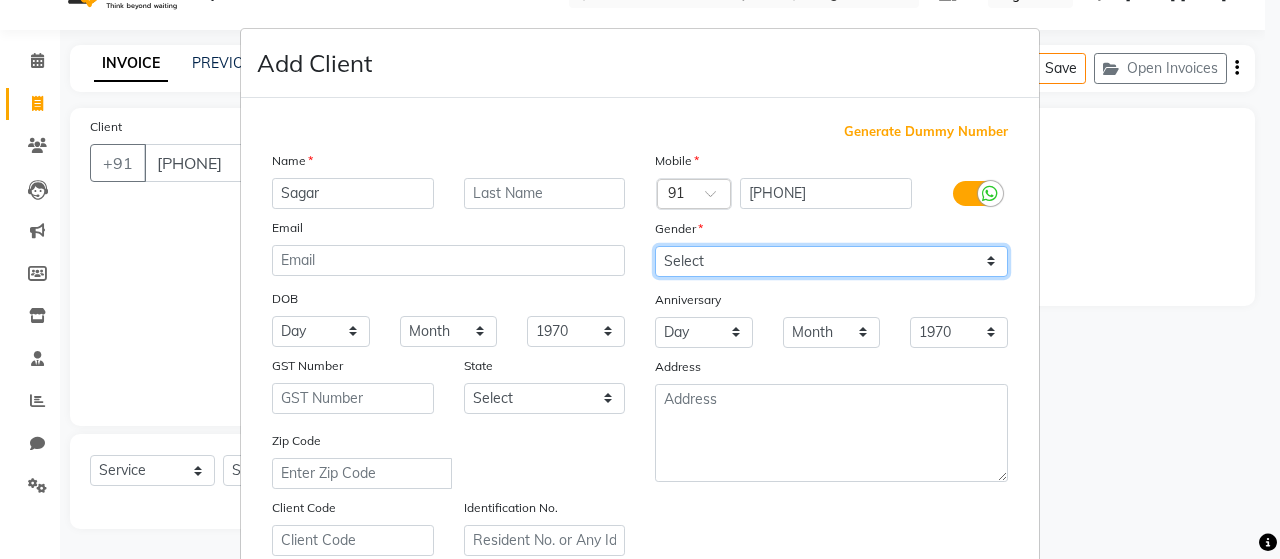 click on "Select Male Female Other Prefer Not To Say" at bounding box center (831, 261) 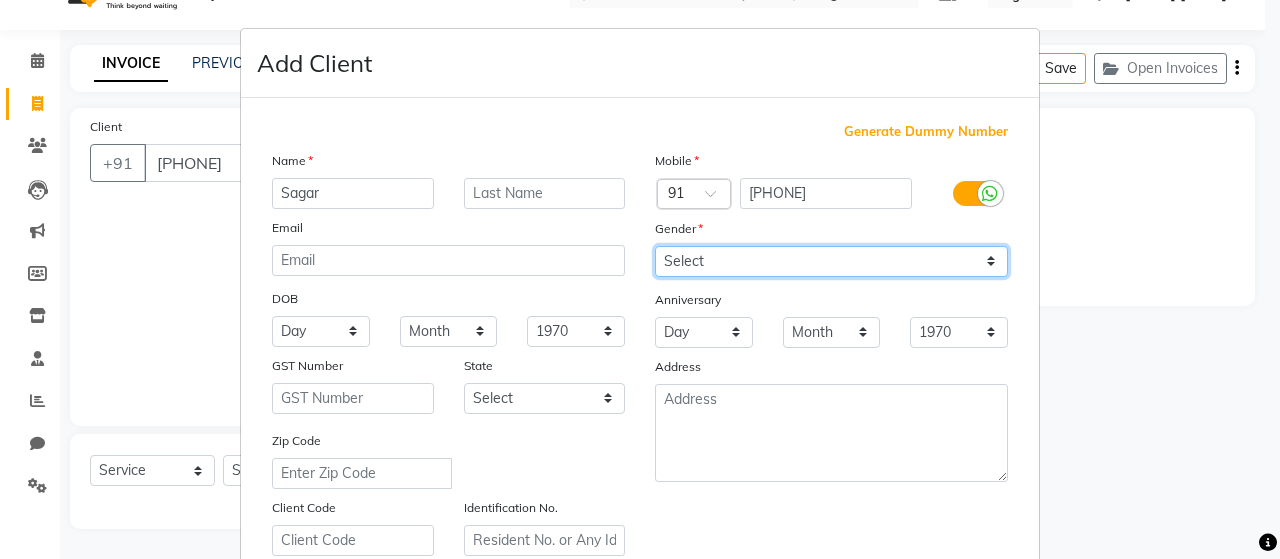 select on "male" 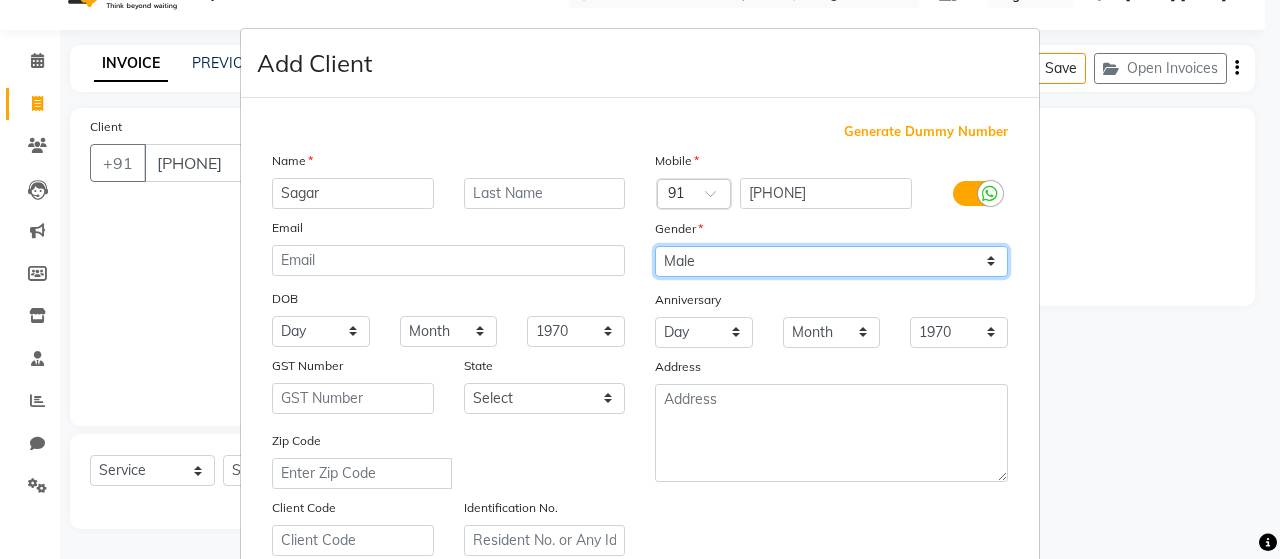 click on "Select Male Female Other Prefer Not To Say" at bounding box center (831, 261) 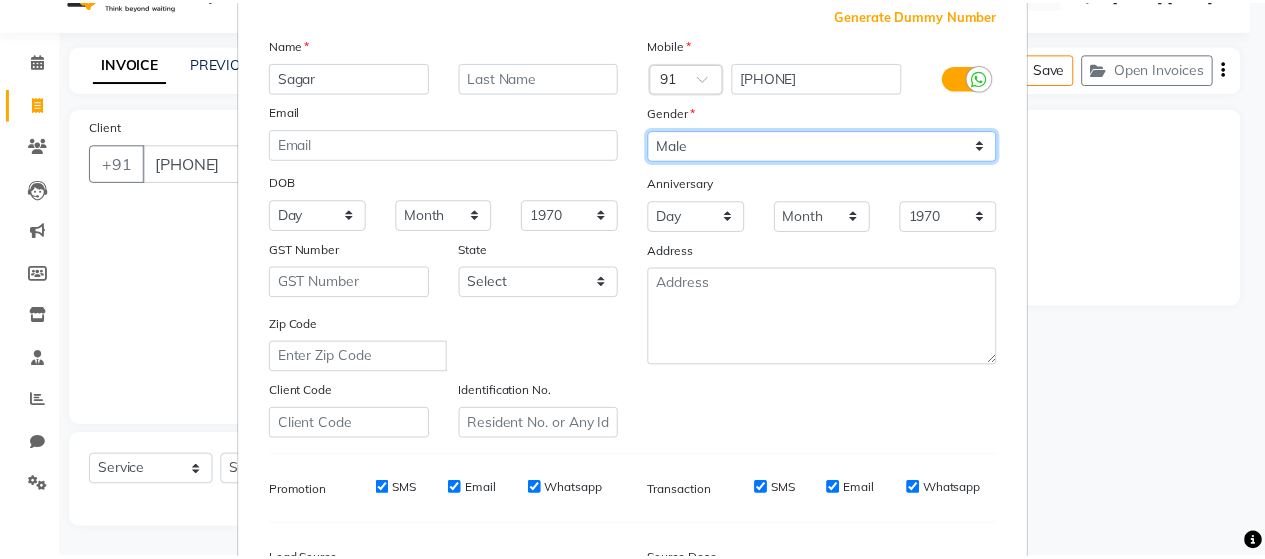 scroll, scrollTop: 364, scrollLeft: 0, axis: vertical 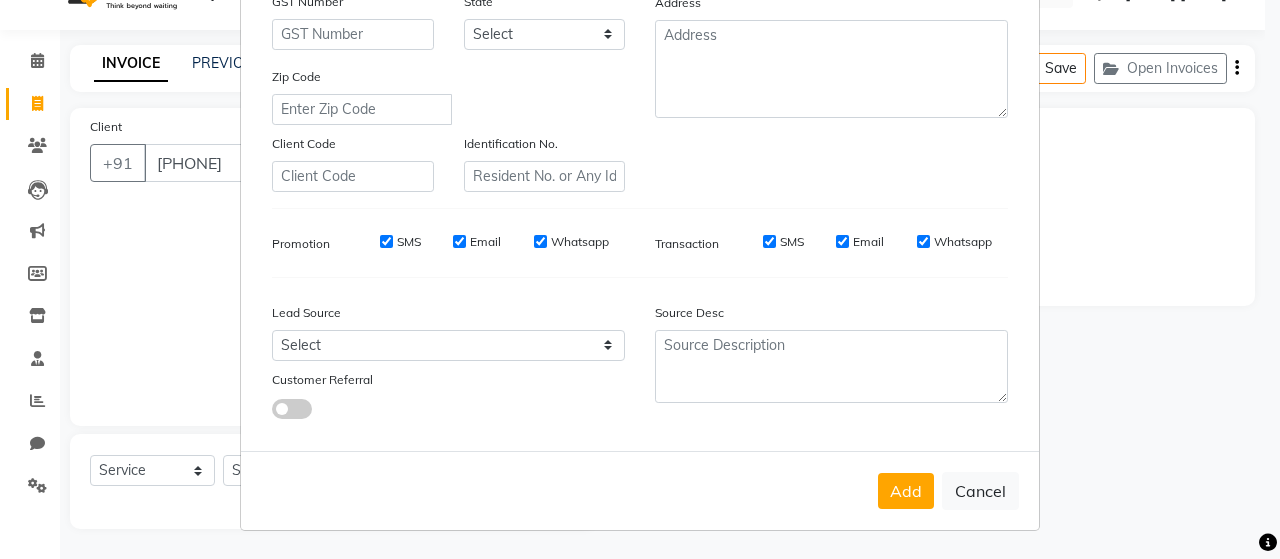 click on "SMS" at bounding box center [386, 241] 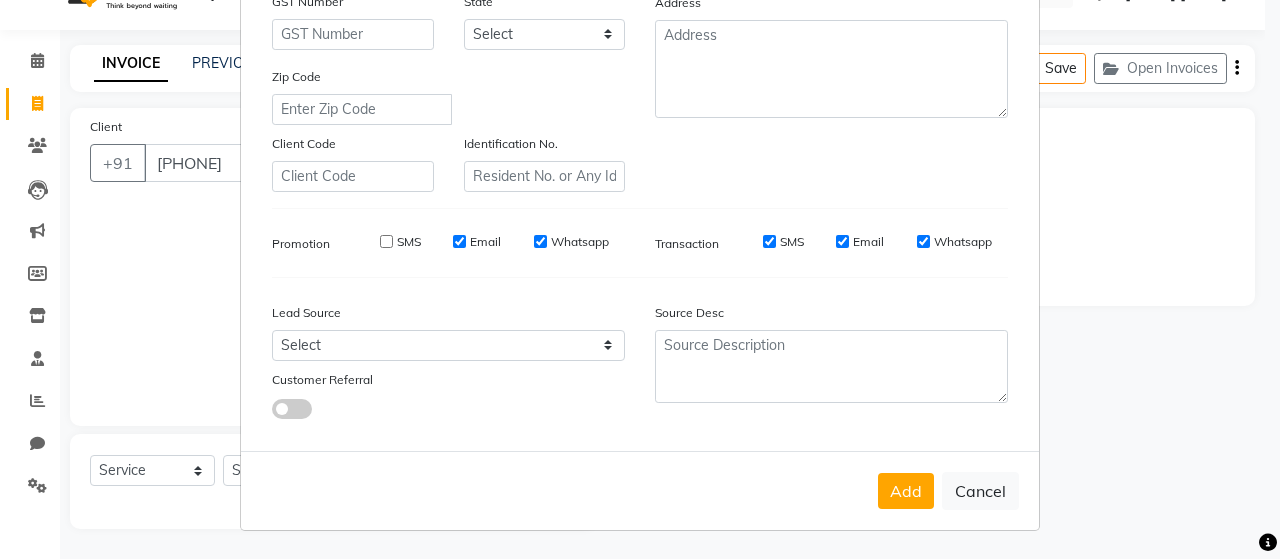 click on "Email" at bounding box center (459, 241) 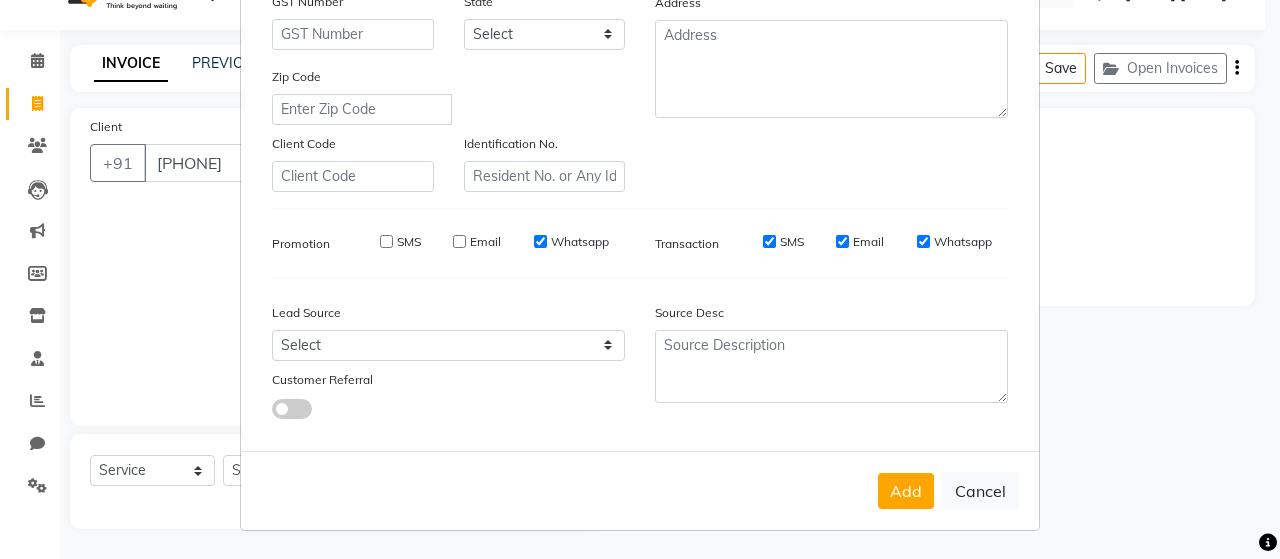 click on "Whatsapp" at bounding box center (540, 241) 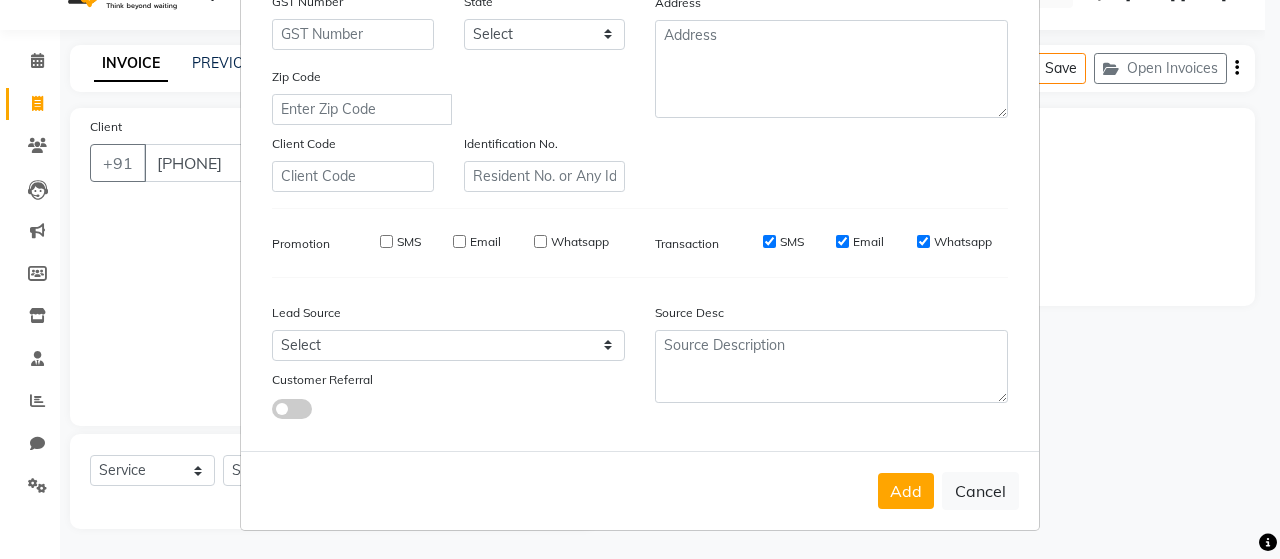 click on "SMS" at bounding box center (769, 242) 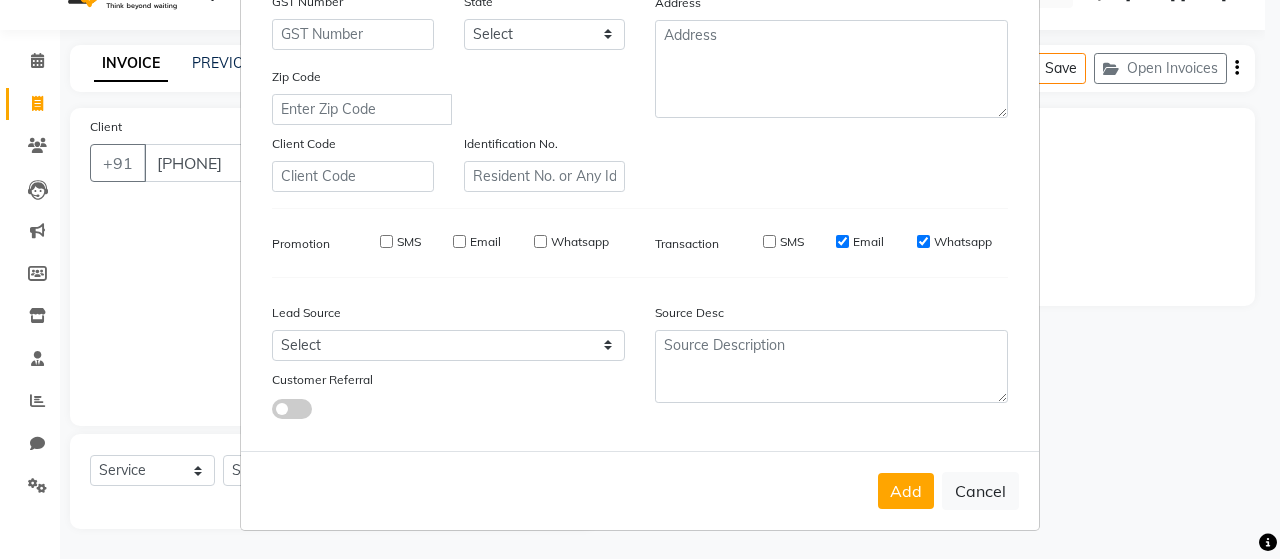 click on "Email" at bounding box center [842, 241] 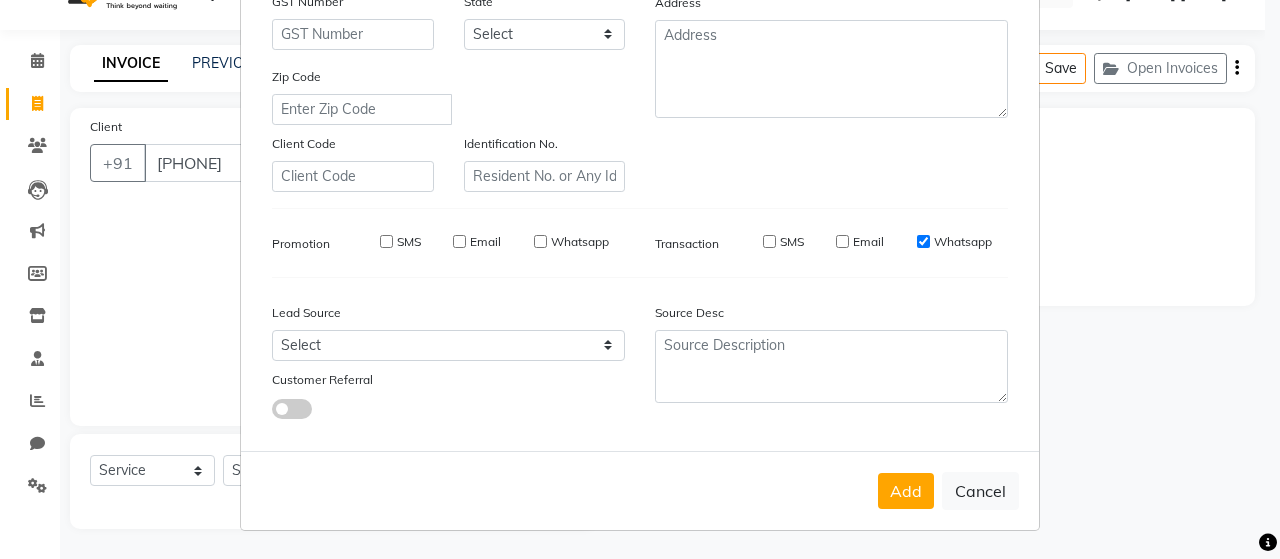 click on "Whatsapp" at bounding box center (923, 241) 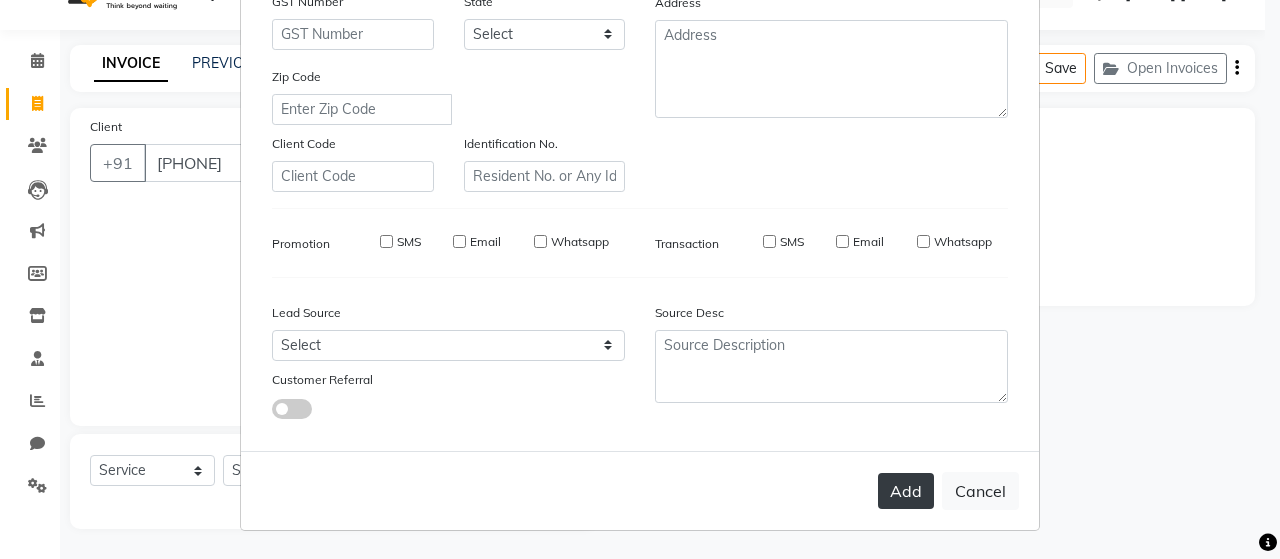 click on "Add" at bounding box center (906, 491) 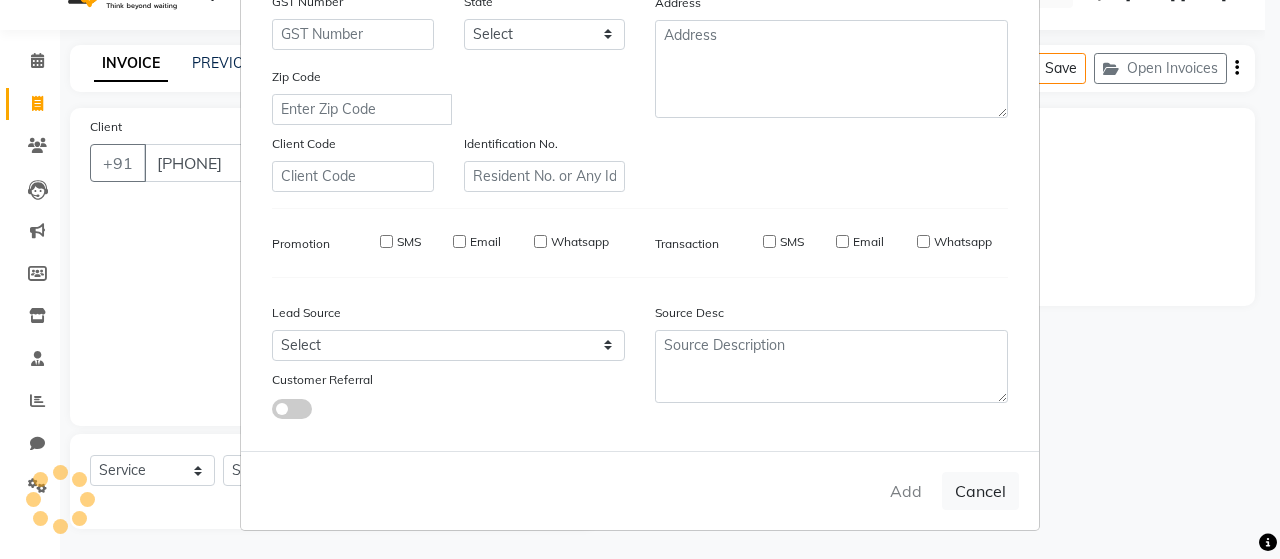 type 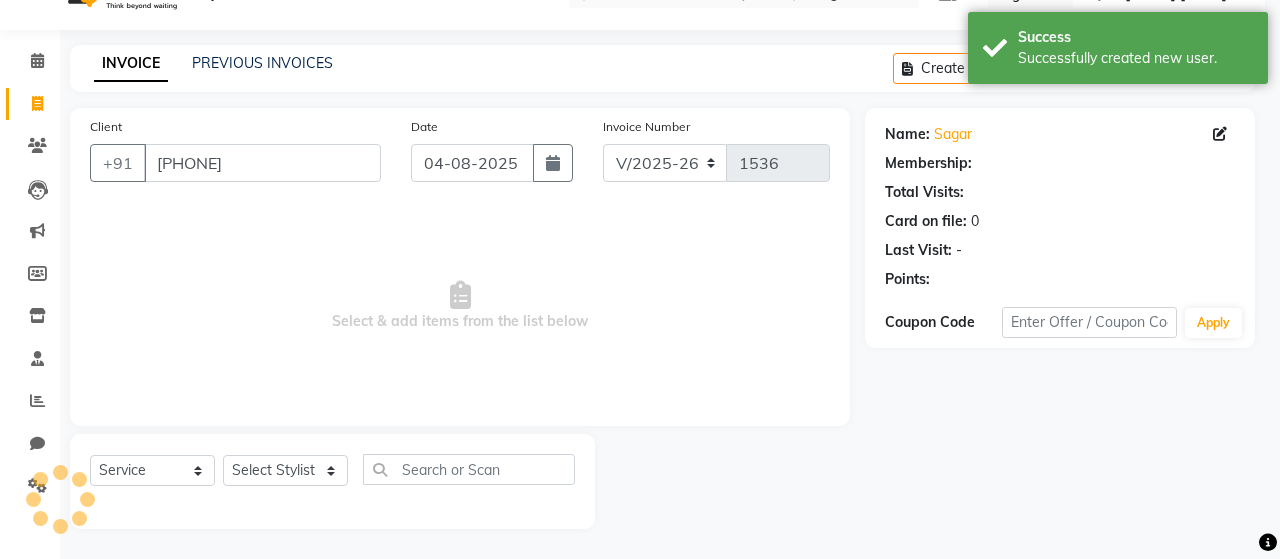 select on "1: Object" 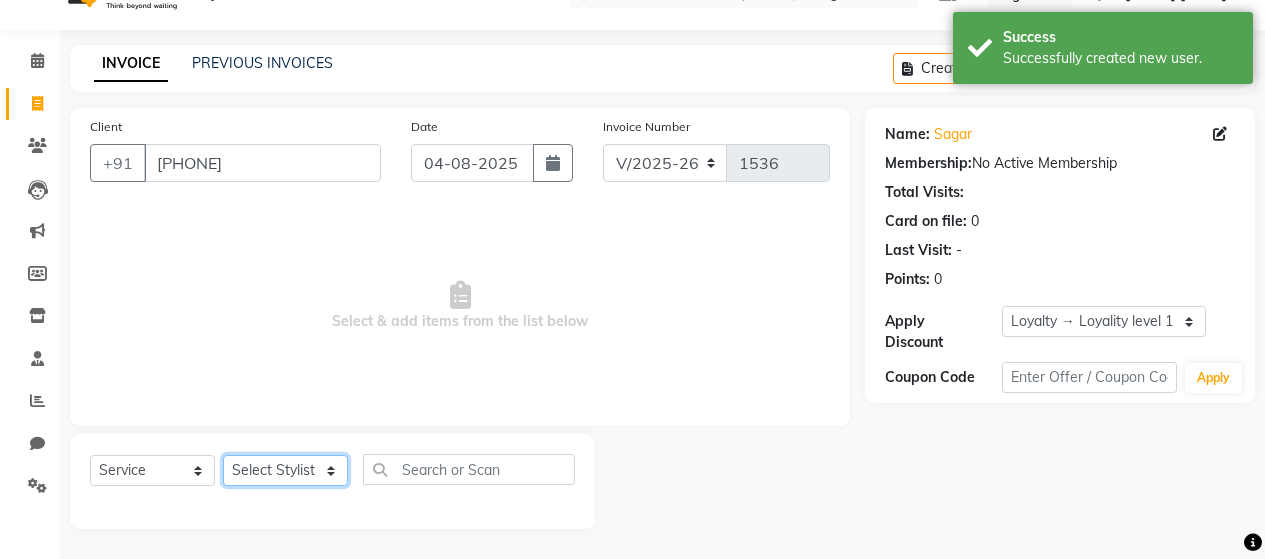 click on "Select Stylist Alim Salmani Altaf Zibral Ankush Thakur Arti Jaiswar Ashfak Ganesh Shetty Jayshri Shane Kanika Burman Kavitha Shetty Kiran Tak Komal Saga rSanap Krupali A Kore Simon Monteiro Sunil Thakur sunita chaudhary Tulsi Nirmal" 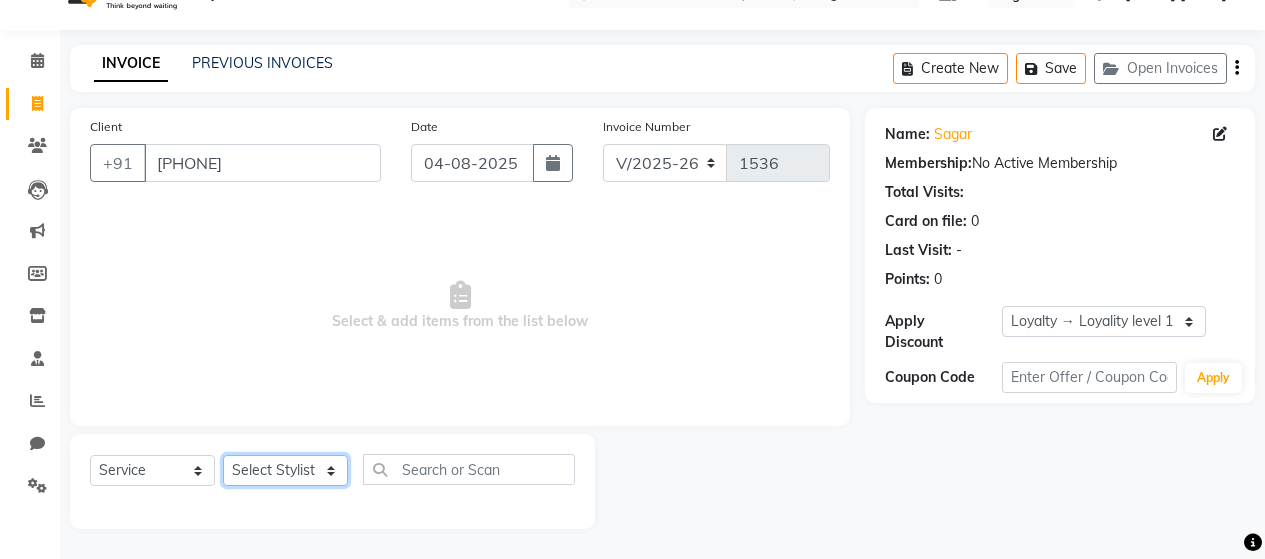 select on "72244" 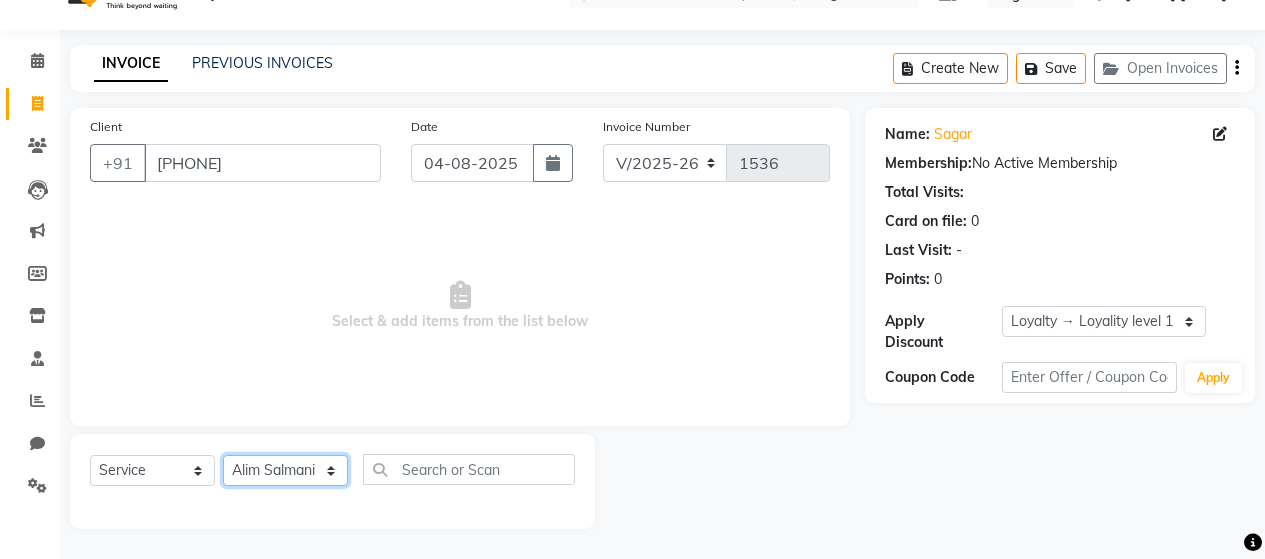 click on "Select Stylist Alim Salmani Altaf Zibral Ankush Thakur Arti Jaiswar Ashfak Ganesh Shetty Jayshri Shane Kanika Burman Kavitha Shetty Kiran Tak Komal Saga rSanap Krupali A Kore Simon Monteiro Sunil Thakur sunita chaudhary Tulsi Nirmal" 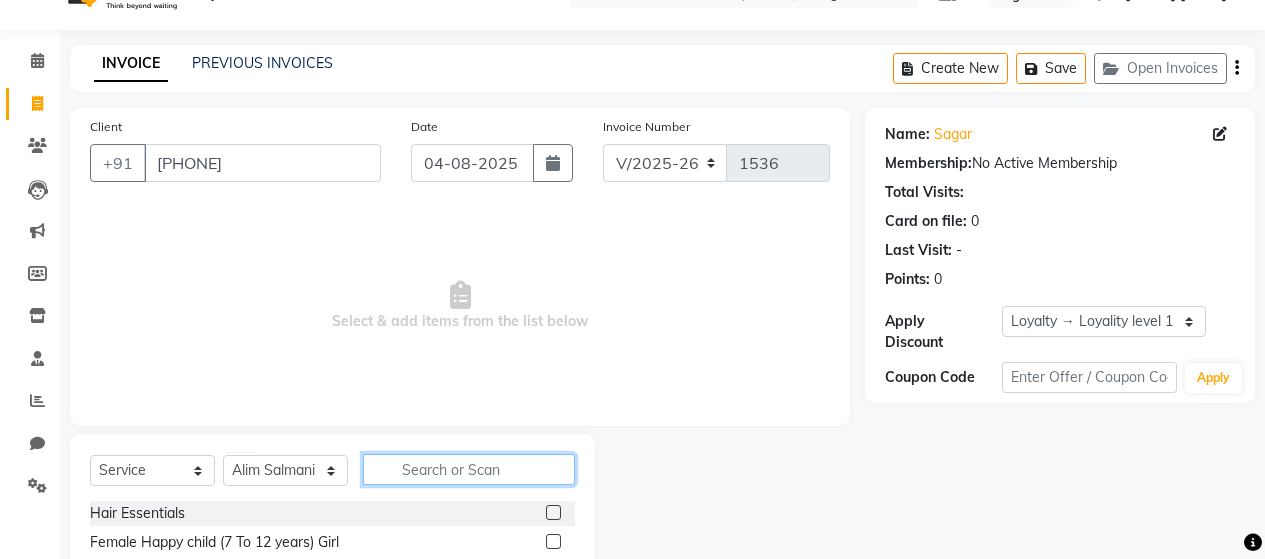 click 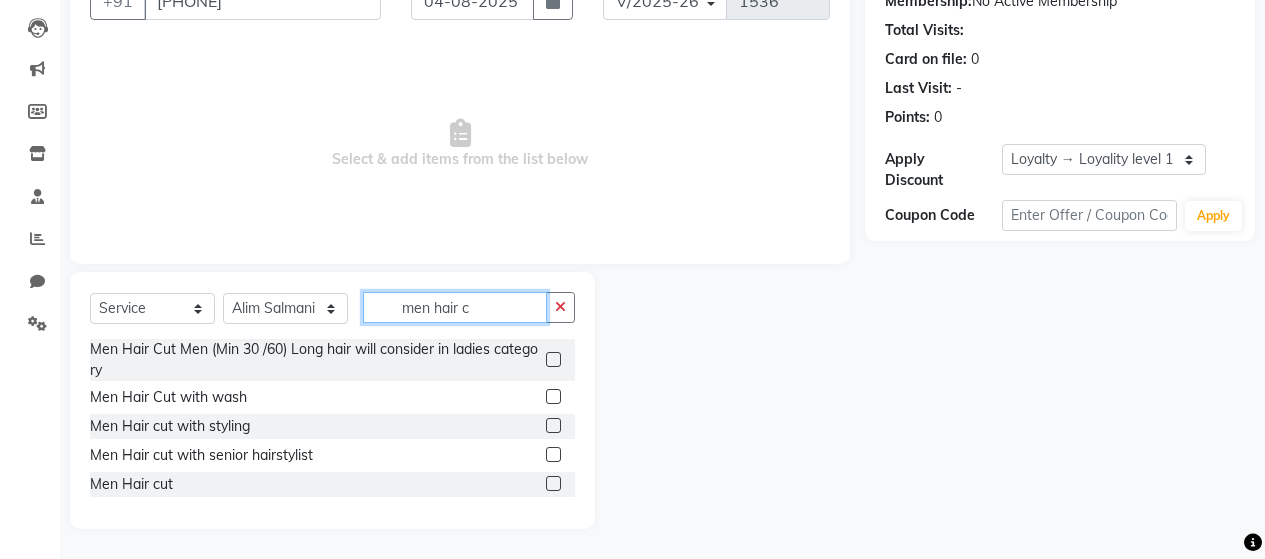 scroll, scrollTop: 204, scrollLeft: 0, axis: vertical 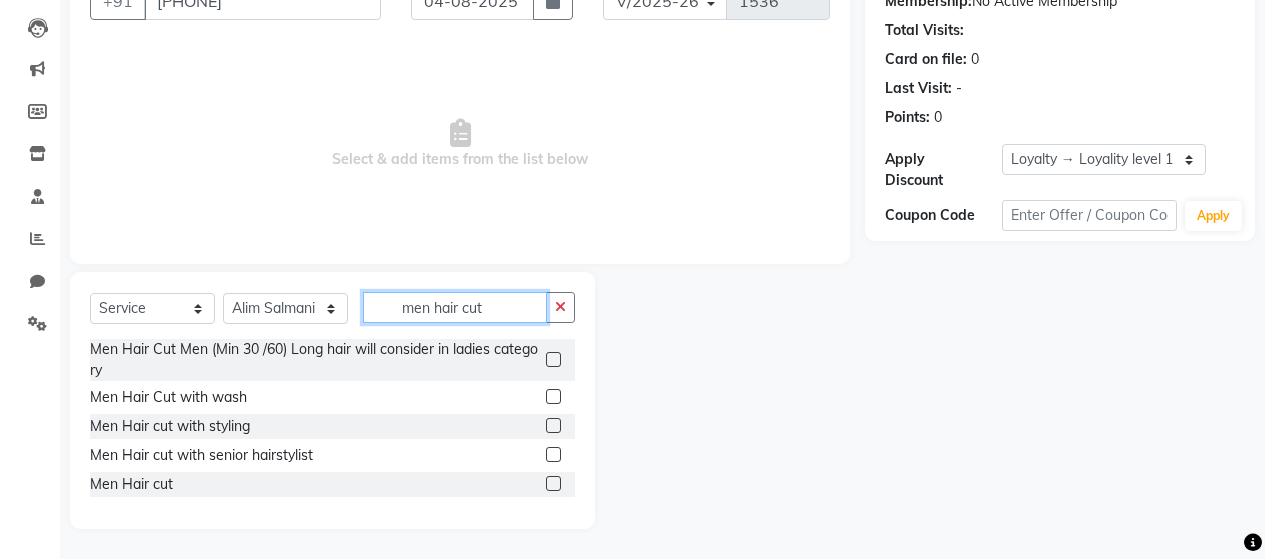 type on "men hair cut" 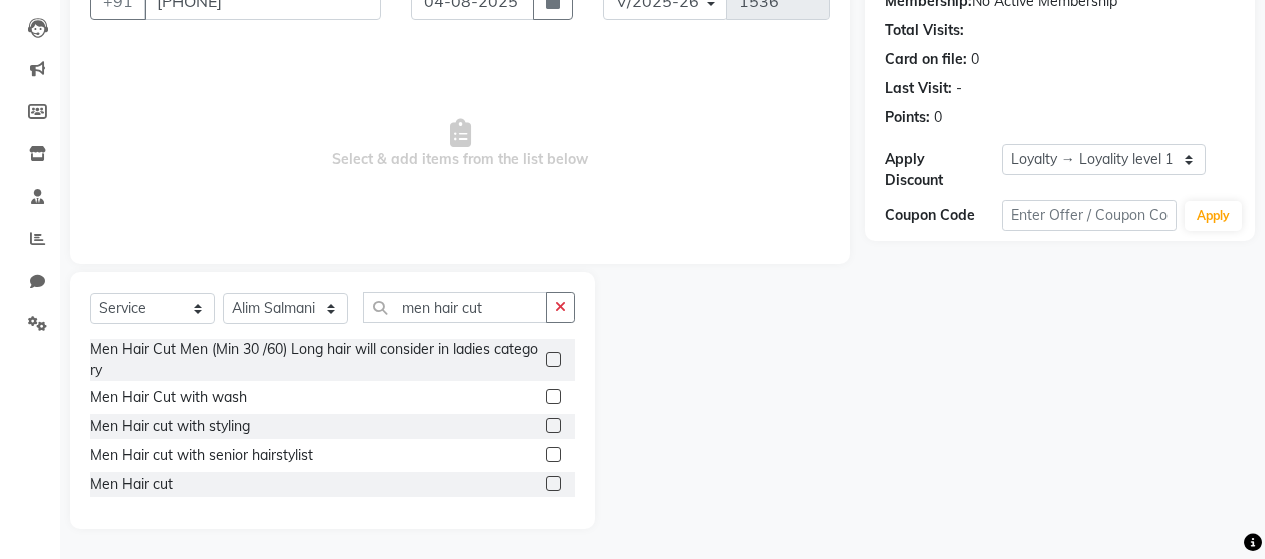 click 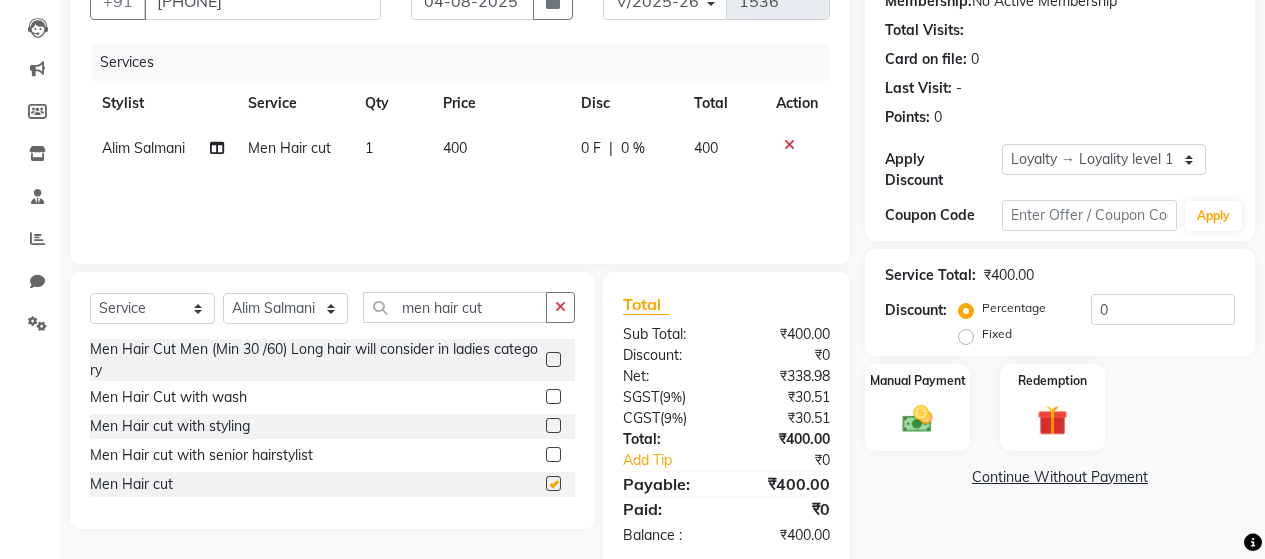 checkbox on "false" 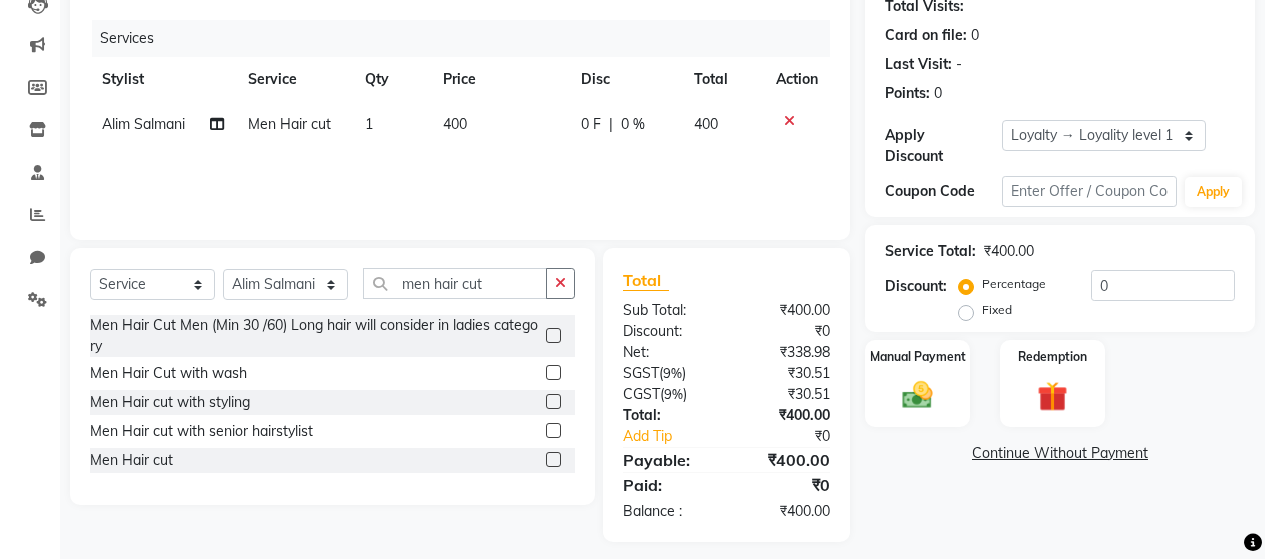 scroll, scrollTop: 241, scrollLeft: 0, axis: vertical 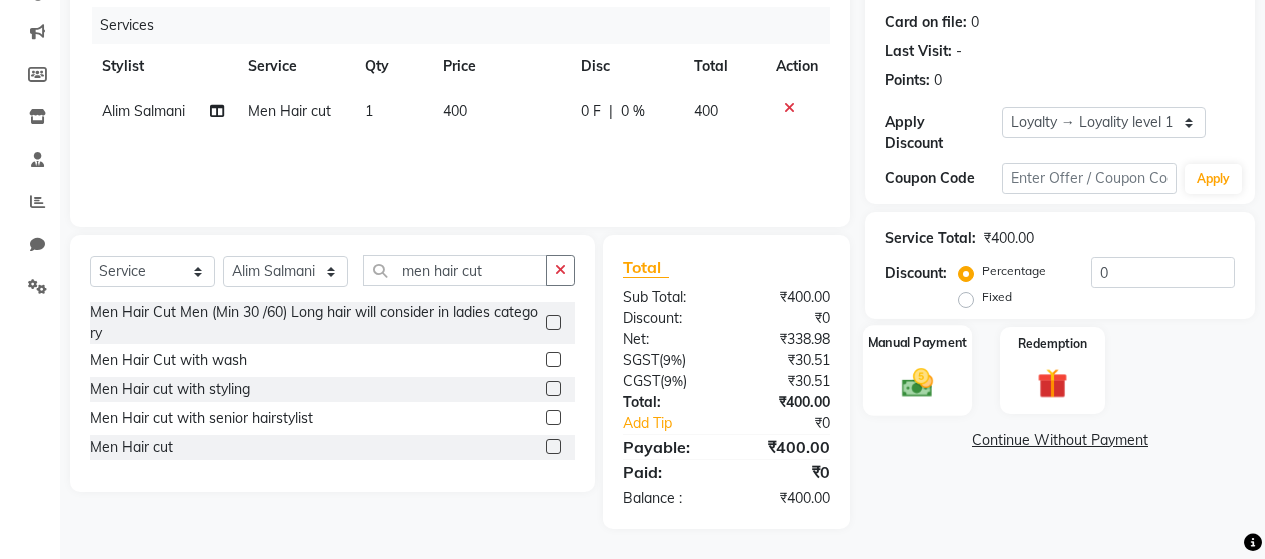 click 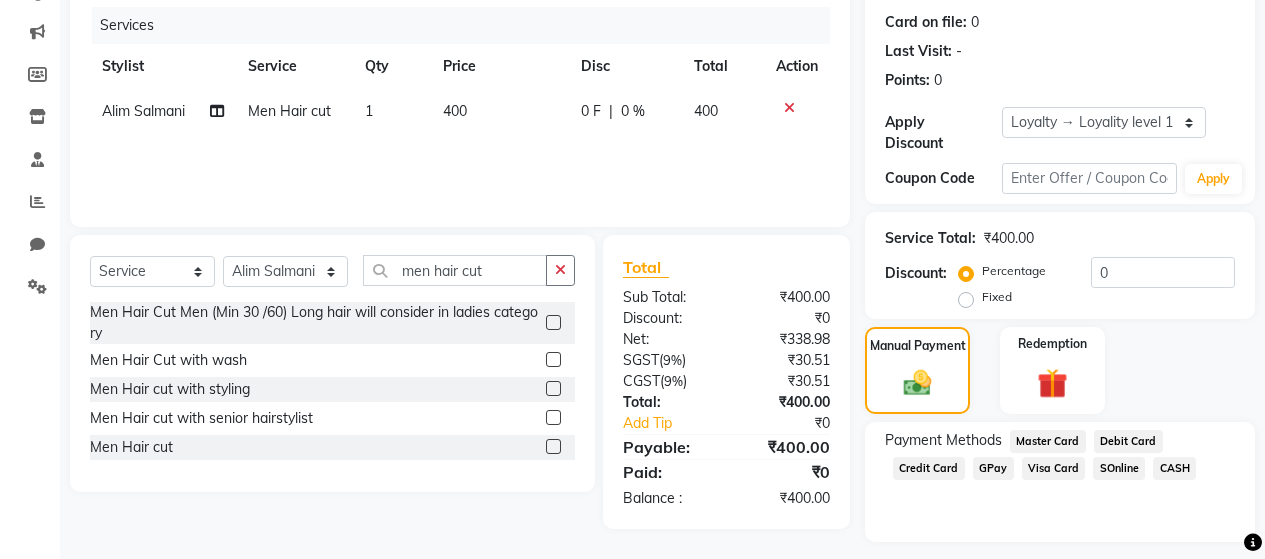 click on "GPay" 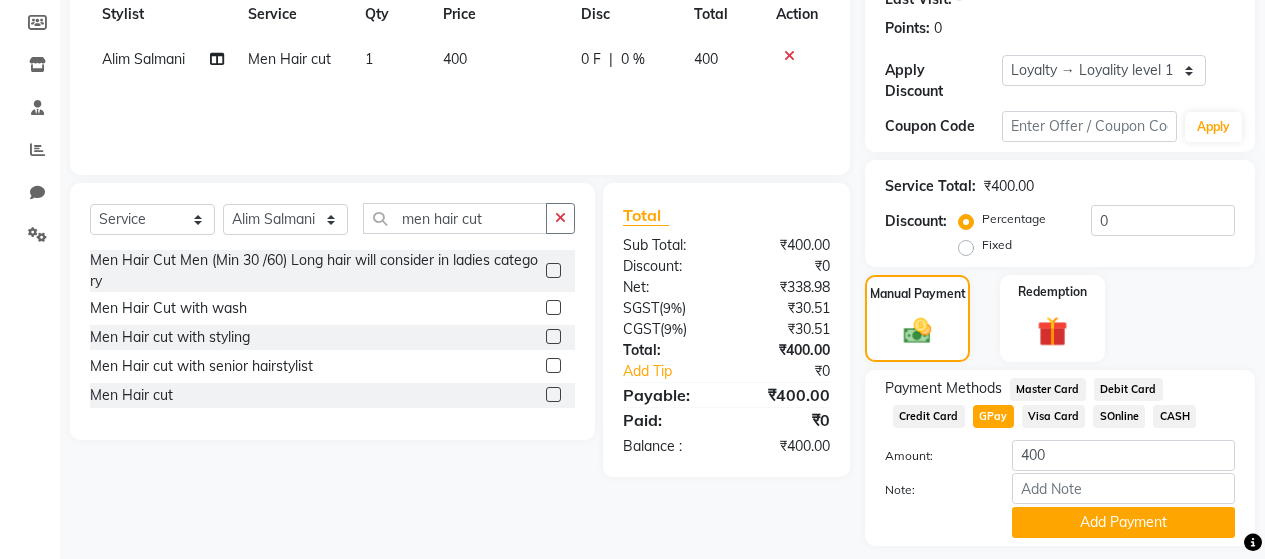 scroll, scrollTop: 335, scrollLeft: 0, axis: vertical 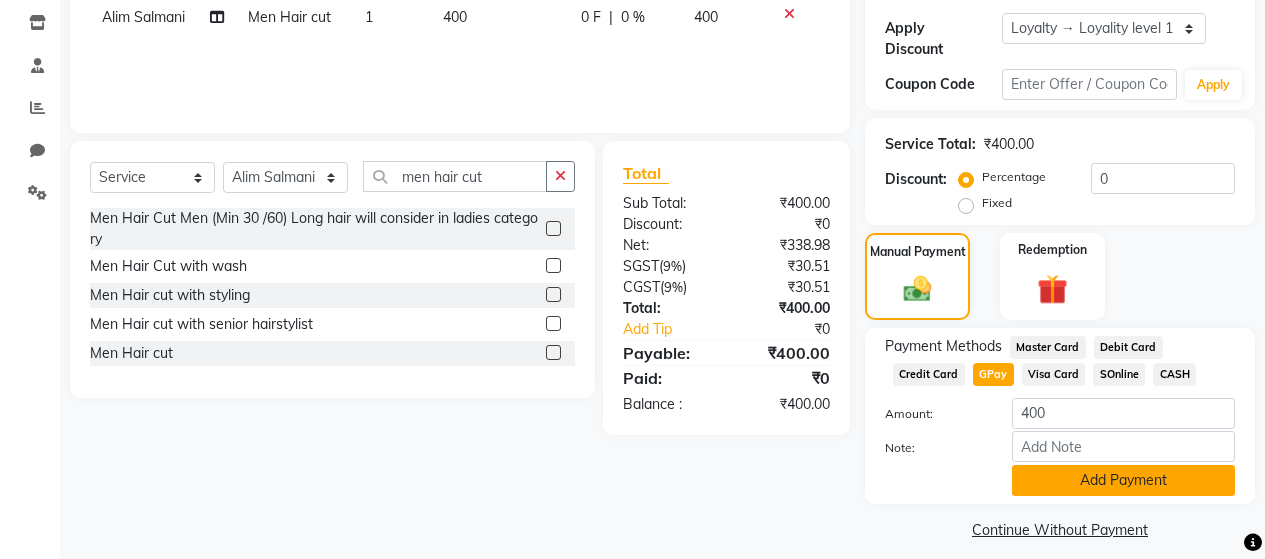 click on "Add Payment" 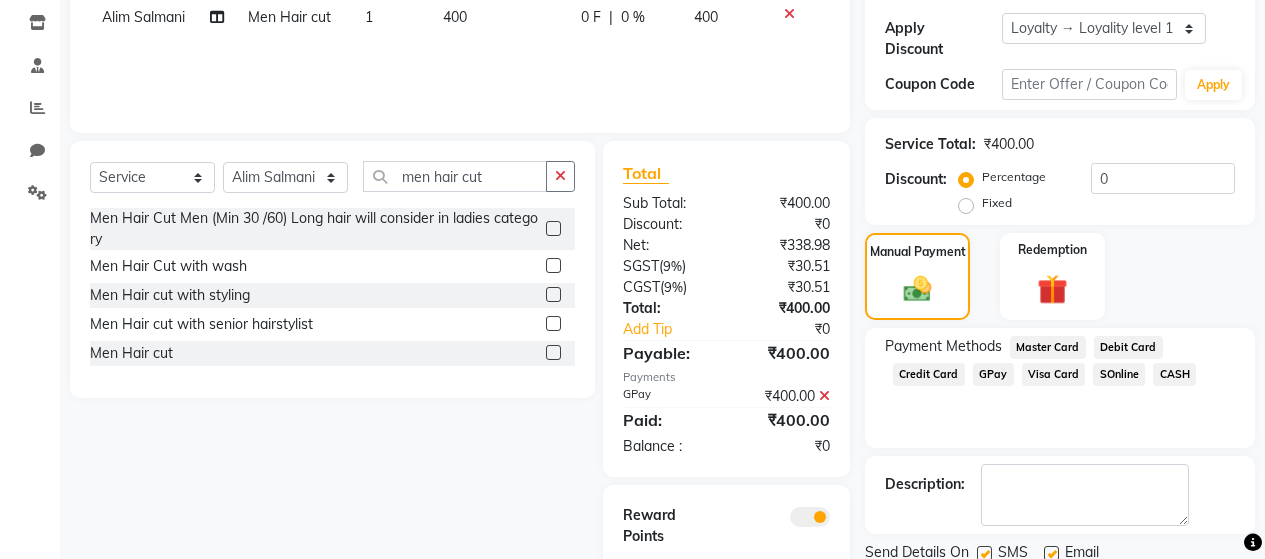 click 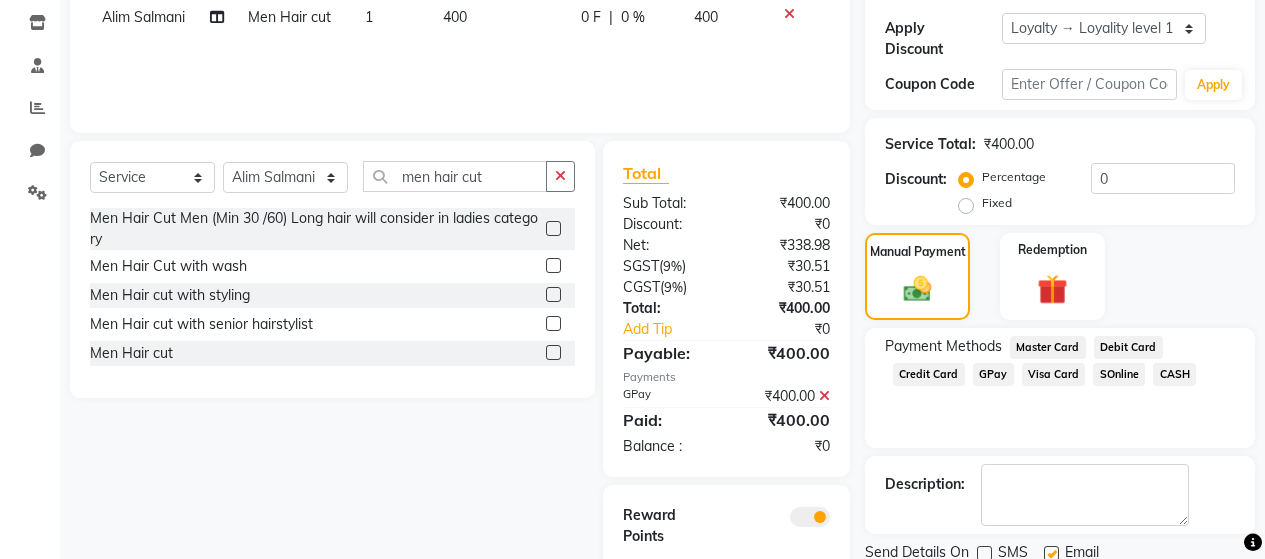 click 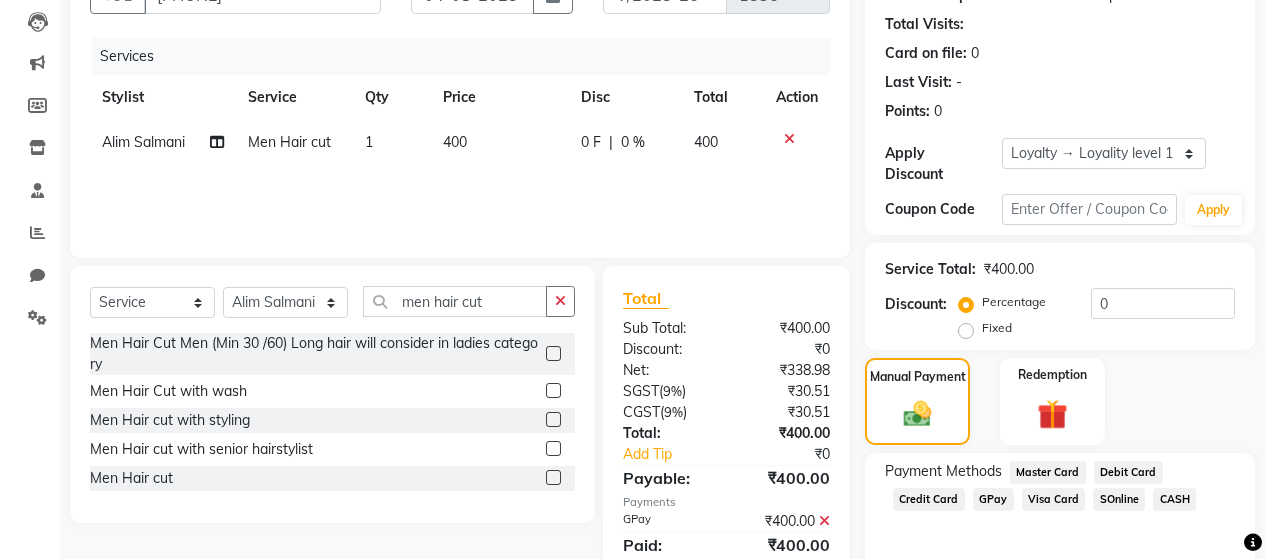 scroll, scrollTop: 423, scrollLeft: 0, axis: vertical 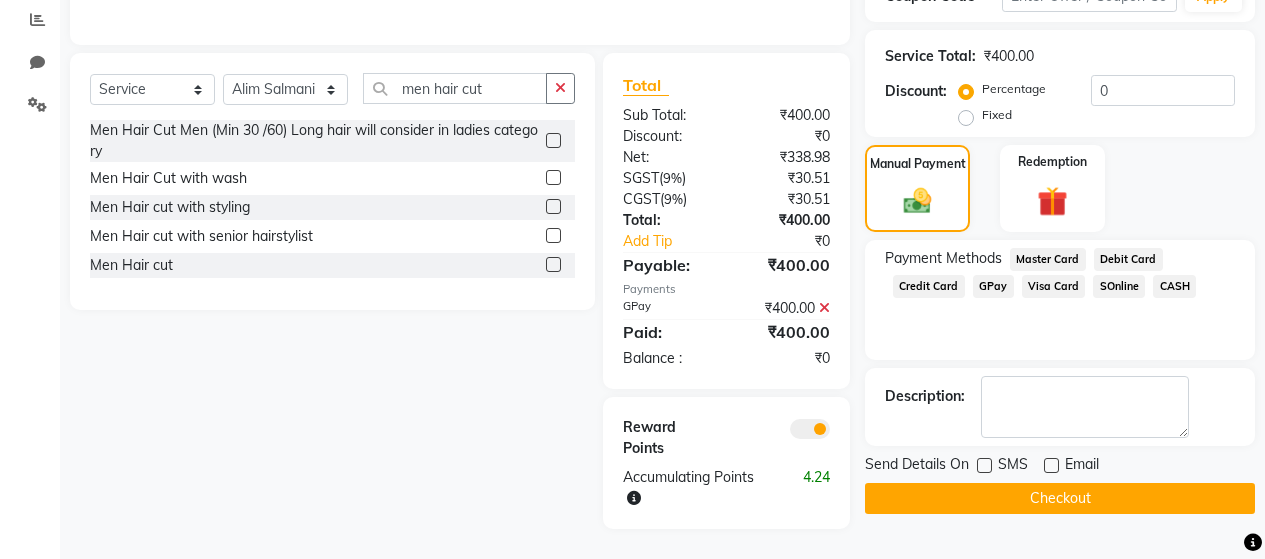 click on "Checkout" 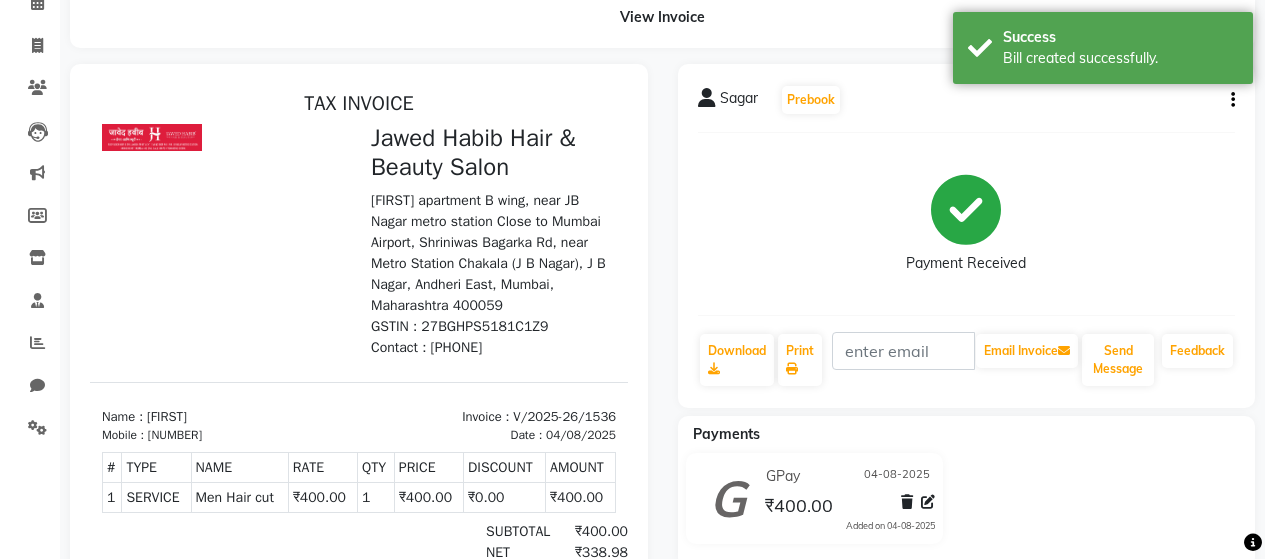 scroll, scrollTop: 0, scrollLeft: 0, axis: both 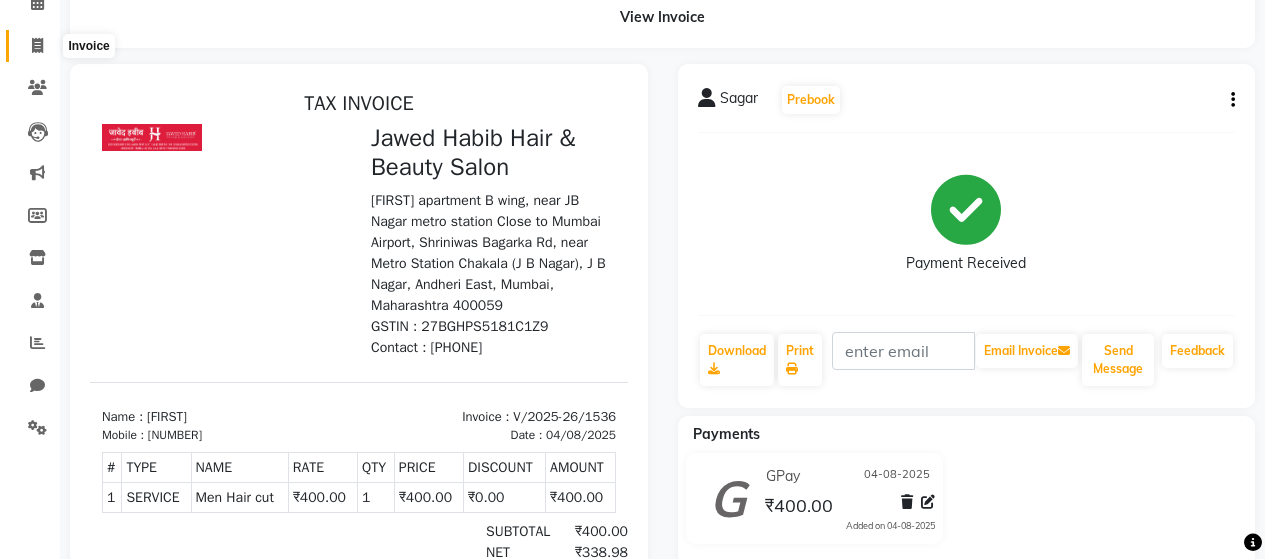 click 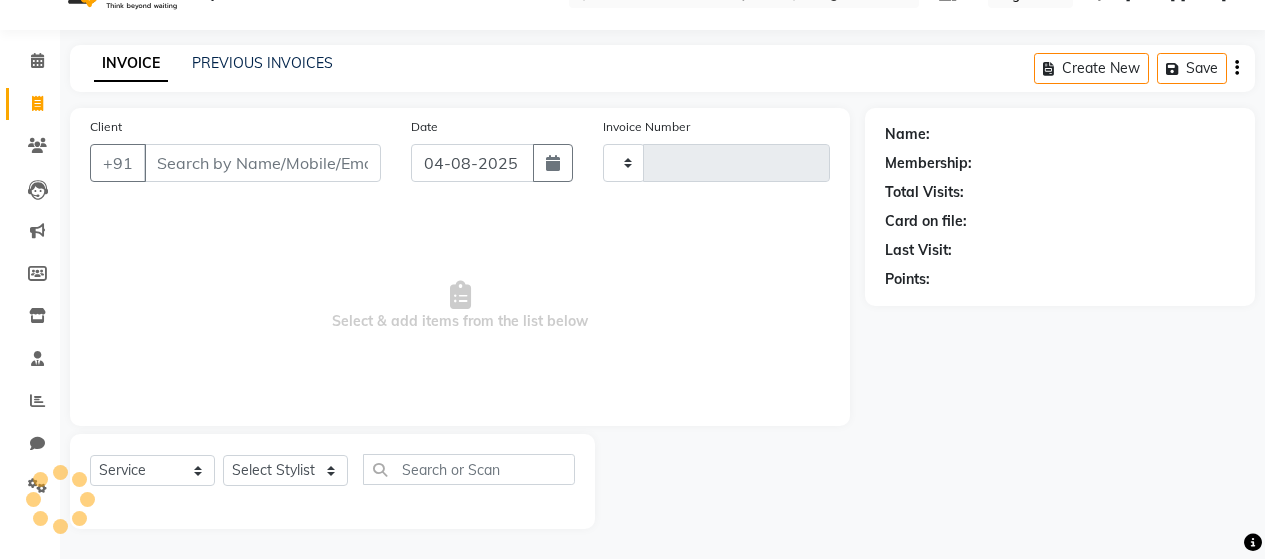 scroll, scrollTop: 42, scrollLeft: 0, axis: vertical 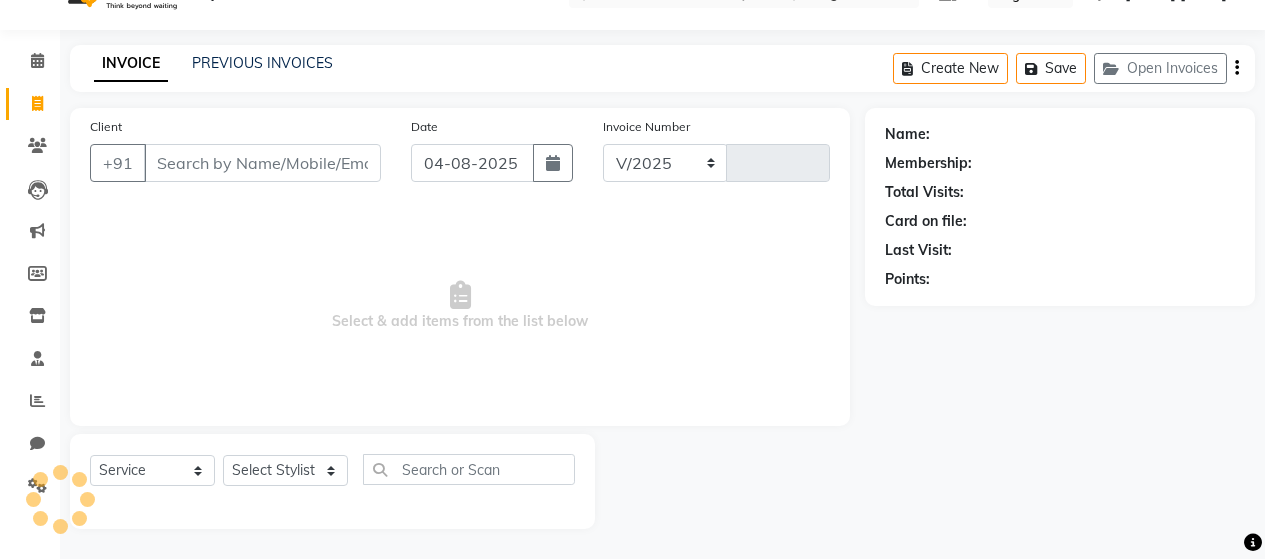 select on "7927" 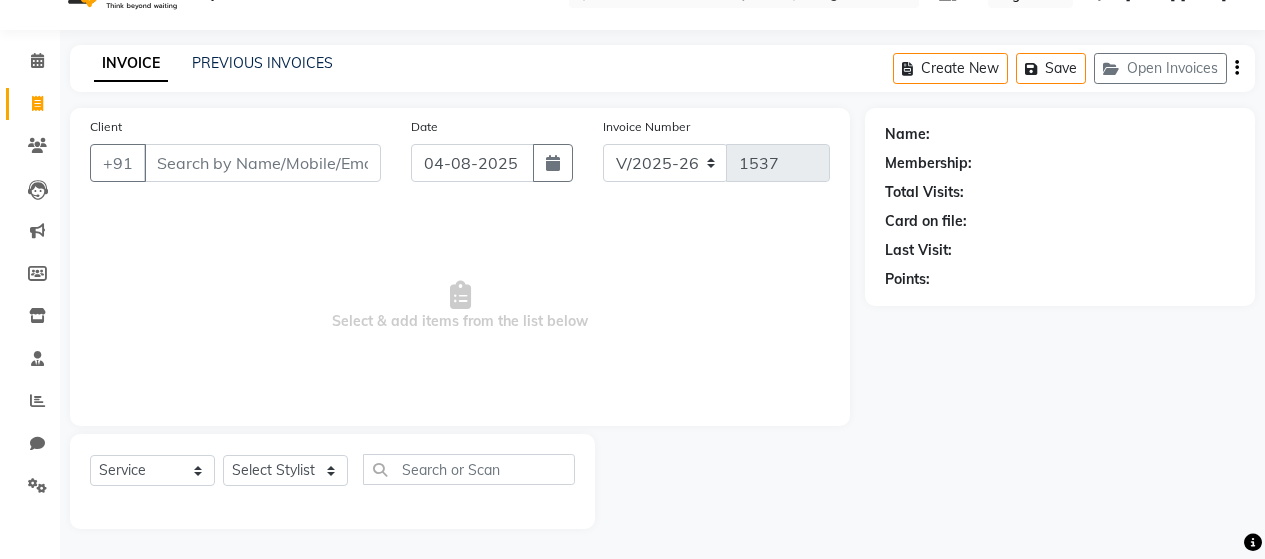 click on "Client" at bounding box center (262, 163) 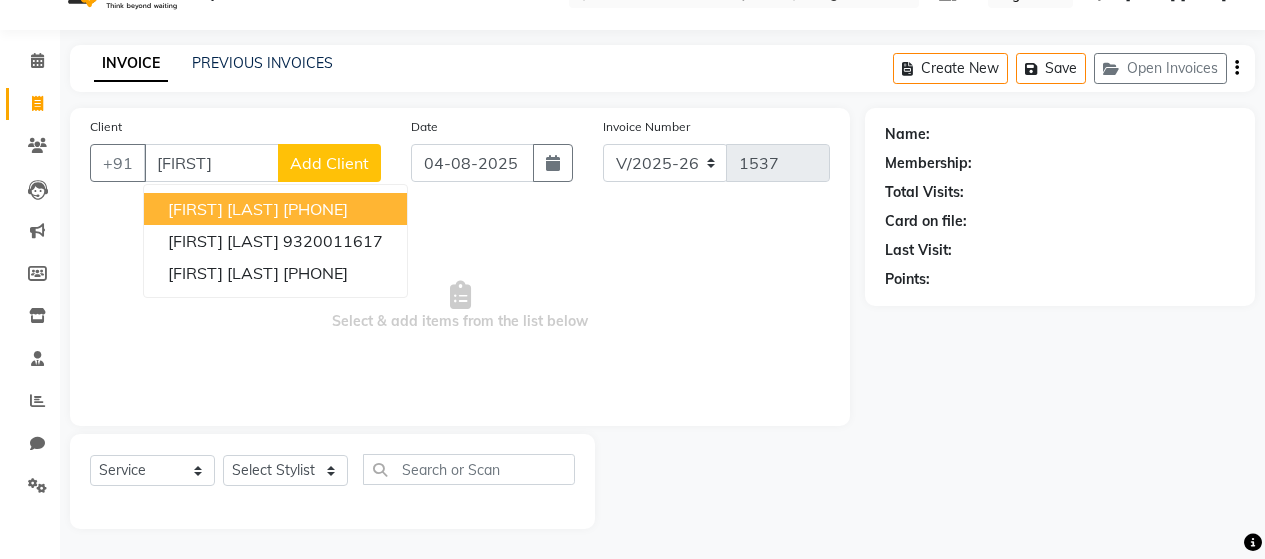 scroll, scrollTop: 42, scrollLeft: 0, axis: vertical 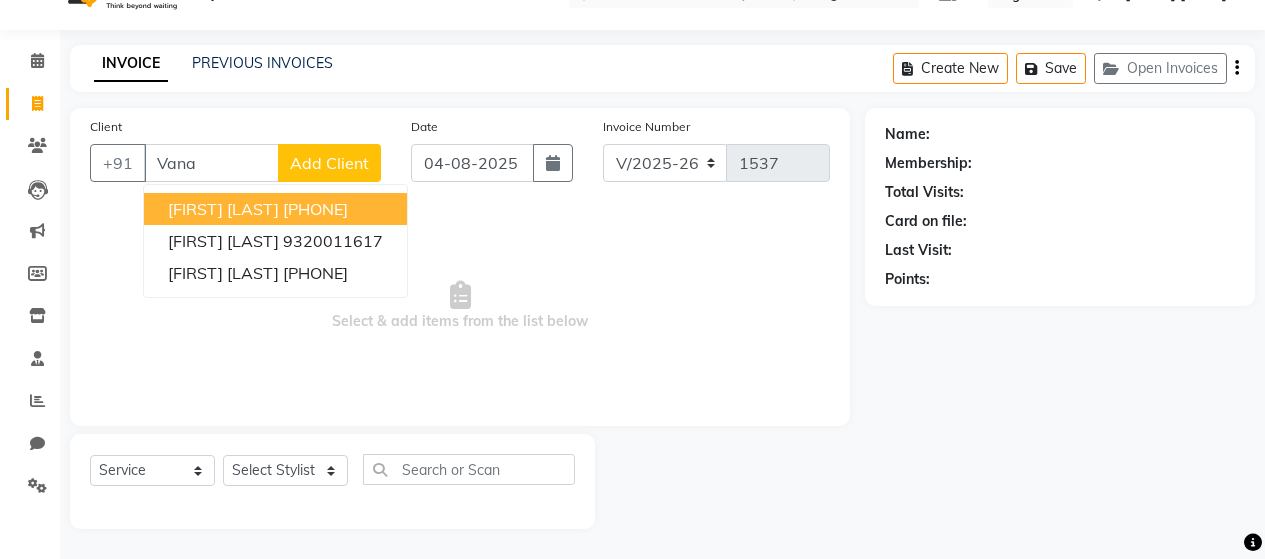click on "[FIRST] [LAST]" at bounding box center (223, 209) 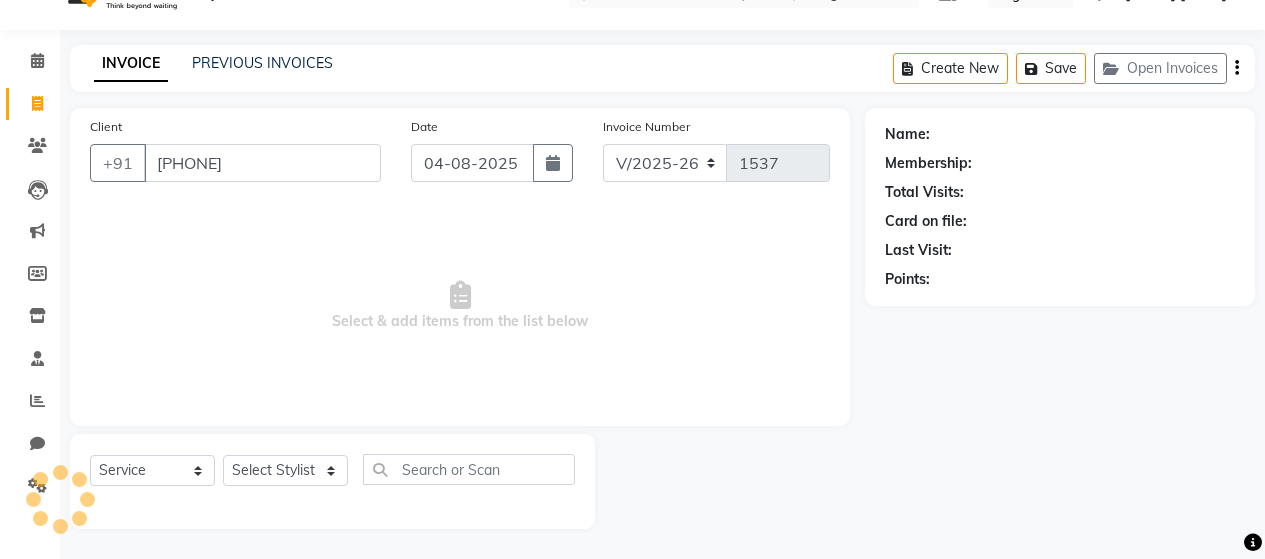 type on "[PHONE]" 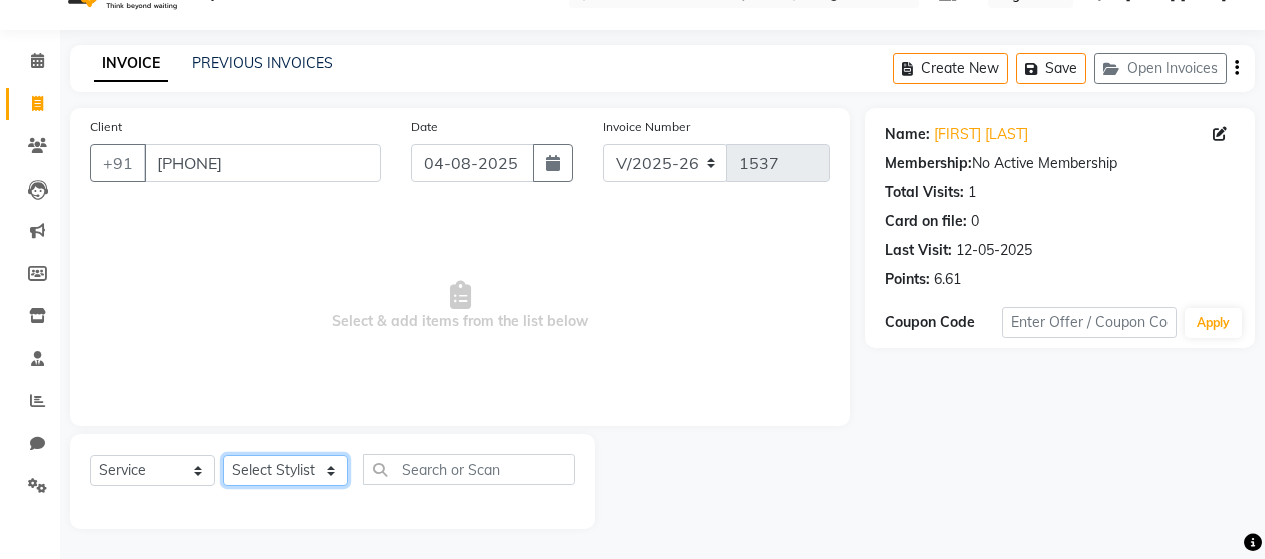 click on "Select Stylist Alim Salmani Altaf Zibral Ankush Thakur Arti Jaiswar Ashfak Ganesh Shetty Jayshri Shane Kanika Burman Kavitha Shetty Kiran Tak Komal Saga rSanap Krupali A Kore Simon Monteiro Sunil Thakur sunita chaudhary Tulsi Nirmal" 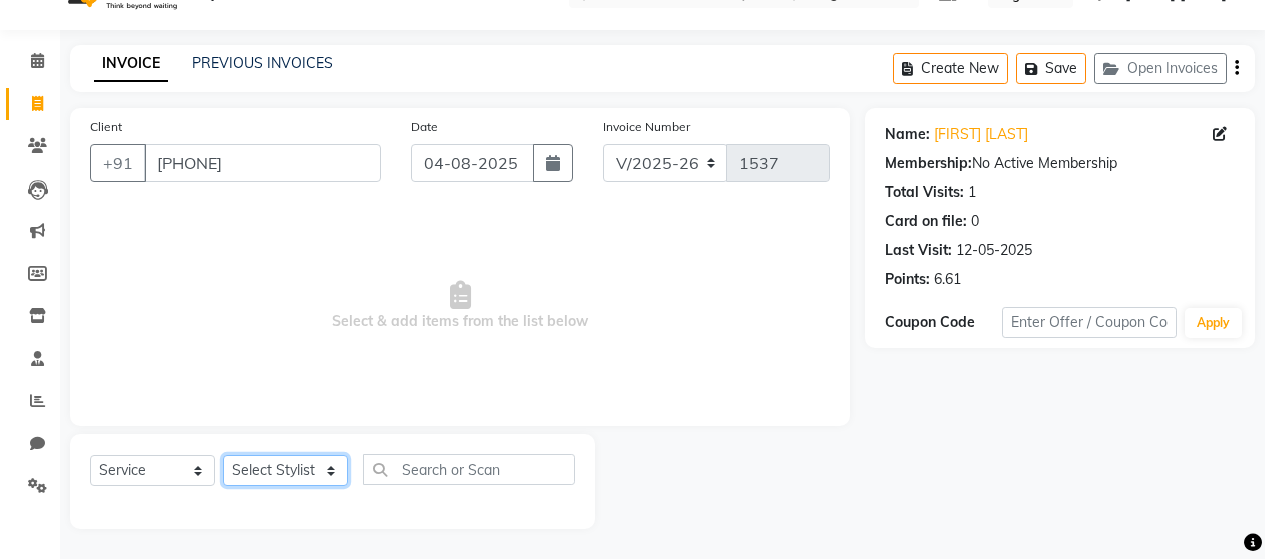 select on "[NUMBER]" 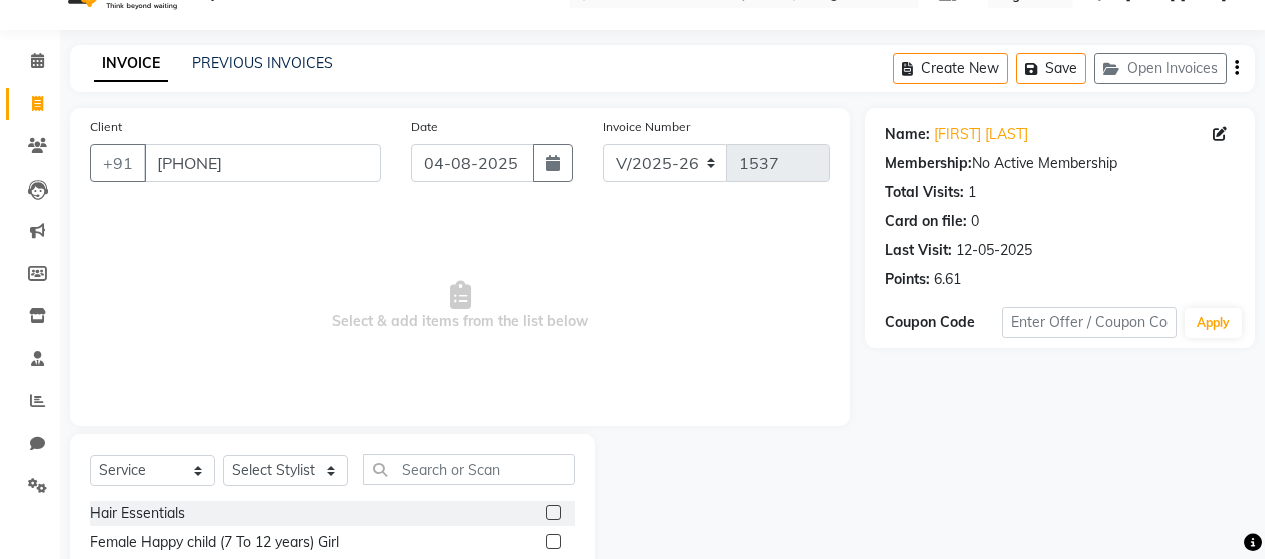 click on "Select  Service  Product  Membership  Package Voucher Prepaid Gift Card  Select Stylist Alim Salmani Altaf Zibral Ankush Thakur Arti Jaiswar Ashfak Ganesh Shetty Jayshri Shane Kanika Burman Kavitha Shetty Kiran Tak Komal Saga rSanap Krupali A Kore Simon Monteiro Sunil Thakur sunita chaudhary Tulsi Nirmal" 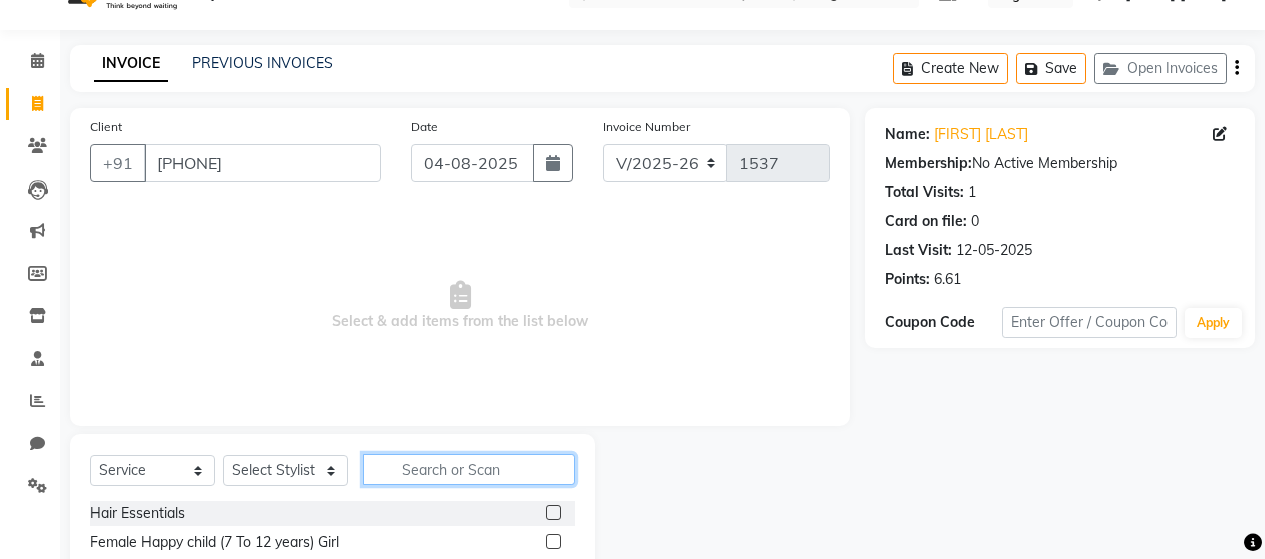 click 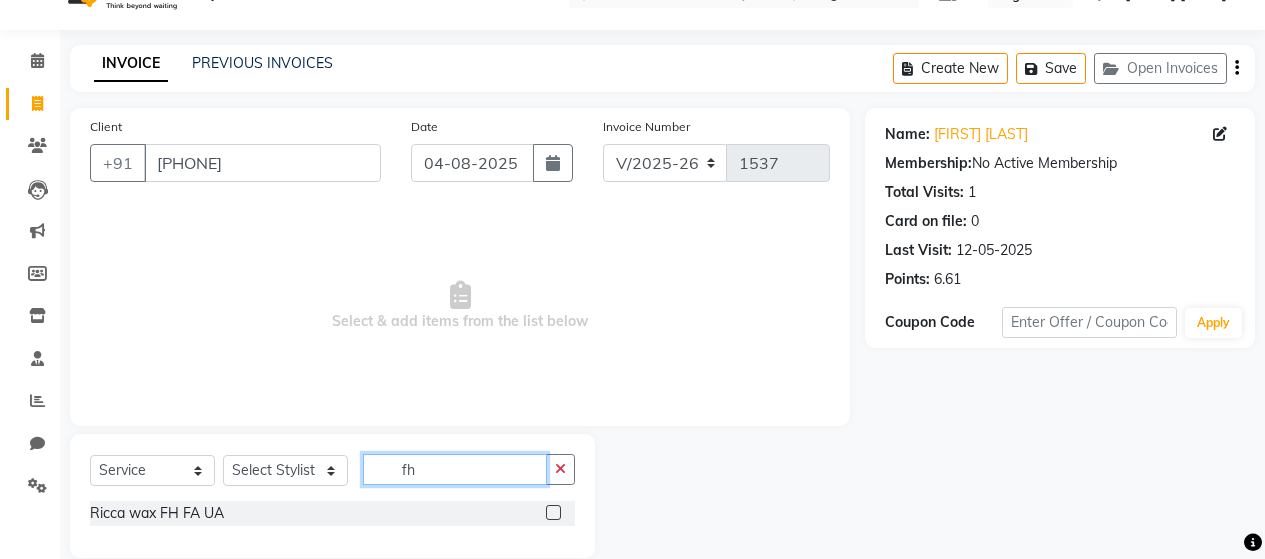 type on "fh" 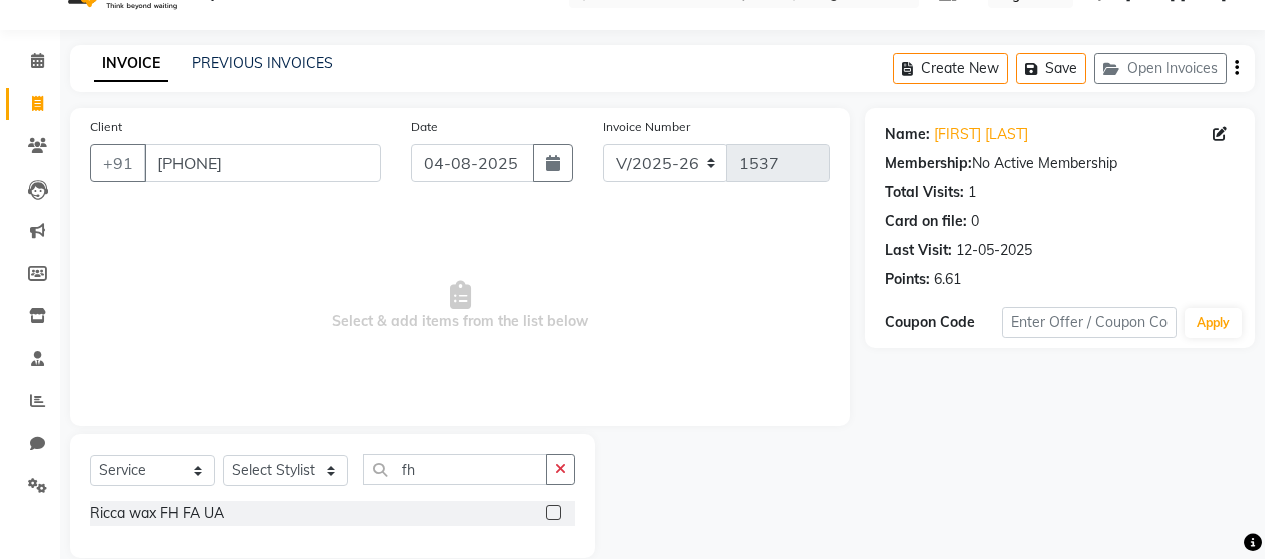 click 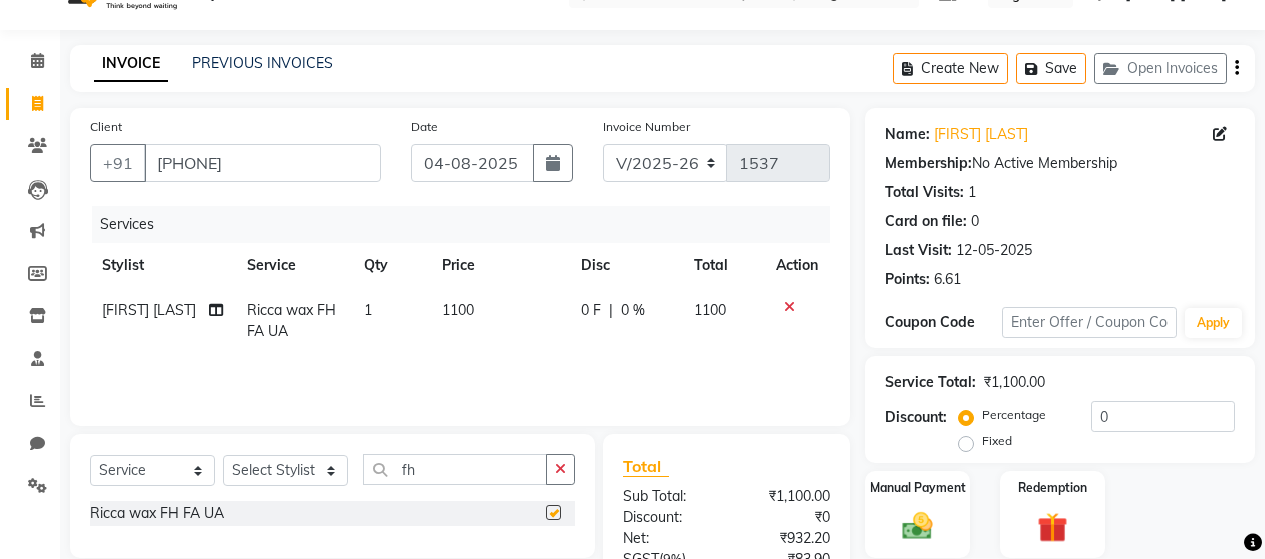checkbox on "false" 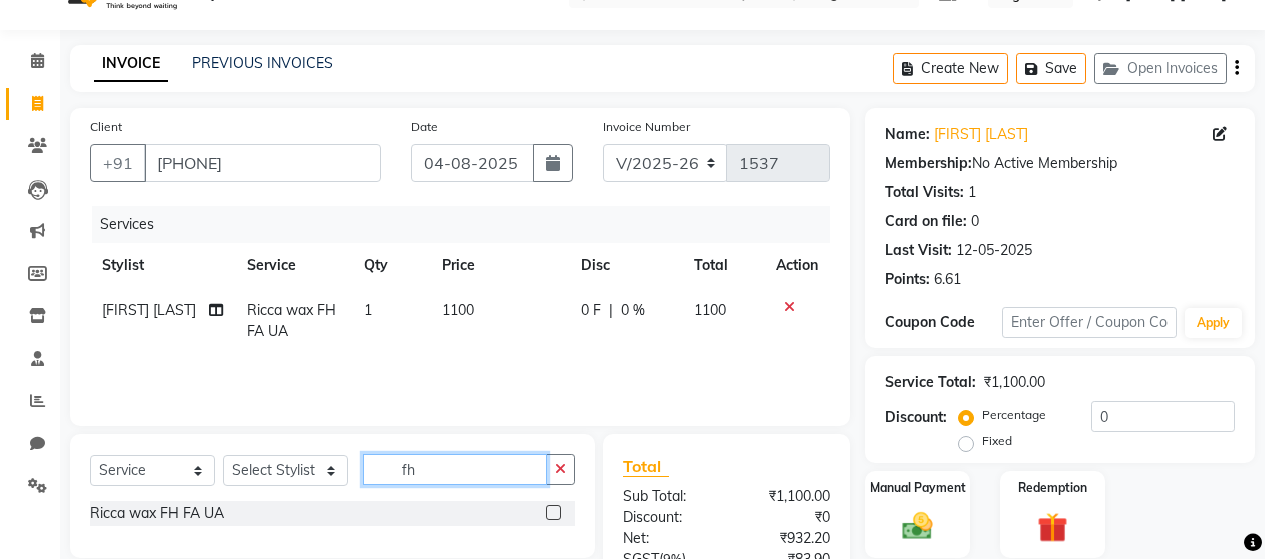 click on "fh" 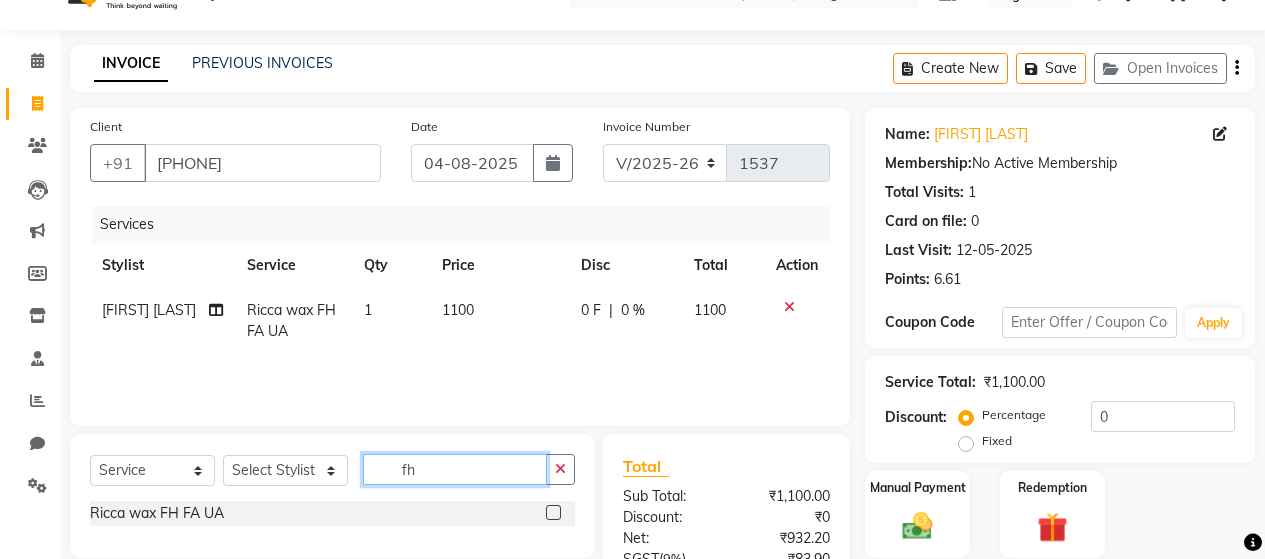 type on "f" 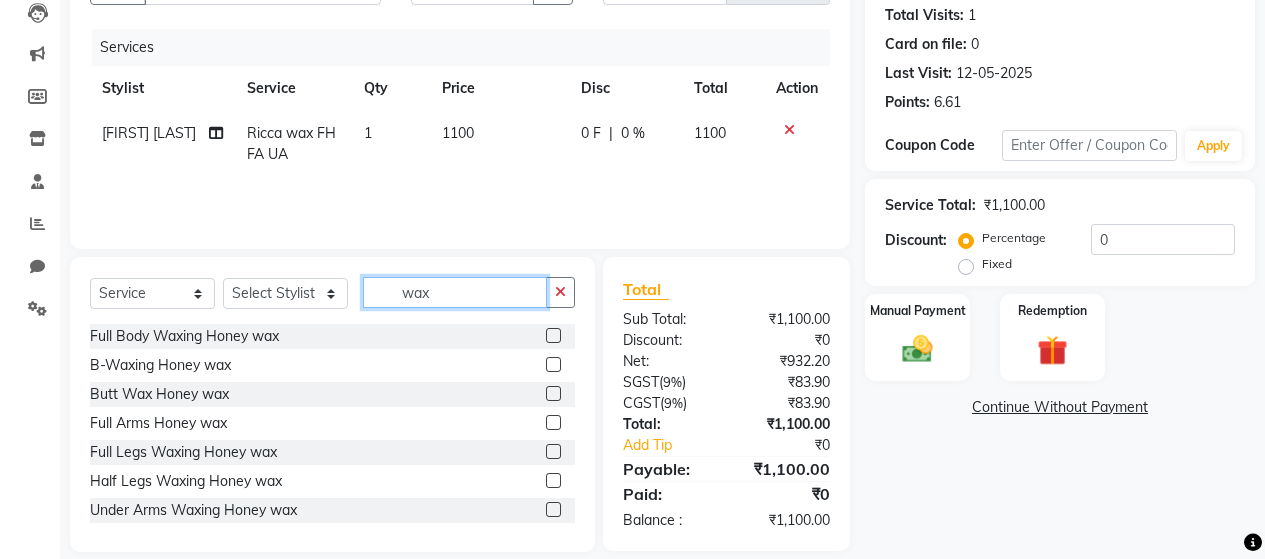 scroll, scrollTop: 242, scrollLeft: 0, axis: vertical 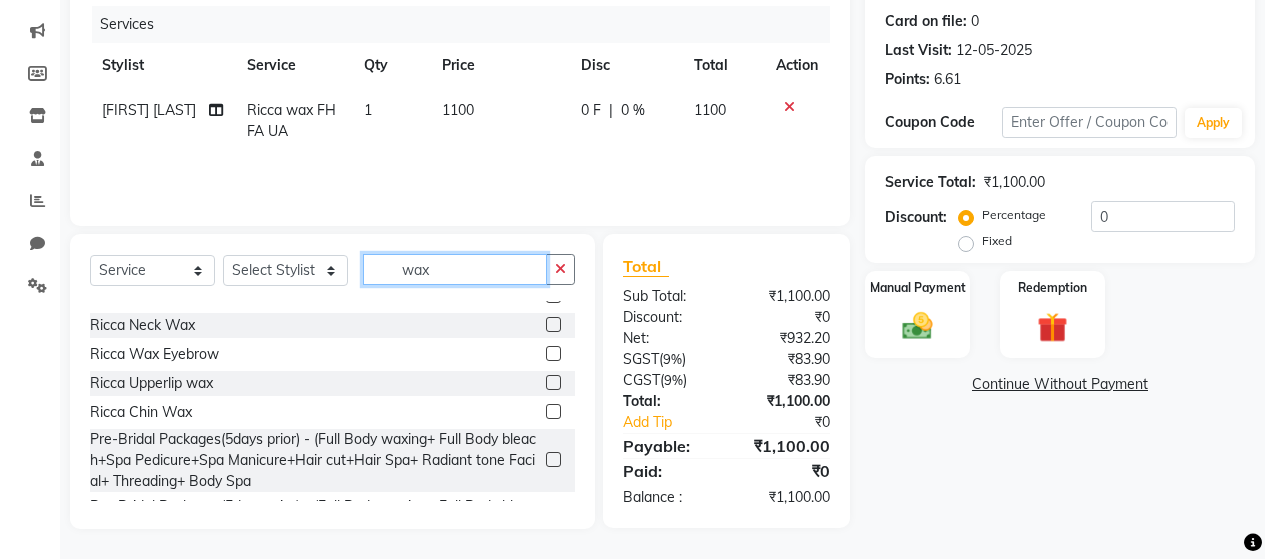 type on "wax" 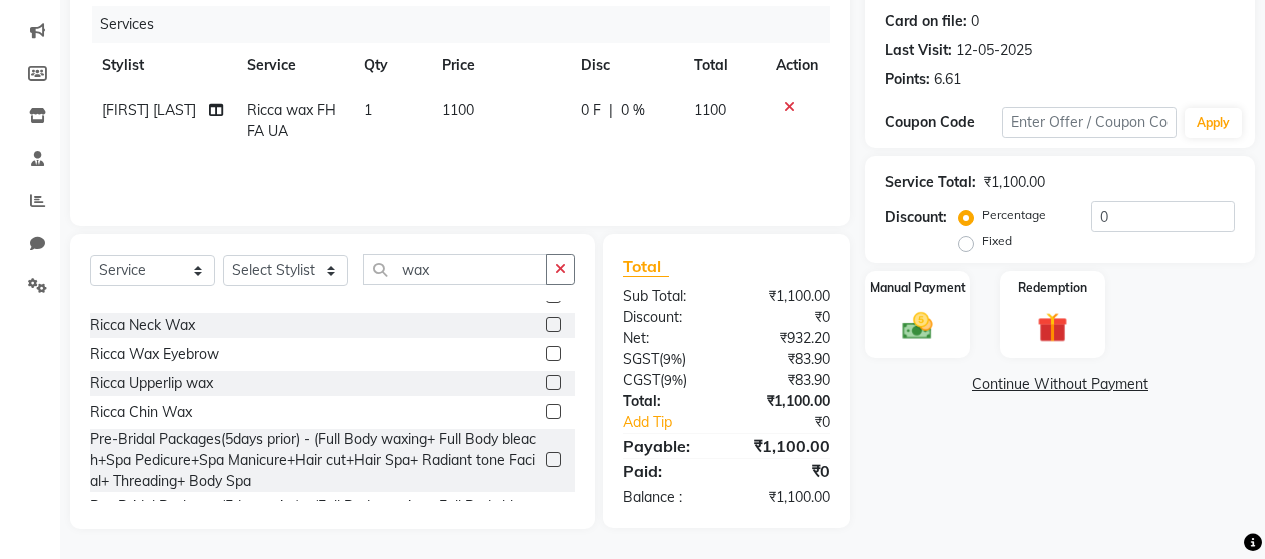 click 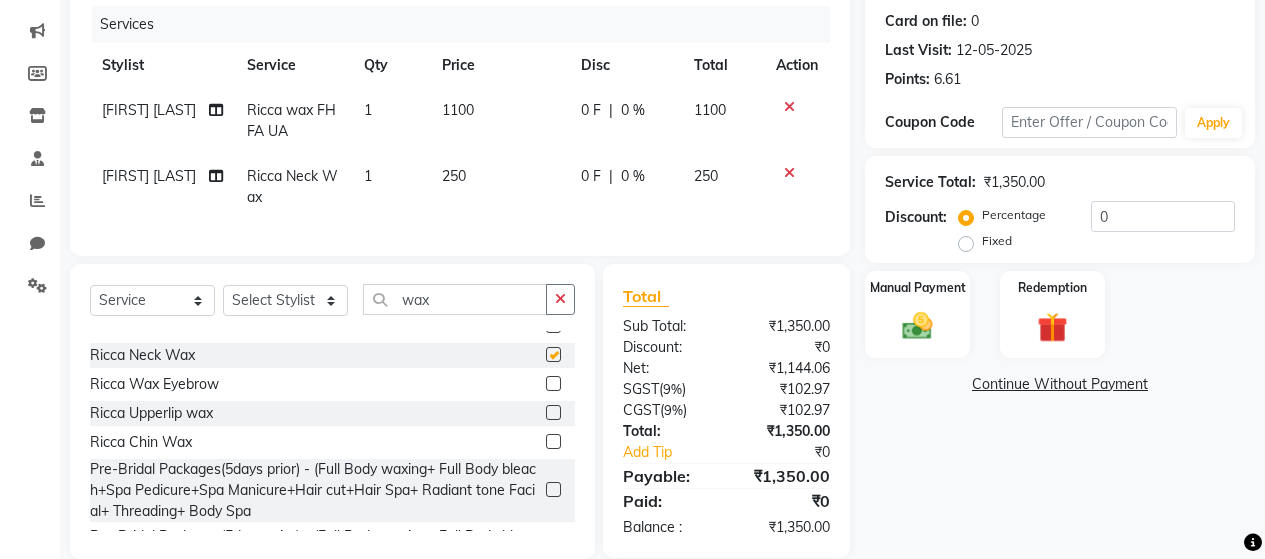 checkbox on "false" 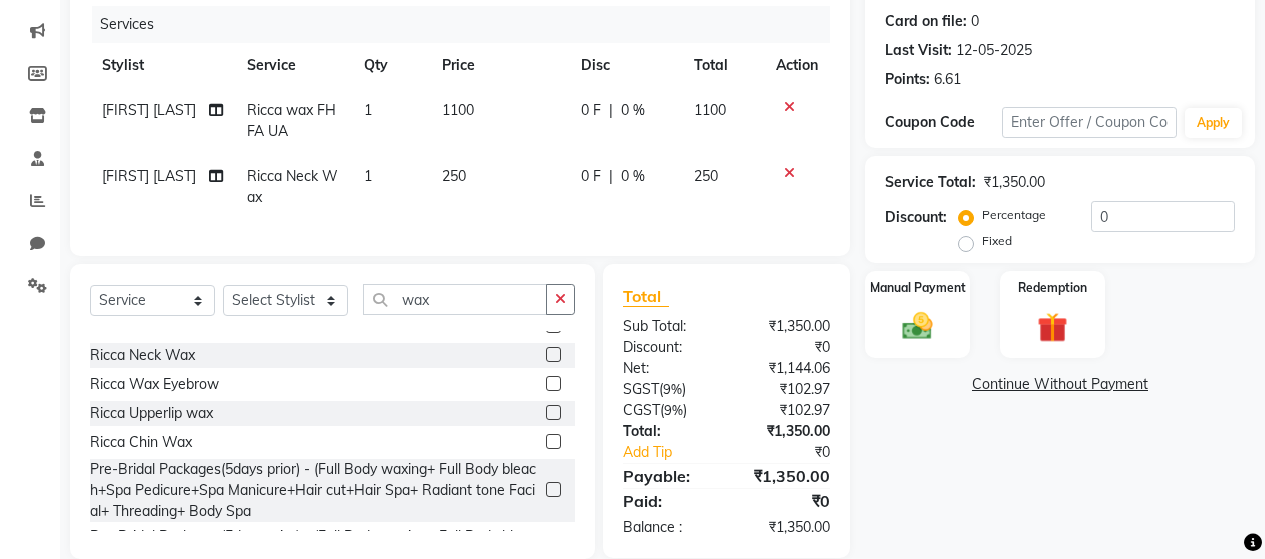 scroll, scrollTop: 900, scrollLeft: 0, axis: vertical 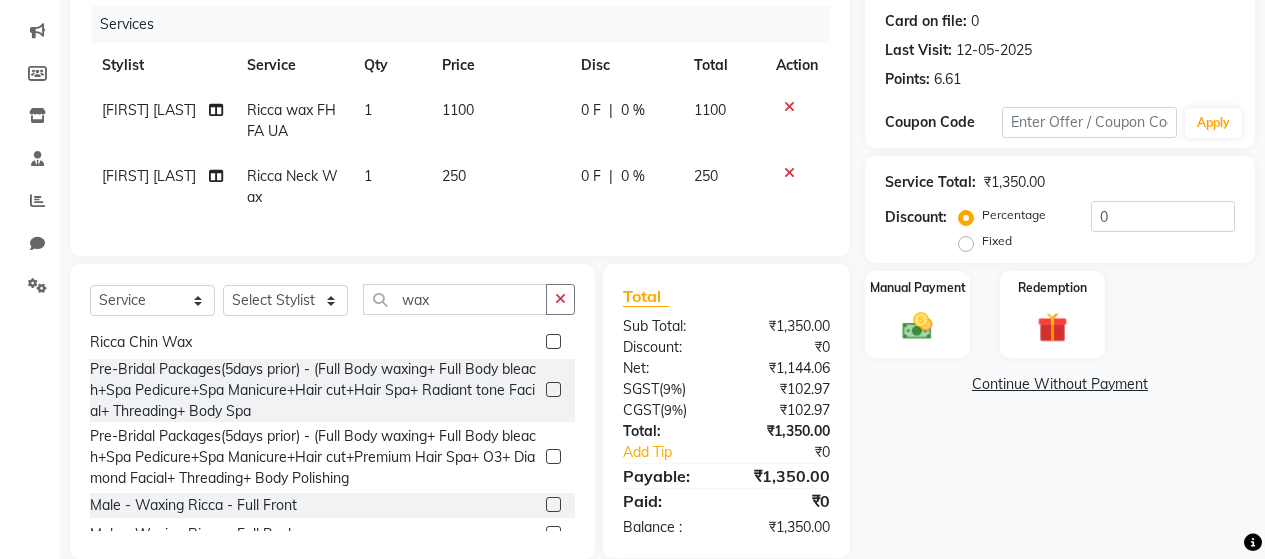 click on "250" 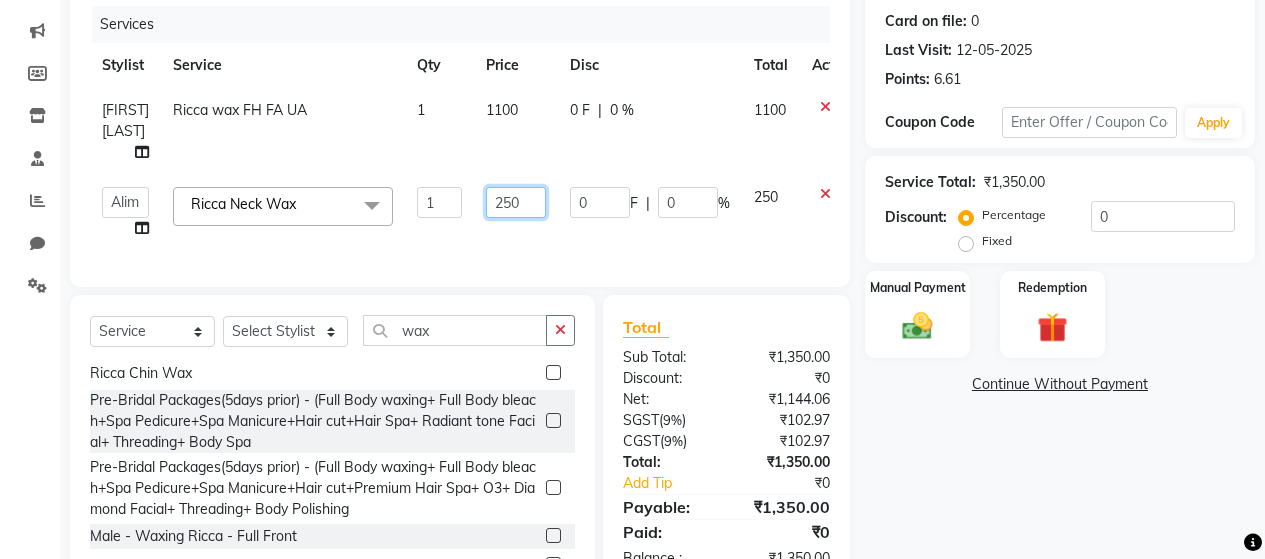 click on "250" 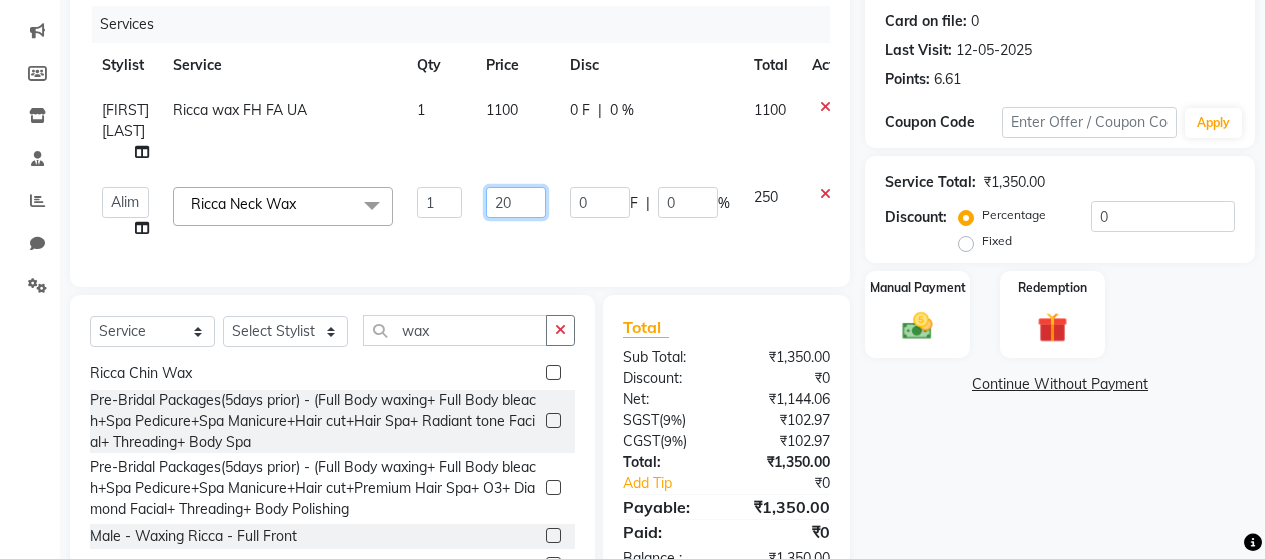 type on "200" 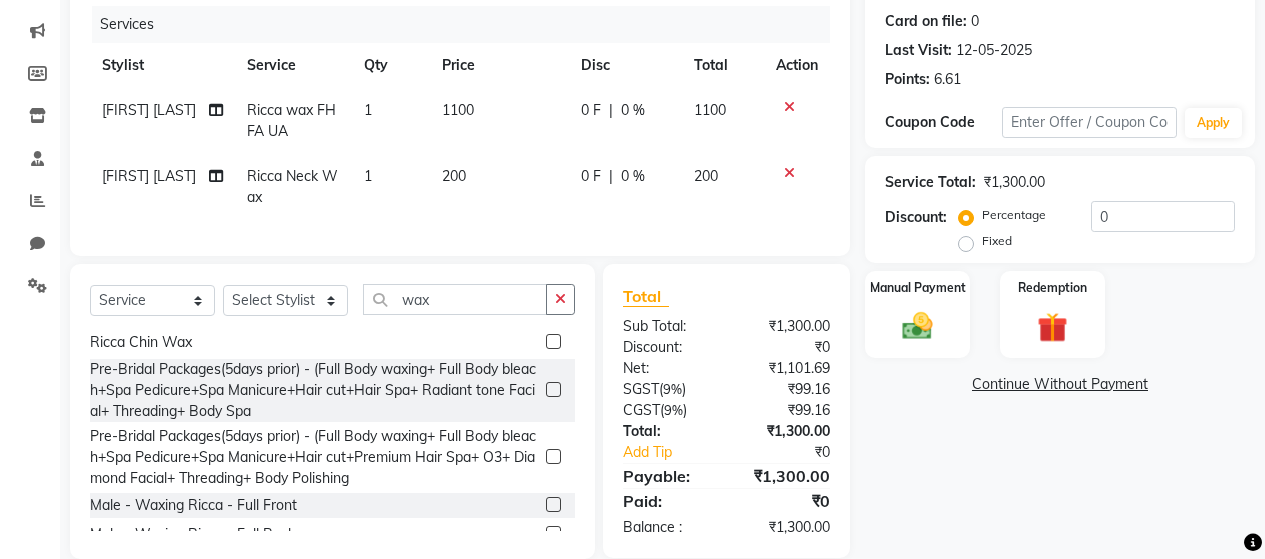 click on "Client +91 [PHONE] Date 04-08-2025 Invoice Number V/2025 V/2025-26 1537 Services Stylist Service Qty Price Disc Total Action [FIRST] [LAST] Ricca wax FH FA UA 1 1100 0 F | 0 % 1100 [FIRST] [LAST] Ricca Neck Wax 1 200 0 F | 0 % 200" 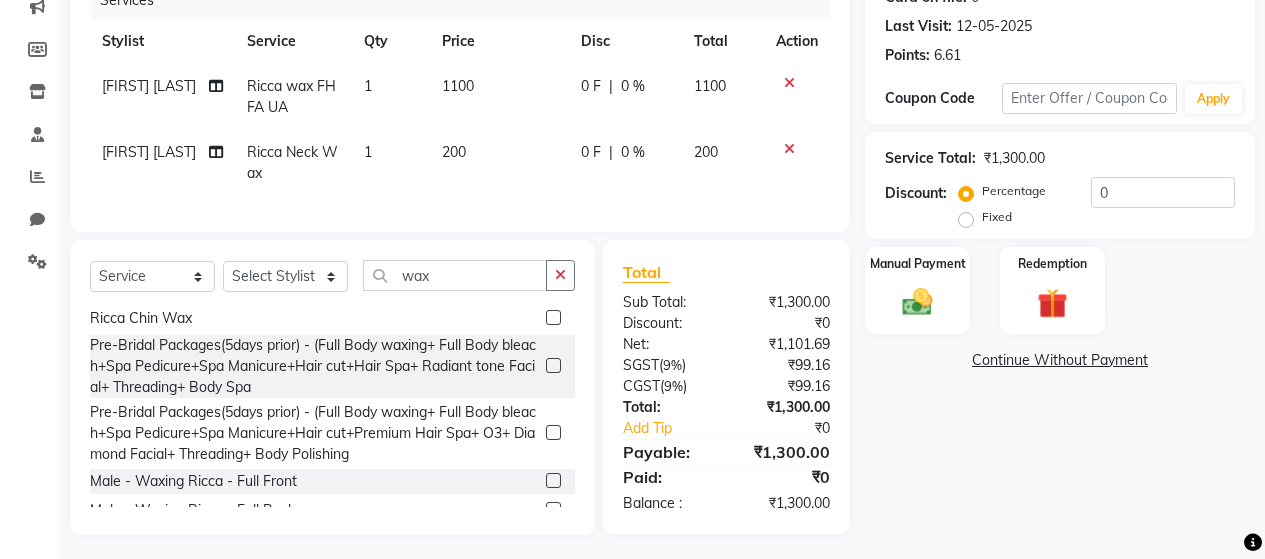 scroll, scrollTop: 287, scrollLeft: 0, axis: vertical 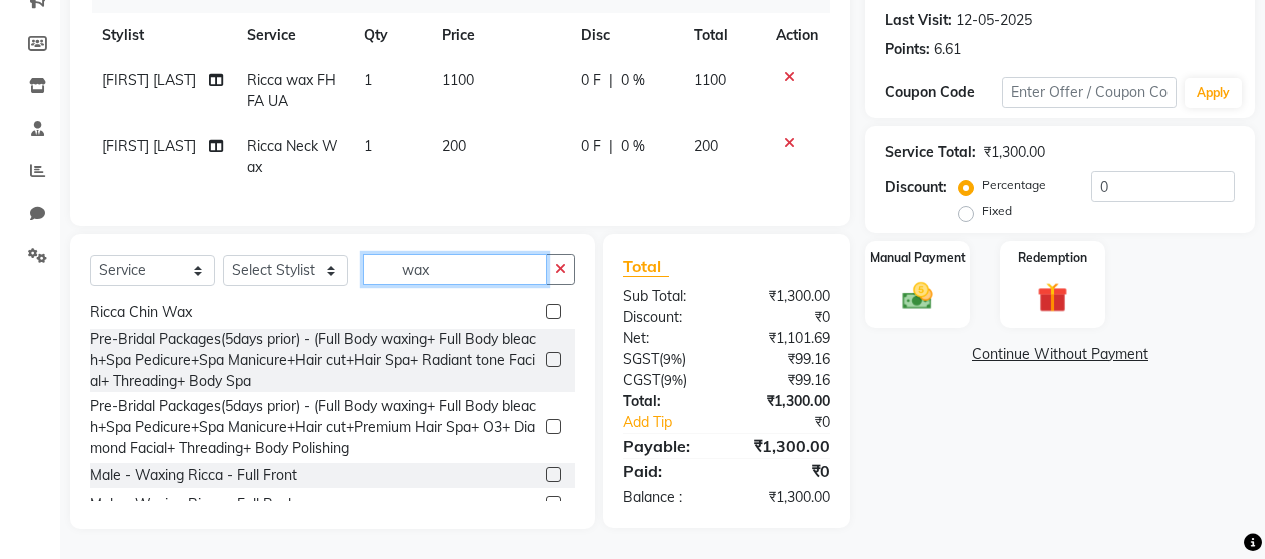 click on "wax" 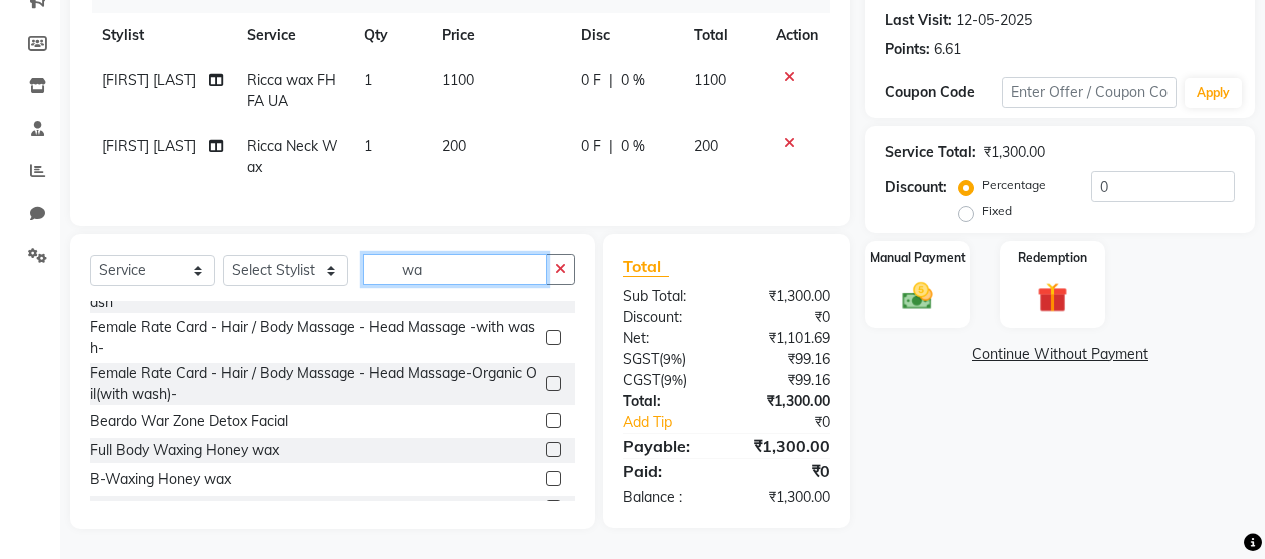 type on "w" 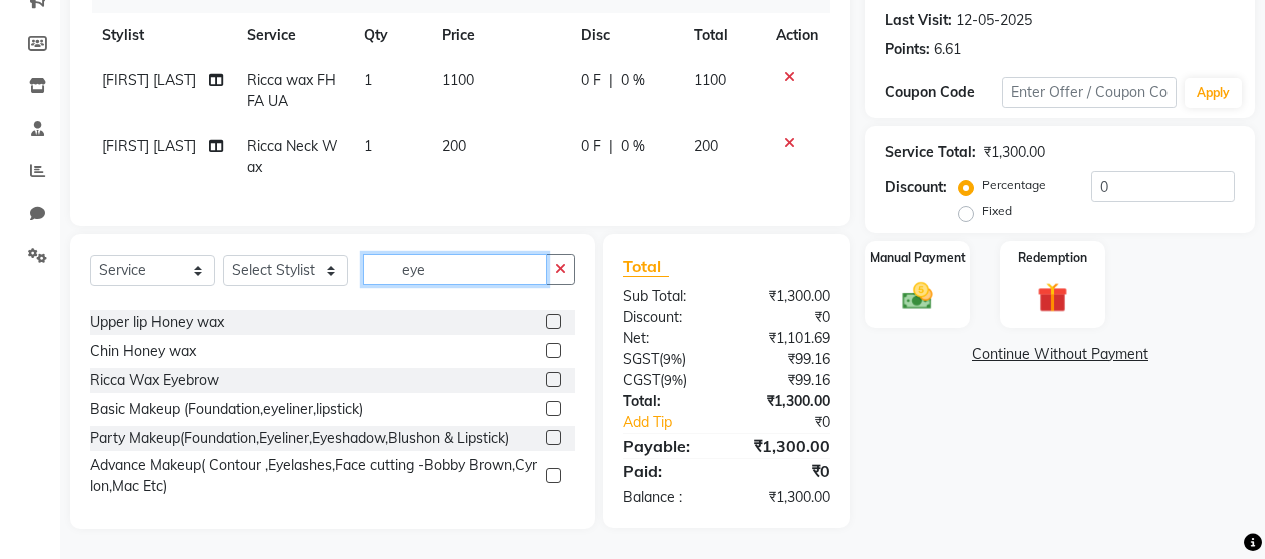 scroll, scrollTop: 0, scrollLeft: 0, axis: both 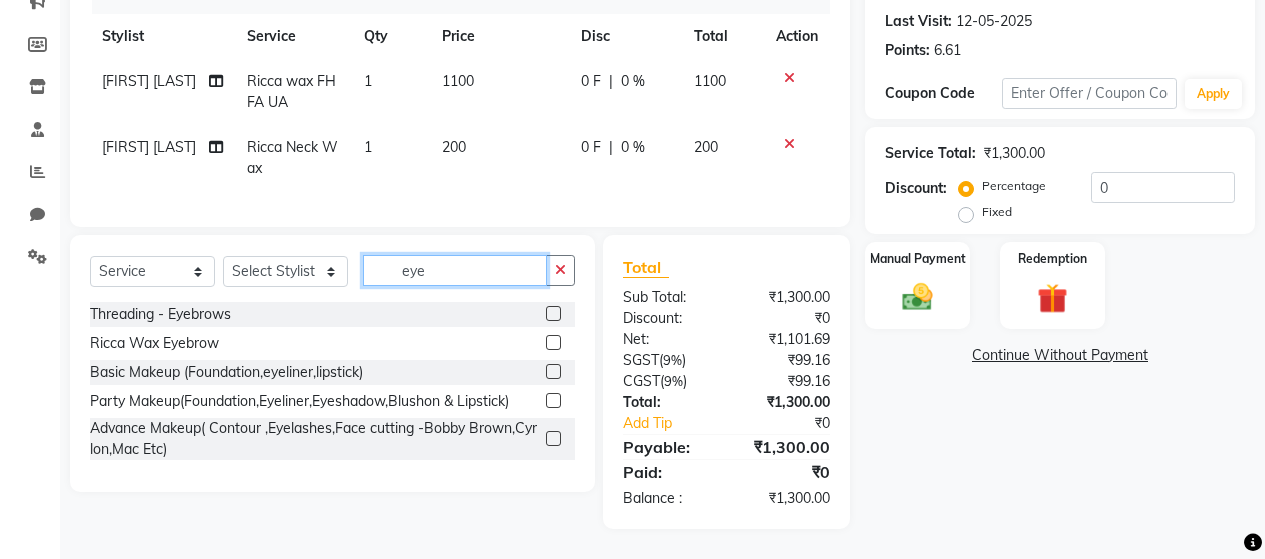 type on "eye" 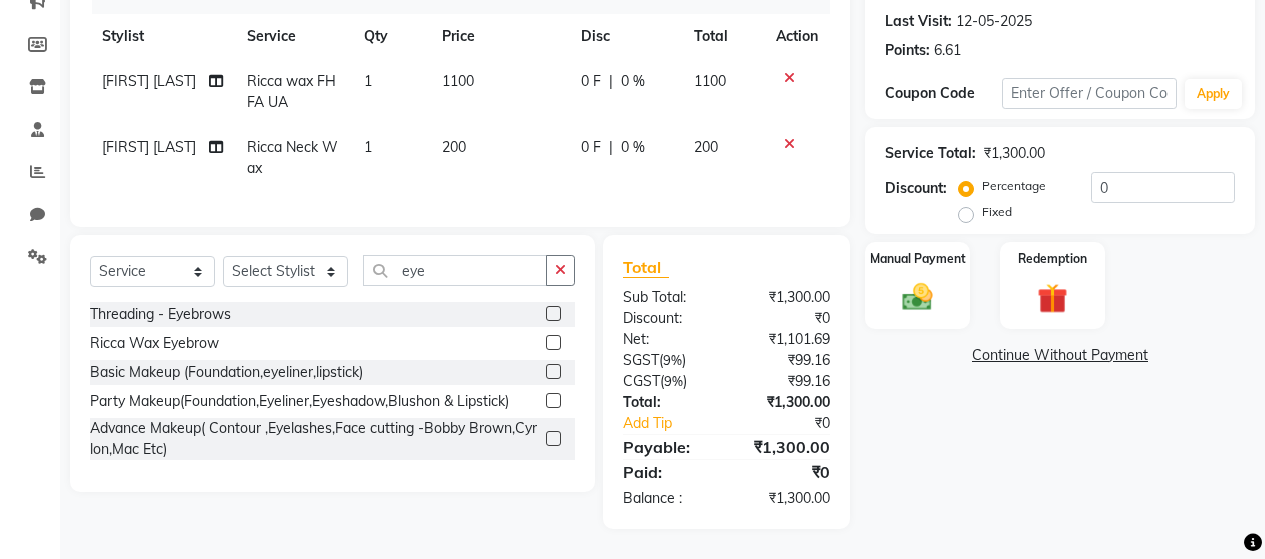 click 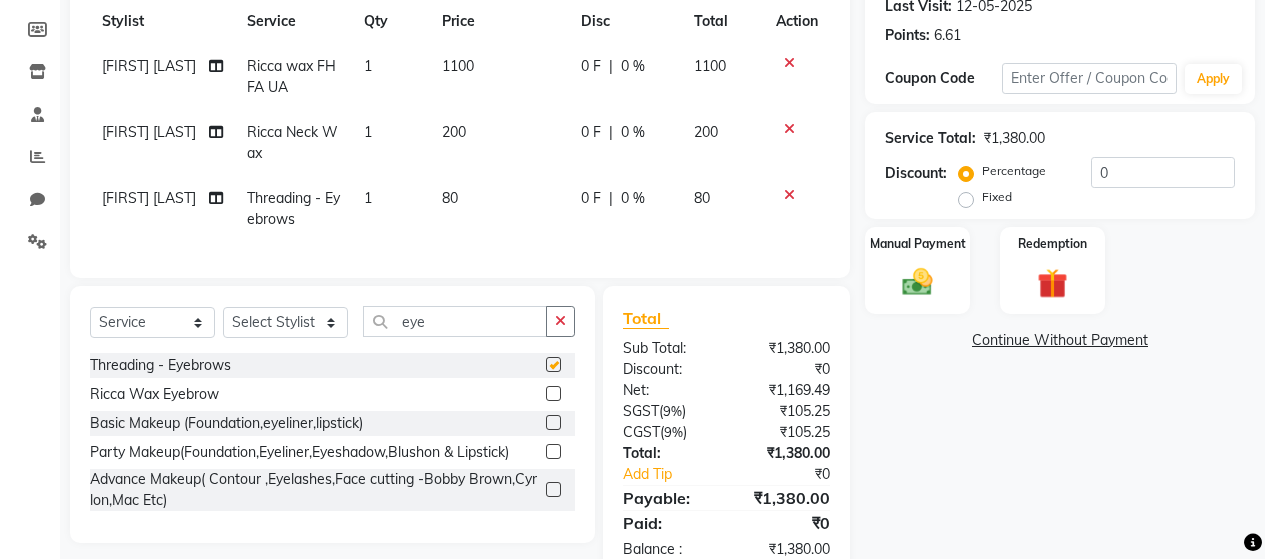 checkbox on "false" 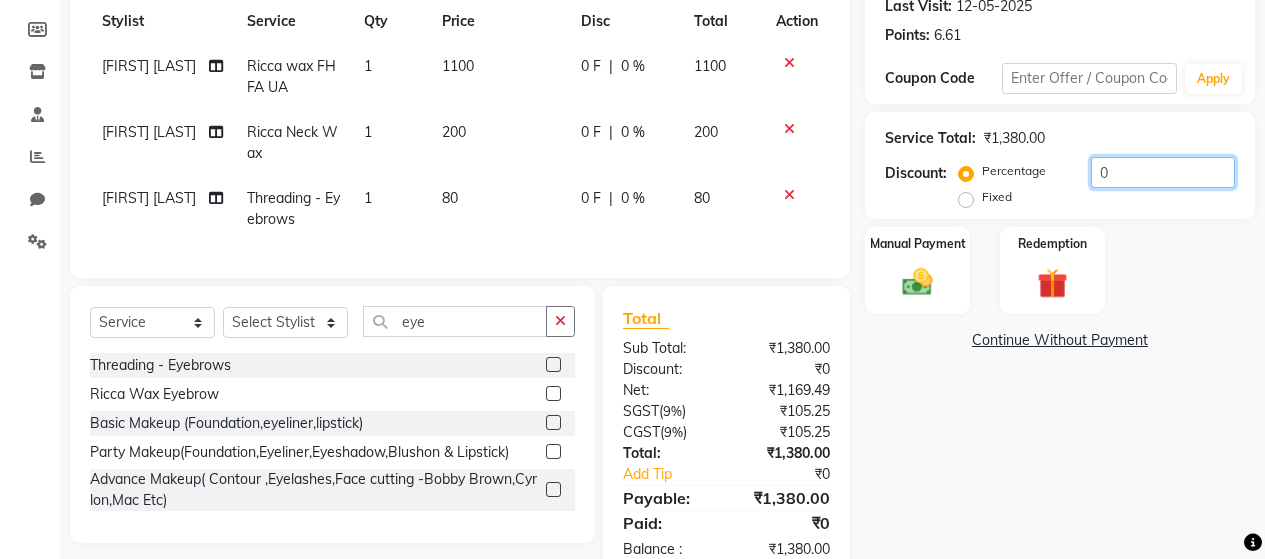click on "0" 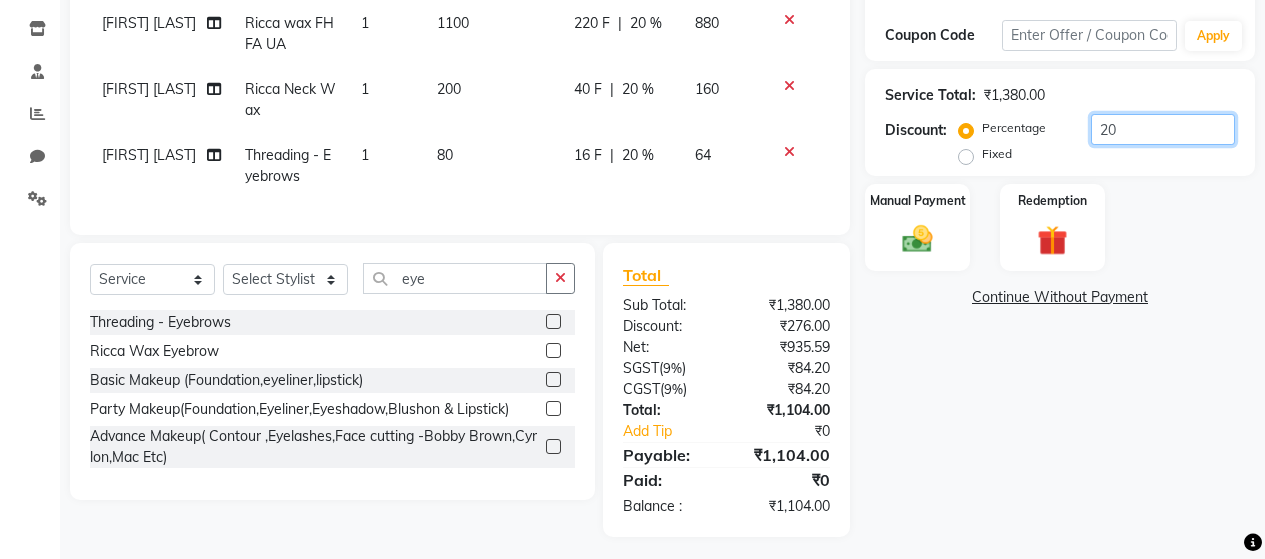scroll, scrollTop: 352, scrollLeft: 0, axis: vertical 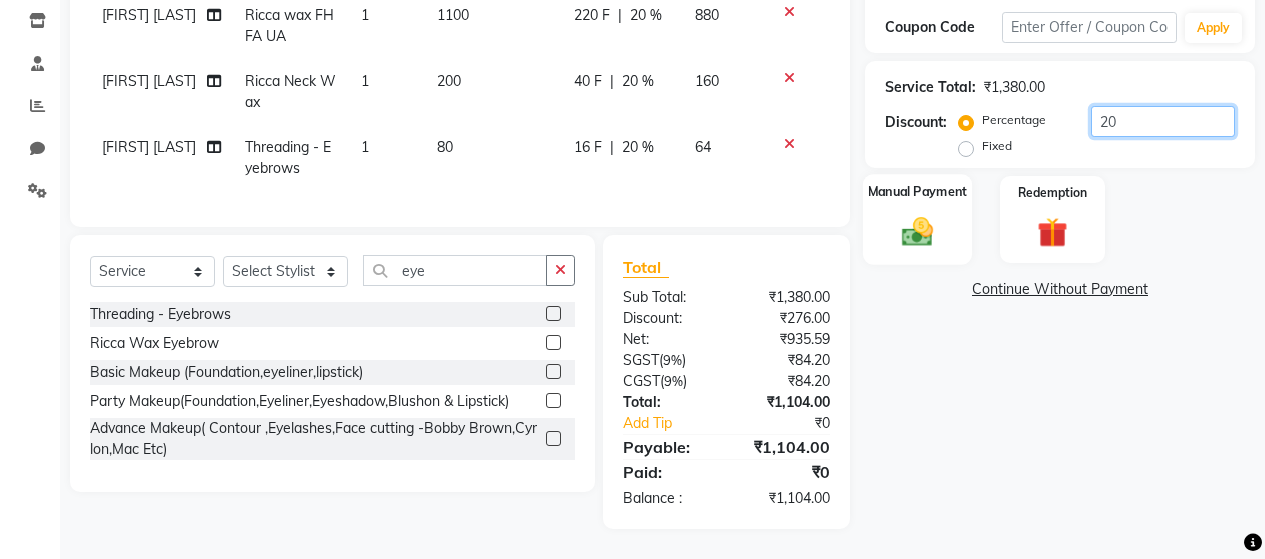 type on "20" 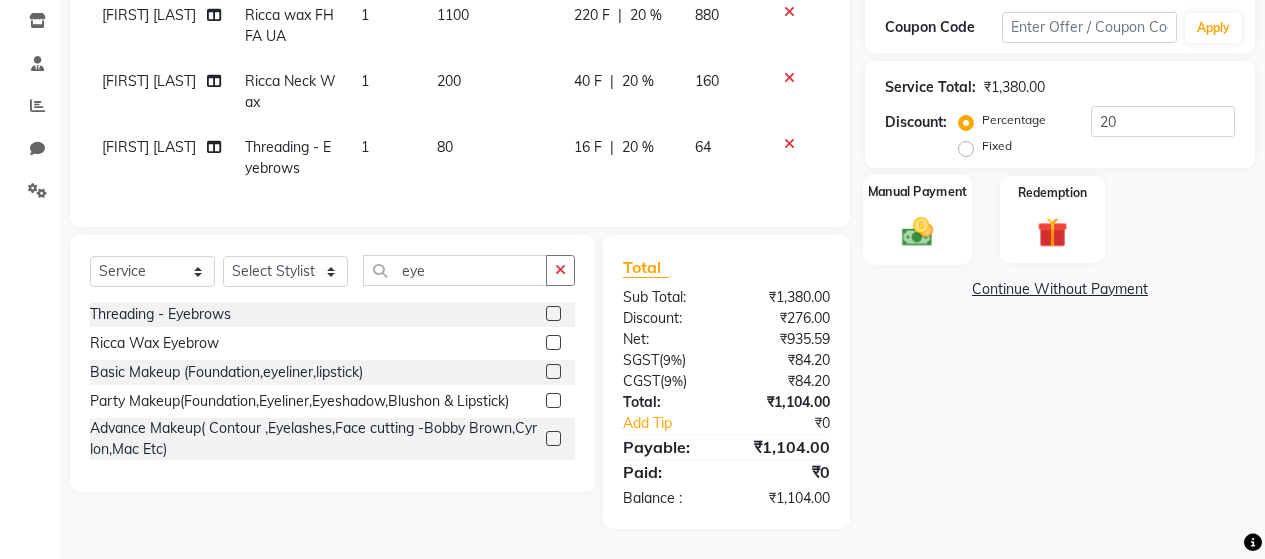 click 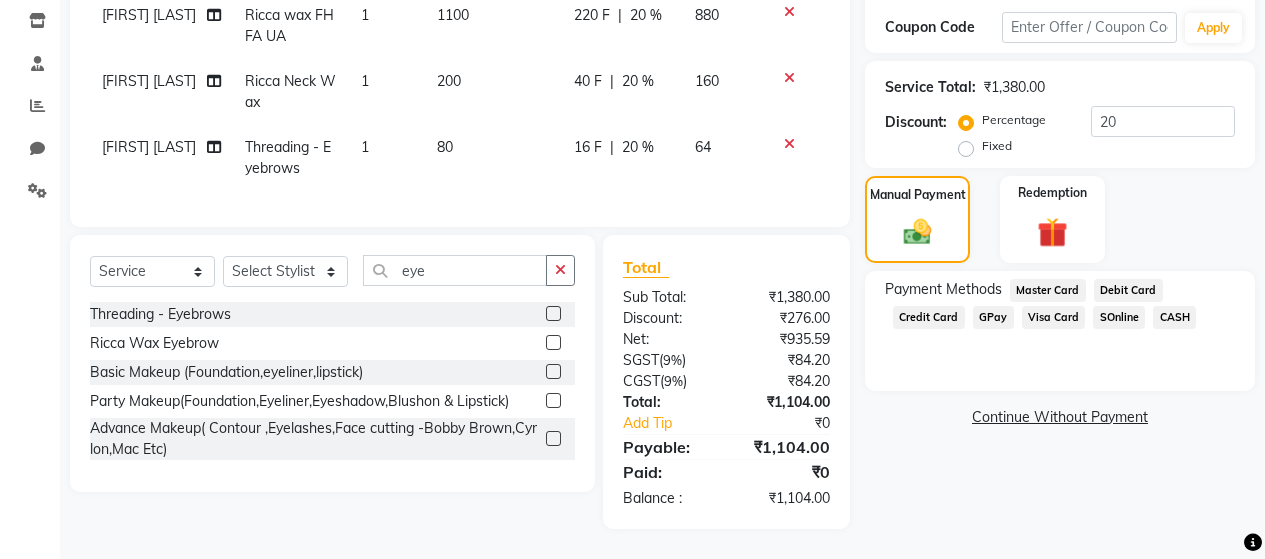 click on "GPay" 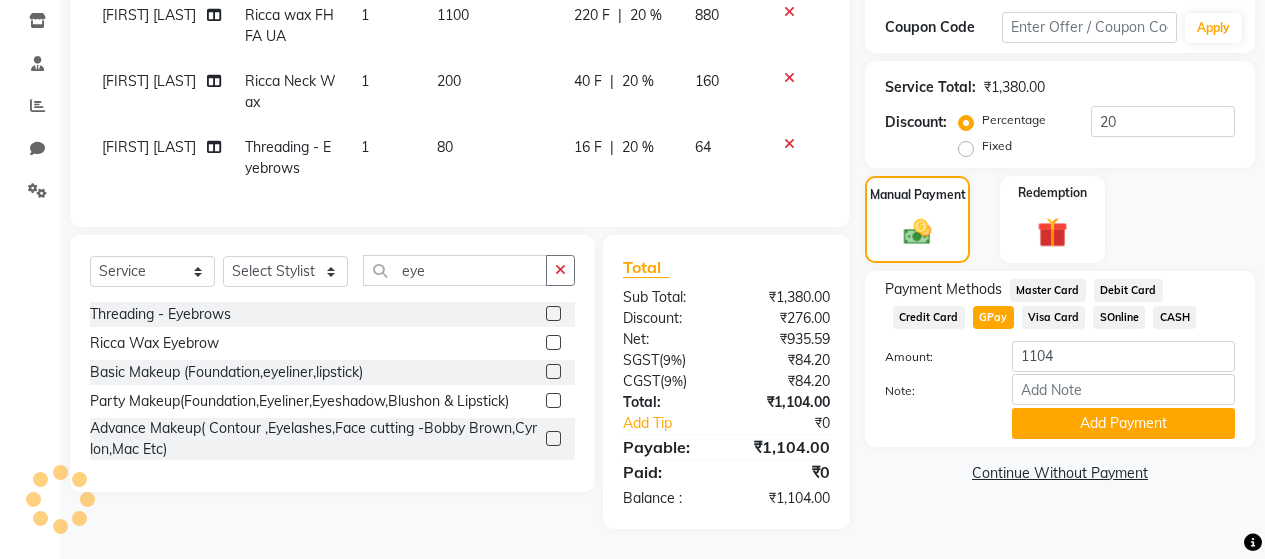 click on "CASH" 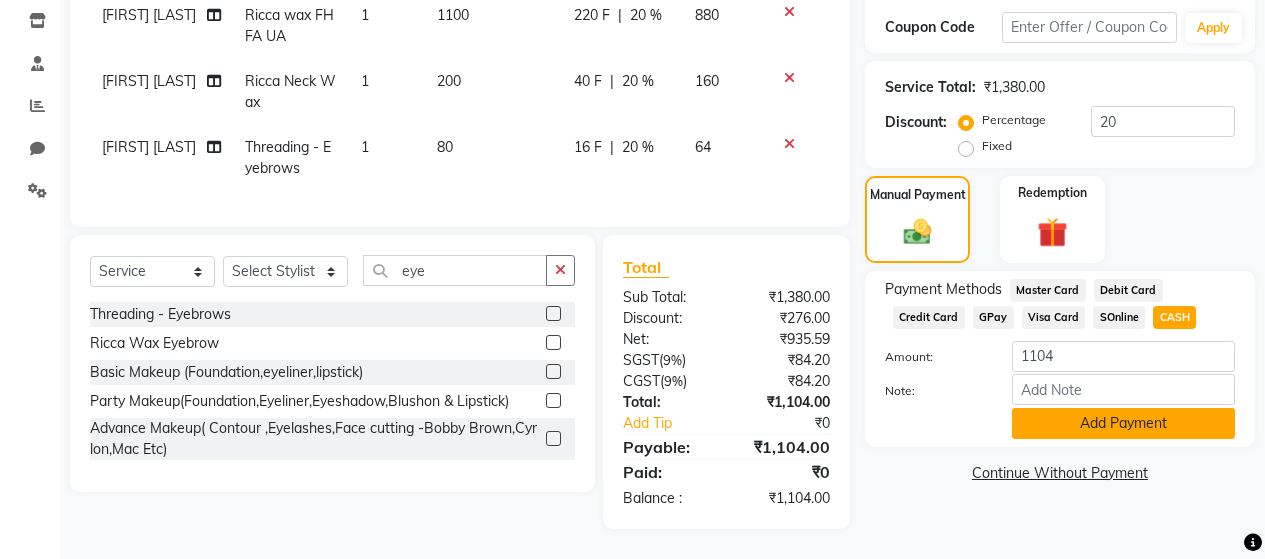 click on "Add Payment" 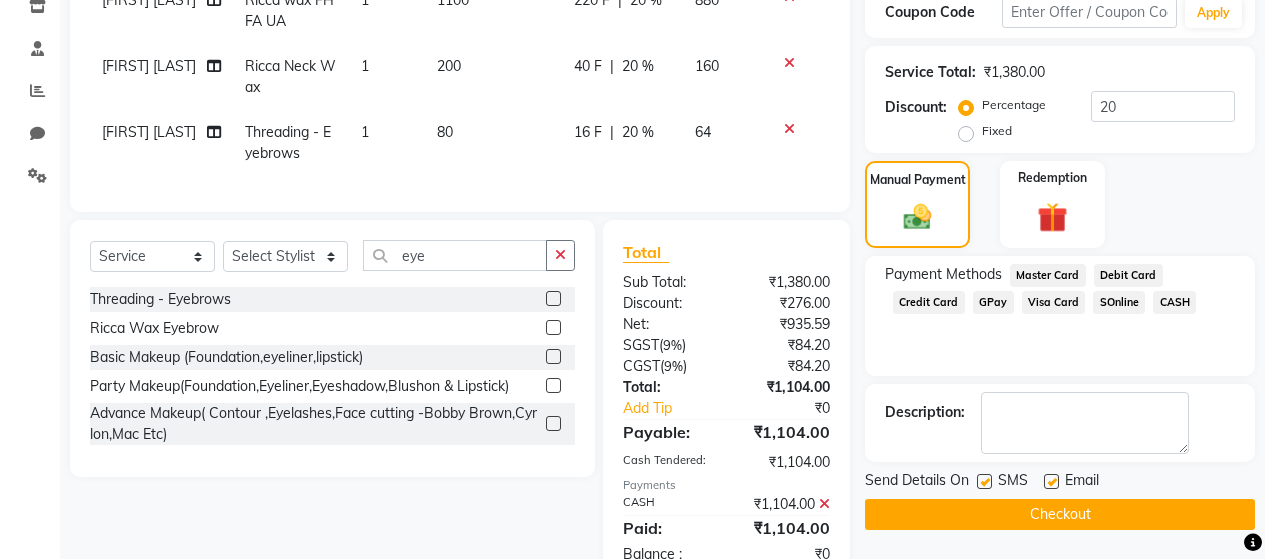click 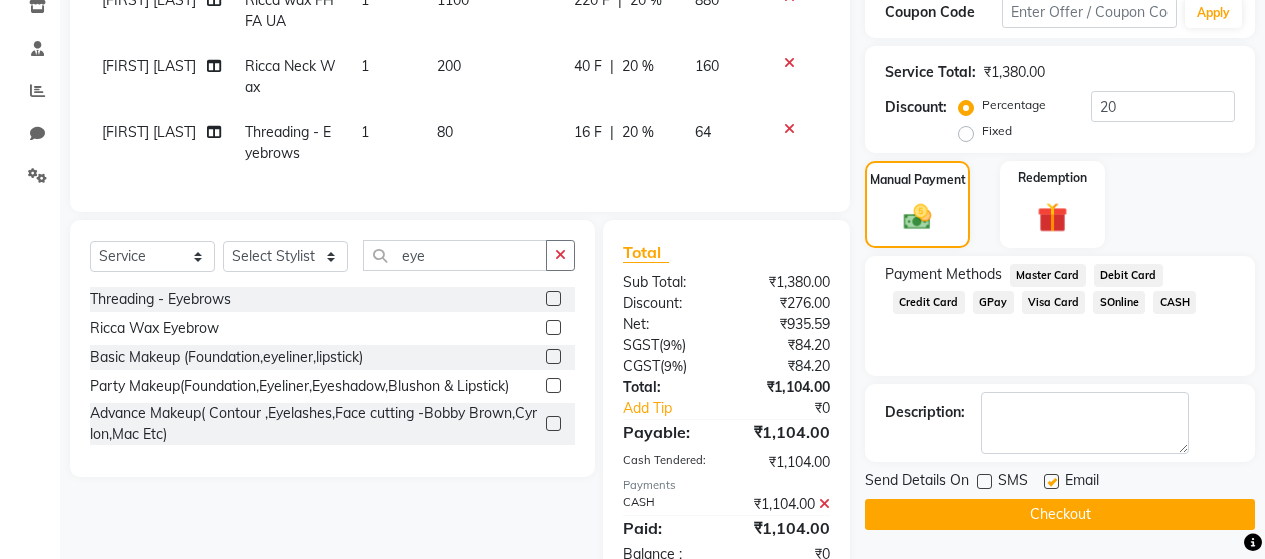 click 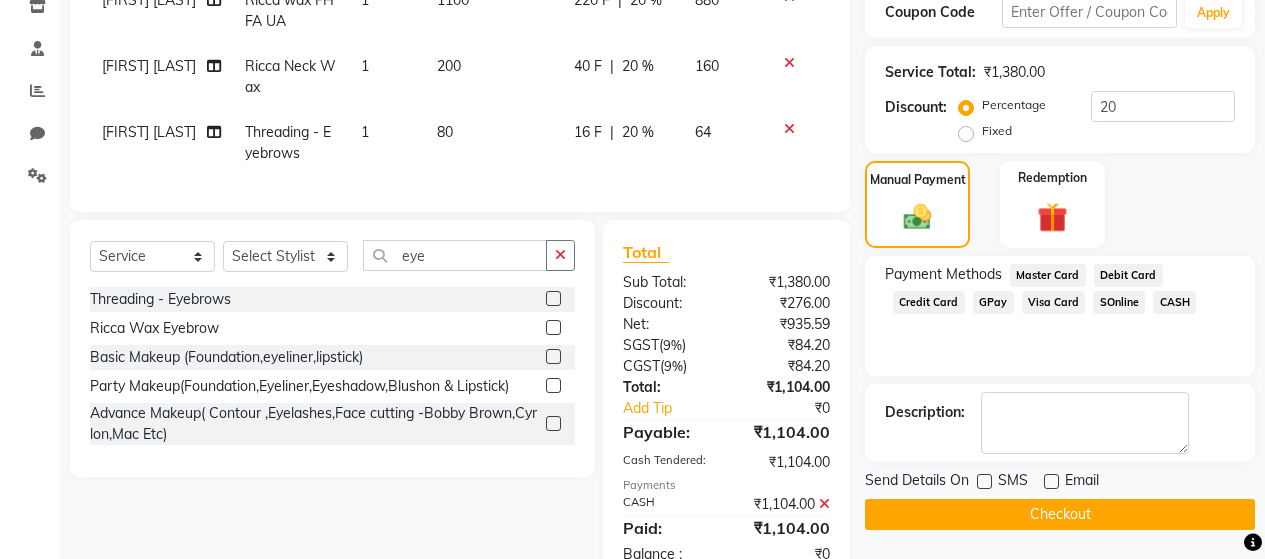 click on "Checkout" 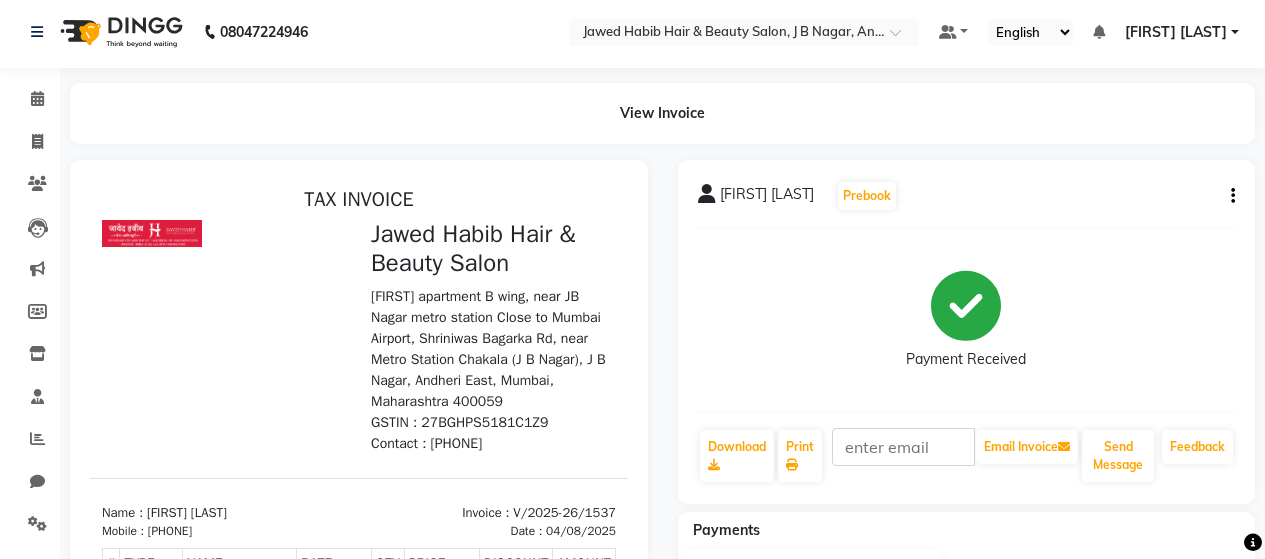 scroll, scrollTop: 0, scrollLeft: 0, axis: both 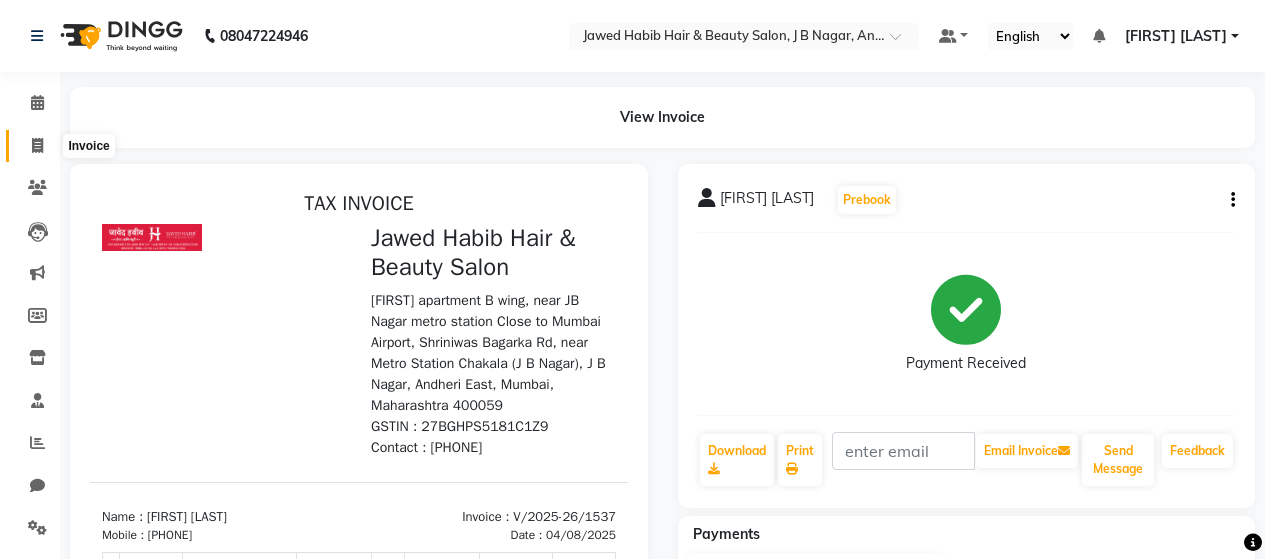 click 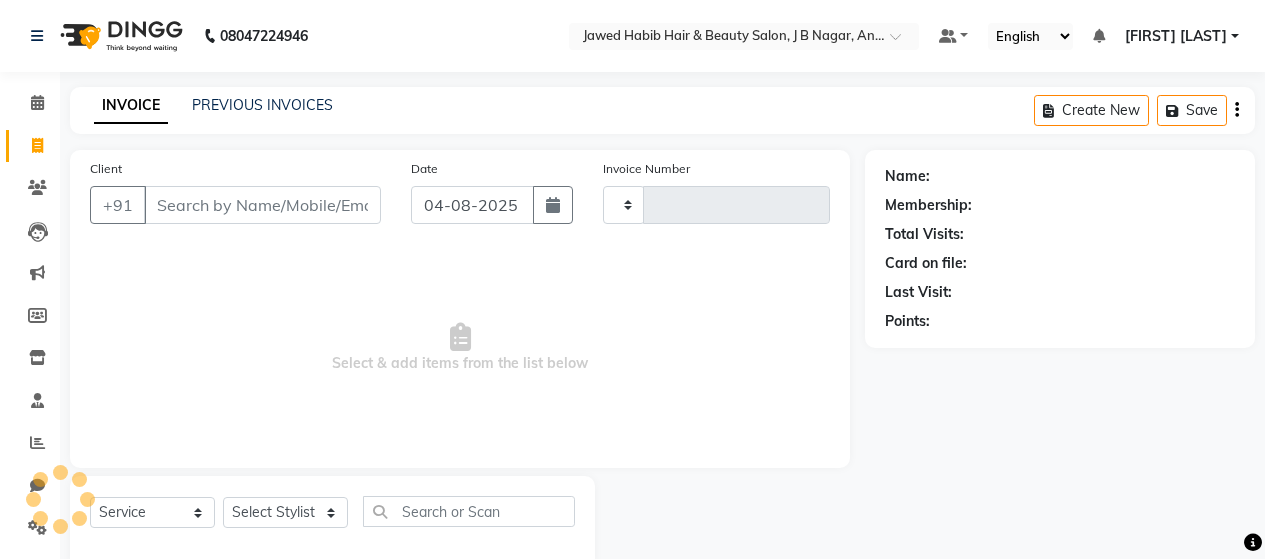 scroll, scrollTop: 42, scrollLeft: 0, axis: vertical 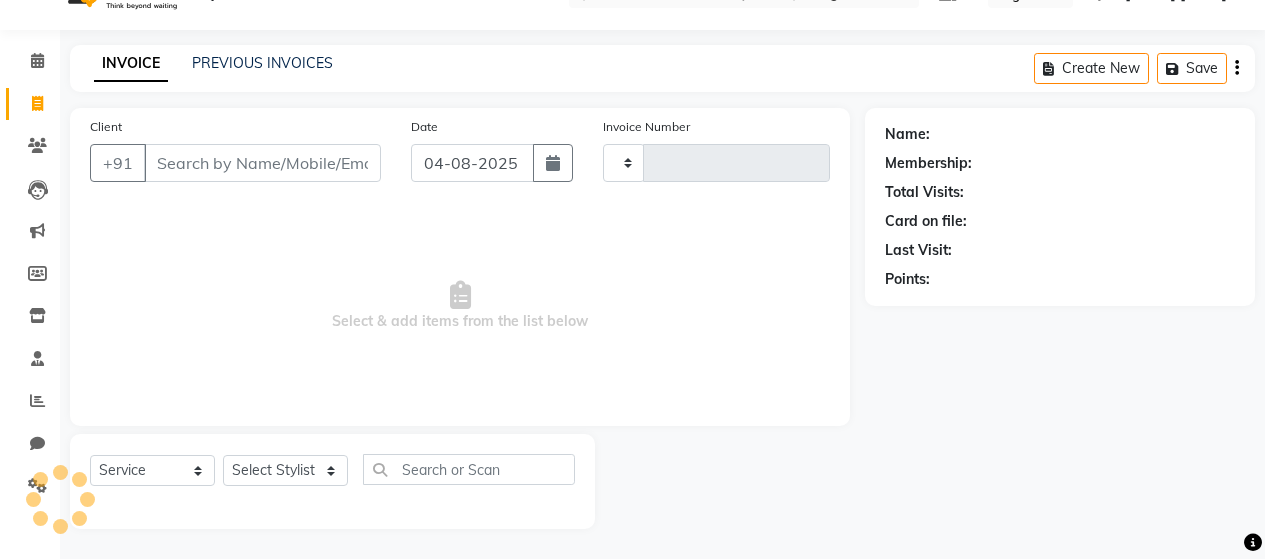 type on "1538" 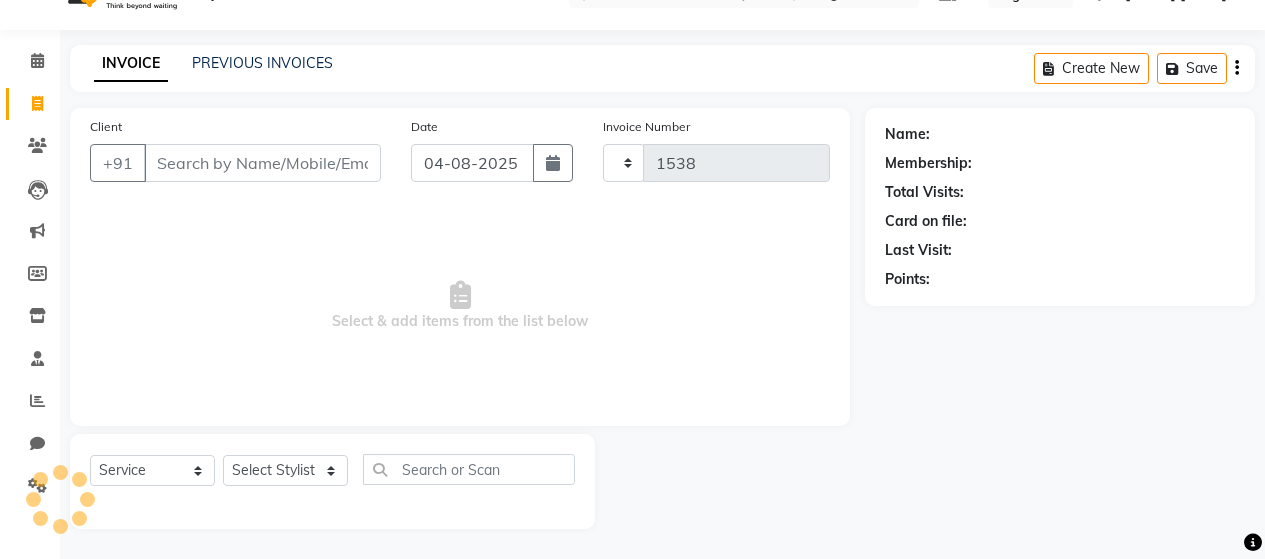 select on "7927" 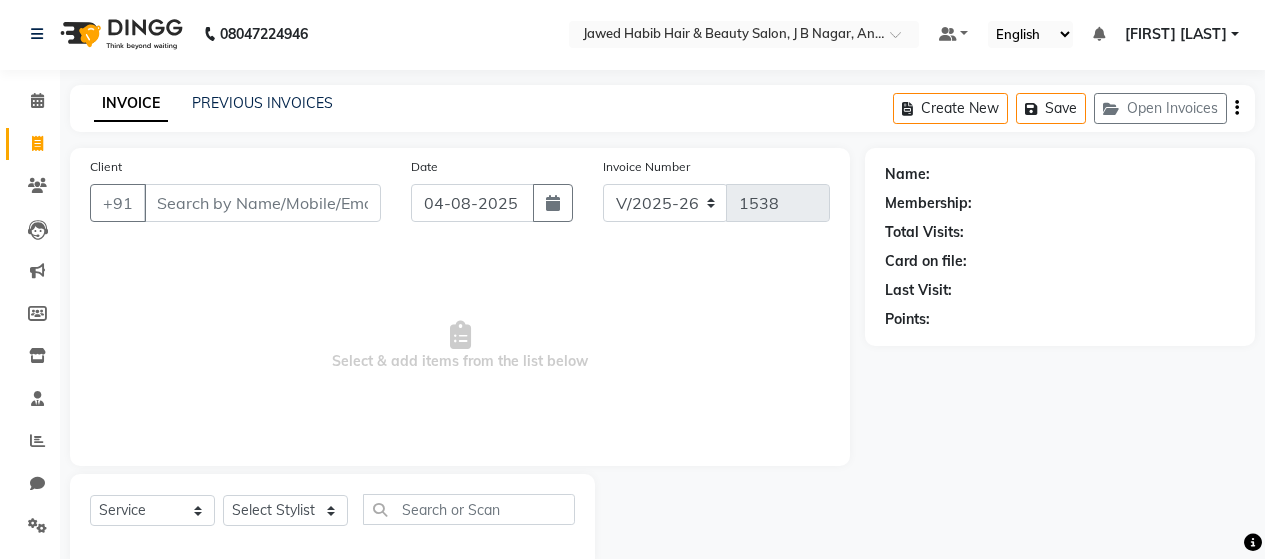 scroll, scrollTop: 0, scrollLeft: 0, axis: both 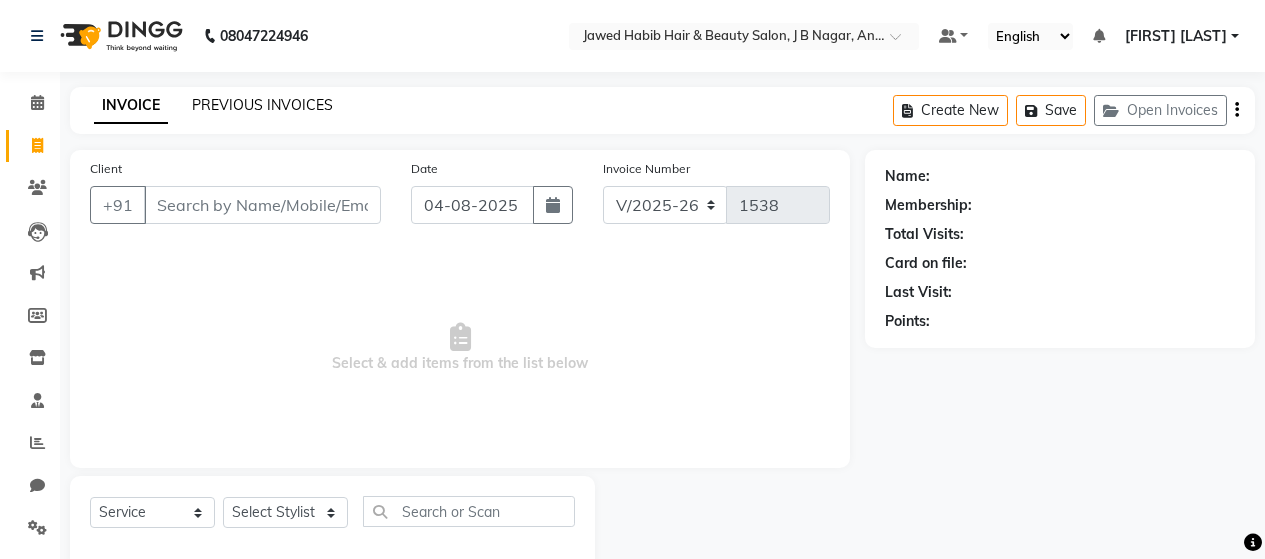click on "PREVIOUS INVOICES" 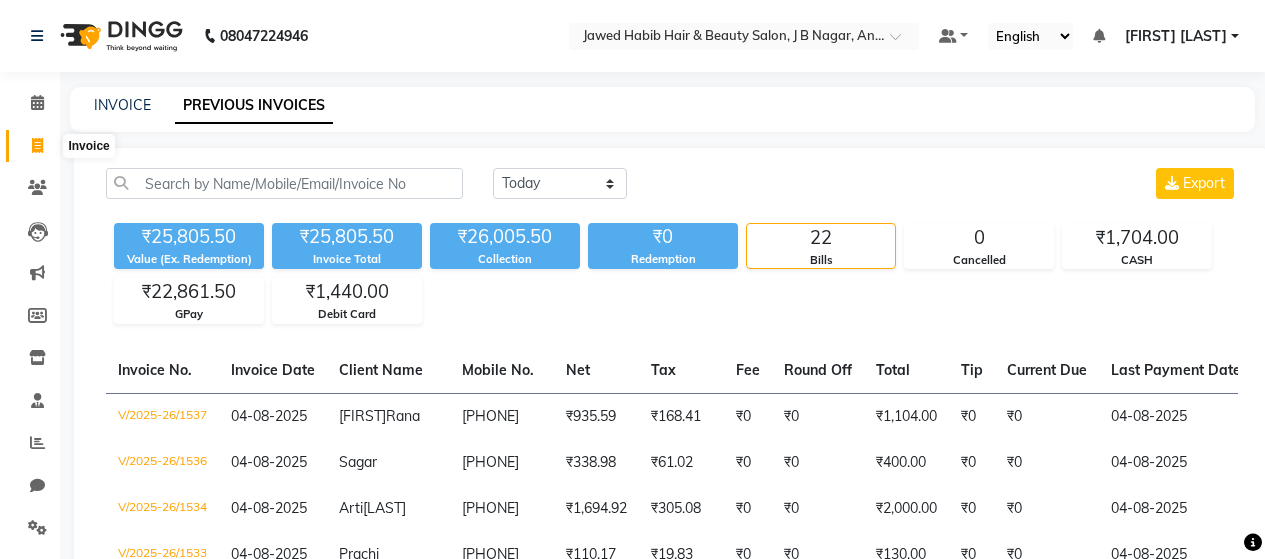 click 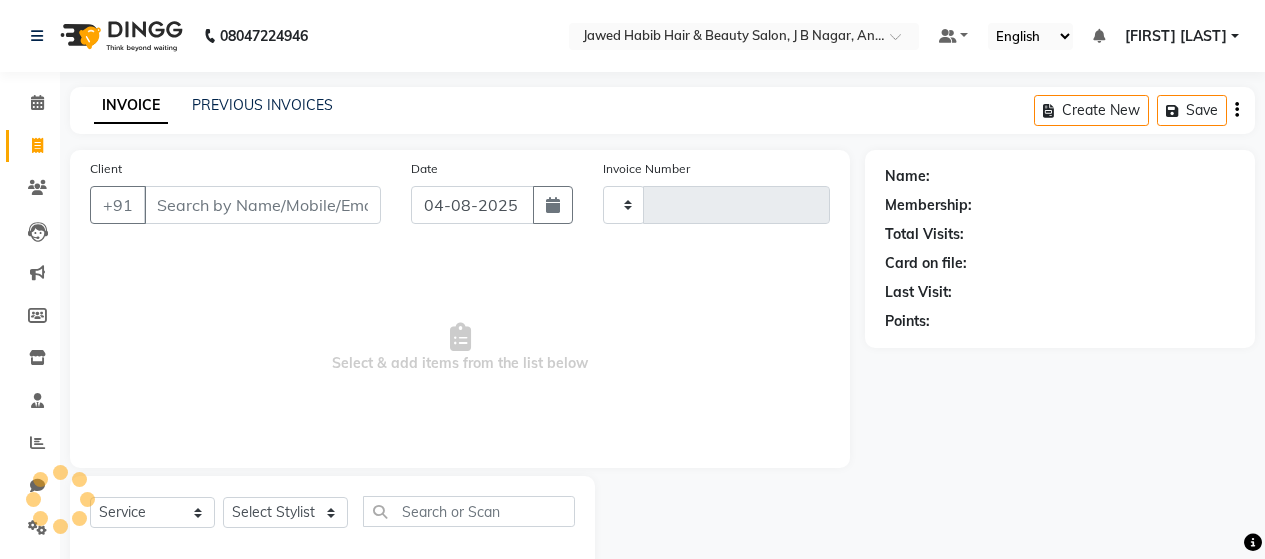 scroll, scrollTop: 42, scrollLeft: 0, axis: vertical 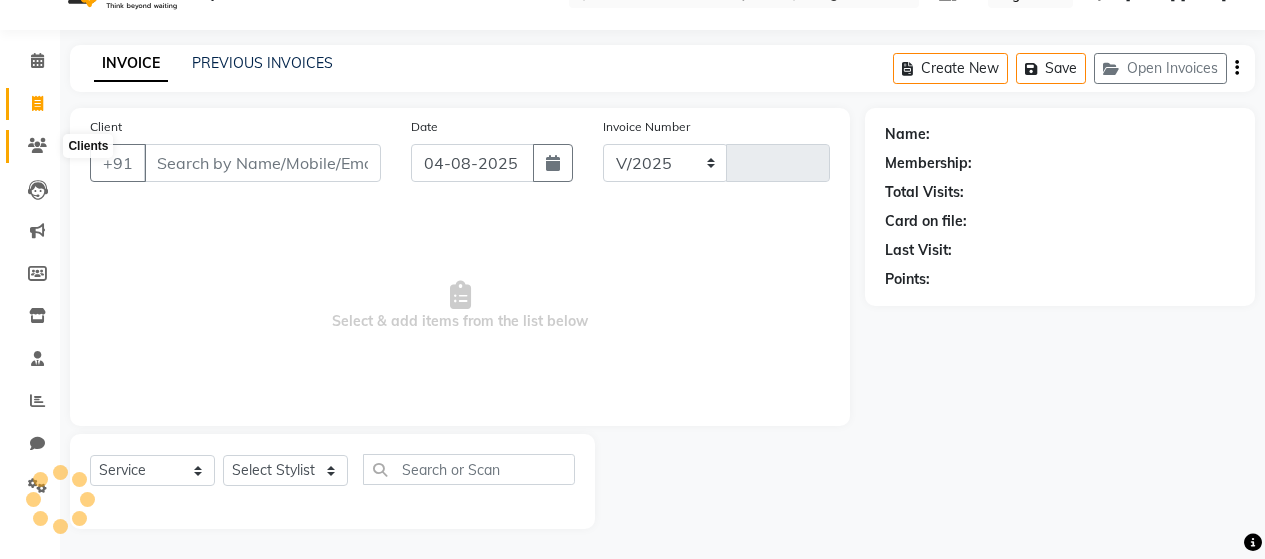 select on "7927" 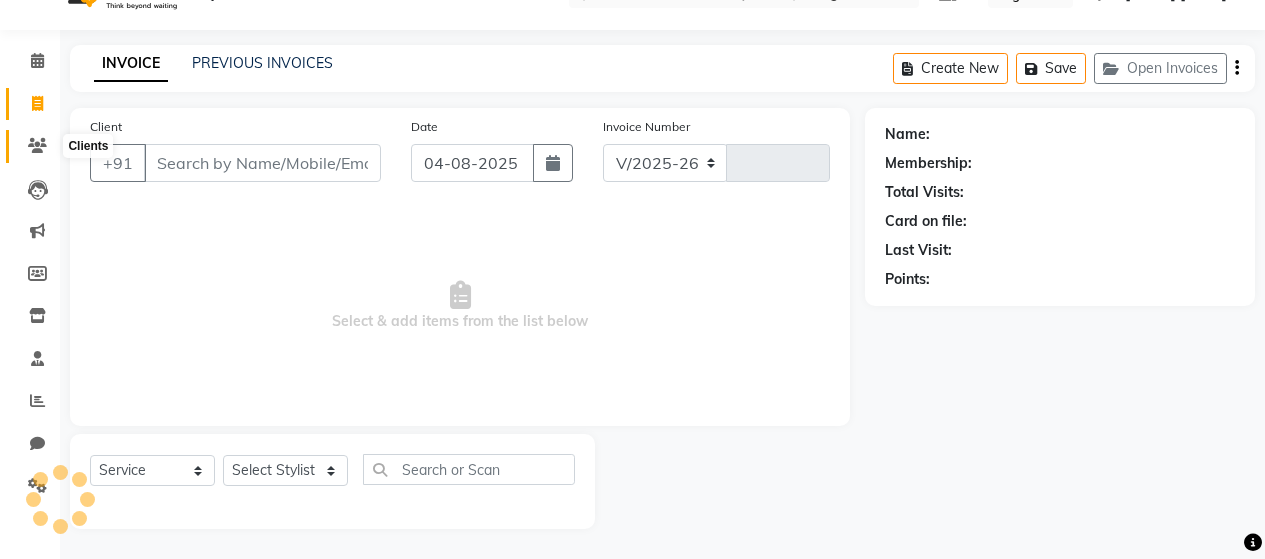 type on "1538" 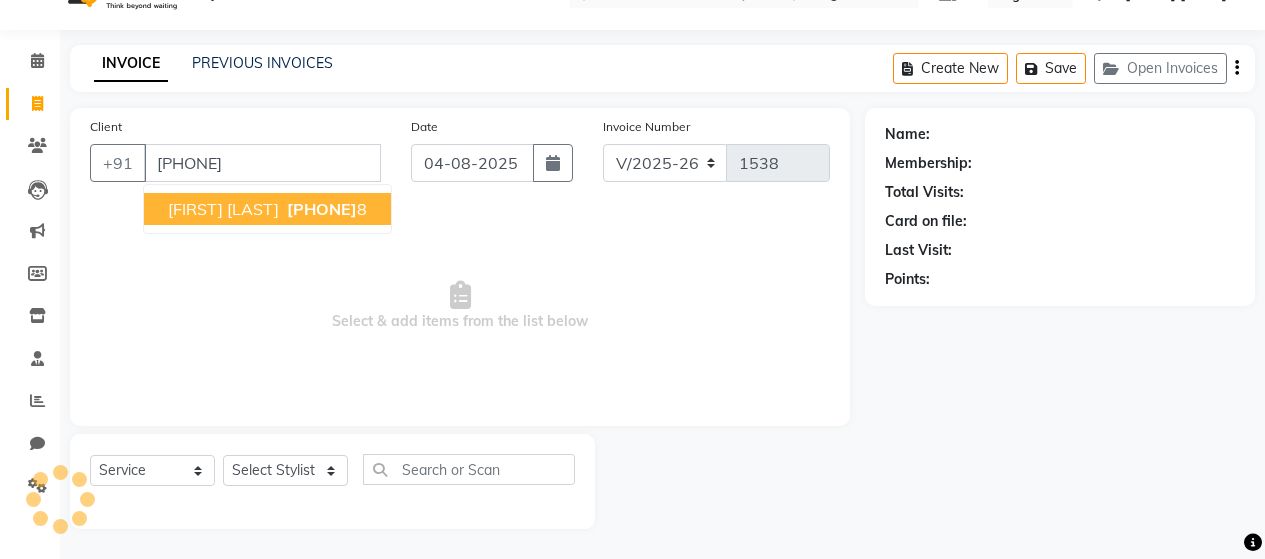 type on "[PHONE]" 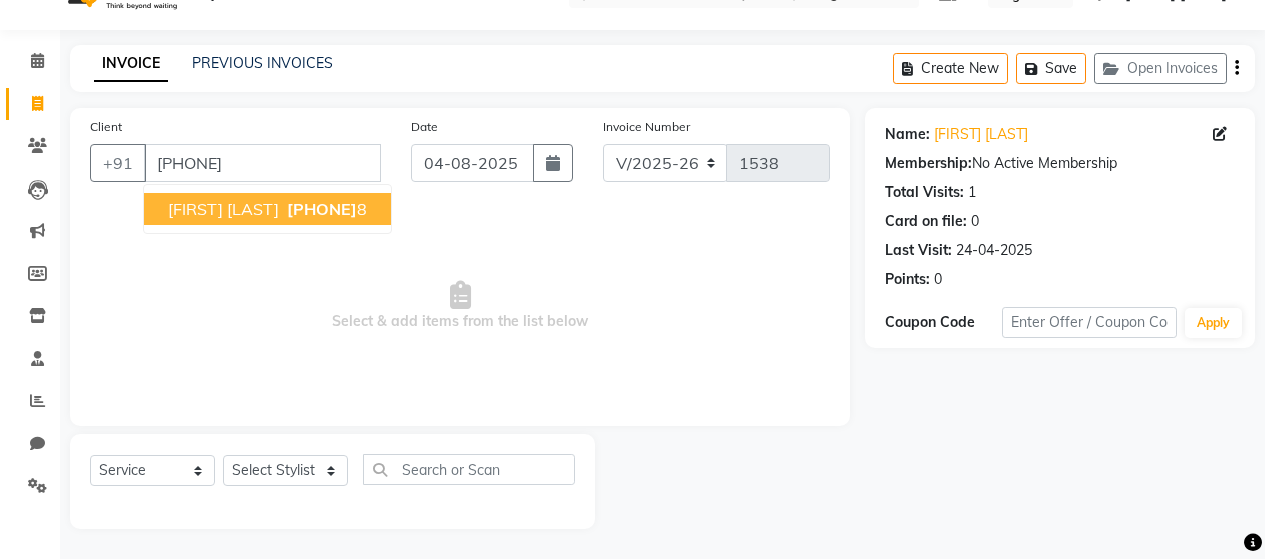 click on "[FIRST] [LAST]" at bounding box center (223, 209) 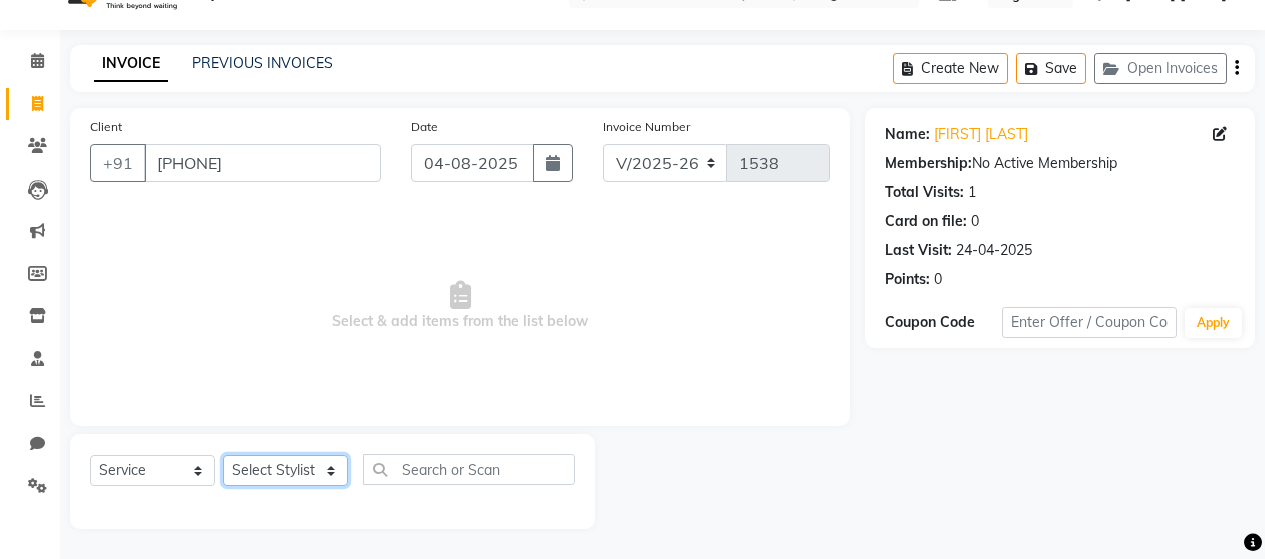 click on "Select Stylist Alim Salmani Altaf Zibral Ankush Thakur Arti Jaiswar Ashfak Ganesh Shetty Jayshri Shane Kanika Burman Kavitha Shetty Kiran Tak Komal Saga rSanap Krupali A Kore Simon Monteiro Sunil Thakur sunita chaudhary Tulsi Nirmal" 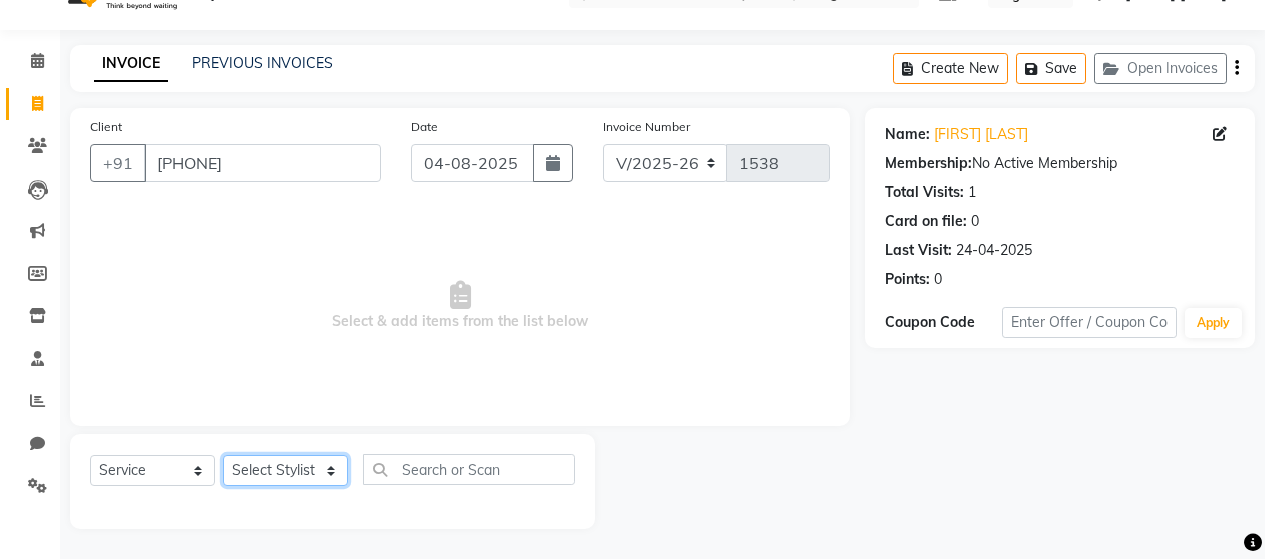 select on "72243" 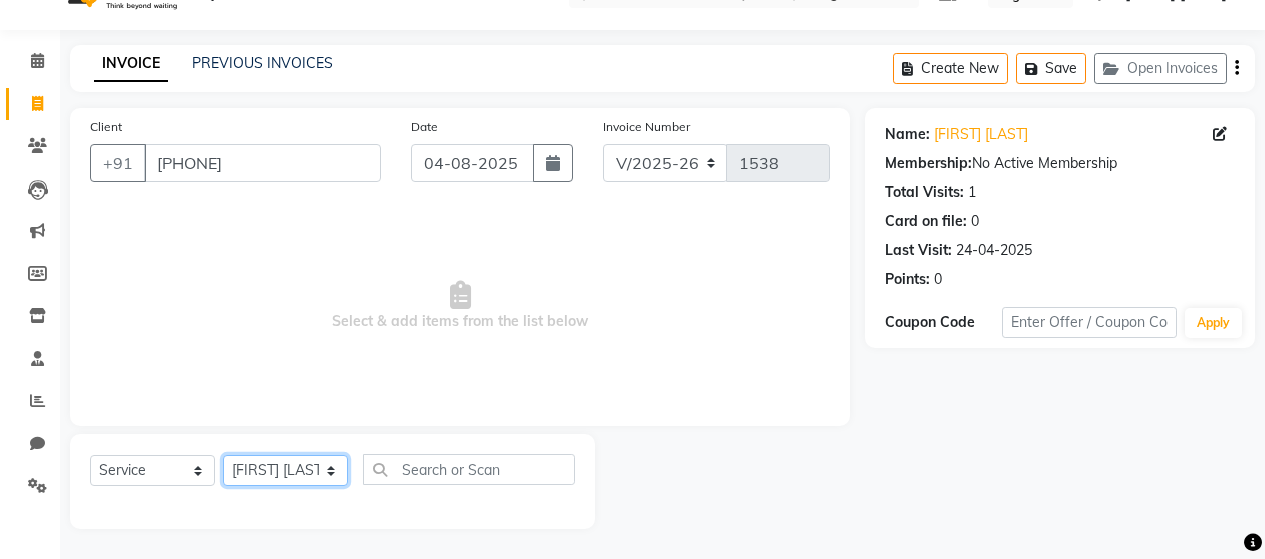 click on "Select Stylist Alim Salmani Altaf Zibral Ankush Thakur Arti Jaiswar Ashfak Ganesh Shetty Jayshri Shane Kanika Burman Kavitha Shetty Kiran Tak Komal Saga rSanap Krupali A Kore Simon Monteiro Sunil Thakur sunita chaudhary Tulsi Nirmal" 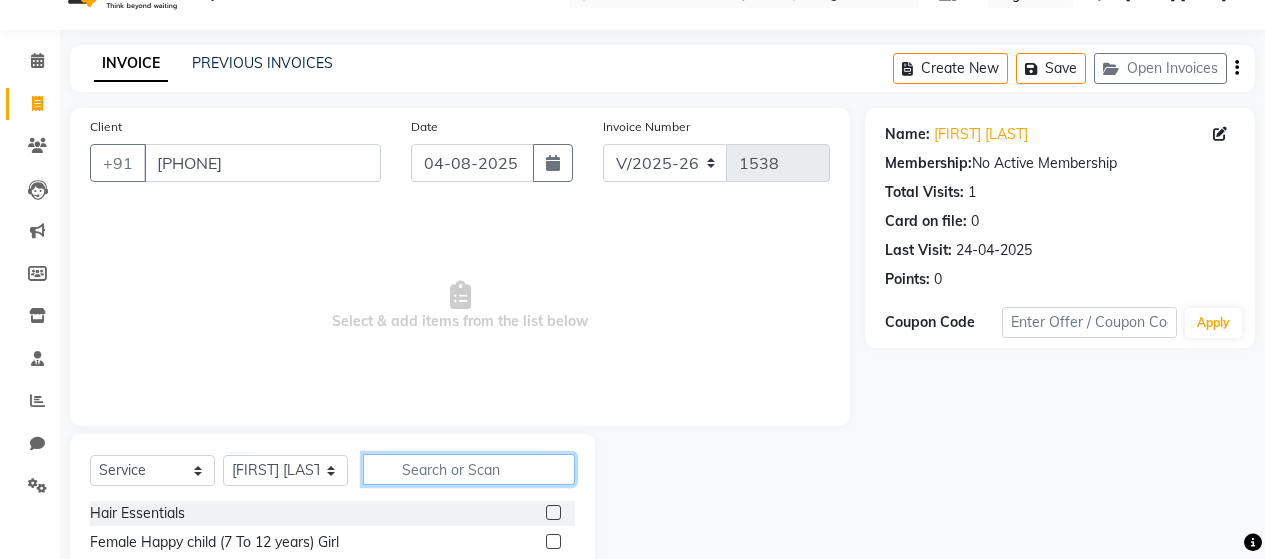 click 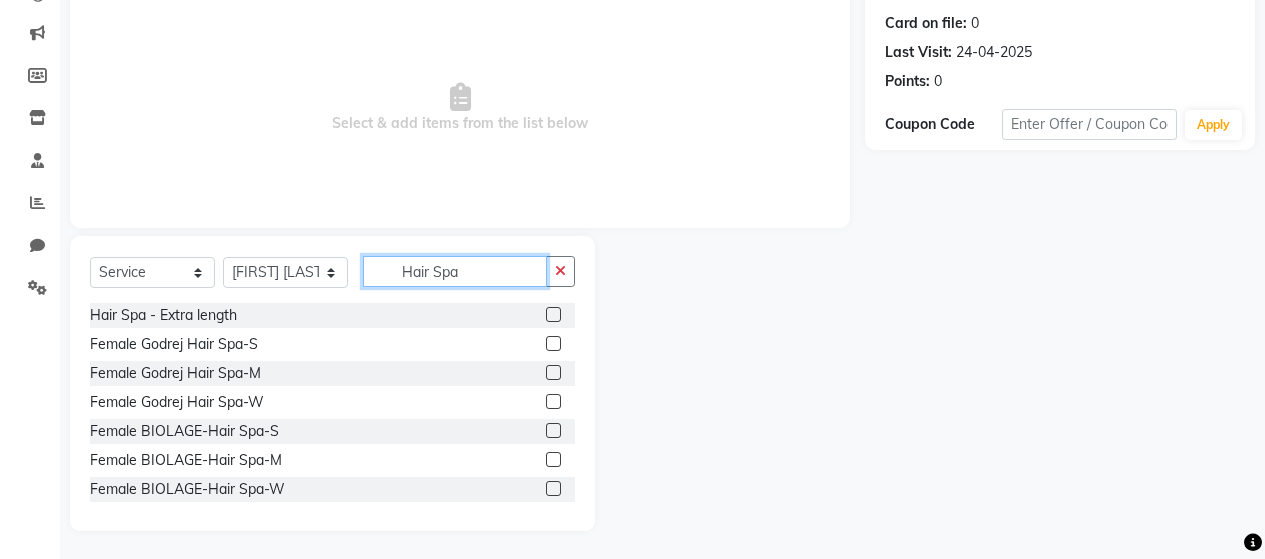 scroll, scrollTop: 242, scrollLeft: 0, axis: vertical 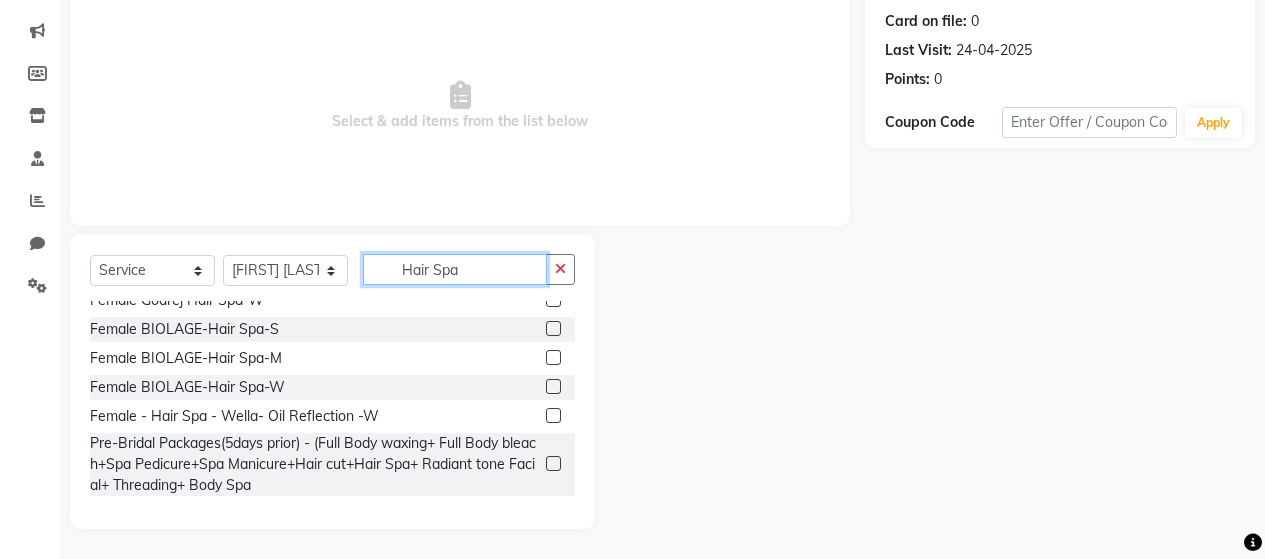 type on "Hair Spa" 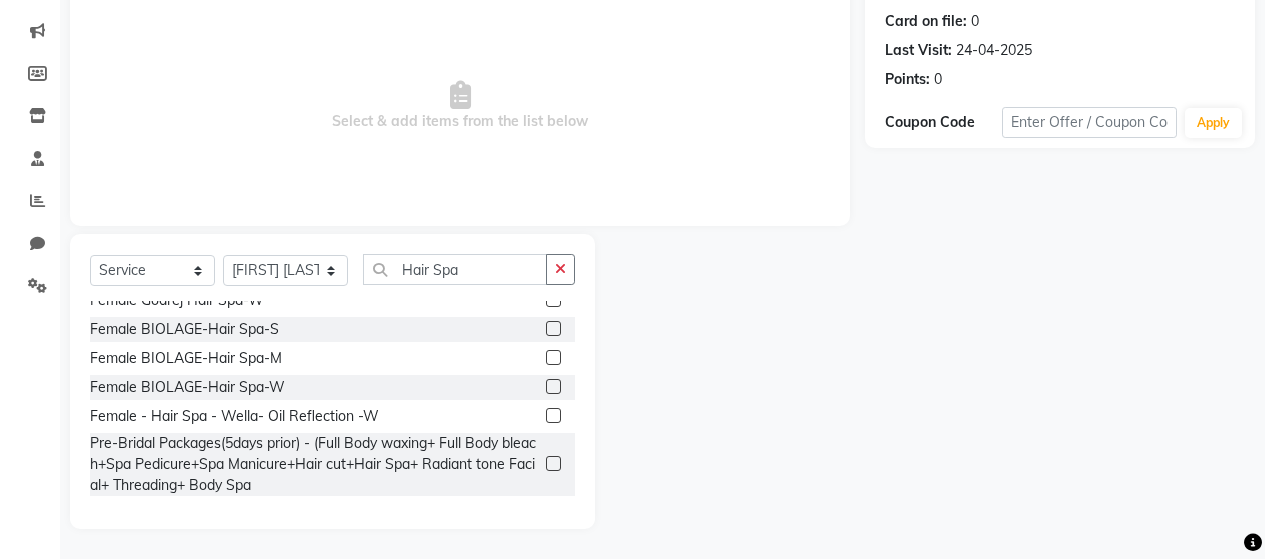 click 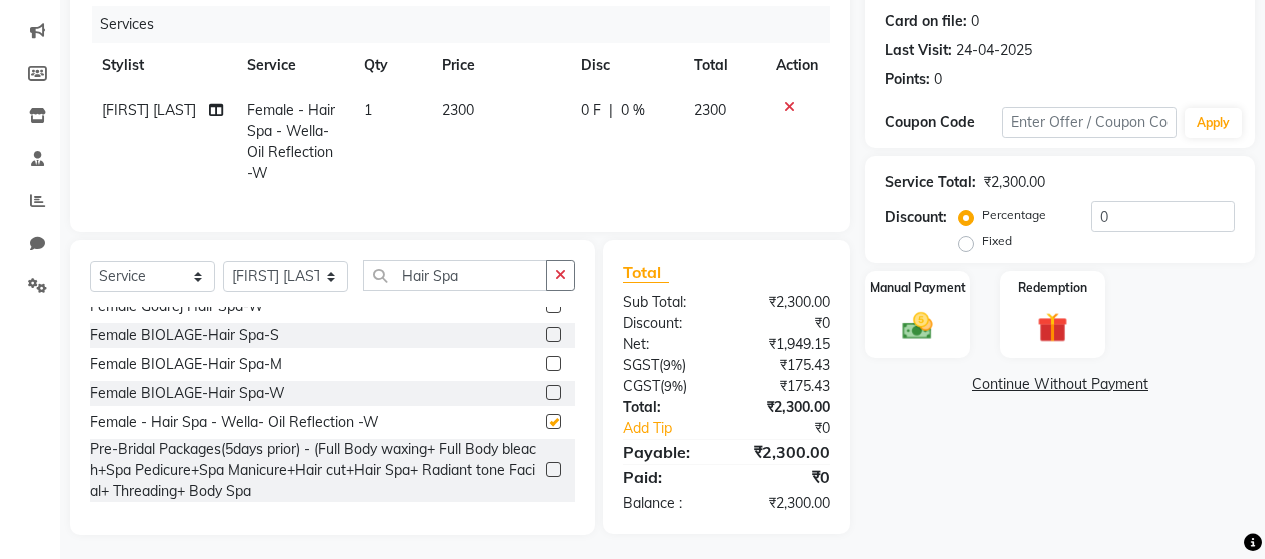checkbox on "false" 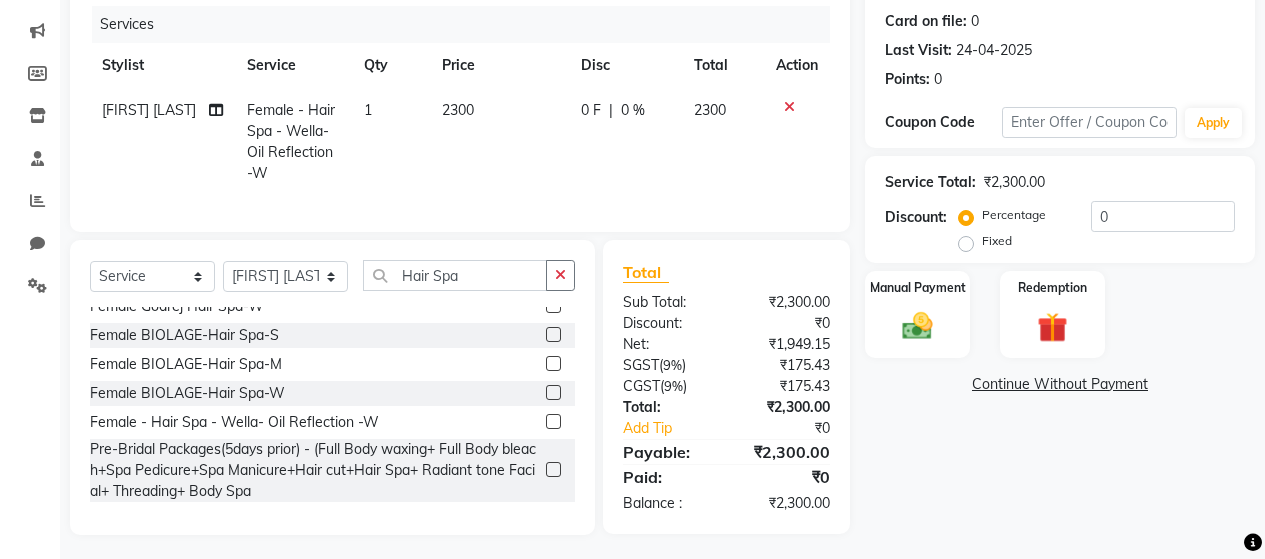 click on "2300" 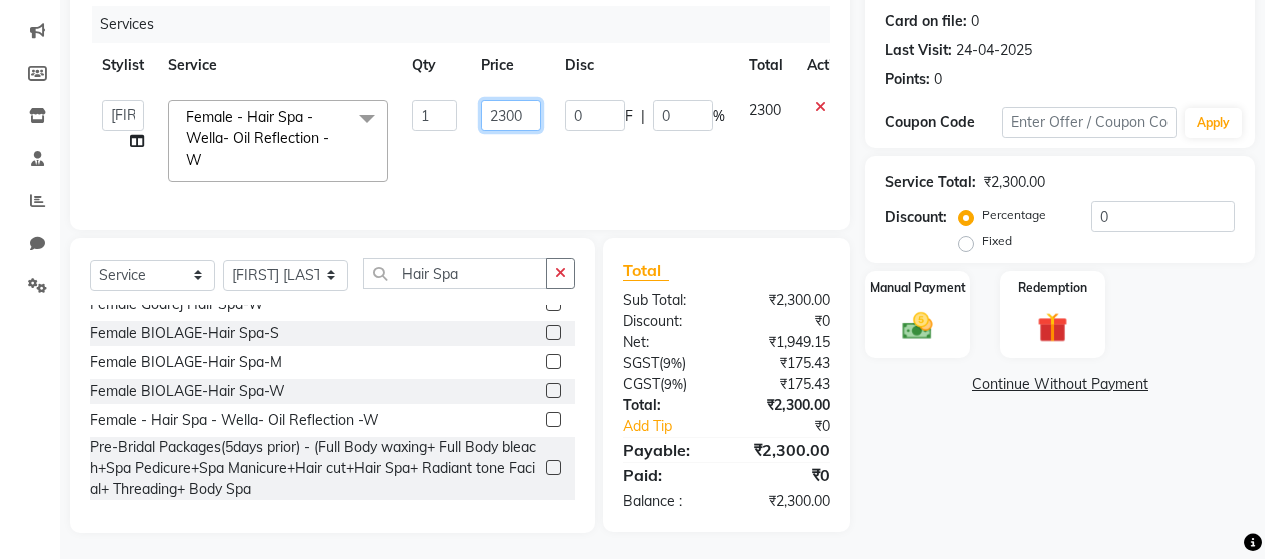 click on "2300" 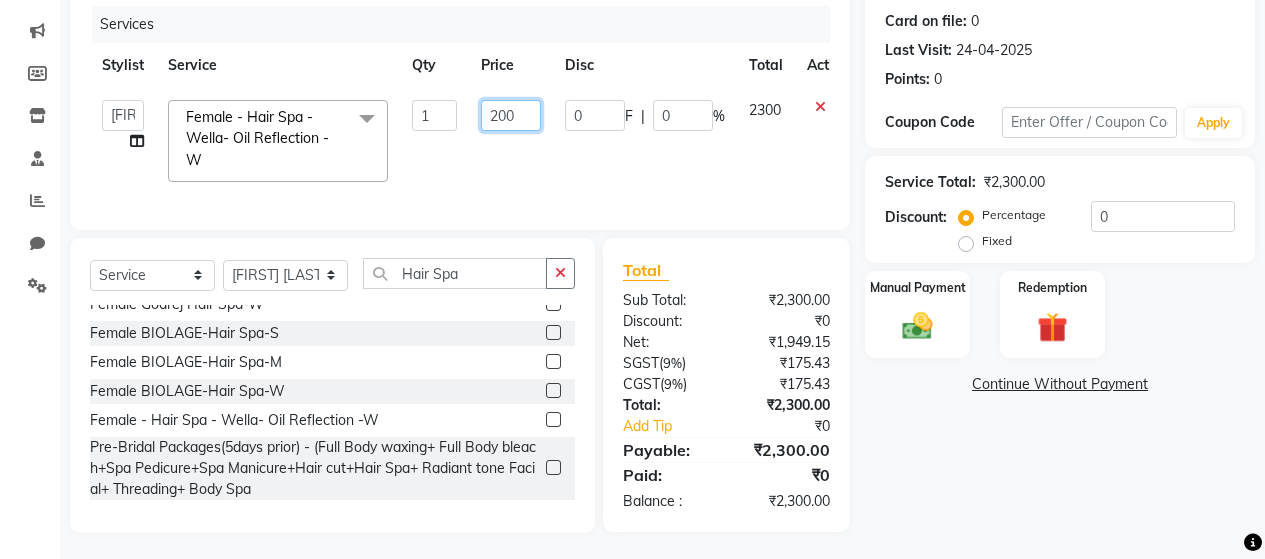 type on "2000" 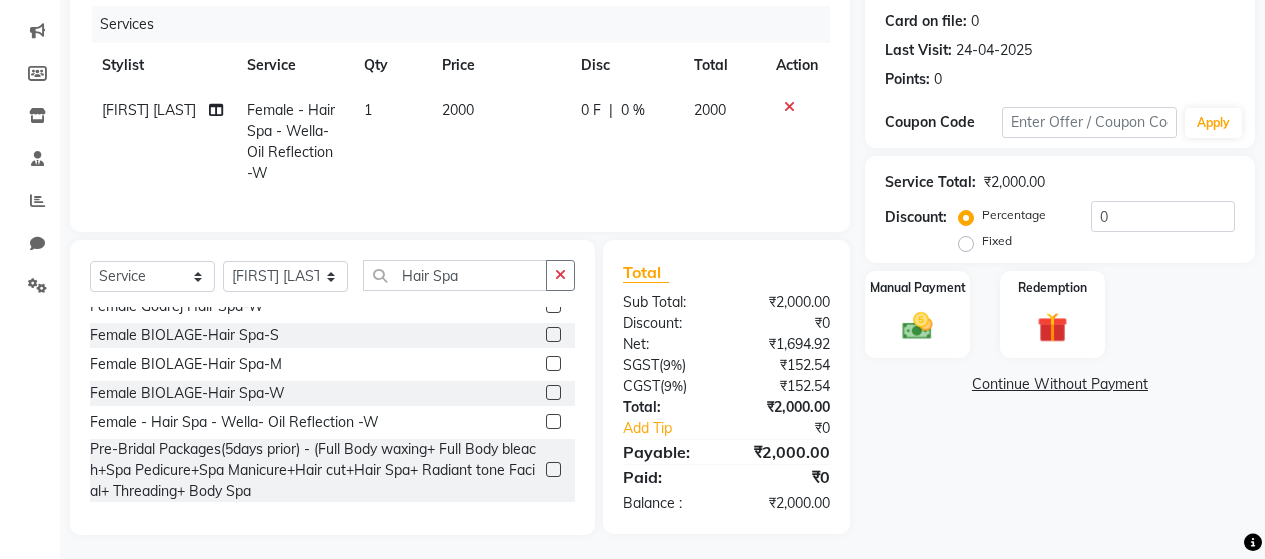 click on "0 F | 0 %" 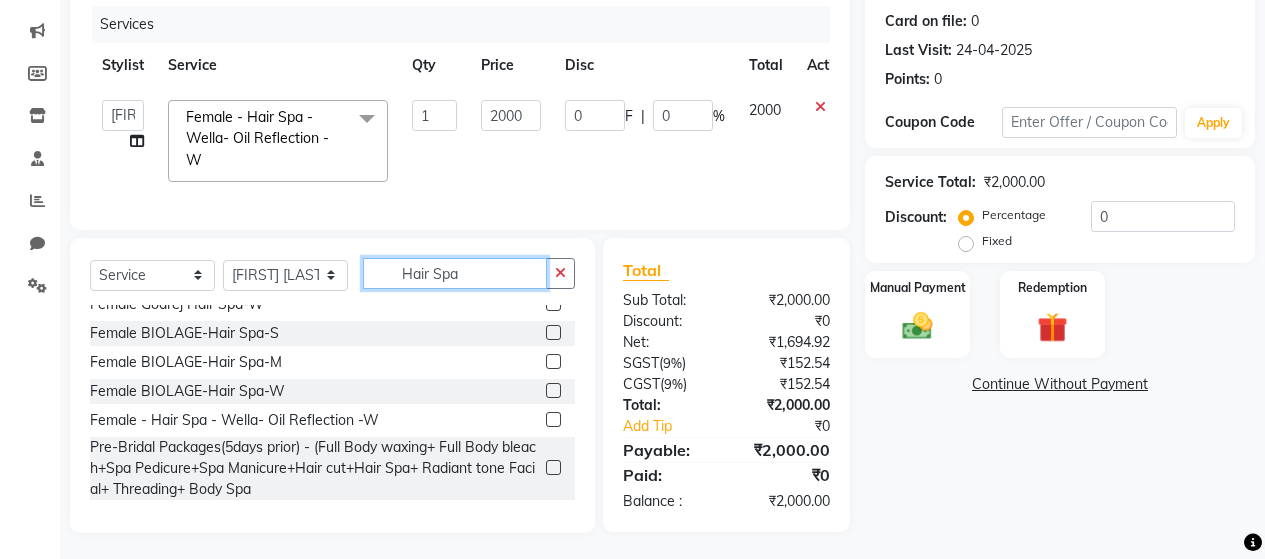 click on "Hair Spa" 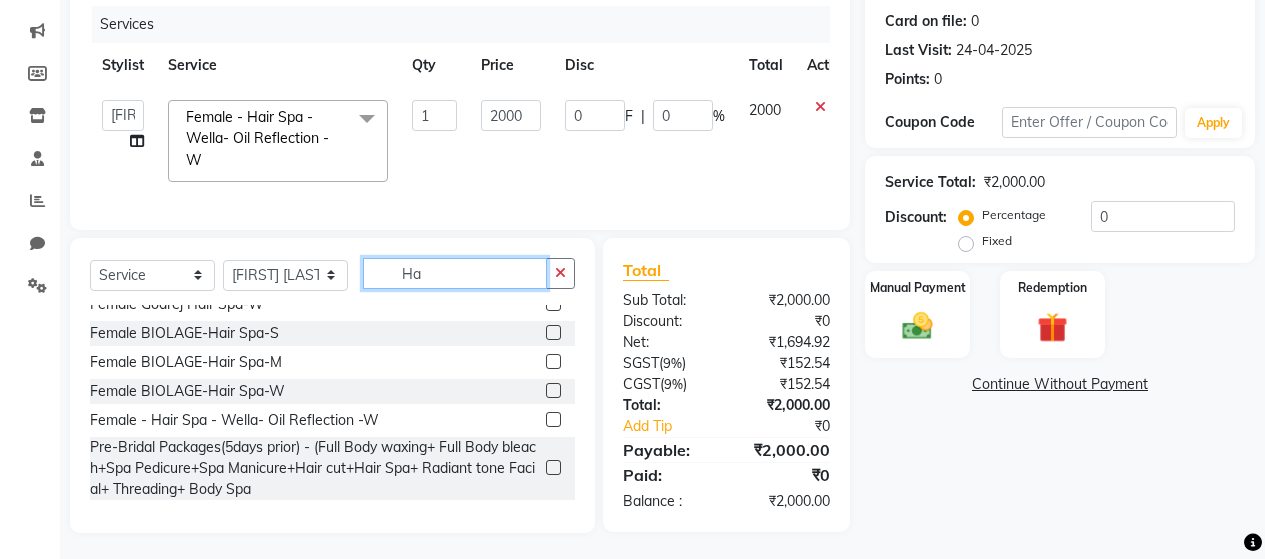 type on "H" 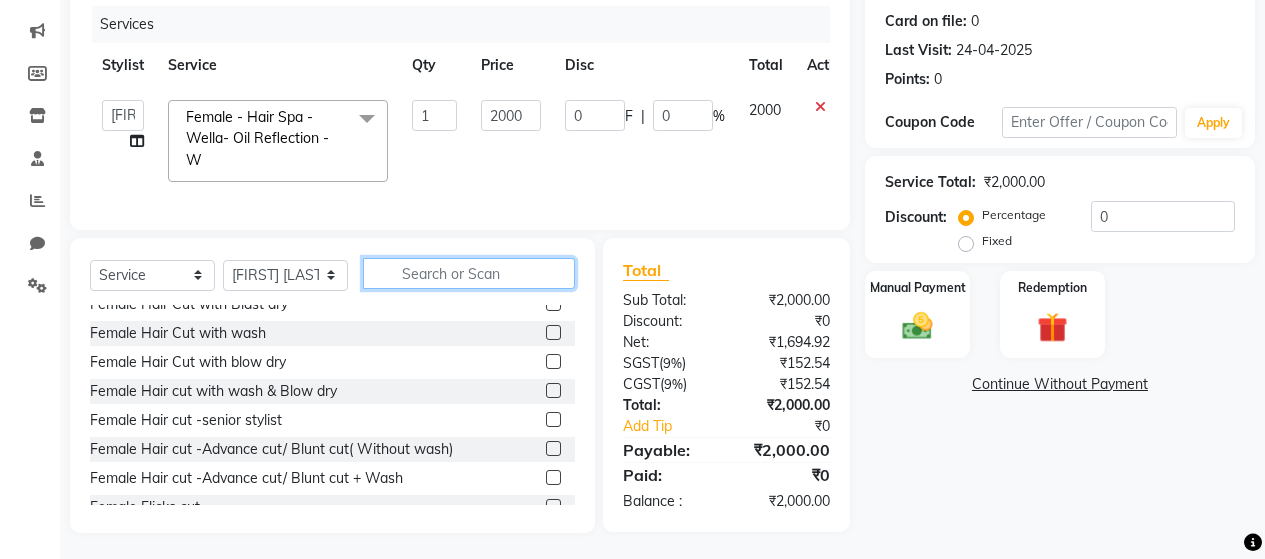 click 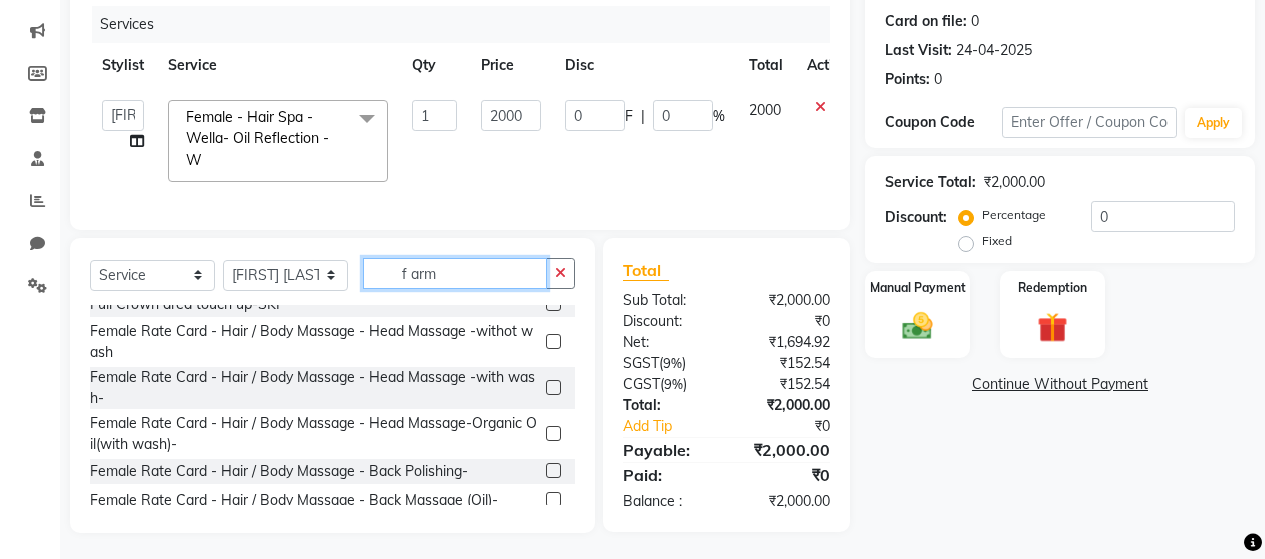 scroll, scrollTop: 0, scrollLeft: 0, axis: both 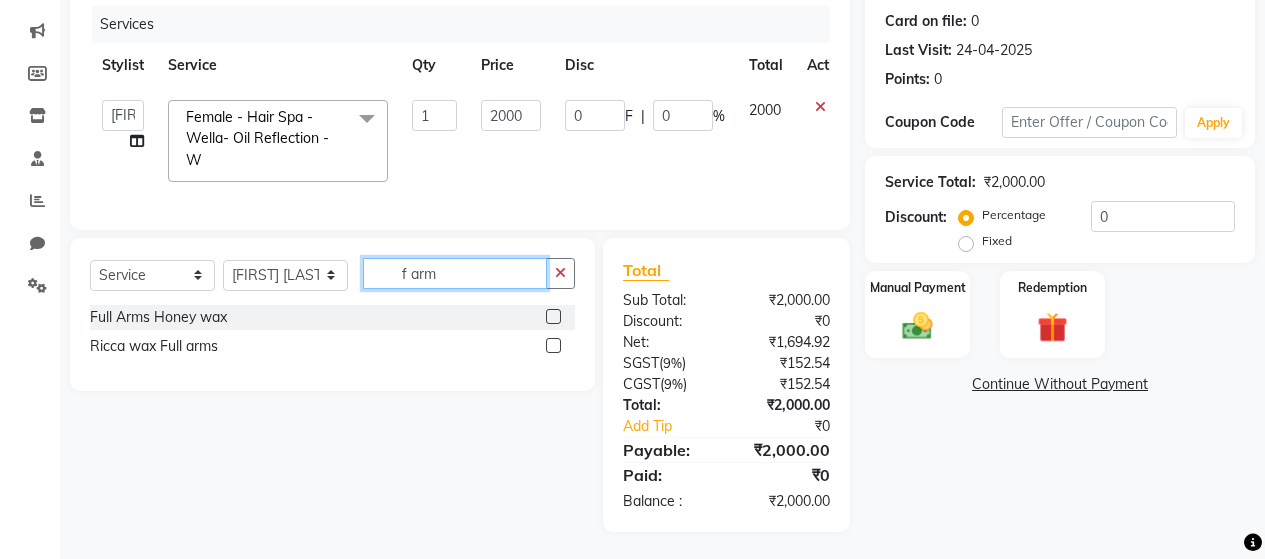 type on "f arm" 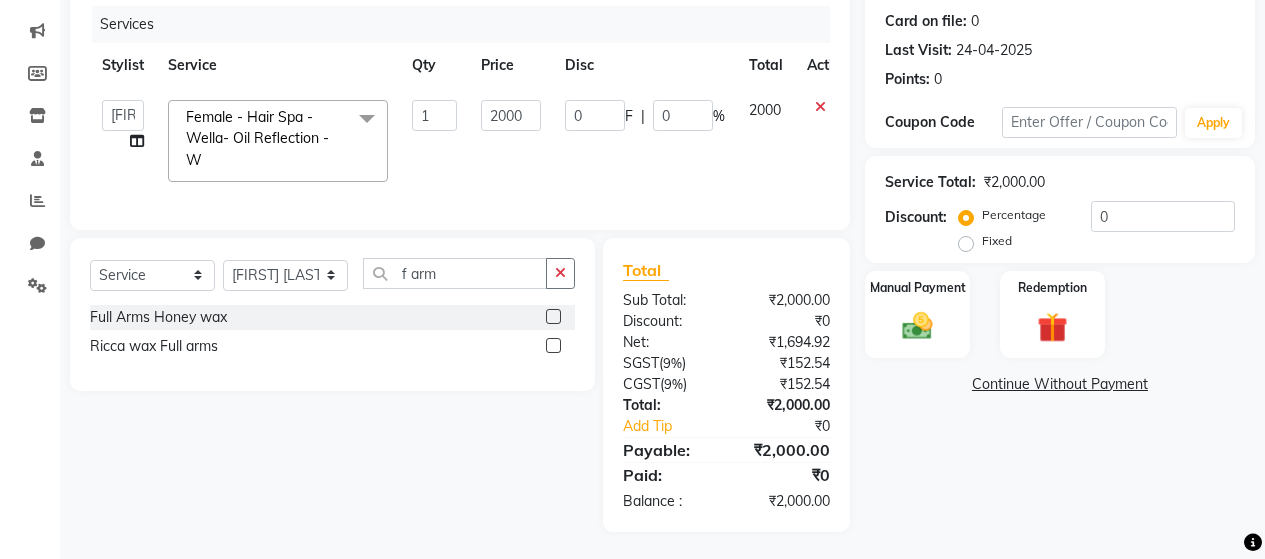 click 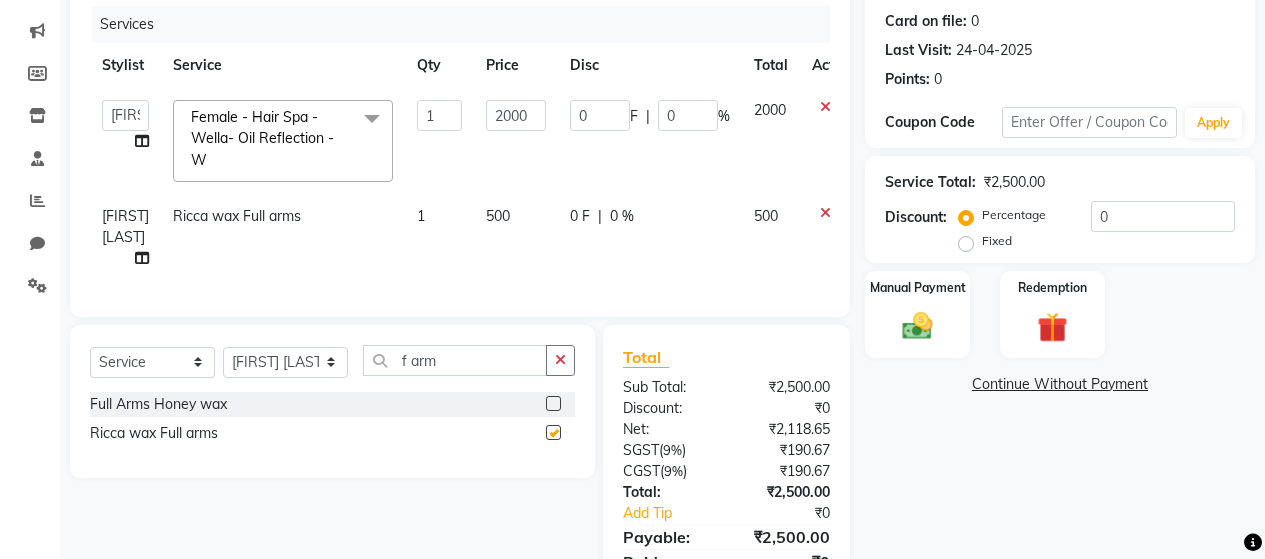 checkbox on "false" 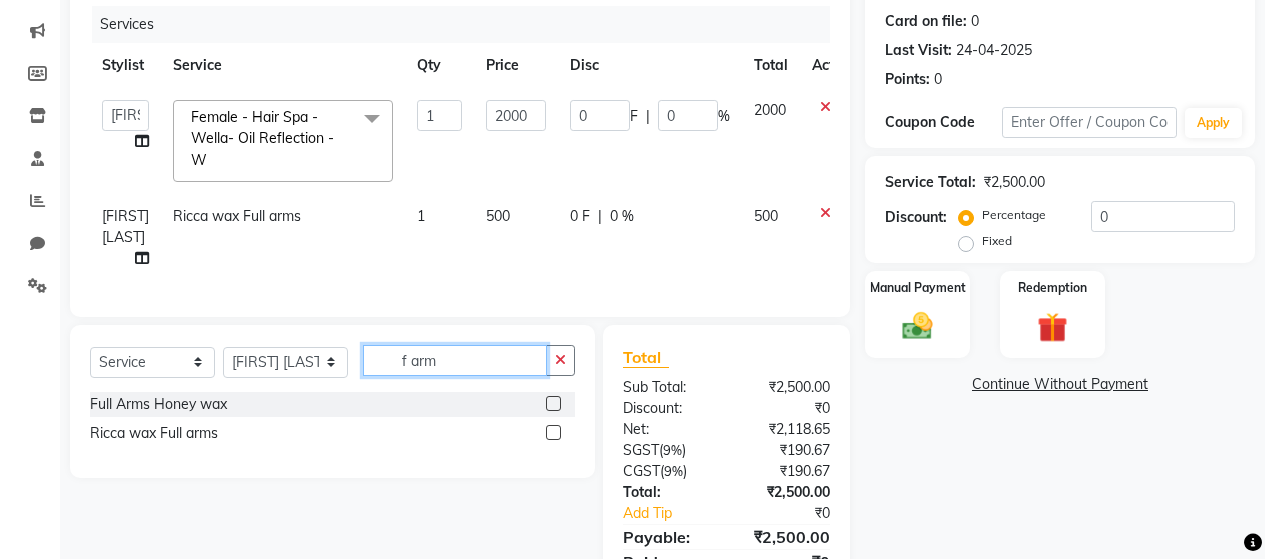 click on "f arm" 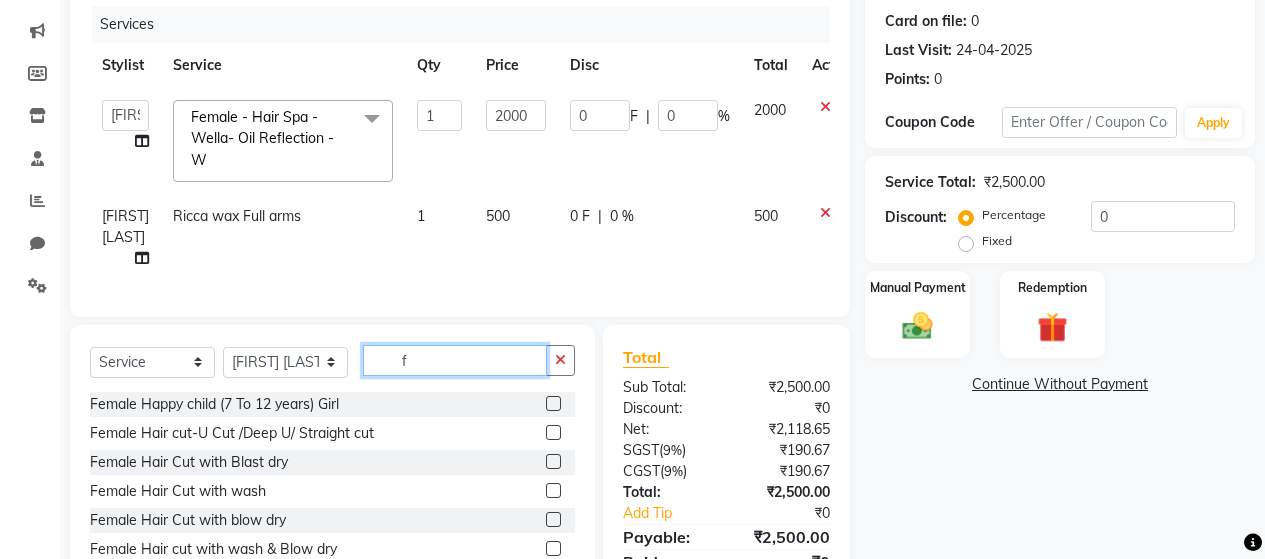 type on "f" 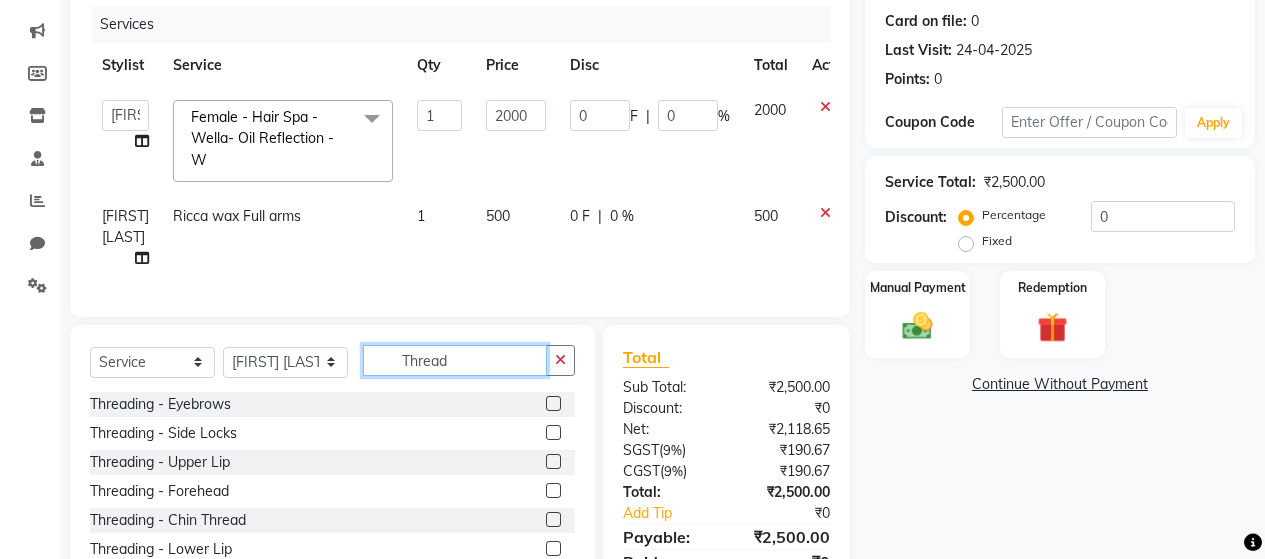 type on "Thread" 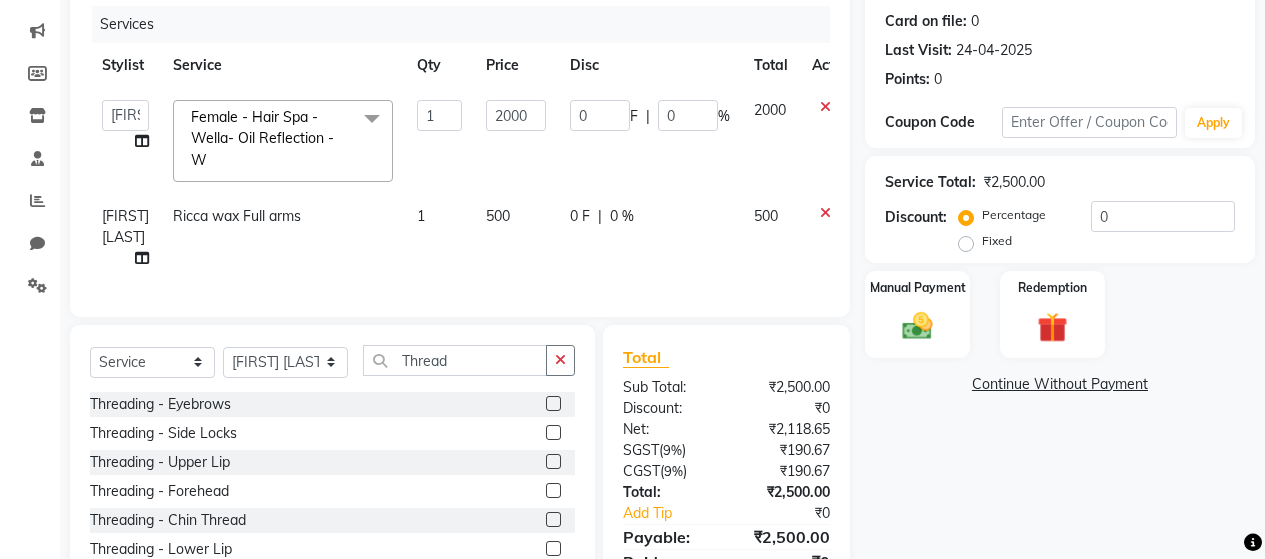 click 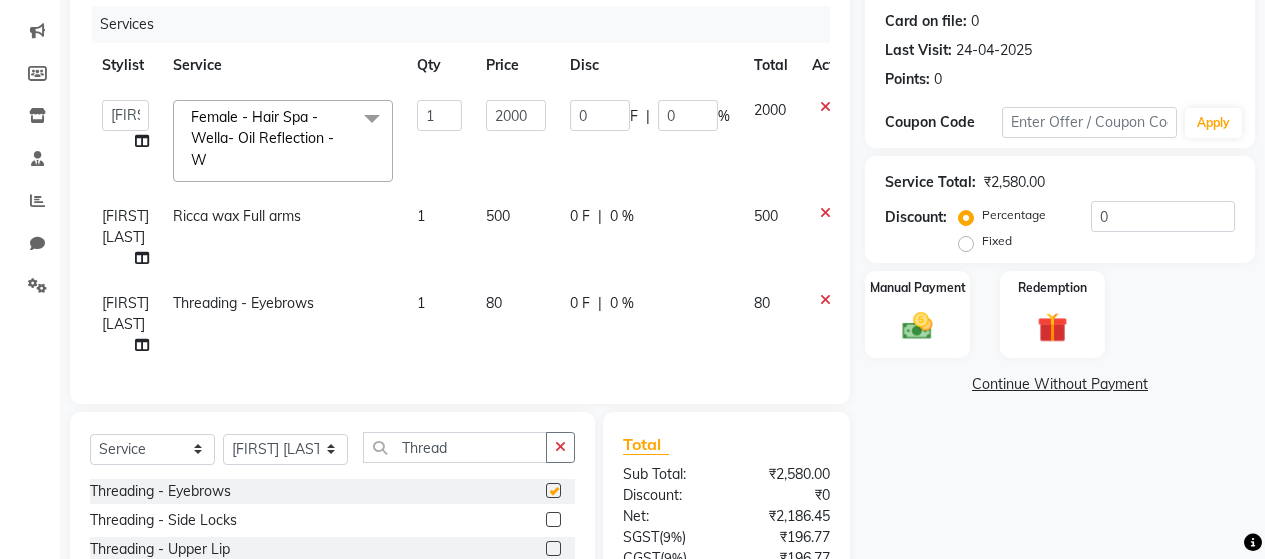 checkbox on "false" 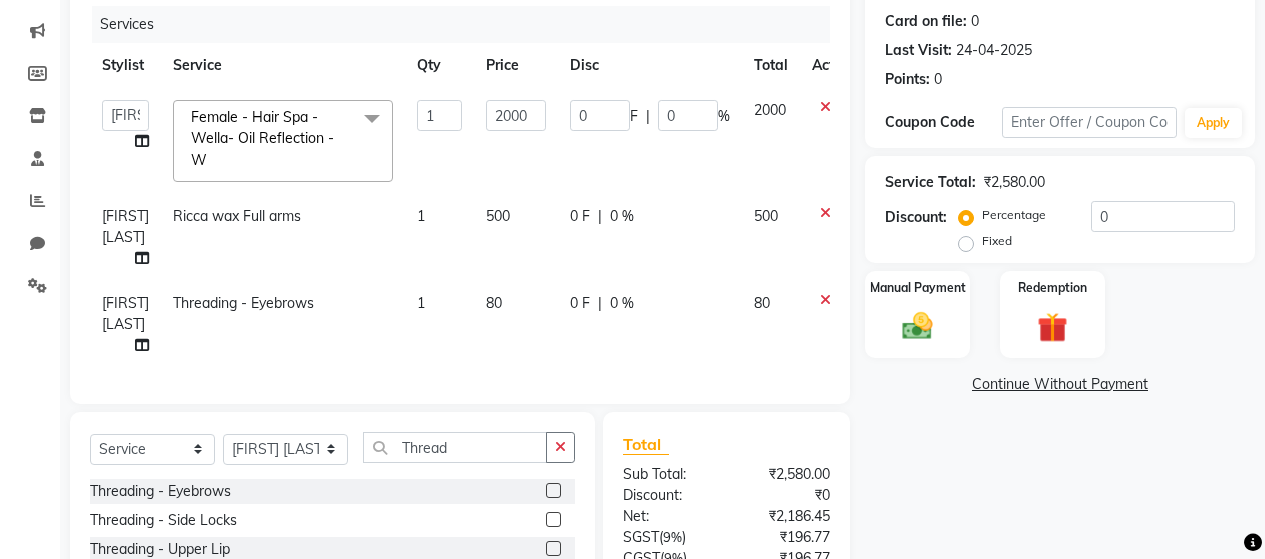 click 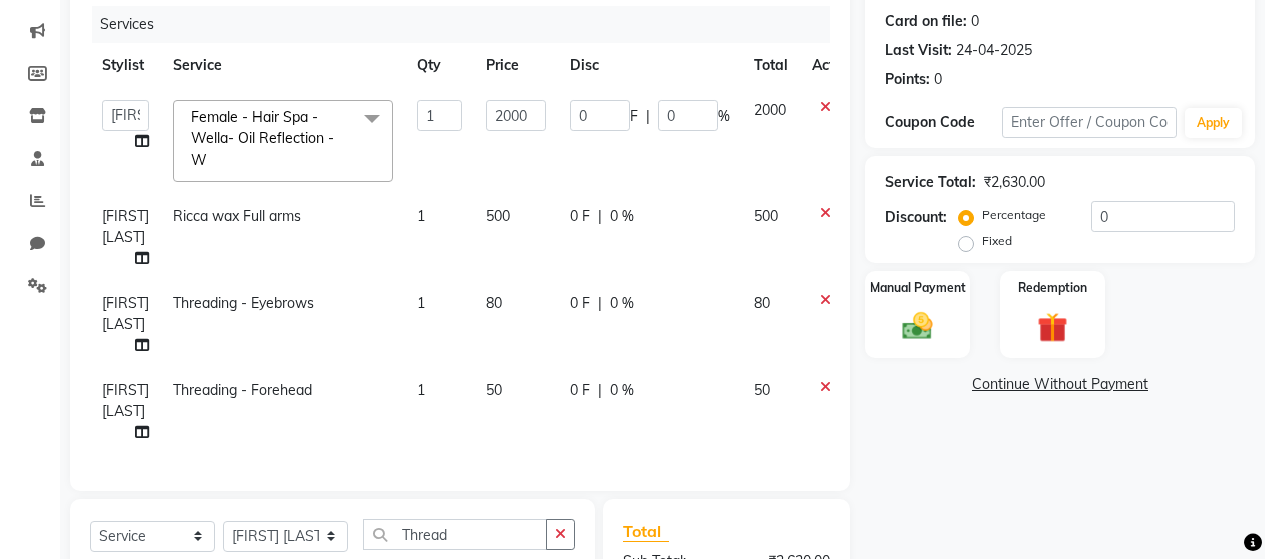 checkbox on "false" 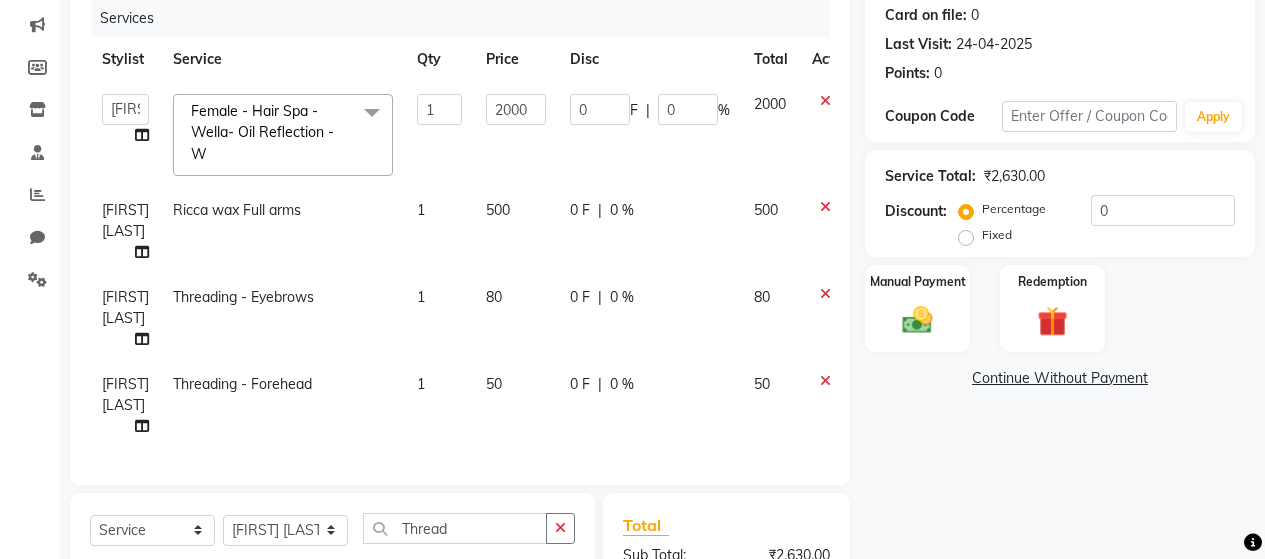 scroll, scrollTop: 242, scrollLeft: 0, axis: vertical 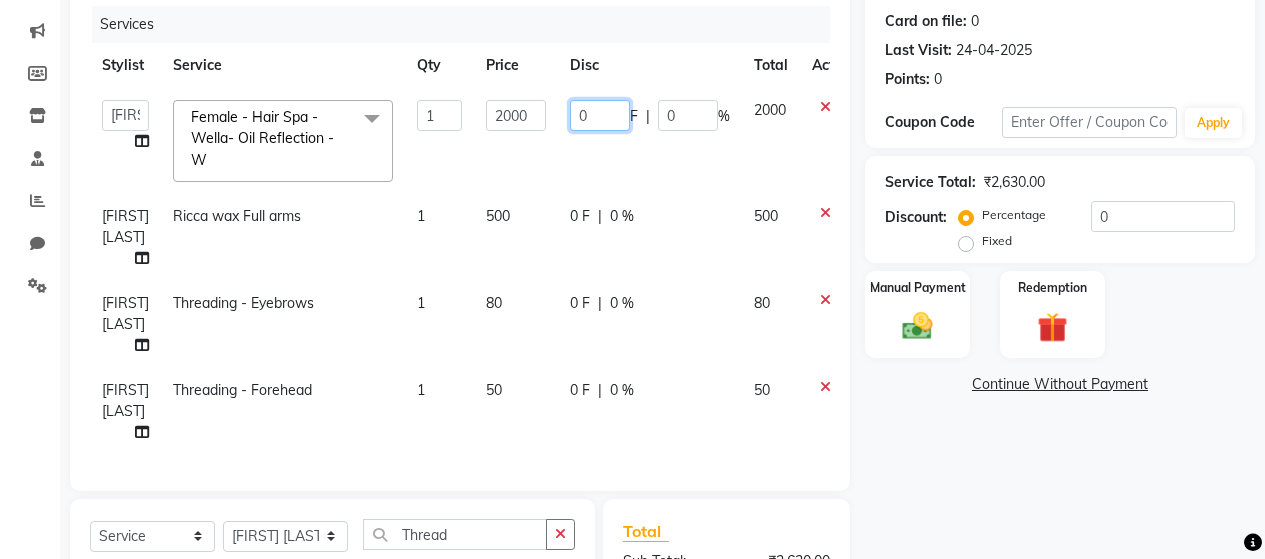click on "0" 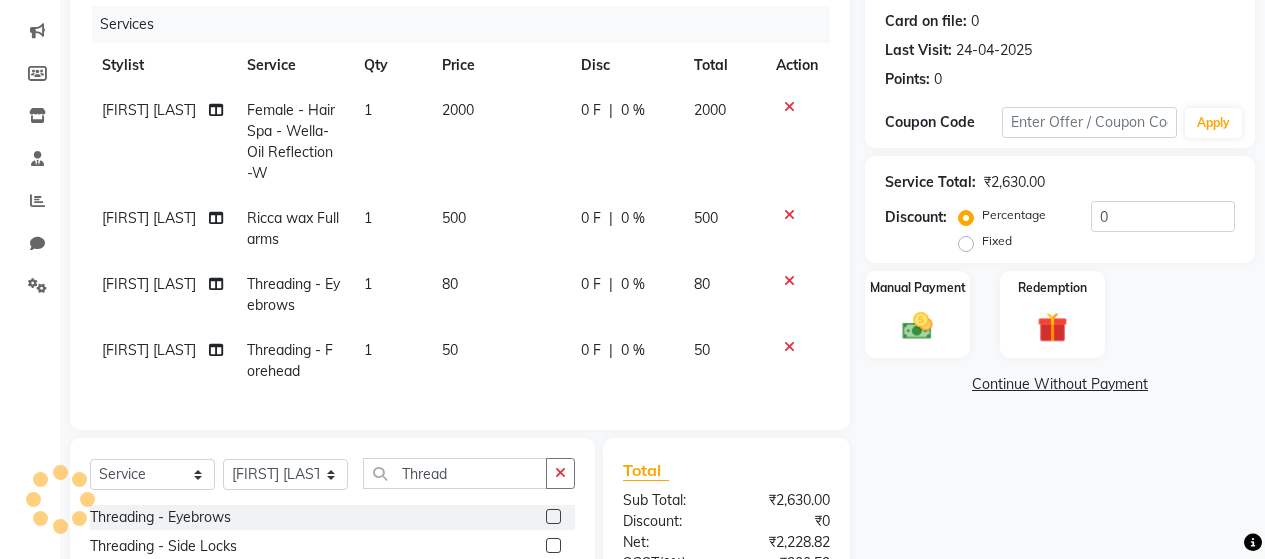 click on "0 %" 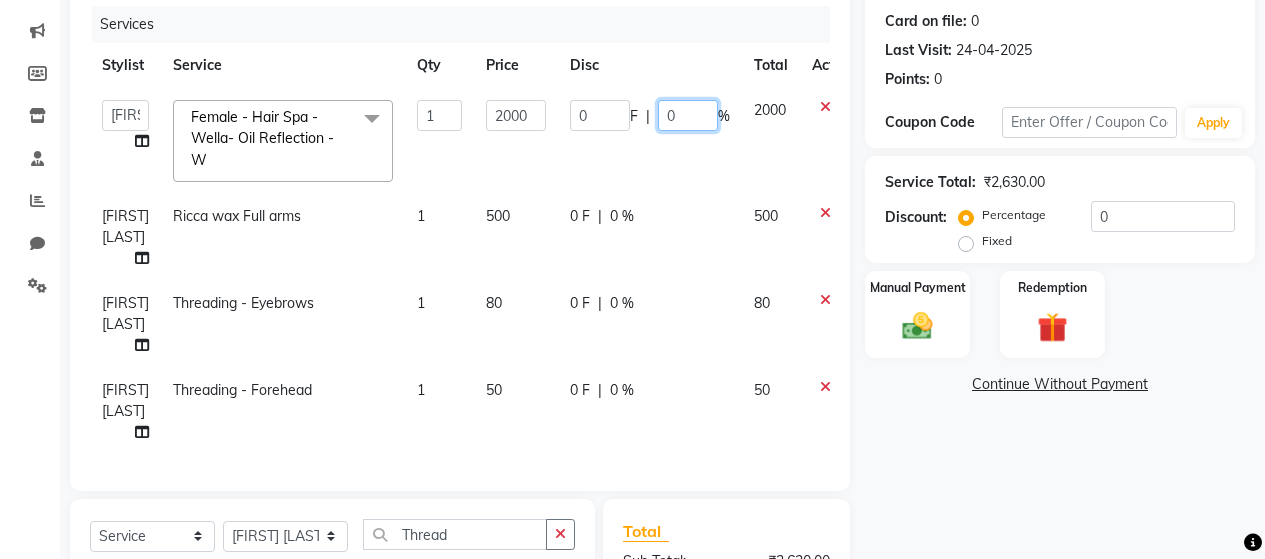 click on "0" 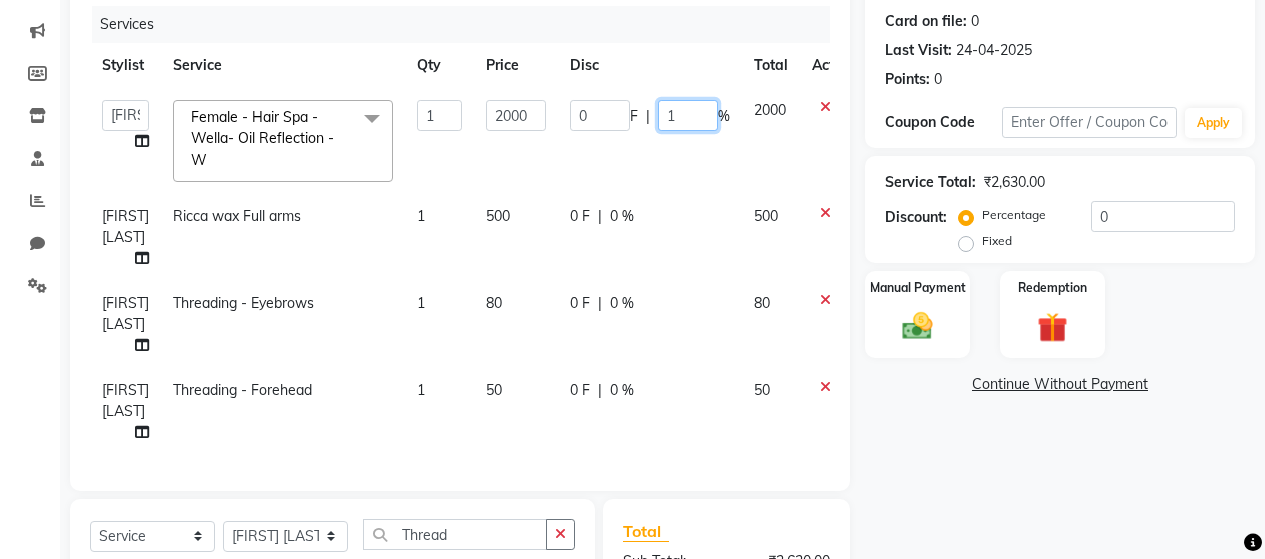 type on "10" 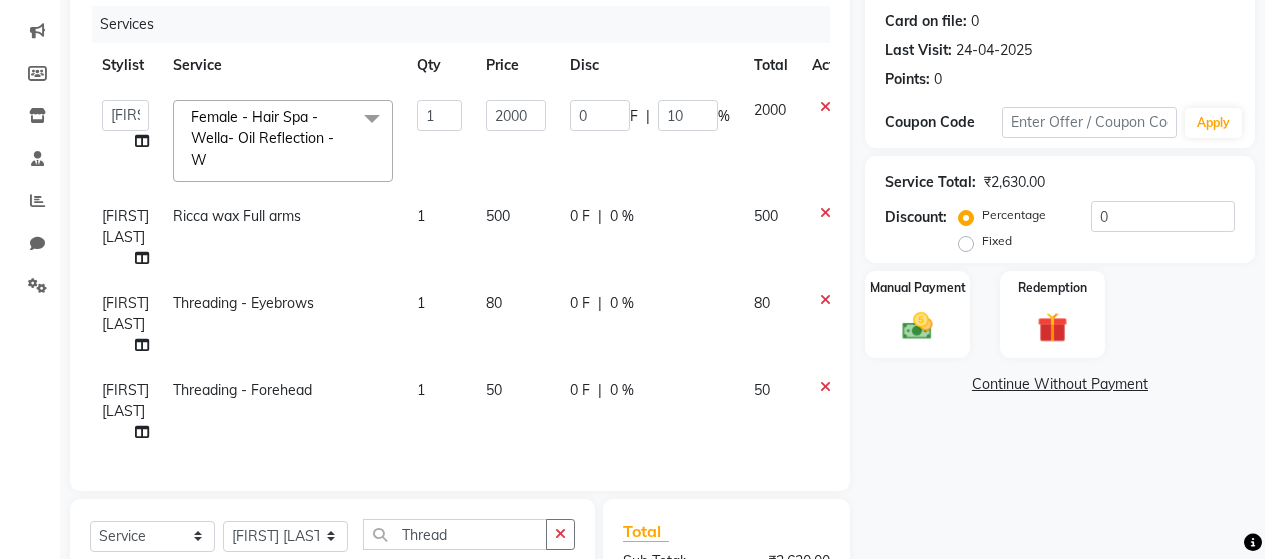 click on "[FIRST] [LAST] Ricca wax Full arms 1 500 0 F | 0 % 500" 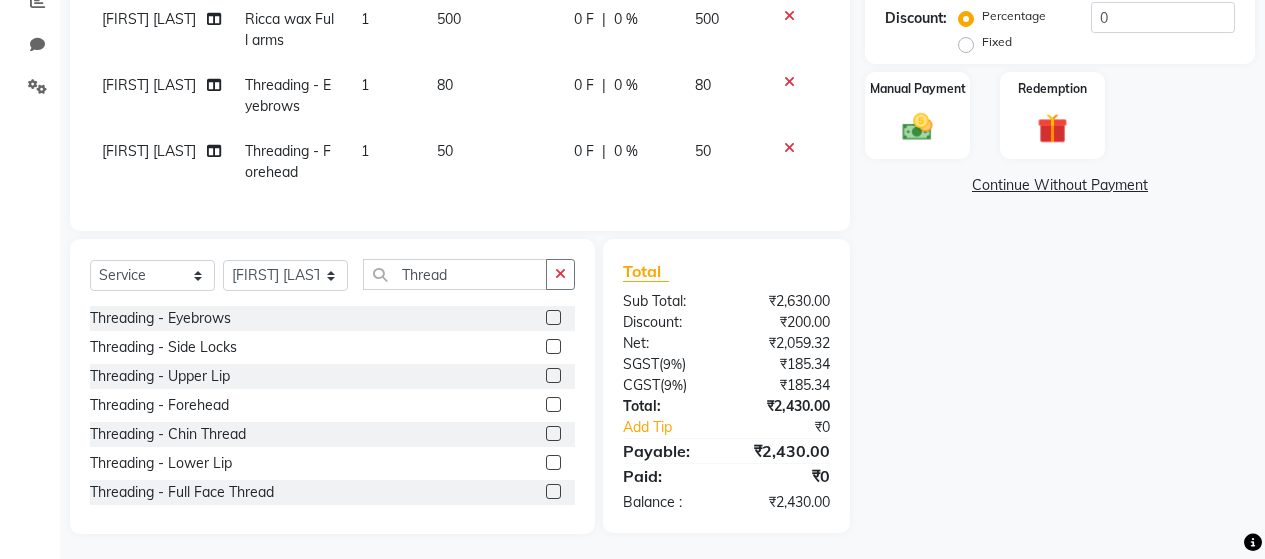 scroll, scrollTop: 442, scrollLeft: 0, axis: vertical 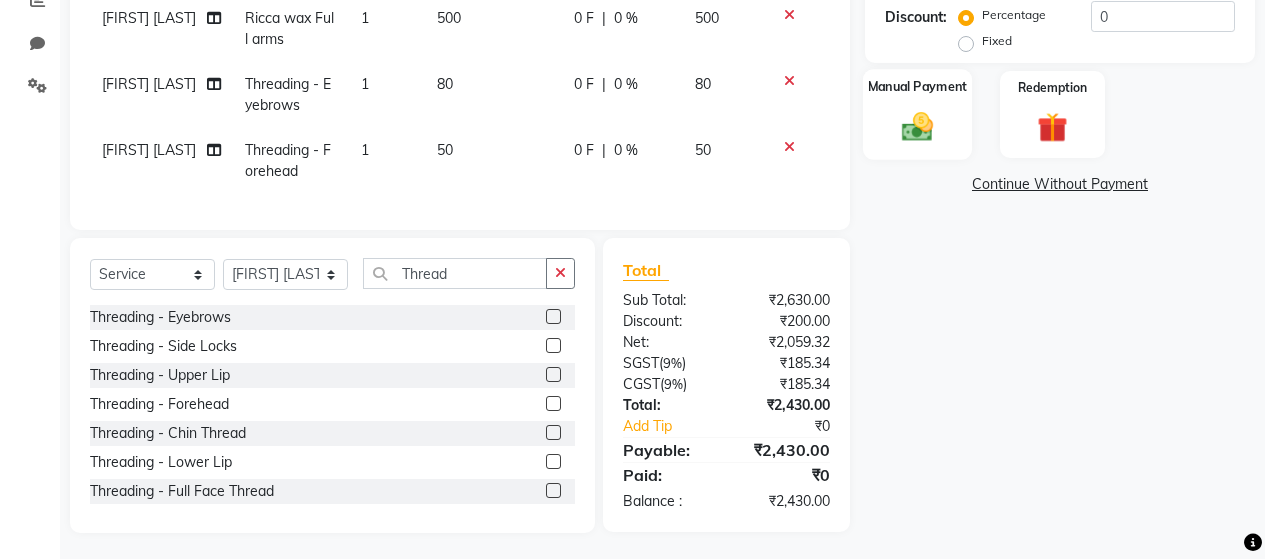 click 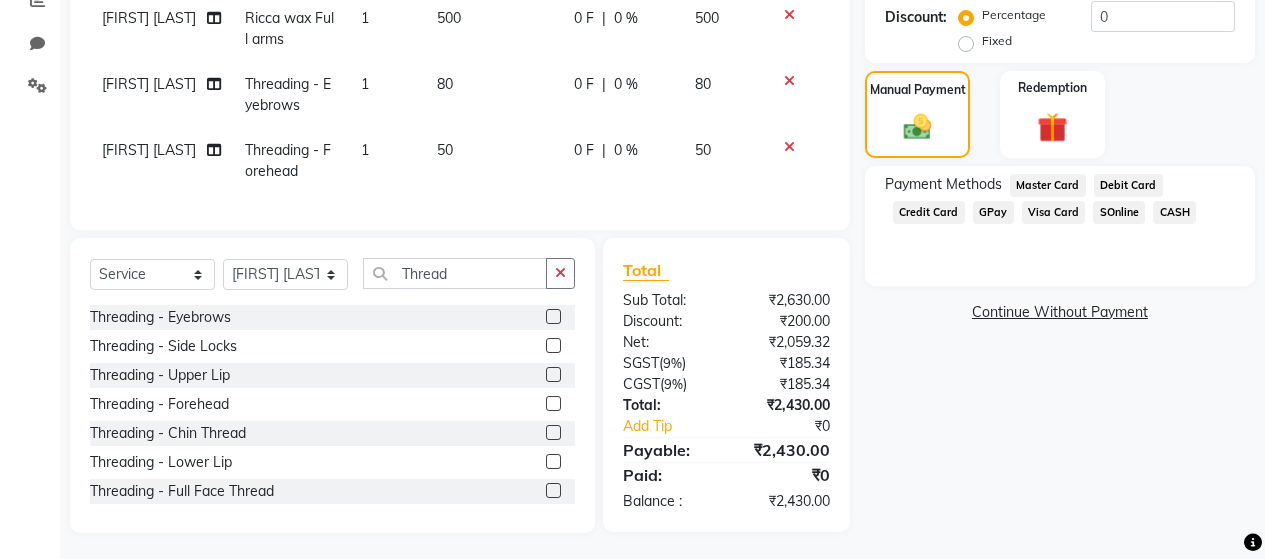 click on "GPay" 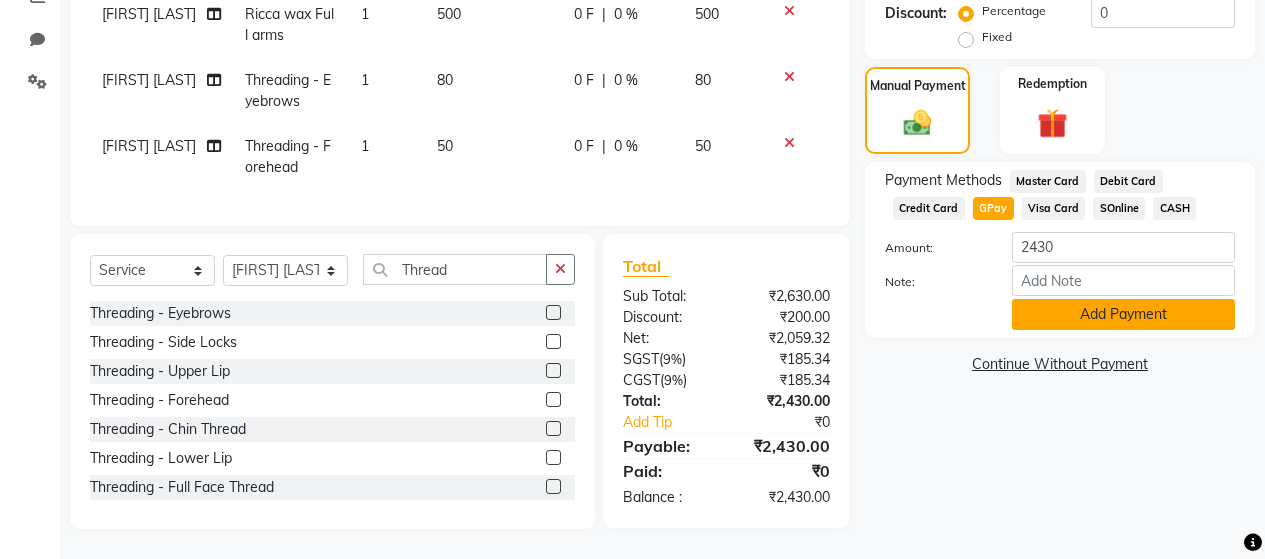scroll, scrollTop: 461, scrollLeft: 0, axis: vertical 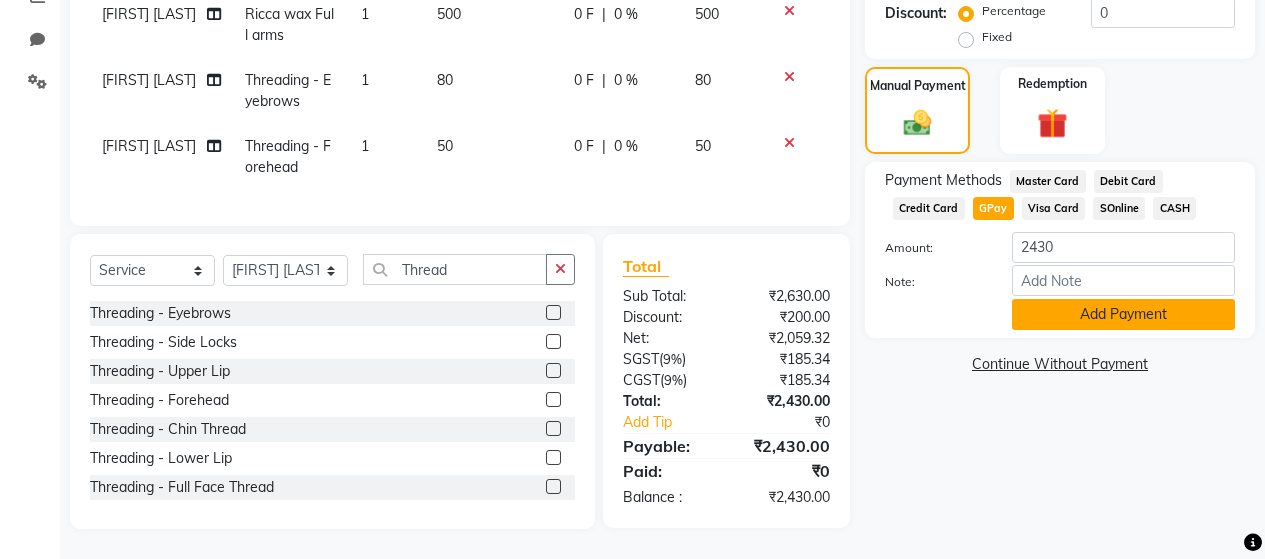 click on "Add Payment" 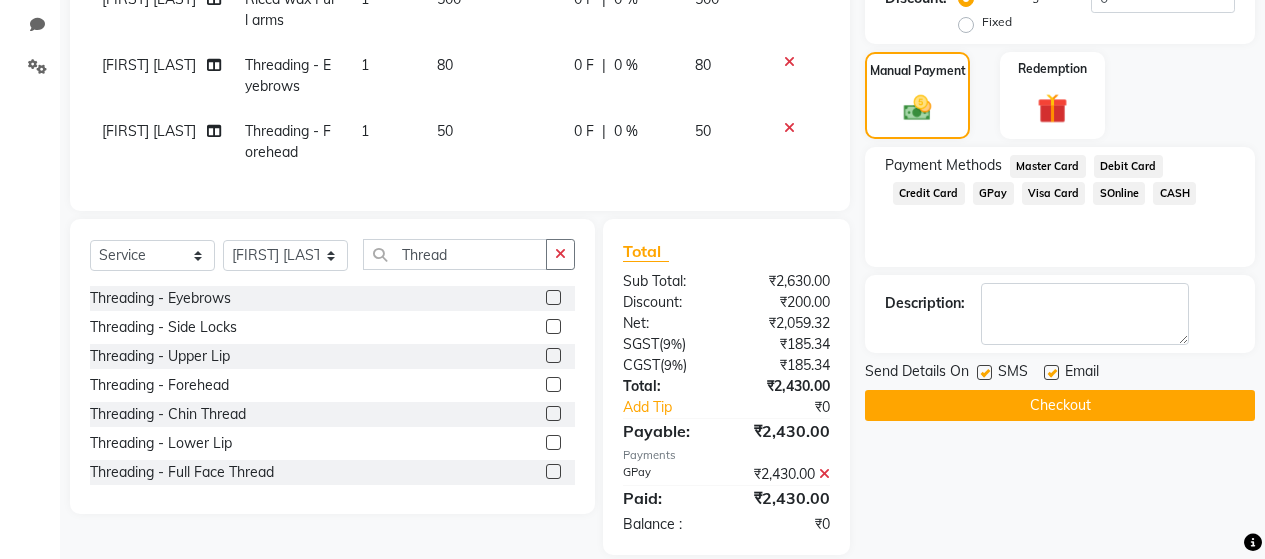 click 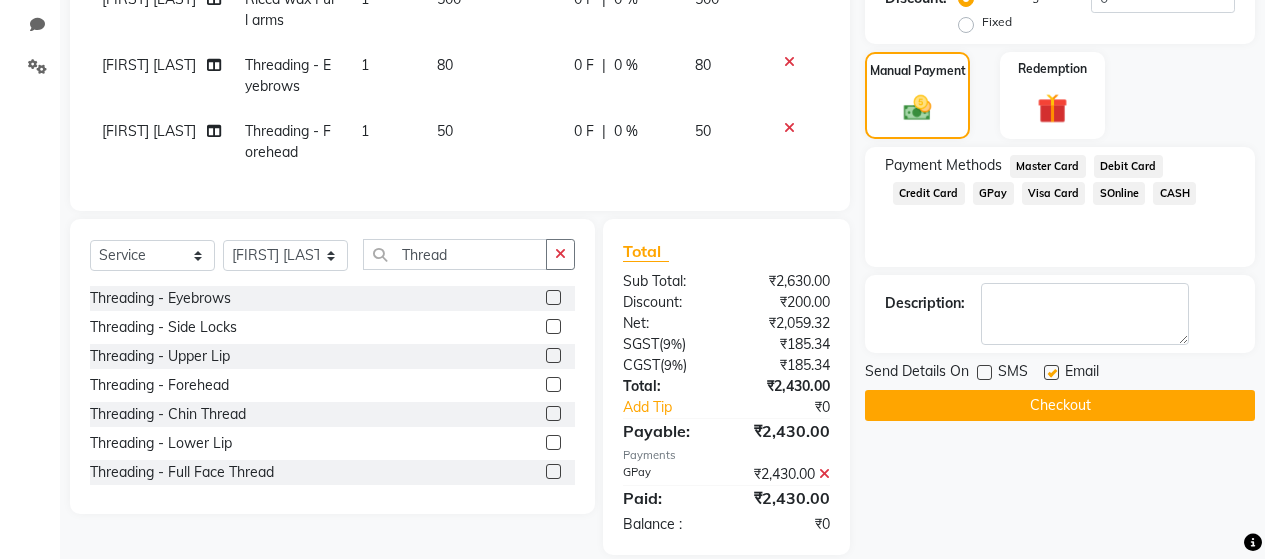 click 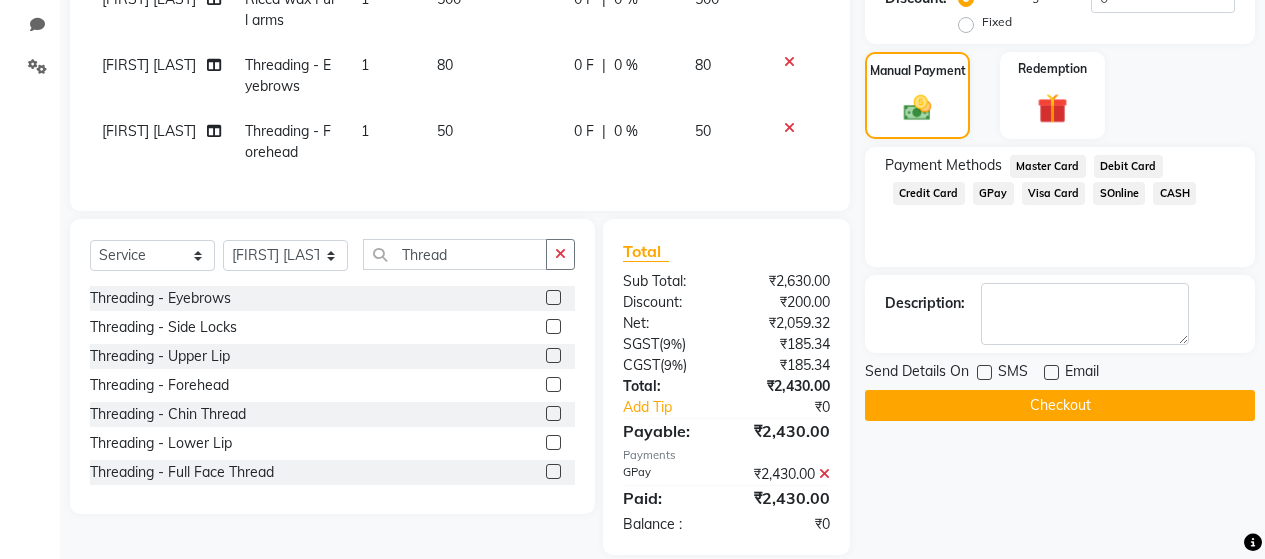 click on "Checkout" 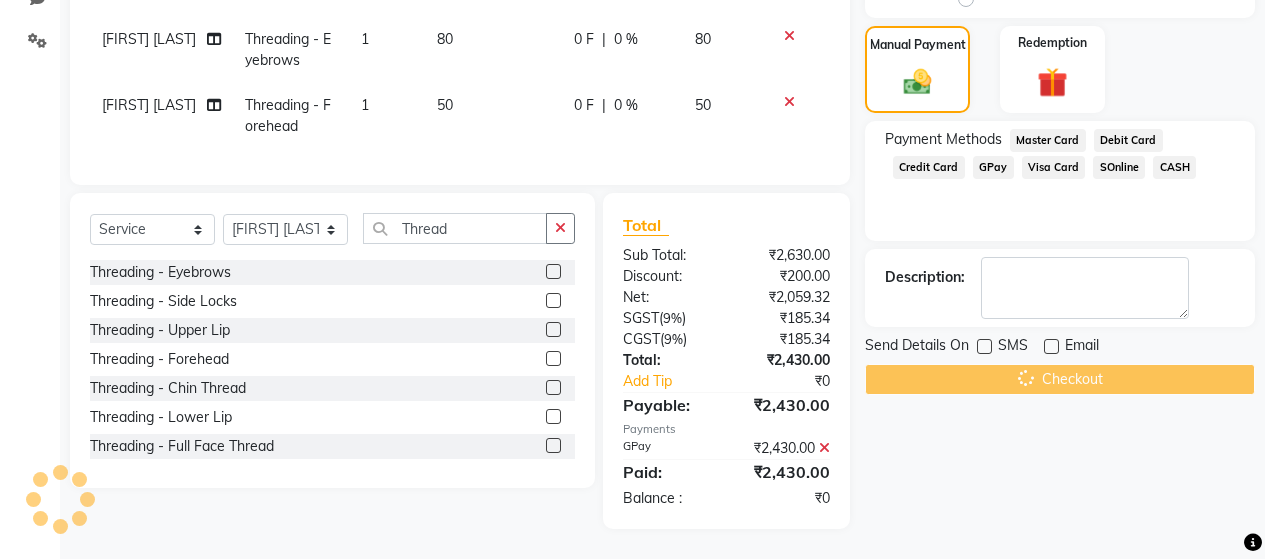 scroll, scrollTop: 502, scrollLeft: 0, axis: vertical 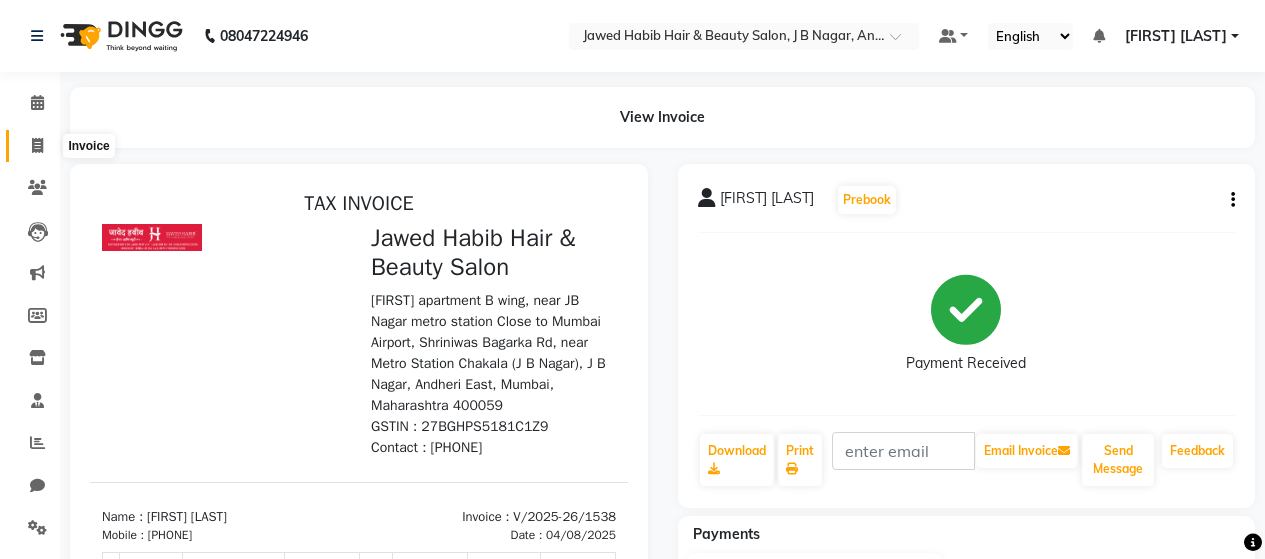 click 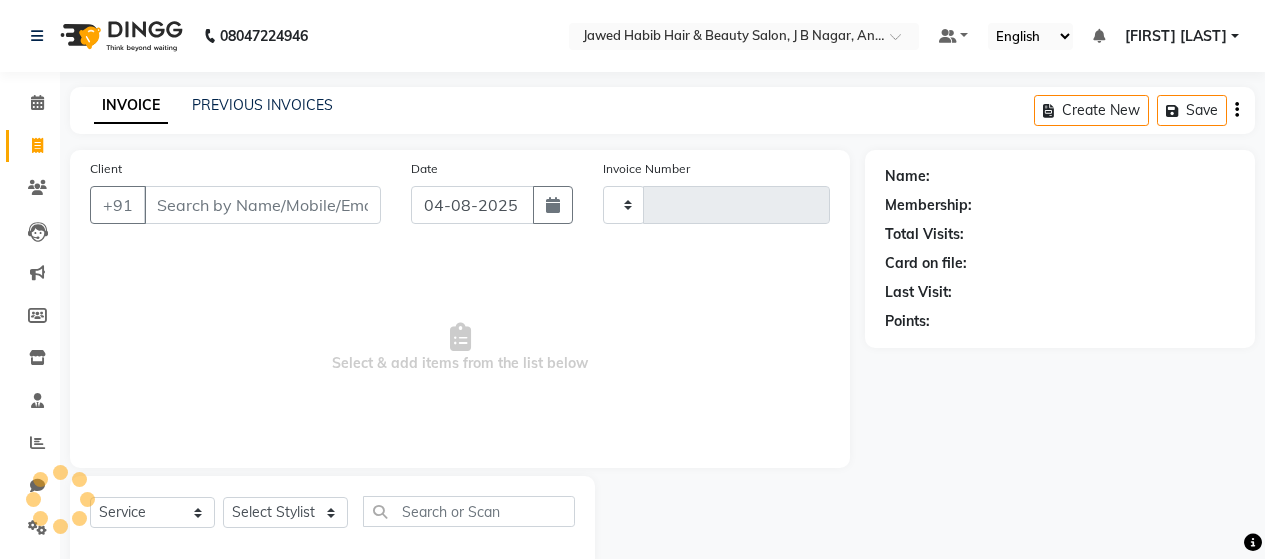 scroll, scrollTop: 42, scrollLeft: 0, axis: vertical 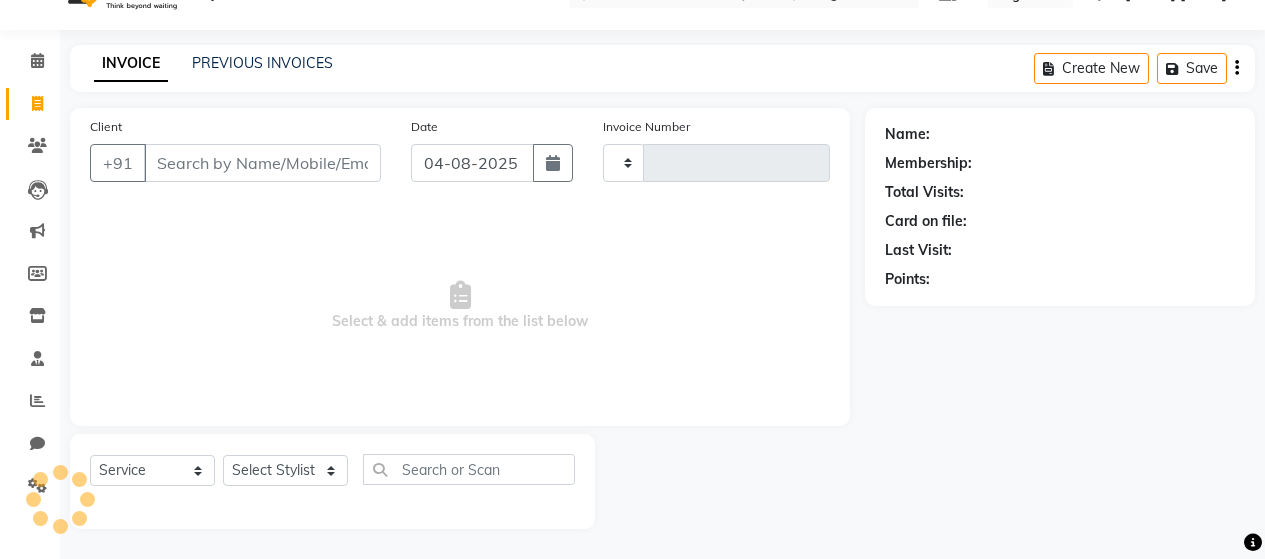 click on "Client" at bounding box center (262, 163) 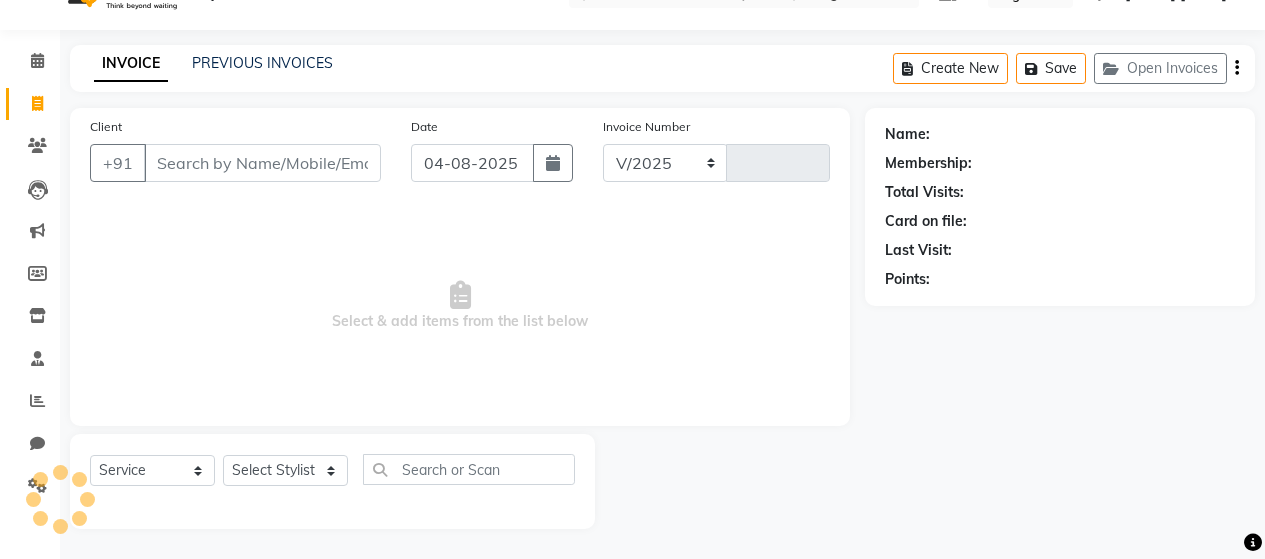 select on "7927" 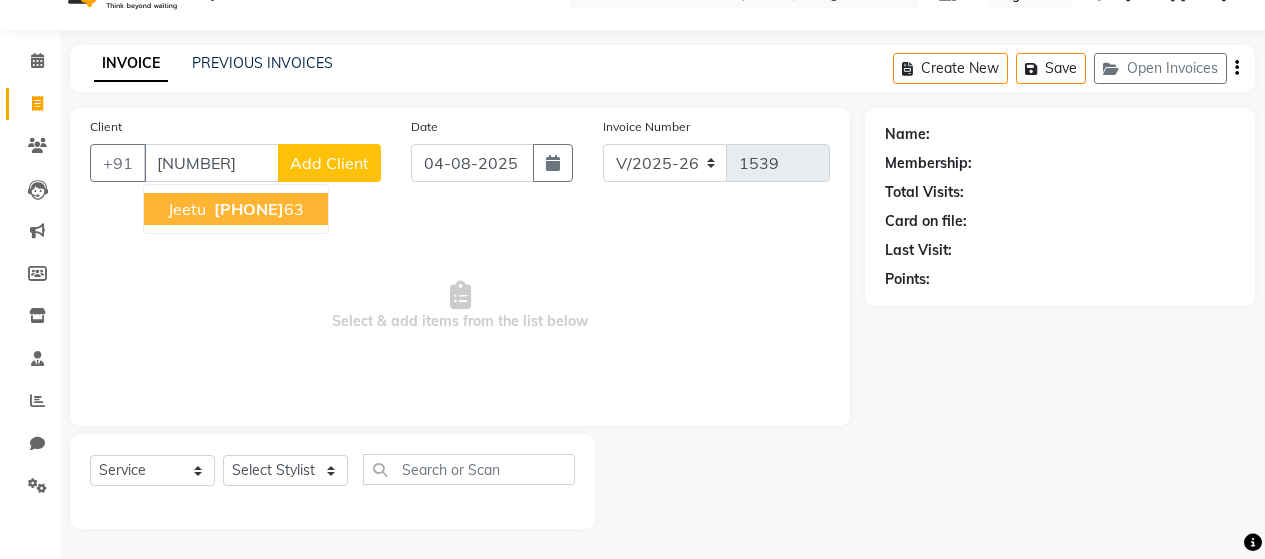type on "[NUMBER]" 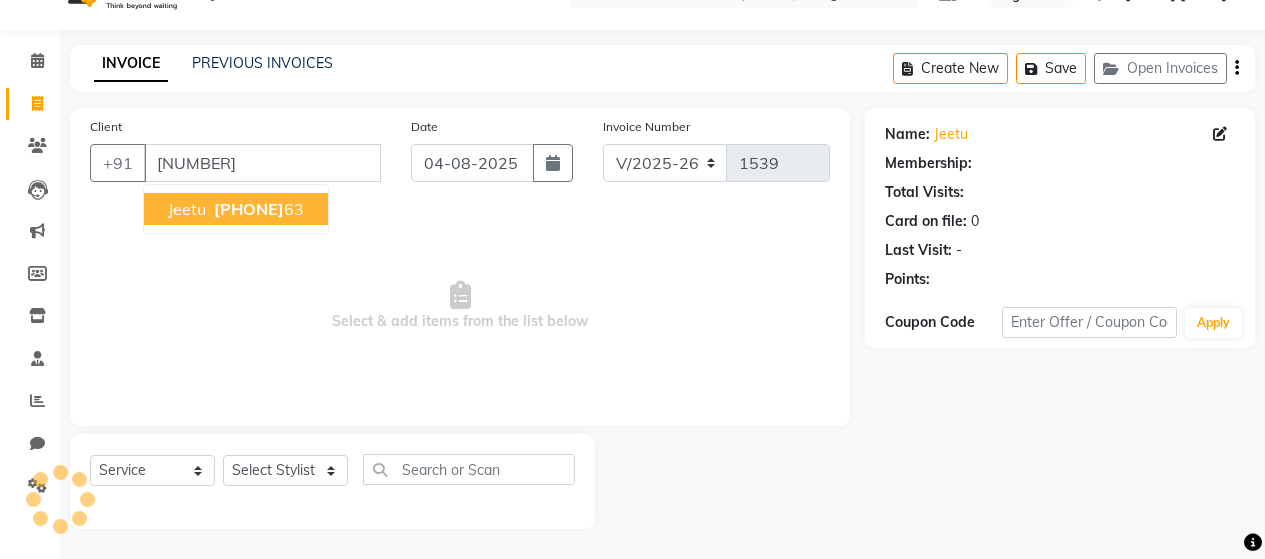 select on "1: Object" 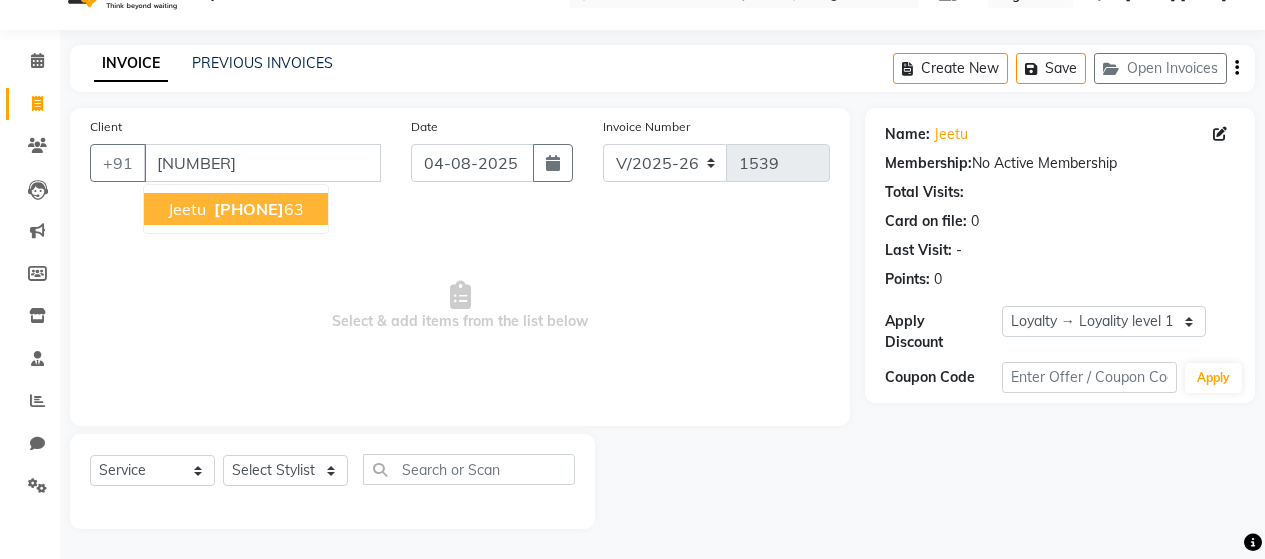 click on "[PHONE]" at bounding box center (249, 209) 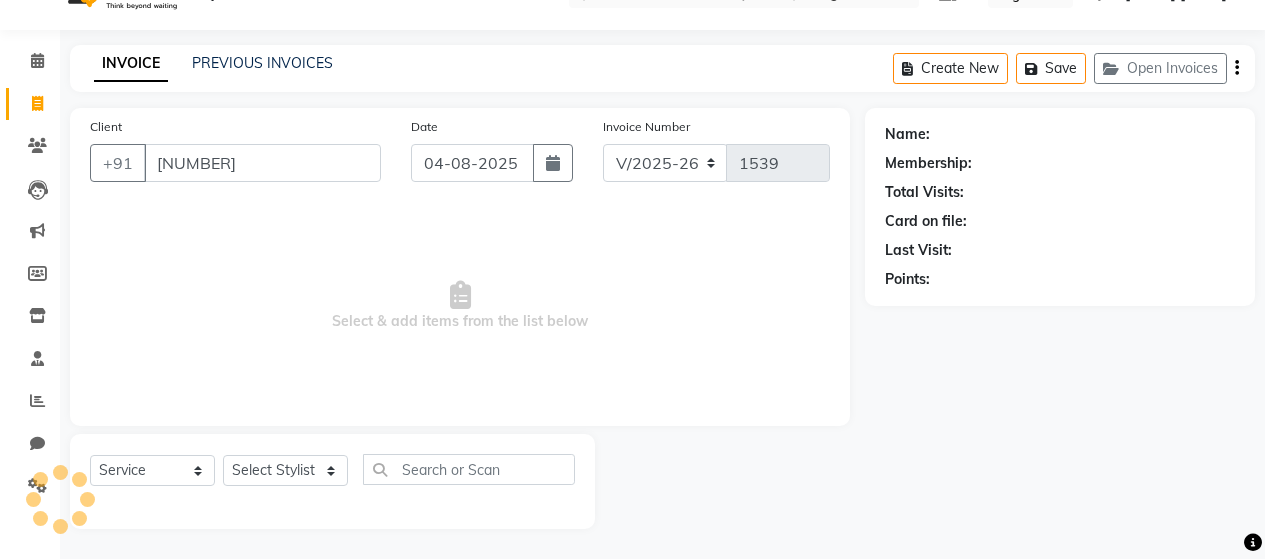 select on "1: Object" 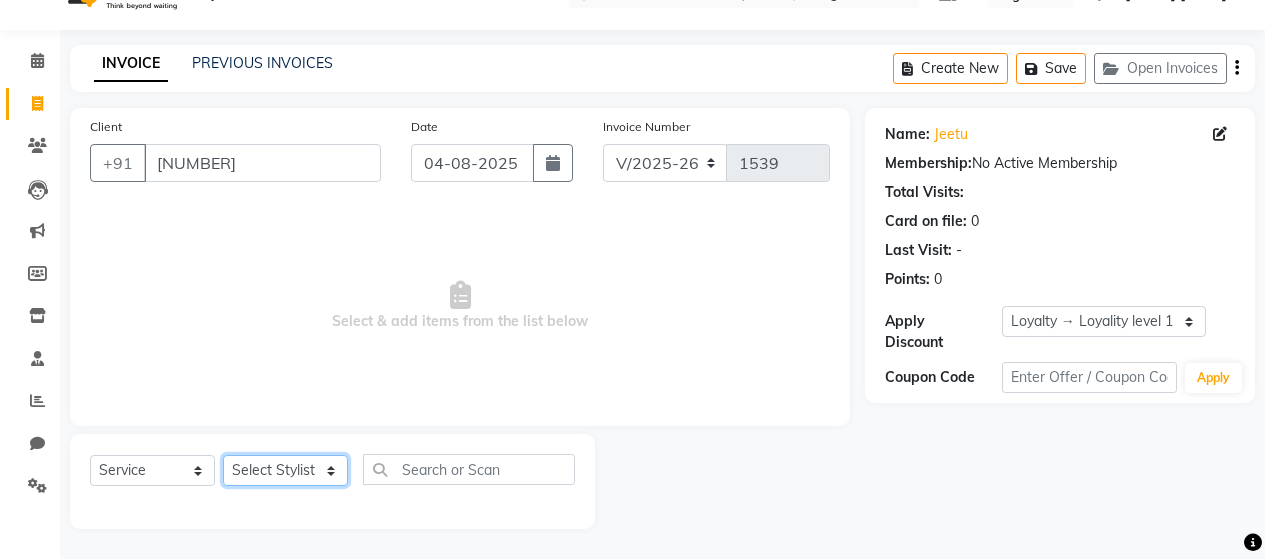 drag, startPoint x: 326, startPoint y: 469, endPoint x: 375, endPoint y: 469, distance: 49 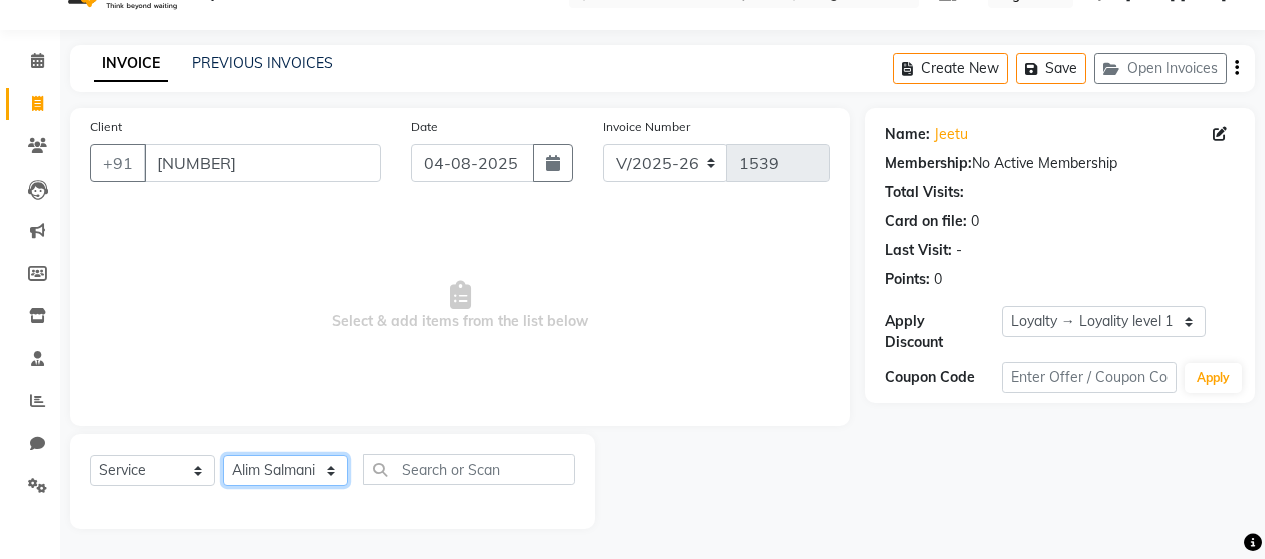 click on "Select Stylist Alim Salmani Altaf Zibral Ankush Thakur Arti Jaiswar Ashfak Ganesh Shetty Jayshri Shane Kanika Burman Kavitha Shetty Kiran Tak Komal Saga rSanap Krupali A Kore Simon Monteiro Sunil Thakur sunita chaudhary Tulsi Nirmal" 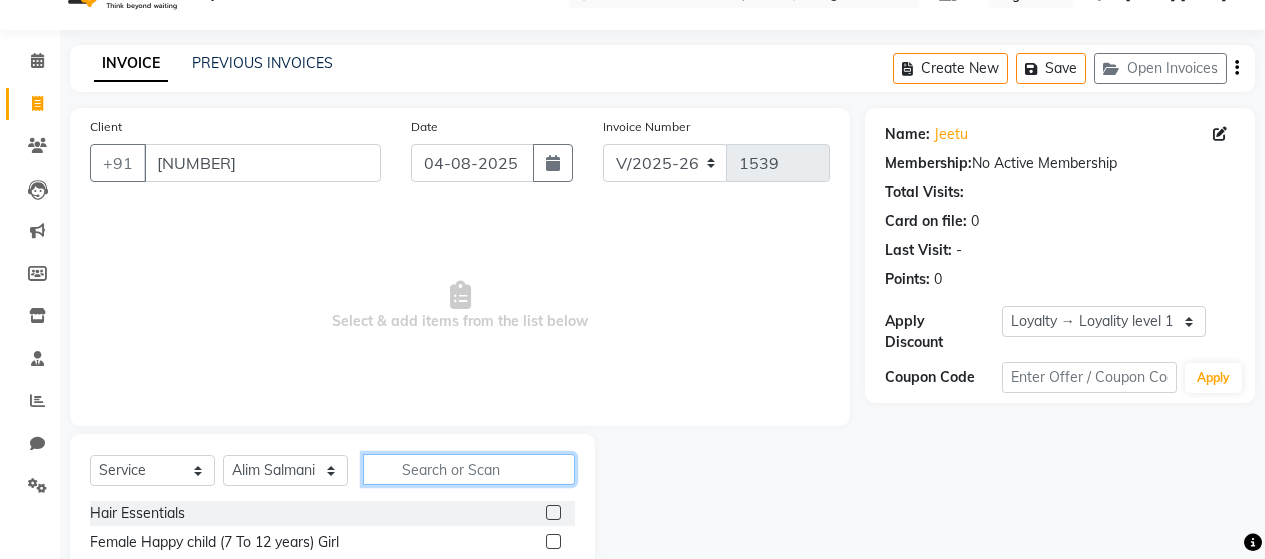 click 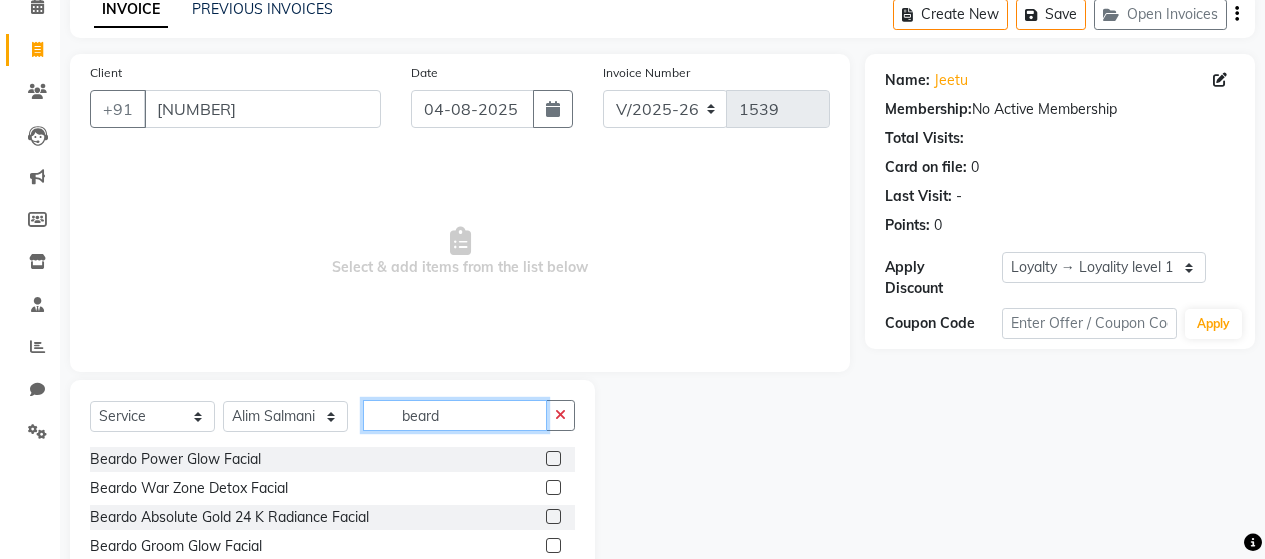 scroll, scrollTop: 142, scrollLeft: 0, axis: vertical 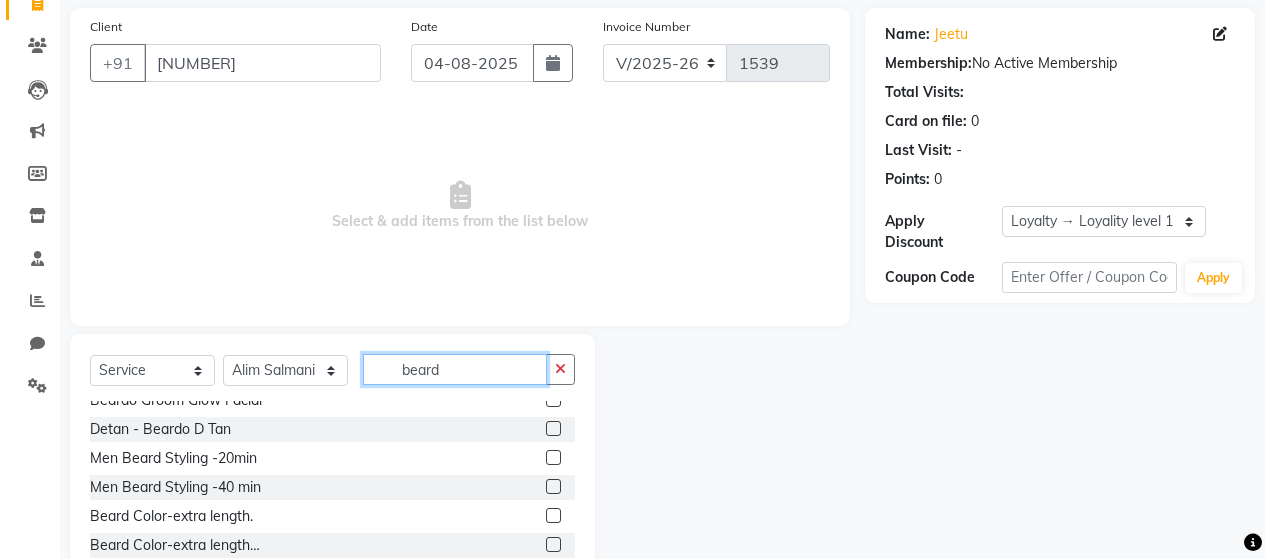 type on "beard" 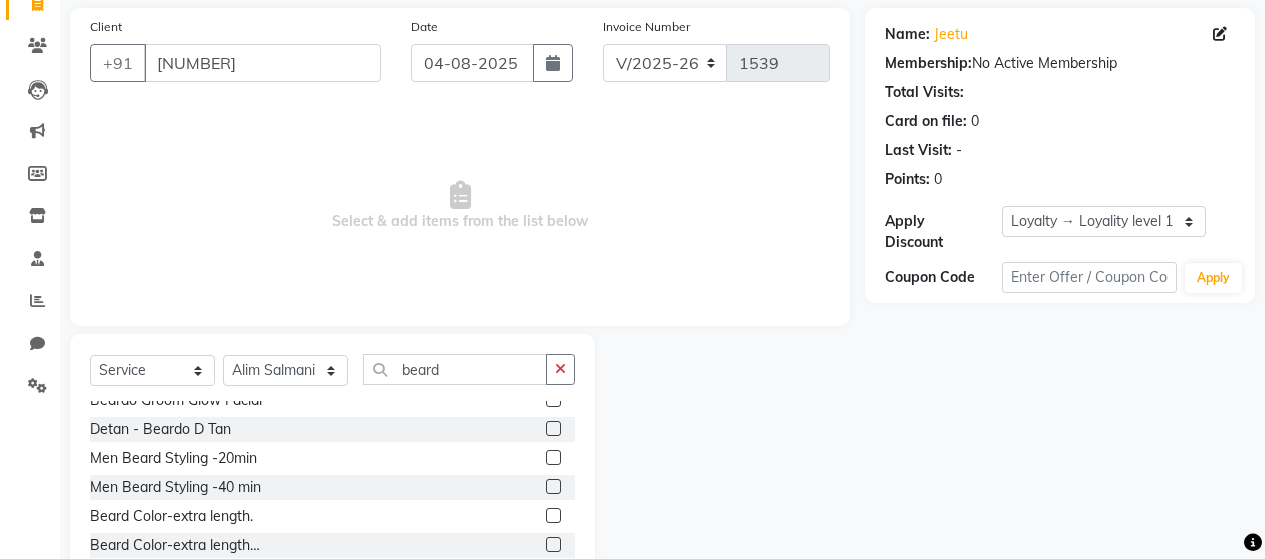 click 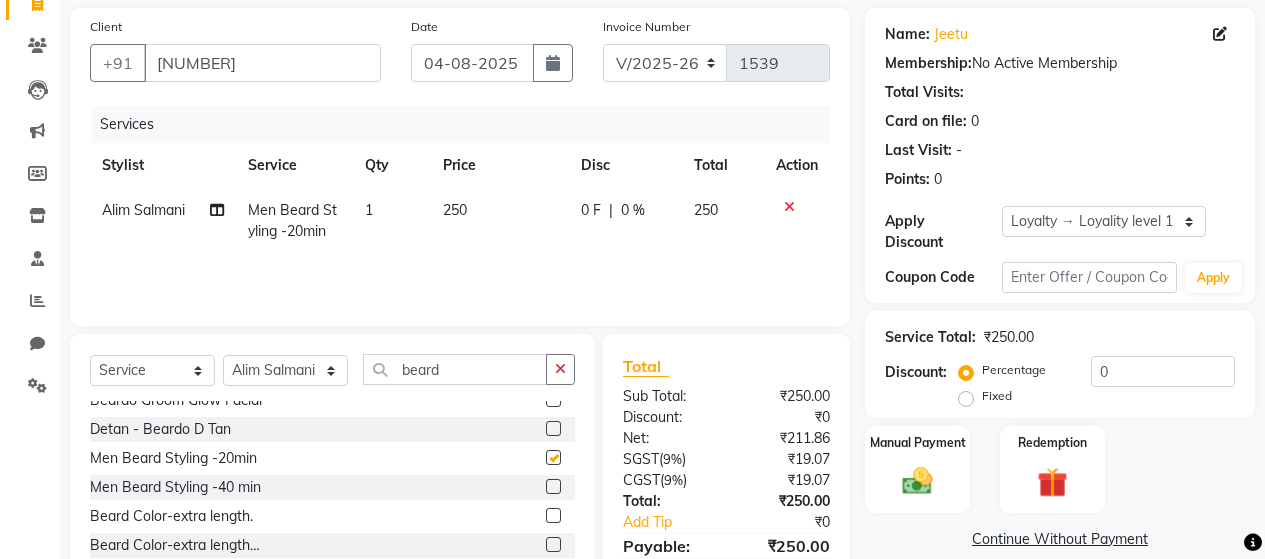 checkbox on "false" 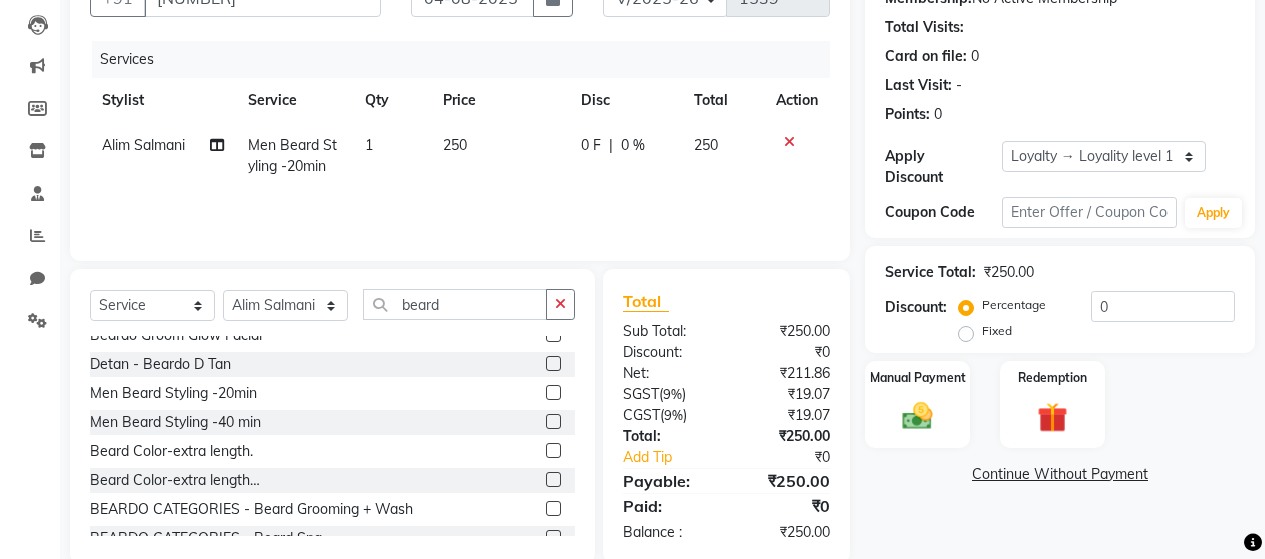 scroll, scrollTop: 242, scrollLeft: 0, axis: vertical 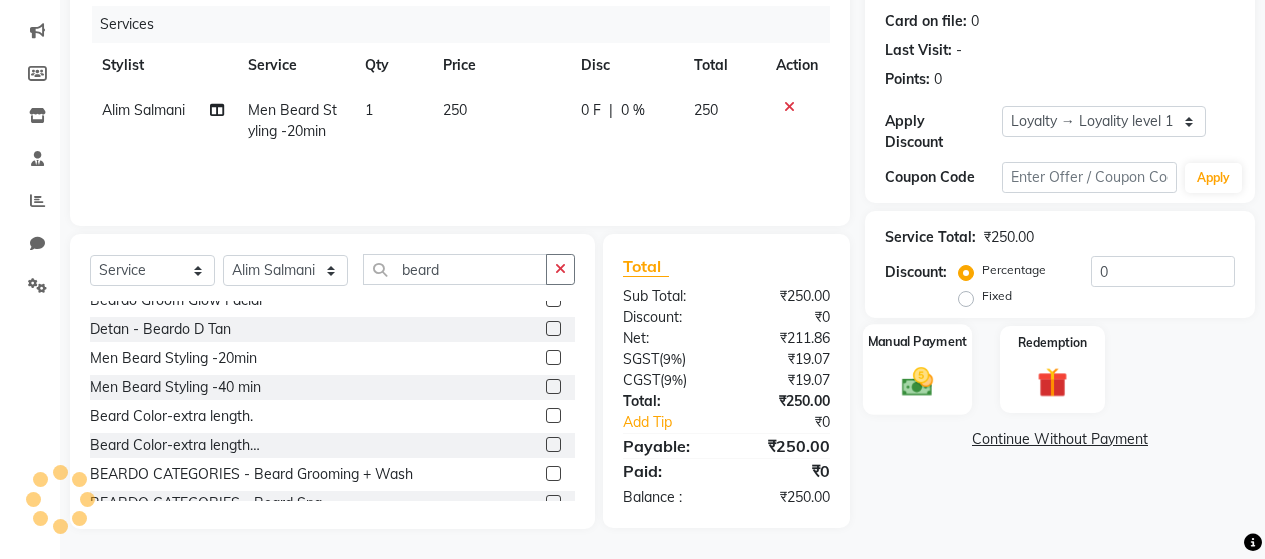 click 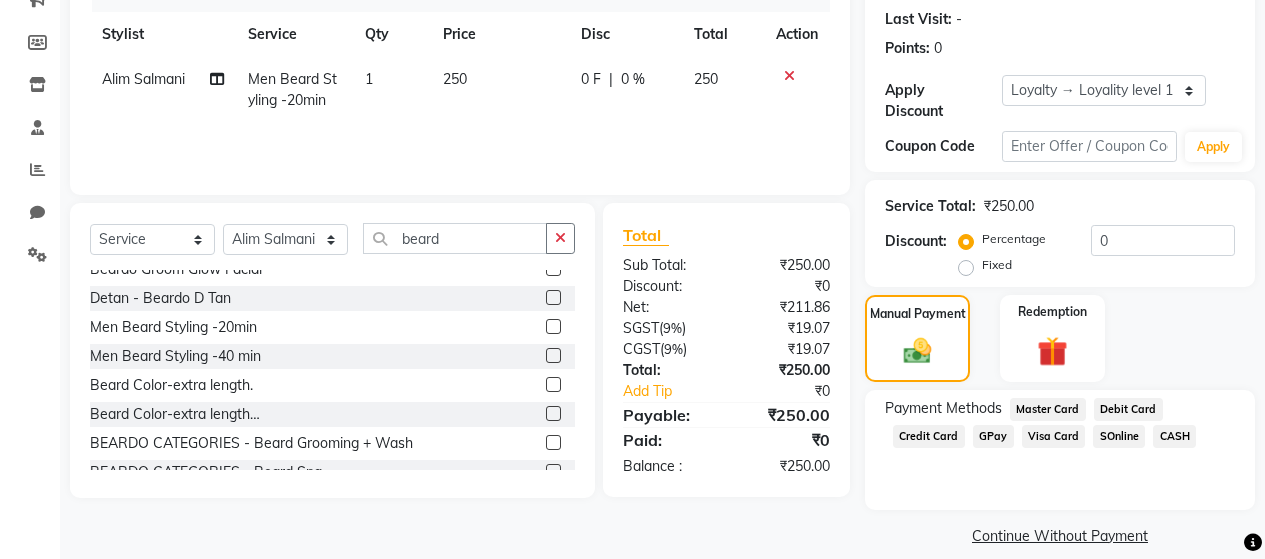 scroll, scrollTop: 279, scrollLeft: 0, axis: vertical 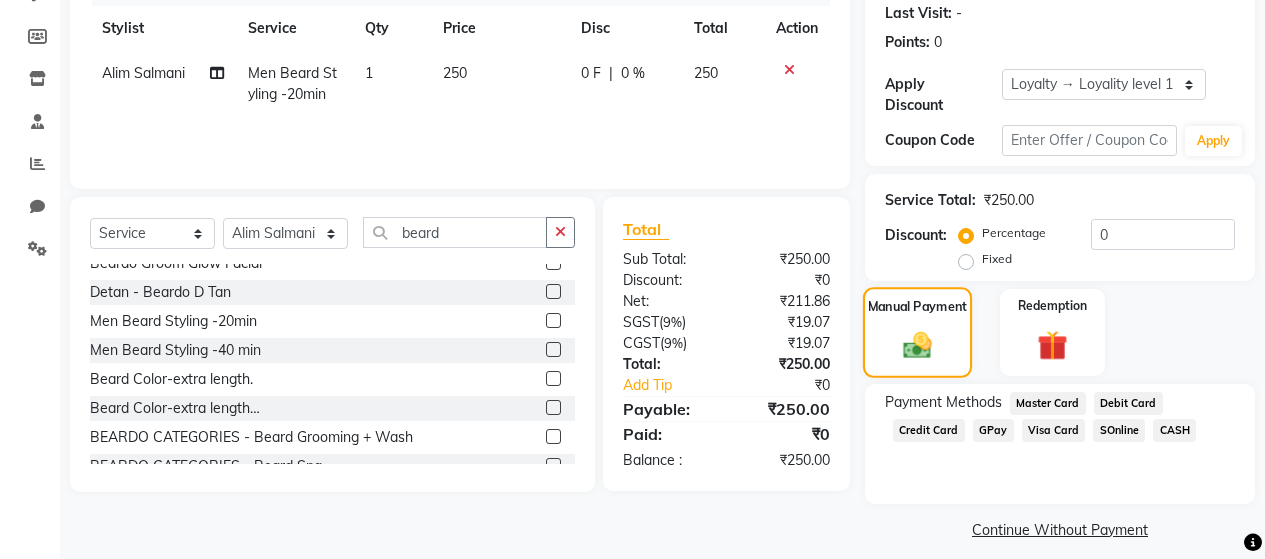 click 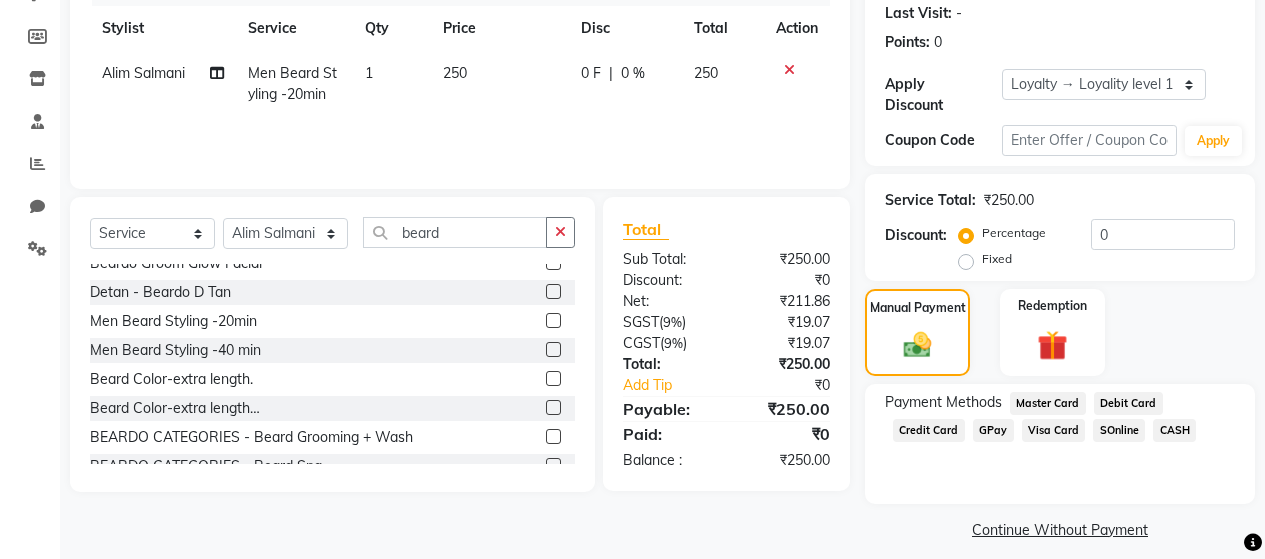 click on "GPay" 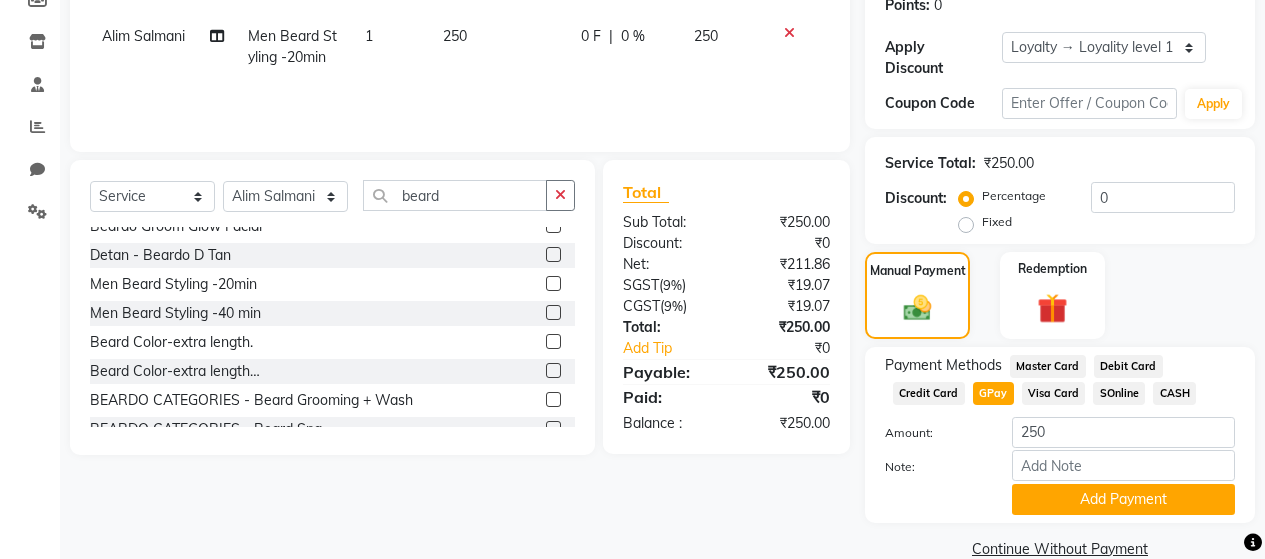 scroll, scrollTop: 335, scrollLeft: 0, axis: vertical 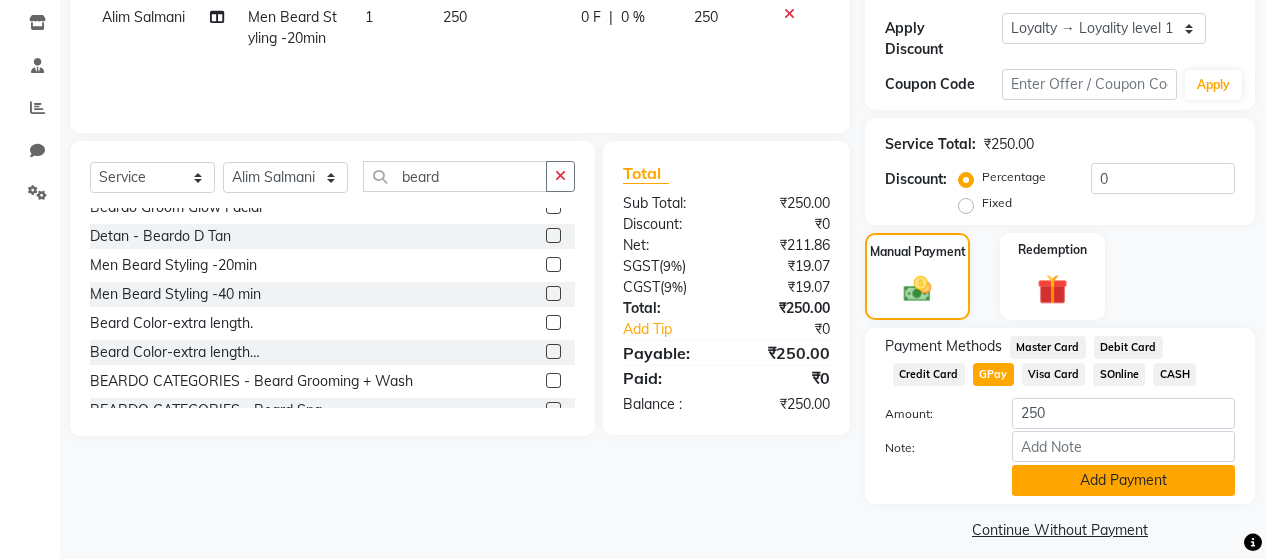 click on "Add Payment" 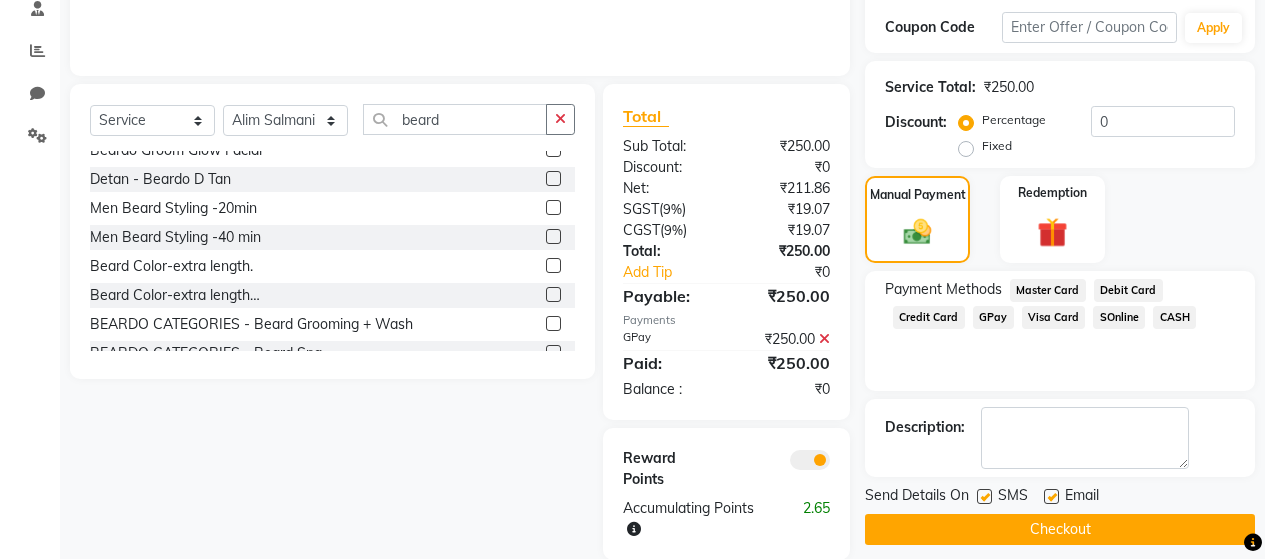scroll, scrollTop: 423, scrollLeft: 0, axis: vertical 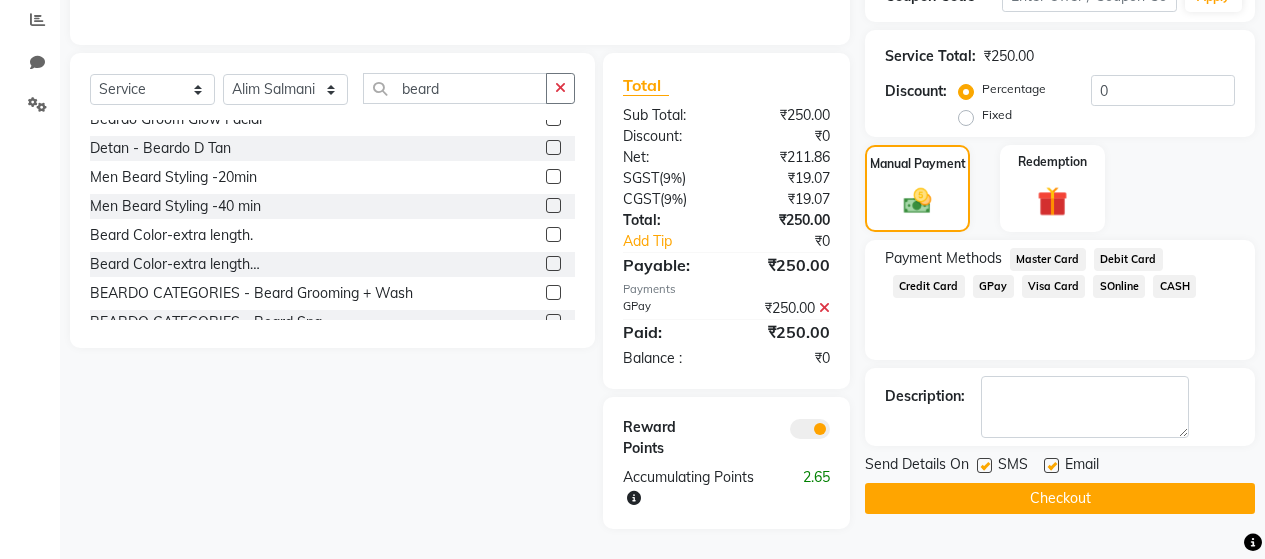 click 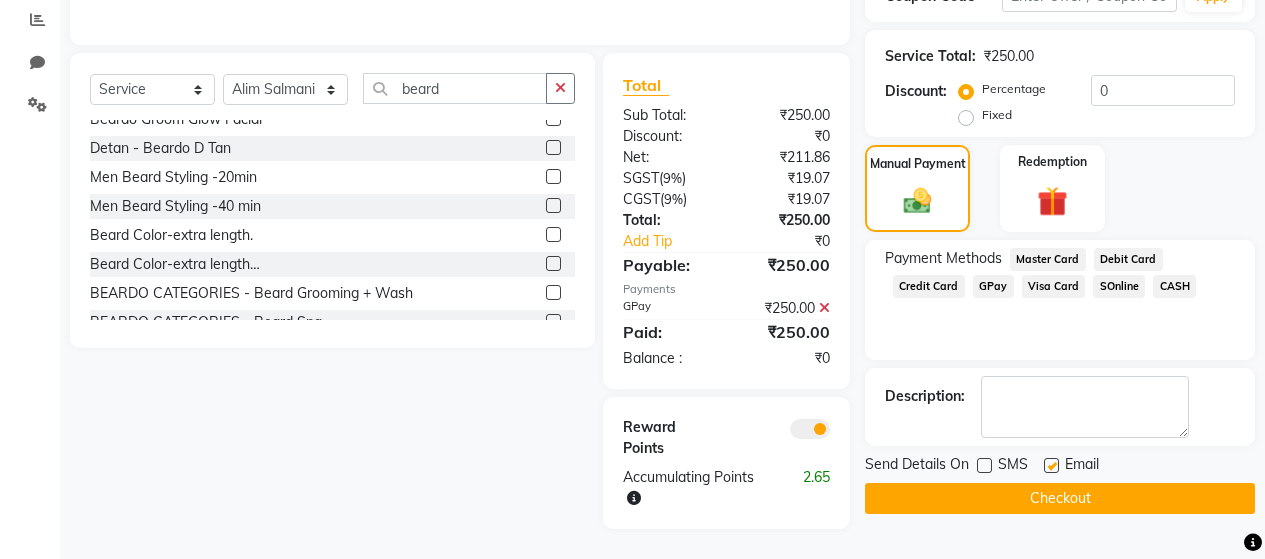 click 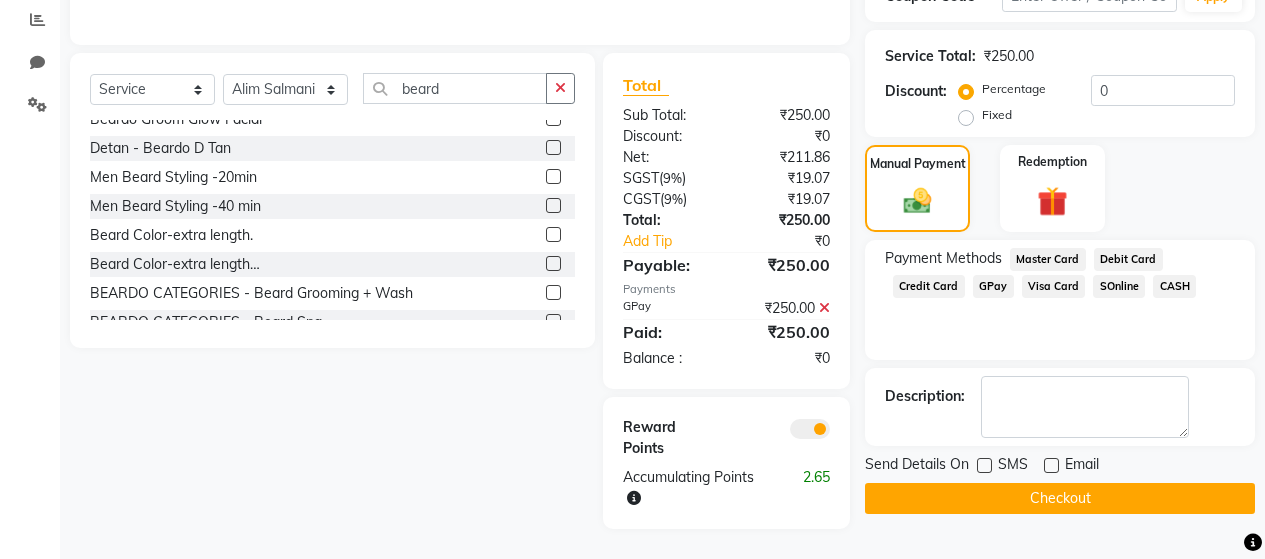 click on "Checkout" 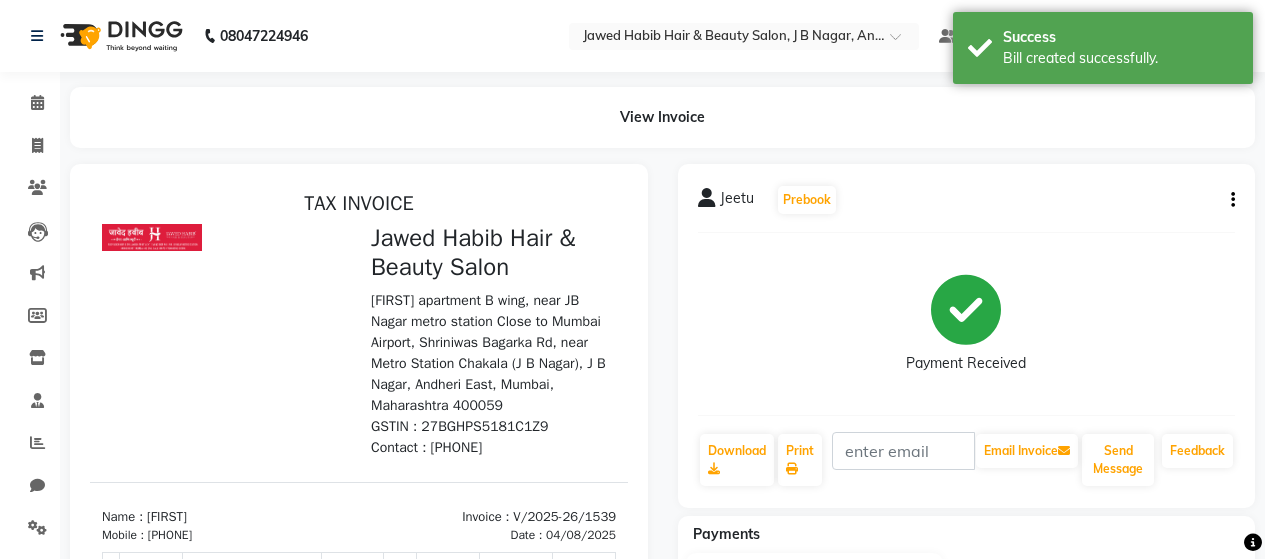 scroll, scrollTop: 0, scrollLeft: 0, axis: both 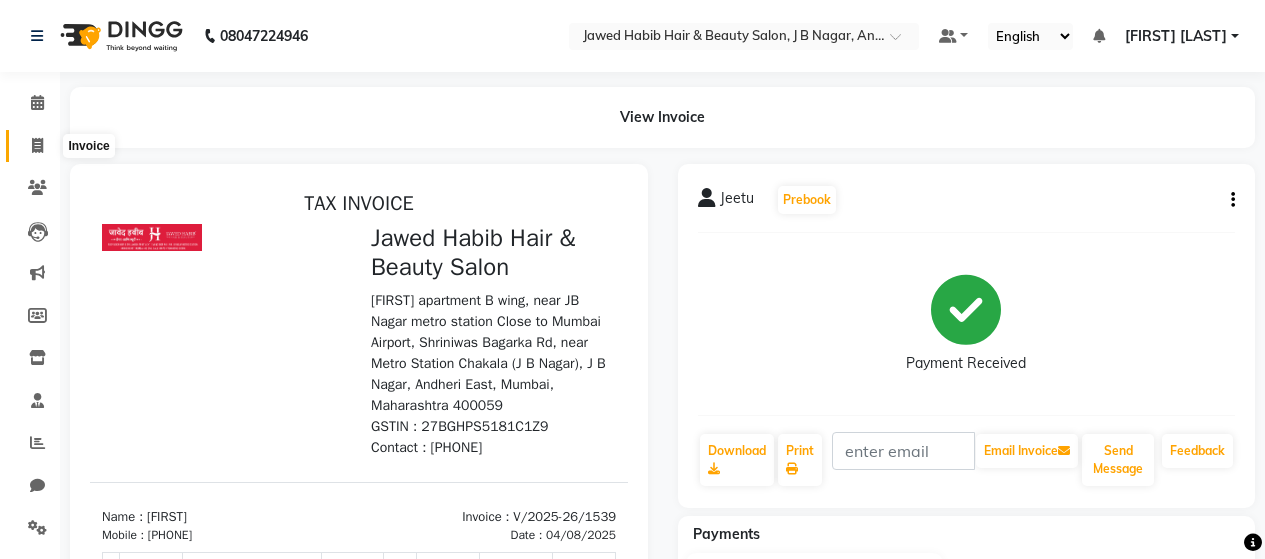 click 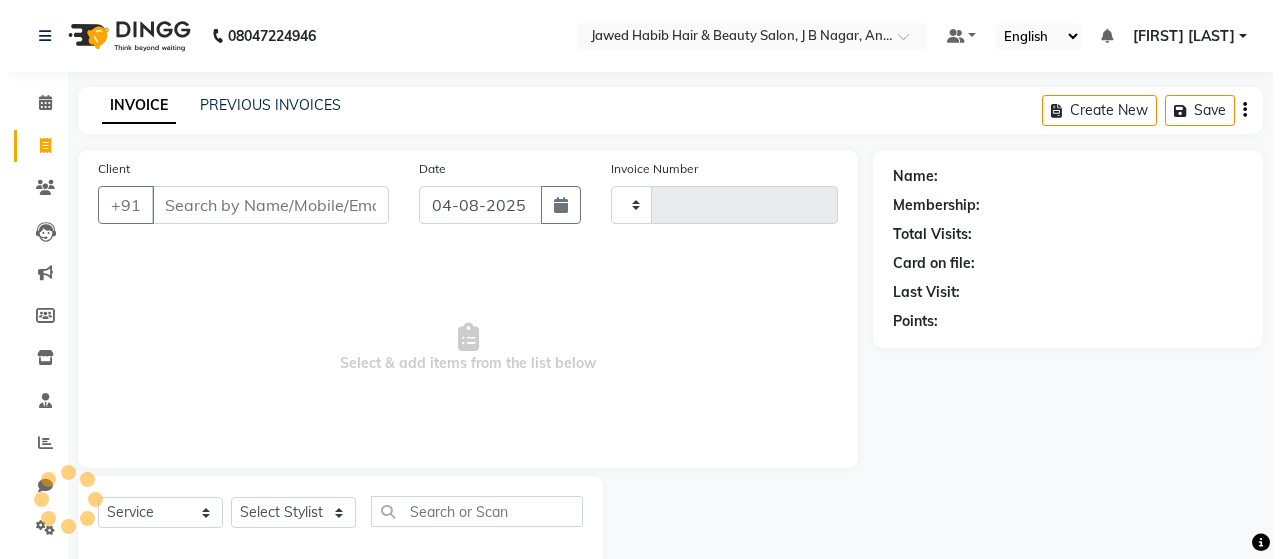 scroll, scrollTop: 42, scrollLeft: 0, axis: vertical 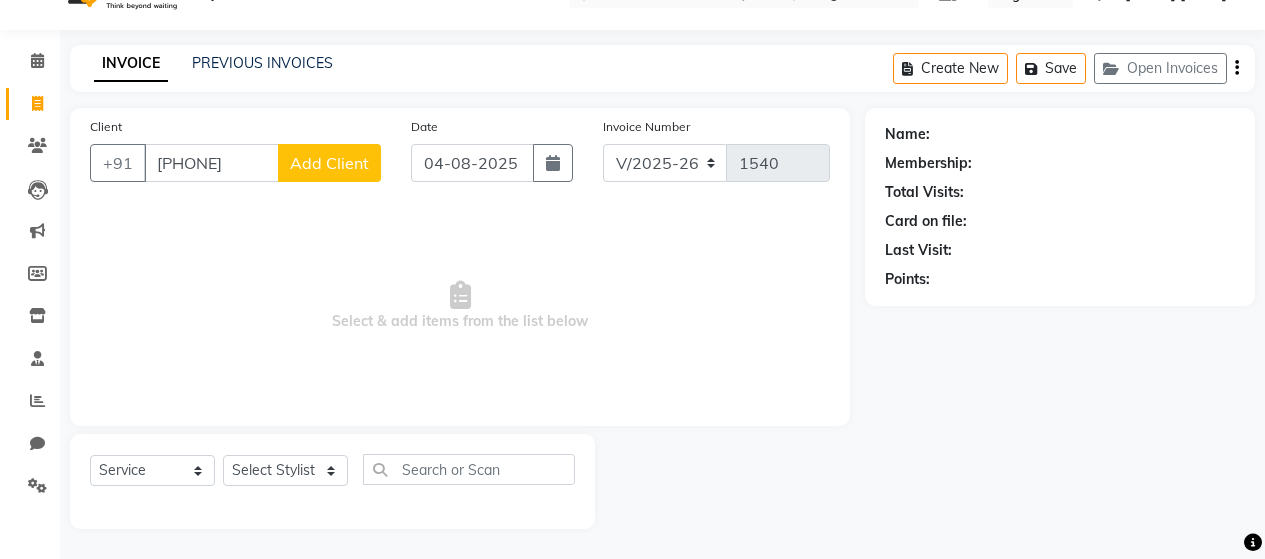 click on "Add Client" 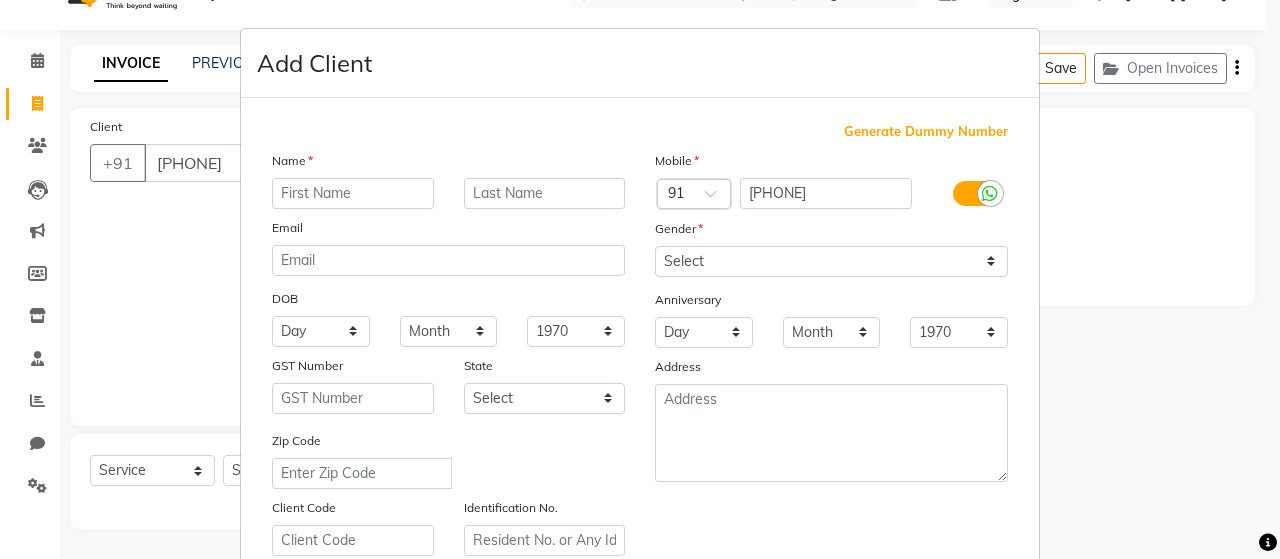 click at bounding box center [353, 193] 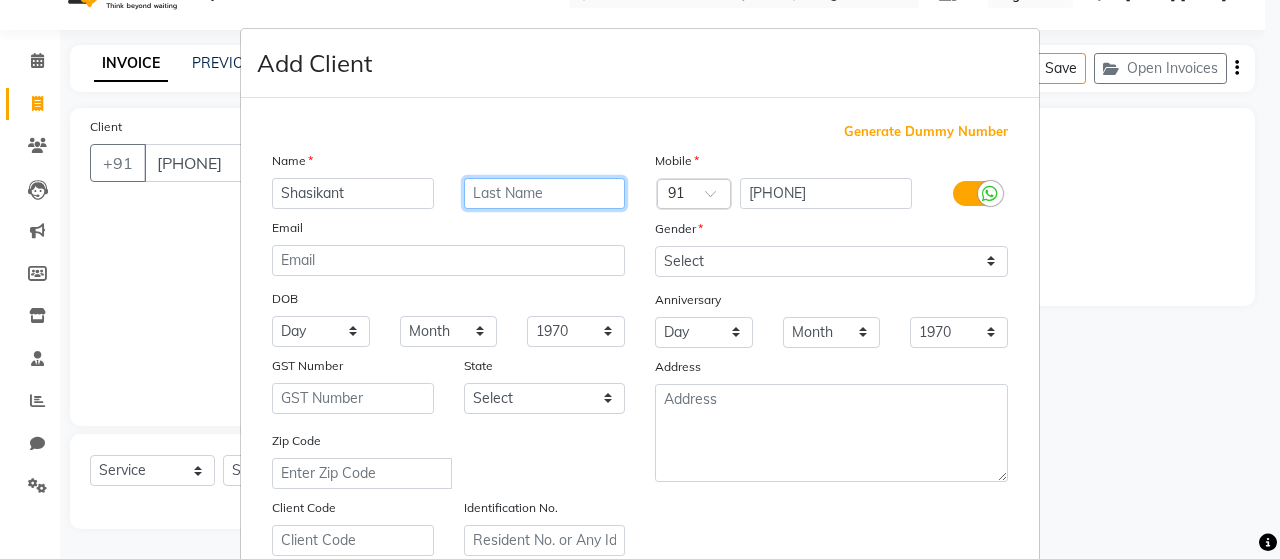 click at bounding box center [545, 193] 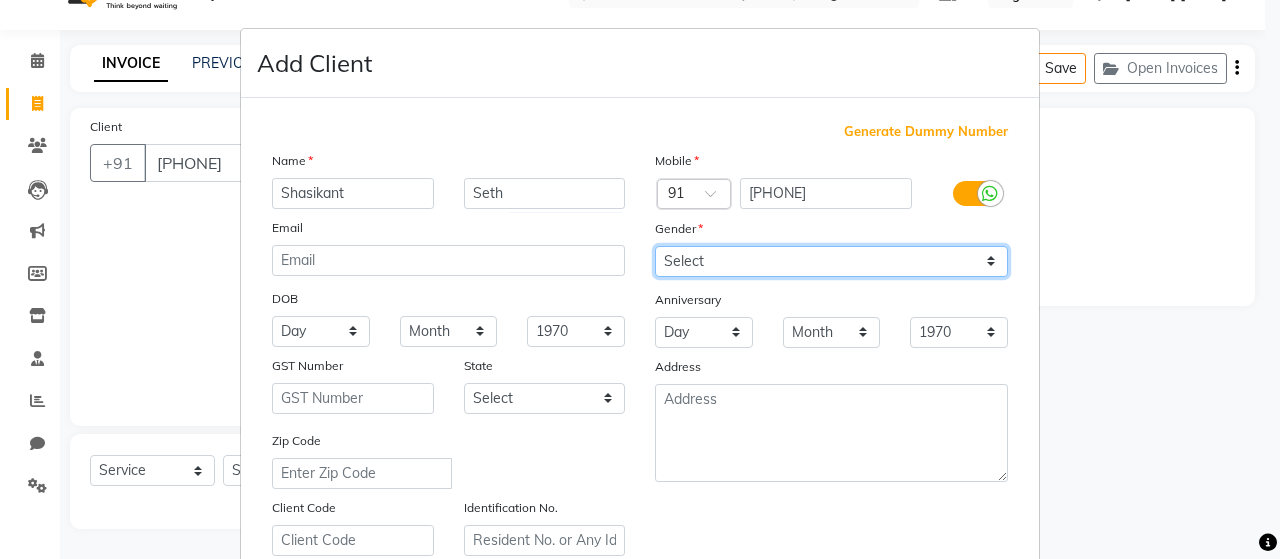 click on "Select Male Female Other Prefer Not To Say" at bounding box center [831, 261] 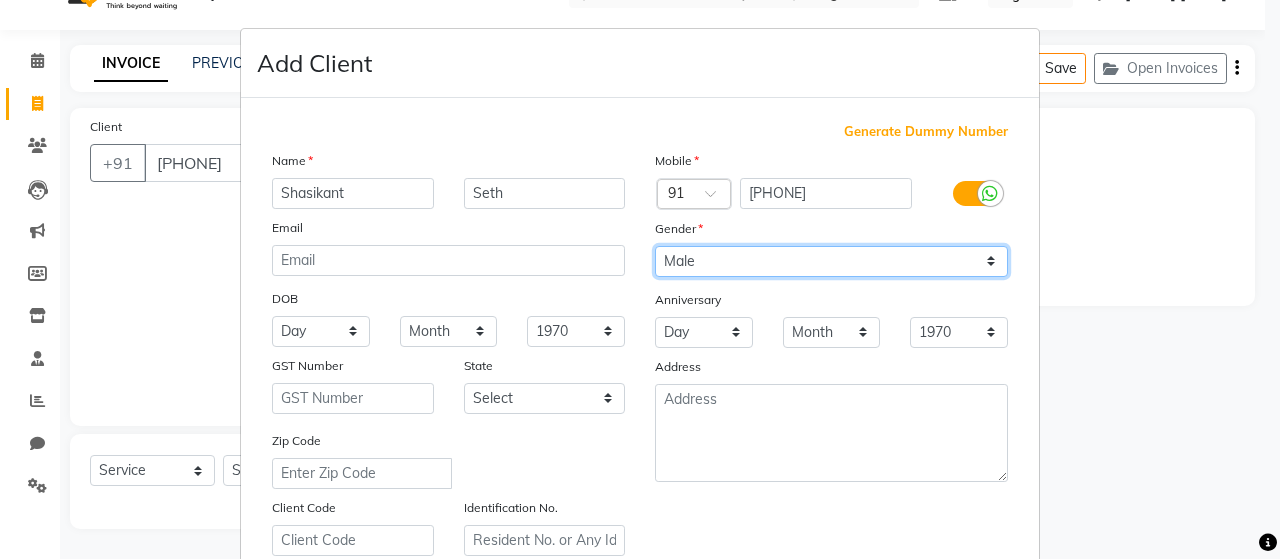 click on "Select Male Female Other Prefer Not To Say" at bounding box center [831, 261] 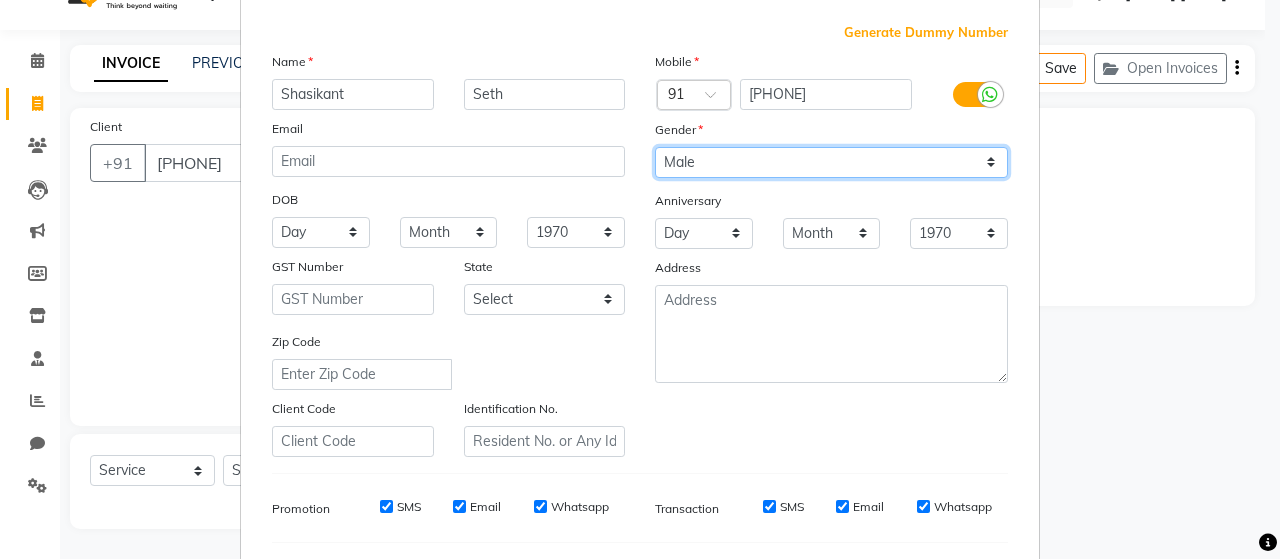 scroll, scrollTop: 300, scrollLeft: 0, axis: vertical 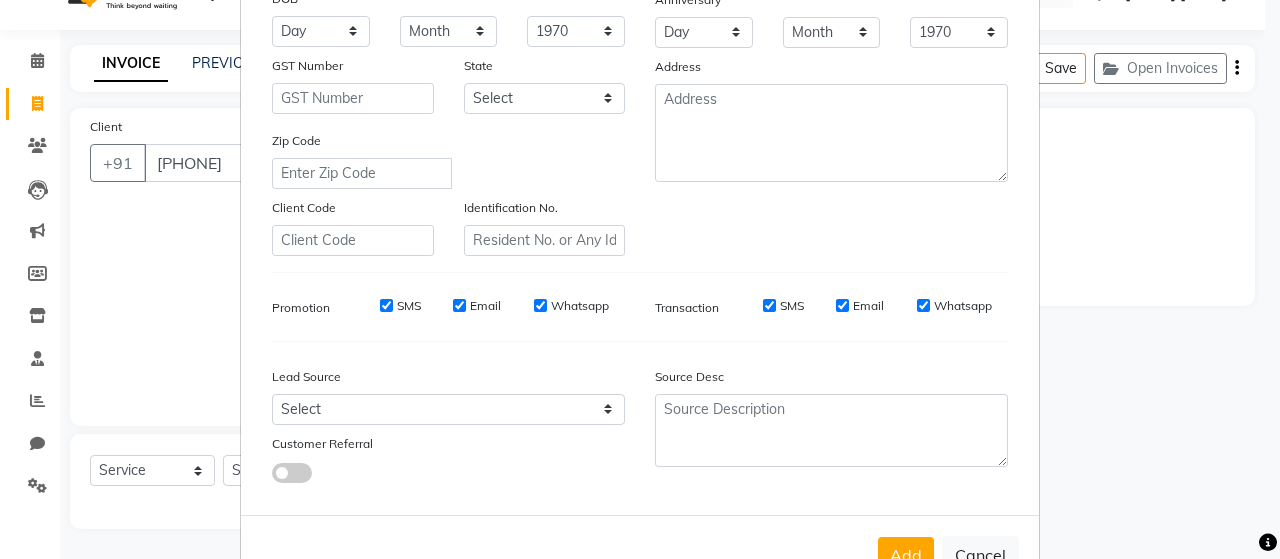 click on "SMS" at bounding box center (386, 305) 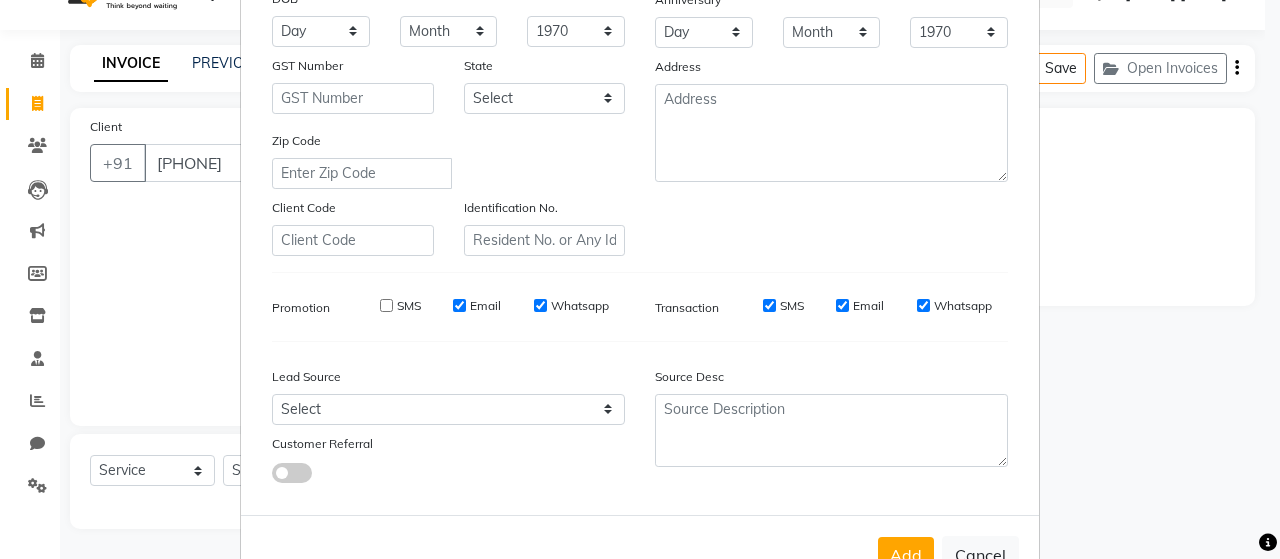 click on "Email" at bounding box center (459, 305) 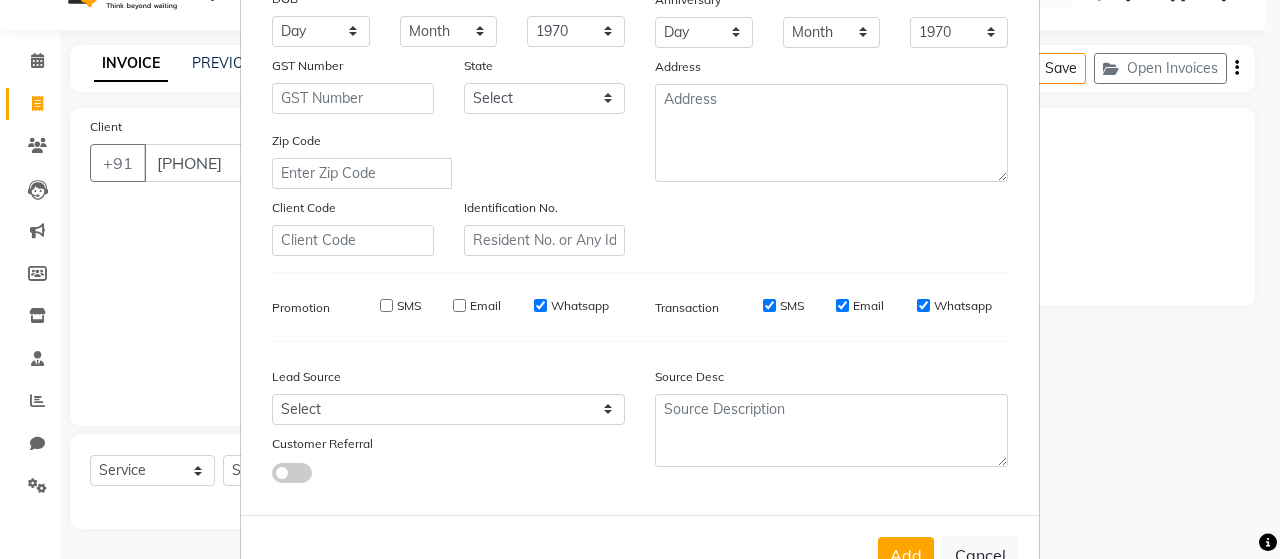 click on "Whatsapp" at bounding box center (540, 305) 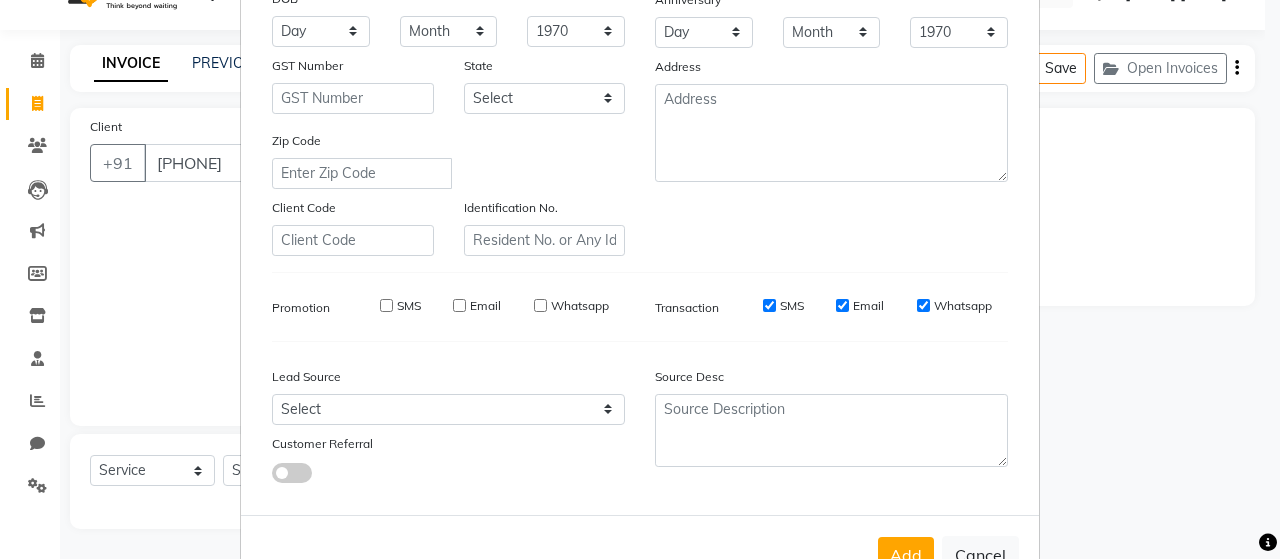 click on "SMS" at bounding box center (769, 305) 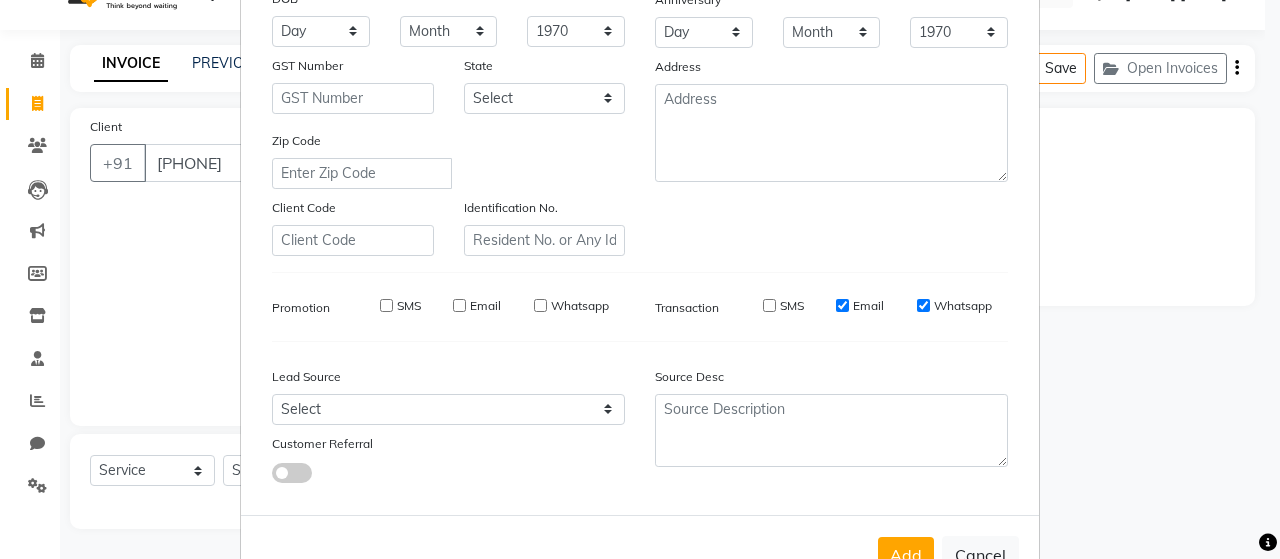 click on "Email" at bounding box center (842, 305) 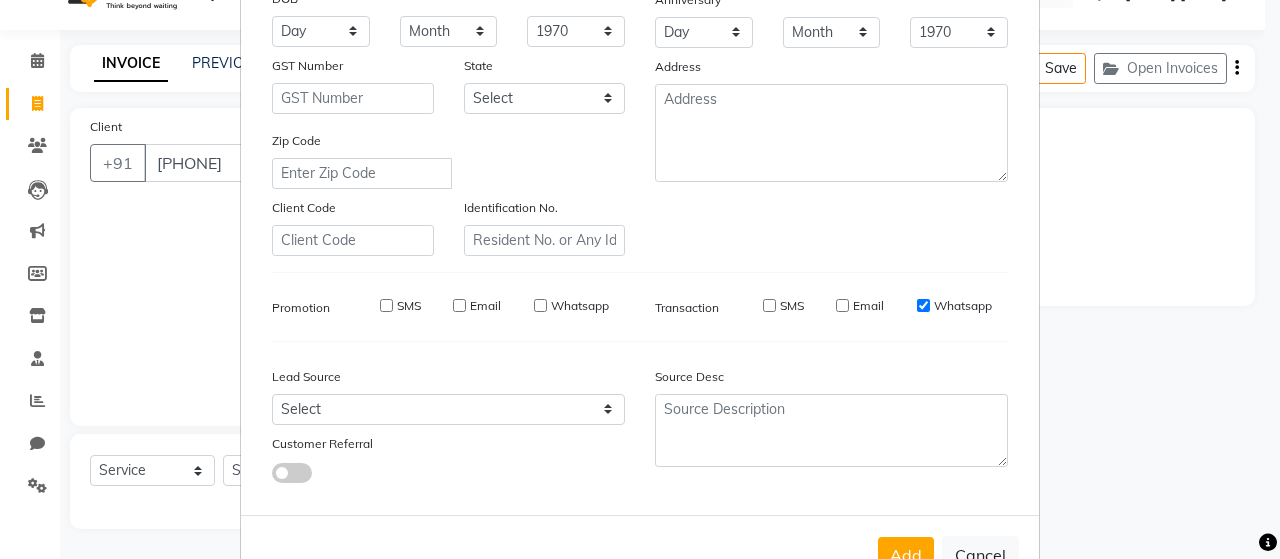 click on "Whatsapp" at bounding box center [923, 305] 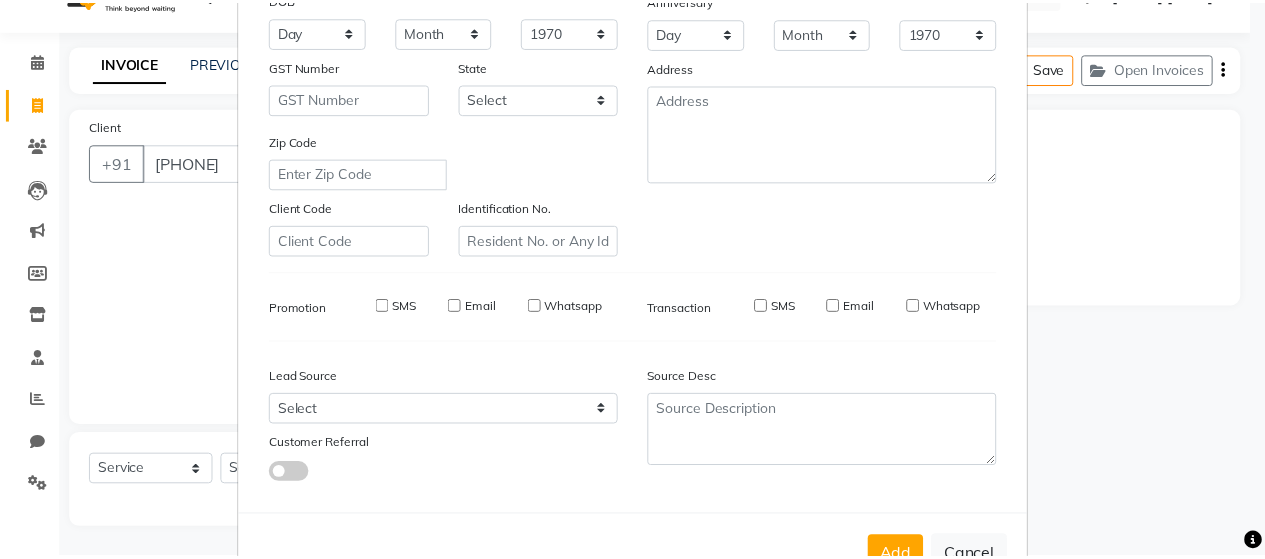 scroll, scrollTop: 364, scrollLeft: 0, axis: vertical 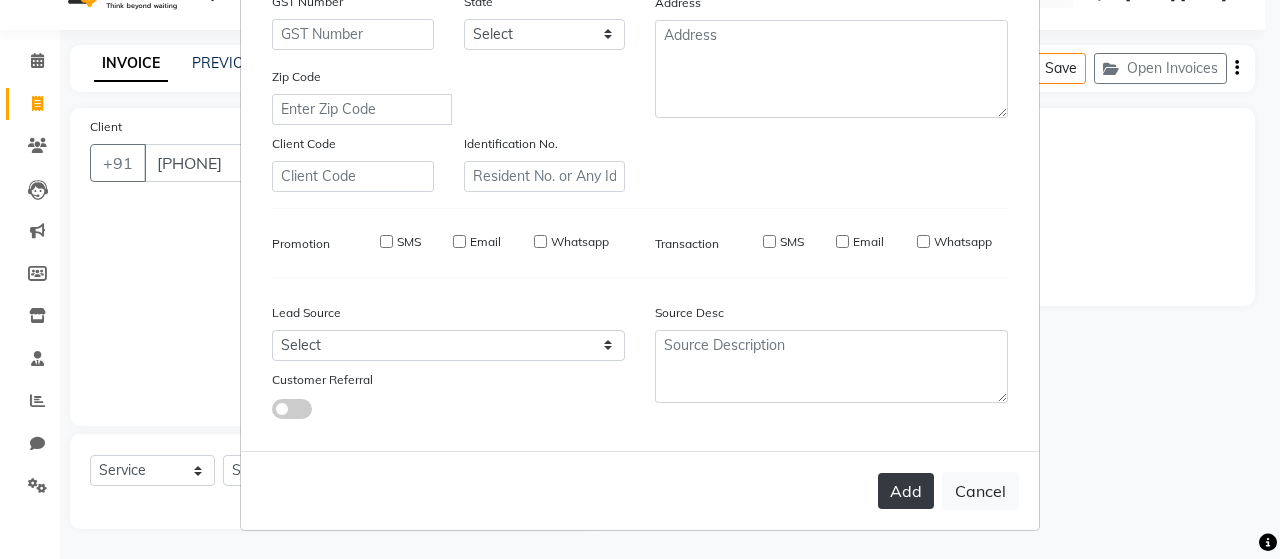 click on "Add" at bounding box center [906, 491] 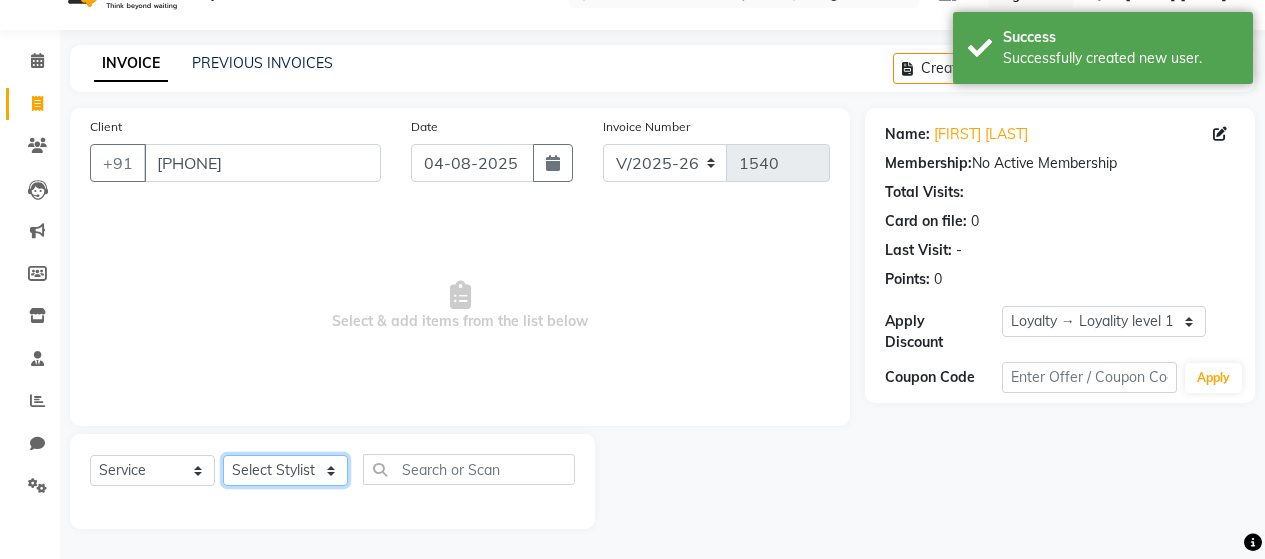 click on "Select Stylist Alim Salmani Altaf Zibral Ankush Thakur Arti Jaiswar Ashfak Ganesh Shetty Jayshri Shane Kanika Burman Kavitha Shetty Kiran Tak Komal Saga rSanap Krupali A Kore Simon Monteiro Sunil Thakur sunita chaudhary Tulsi Nirmal" 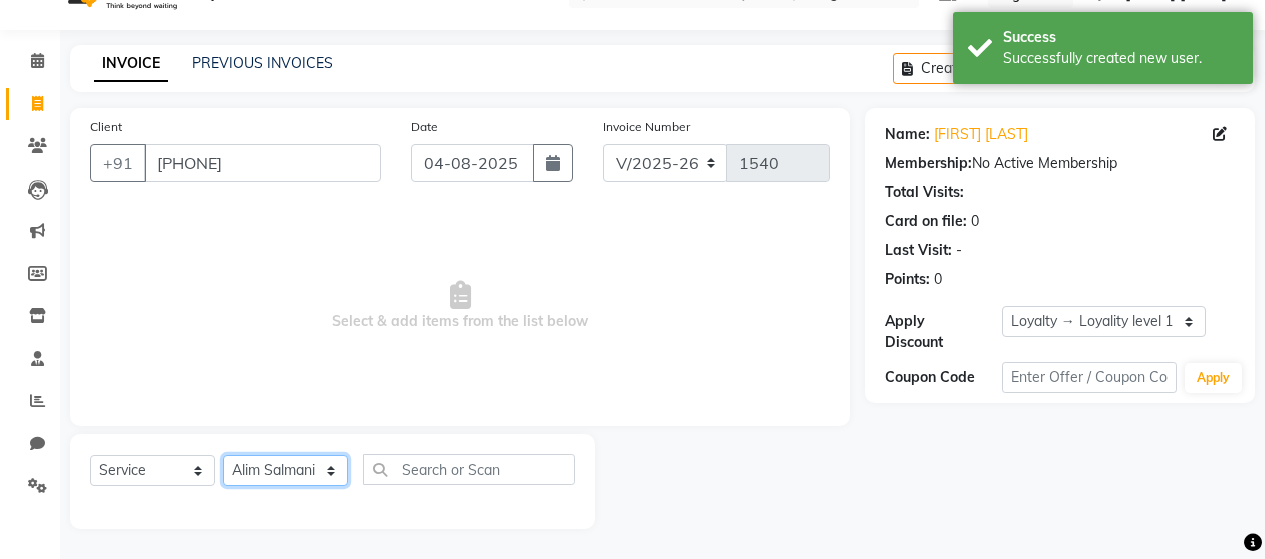 click on "Select Stylist Alim Salmani Altaf Zibral Ankush Thakur Arti Jaiswar Ashfak Ganesh Shetty Jayshri Shane Kanika Burman Kavitha Shetty Kiran Tak Komal Saga rSanap Krupali A Kore Simon Monteiro Sunil Thakur sunita chaudhary Tulsi Nirmal" 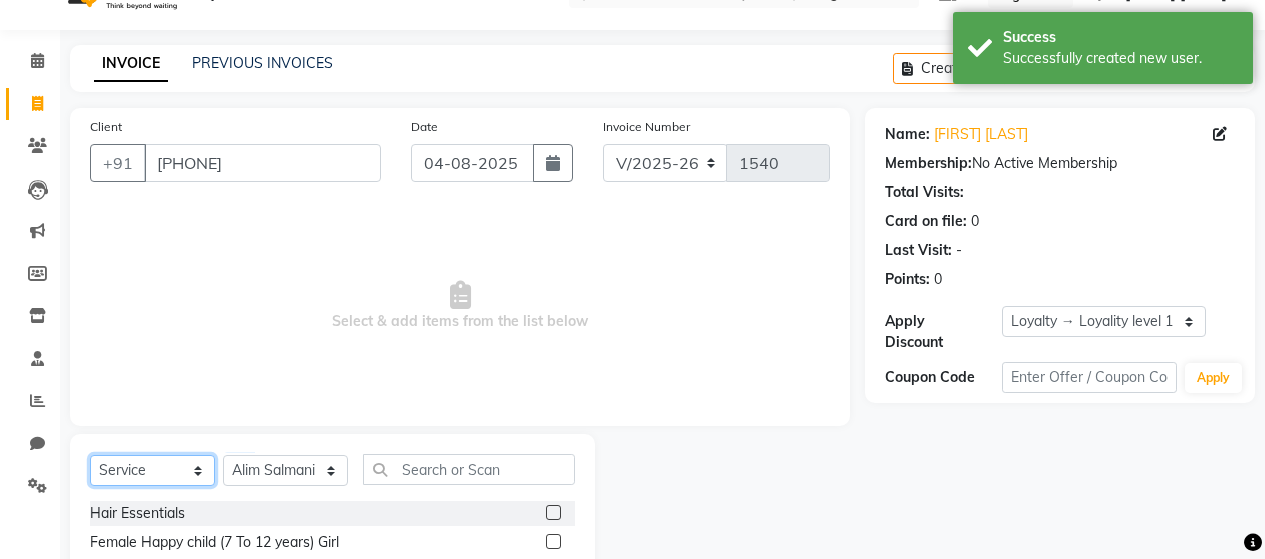 click on "Select  Service  Product  Membership  Package Voucher Prepaid Gift Card" 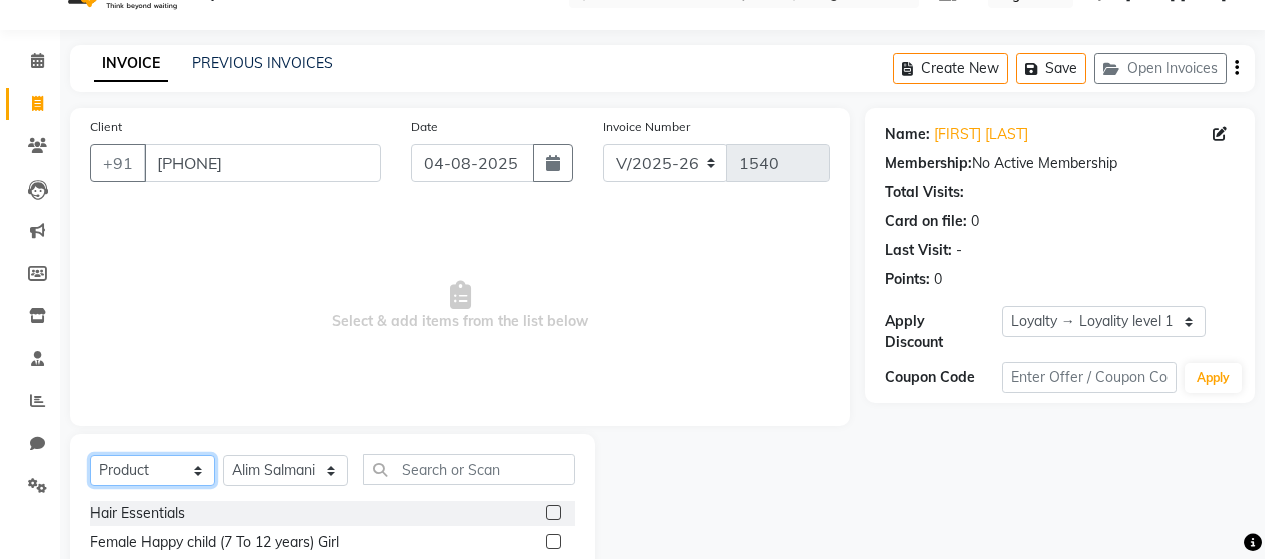 click on "Select  Service  Product  Membership  Package Voucher Prepaid Gift Card" 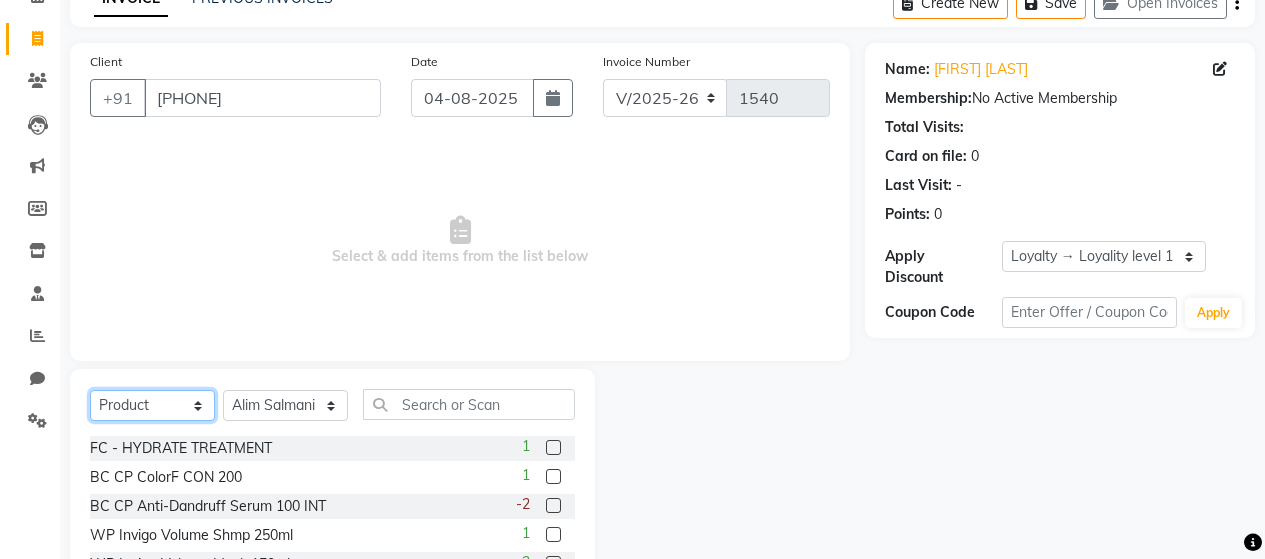 scroll, scrollTop: 142, scrollLeft: 0, axis: vertical 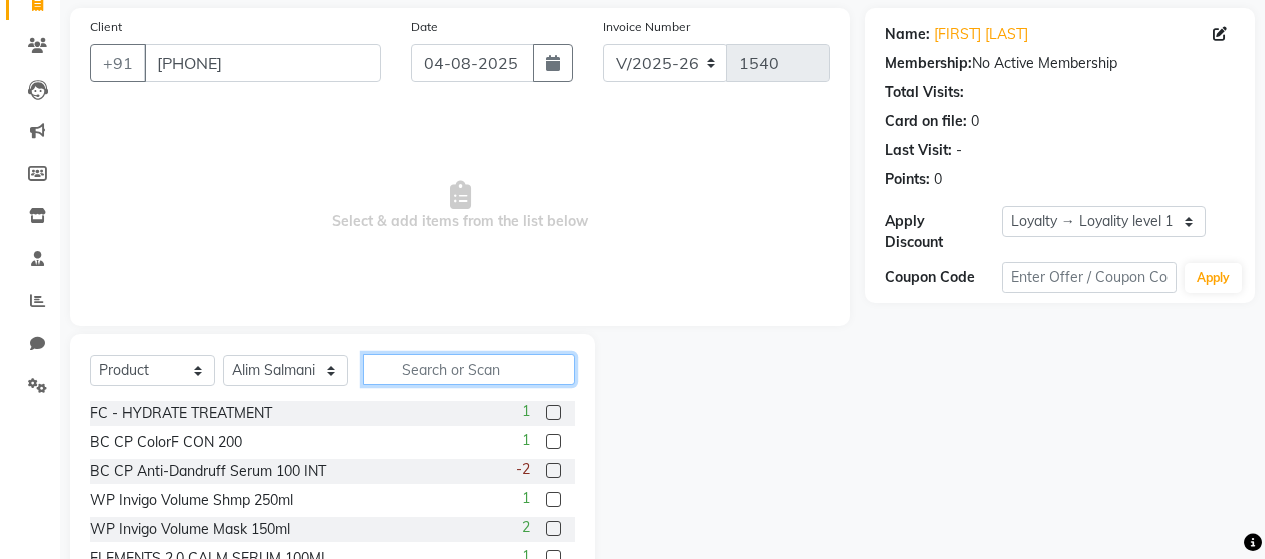 click 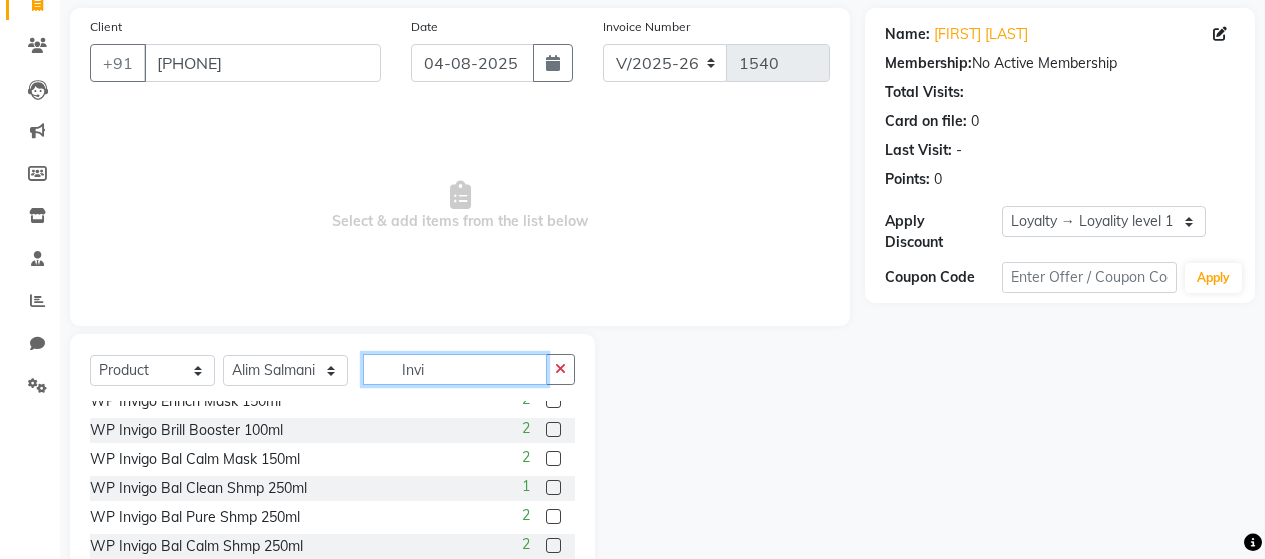 scroll, scrollTop: 100, scrollLeft: 0, axis: vertical 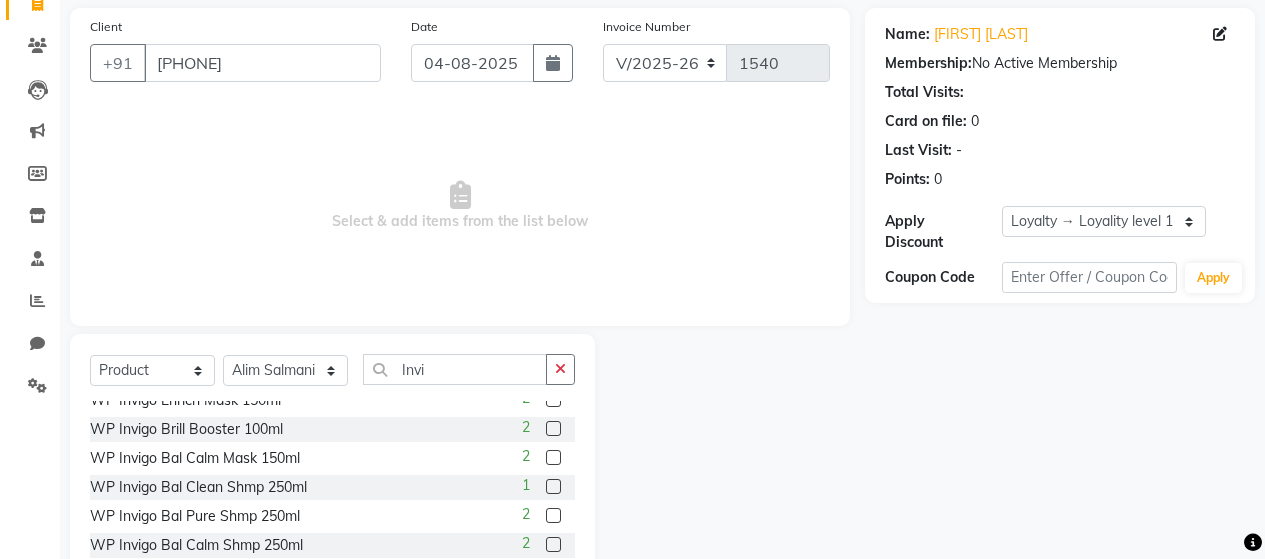 click 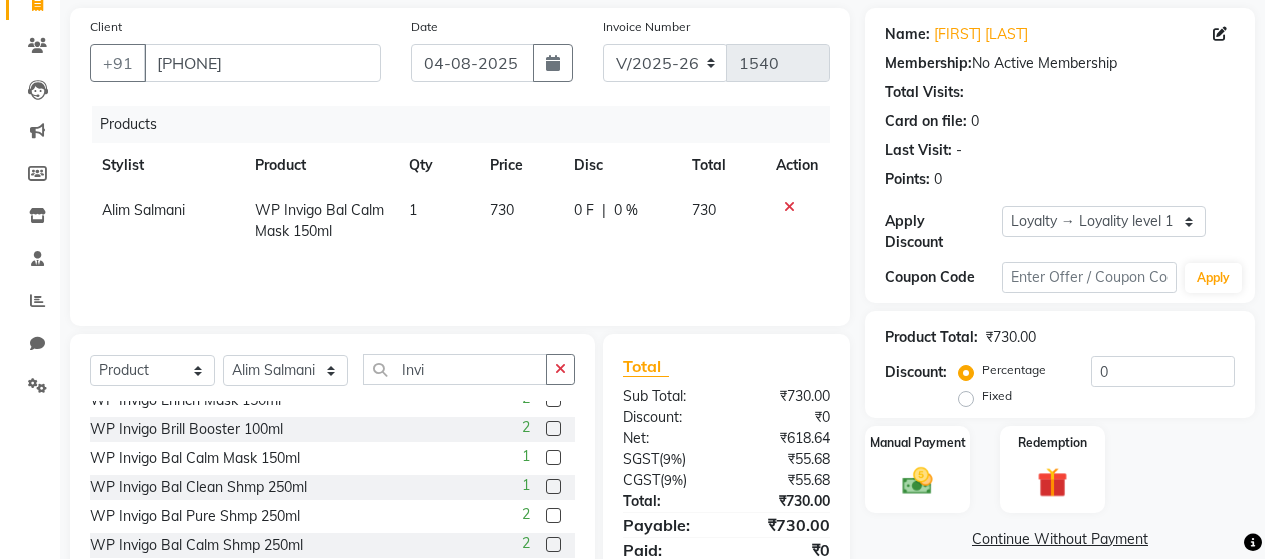 click 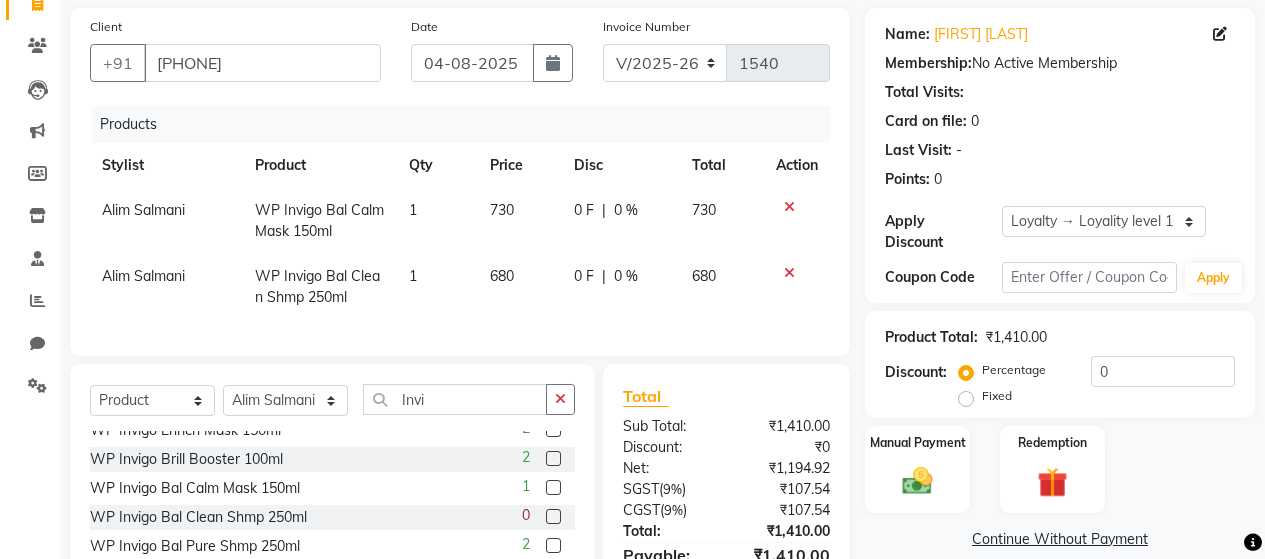 drag, startPoint x: 517, startPoint y: 213, endPoint x: 520, endPoint y: 203, distance: 10.440307 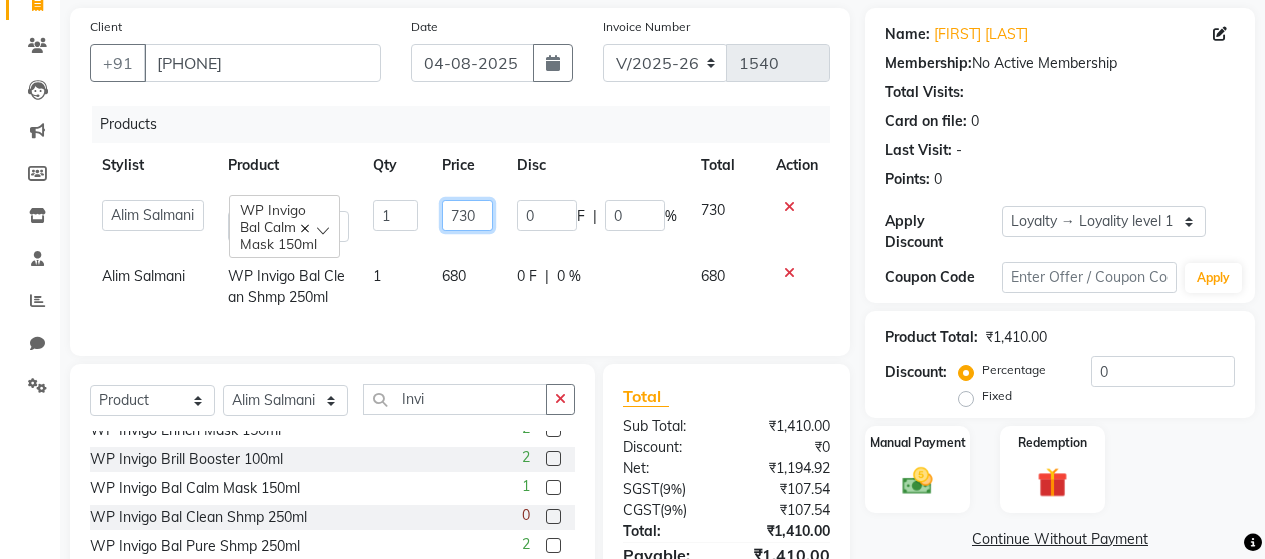 click on "730" 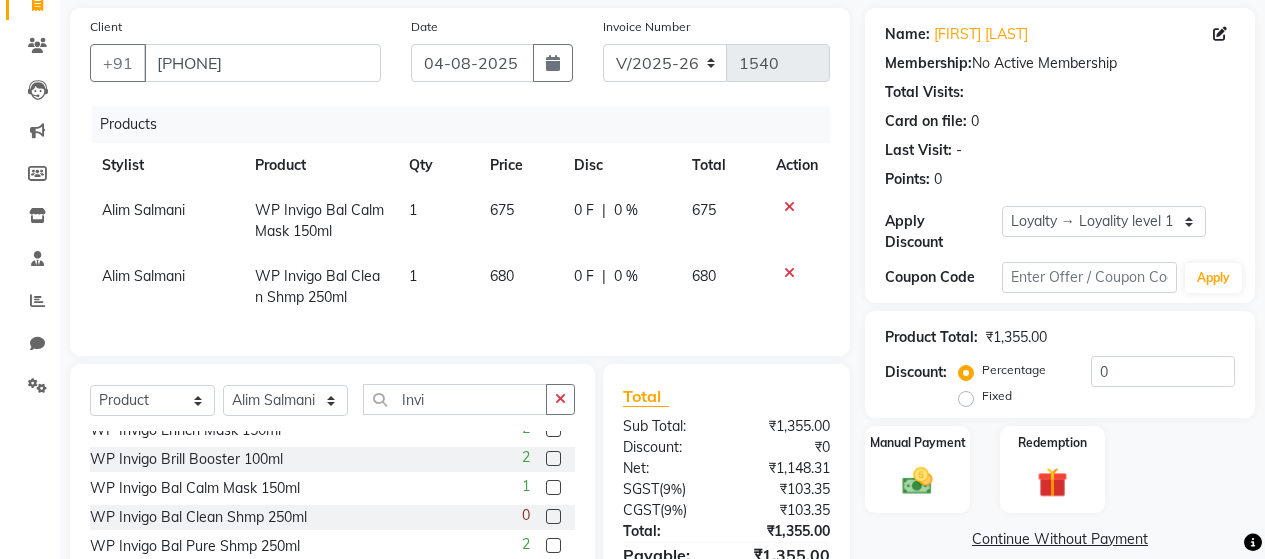 click on "[FIRST] [LAST] WP Invigo Bal Clean Shmp 250ml 1 680 0 F | 0 % 680" 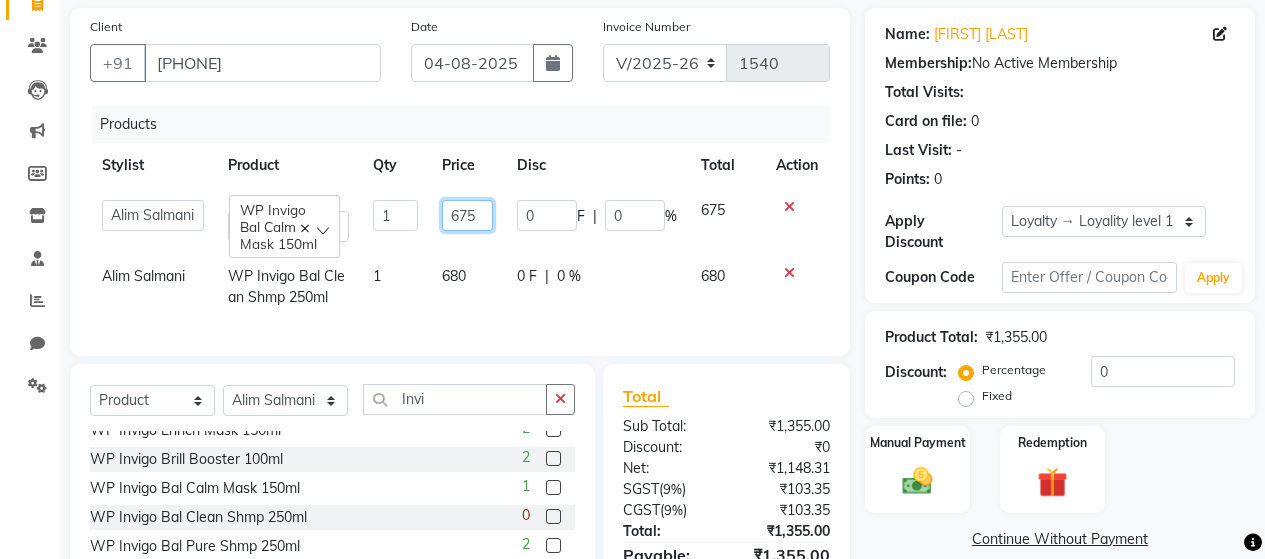 click on "675" 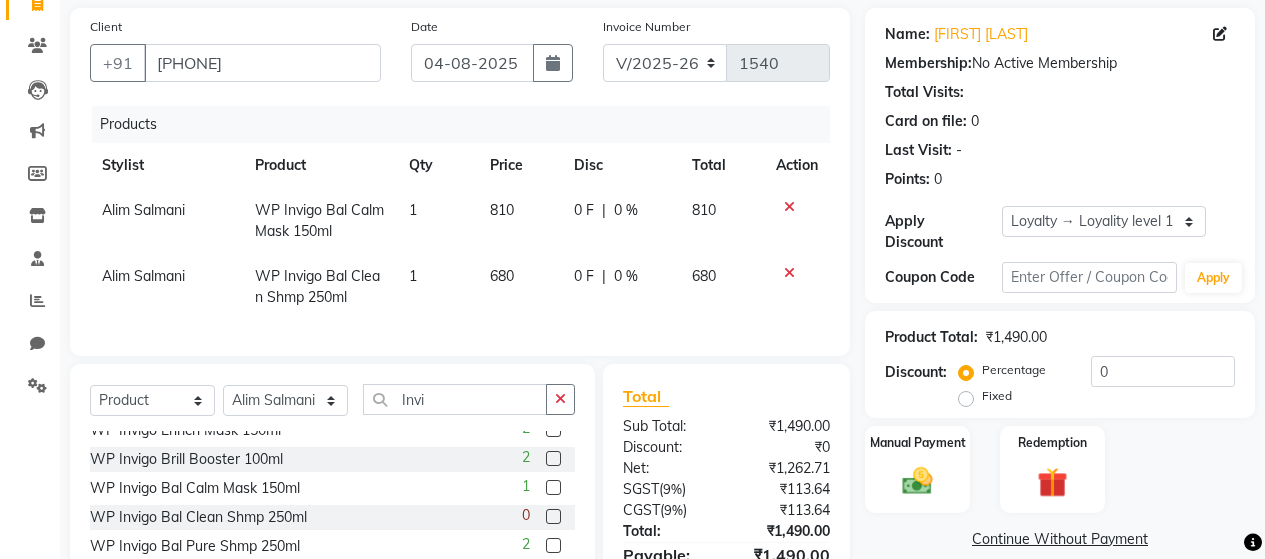 click on "0 F | 0 %" 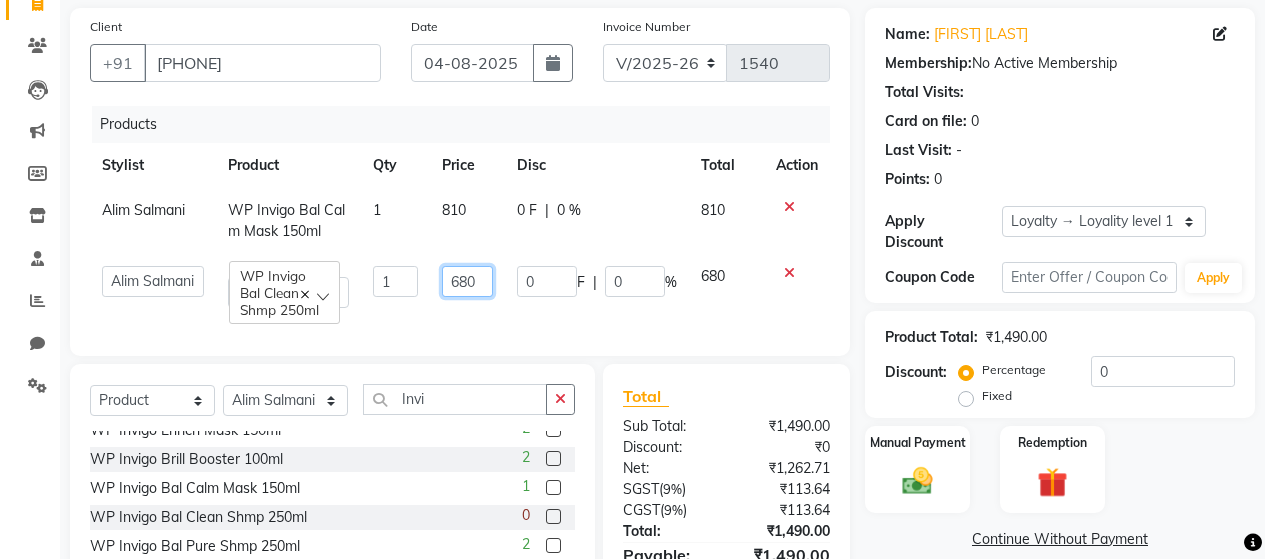 click on "680" 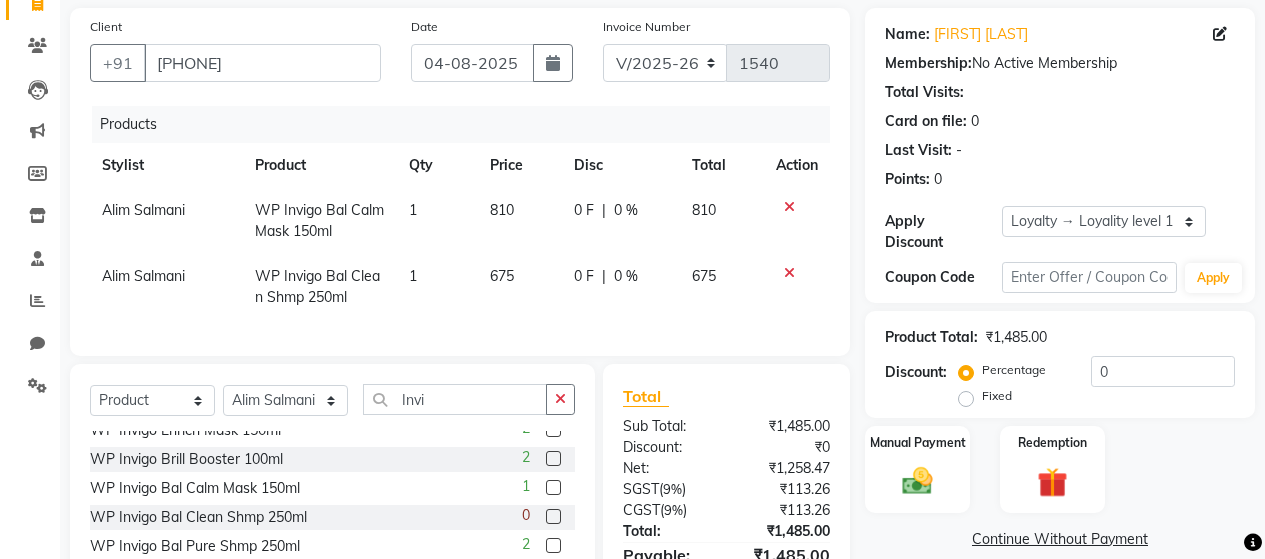 click on "0 F | 0 %" 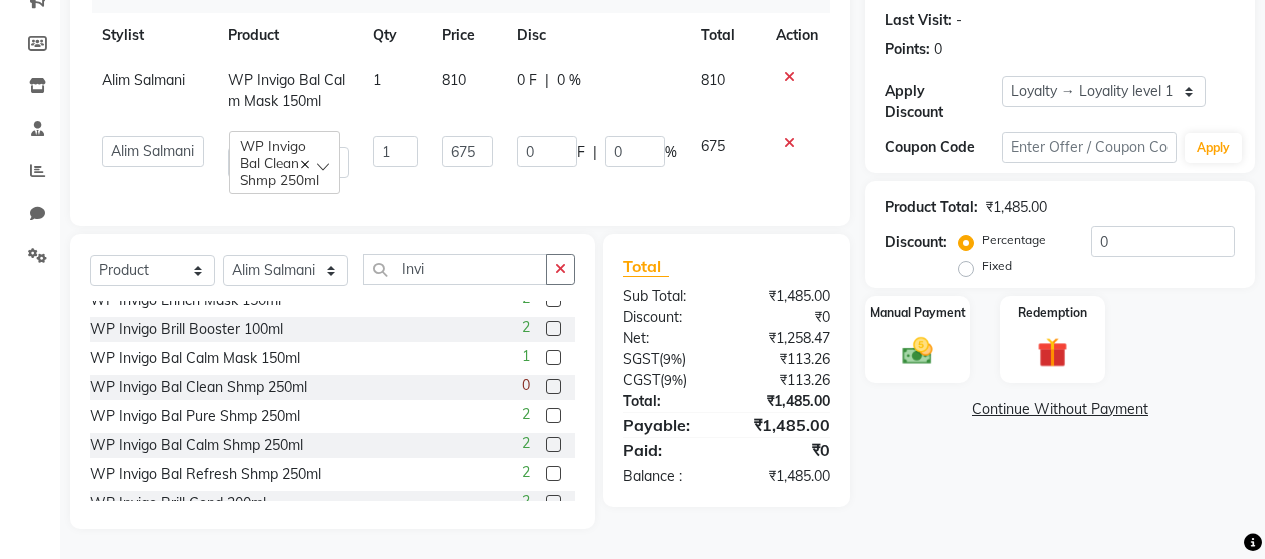 scroll, scrollTop: 287, scrollLeft: 0, axis: vertical 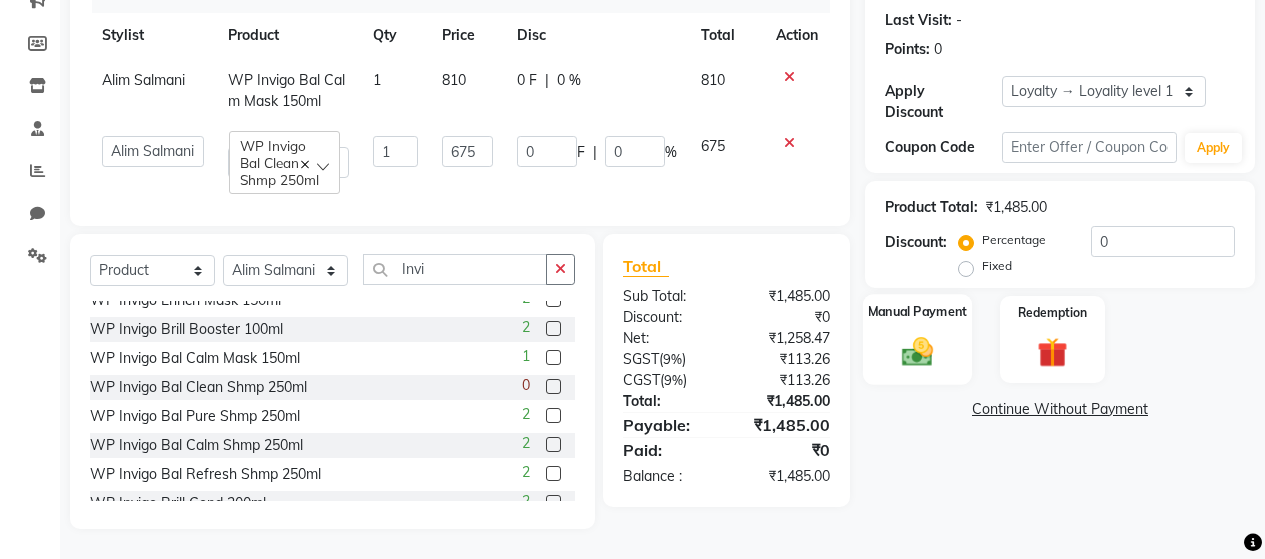 click 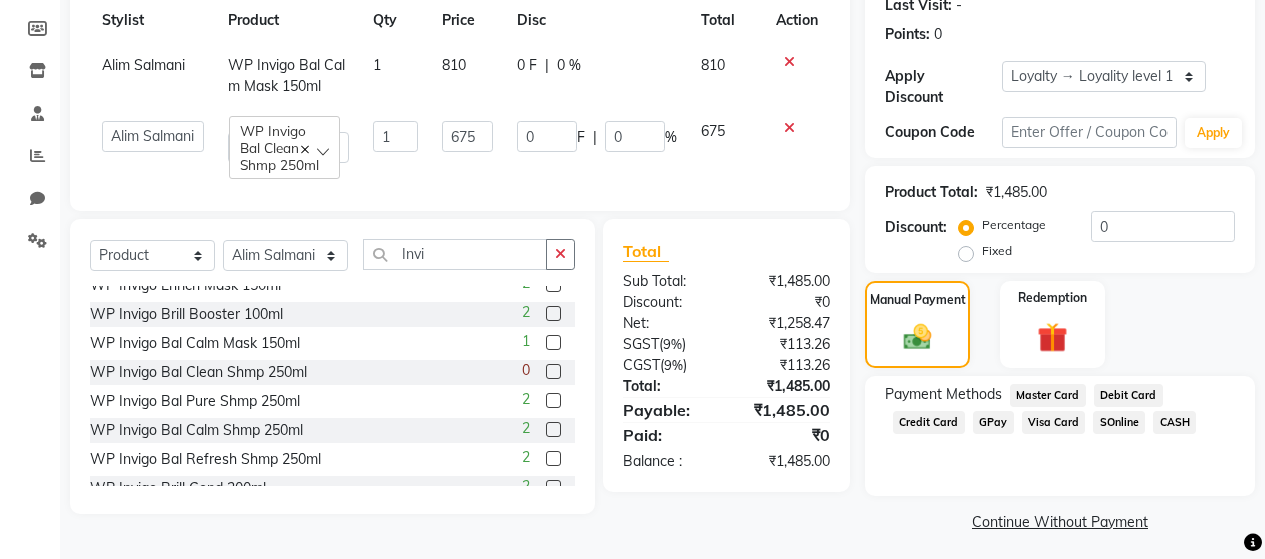 click on "CASH" 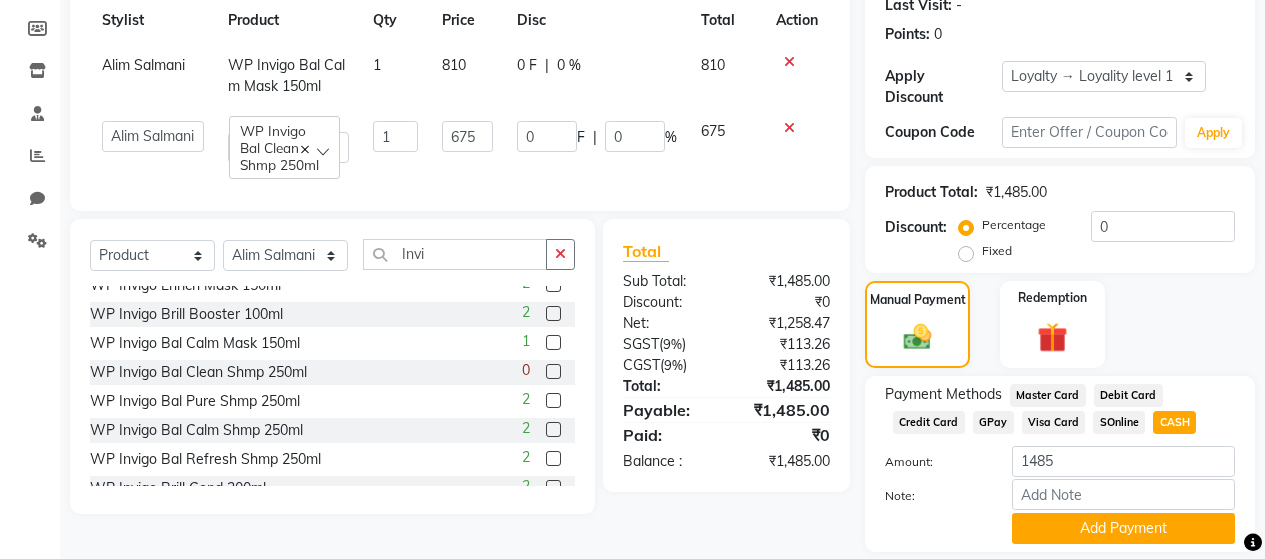 scroll, scrollTop: 335, scrollLeft: 0, axis: vertical 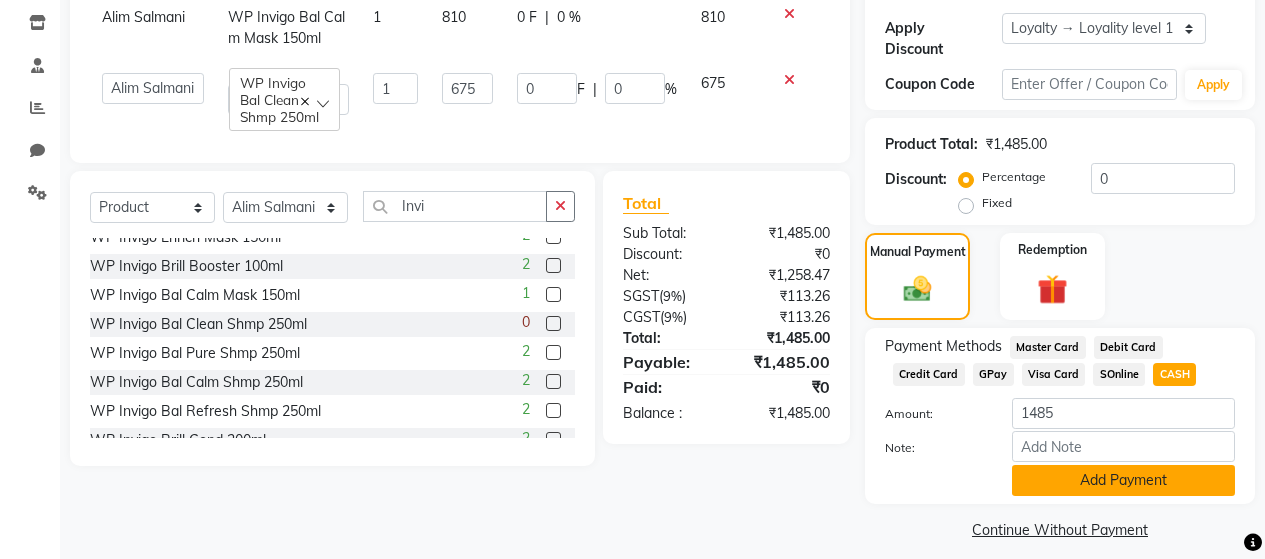 click on "Add Payment" 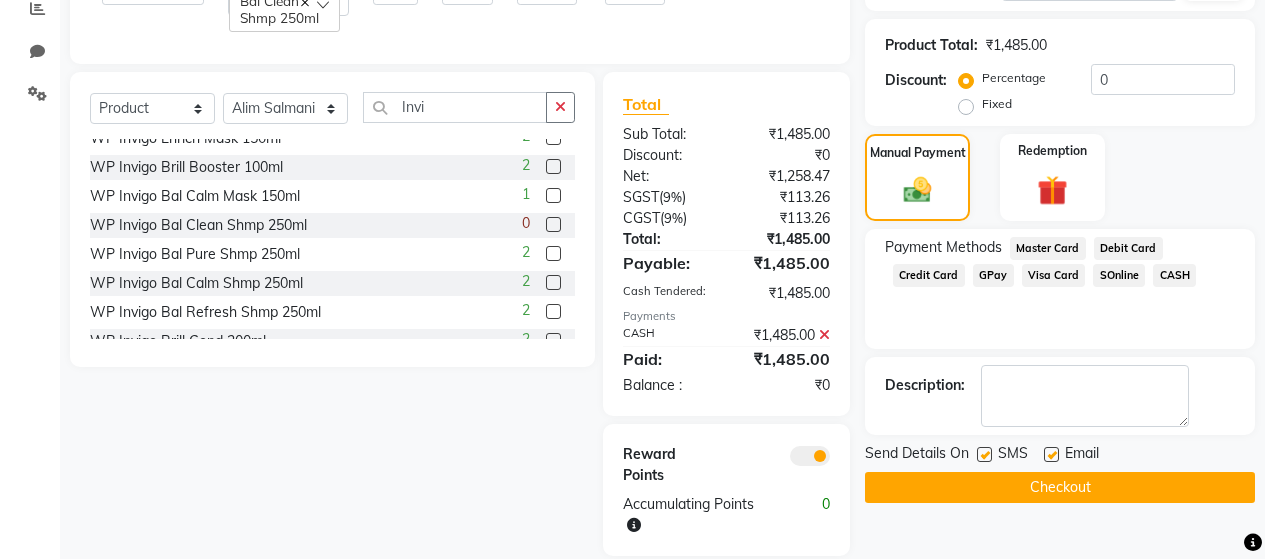 scroll, scrollTop: 476, scrollLeft: 0, axis: vertical 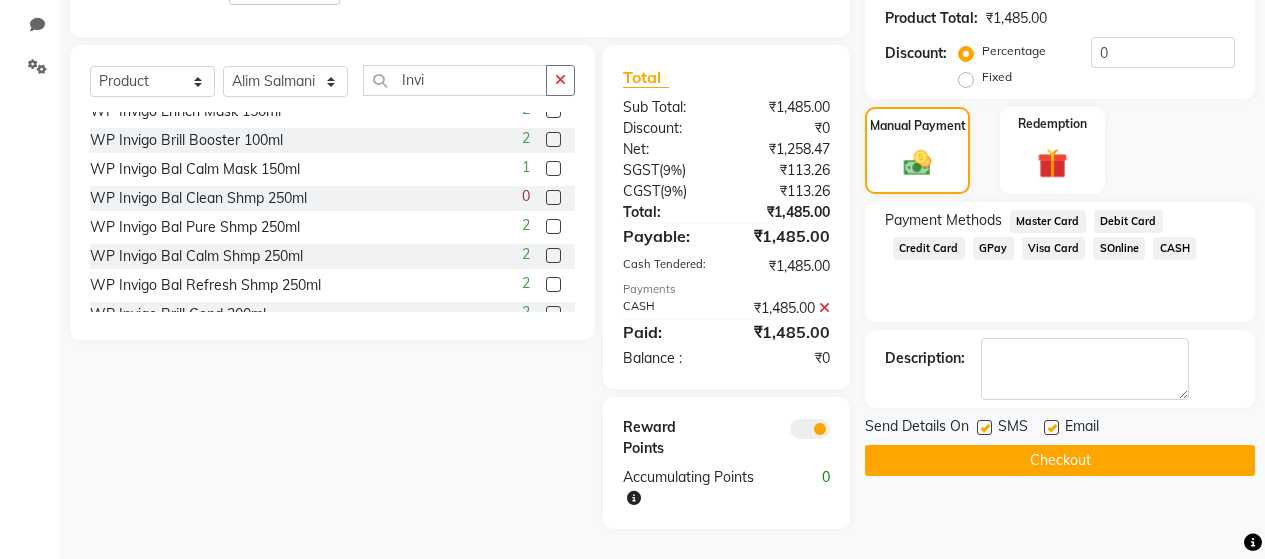 click 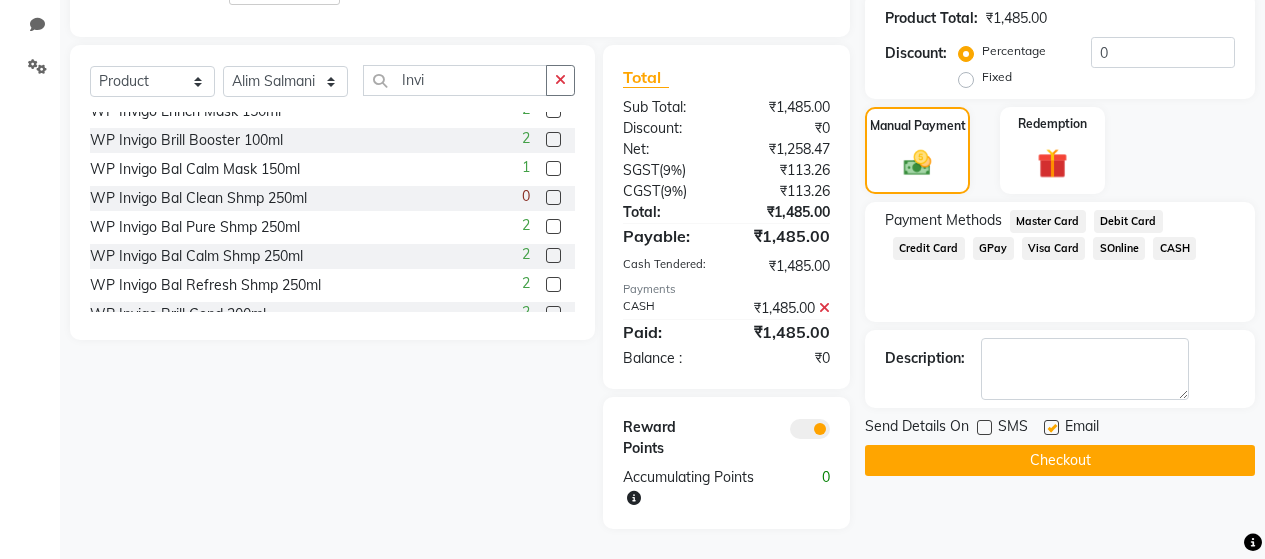 click 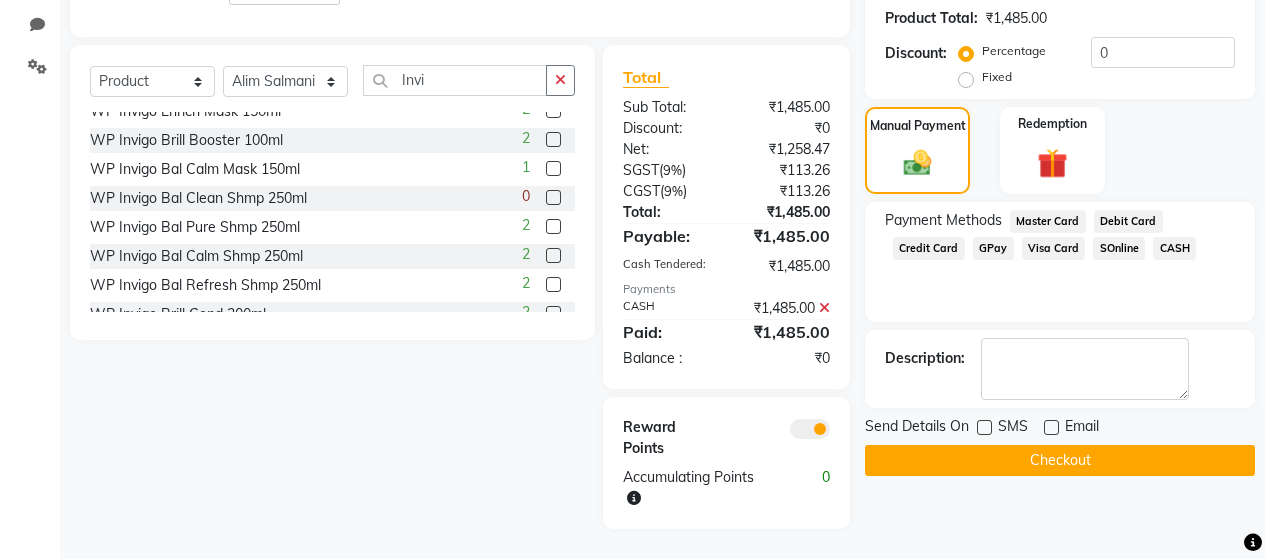 click on "Checkout" 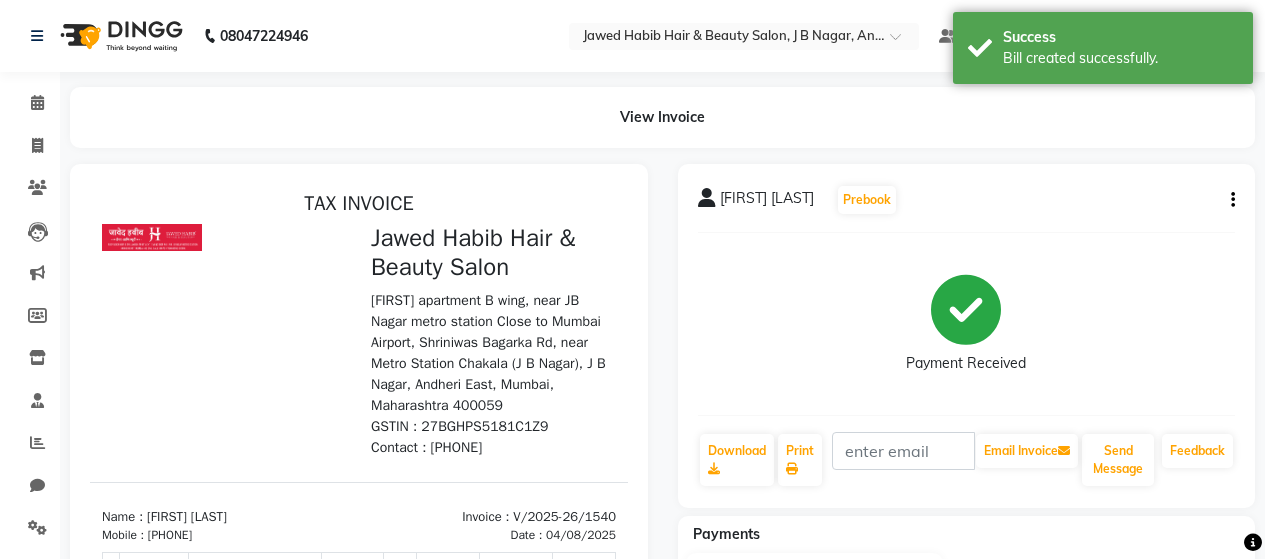 scroll, scrollTop: 0, scrollLeft: 0, axis: both 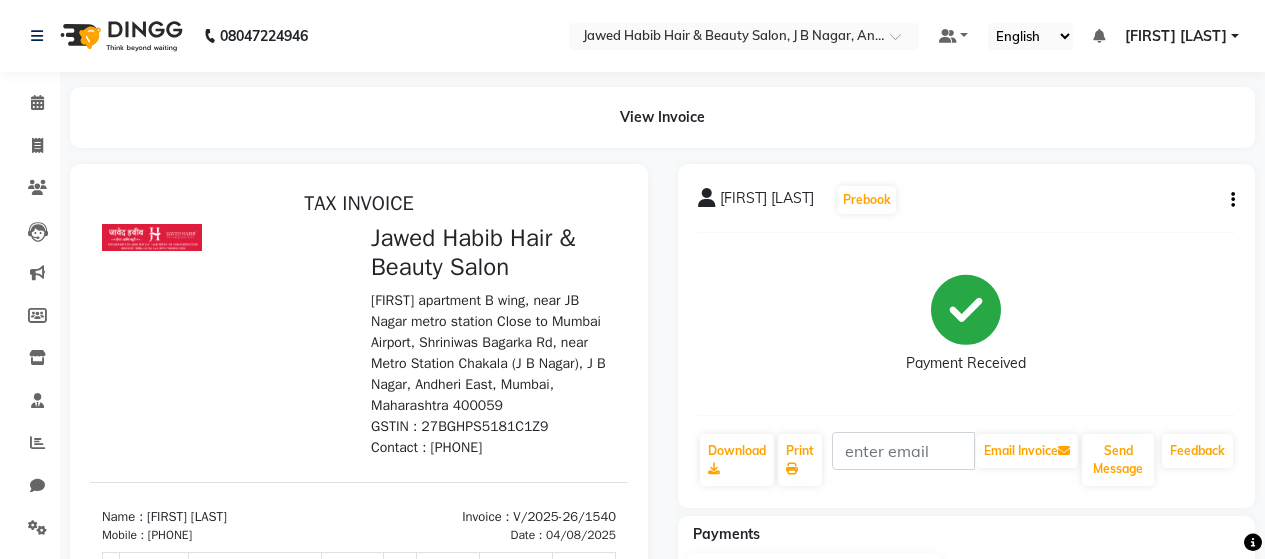 drag, startPoint x: 755, startPoint y: 58, endPoint x: 759, endPoint y: 72, distance: 14.56022 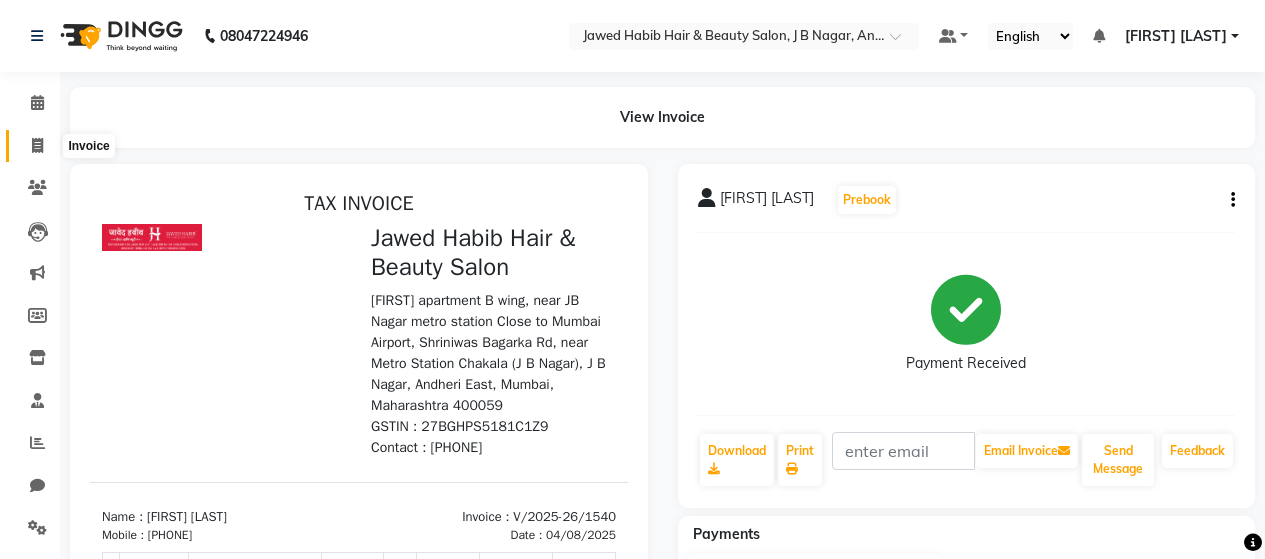 click 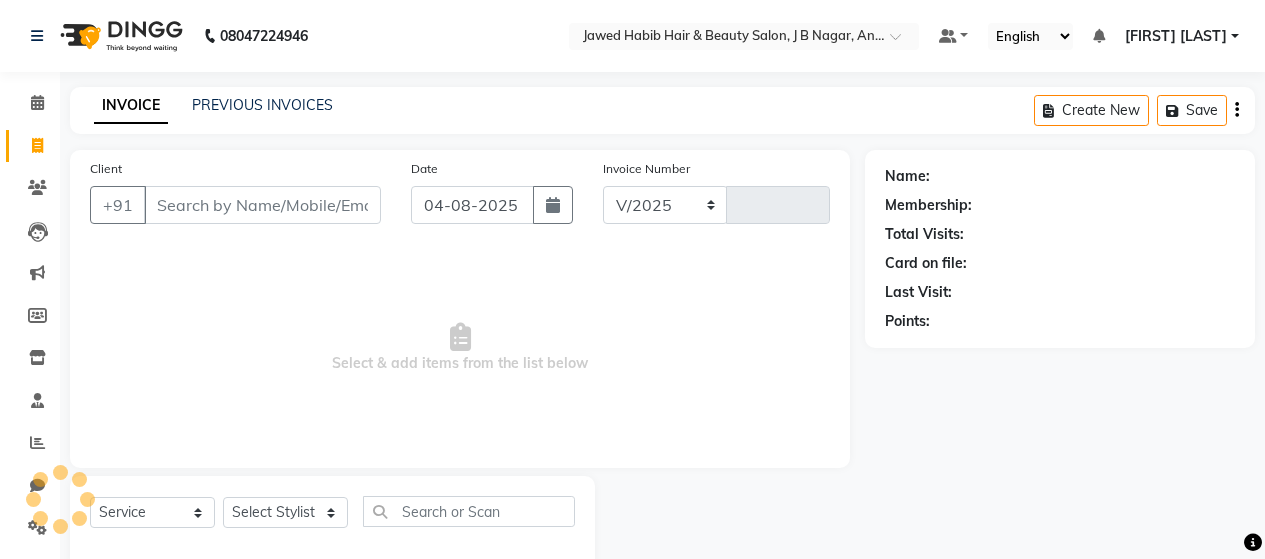 scroll, scrollTop: 42, scrollLeft: 0, axis: vertical 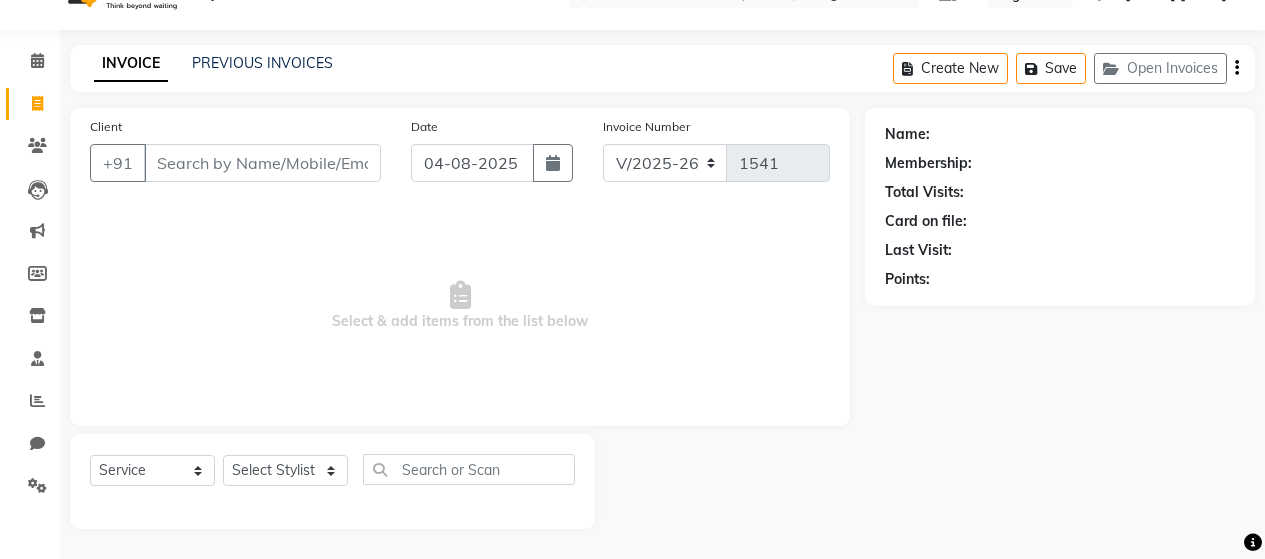 click on "Client" at bounding box center [262, 163] 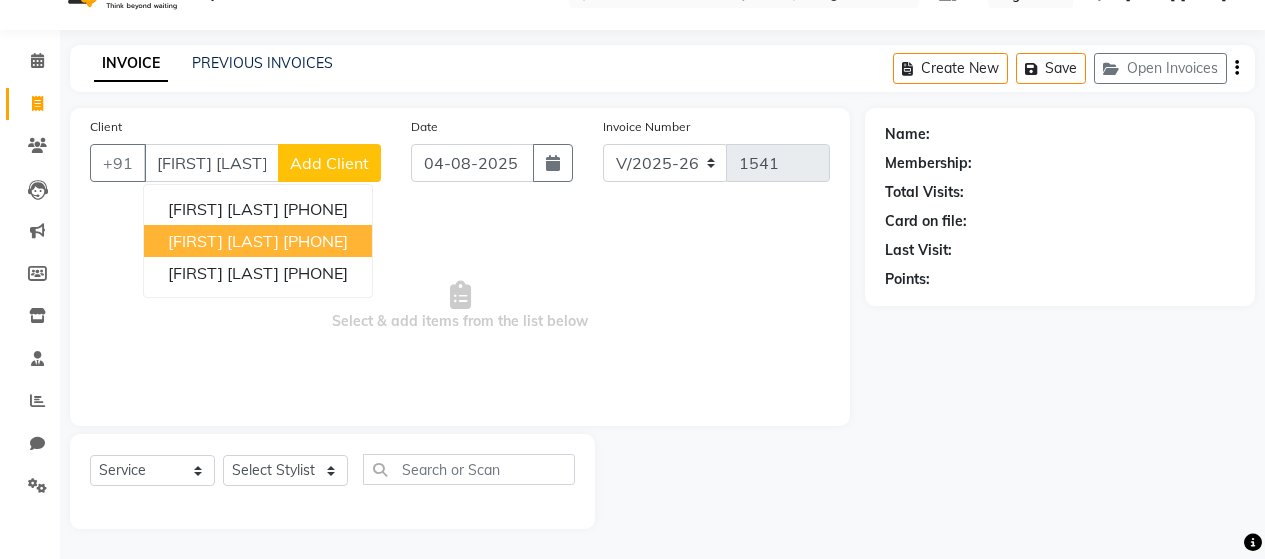 click on "[PHONE]" at bounding box center [315, 241] 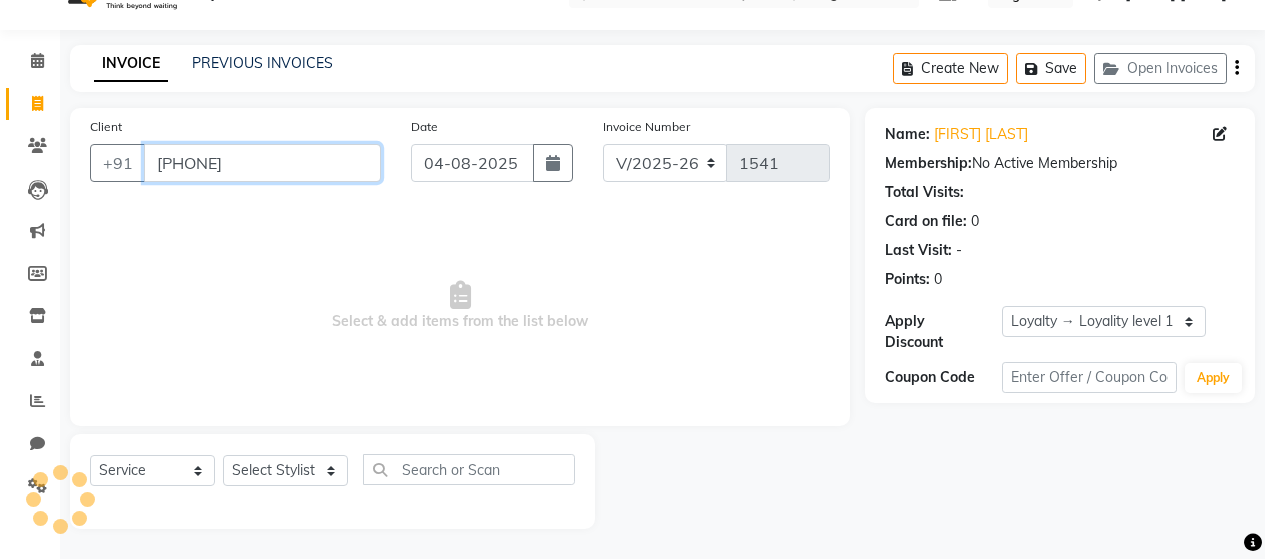 click on "[PHONE]" at bounding box center (262, 163) 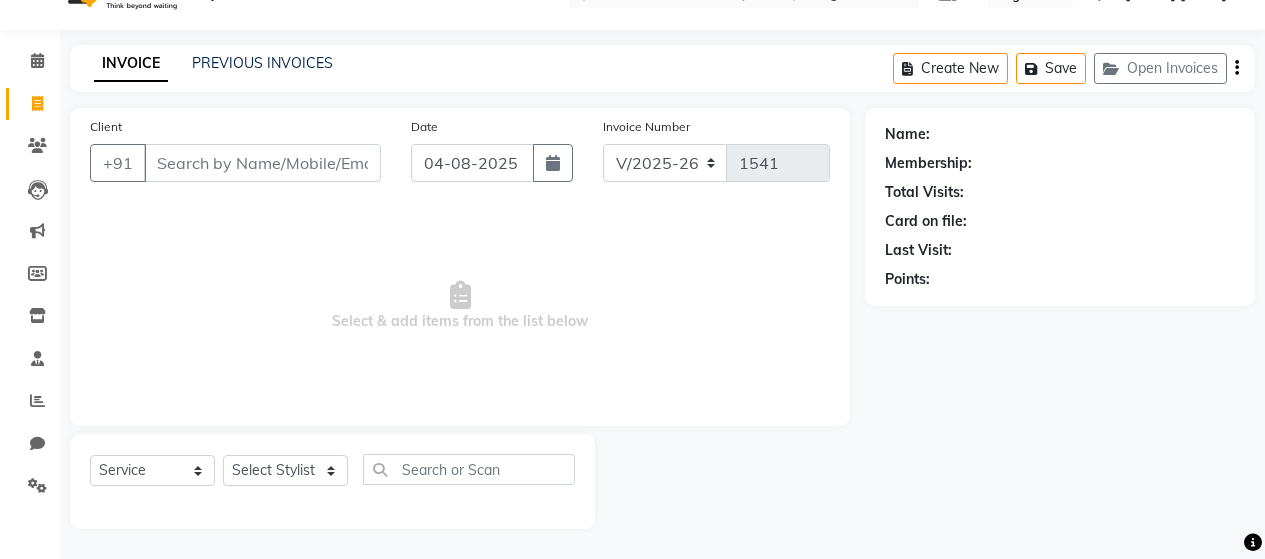 click on "Select & add items from the list below" at bounding box center [460, 306] 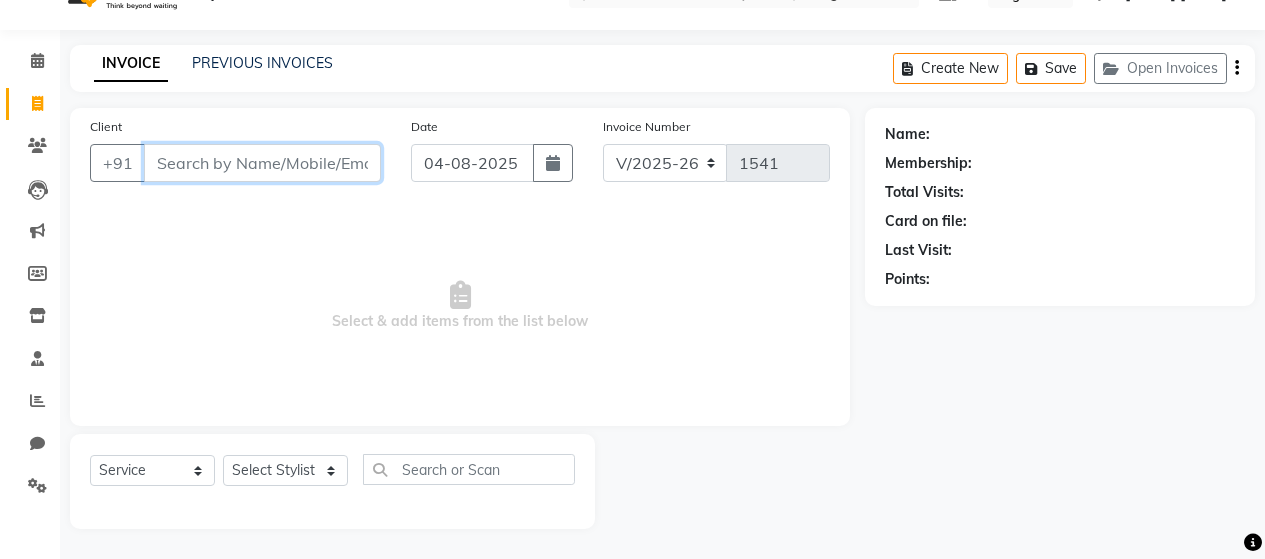 click on "Client" at bounding box center (262, 163) 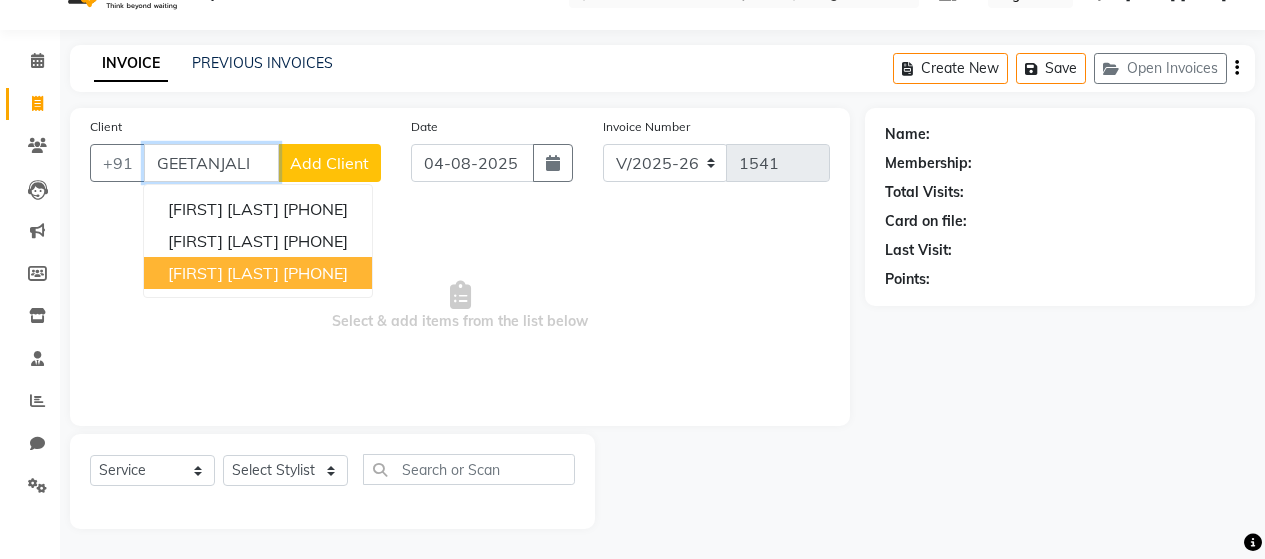 click on "[PHONE]" at bounding box center (315, 273) 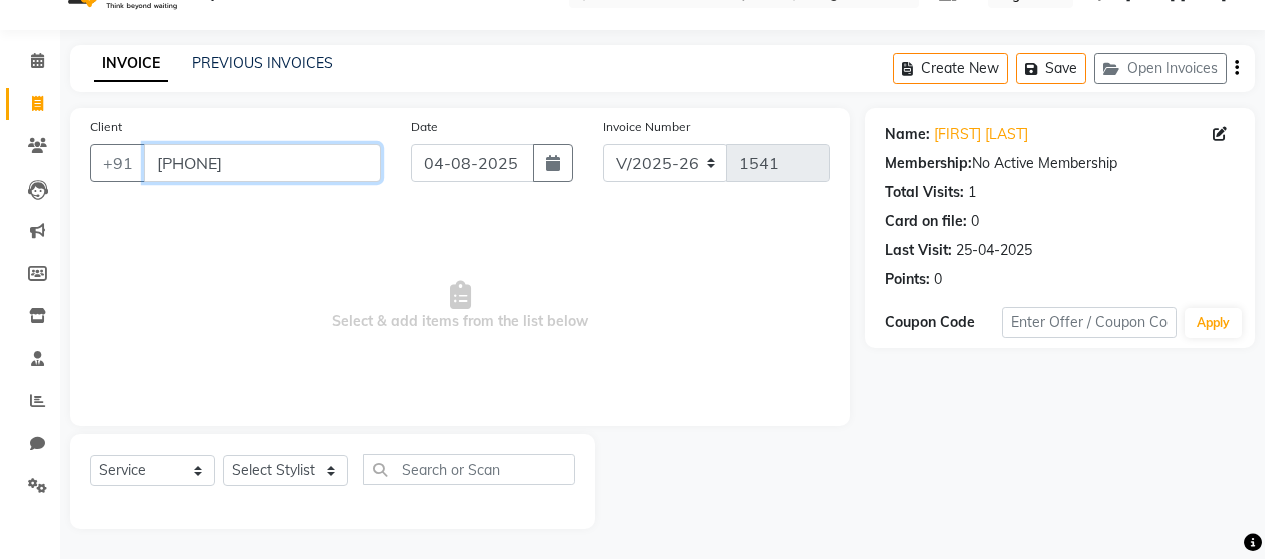 click on "[PHONE]" at bounding box center (262, 163) 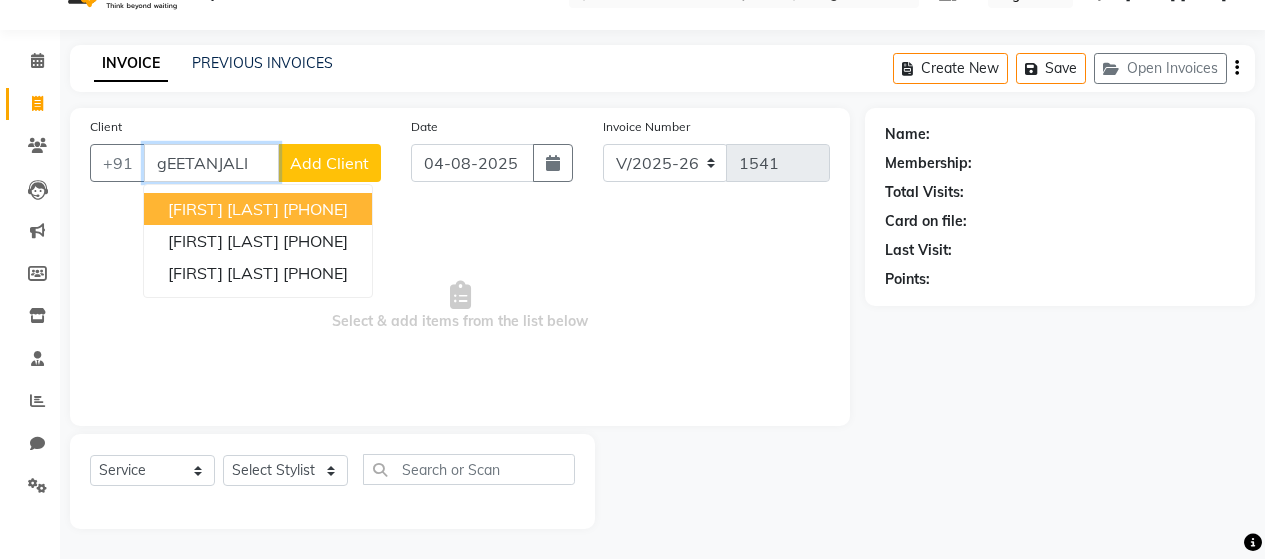 click on "[FIRST] [LAST]" at bounding box center (223, 209) 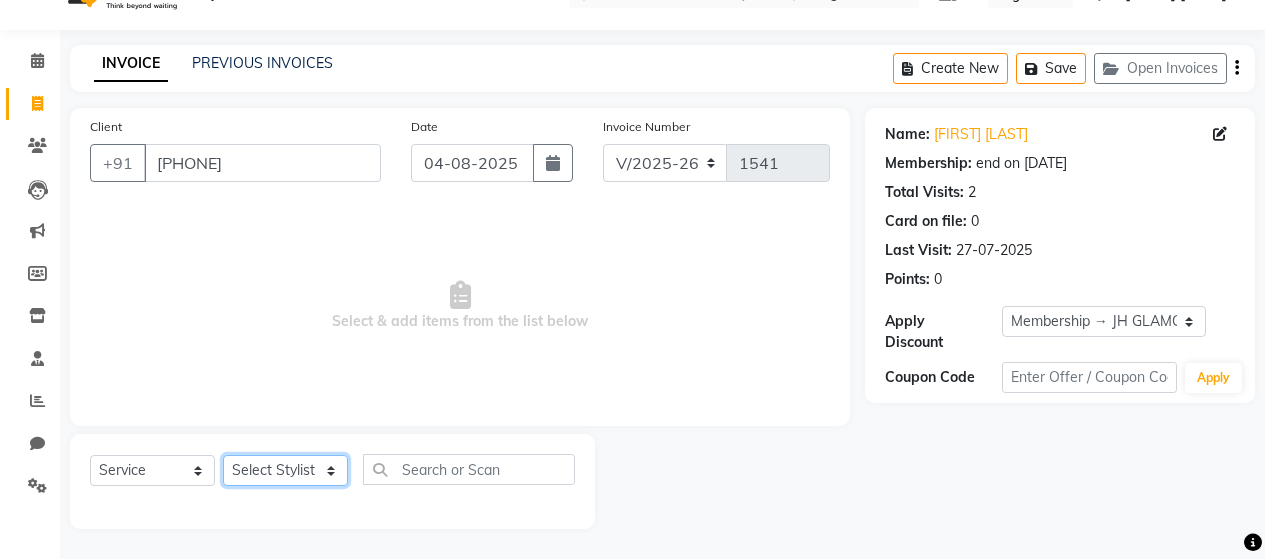 click on "Select Stylist Alim Salmani Altaf Zibral Ankush Thakur Arti Jaiswar Ashfak Ganesh Shetty Jayshri Shane Kanika Burman Kavitha Shetty Kiran Tak Komal Saga rSanap Krupali A Kore Simon Monteiro Sunil Thakur sunita chaudhary Tulsi Nirmal" 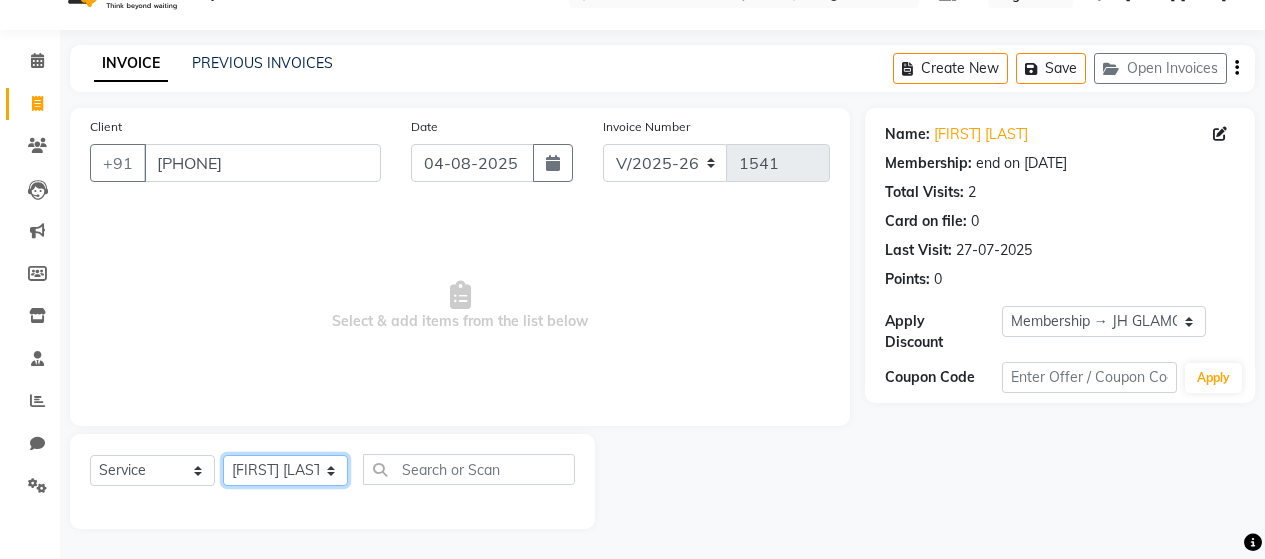 click on "Select Stylist Alim Salmani Altaf Zibral Ankush Thakur Arti Jaiswar Ashfak Ganesh Shetty Jayshri Shane Kanika Burman Kavitha Shetty Kiran Tak Komal Saga rSanap Krupali A Kore Simon Monteiro Sunil Thakur sunita chaudhary Tulsi Nirmal" 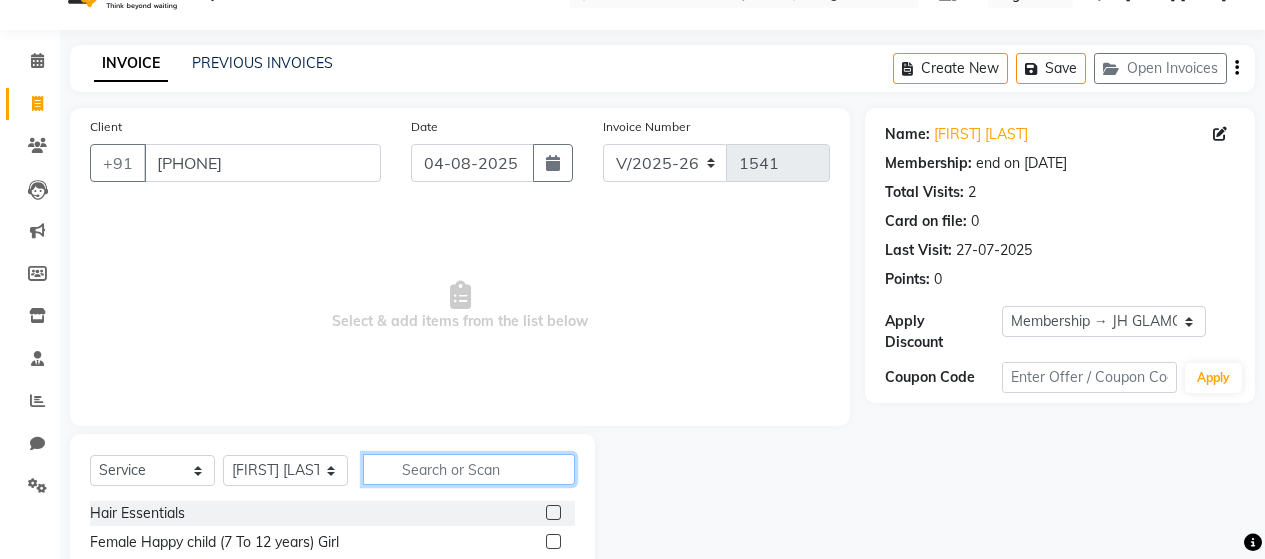click 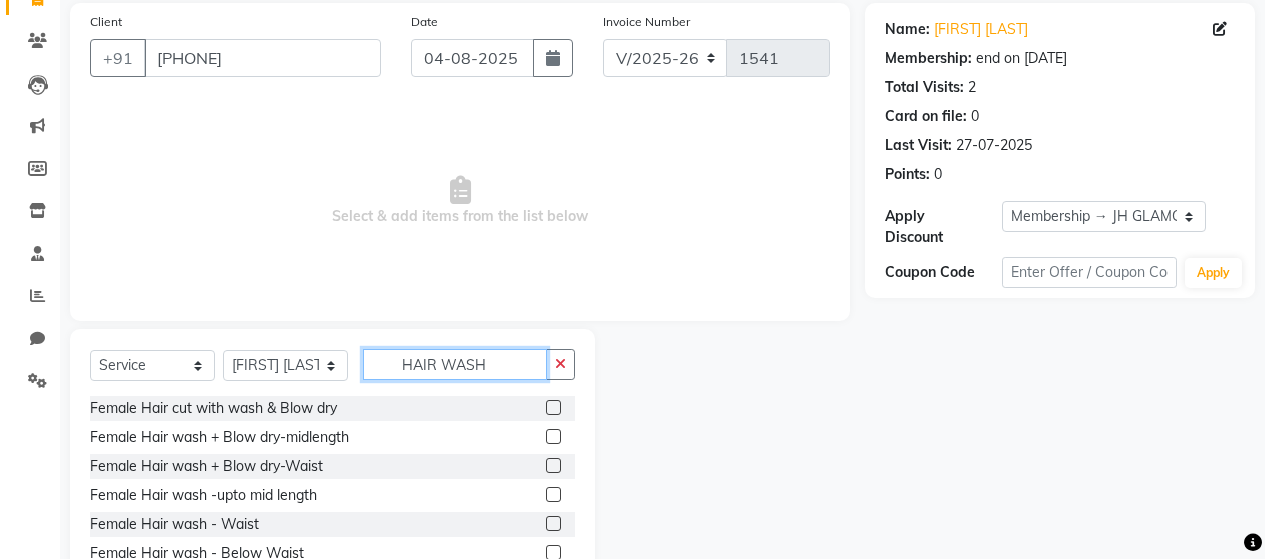 scroll, scrollTop: 242, scrollLeft: 0, axis: vertical 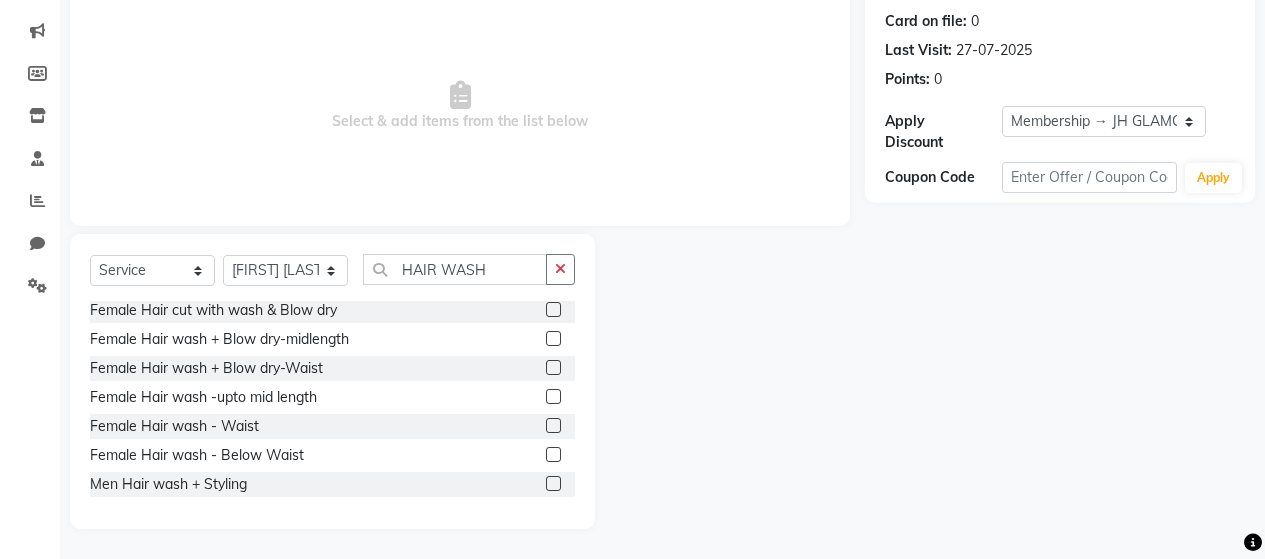 click 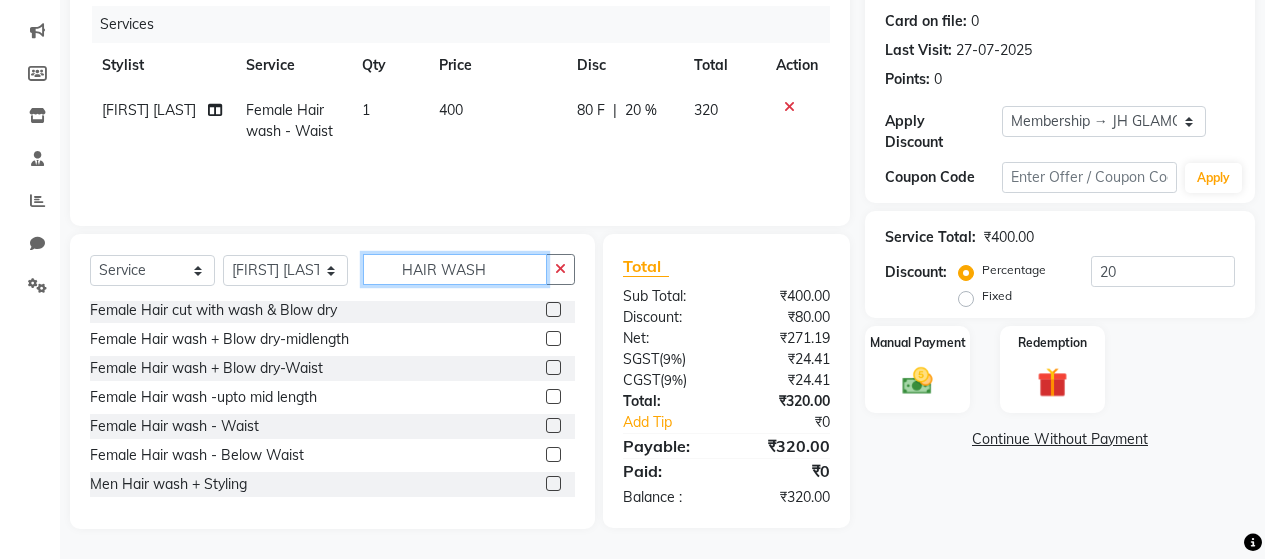 click on "HAIR WASH" 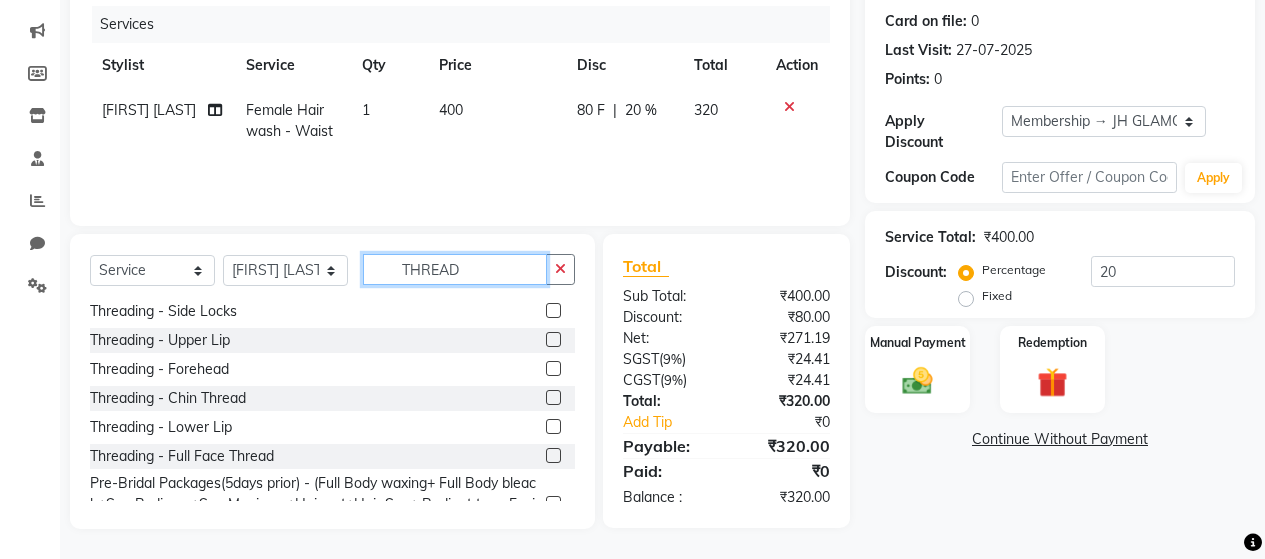 scroll, scrollTop: 0, scrollLeft: 0, axis: both 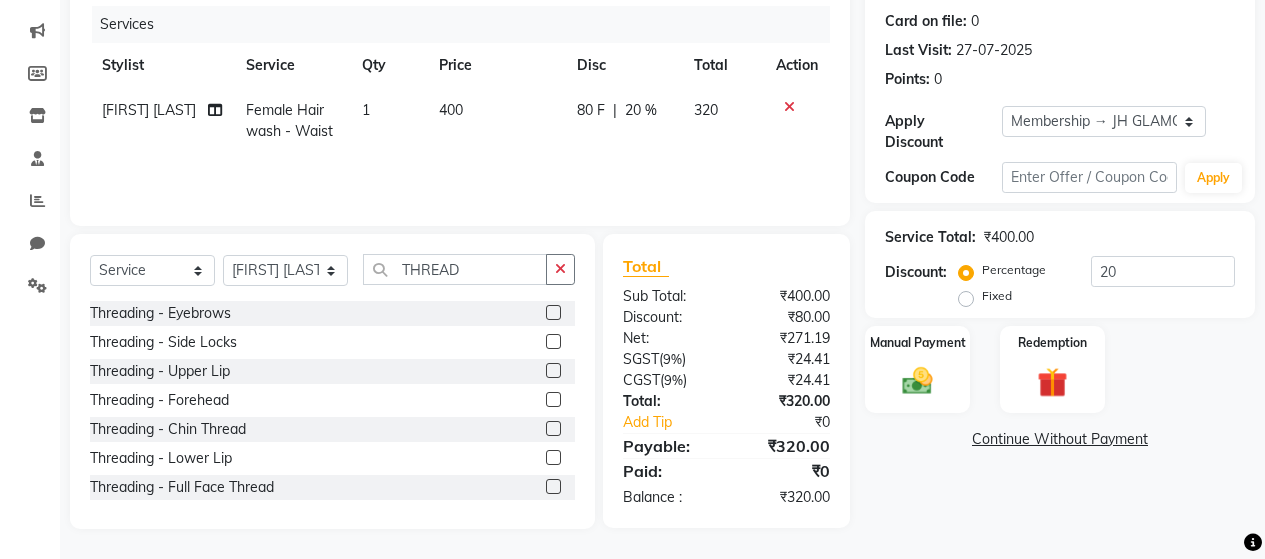 click 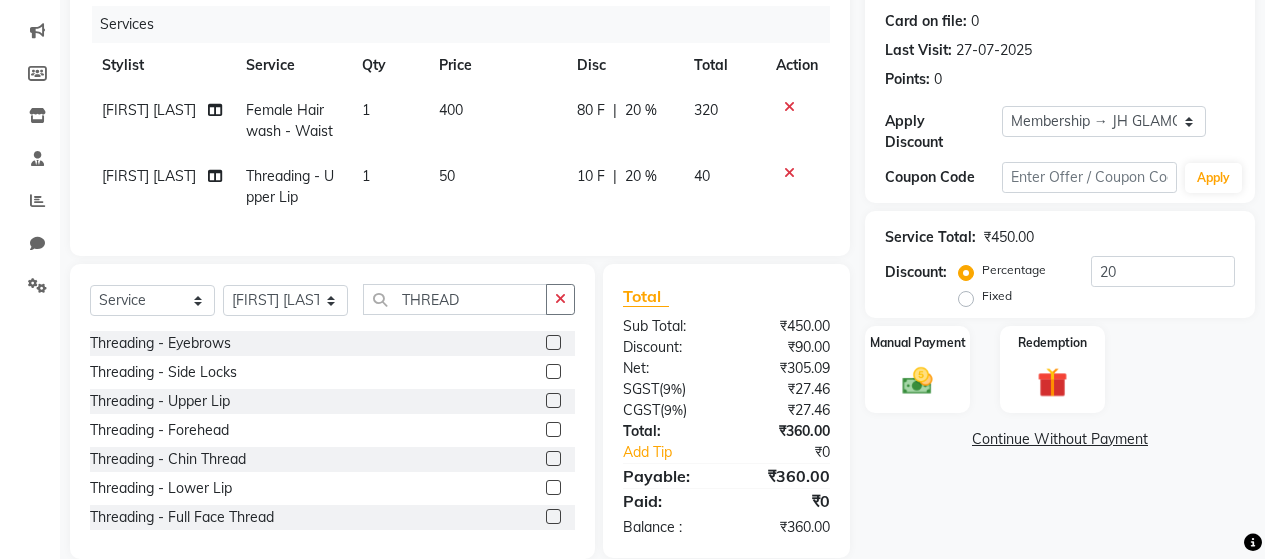 scroll, scrollTop: 287, scrollLeft: 0, axis: vertical 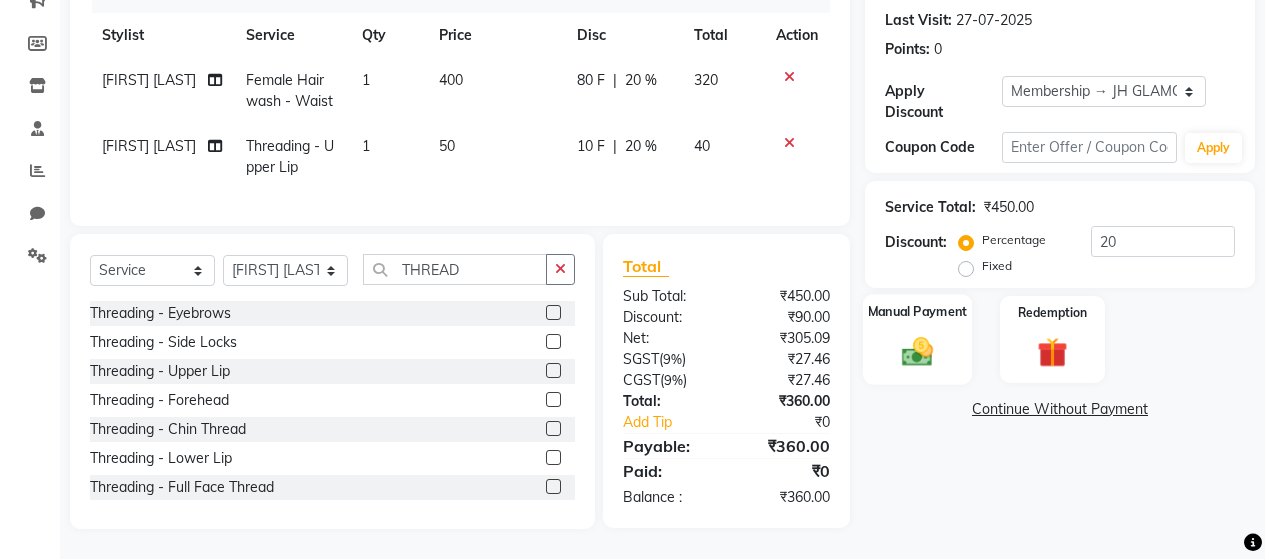 click 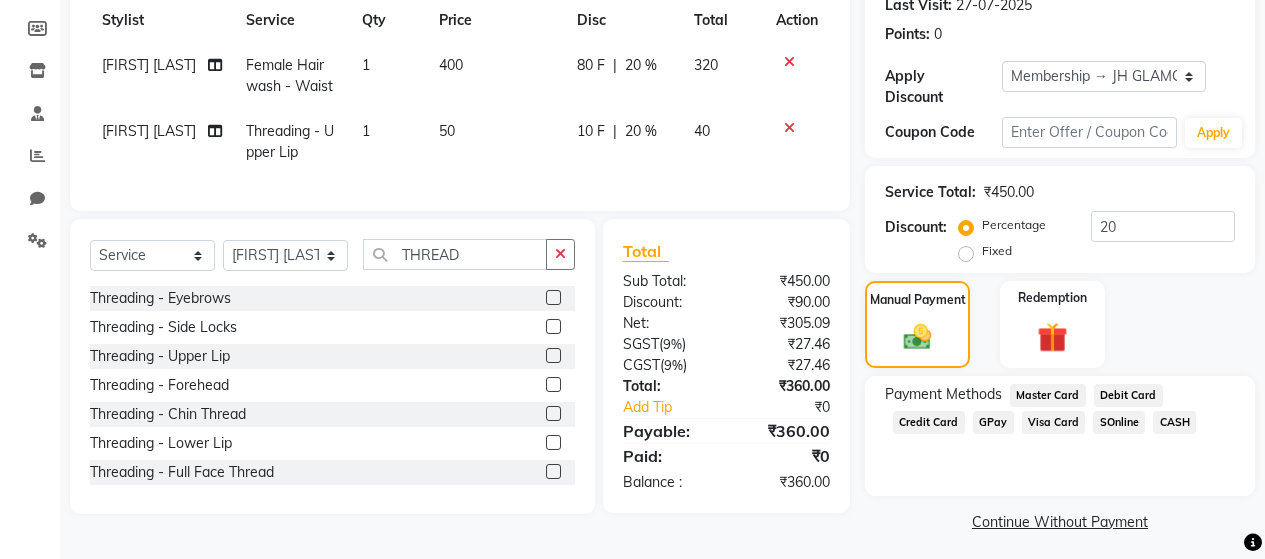 click on "GPay" 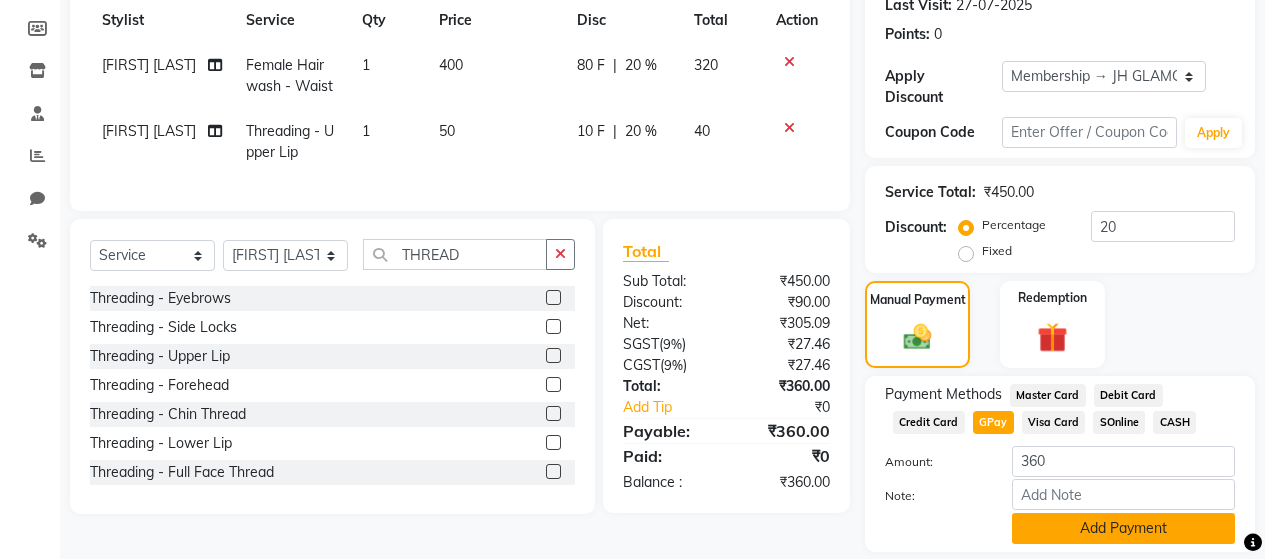 click on "Add Payment" 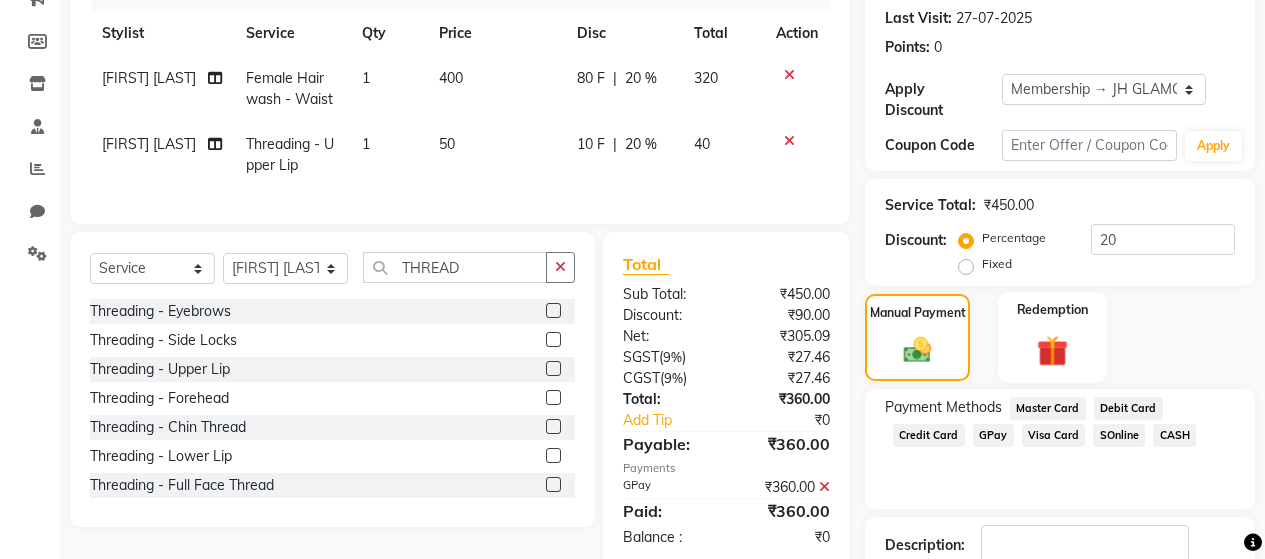 scroll, scrollTop: 300, scrollLeft: 0, axis: vertical 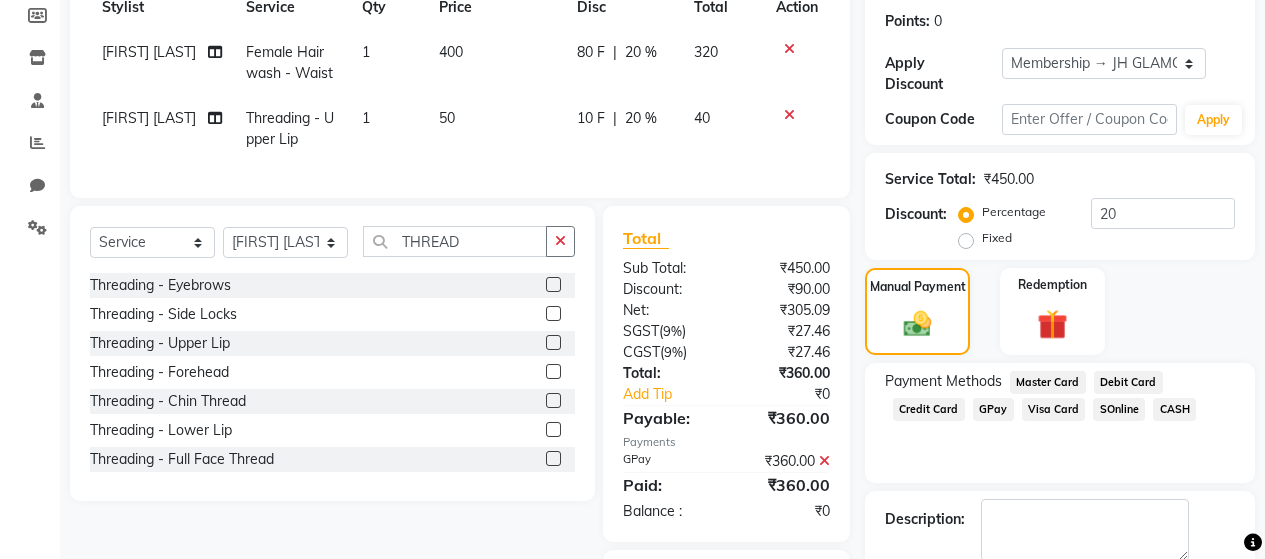 click on "GPay" 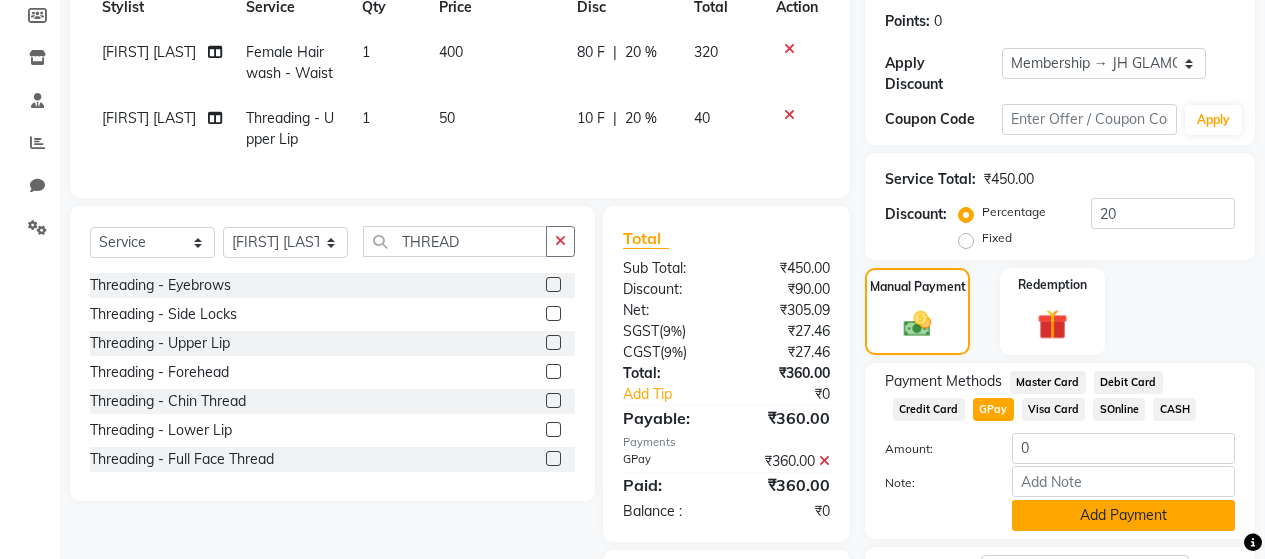 click on "Add Payment" 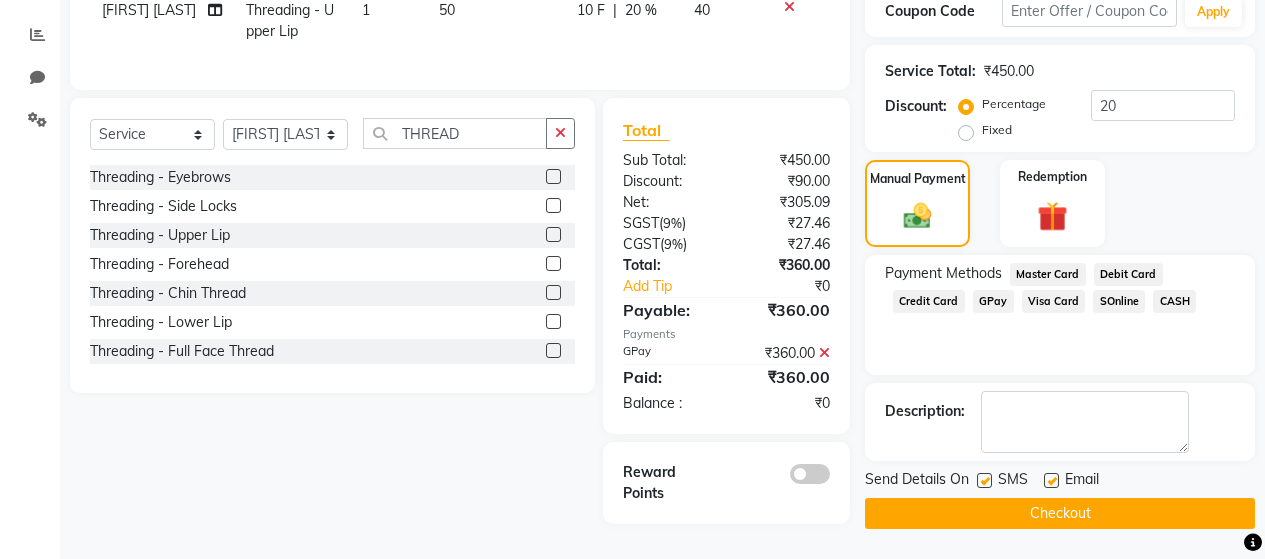 scroll, scrollTop: 418, scrollLeft: 0, axis: vertical 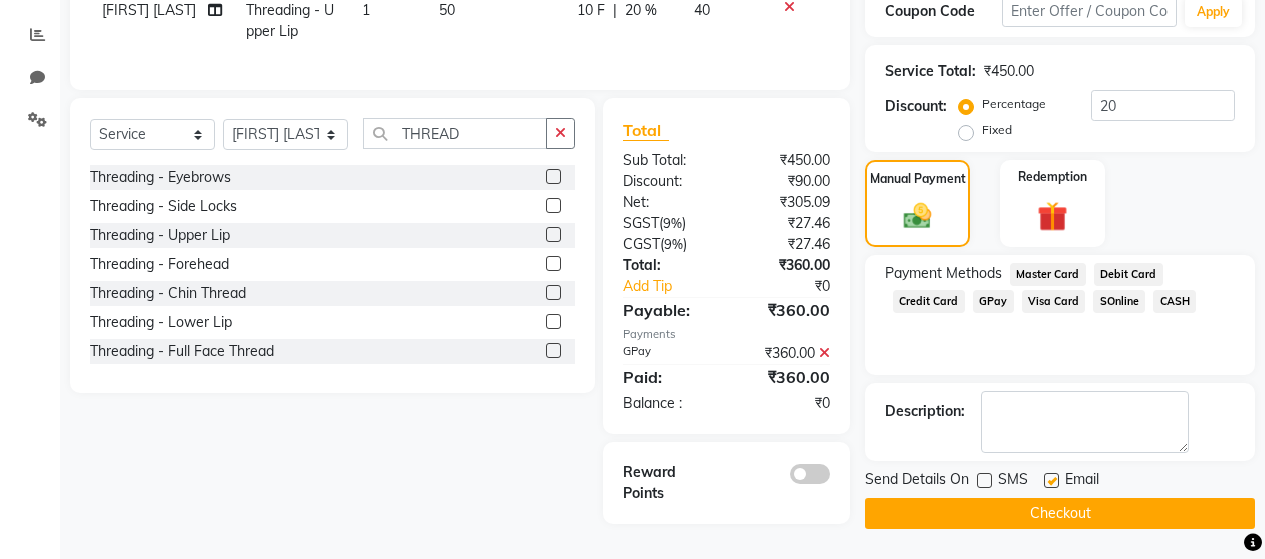 click 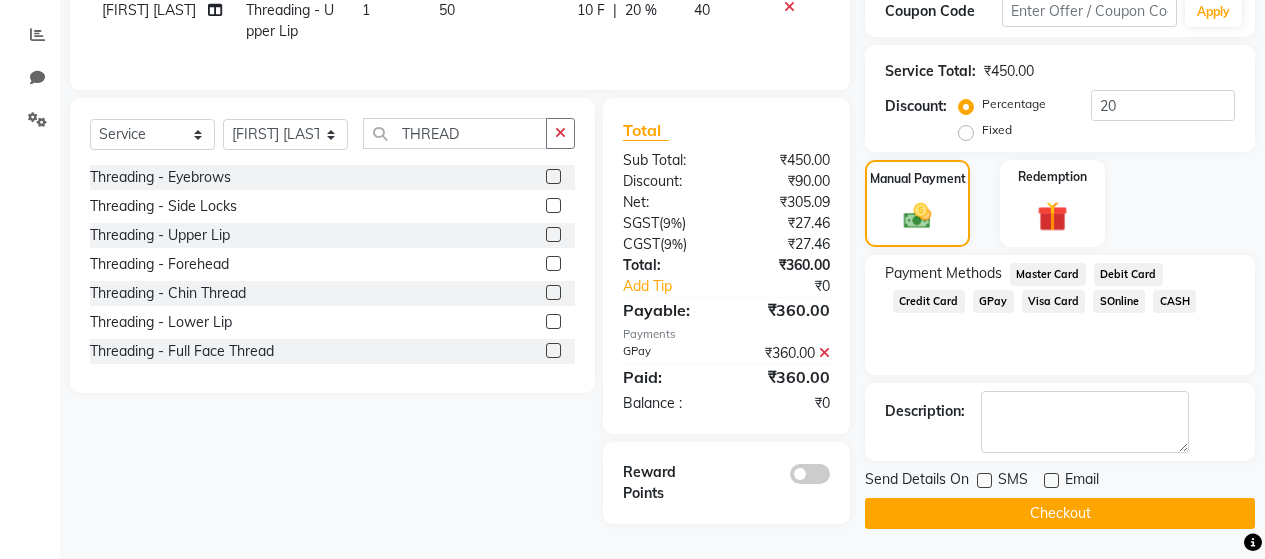 click on "Checkout" 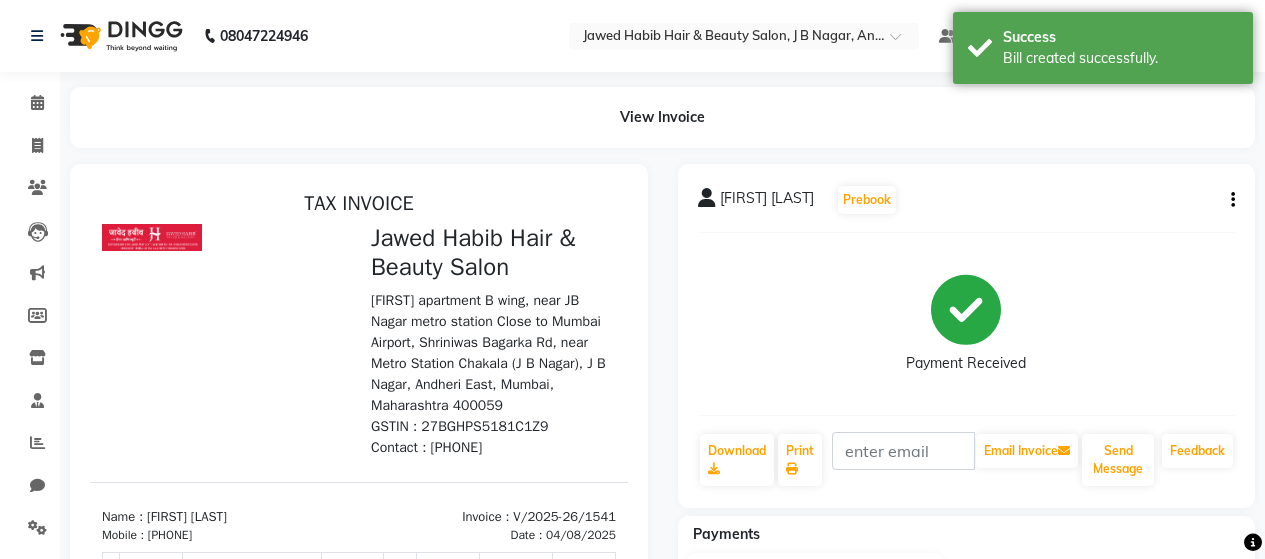 scroll, scrollTop: 0, scrollLeft: 0, axis: both 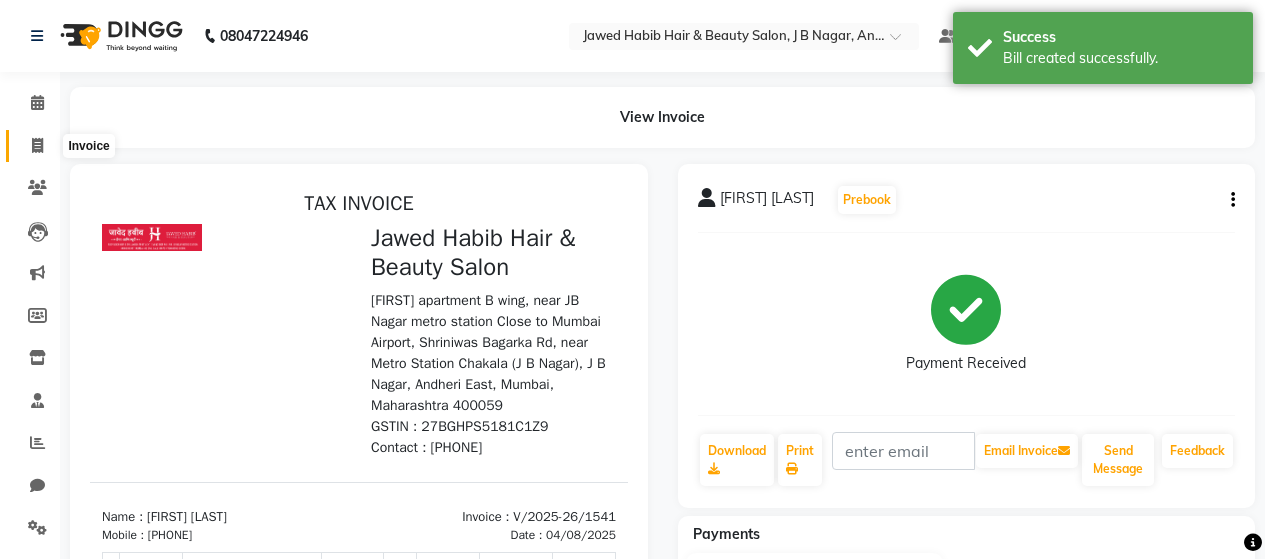 click 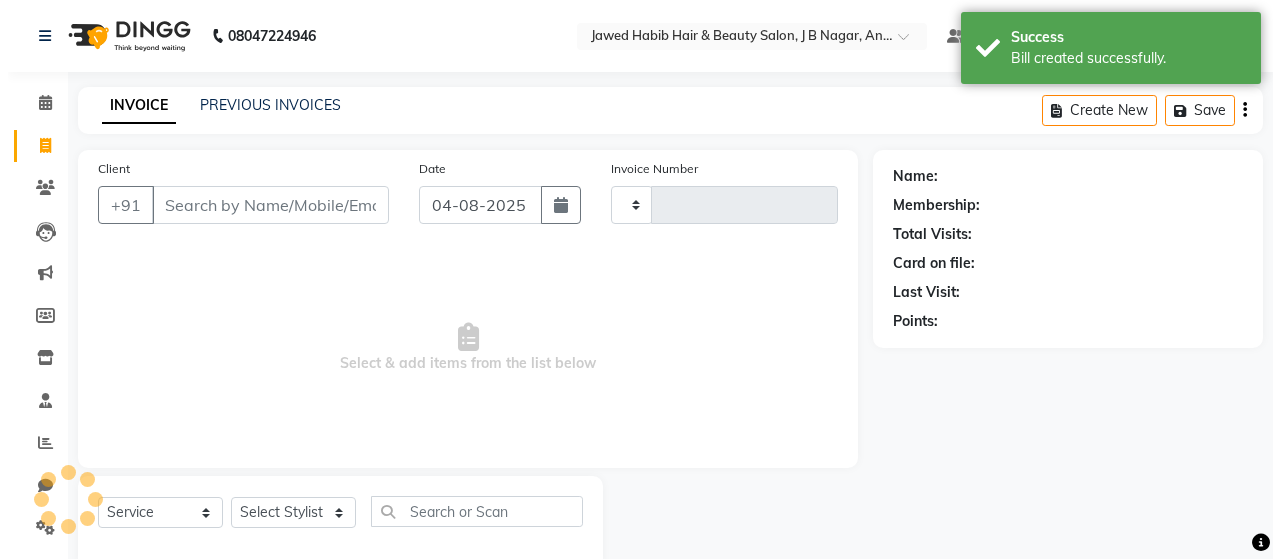 scroll, scrollTop: 42, scrollLeft: 0, axis: vertical 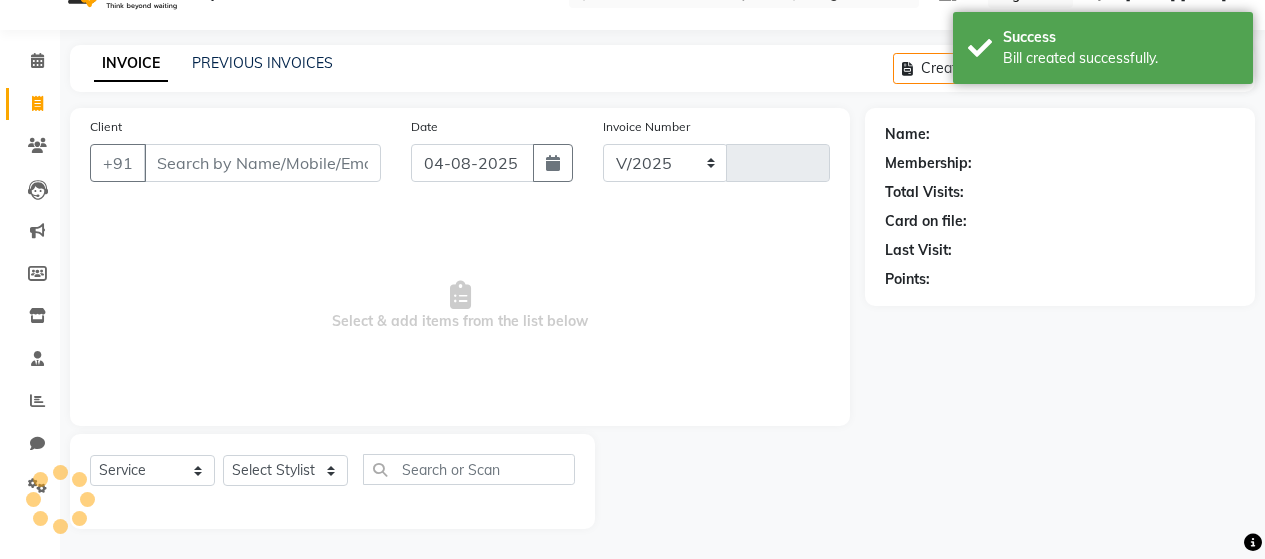 click on "Client" at bounding box center (262, 163) 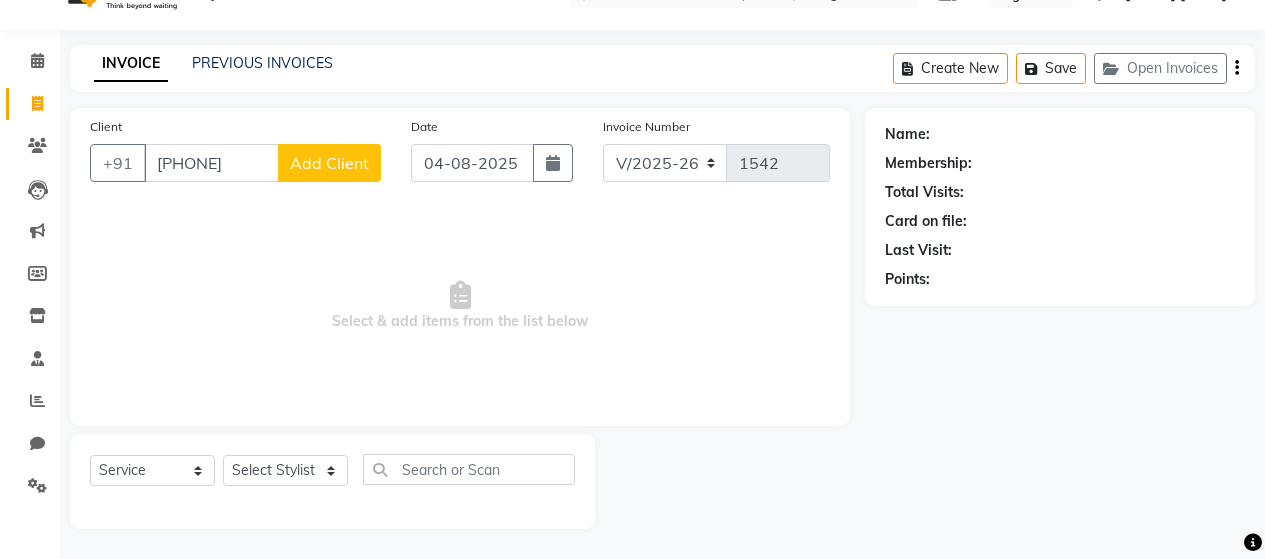click on "Add Client" 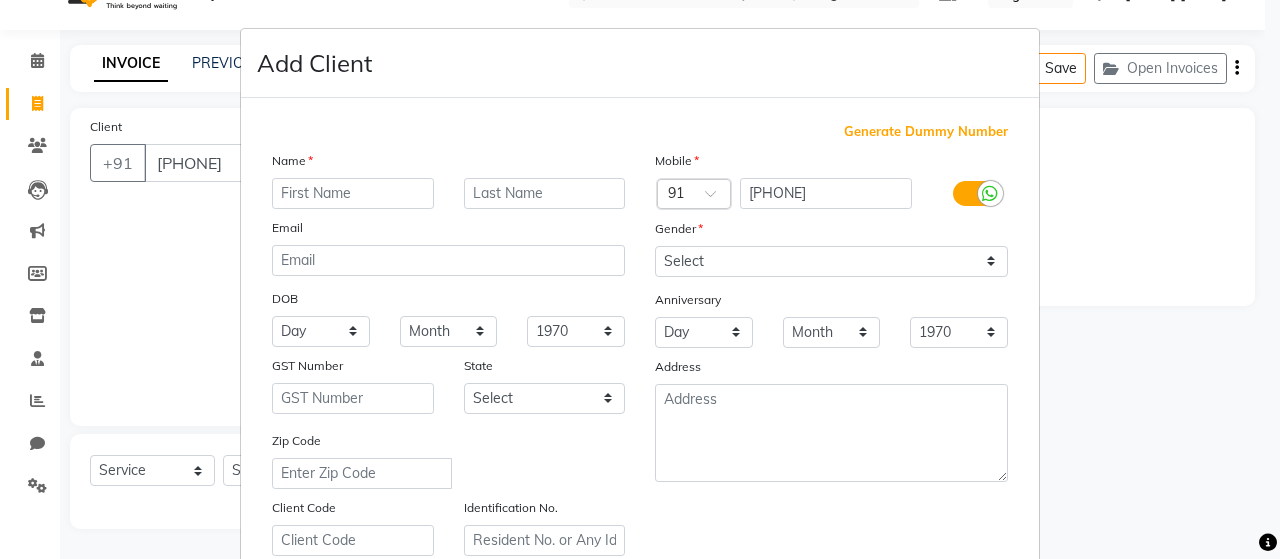 click at bounding box center [353, 193] 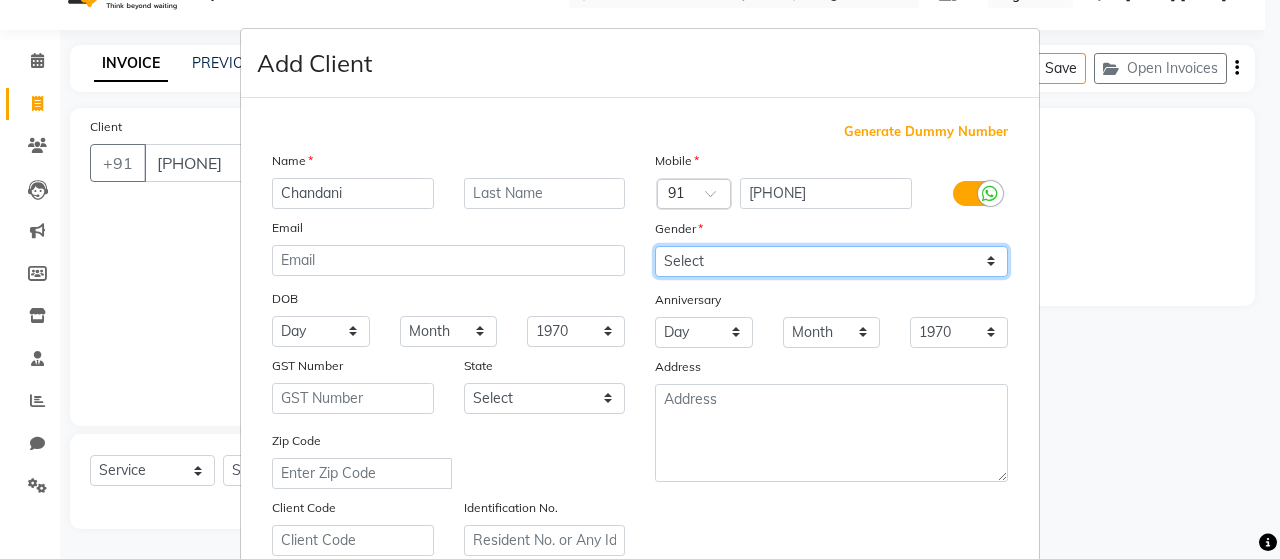 click on "Select Male Female Other Prefer Not To Say" at bounding box center [831, 261] 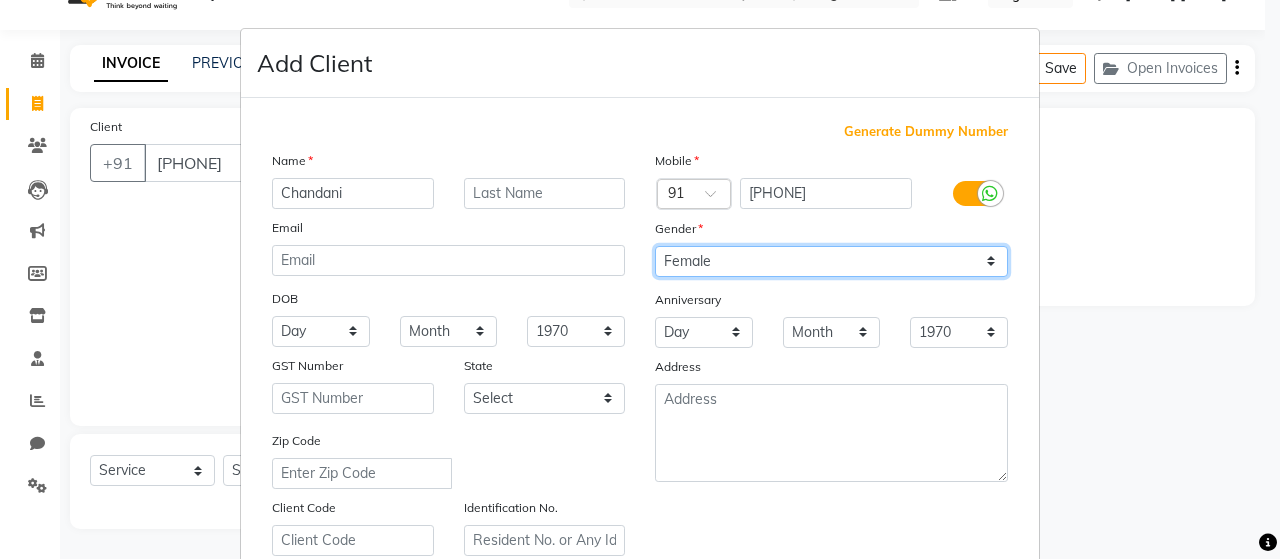 click on "Select Male Female Other Prefer Not To Say" at bounding box center (831, 261) 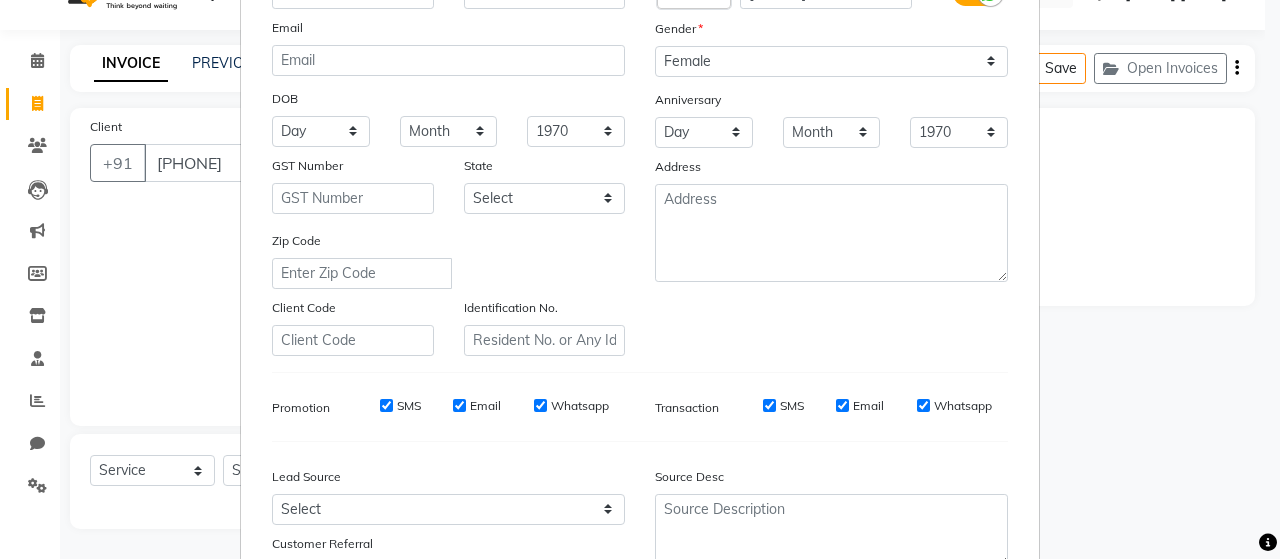 drag, startPoint x: 380, startPoint y: 400, endPoint x: 446, endPoint y: 411, distance: 66.910385 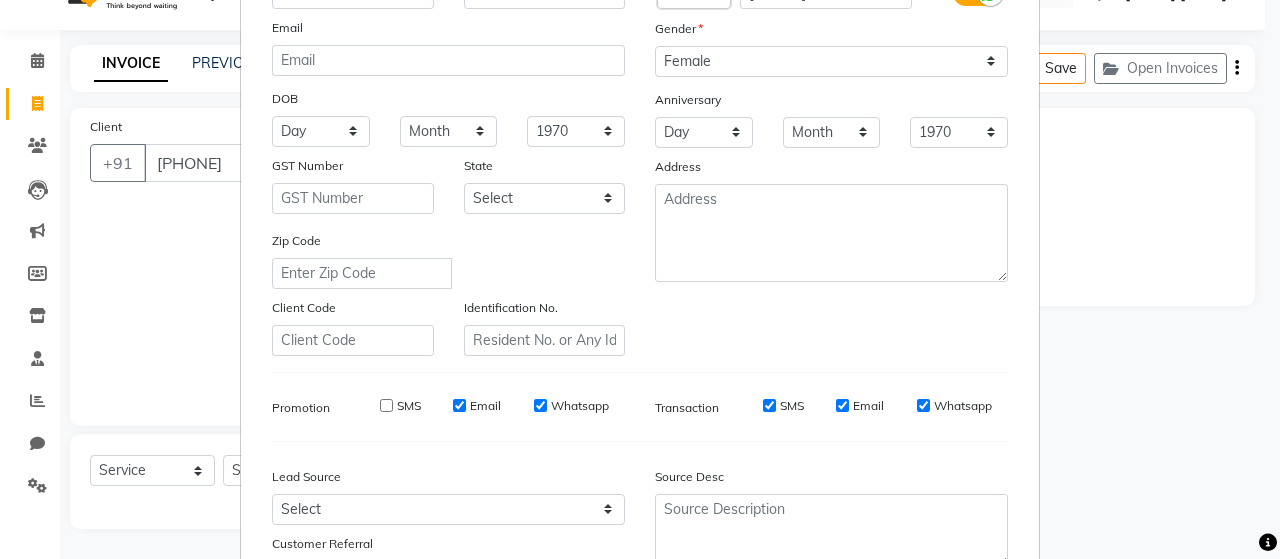click on "Email" at bounding box center [459, 405] 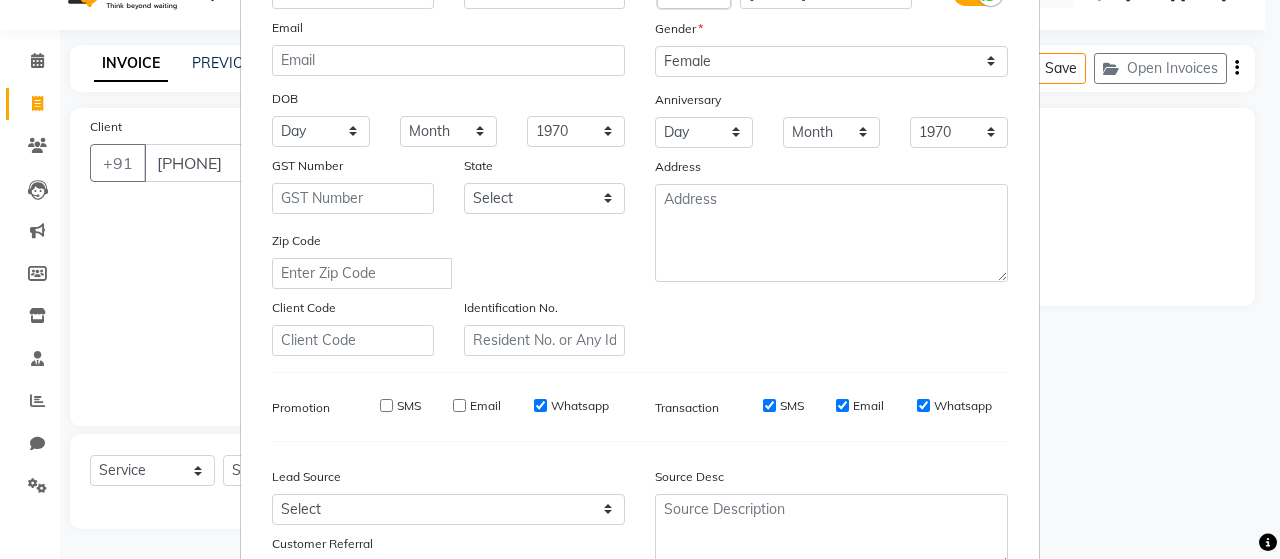 click on "Whatsapp" at bounding box center (540, 405) 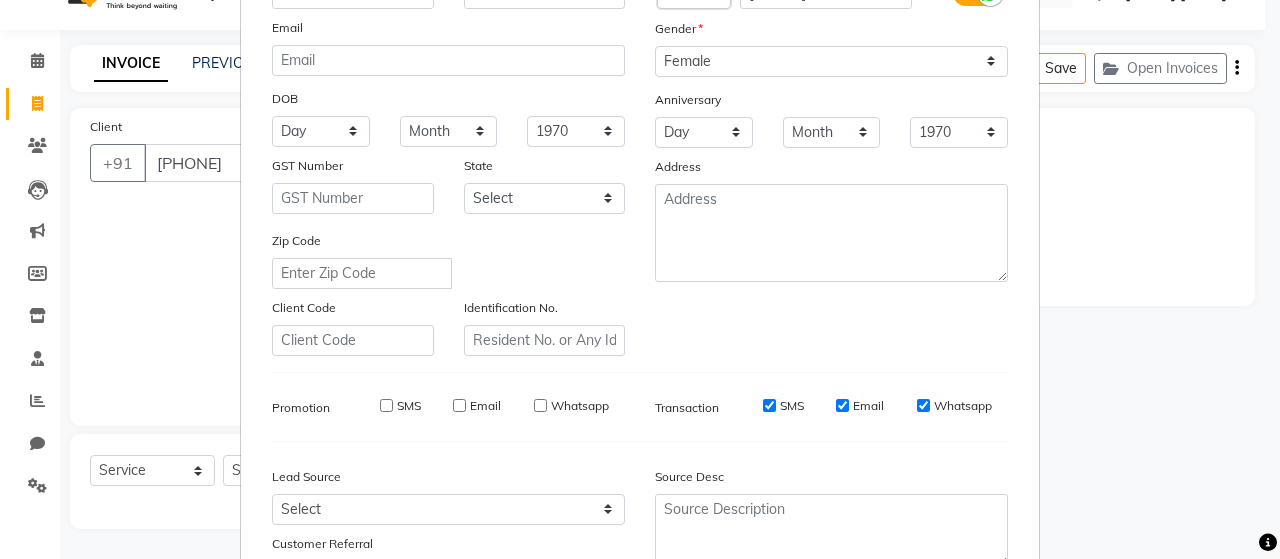 click on "SMS" at bounding box center [769, 405] 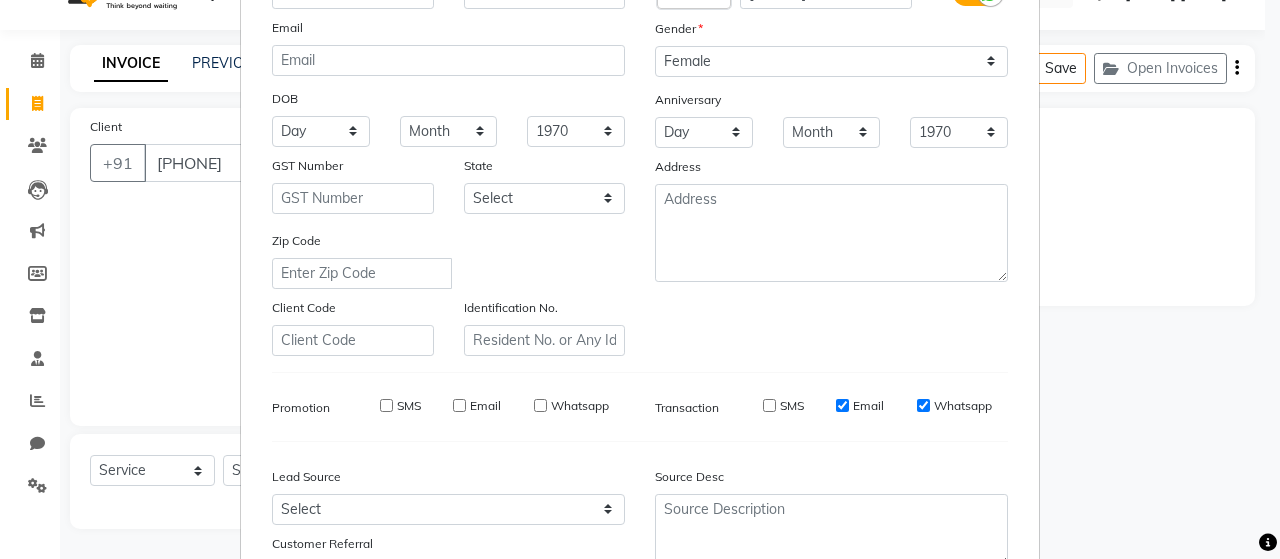 click on "Email" at bounding box center (842, 405) 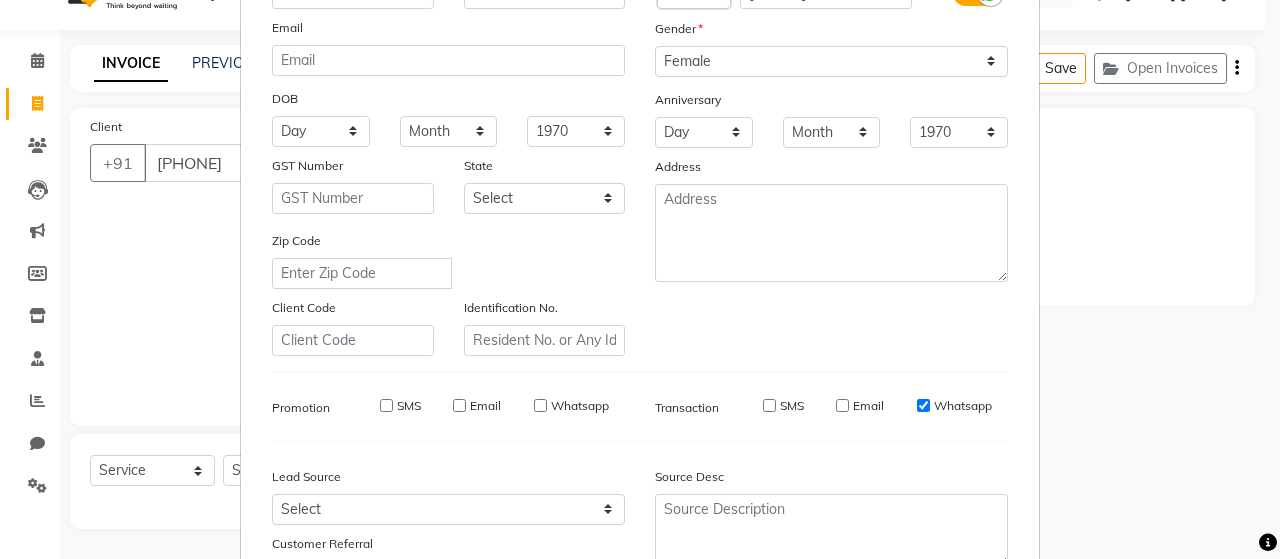 click on "Whatsapp" at bounding box center [923, 405] 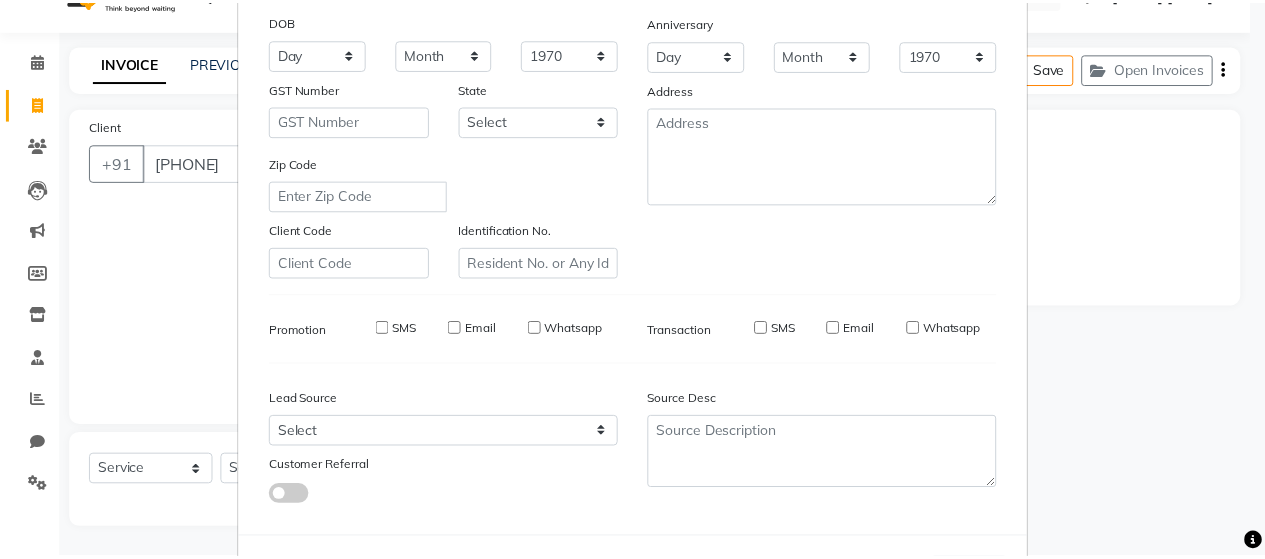 scroll, scrollTop: 364, scrollLeft: 0, axis: vertical 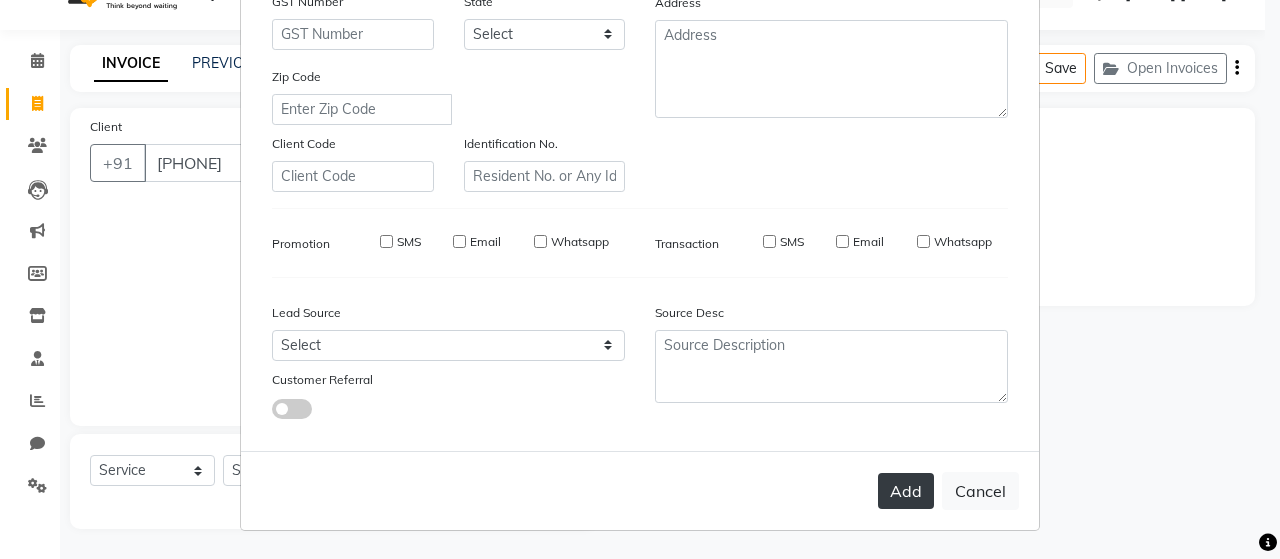 click on "Add" at bounding box center (906, 491) 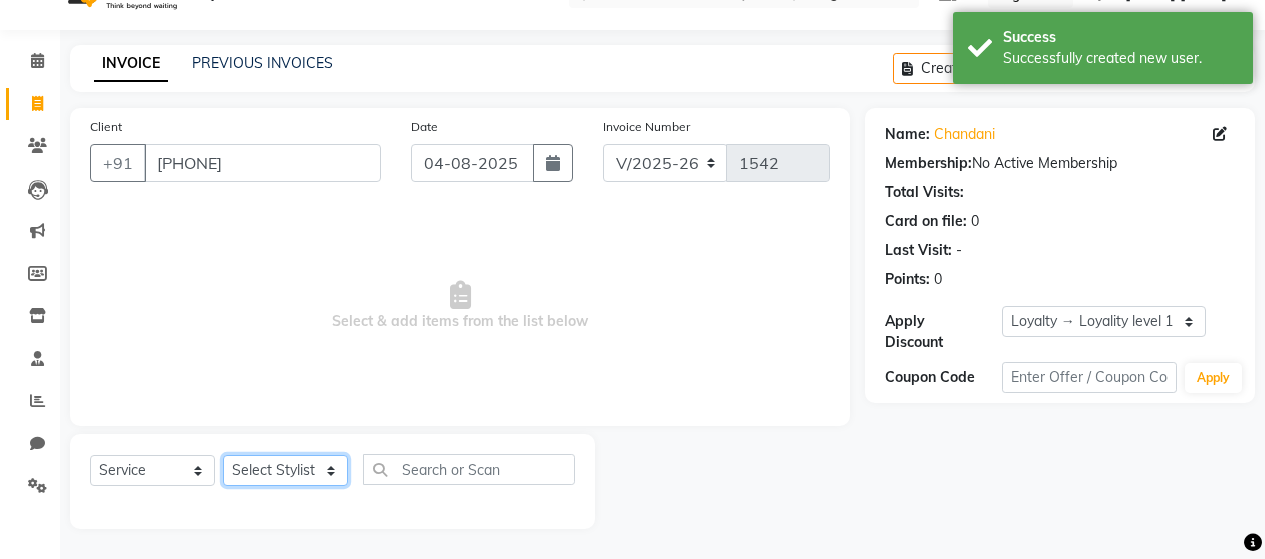 click on "Select Stylist Alim Salmani Altaf Zibral Ankush Thakur Arti Jaiswar Ashfak Ganesh Shetty Jayshri Shane Kanika Burman Kavitha Shetty Kiran Tak Komal Saga rSanap Krupali A Kore Simon Monteiro Sunil Thakur sunita chaudhary Tulsi Nirmal" 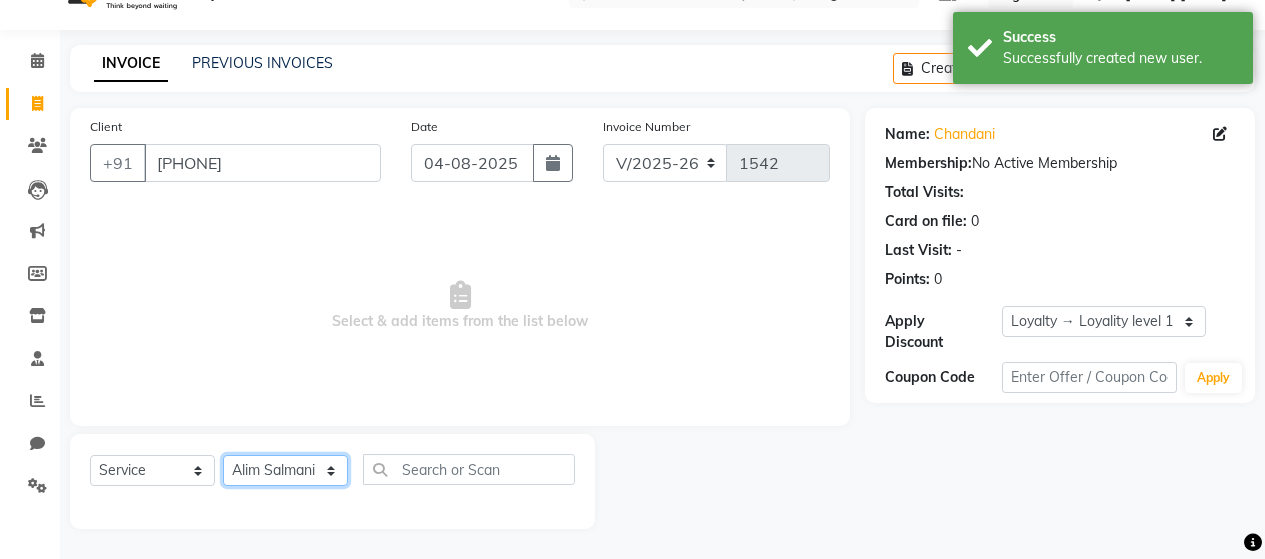 click on "Select Stylist Alim Salmani Altaf Zibral Ankush Thakur Arti Jaiswar Ashfak Ganesh Shetty Jayshri Shane Kanika Burman Kavitha Shetty Kiran Tak Komal Saga rSanap Krupali A Kore Simon Monteiro Sunil Thakur sunita chaudhary Tulsi Nirmal" 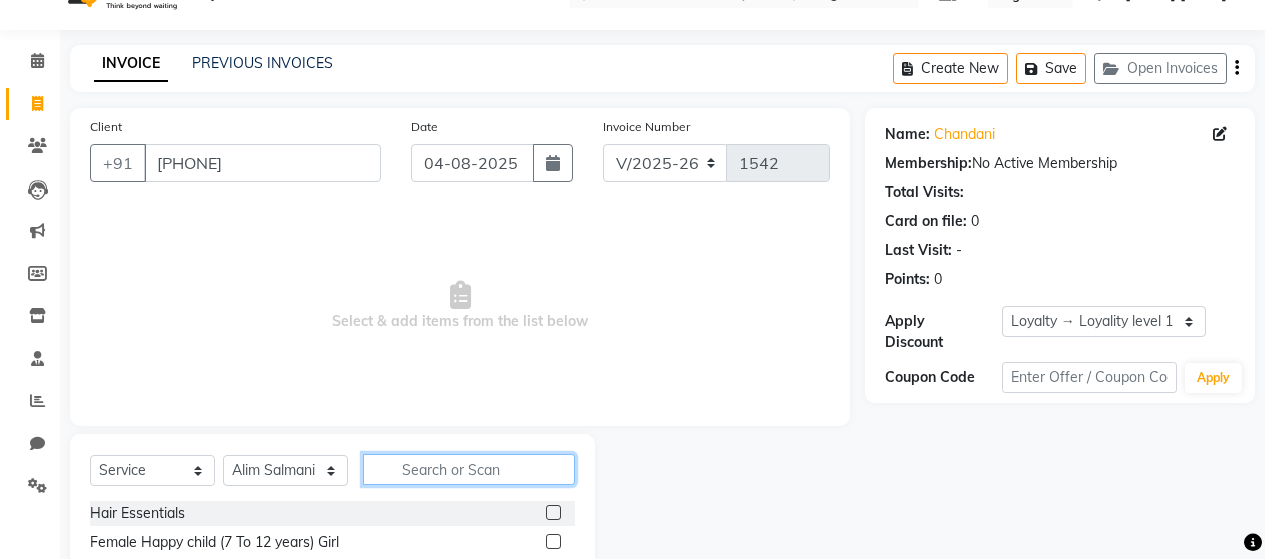 click 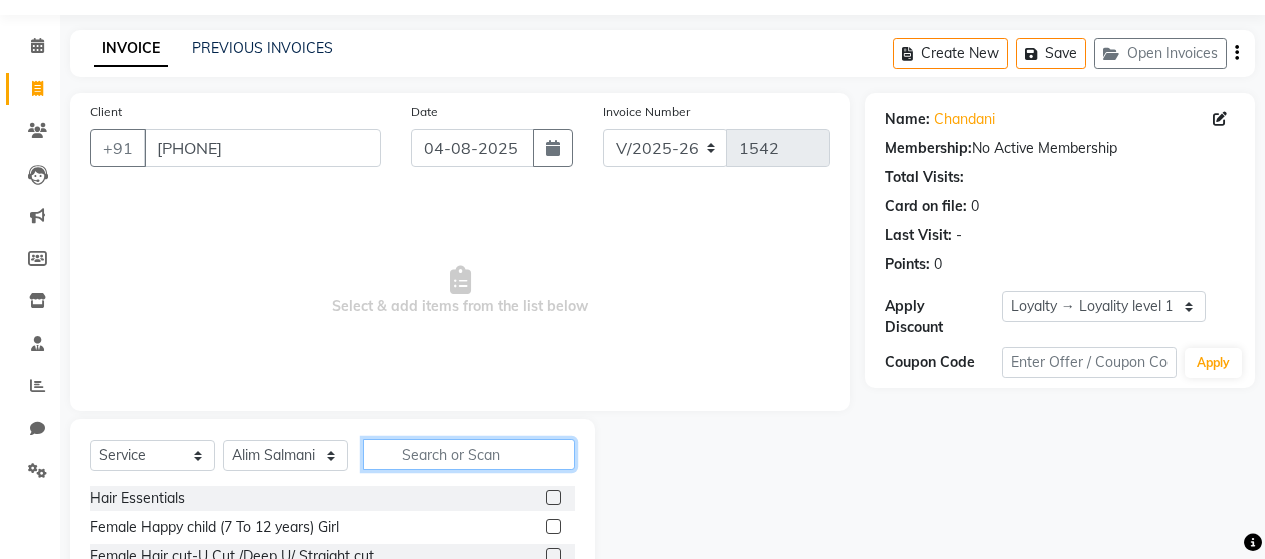 scroll, scrollTop: 242, scrollLeft: 0, axis: vertical 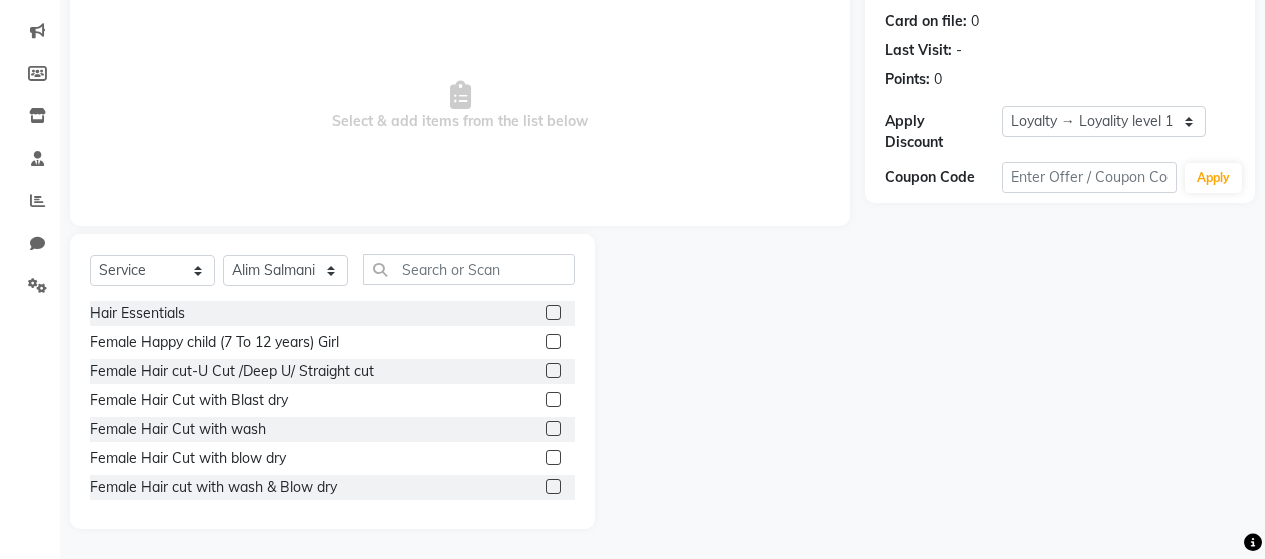 click 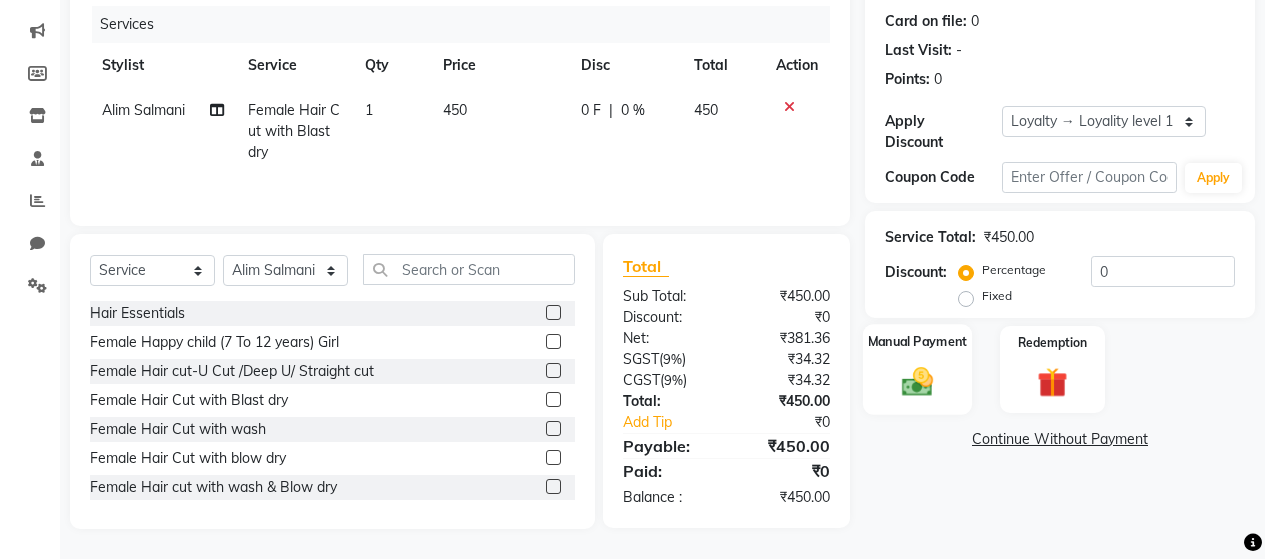 click 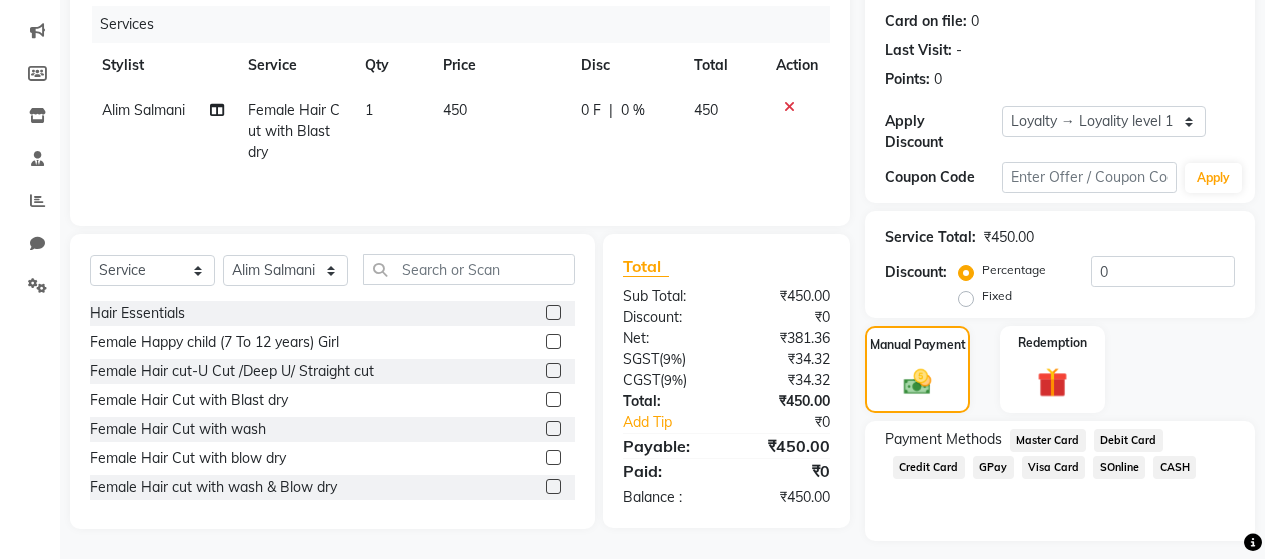 click on "GPay" 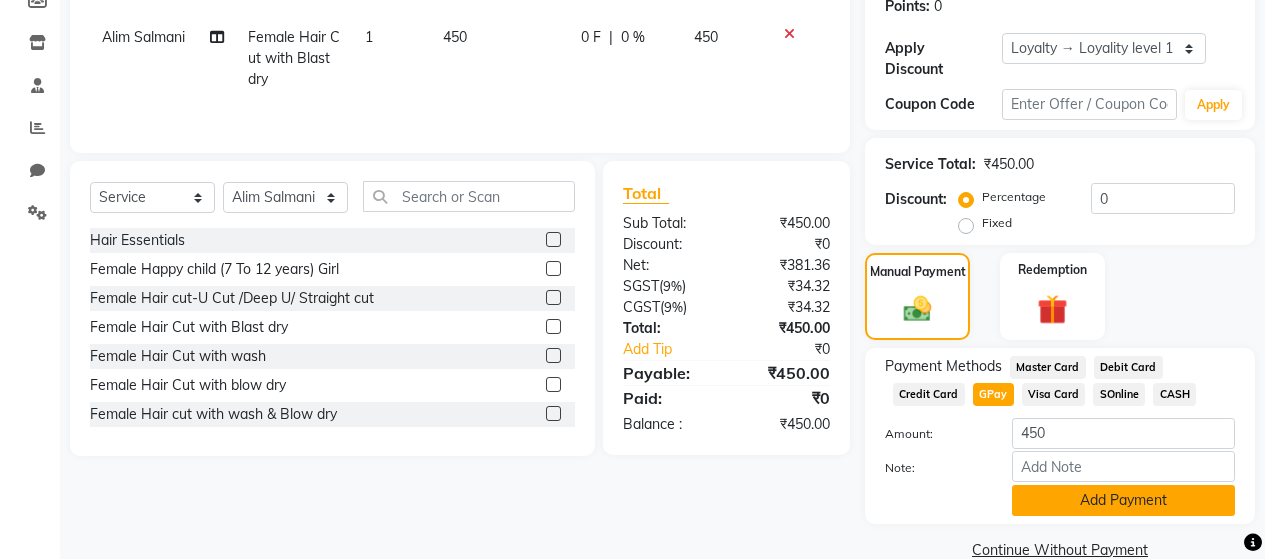 scroll, scrollTop: 335, scrollLeft: 0, axis: vertical 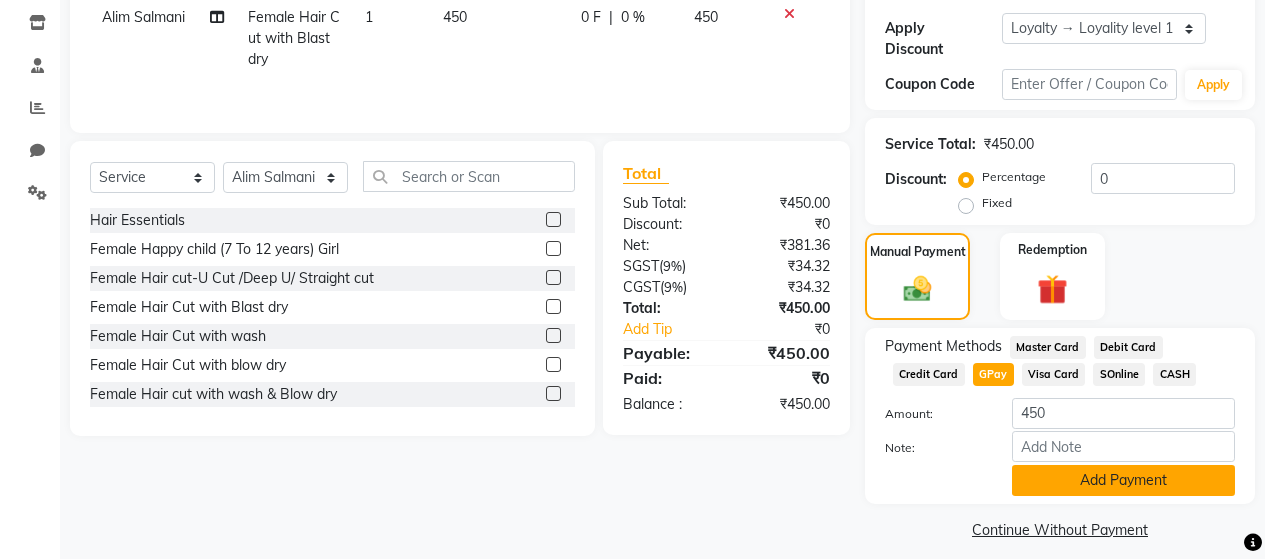 click on "Add Payment" 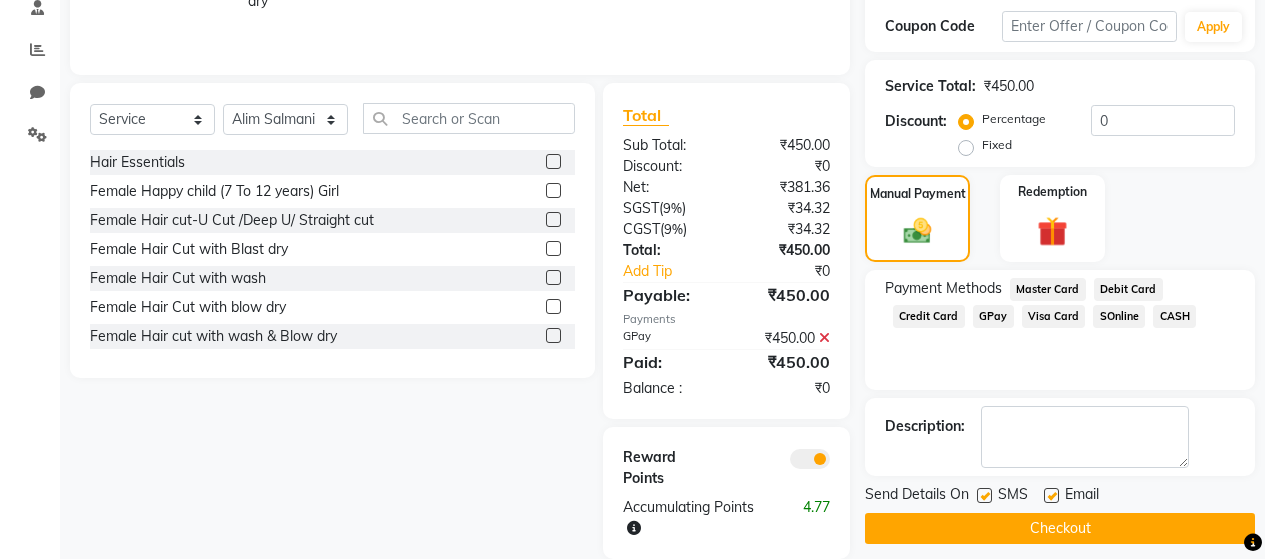 scroll, scrollTop: 423, scrollLeft: 0, axis: vertical 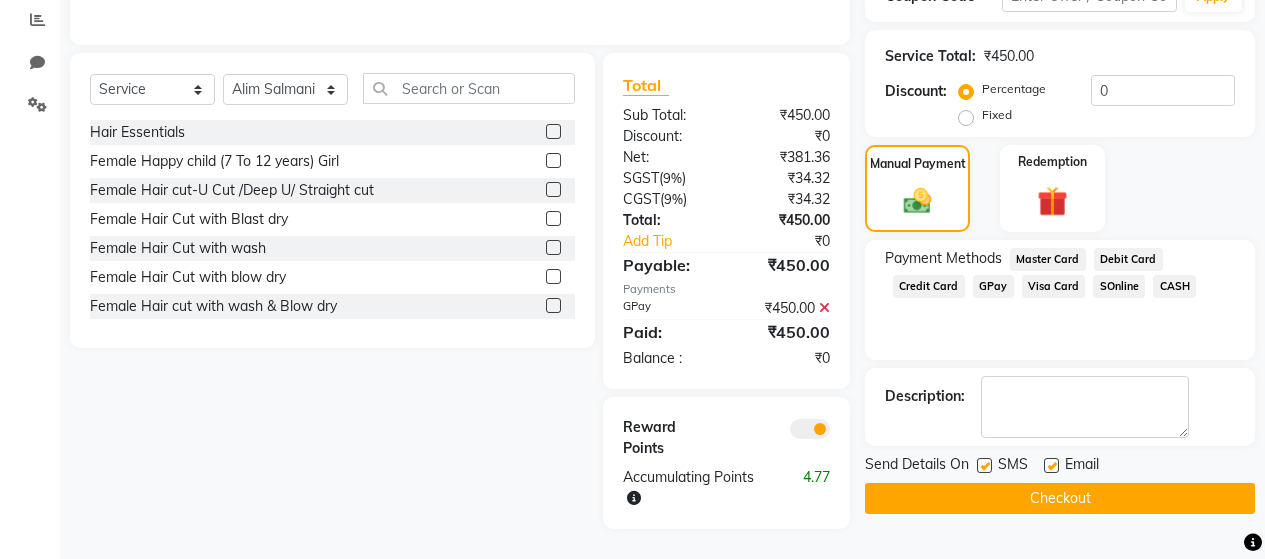 click 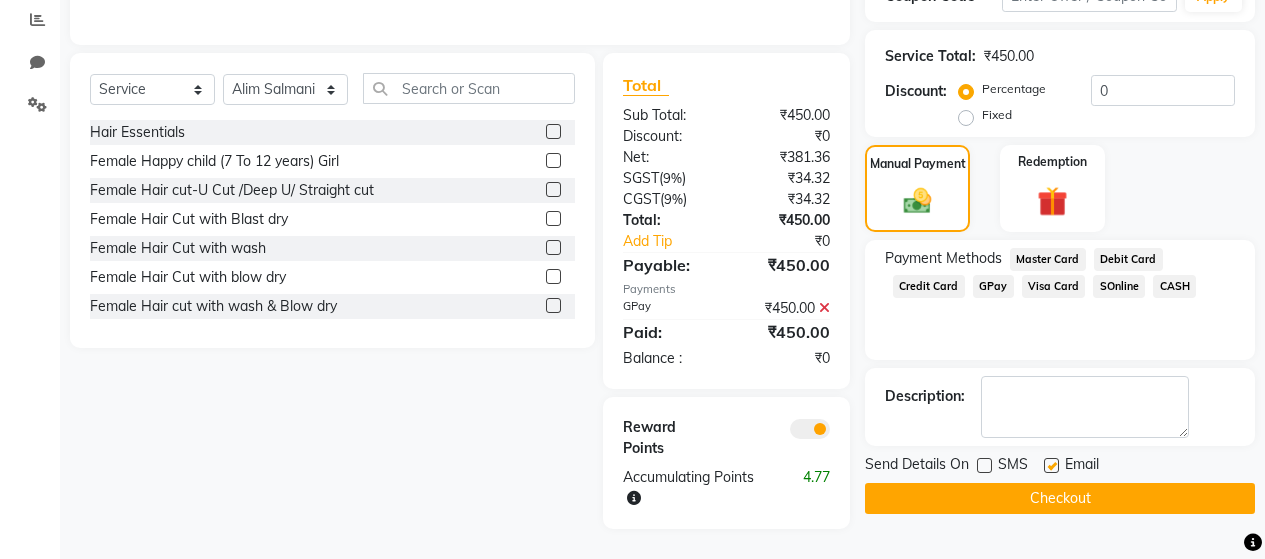 click 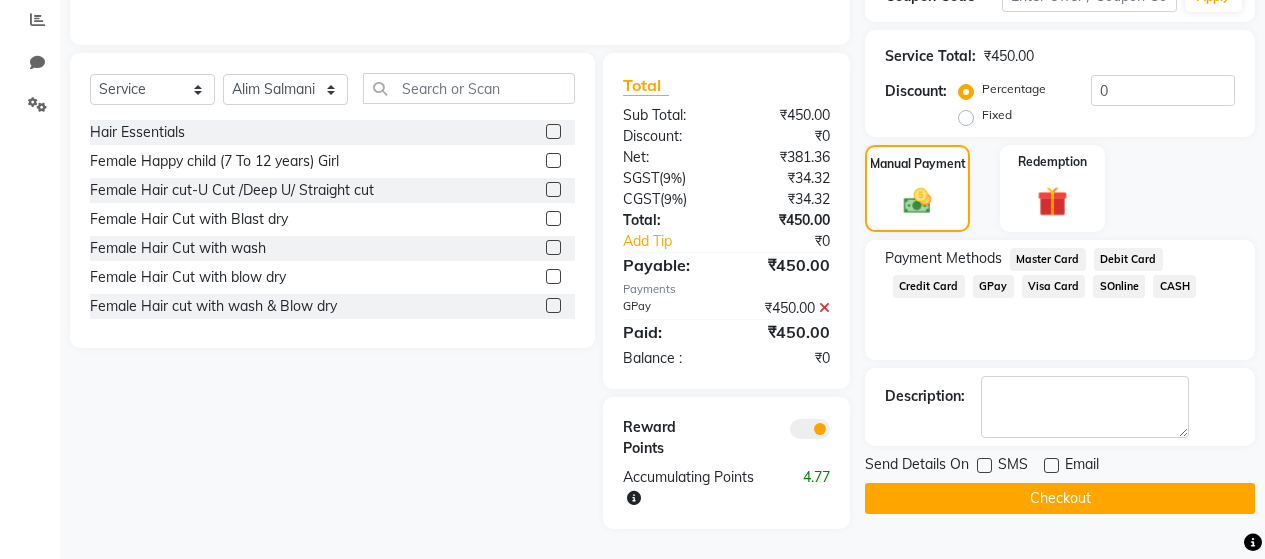 click on "Checkout" 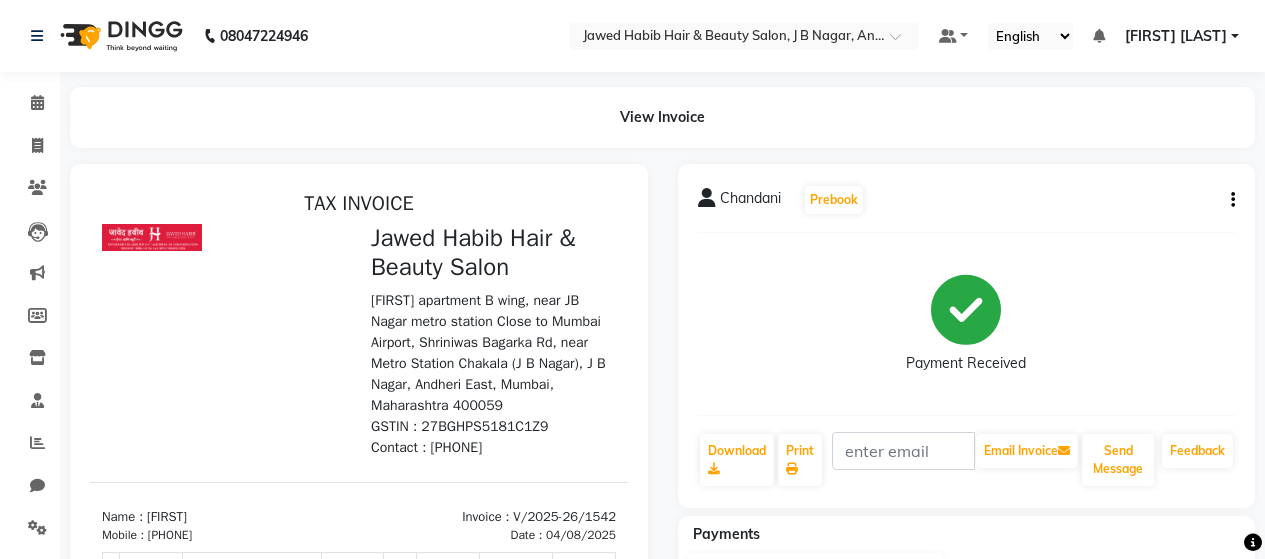 scroll, scrollTop: 0, scrollLeft: 0, axis: both 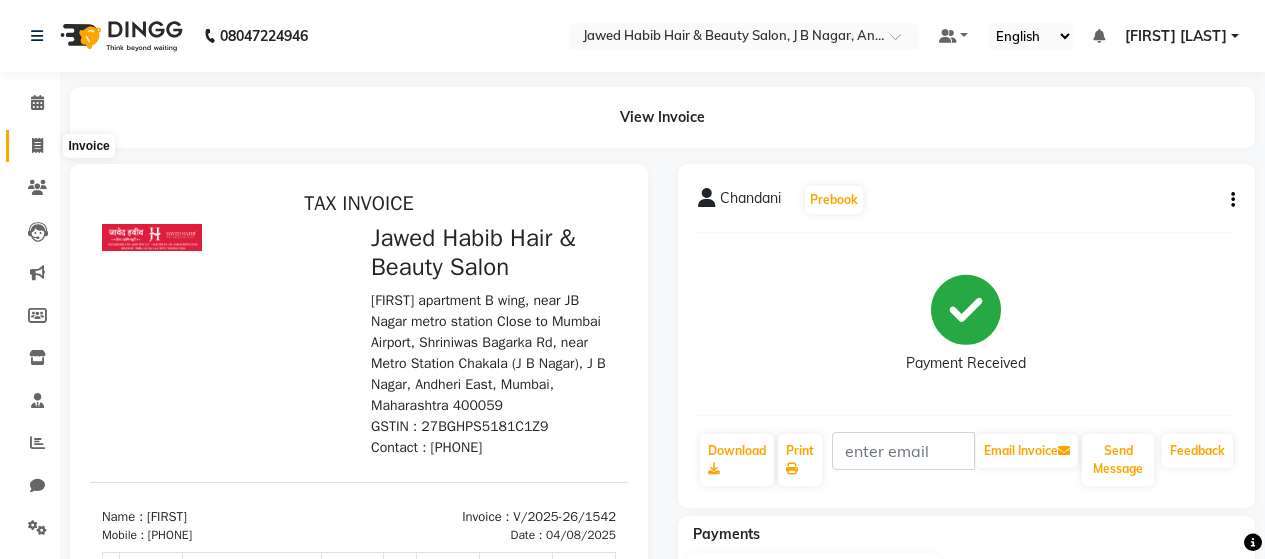 click 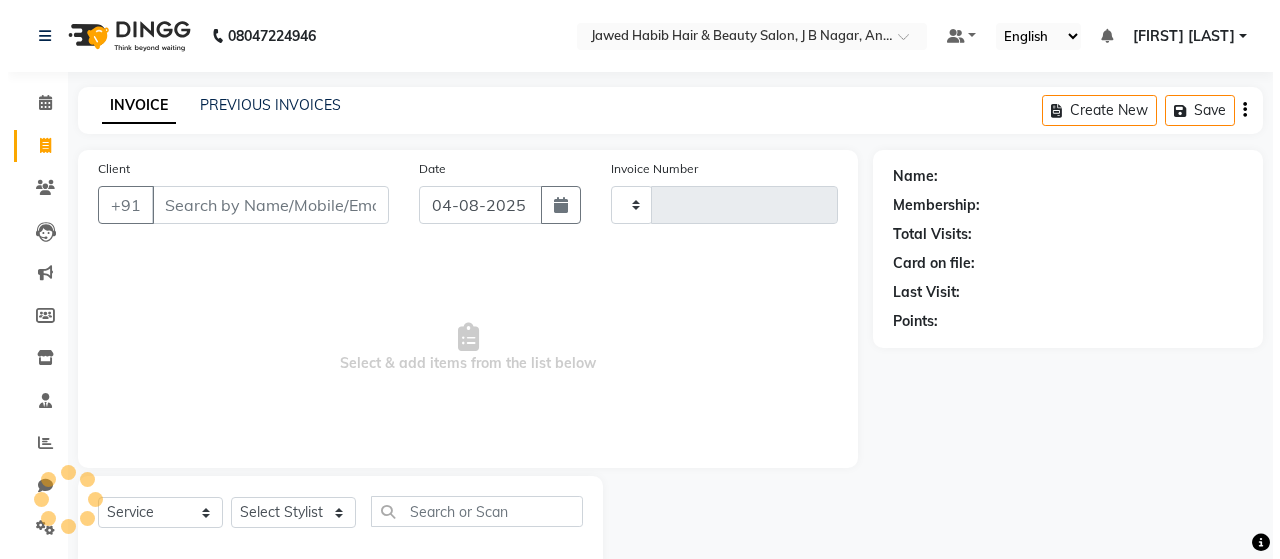 scroll, scrollTop: 42, scrollLeft: 0, axis: vertical 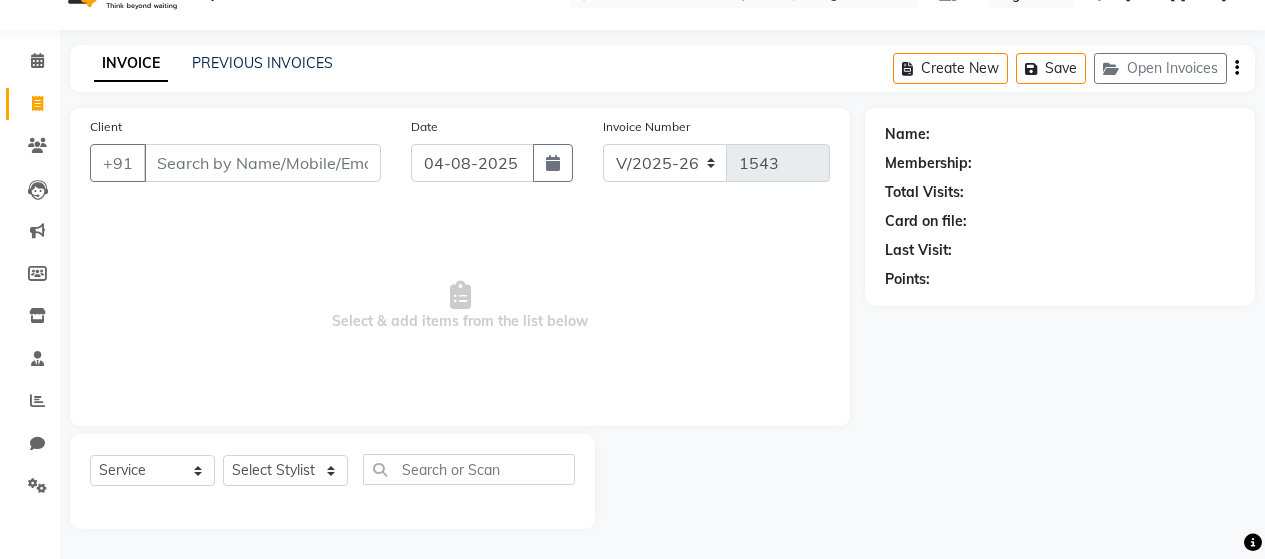 click on "Client" at bounding box center (262, 163) 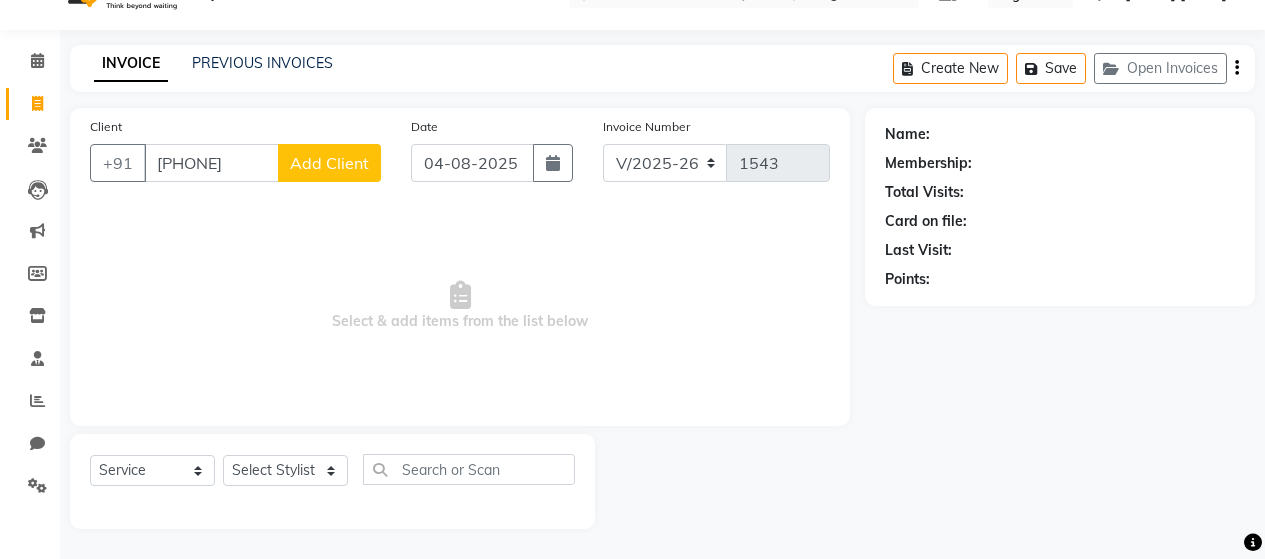 click on "Add Client" 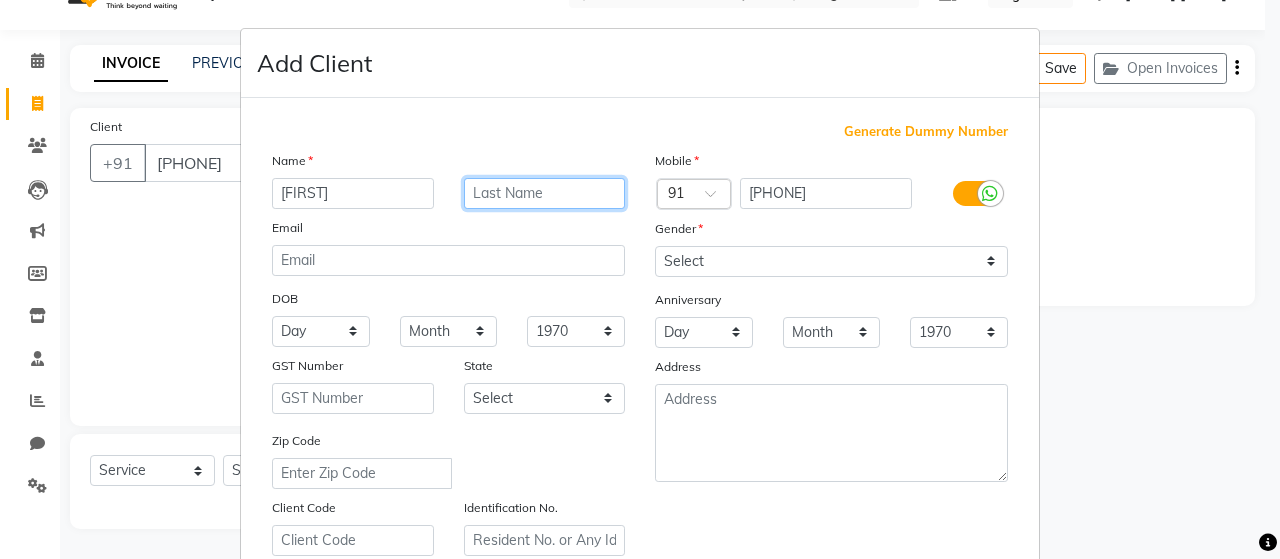 click at bounding box center [545, 193] 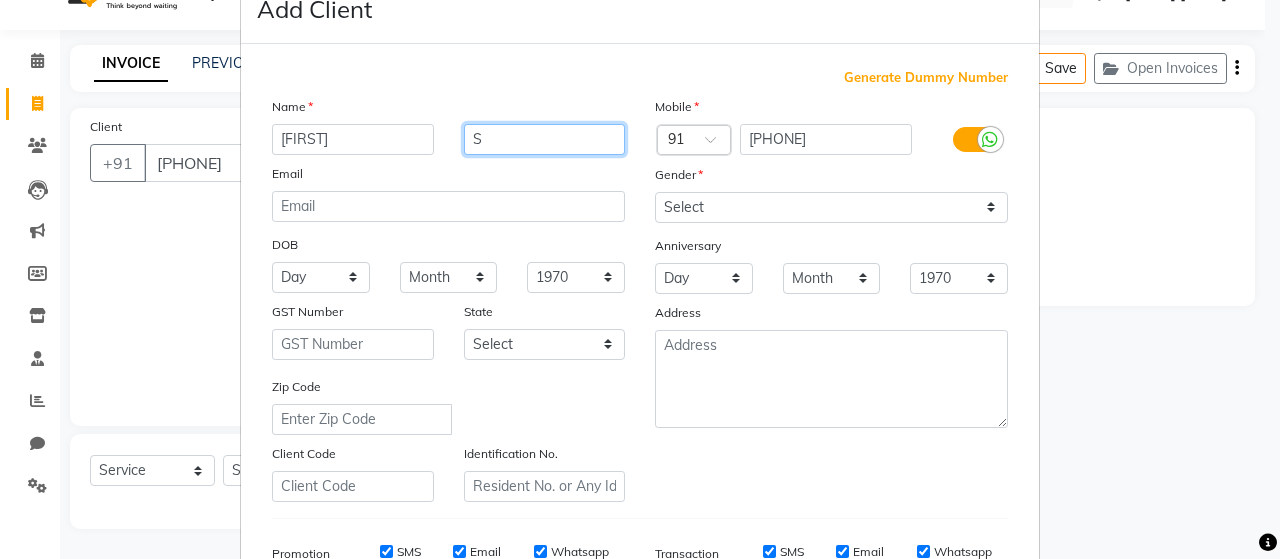 scroll, scrollTop: 100, scrollLeft: 0, axis: vertical 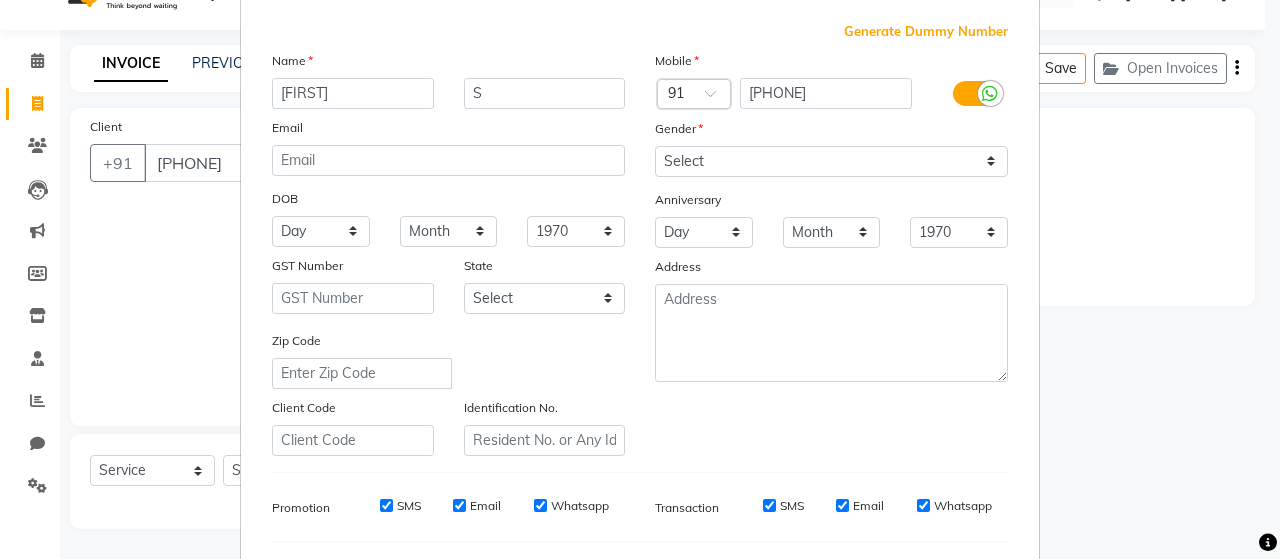 drag, startPoint x: 377, startPoint y: 506, endPoint x: 390, endPoint y: 509, distance: 13.341664 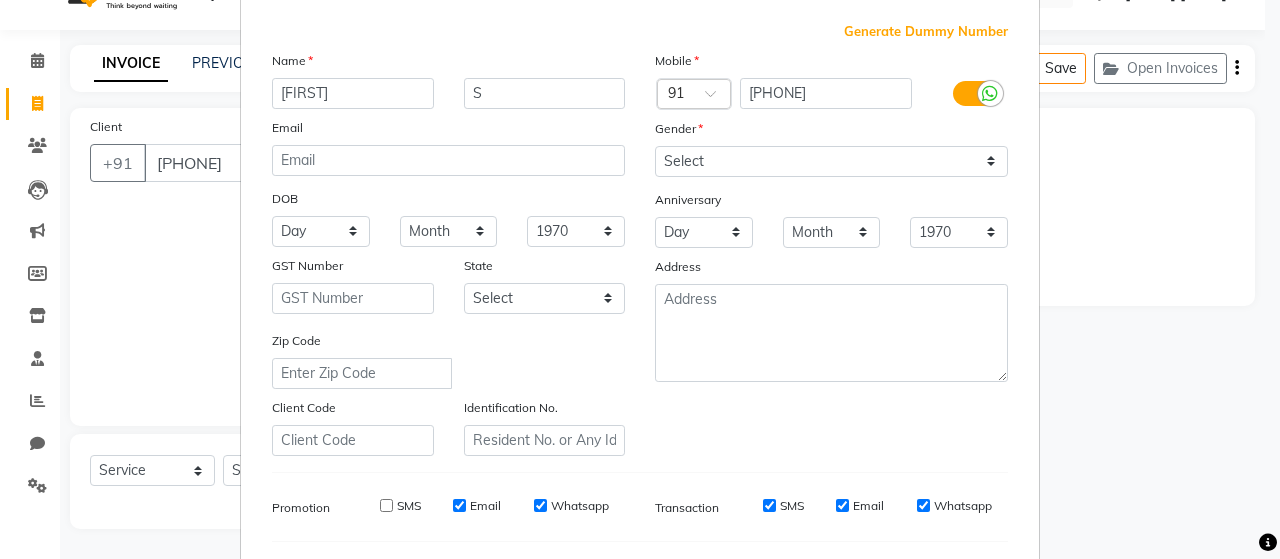 click on "Email" at bounding box center (459, 505) 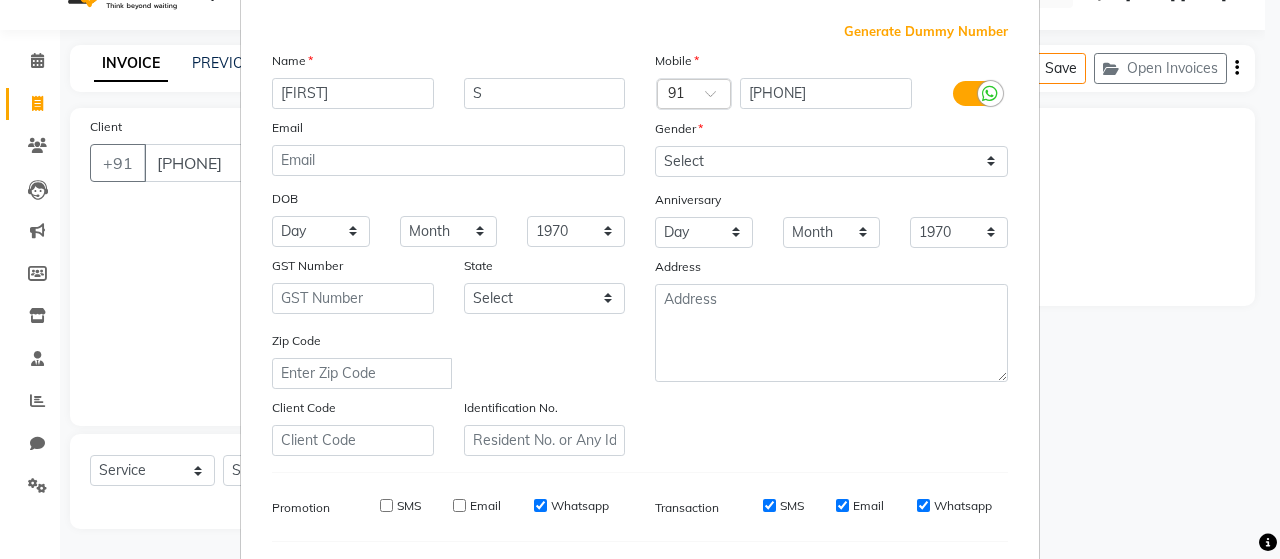 click on "Whatsapp" at bounding box center (540, 505) 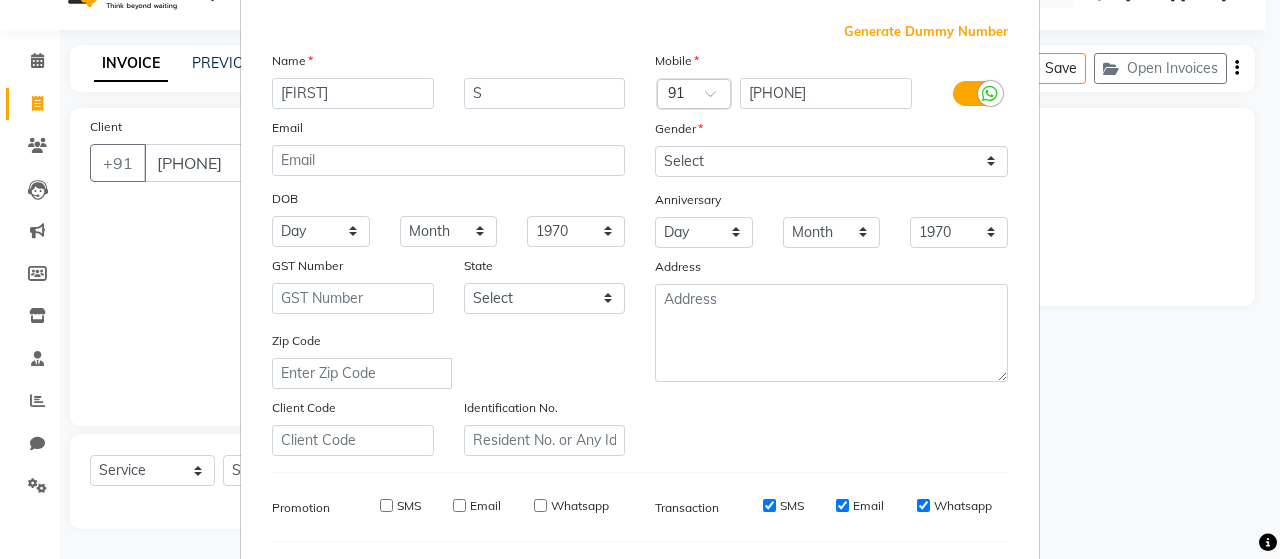 click on "SMS" at bounding box center [769, 505] 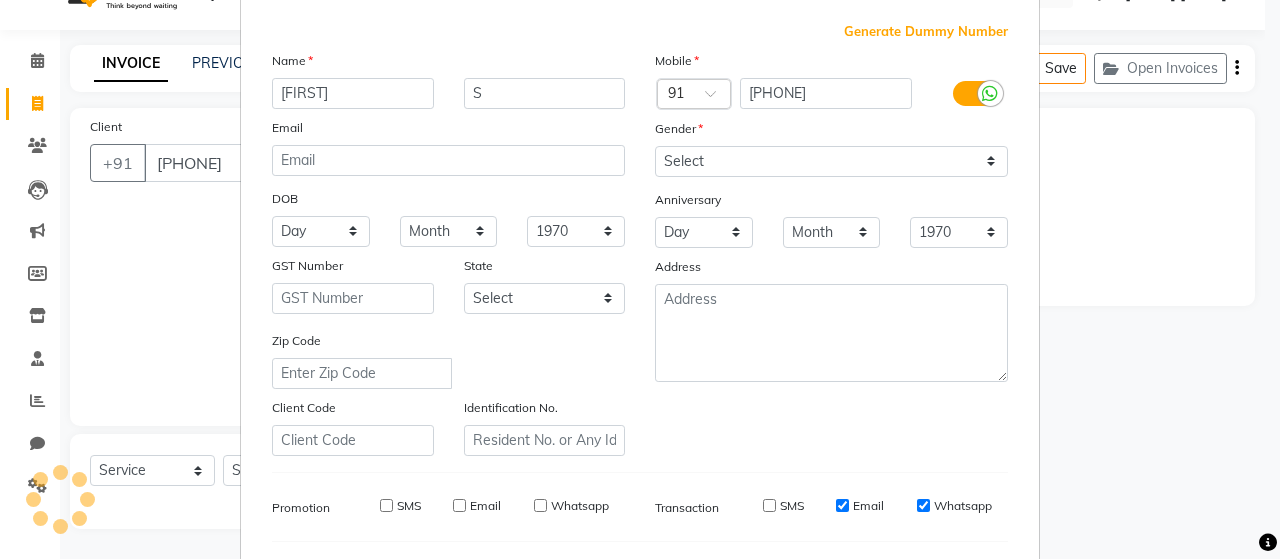 click on "Email" at bounding box center [842, 505] 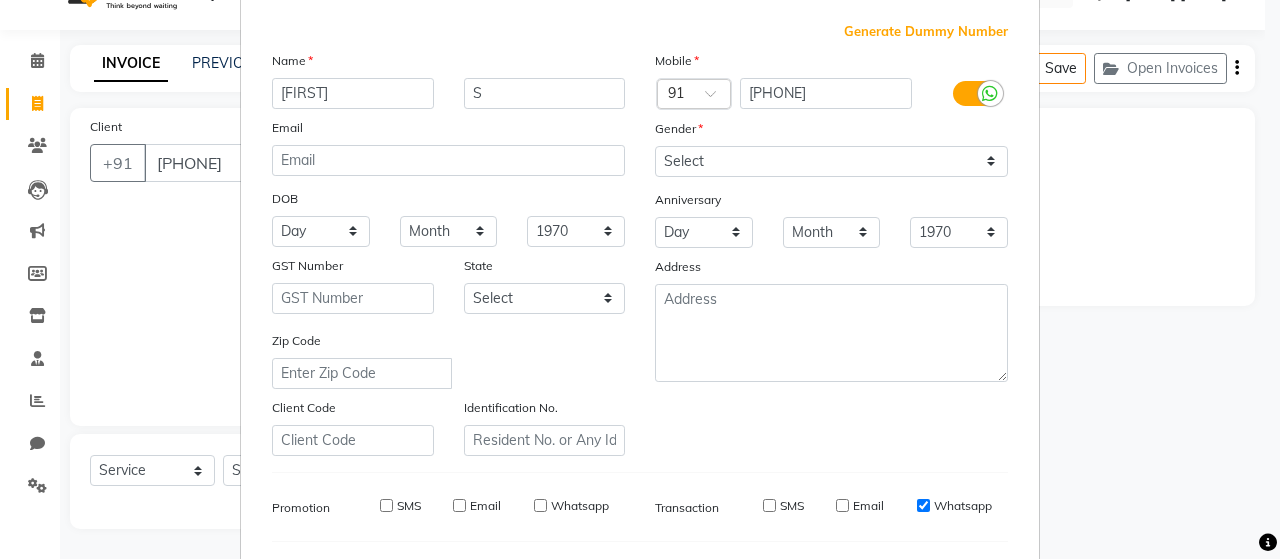 click on "Whatsapp" at bounding box center [923, 505] 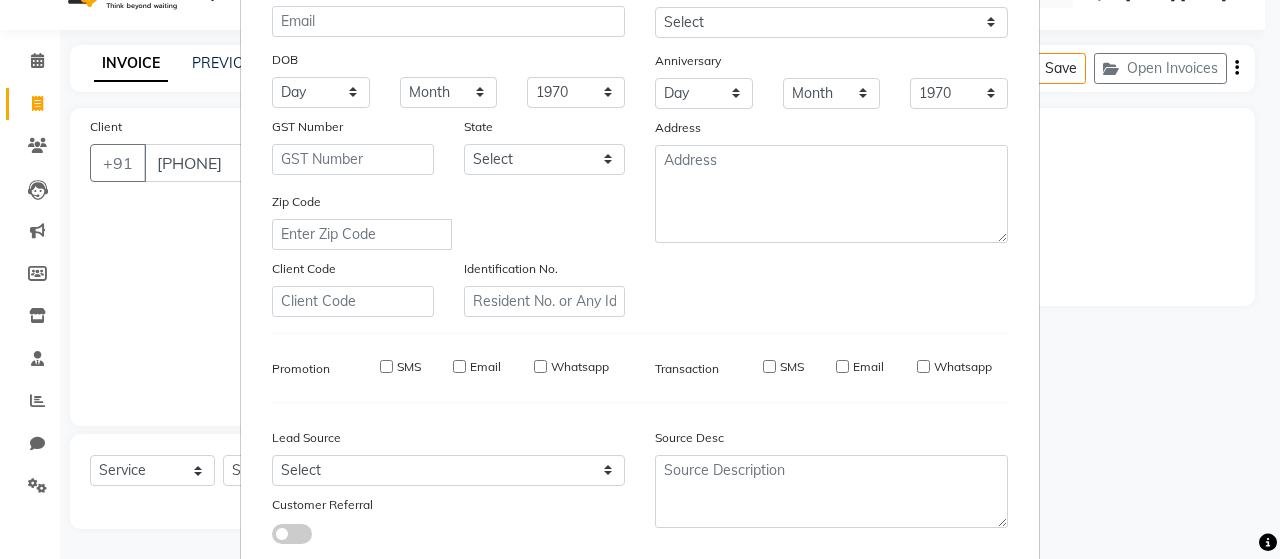 scroll, scrollTop: 364, scrollLeft: 0, axis: vertical 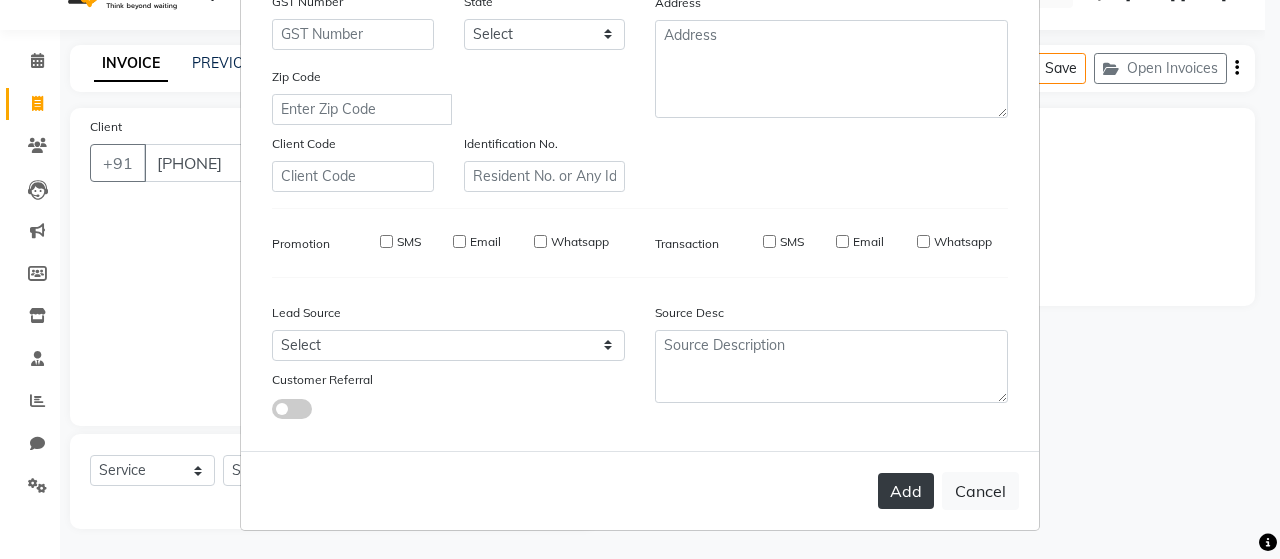click on "Add" at bounding box center (906, 491) 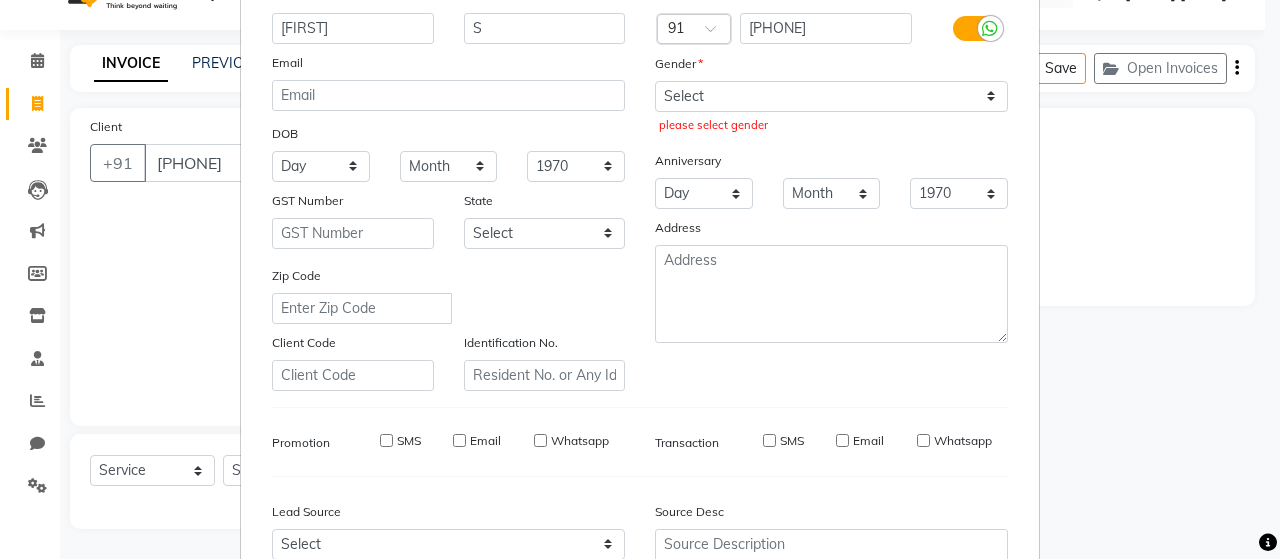 scroll, scrollTop: 164, scrollLeft: 0, axis: vertical 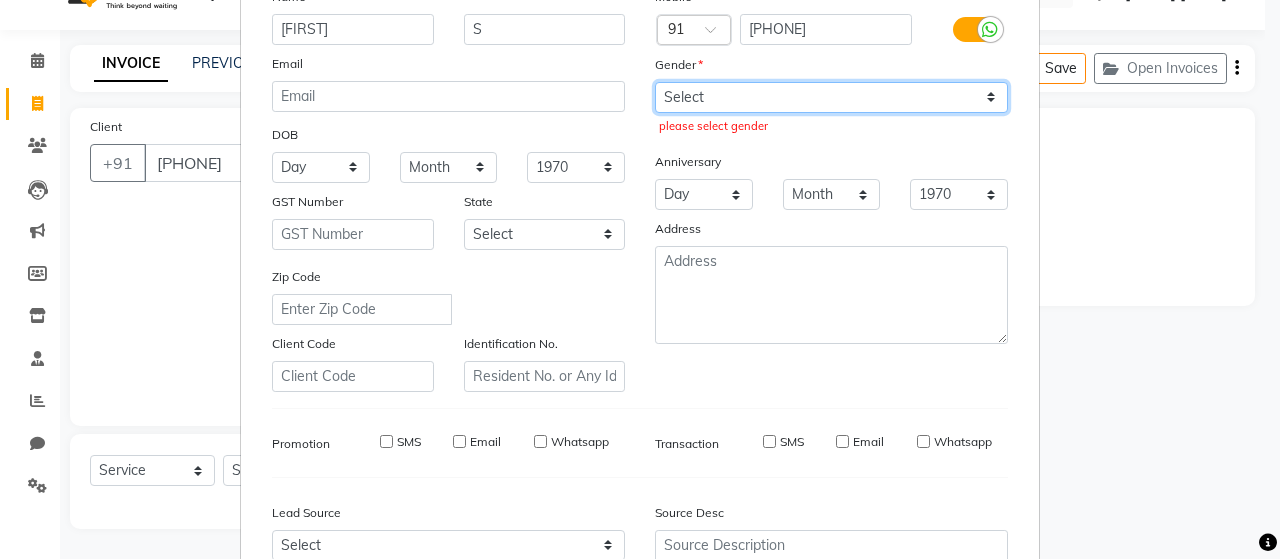 click on "Select Male Female Other Prefer Not To Say" at bounding box center [831, 97] 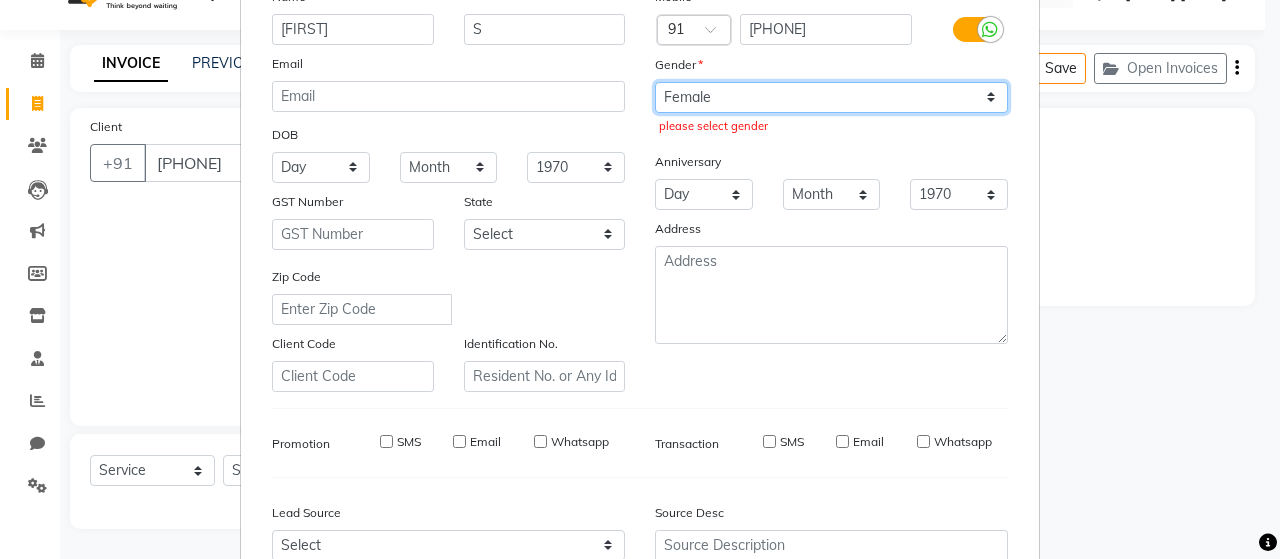 click on "Select Male Female Other Prefer Not To Say" at bounding box center [831, 97] 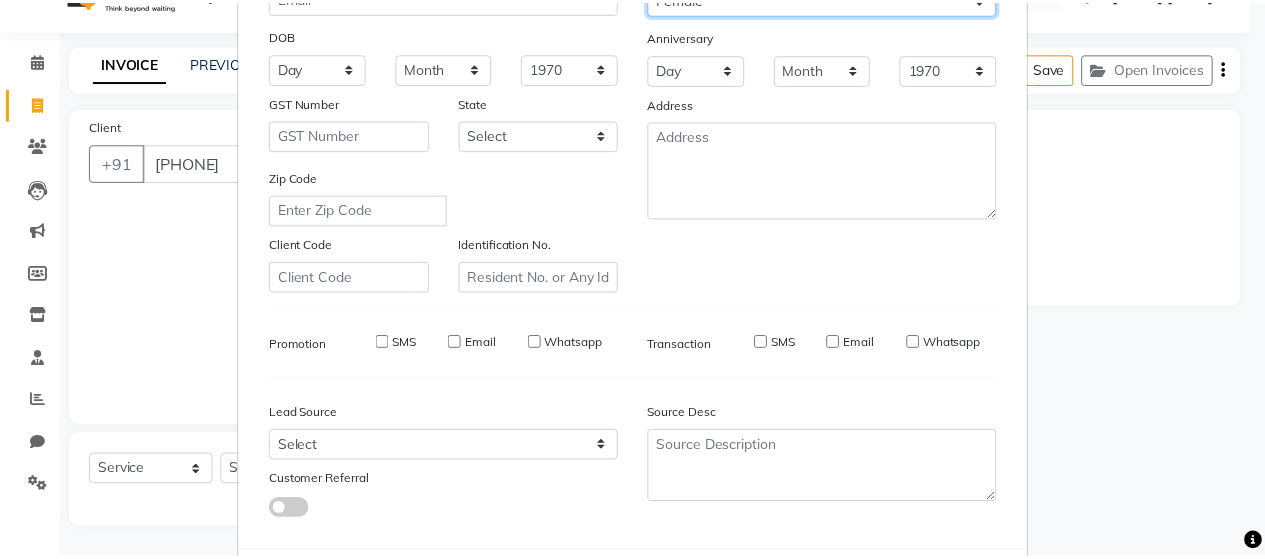 scroll, scrollTop: 364, scrollLeft: 0, axis: vertical 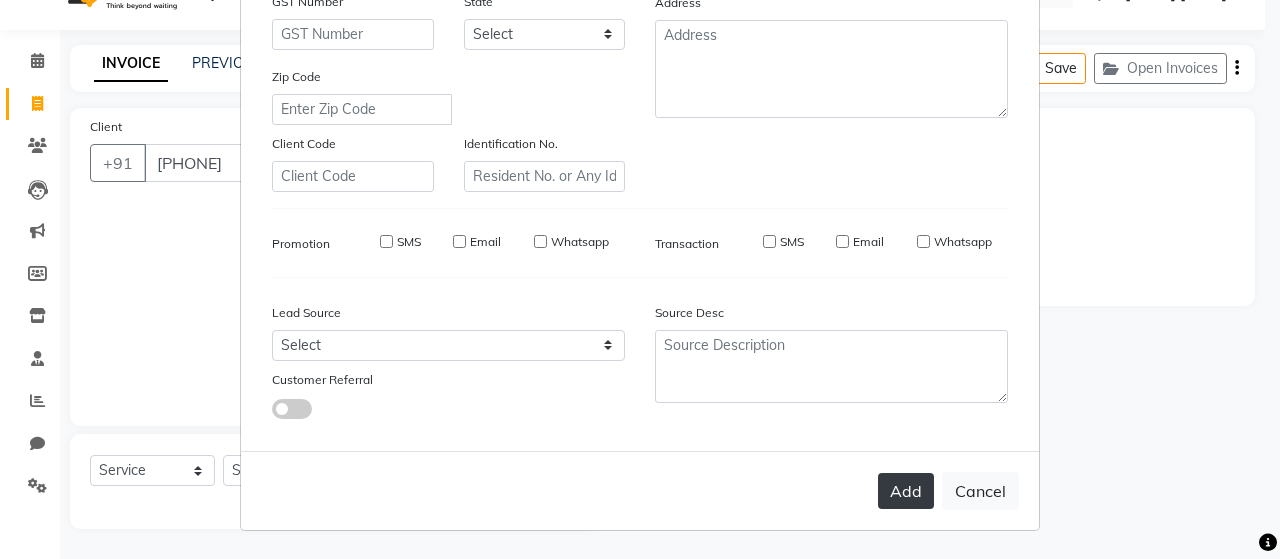 click on "Add" at bounding box center (906, 491) 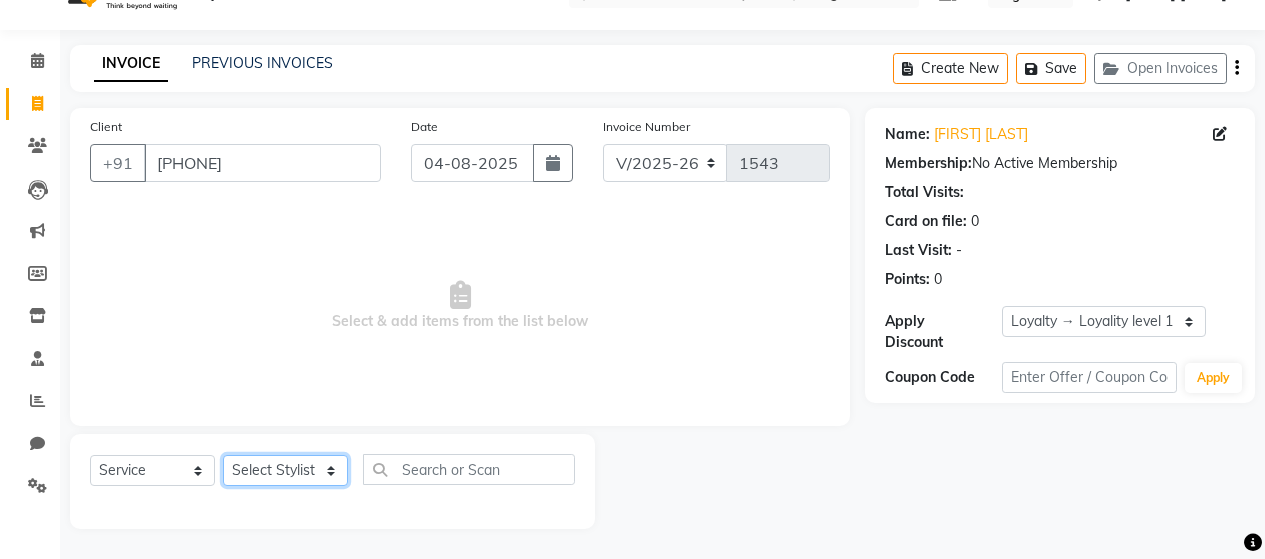 click on "Select Stylist Alim Salmani Altaf Zibral Ankush Thakur Arti Jaiswar Ashfak Ganesh Shetty Jayshri Shane Kanika Burman Kavitha Shetty Kiran Tak Komal Saga rSanap Krupali A Kore Simon Monteiro Sunil Thakur sunita chaudhary Tulsi Nirmal" 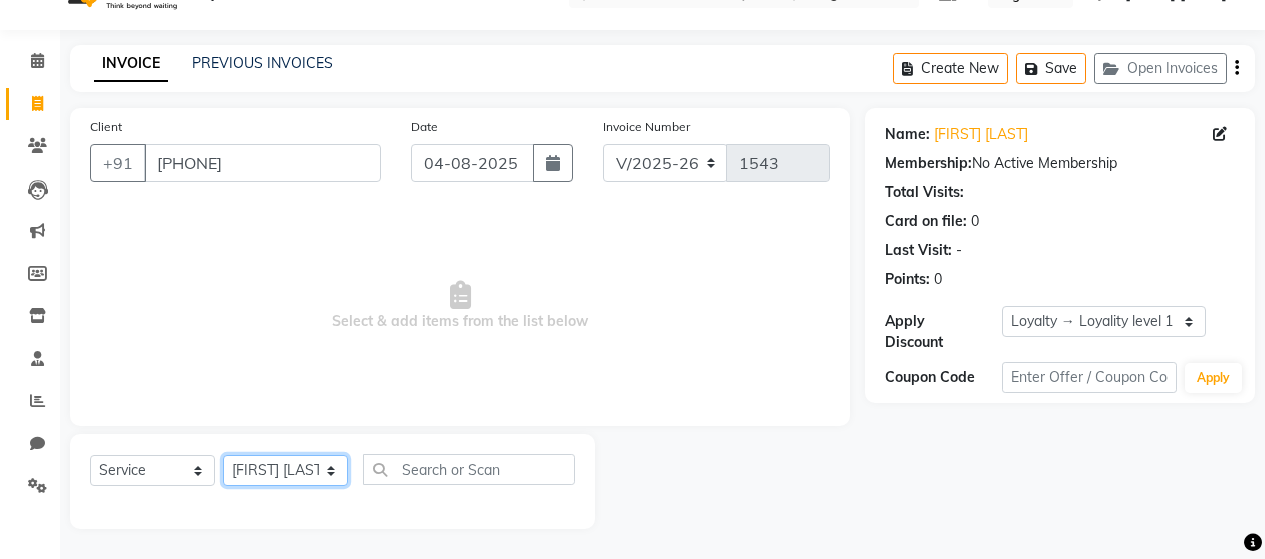 click on "Select Stylist Alim Salmani Altaf Zibral Ankush Thakur Arti Jaiswar Ashfak Ganesh Shetty Jayshri Shane Kanika Burman Kavitha Shetty Kiran Tak Komal Saga rSanap Krupali A Kore Simon Monteiro Sunil Thakur sunita chaudhary Tulsi Nirmal" 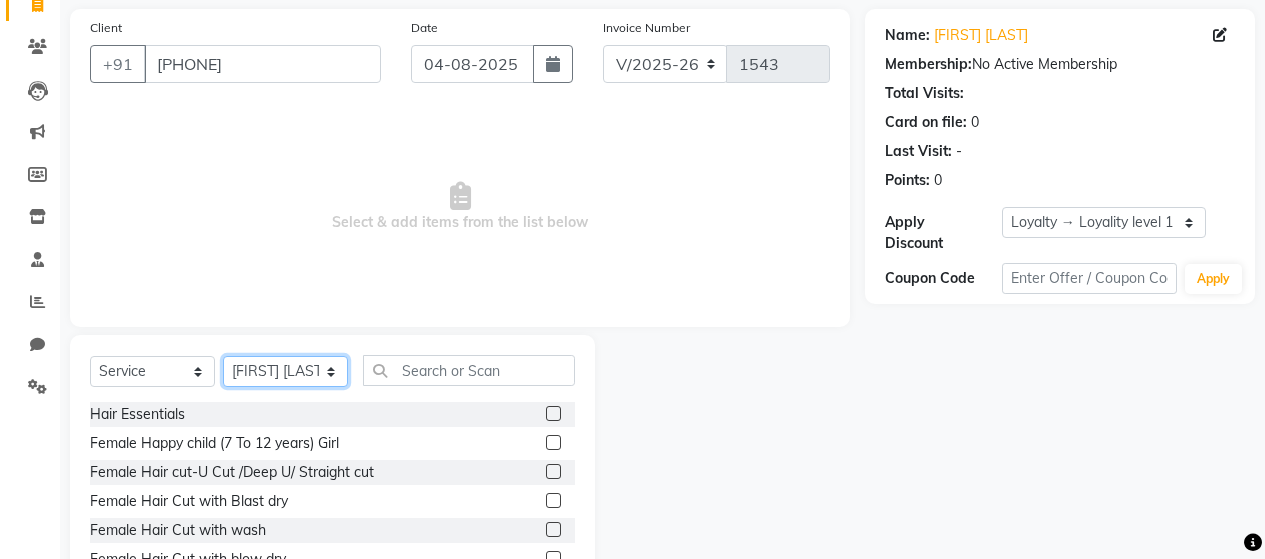 scroll, scrollTop: 242, scrollLeft: 0, axis: vertical 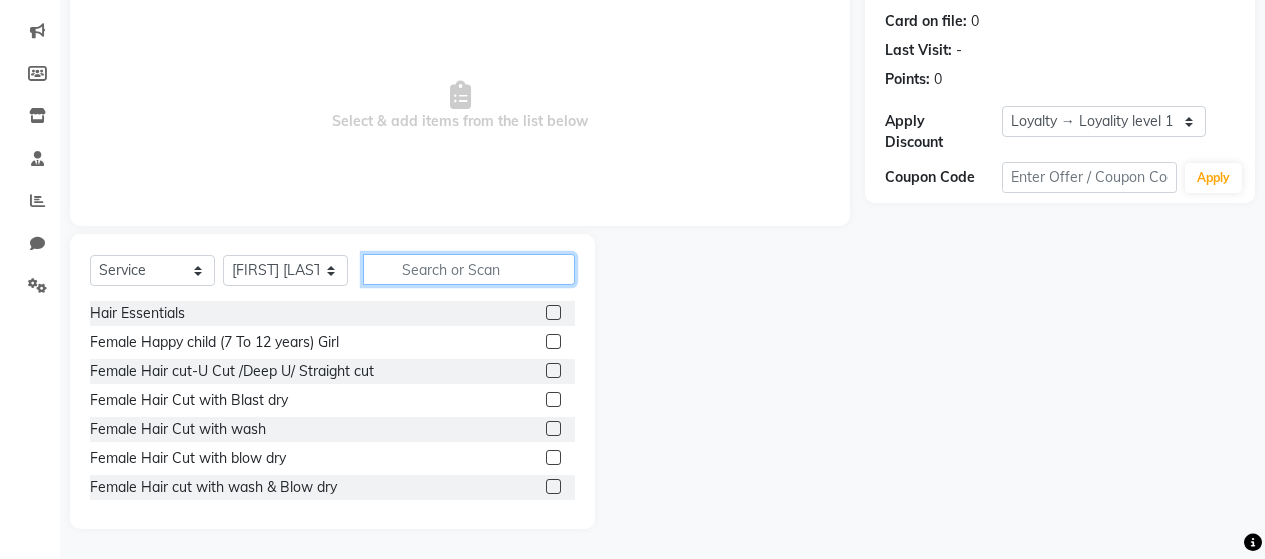 click 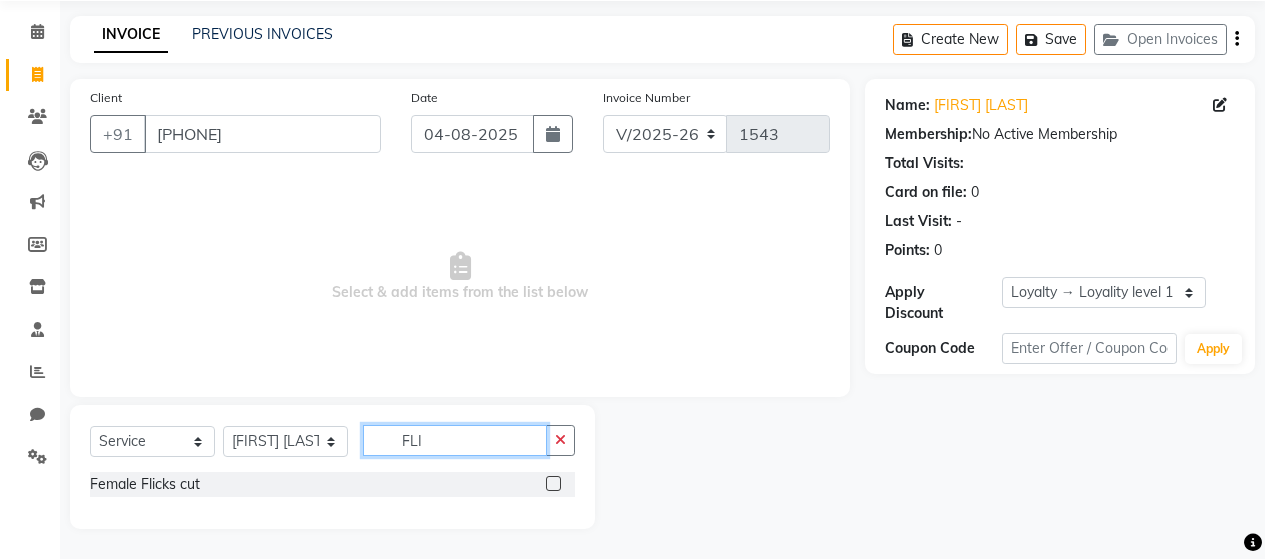 scroll, scrollTop: 71, scrollLeft: 0, axis: vertical 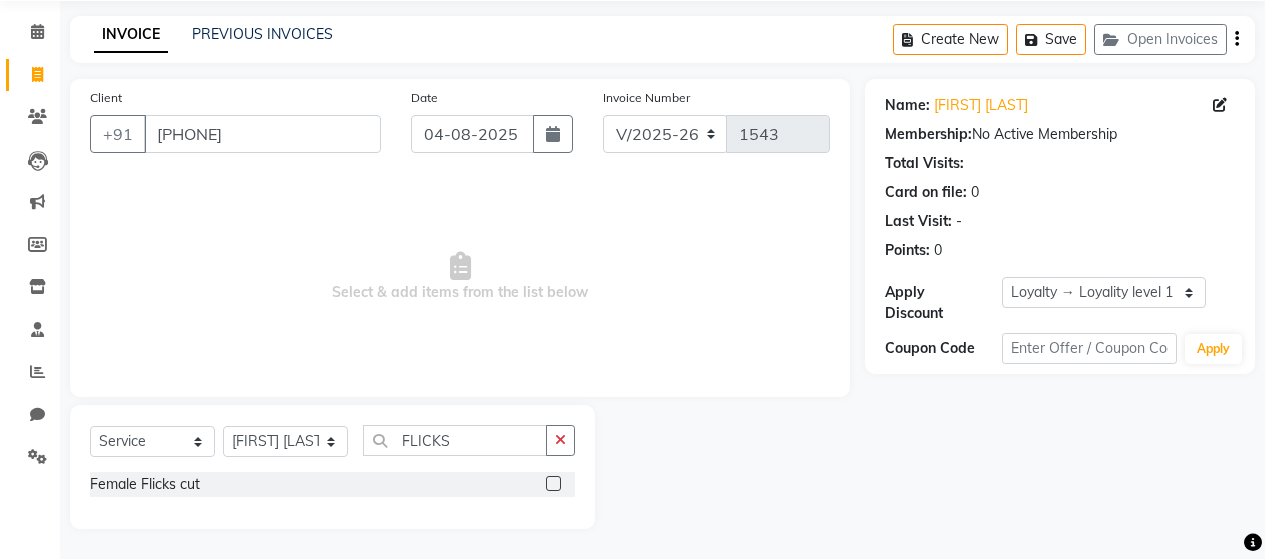 click 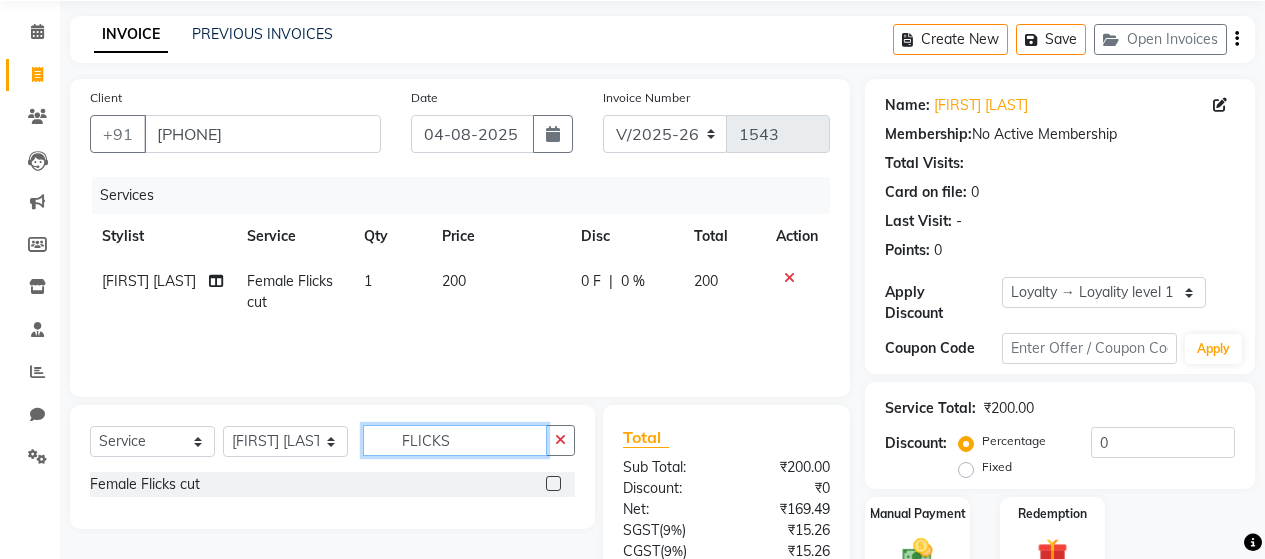 click on "FLICKS" 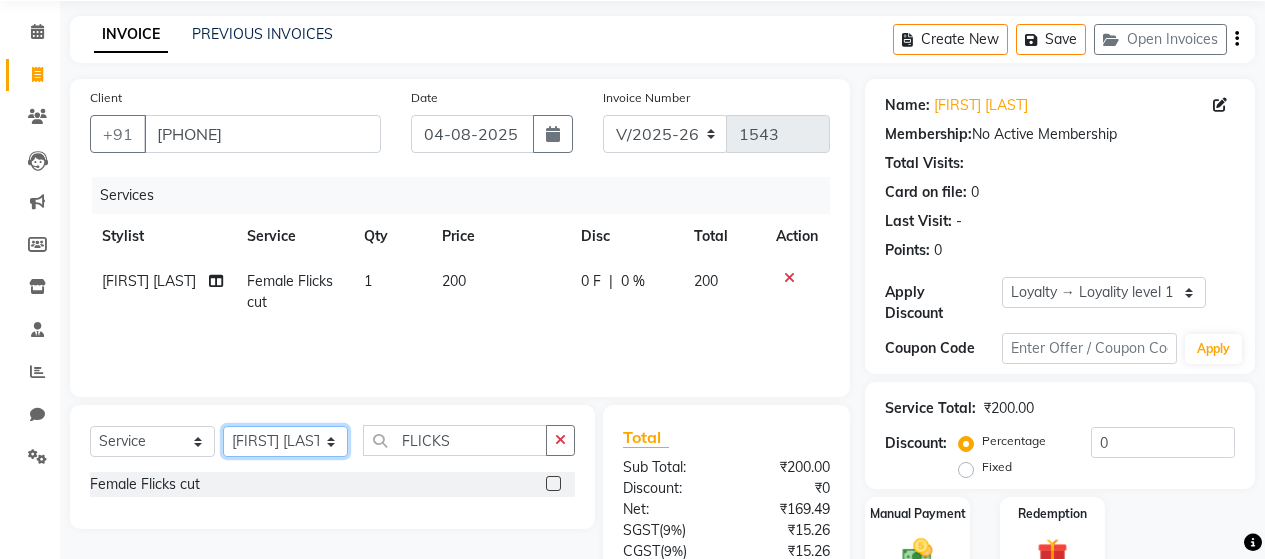 click on "Select Stylist Alim Salmani Altaf Zibral Ankush Thakur Arti Jaiswar Ashfak Ganesh Shetty Jayshri Shane Kanika Burman Kavitha Shetty Kiran Tak Komal Saga rSanap Krupali A Kore Simon Monteiro Sunil Thakur sunita chaudhary Tulsi Nirmal" 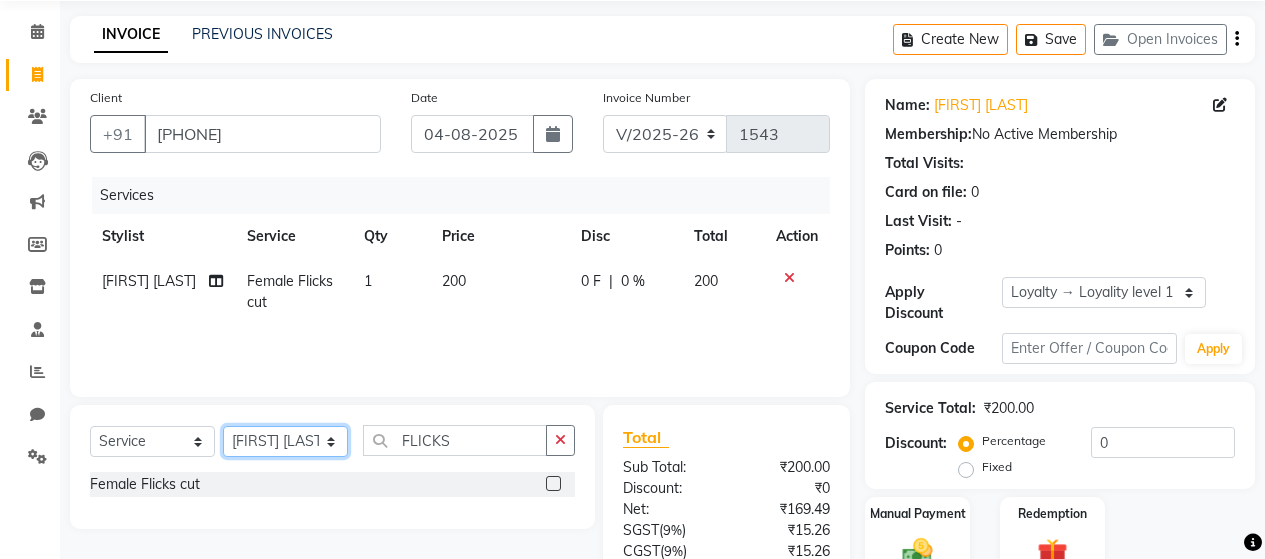 click on "Select Stylist Alim Salmani Altaf Zibral Ankush Thakur Arti Jaiswar Ashfak Ganesh Shetty Jayshri Shane Kanika Burman Kavitha Shetty Kiran Tak Komal Saga rSanap Krupali A Kore Simon Monteiro Sunil Thakur sunita chaudhary Tulsi Nirmal" 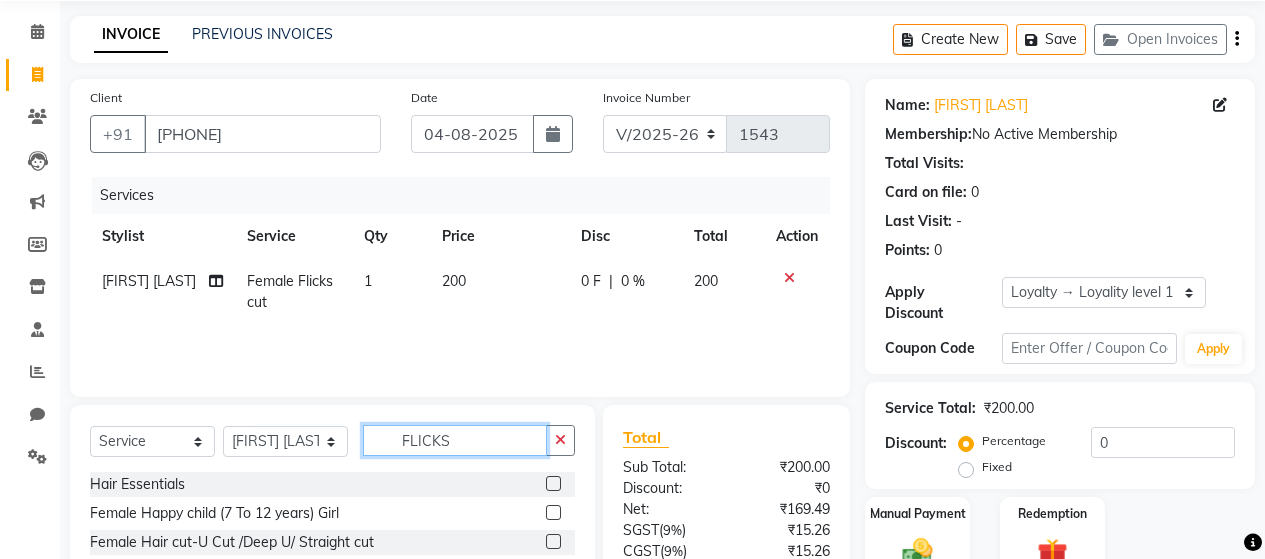 click on "FLICKS" 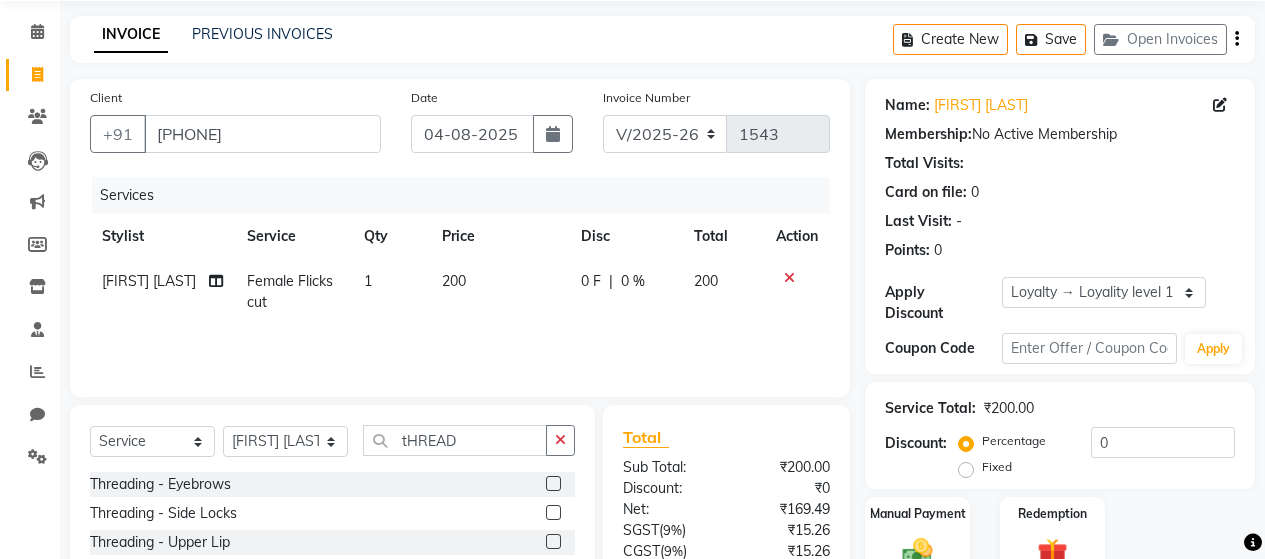 click 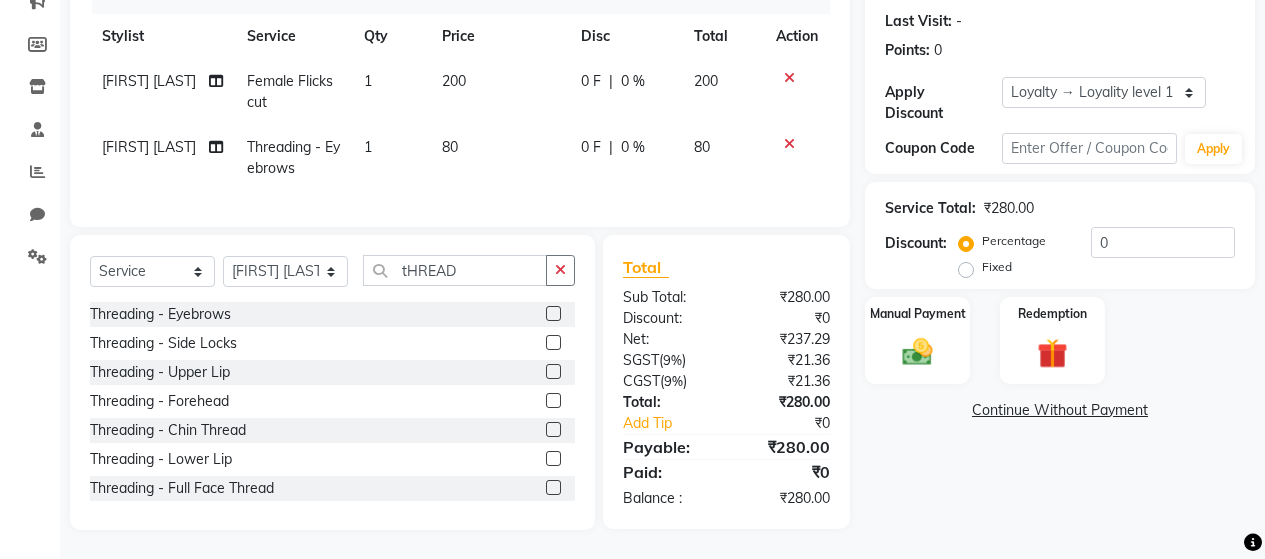 scroll, scrollTop: 287, scrollLeft: 0, axis: vertical 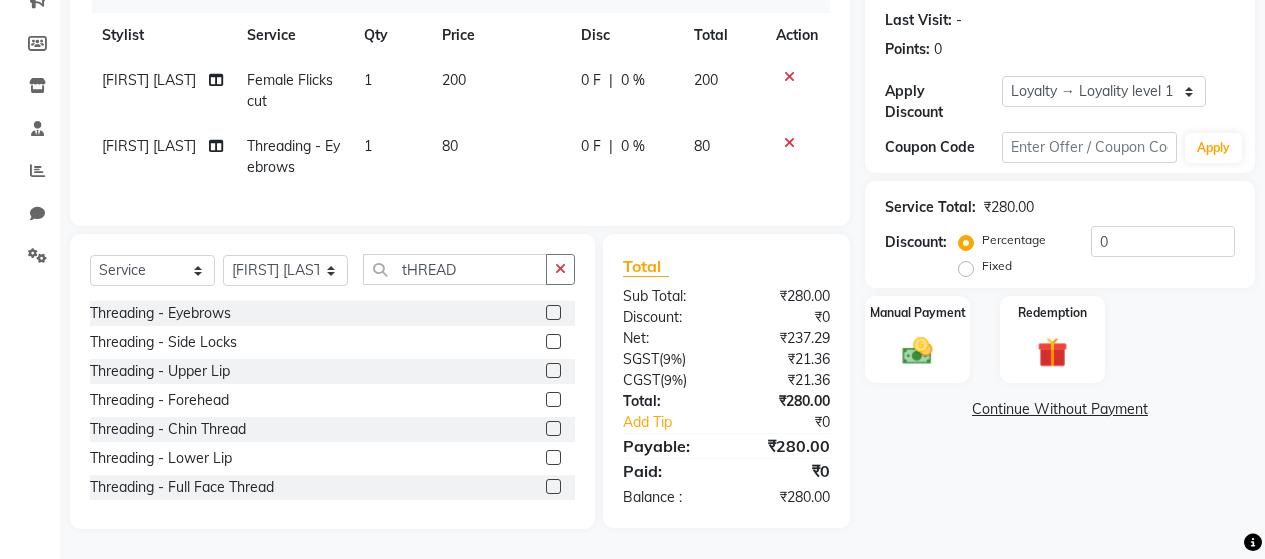 click 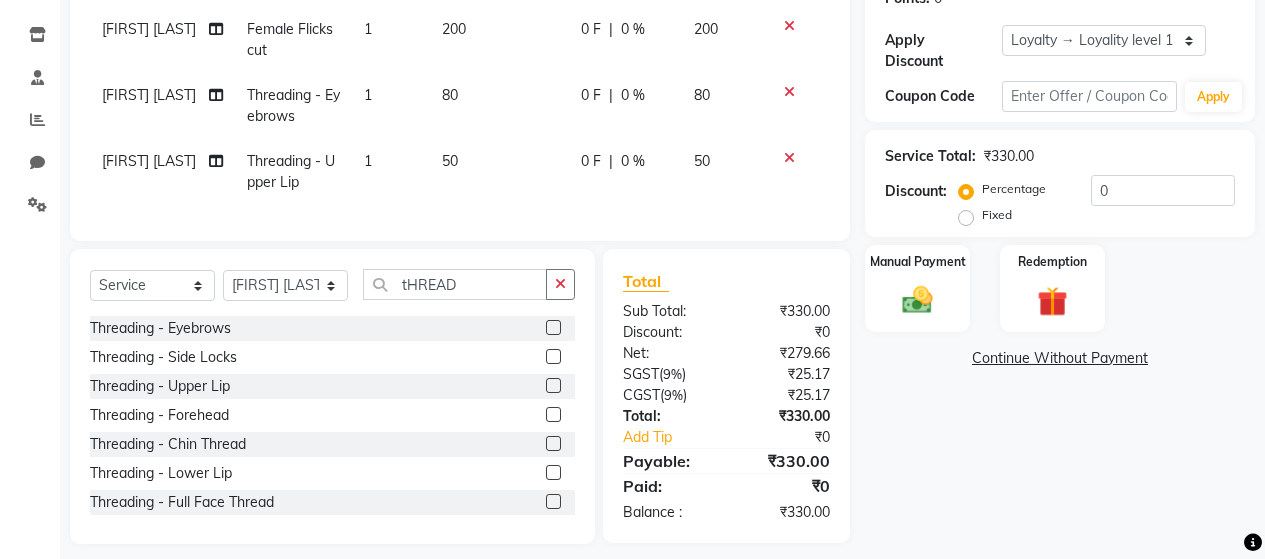 scroll, scrollTop: 353, scrollLeft: 0, axis: vertical 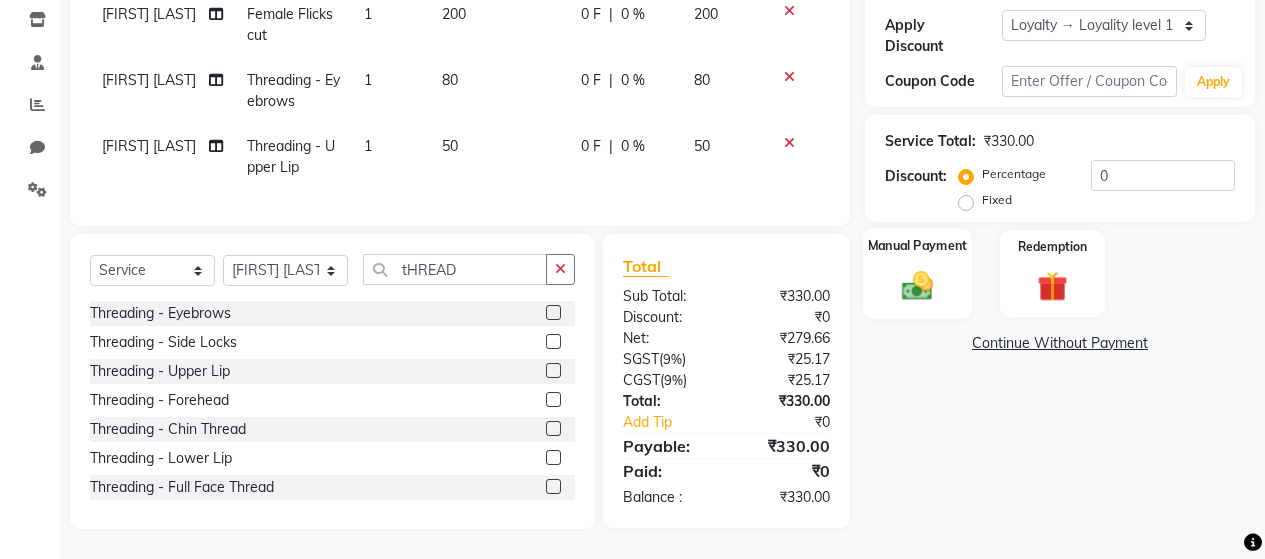 click 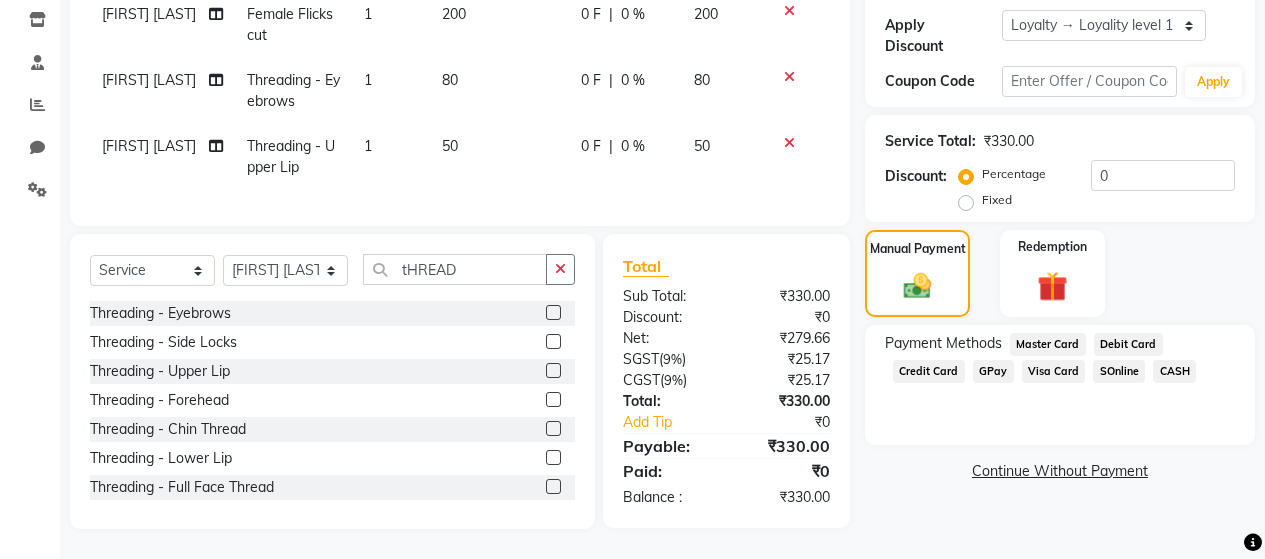 click on "GPay" 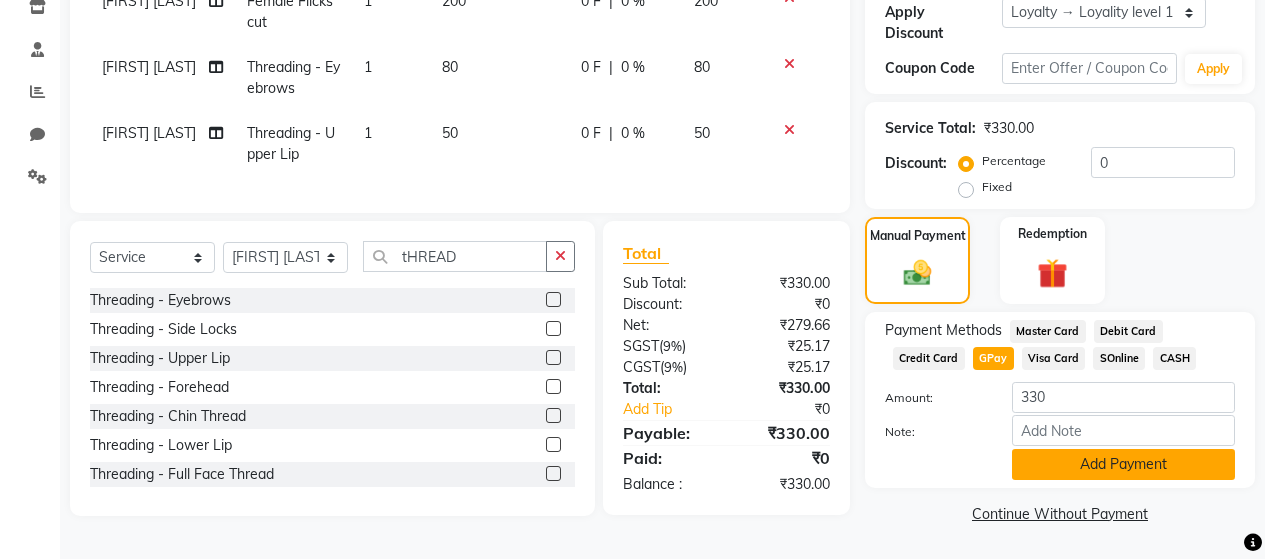 click on "Add Payment" 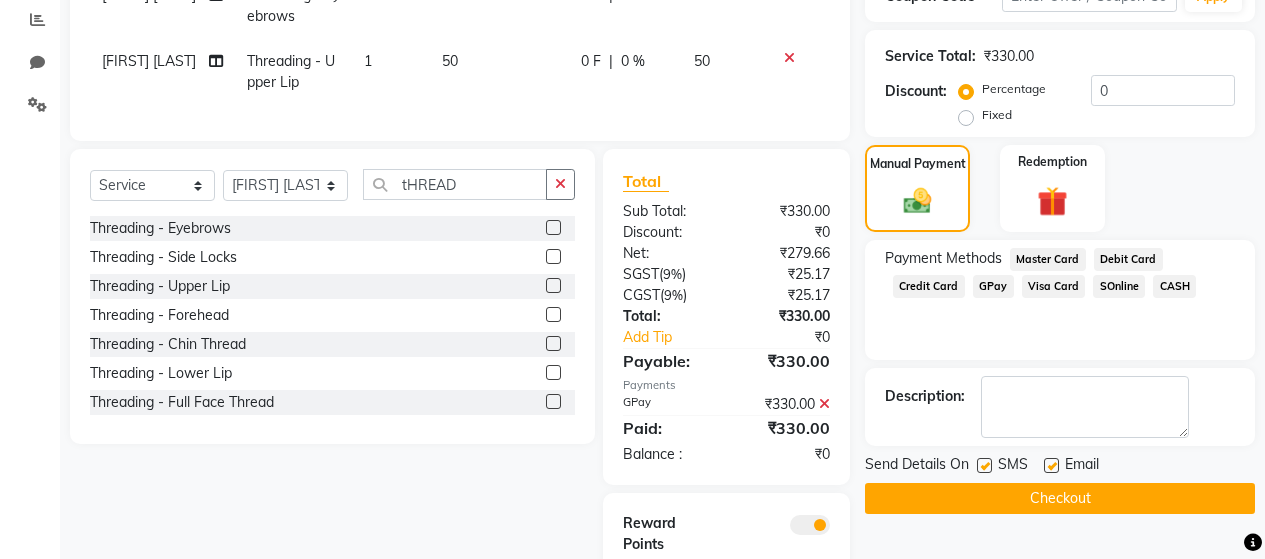 scroll, scrollTop: 534, scrollLeft: 0, axis: vertical 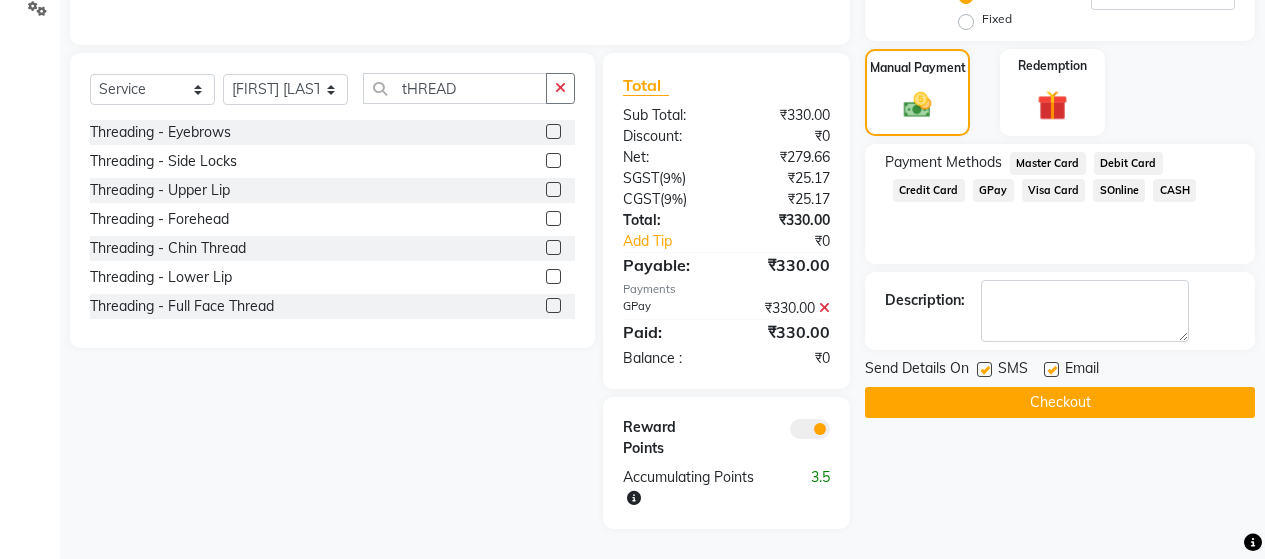 click 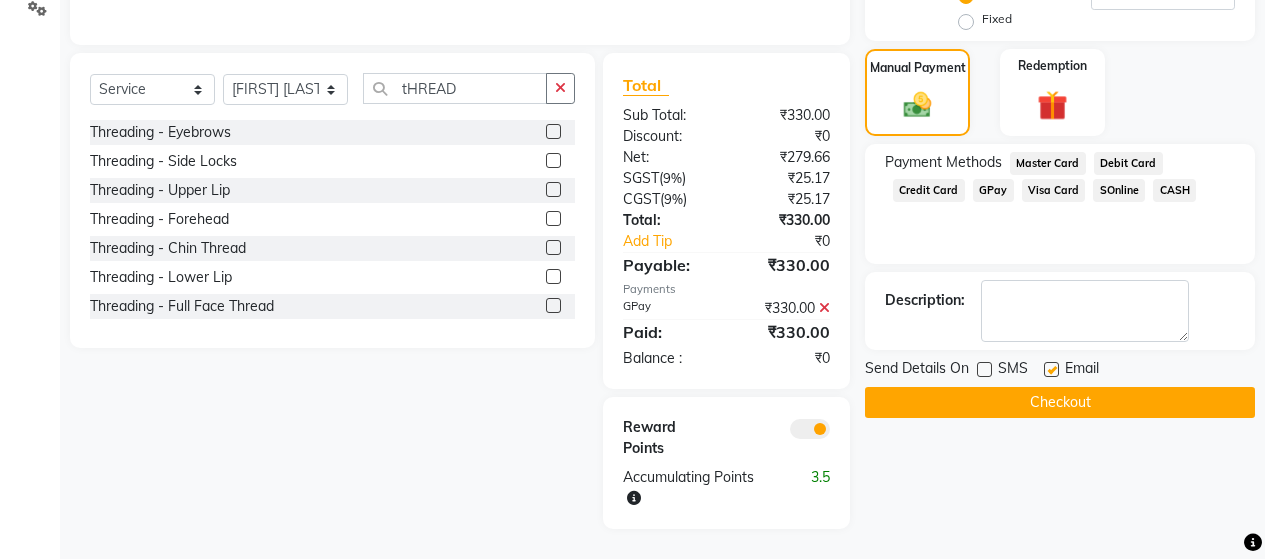 click 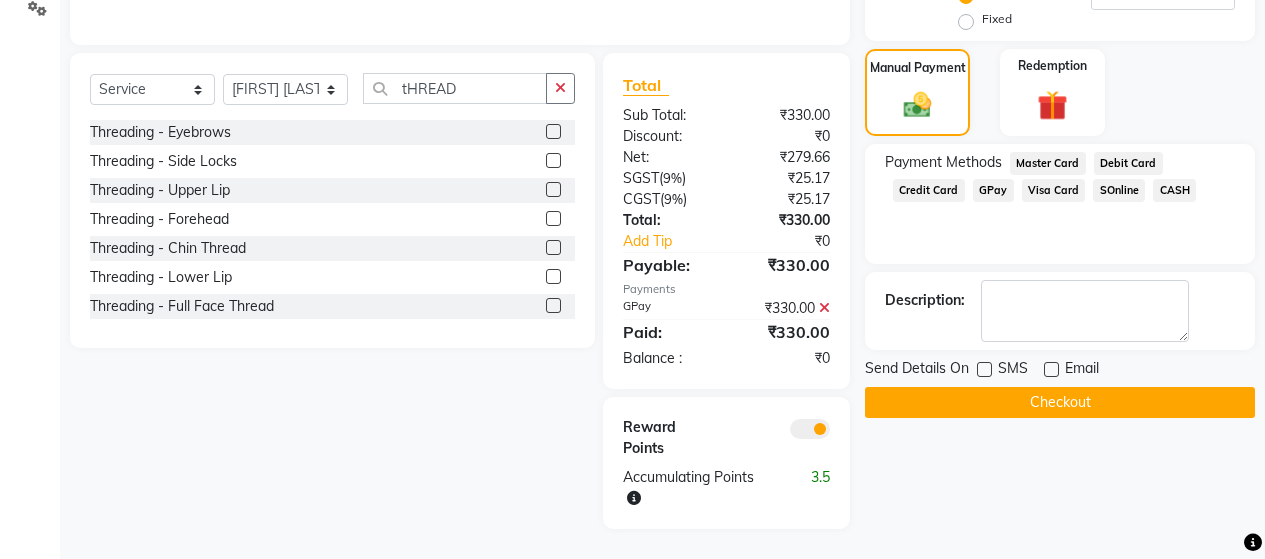 click on "Checkout" 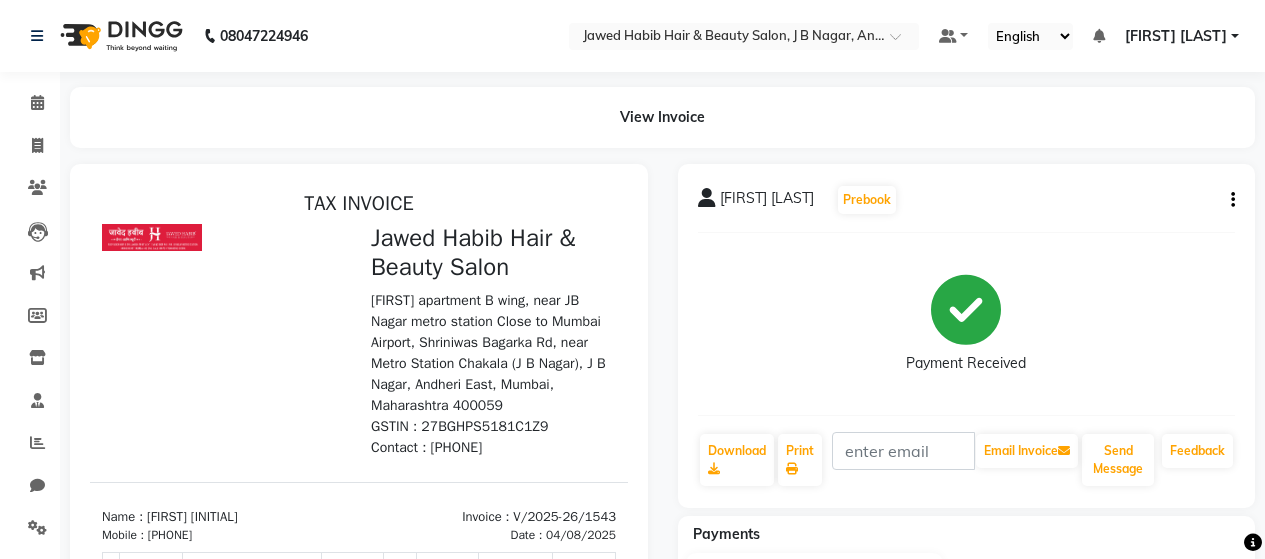 scroll, scrollTop: 0, scrollLeft: 0, axis: both 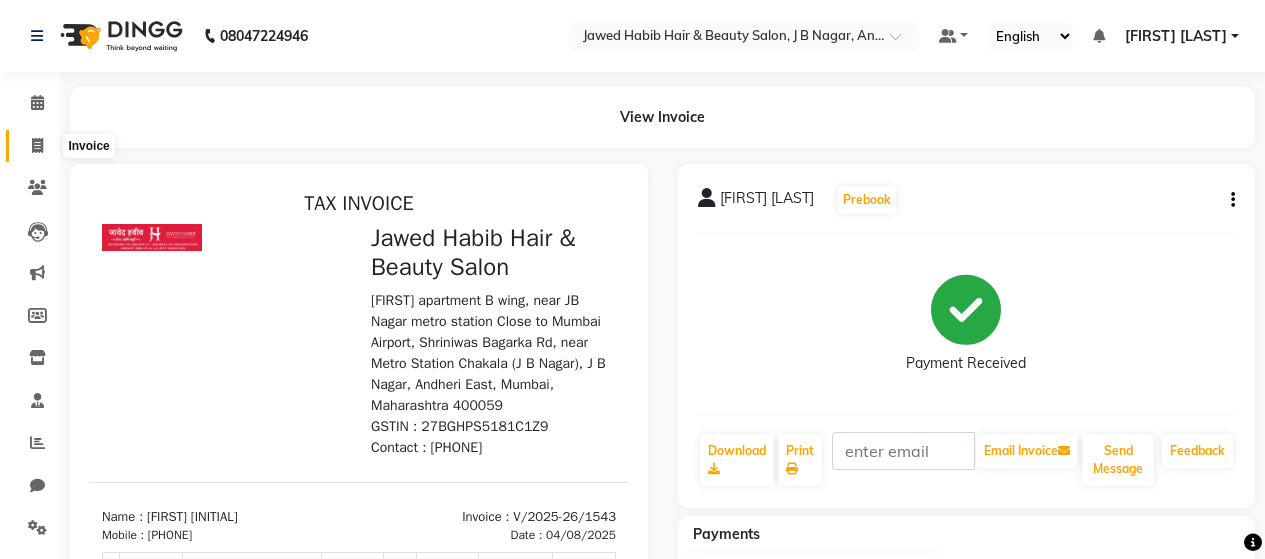 click 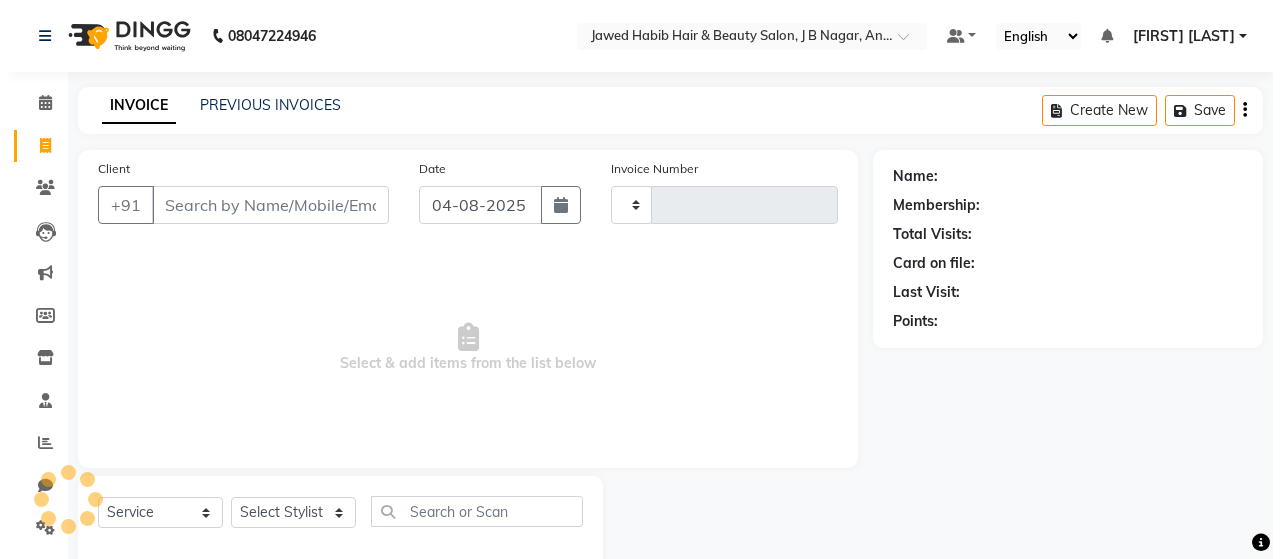 scroll, scrollTop: 42, scrollLeft: 0, axis: vertical 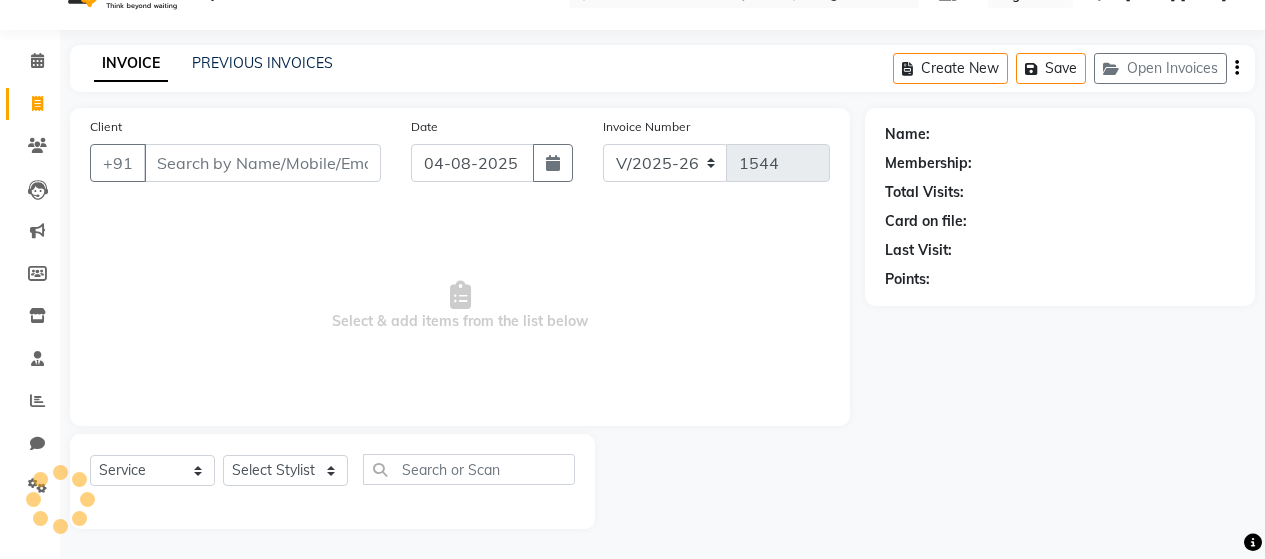 click on "Client" at bounding box center [262, 163] 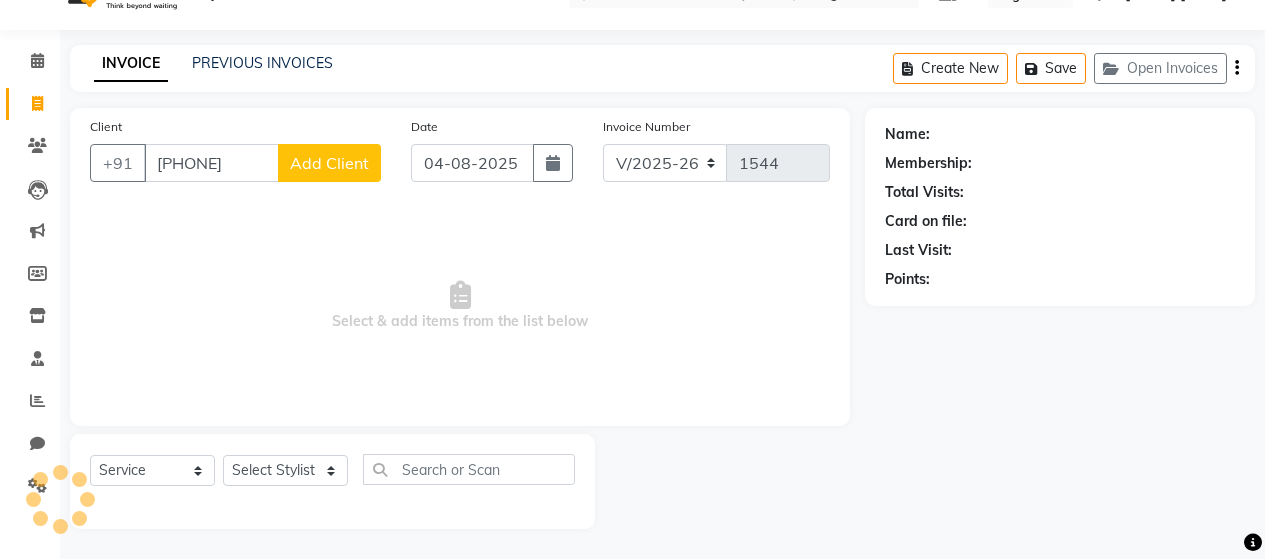 click on "Add Client" 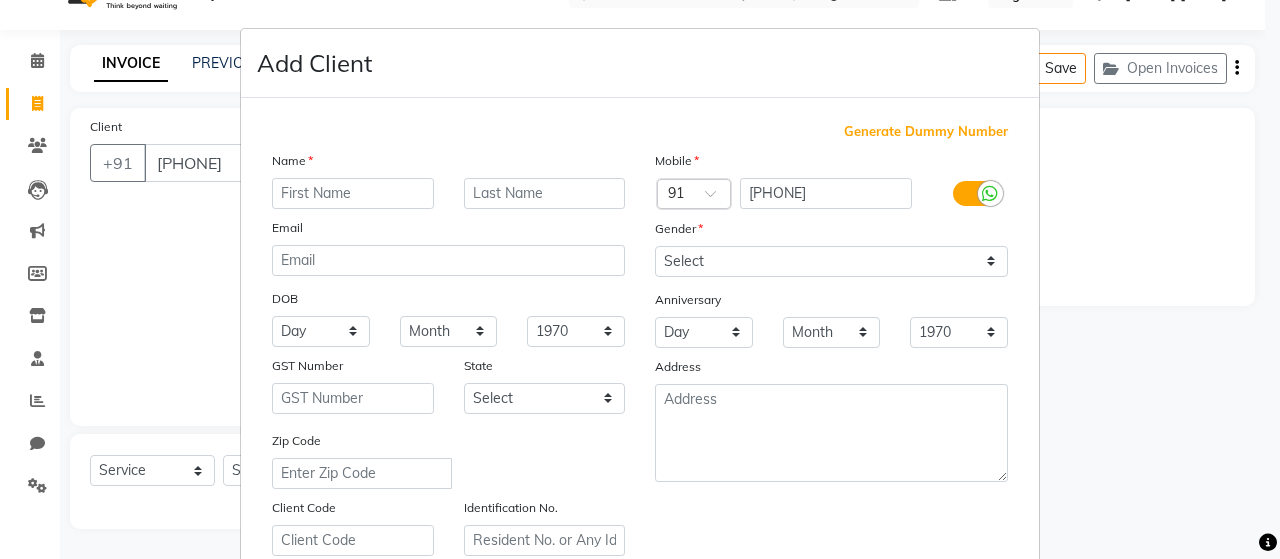 click at bounding box center [353, 193] 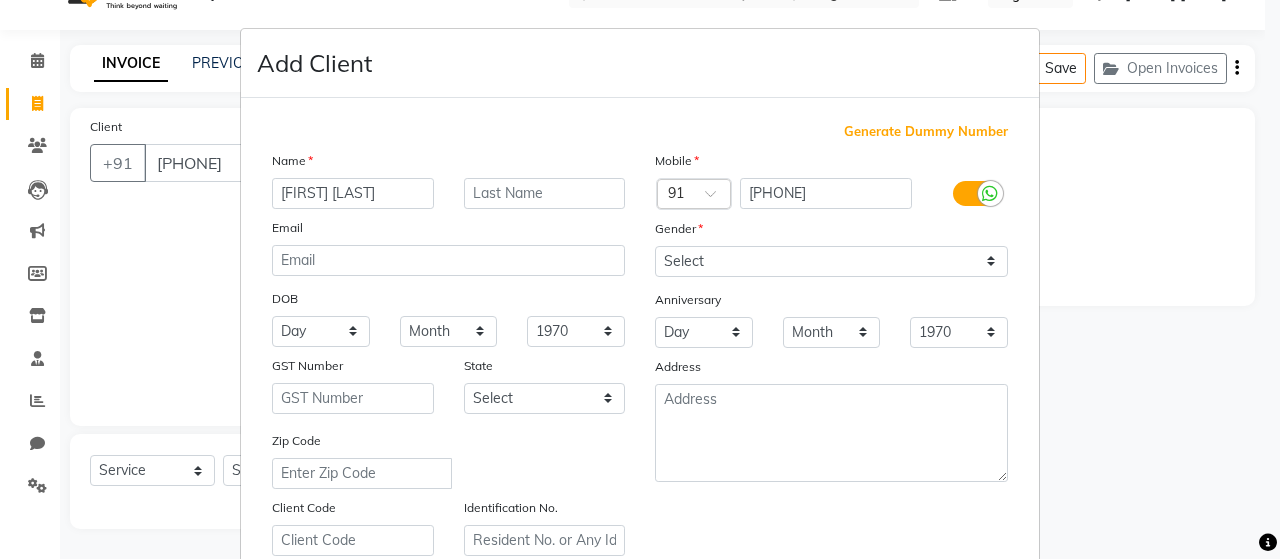 drag, startPoint x: 382, startPoint y: 188, endPoint x: 334, endPoint y: 190, distance: 48.04165 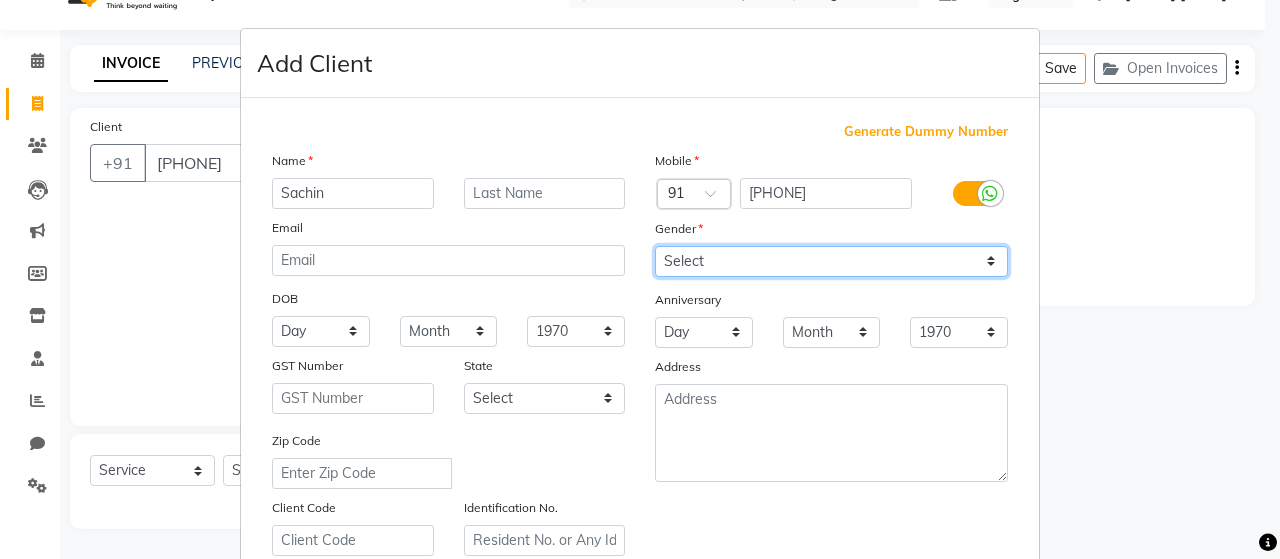 click on "Select Male Female Other Prefer Not To Say" at bounding box center [831, 261] 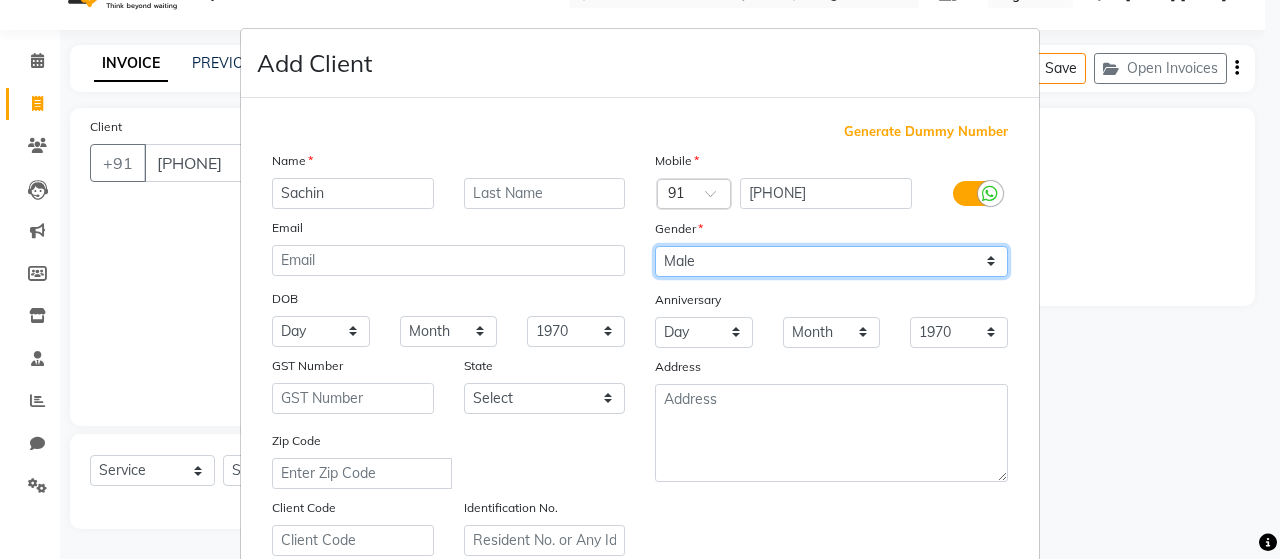click on "Select Male Female Other Prefer Not To Say" at bounding box center (831, 261) 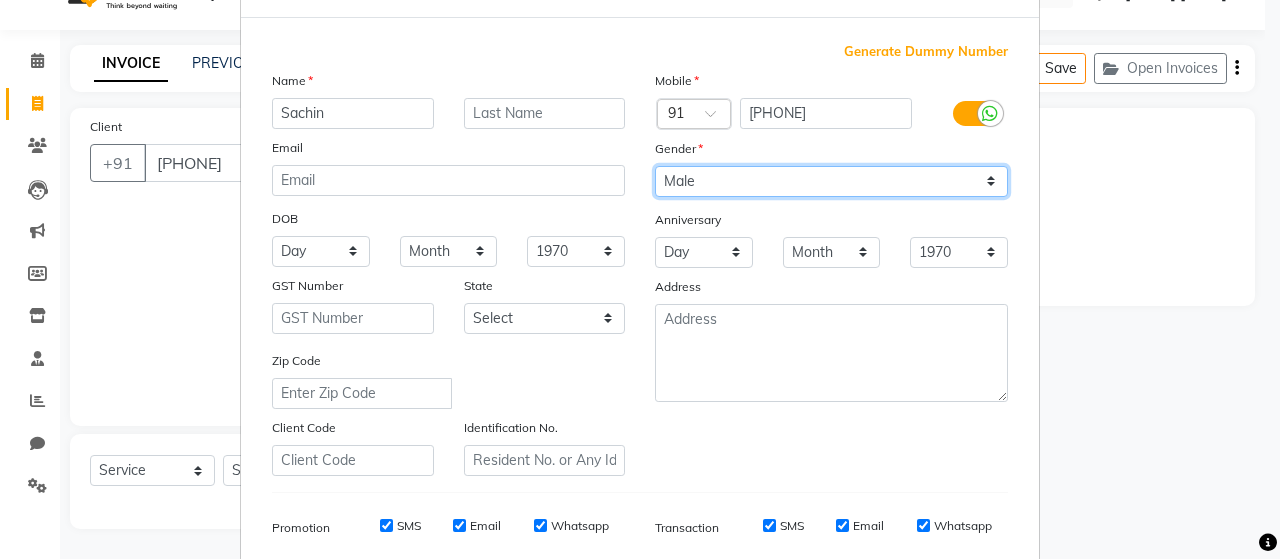 scroll, scrollTop: 200, scrollLeft: 0, axis: vertical 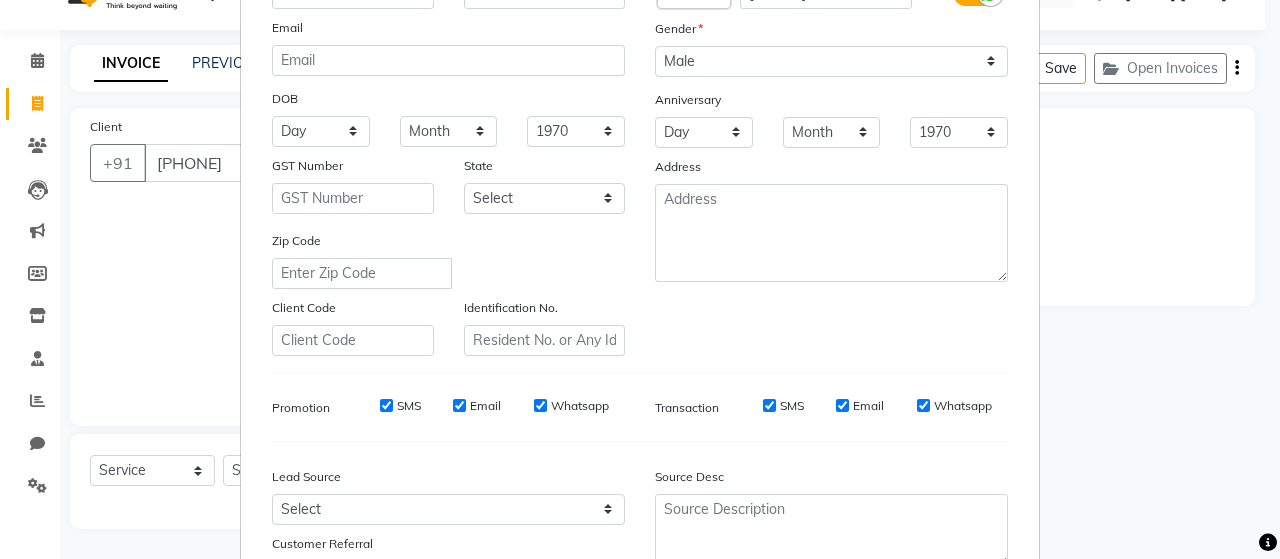 drag, startPoint x: 381, startPoint y: 404, endPoint x: 454, endPoint y: 422, distance: 75.18643 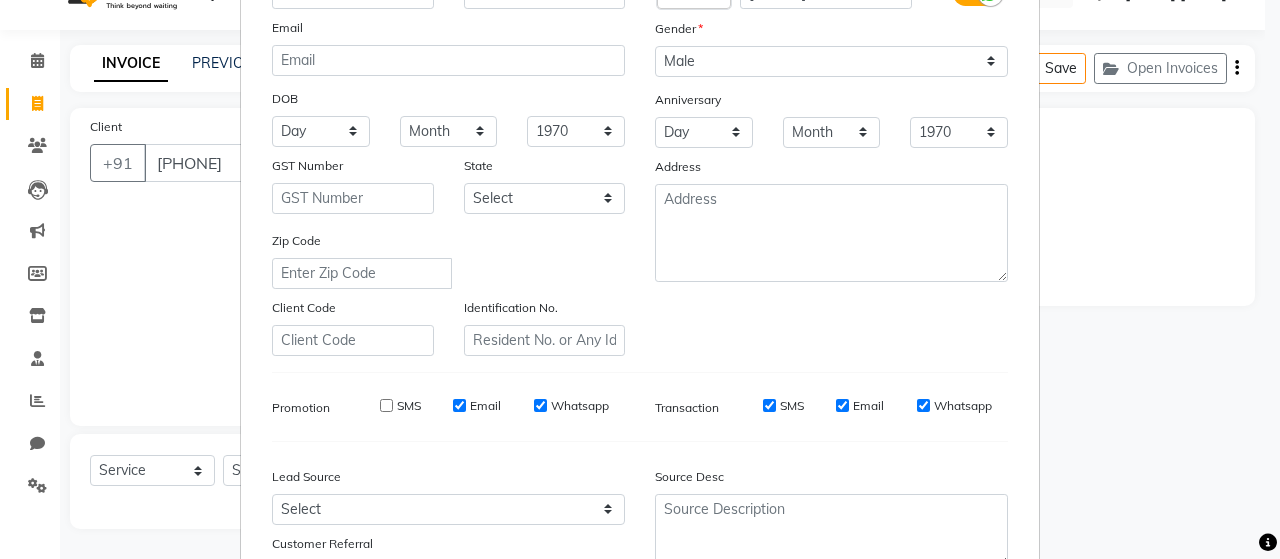 click on "Email" at bounding box center (459, 405) 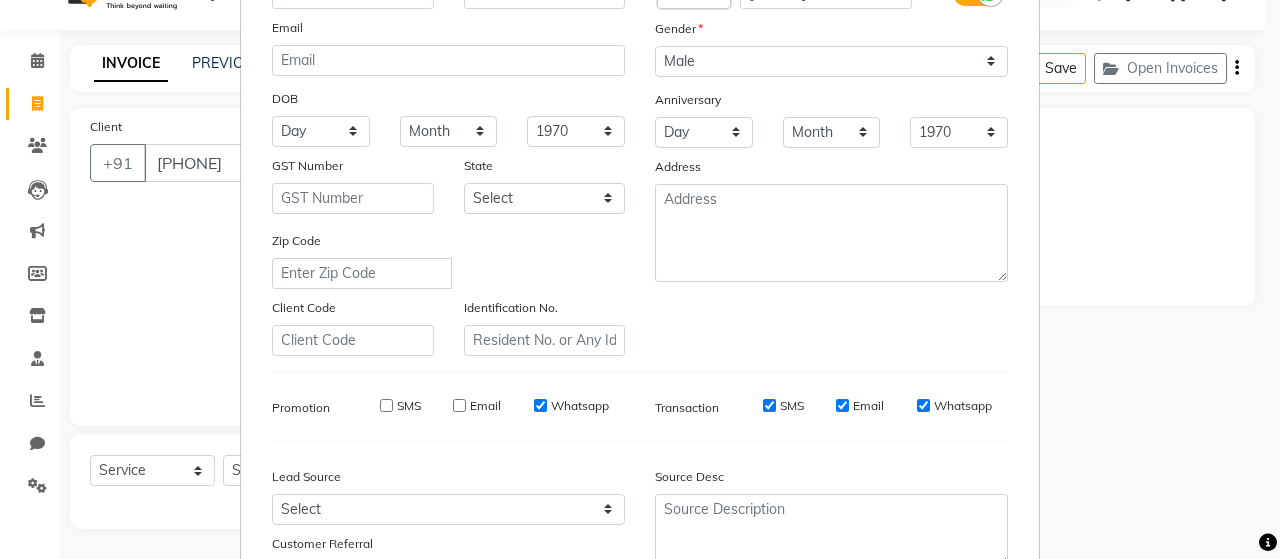 click on "Whatsapp" at bounding box center [540, 405] 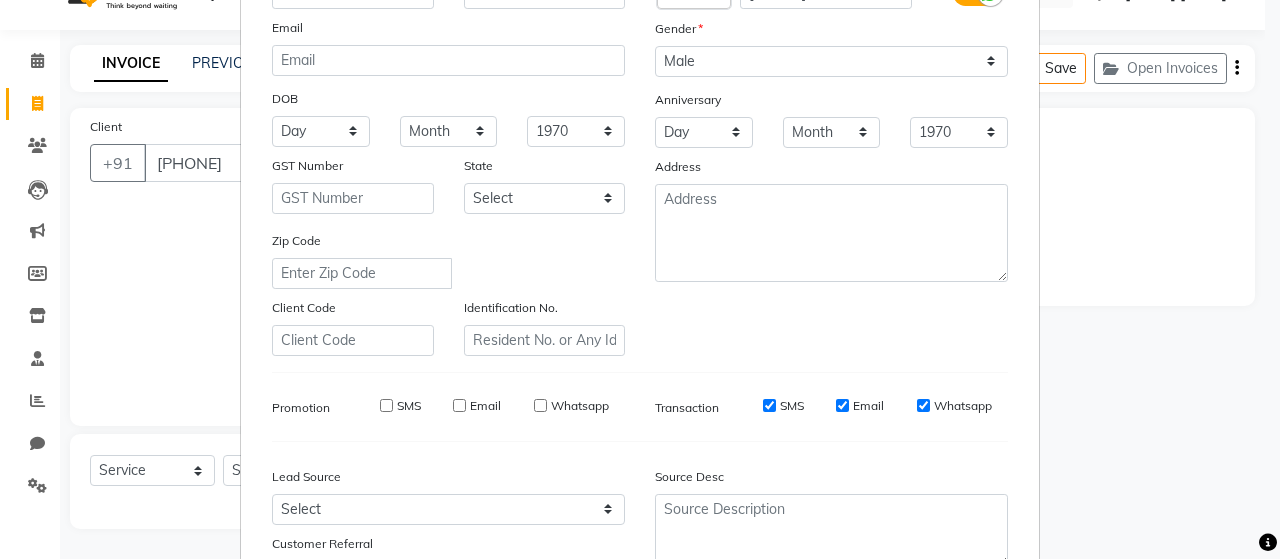 click on "SMS" at bounding box center (769, 406) 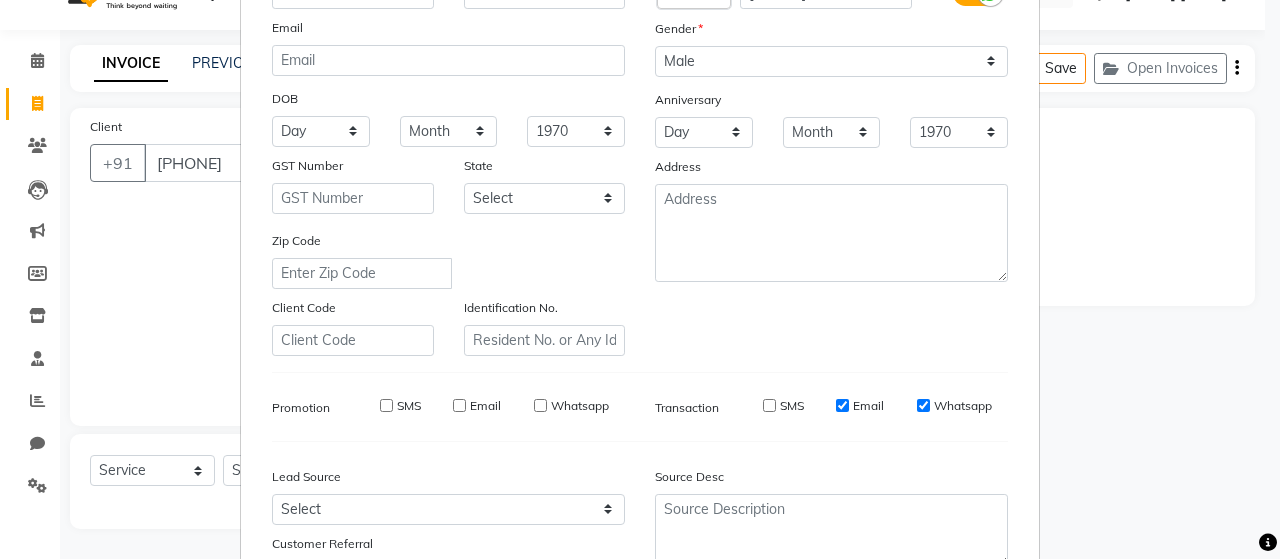drag, startPoint x: 830, startPoint y: 404, endPoint x: 891, endPoint y: 412, distance: 61.522354 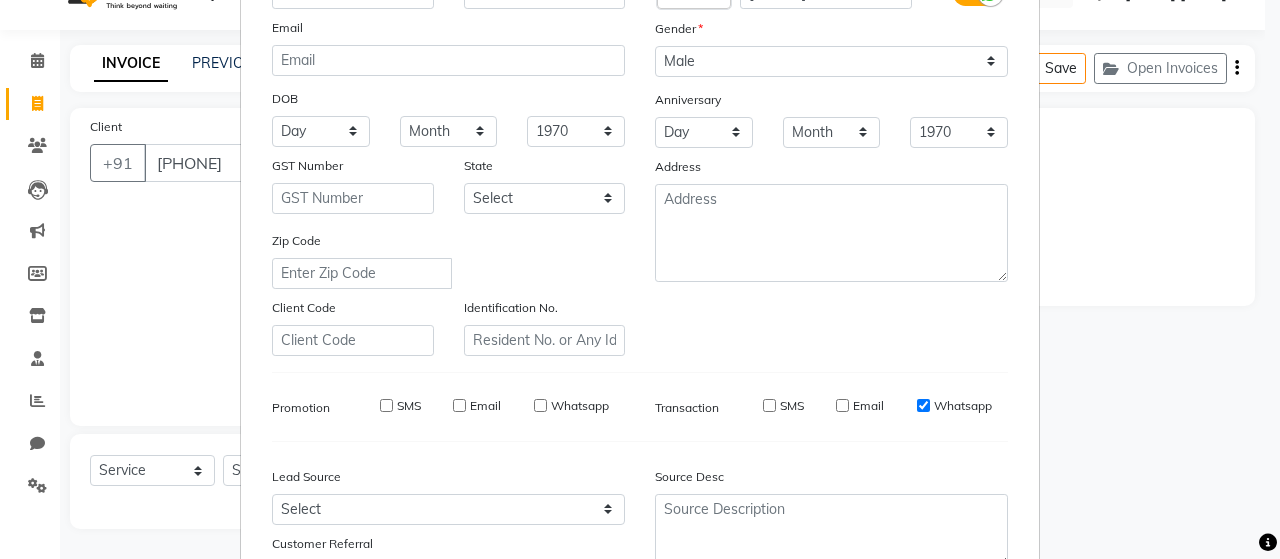 click on "Whatsapp" at bounding box center (923, 405) 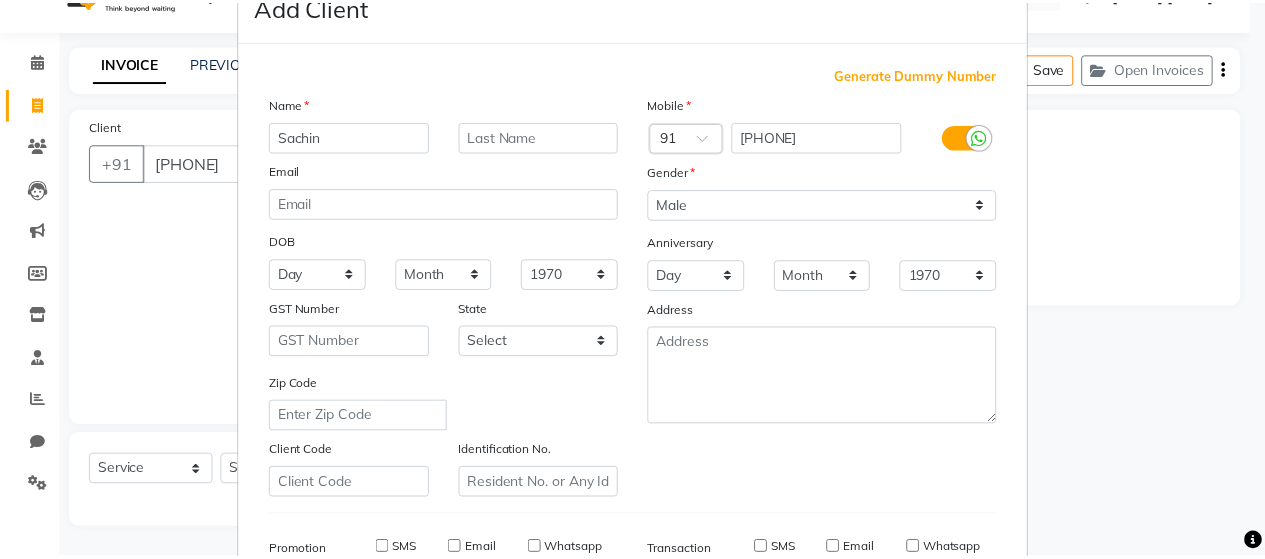 scroll, scrollTop: 364, scrollLeft: 0, axis: vertical 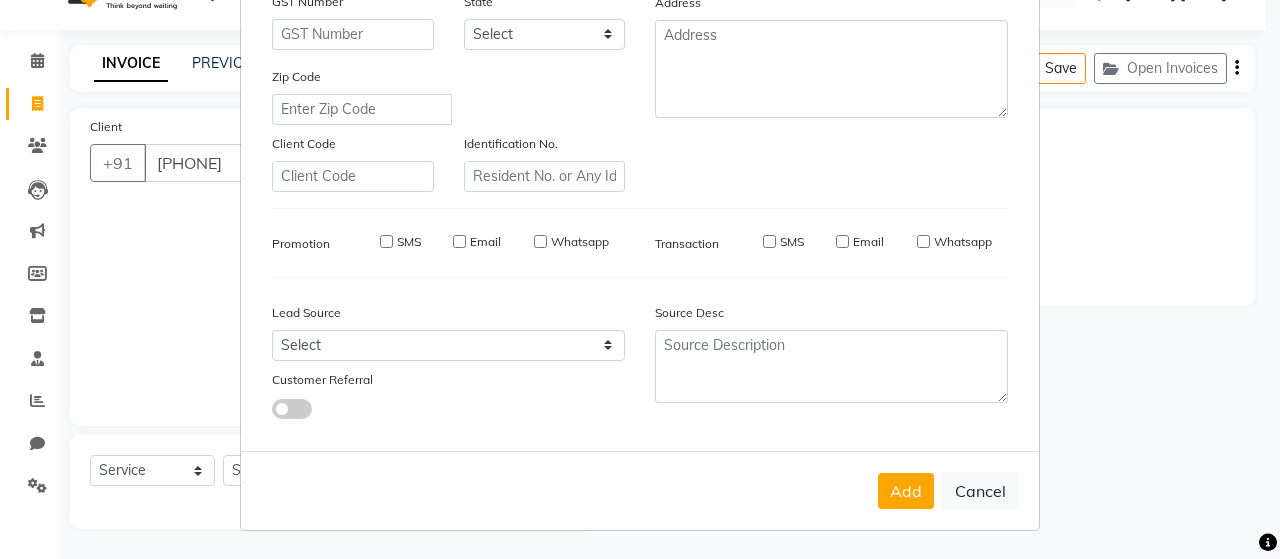 click on "Add" at bounding box center [906, 491] 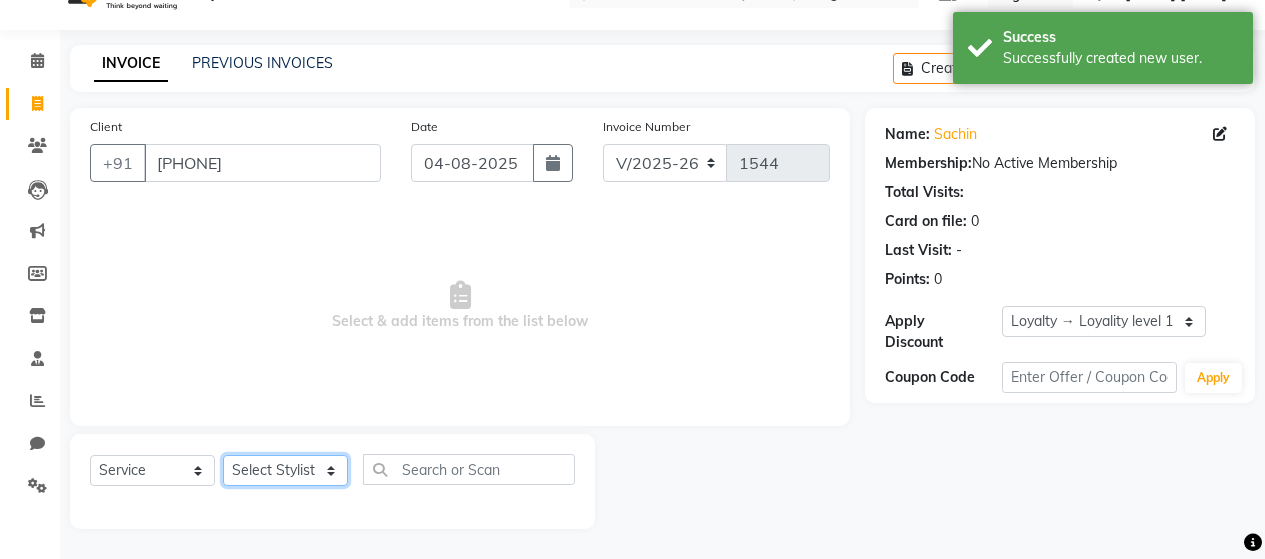 click on "Select Stylist Alim Salmani Altaf Zibral Ankush Thakur Arti Jaiswar Ashfak Ganesh Shetty Jayshri Shane Kanika Burman Kavitha Shetty Kiran Tak Komal Saga rSanap Krupali A Kore Simon Monteiro Sunil Thakur sunita chaudhary Tulsi Nirmal" 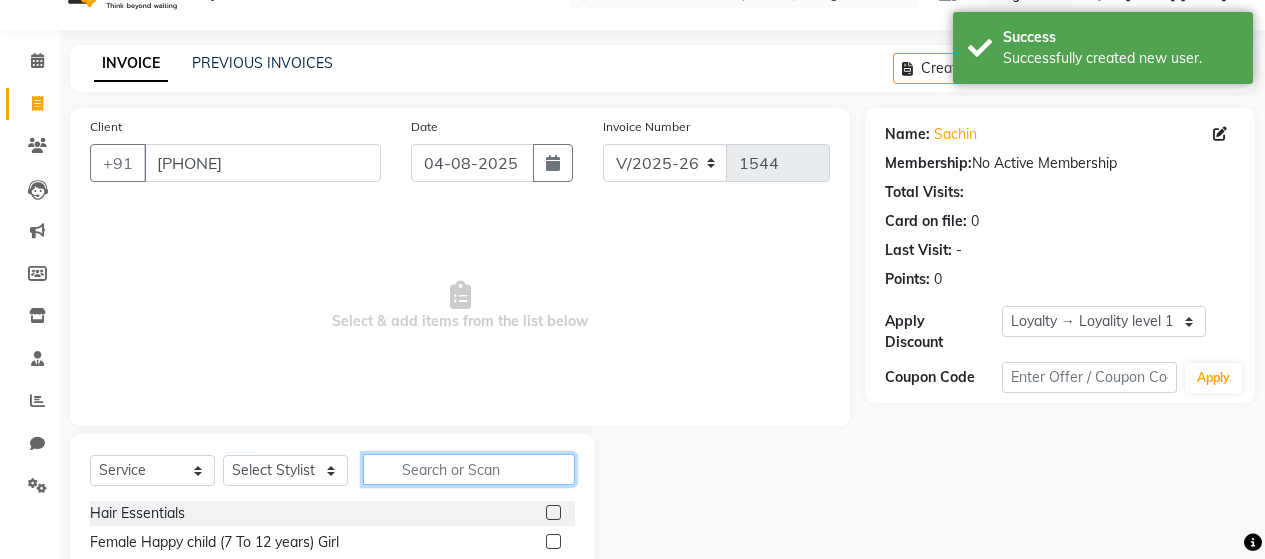 click 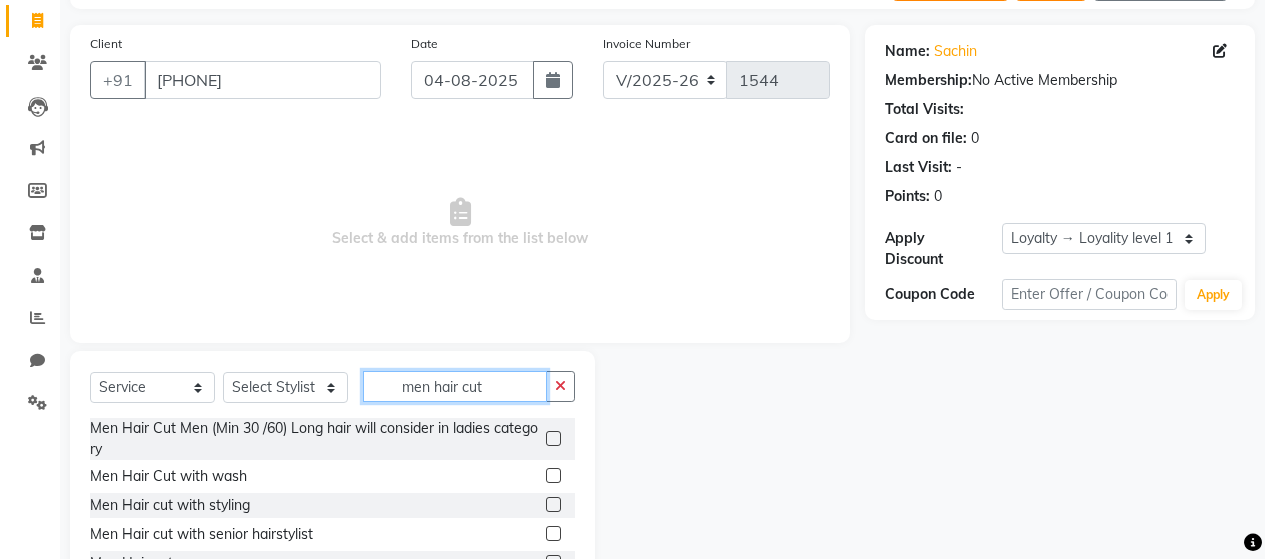 scroll, scrollTop: 204, scrollLeft: 0, axis: vertical 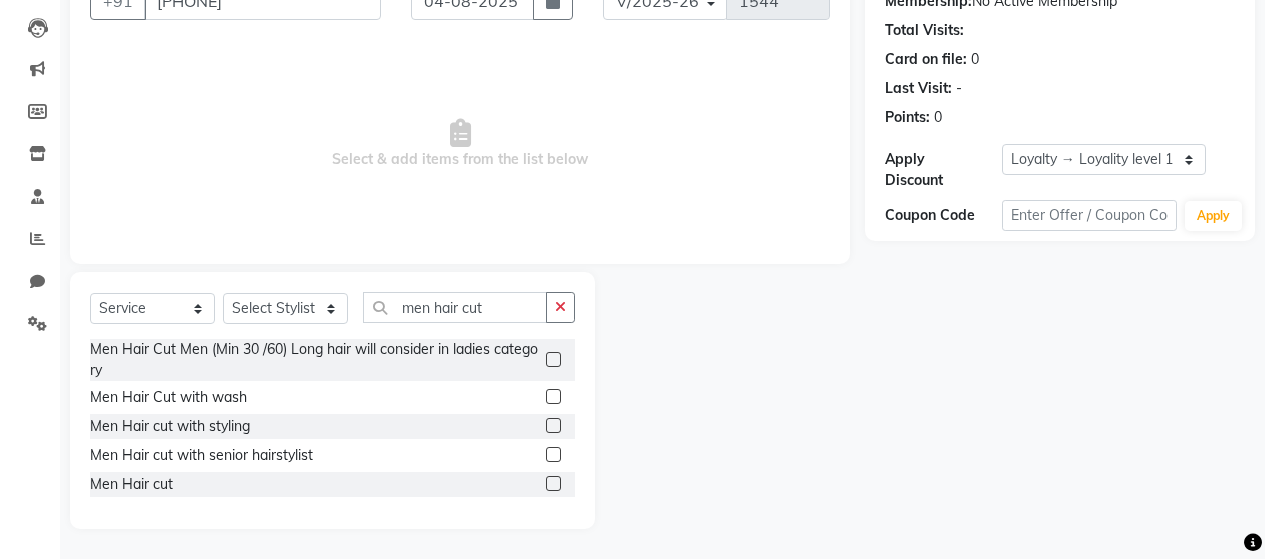 click 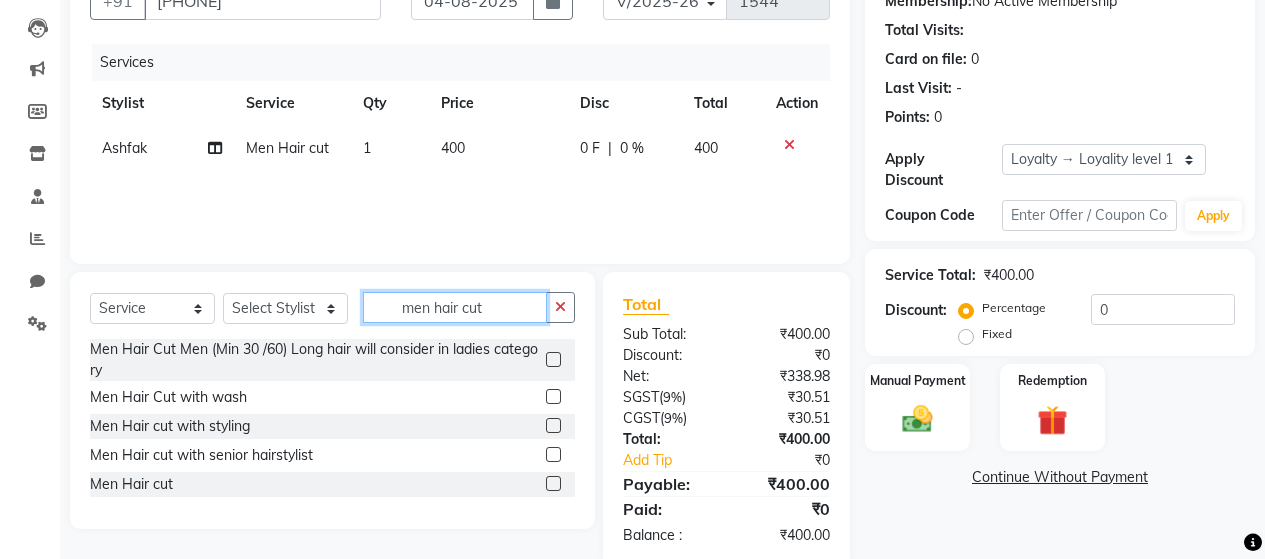 click on "men hair cut" 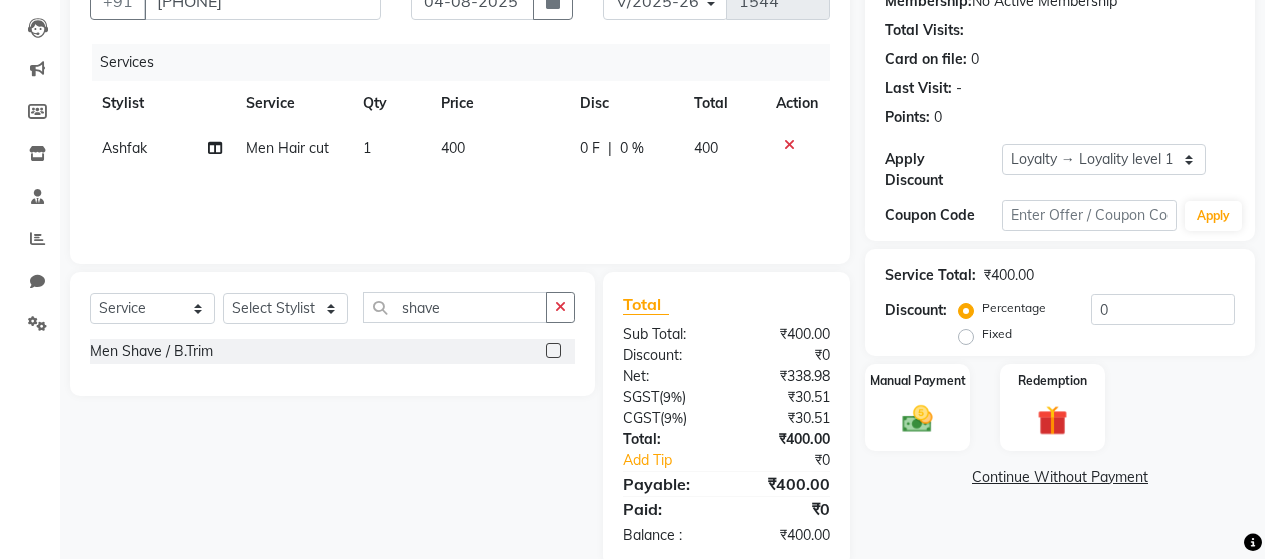 click 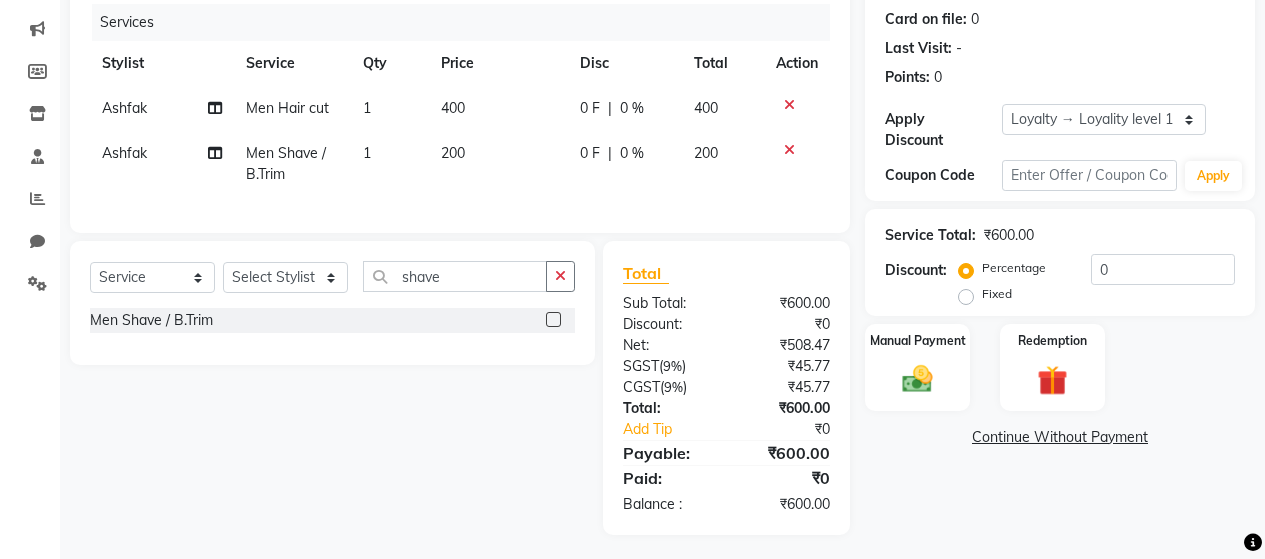 scroll, scrollTop: 265, scrollLeft: 0, axis: vertical 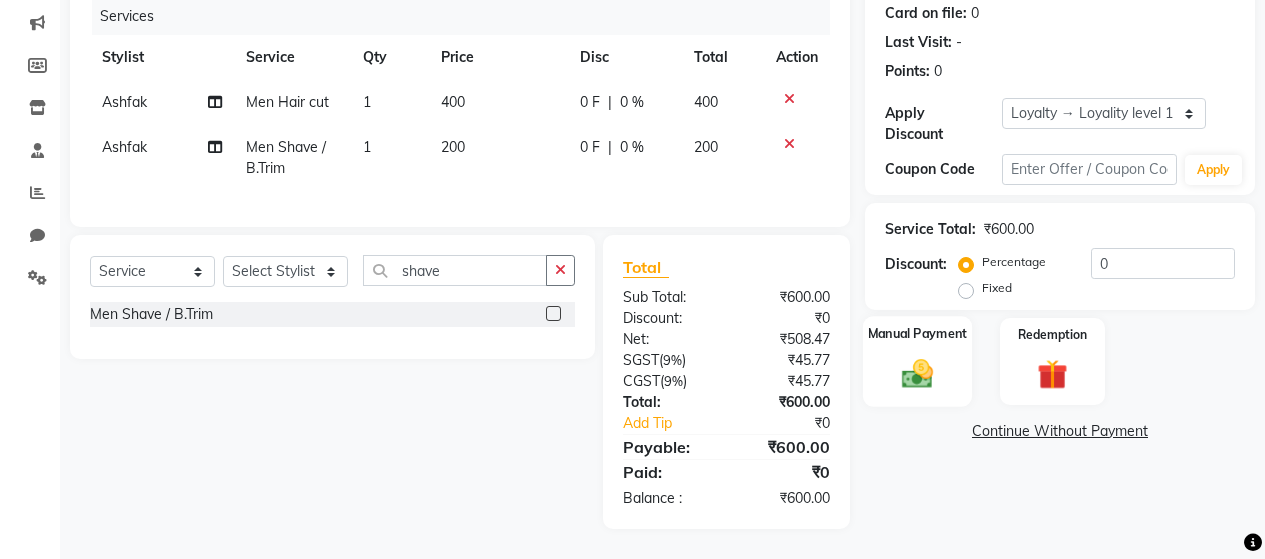 click 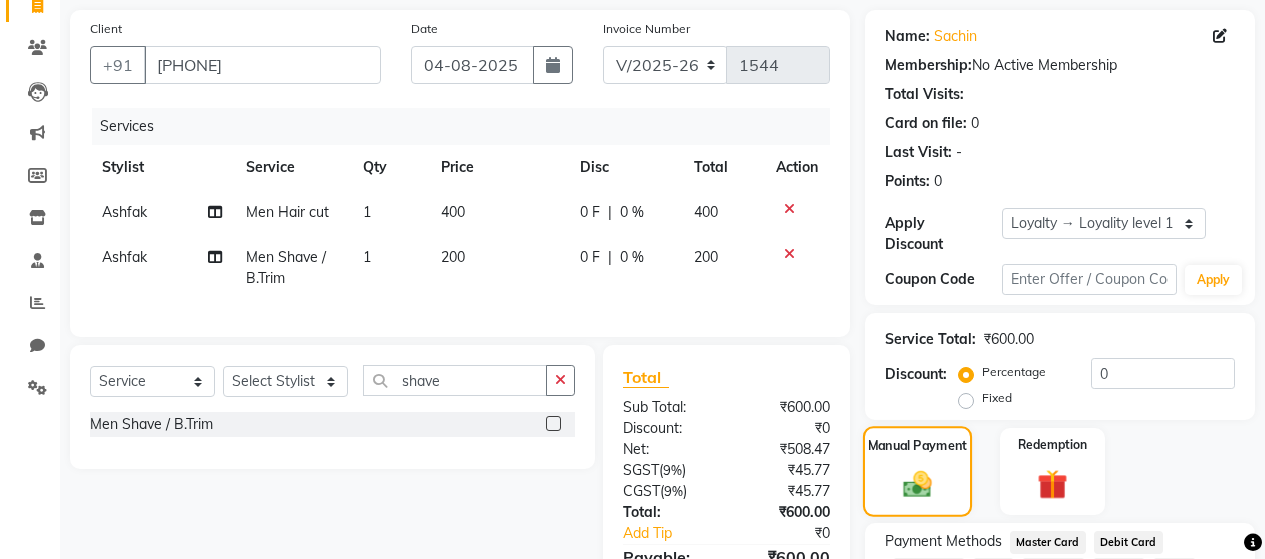 scroll, scrollTop: 279, scrollLeft: 0, axis: vertical 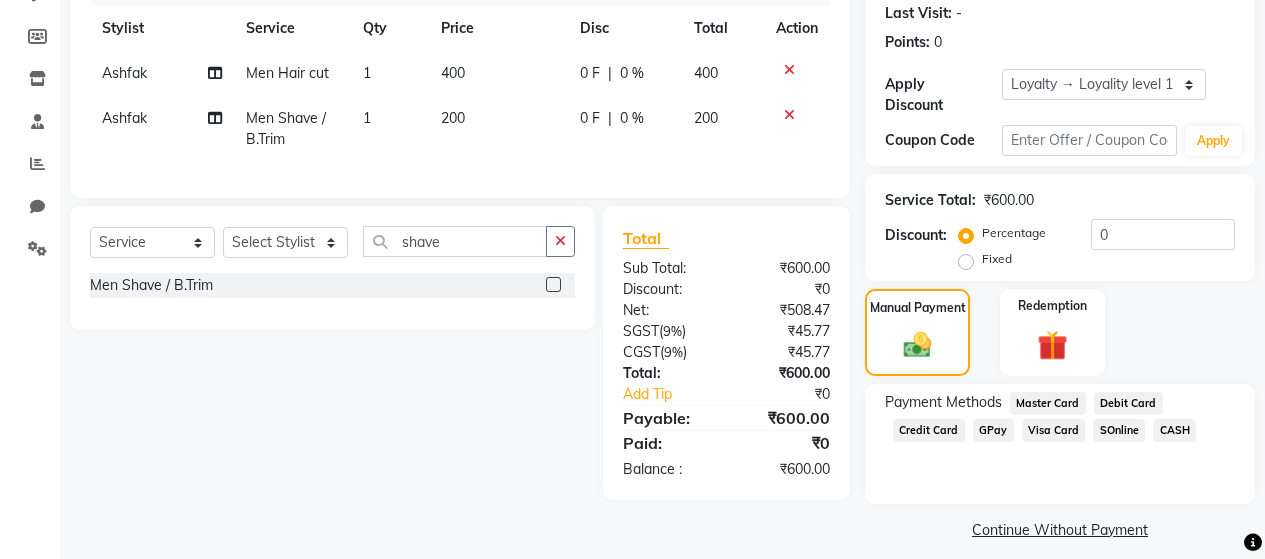click on "GPay" 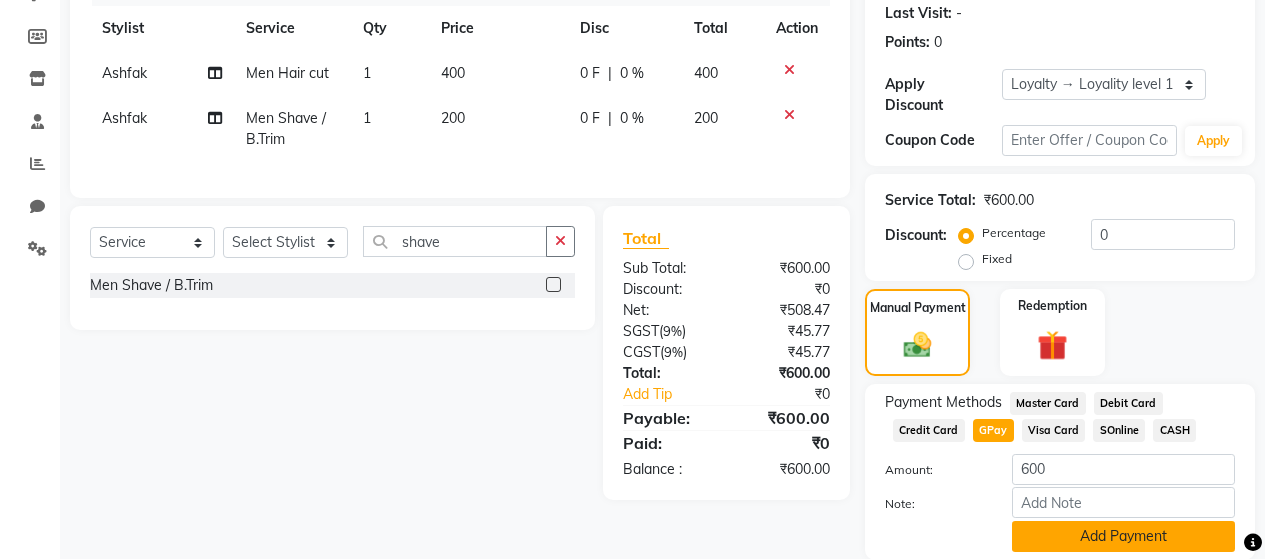 click on "Add Payment" 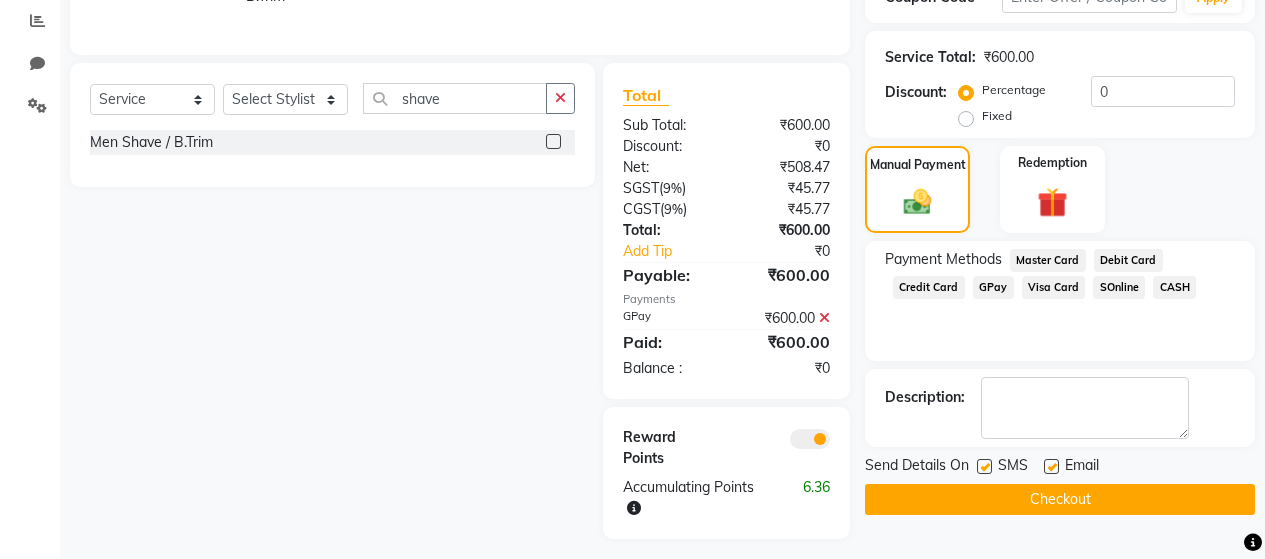 scroll, scrollTop: 447, scrollLeft: 0, axis: vertical 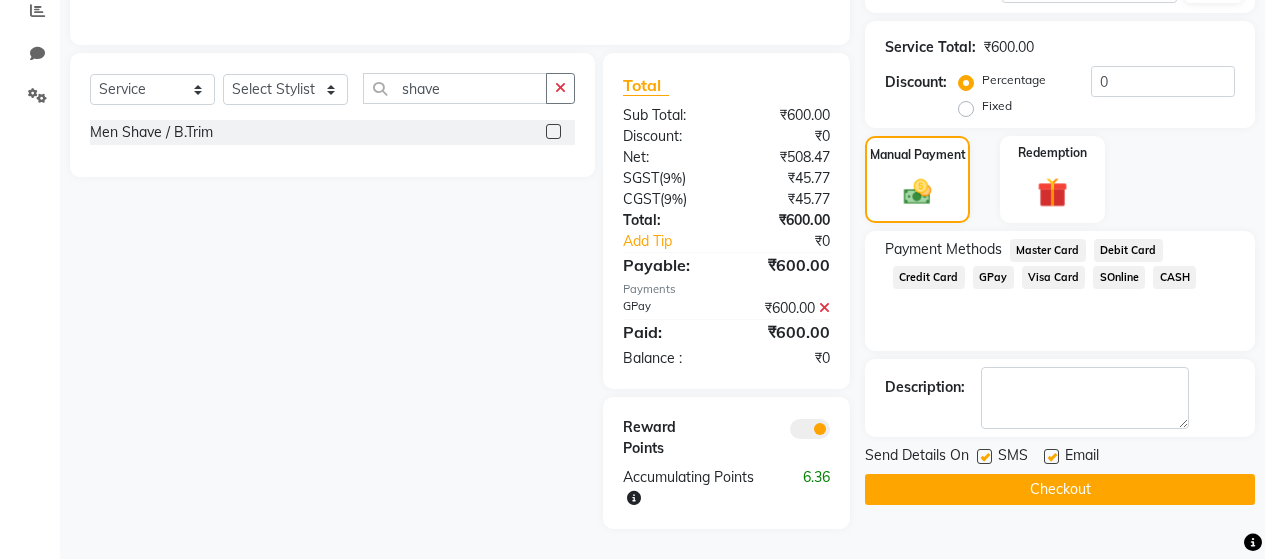 click 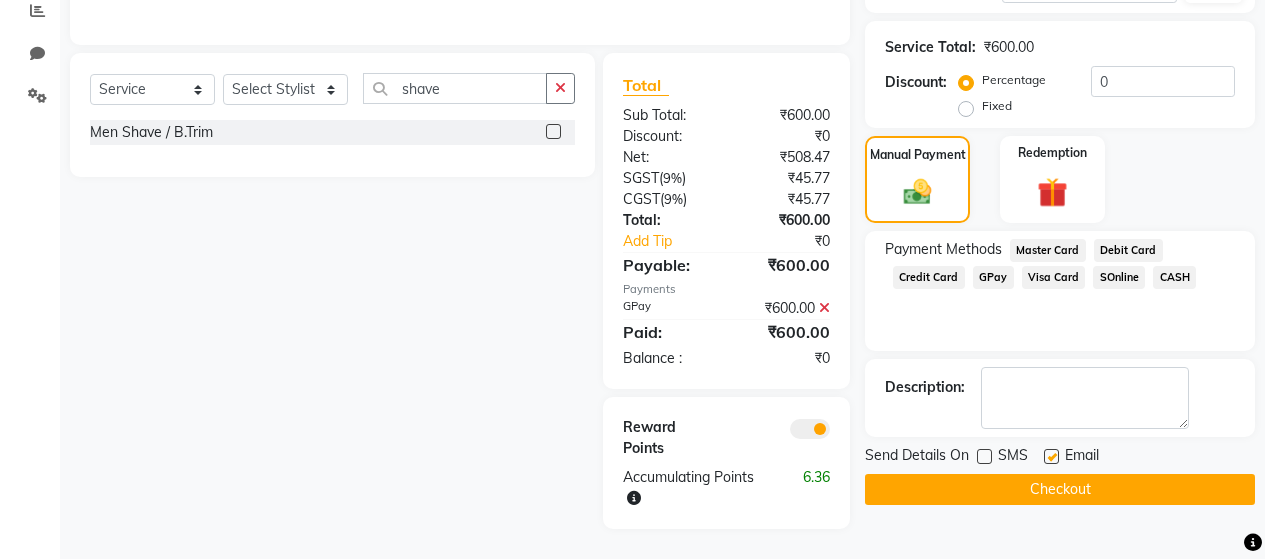 click 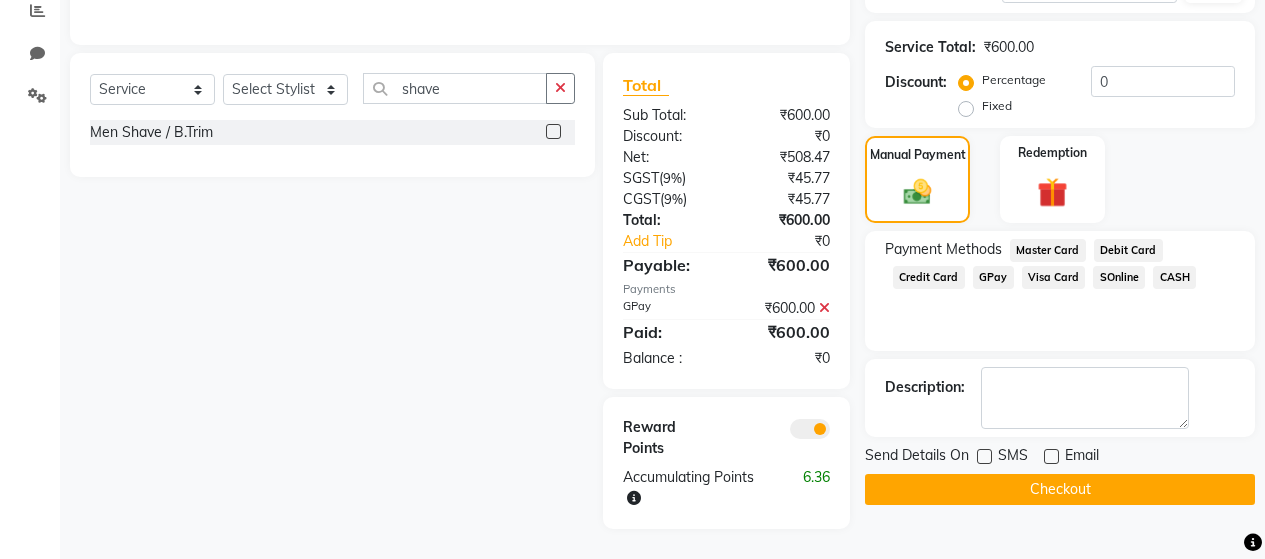 click on "Checkout" 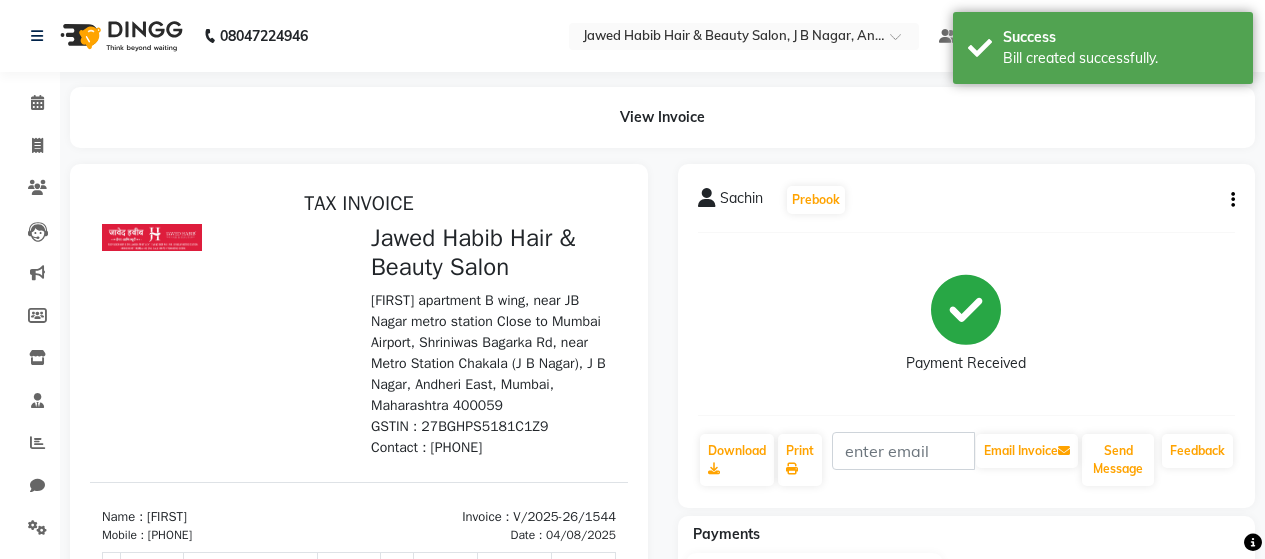 scroll, scrollTop: 0, scrollLeft: 0, axis: both 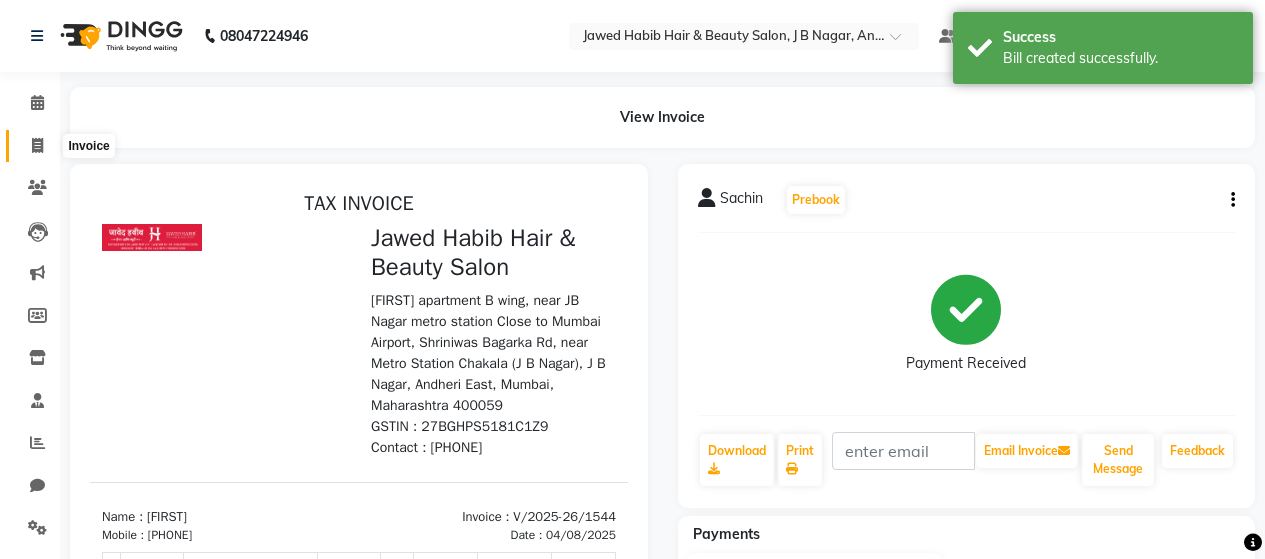 click 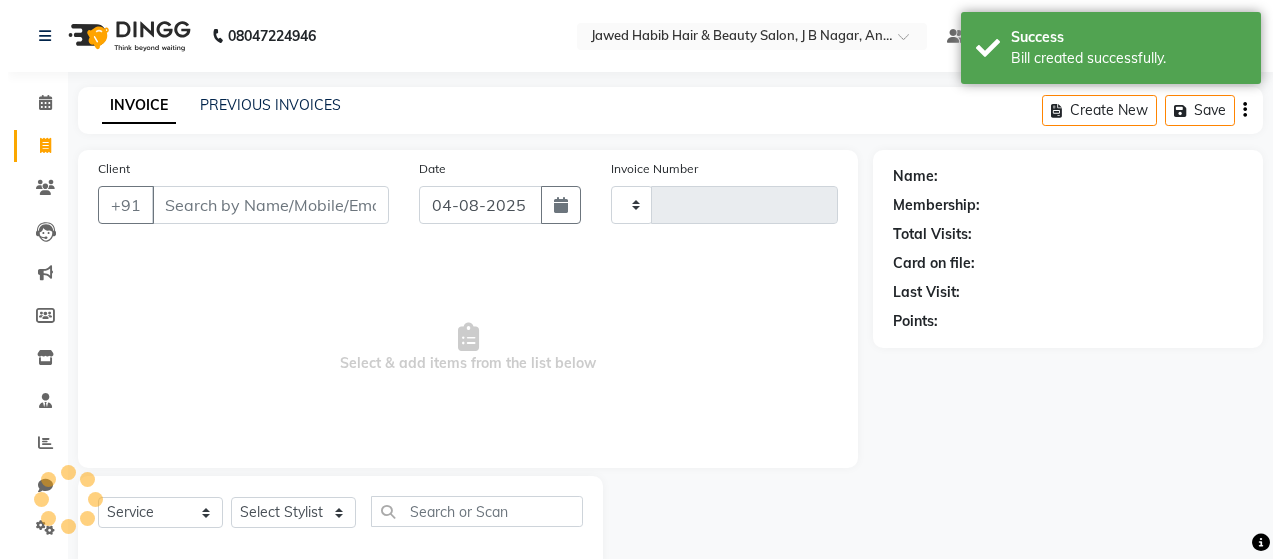 scroll, scrollTop: 42, scrollLeft: 0, axis: vertical 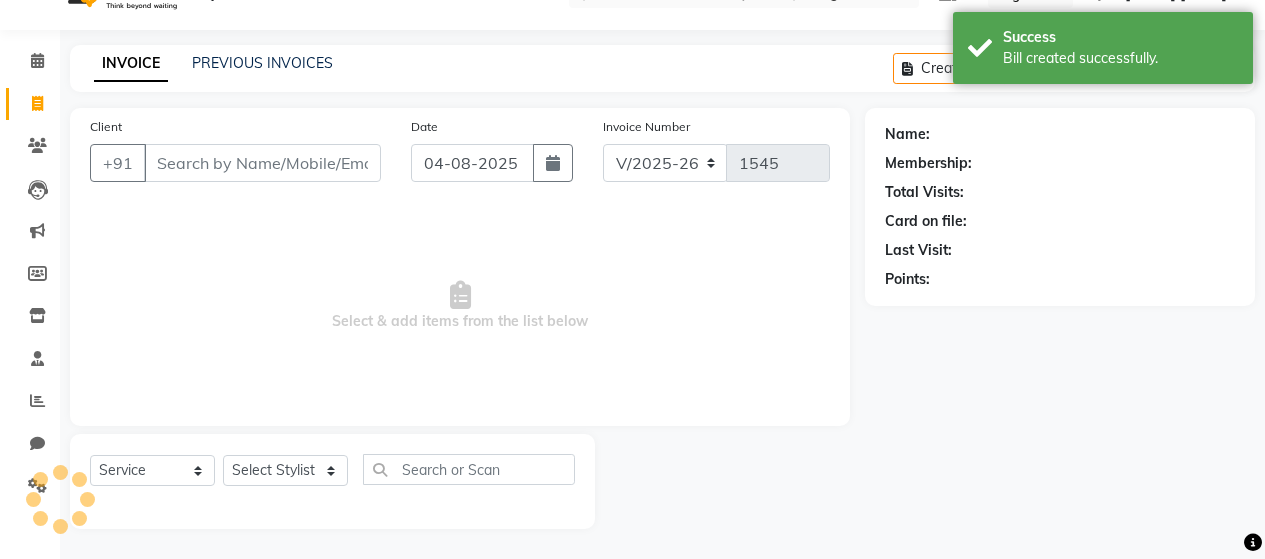 click on "Client" at bounding box center [262, 163] 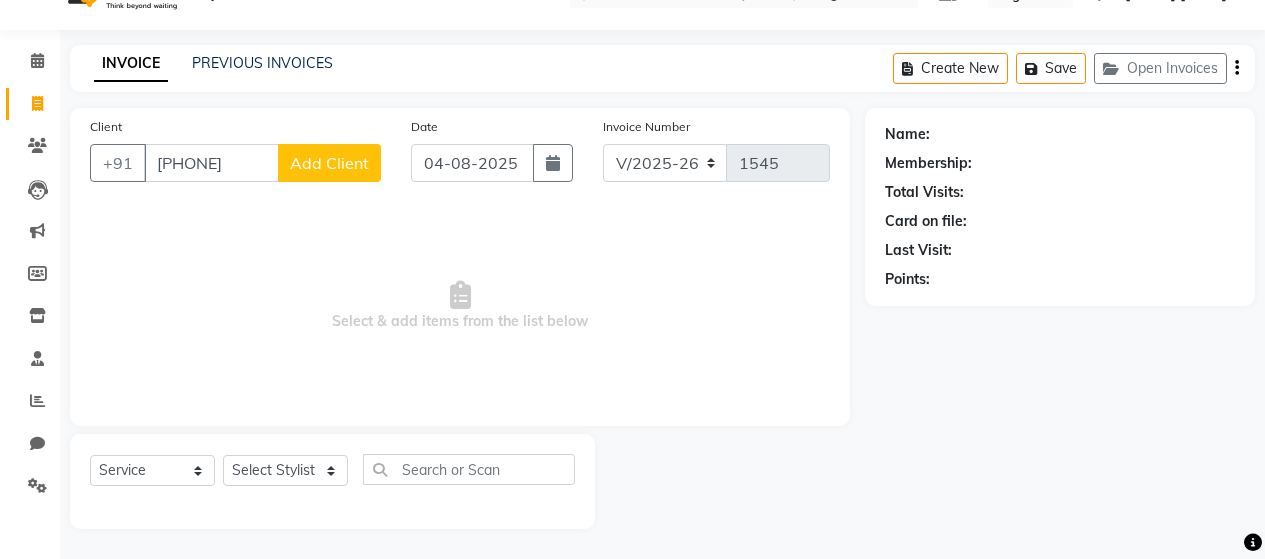 click on "Add Client" 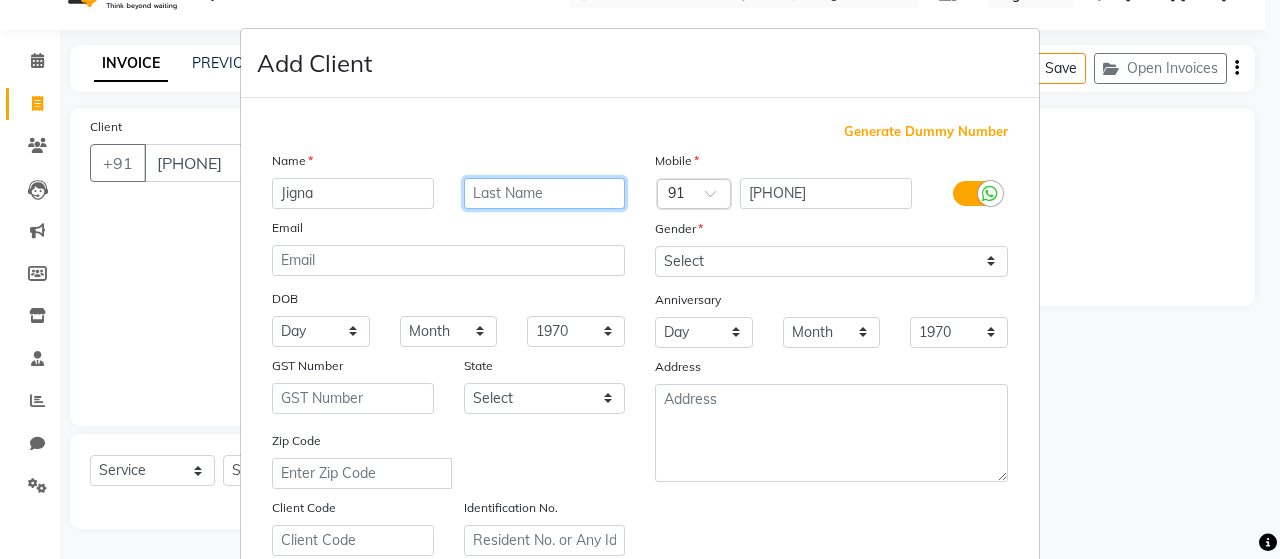 click at bounding box center (545, 193) 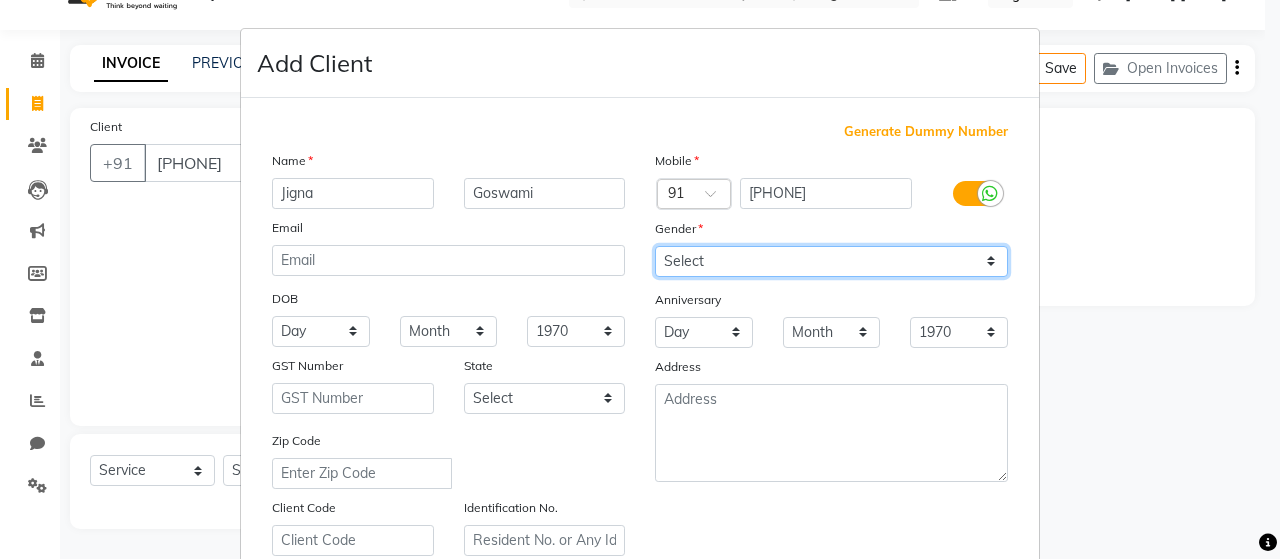 click on "Select Male Female Other Prefer Not To Say" at bounding box center (831, 261) 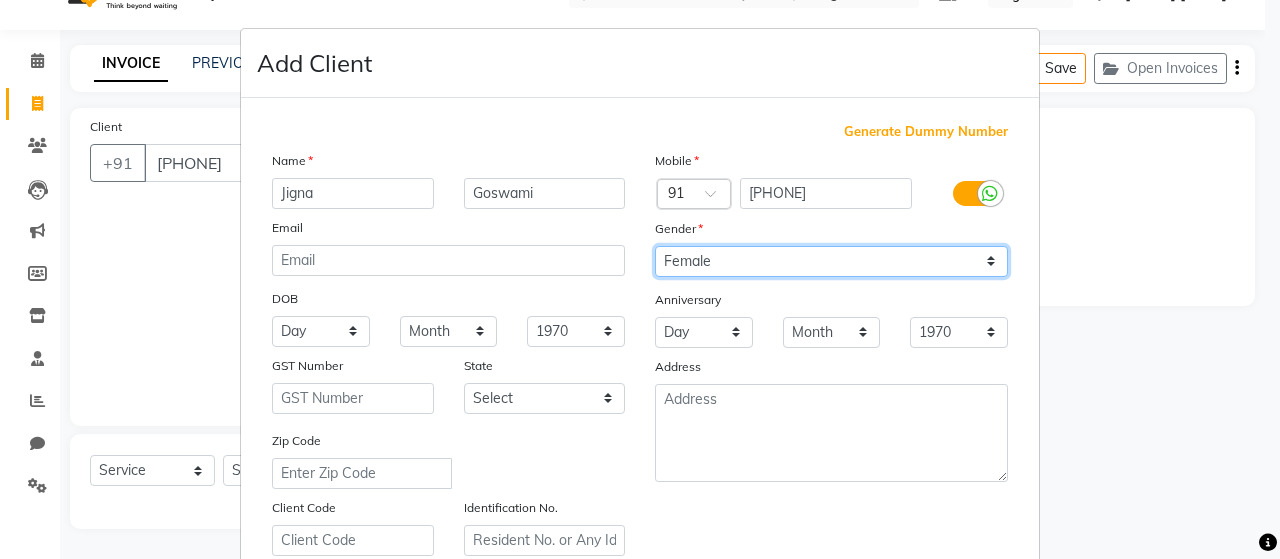click on "Select Male Female Other Prefer Not To Say" at bounding box center (831, 261) 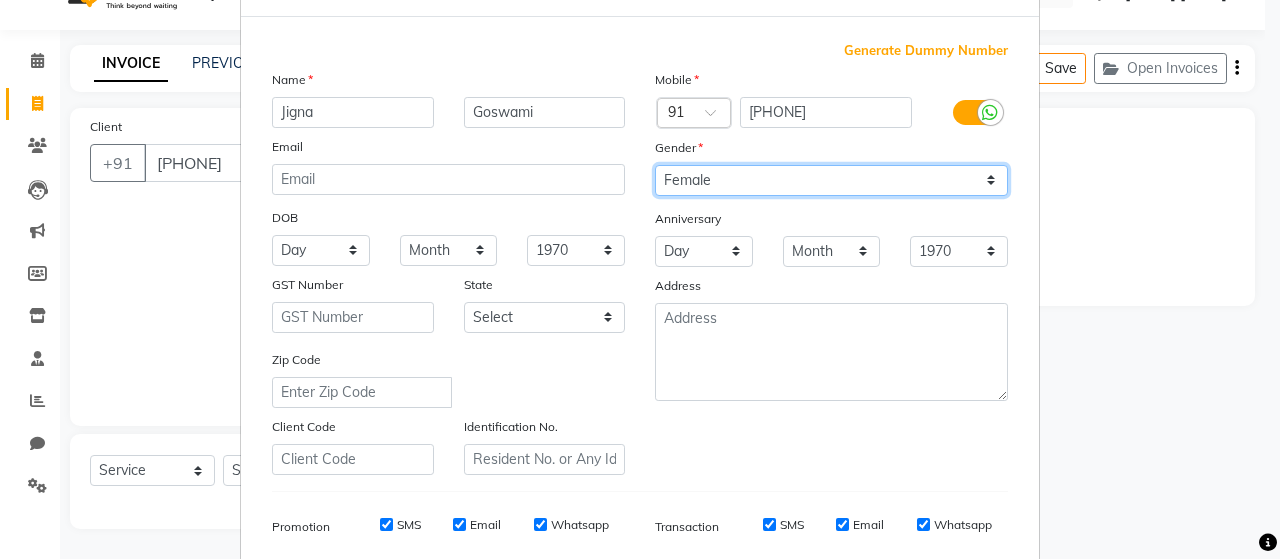 scroll, scrollTop: 200, scrollLeft: 0, axis: vertical 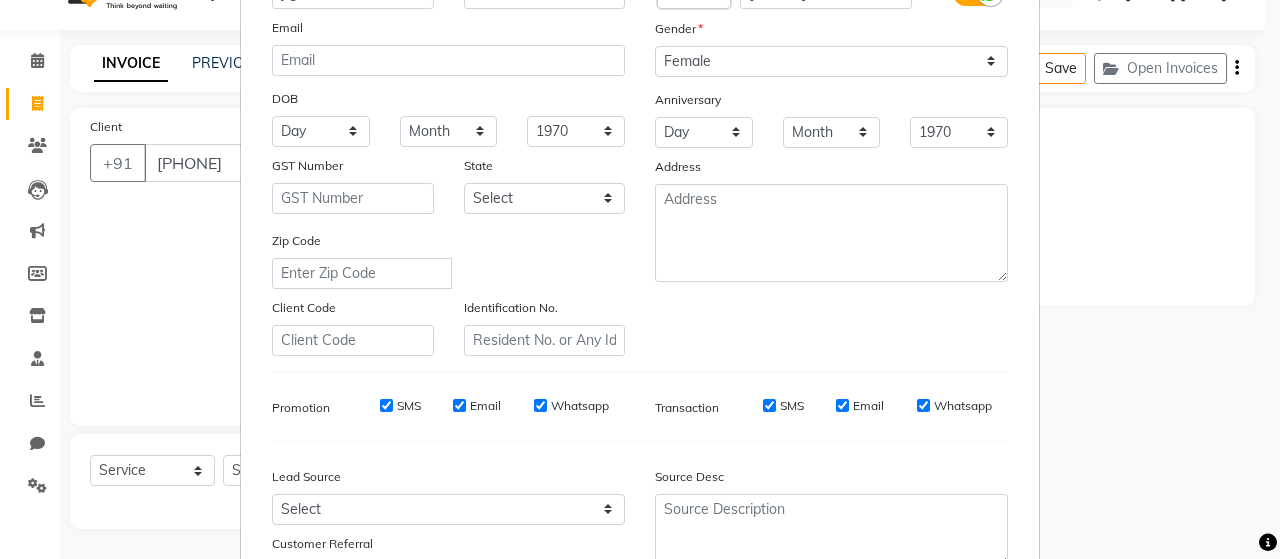 drag, startPoint x: 376, startPoint y: 401, endPoint x: 404, endPoint y: 409, distance: 29.12044 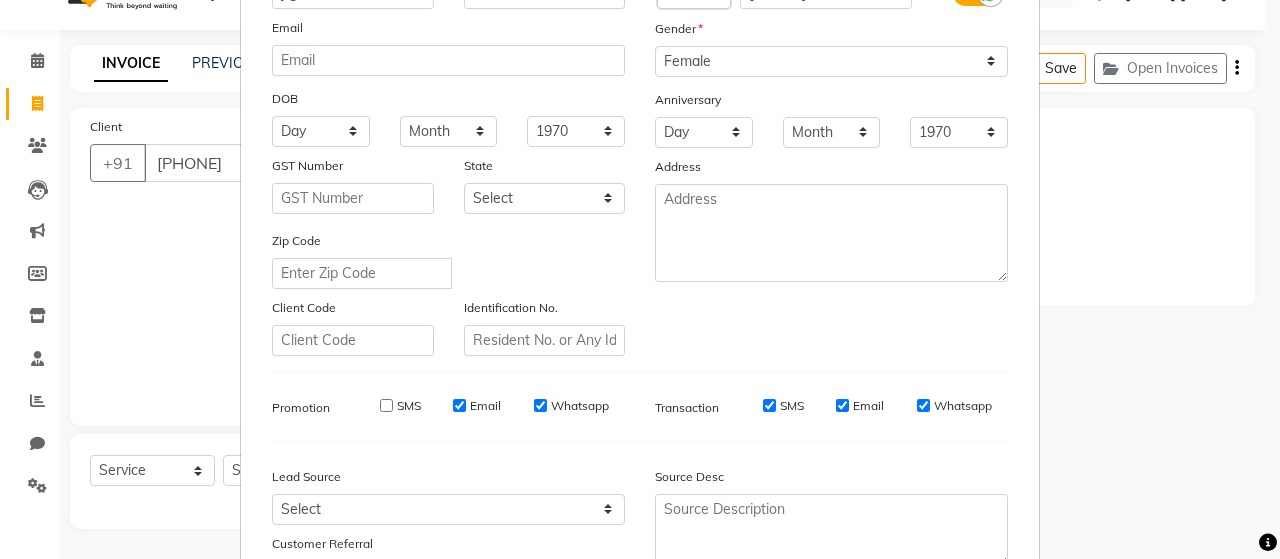 click on "Email" at bounding box center [459, 405] 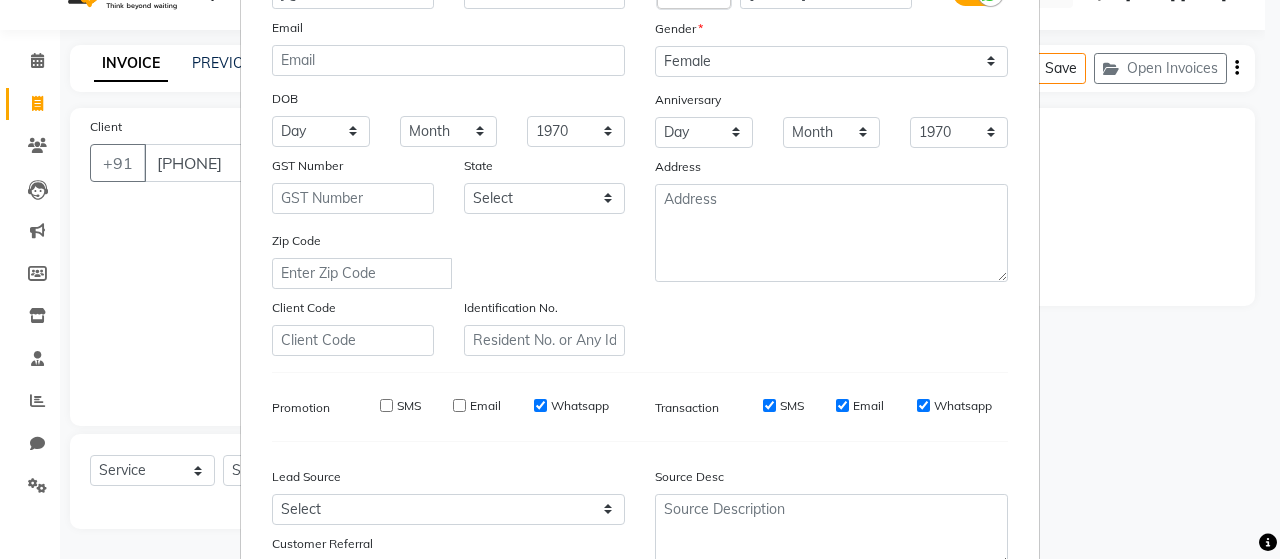 click on "Whatsapp" at bounding box center [540, 405] 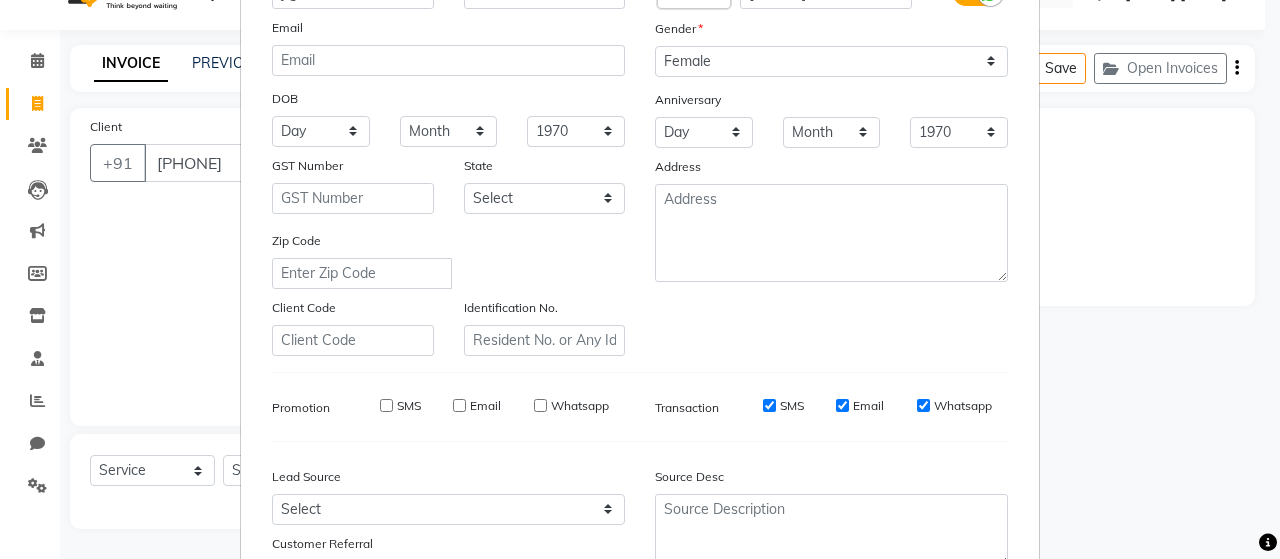 click on "SMS" at bounding box center [769, 405] 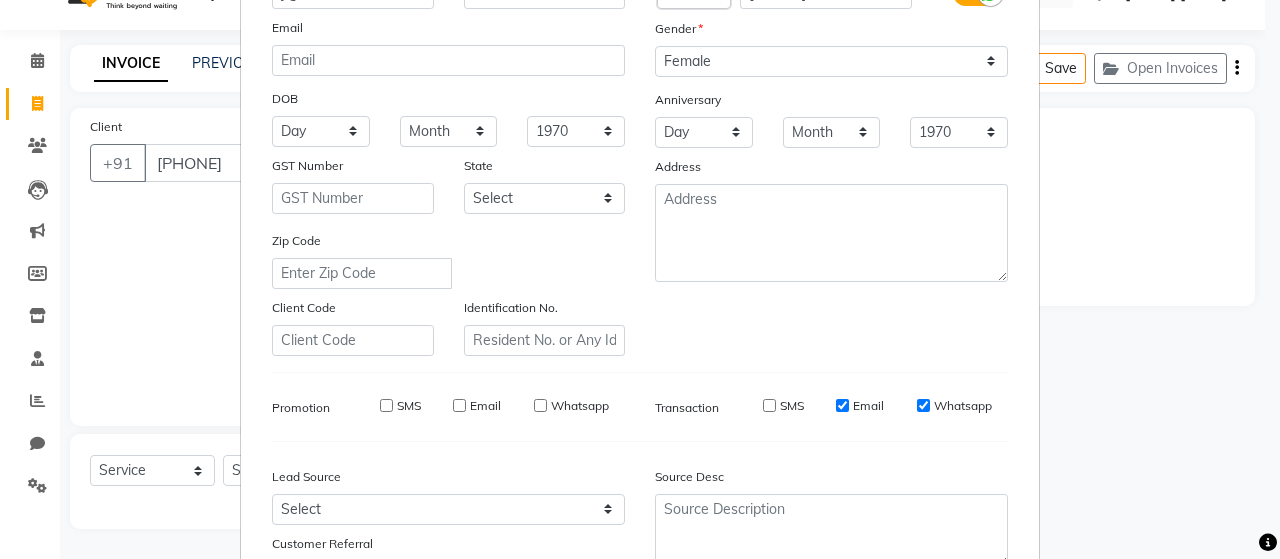 click on "Email" at bounding box center [842, 405] 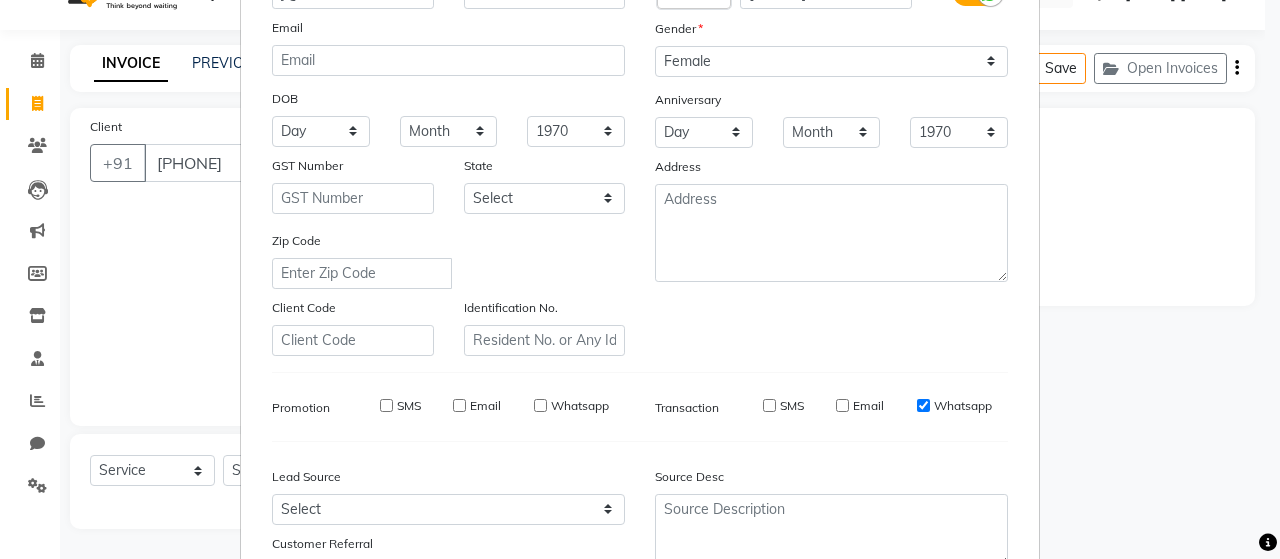 click on "Whatsapp" at bounding box center [923, 405] 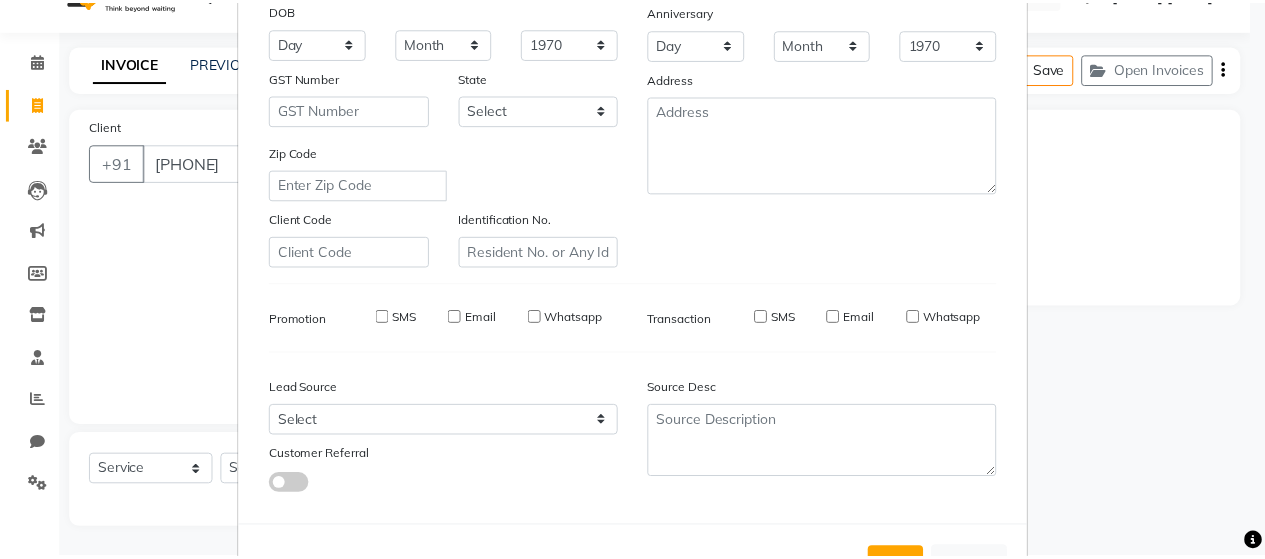 scroll, scrollTop: 364, scrollLeft: 0, axis: vertical 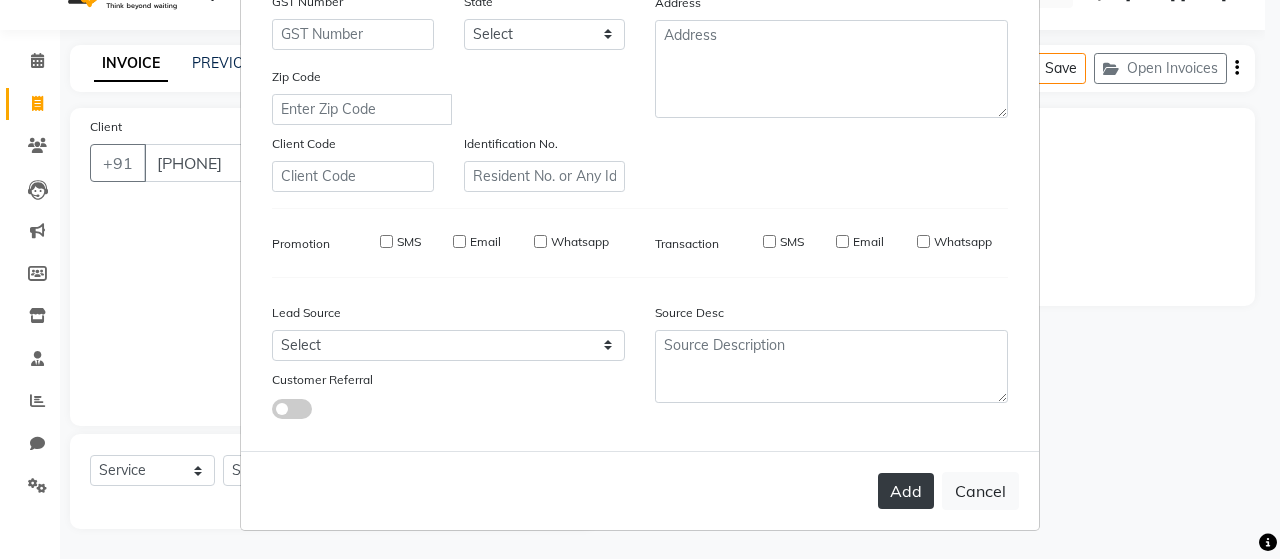 click on "Add" at bounding box center [906, 491] 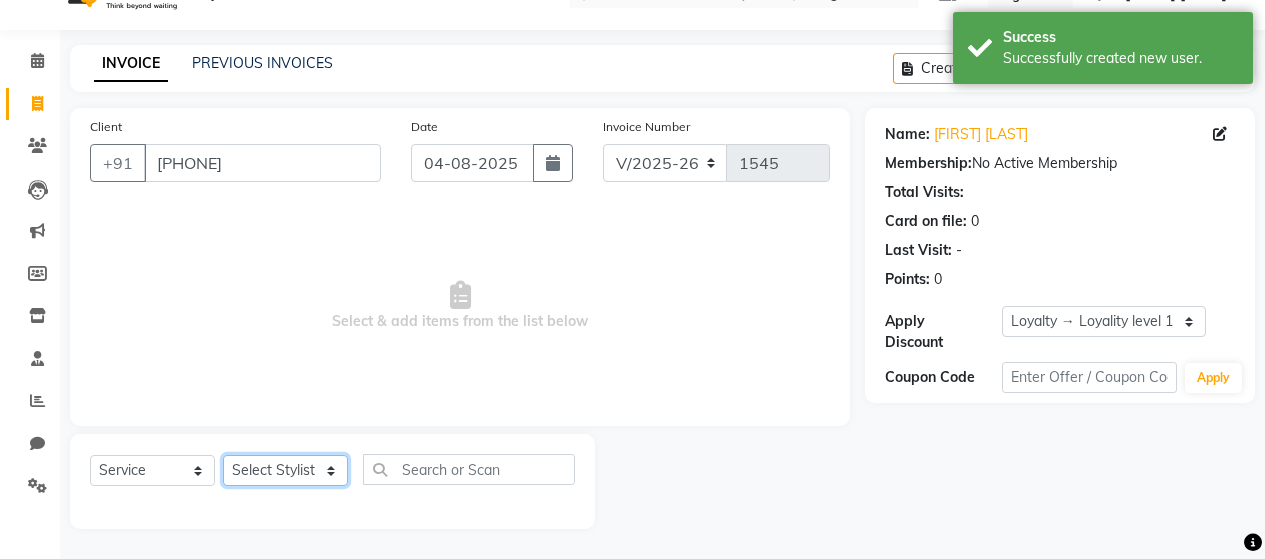 drag, startPoint x: 334, startPoint y: 473, endPoint x: 284, endPoint y: 479, distance: 50.358715 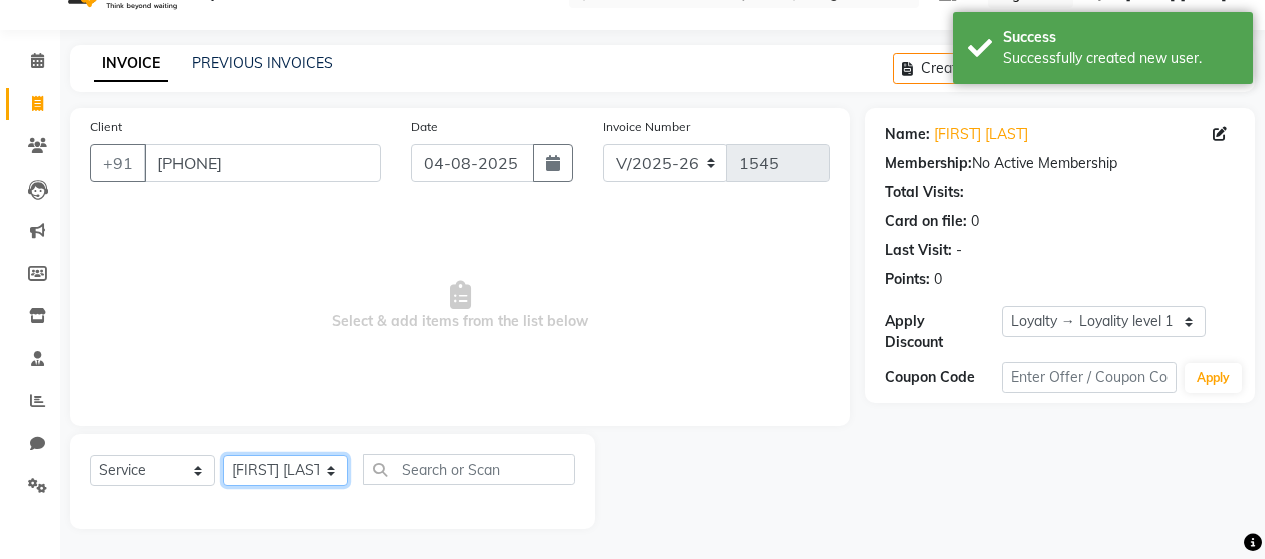click on "Select Stylist Alim Salmani Altaf Zibral Ankush Thakur Arti Jaiswar Ashfak Ganesh Shetty Jayshri Shane Kanika Burman Kavitha Shetty Kiran Tak Komal Saga rSanap Krupali A Kore Simon Monteiro Sunil Thakur sunita chaudhary Tulsi Nirmal" 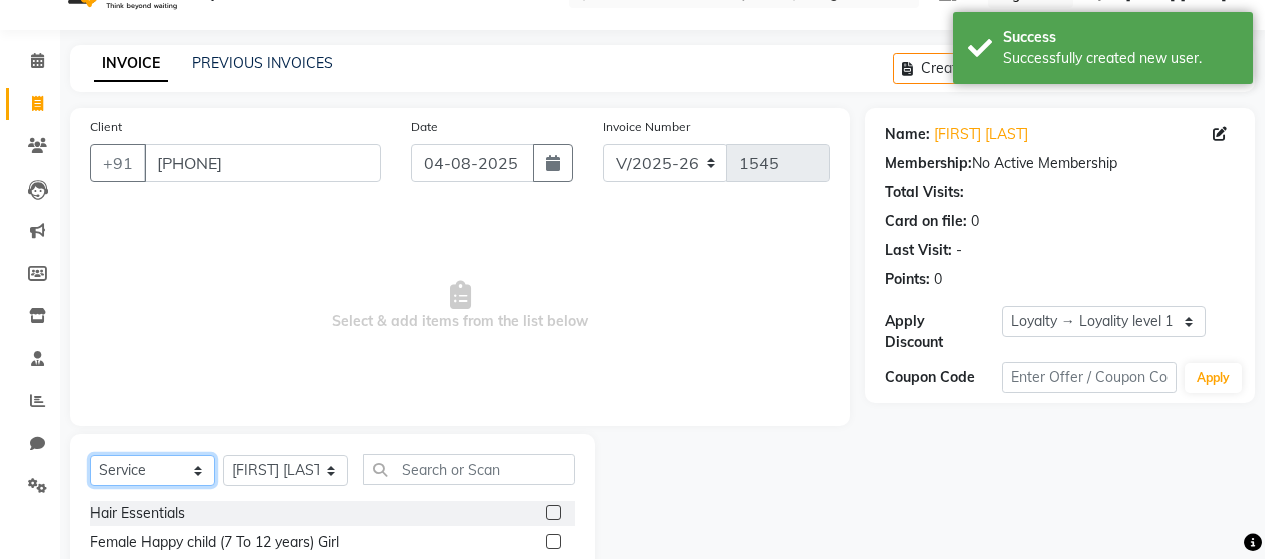click on "Select  Service  Product  Membership  Package Voucher Prepaid Gift Card" 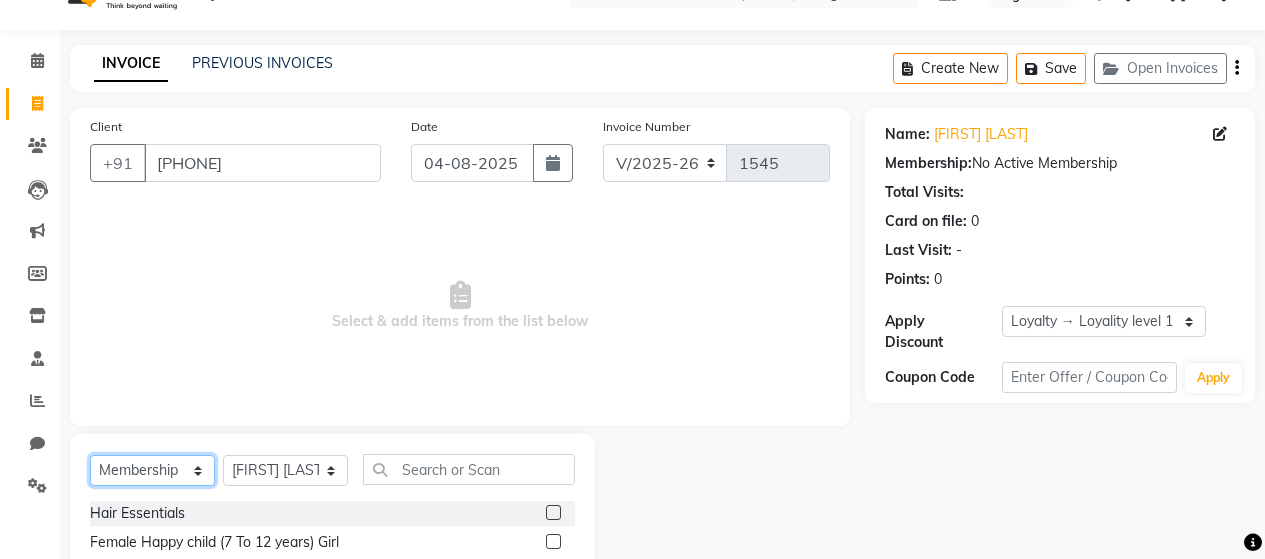 click on "Select  Service  Product  Membership  Package Voucher Prepaid Gift Card" 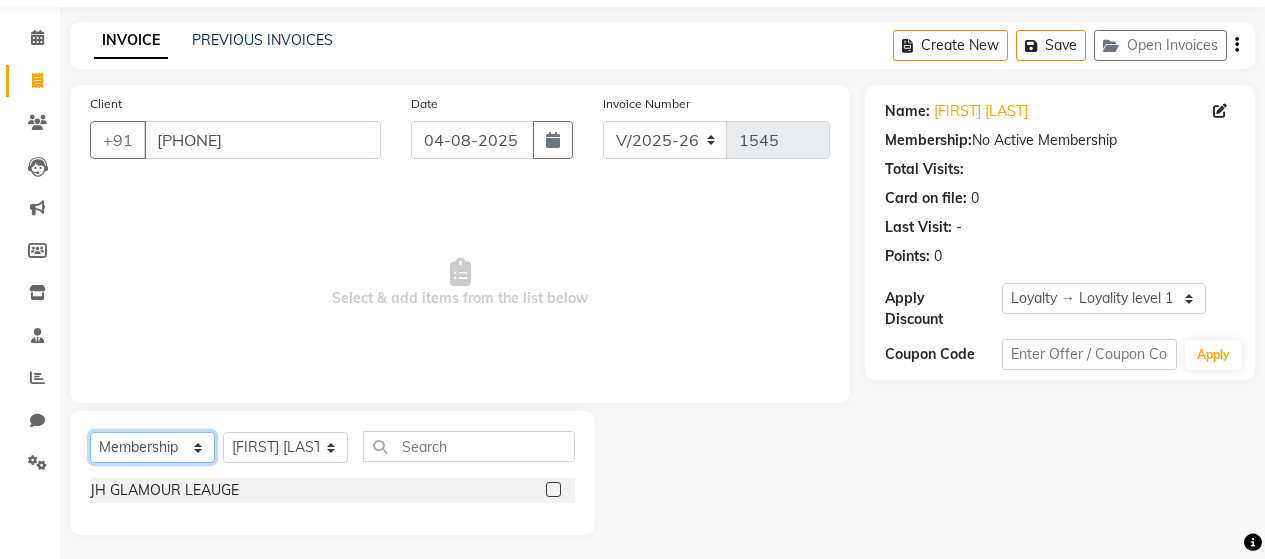 scroll, scrollTop: 71, scrollLeft: 0, axis: vertical 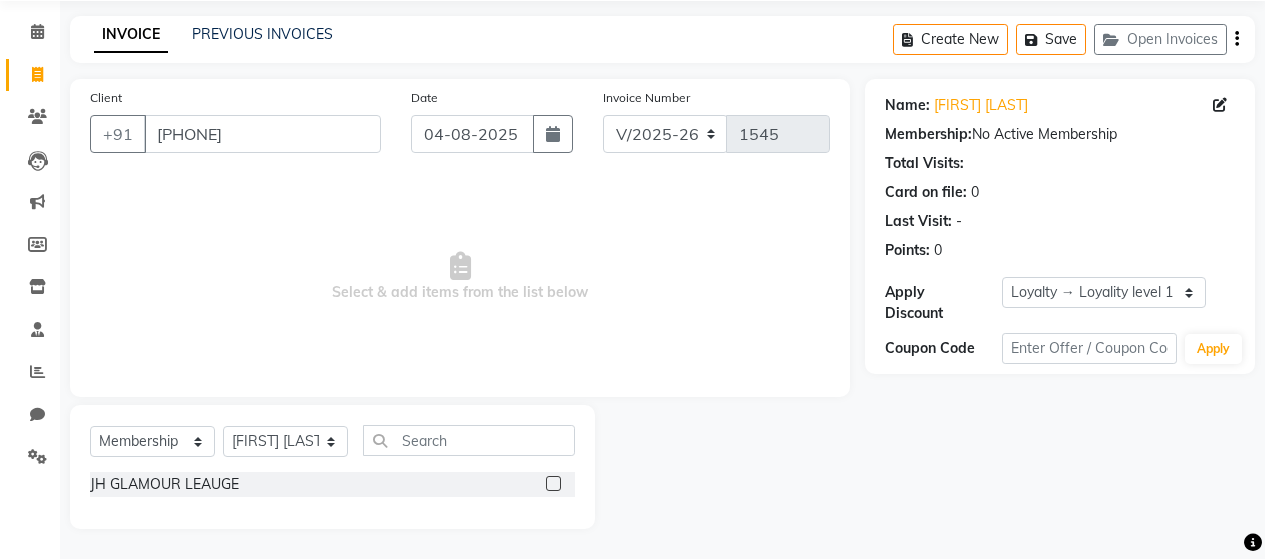 click 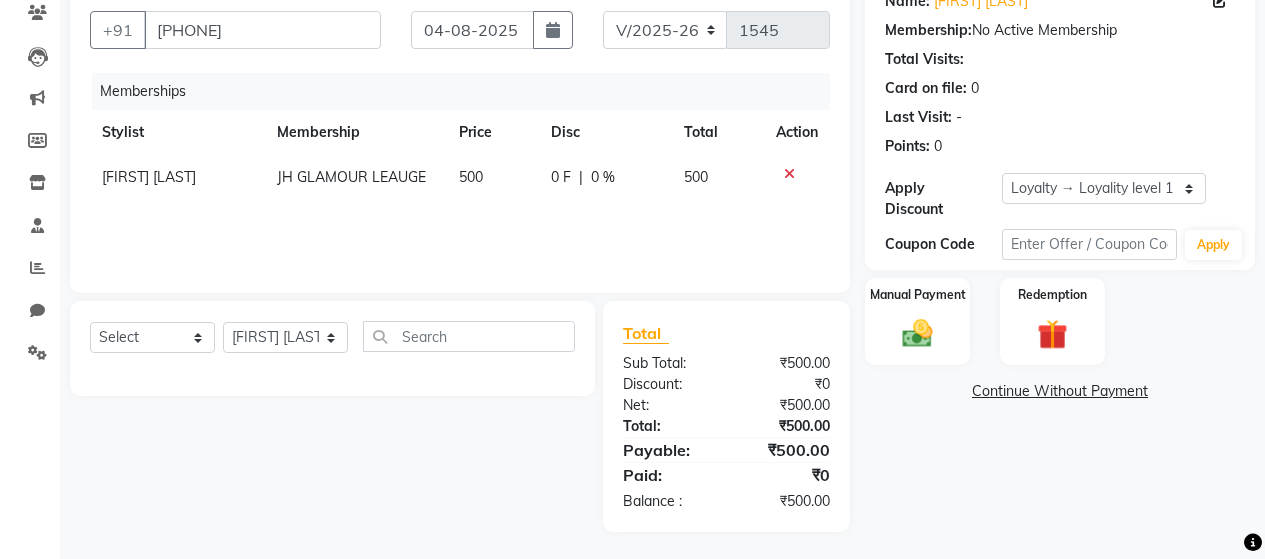 scroll, scrollTop: 178, scrollLeft: 0, axis: vertical 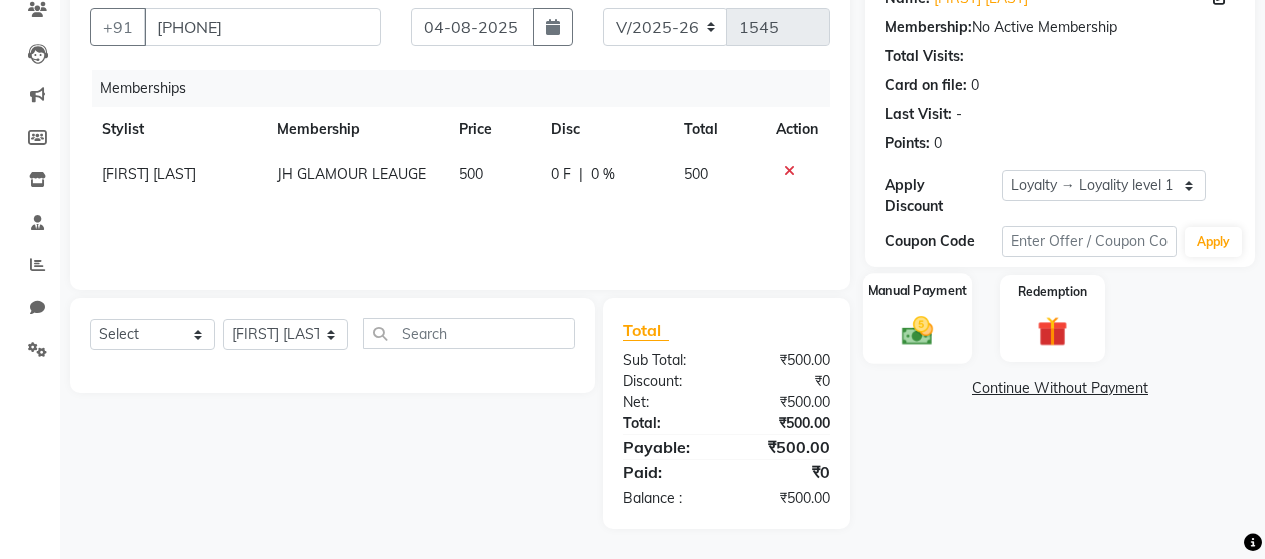 click 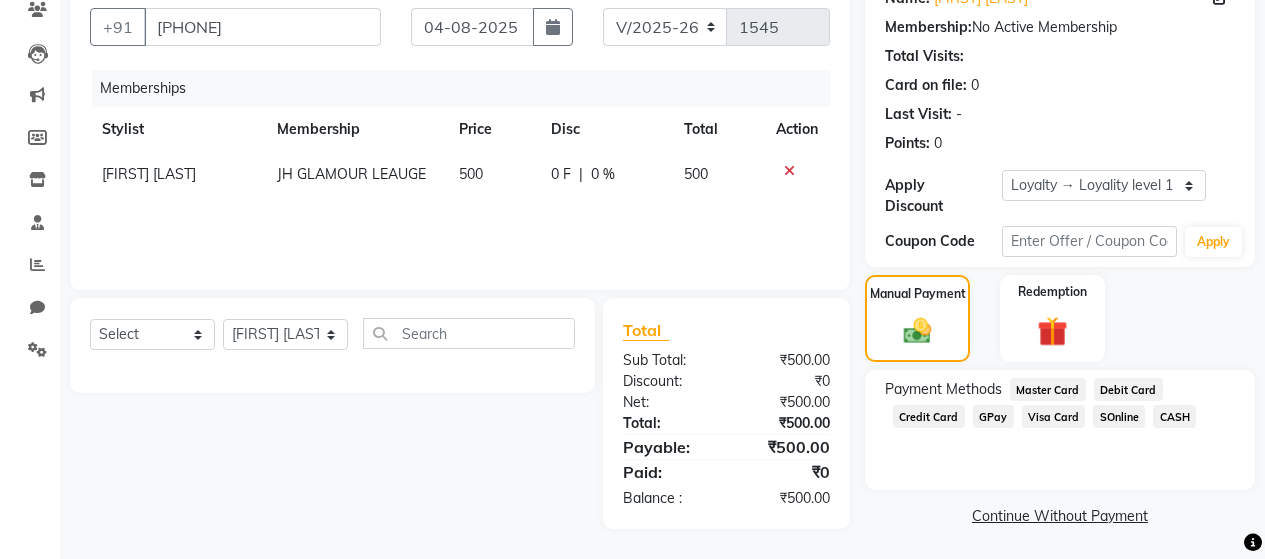 click on "GPay" 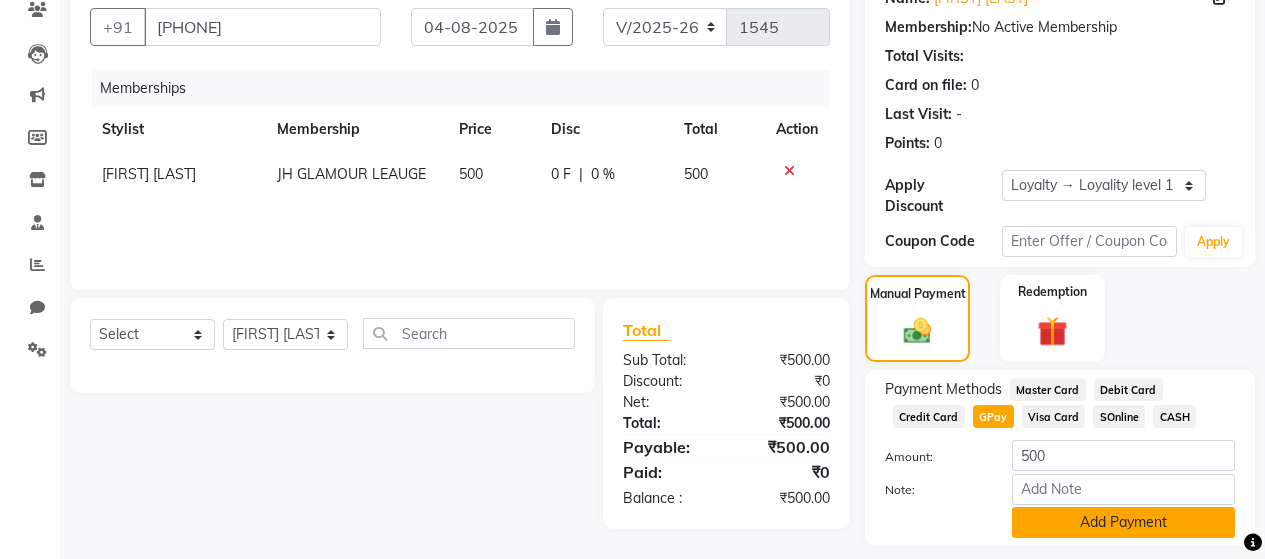 click on "Add Payment" 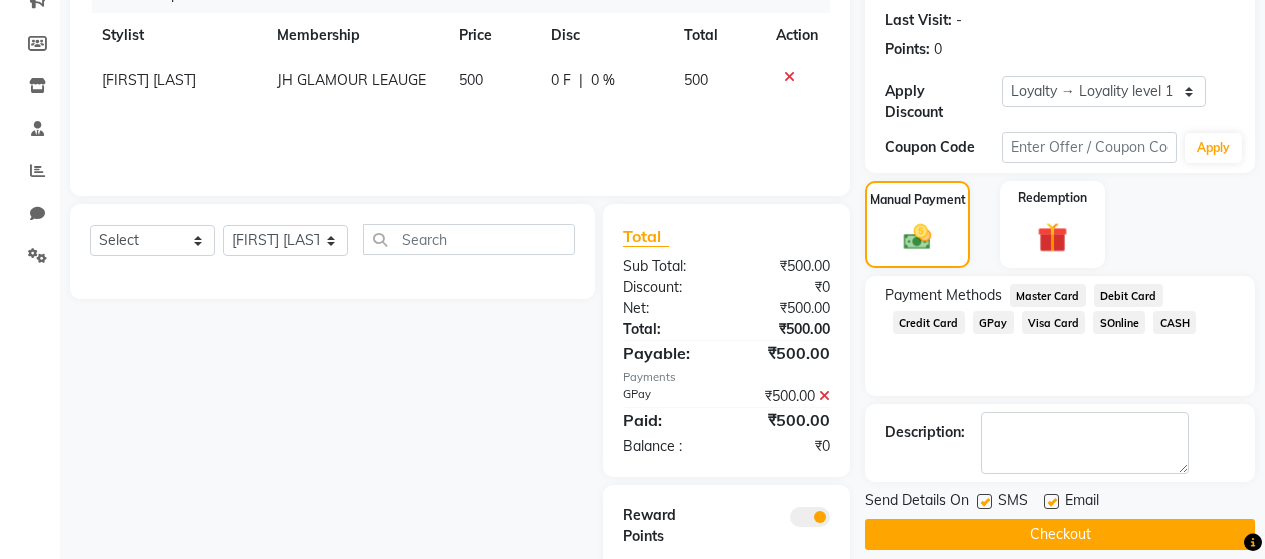 scroll, scrollTop: 360, scrollLeft: 0, axis: vertical 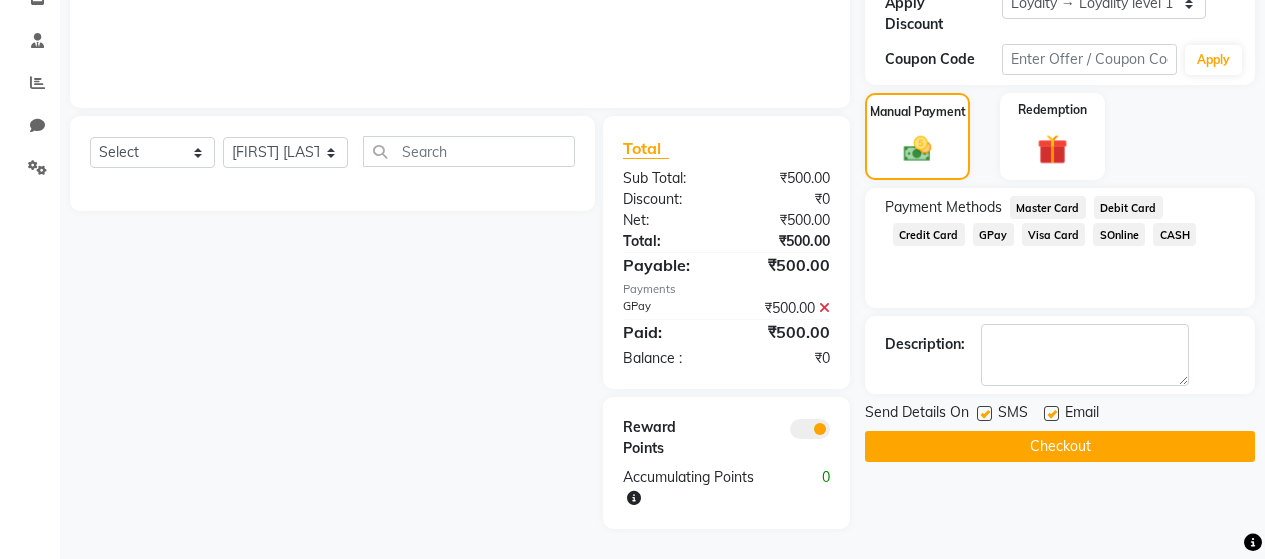 click 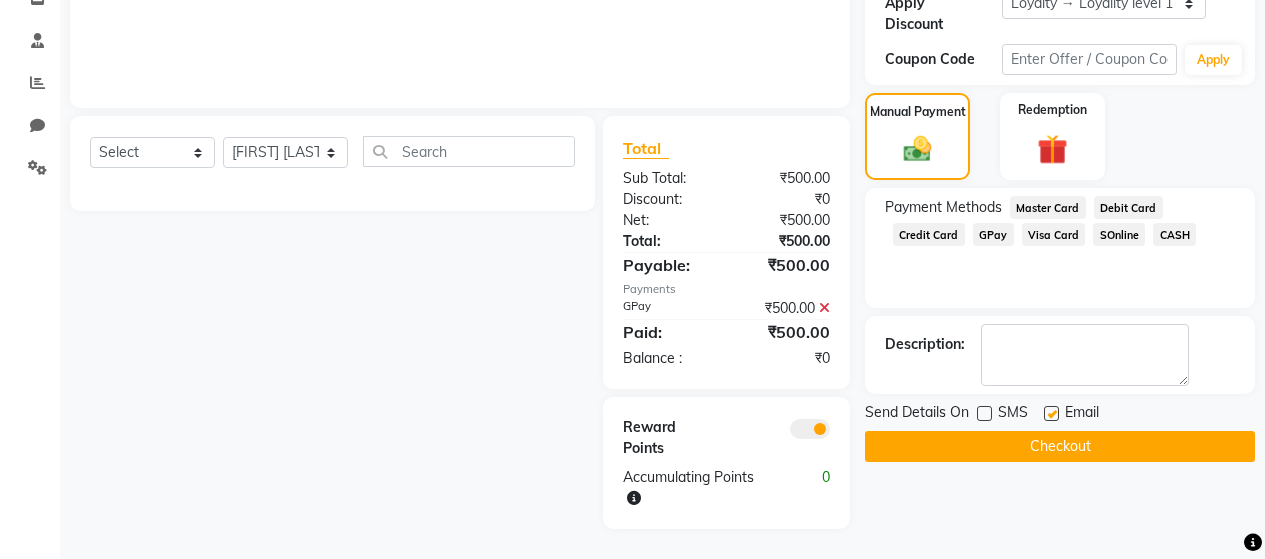 click 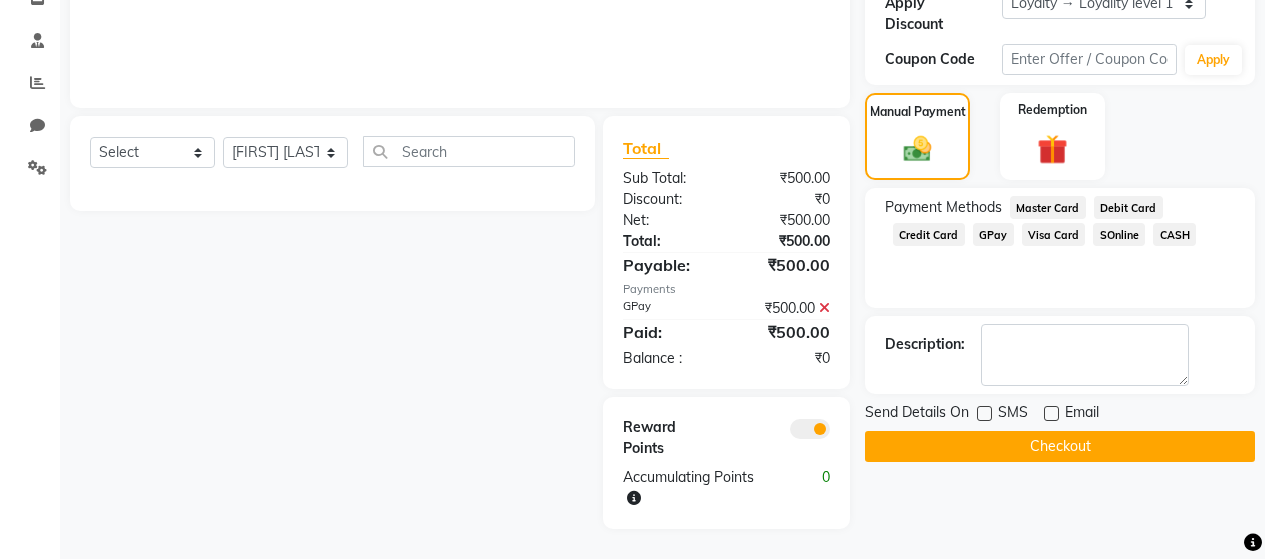 click on "Checkout" 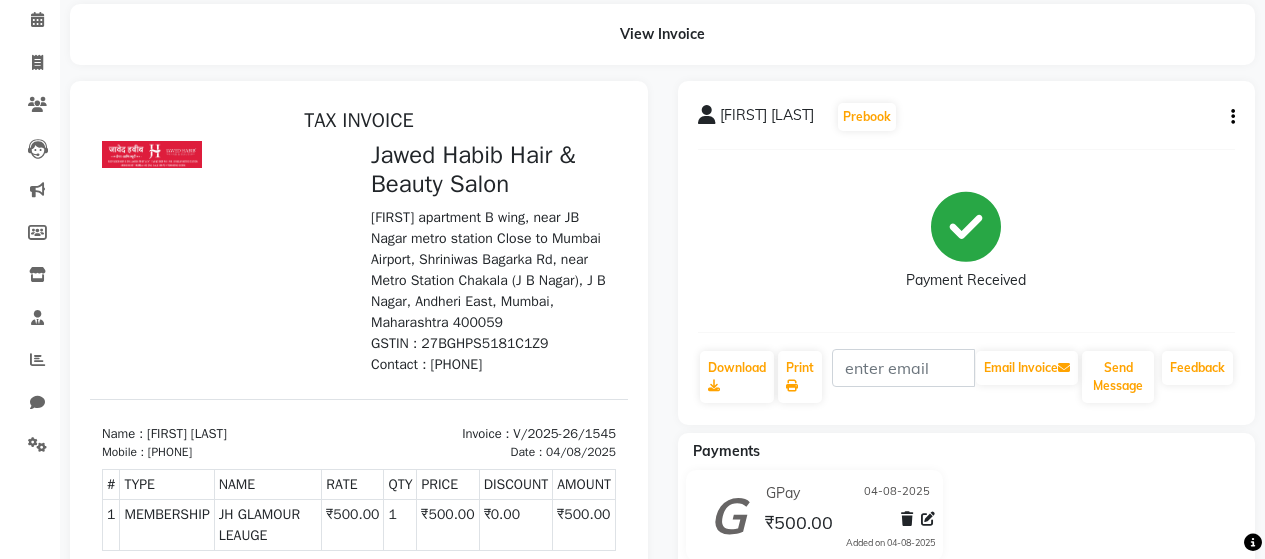 scroll, scrollTop: 0, scrollLeft: 0, axis: both 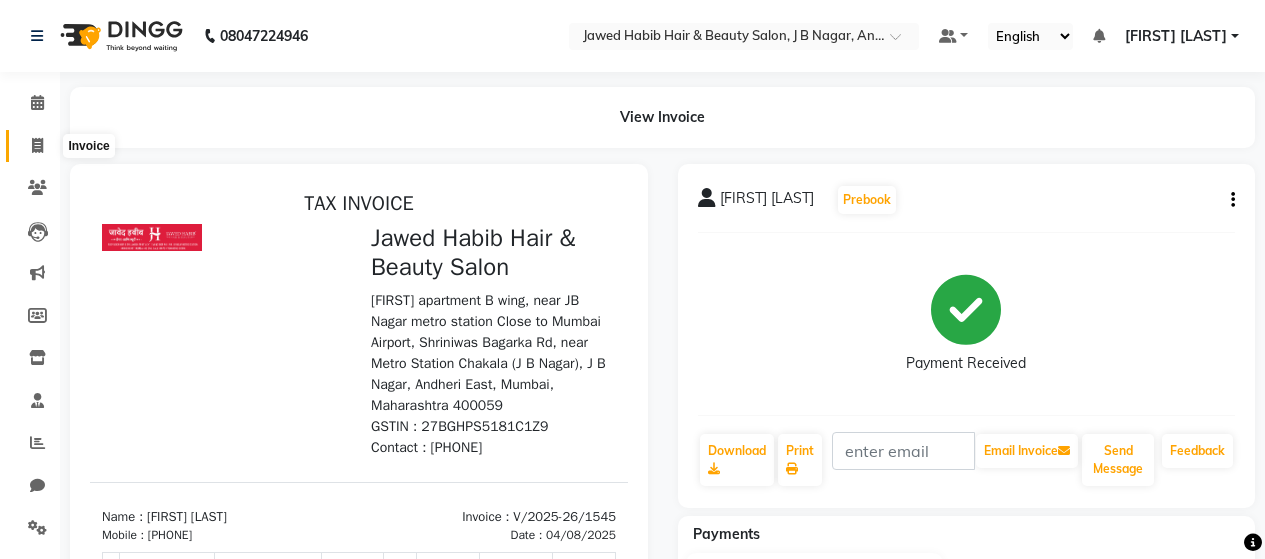 click 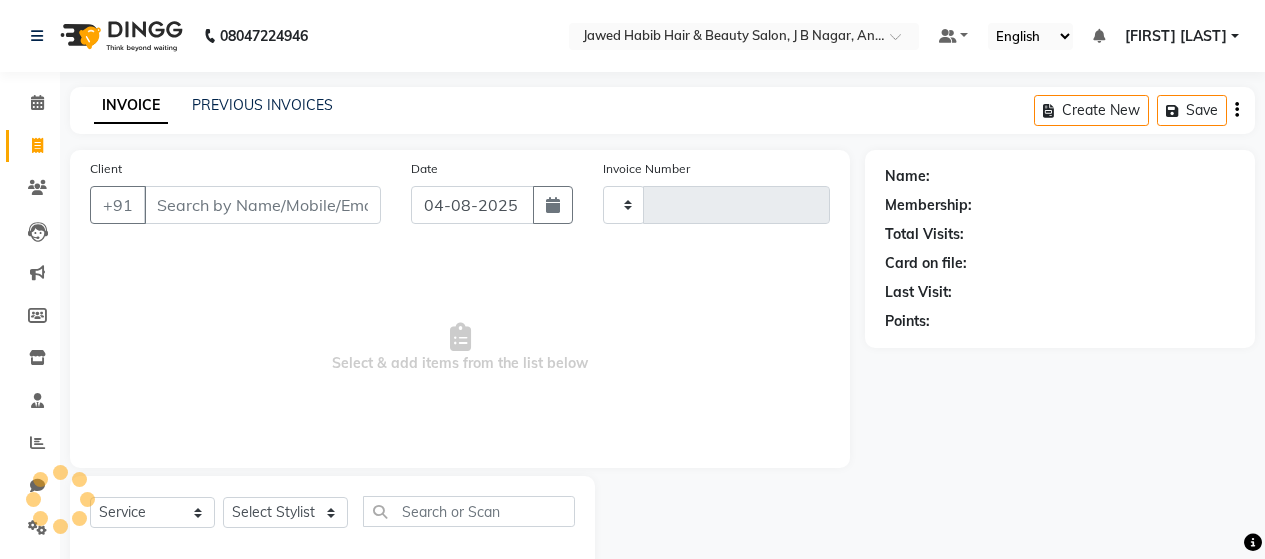 scroll, scrollTop: 42, scrollLeft: 0, axis: vertical 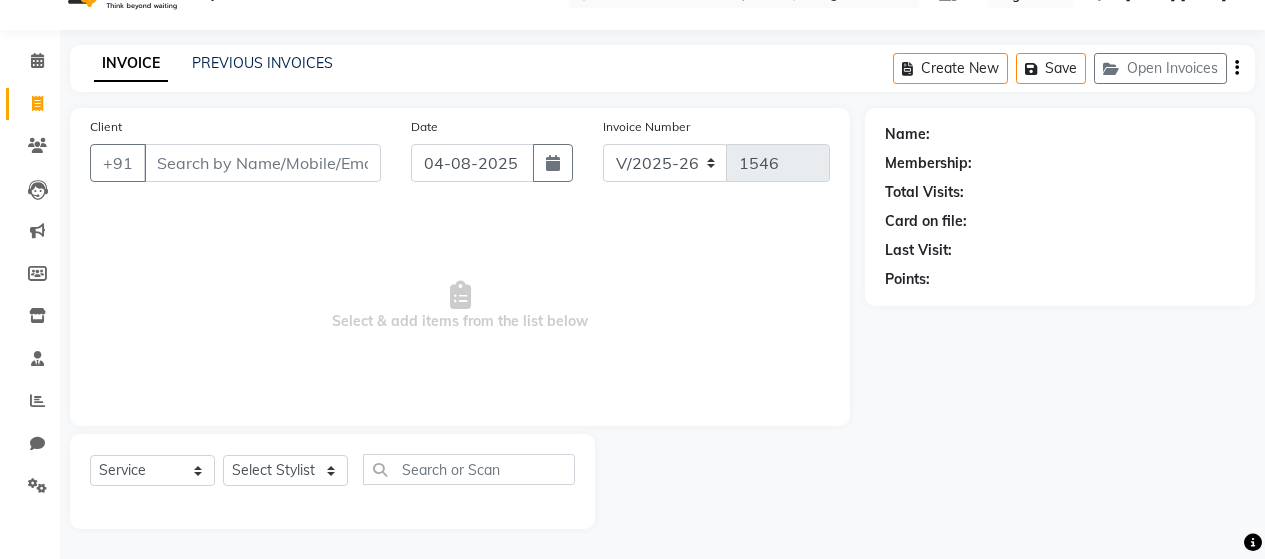 click on "Client" at bounding box center [262, 163] 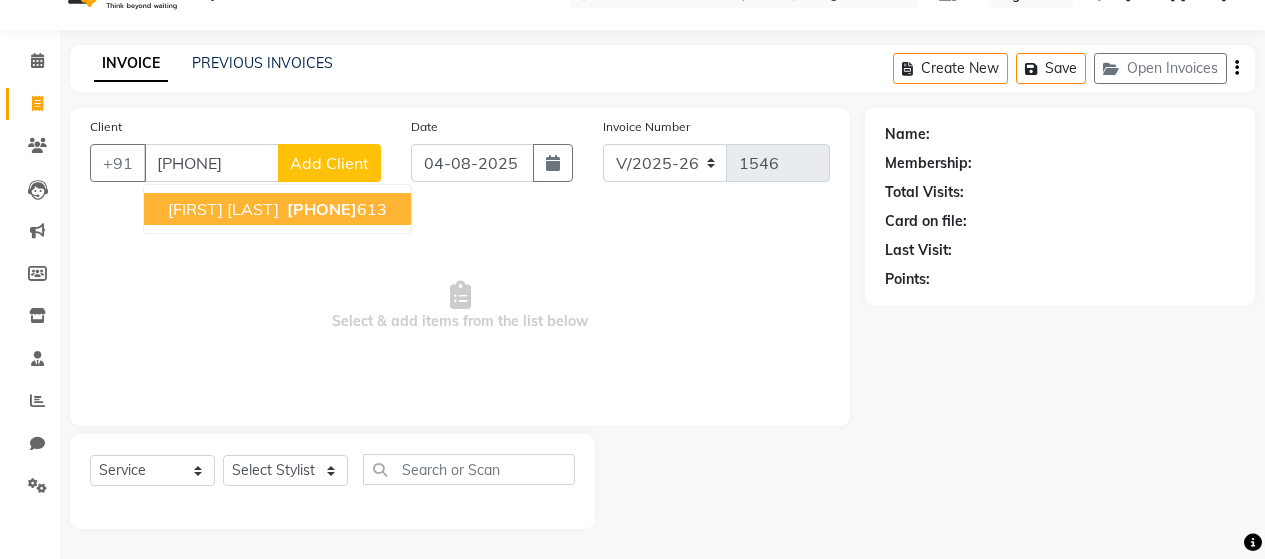 click on "[FIRST] [LAST]" at bounding box center (223, 209) 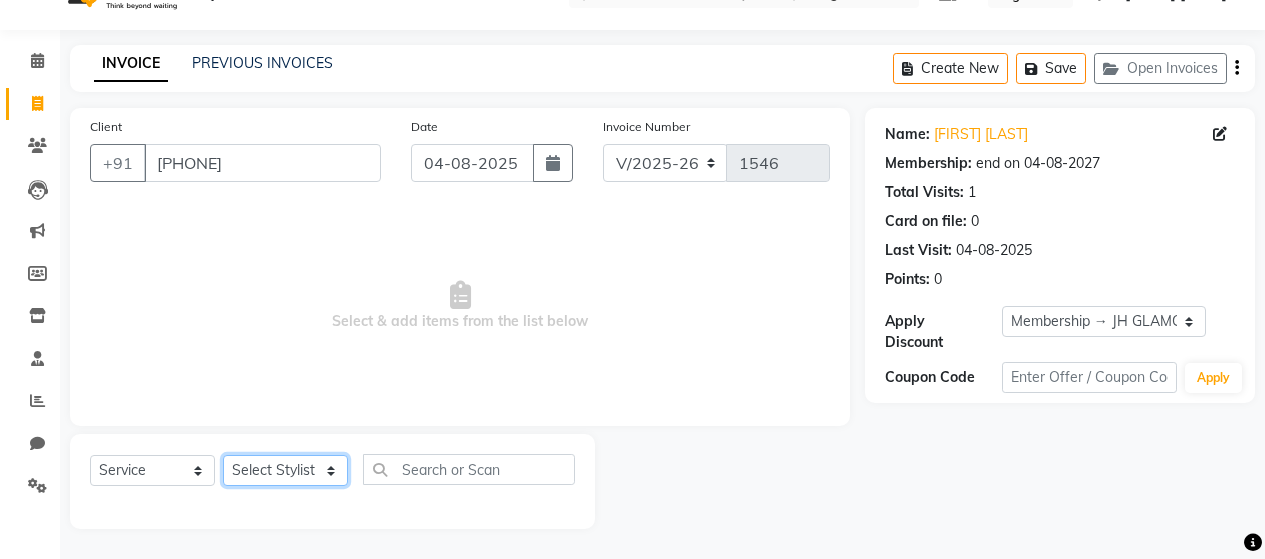 click on "Select Stylist Alim Salmani Altaf Zibral Ankush Thakur Arti Jaiswar Ashfak Ganesh Shetty Jayshri Shane Kanika Burman Kavitha Shetty Kiran Tak Komal Saga rSanap Krupali A Kore Simon Monteiro Sunil Thakur sunita chaudhary Tulsi Nirmal" 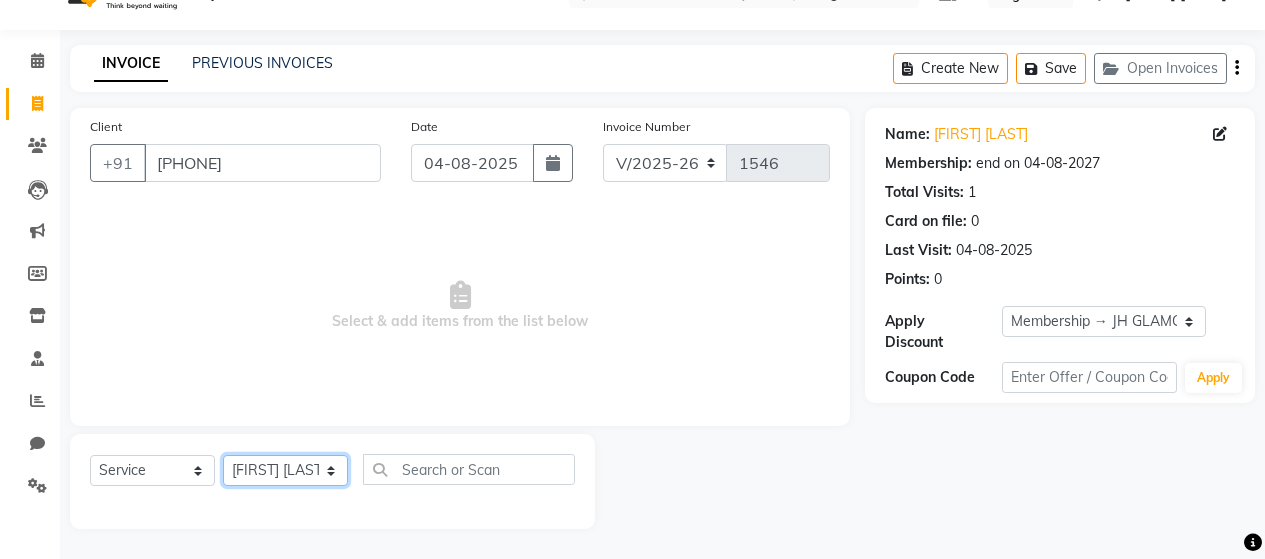 click on "Select Stylist Alim Salmani Altaf Zibral Ankush Thakur Arti Jaiswar Ashfak Ganesh Shetty Jayshri Shane Kanika Burman Kavitha Shetty Kiran Tak Komal Saga rSanap Krupali A Kore Simon Monteiro Sunil Thakur sunita chaudhary Tulsi Nirmal" 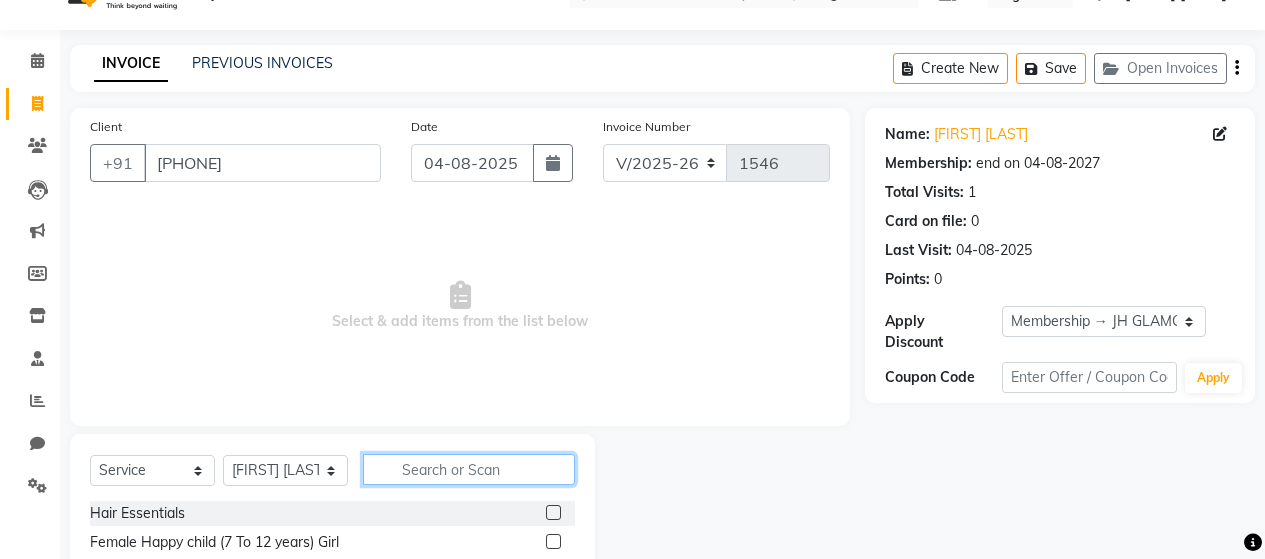 click 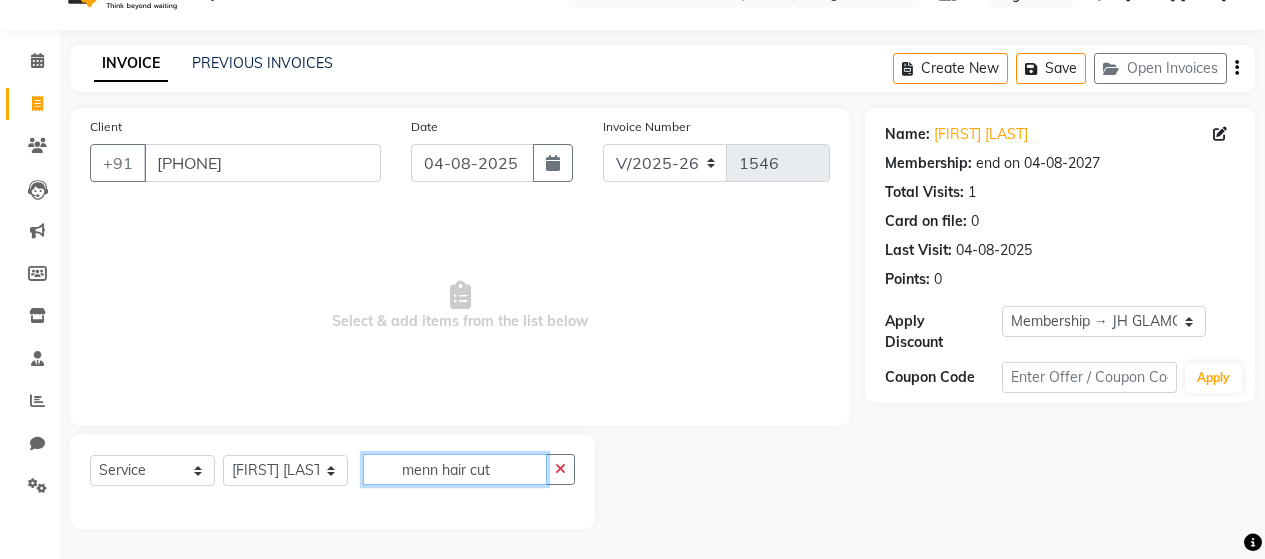 click on "menn hair cut" 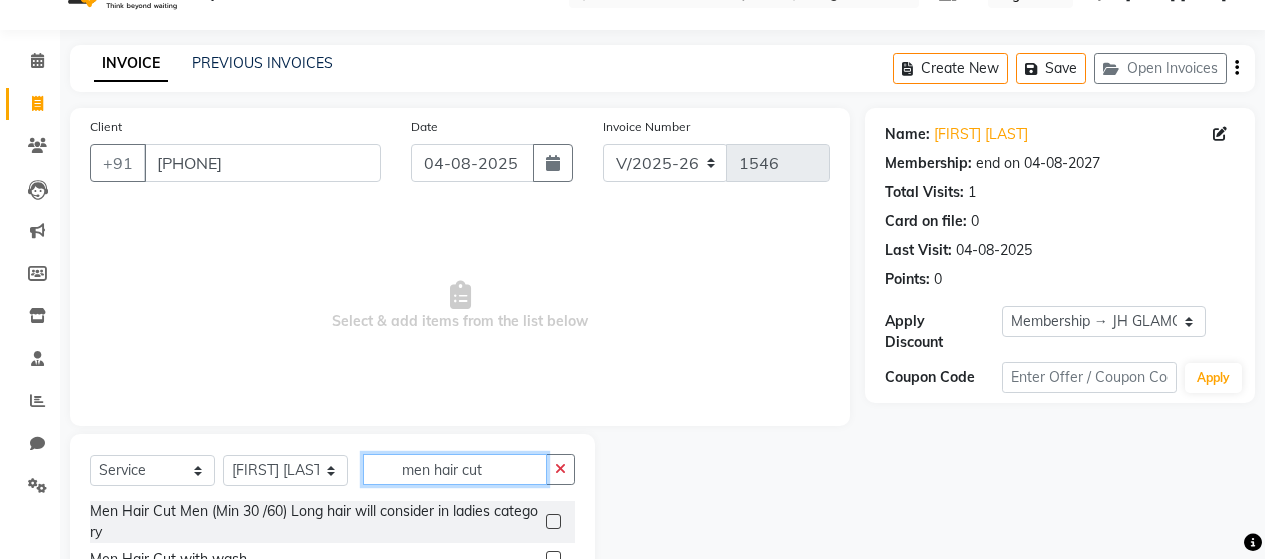 scroll, scrollTop: 204, scrollLeft: 0, axis: vertical 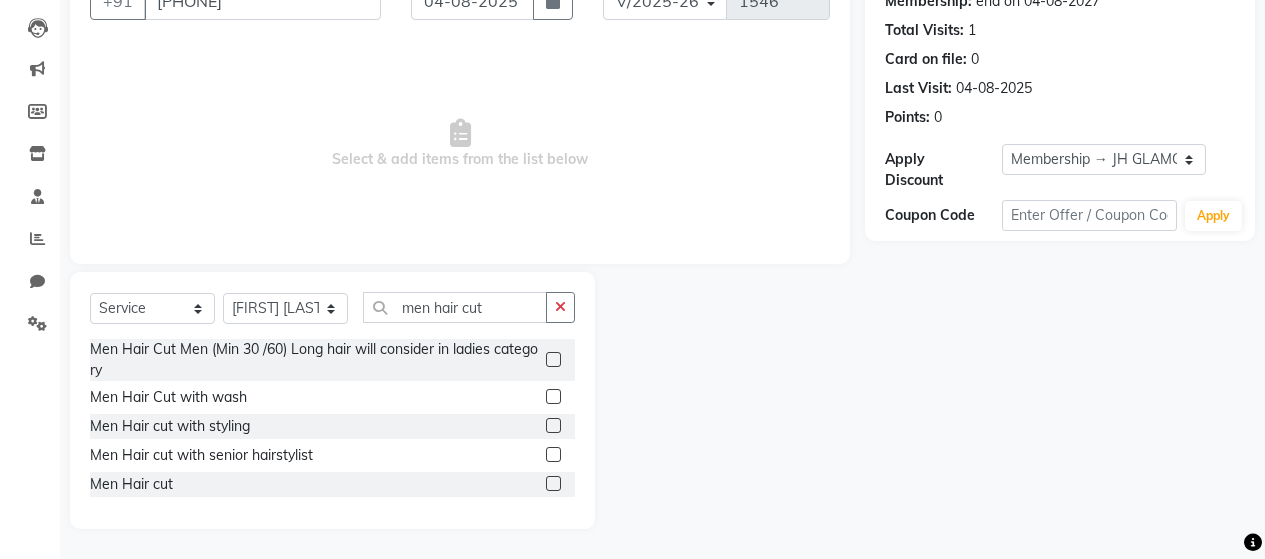click 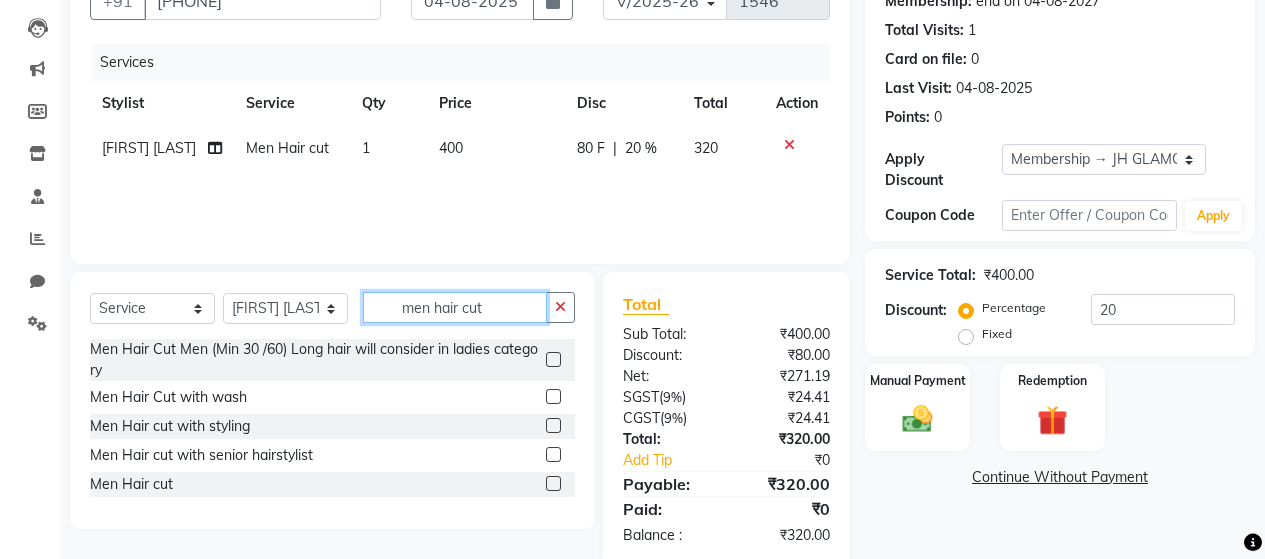 click on "men hair cut" 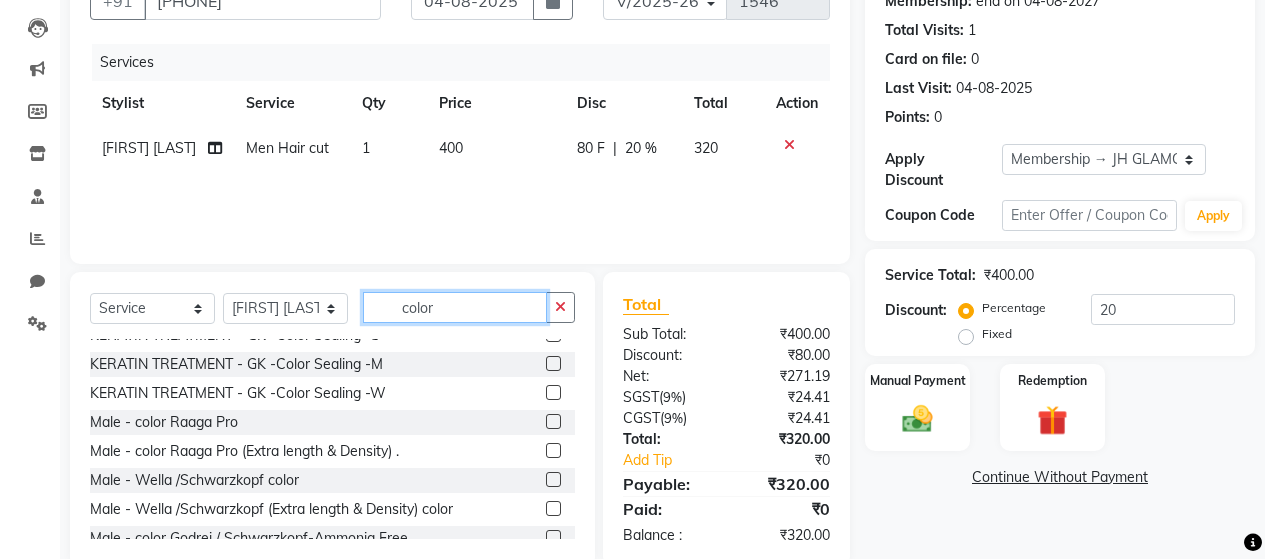 scroll, scrollTop: 600, scrollLeft: 0, axis: vertical 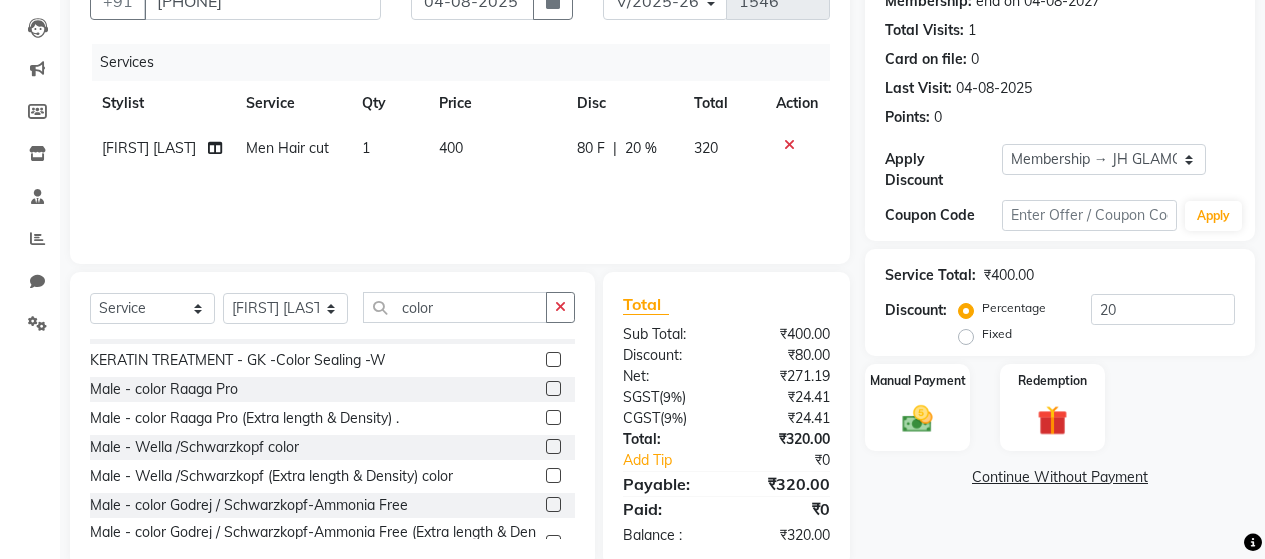 click 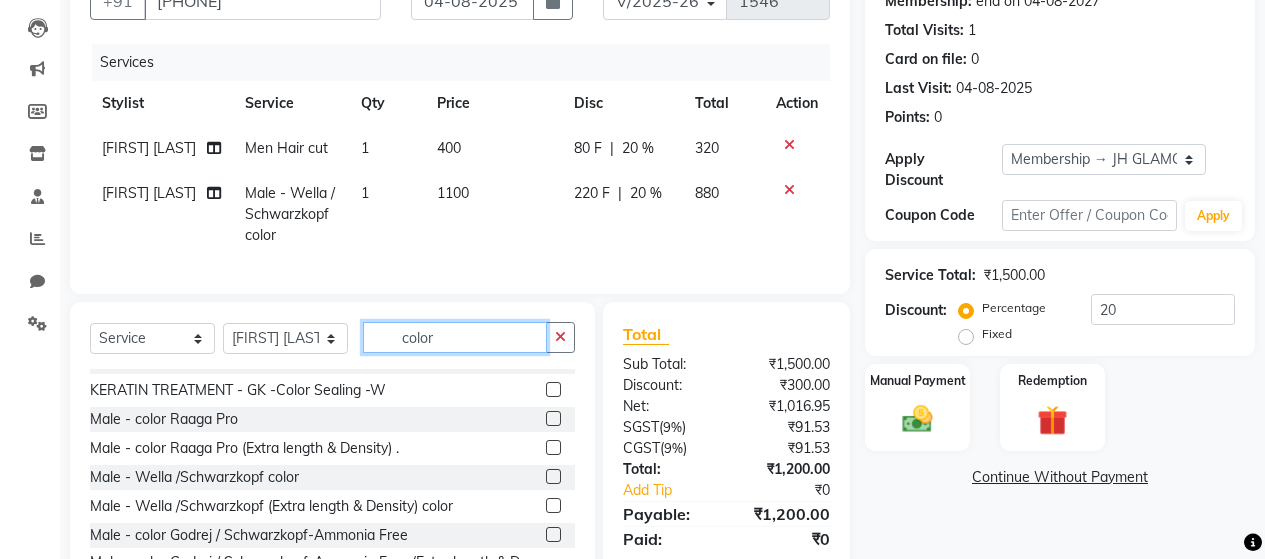 click on "color" 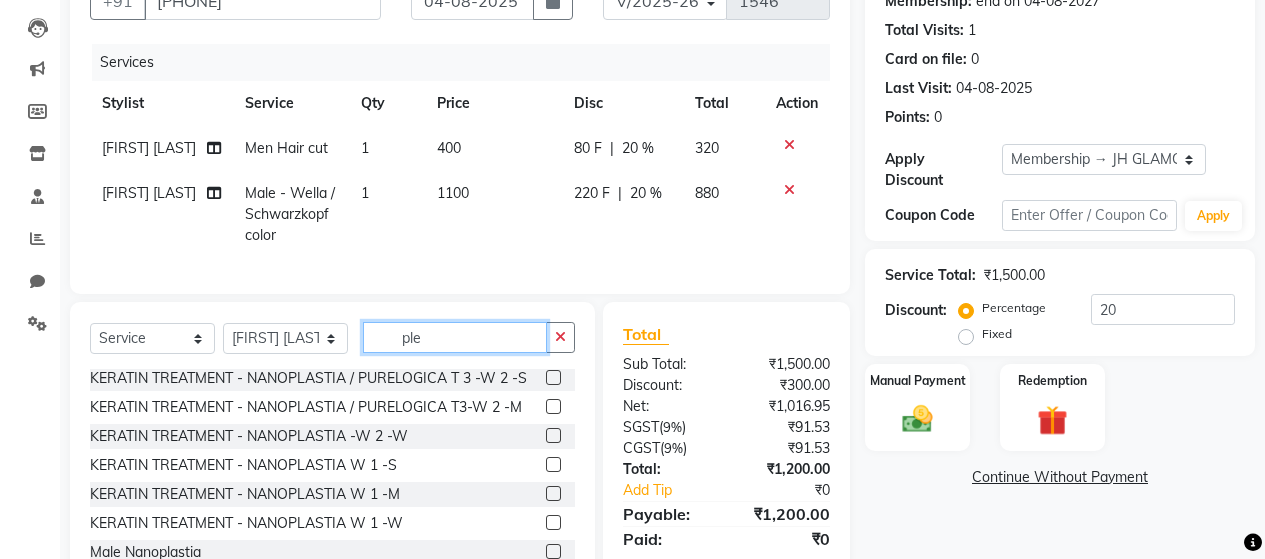 scroll, scrollTop: 0, scrollLeft: 0, axis: both 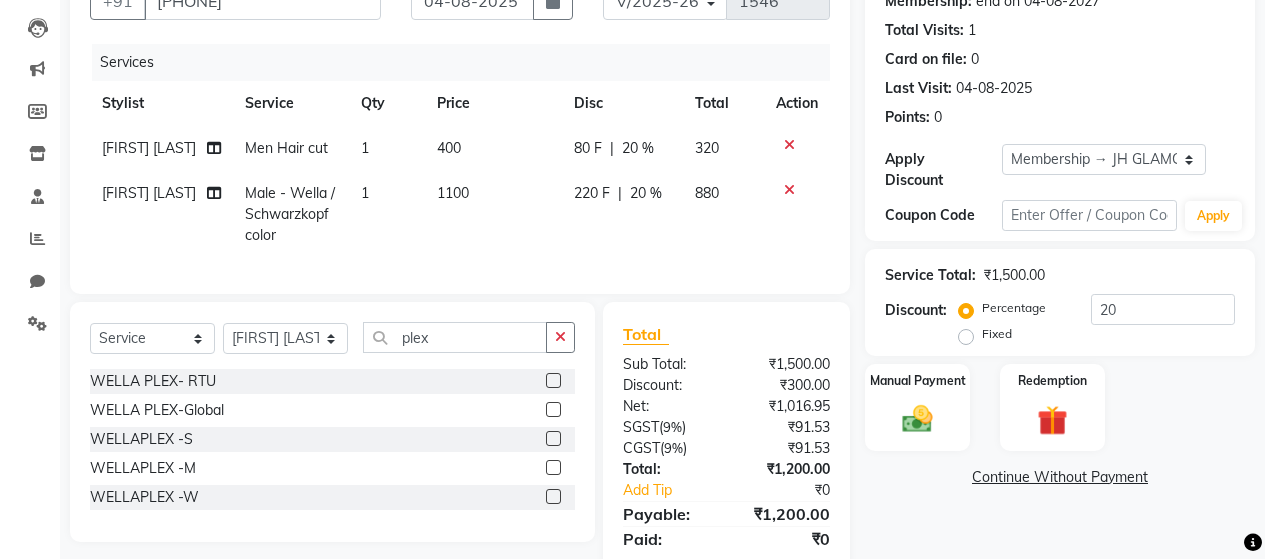 click 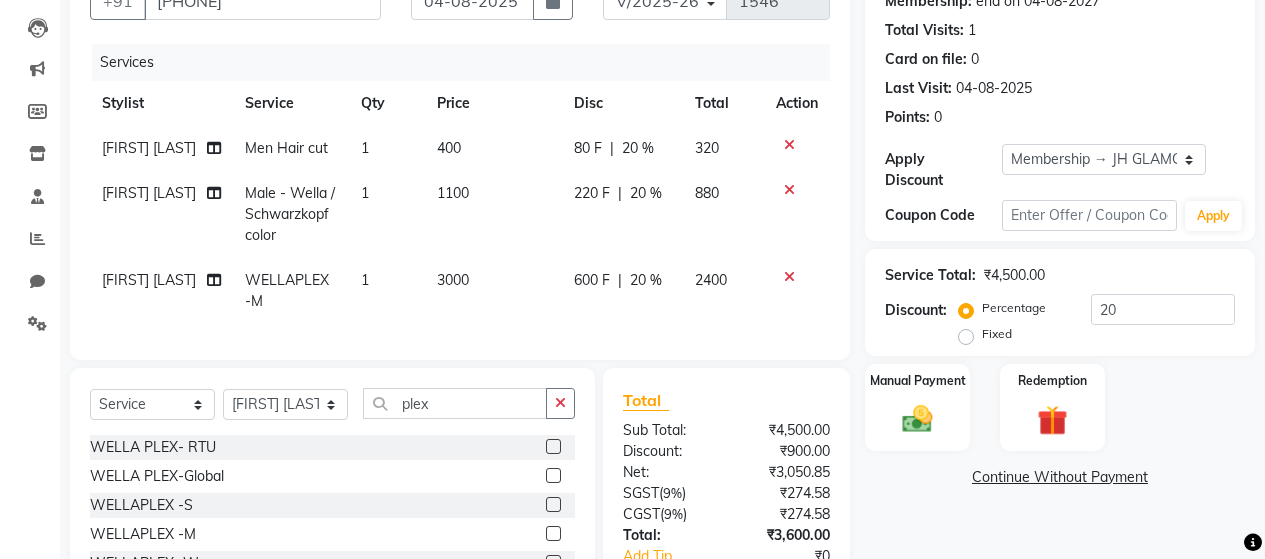 click on "3000" 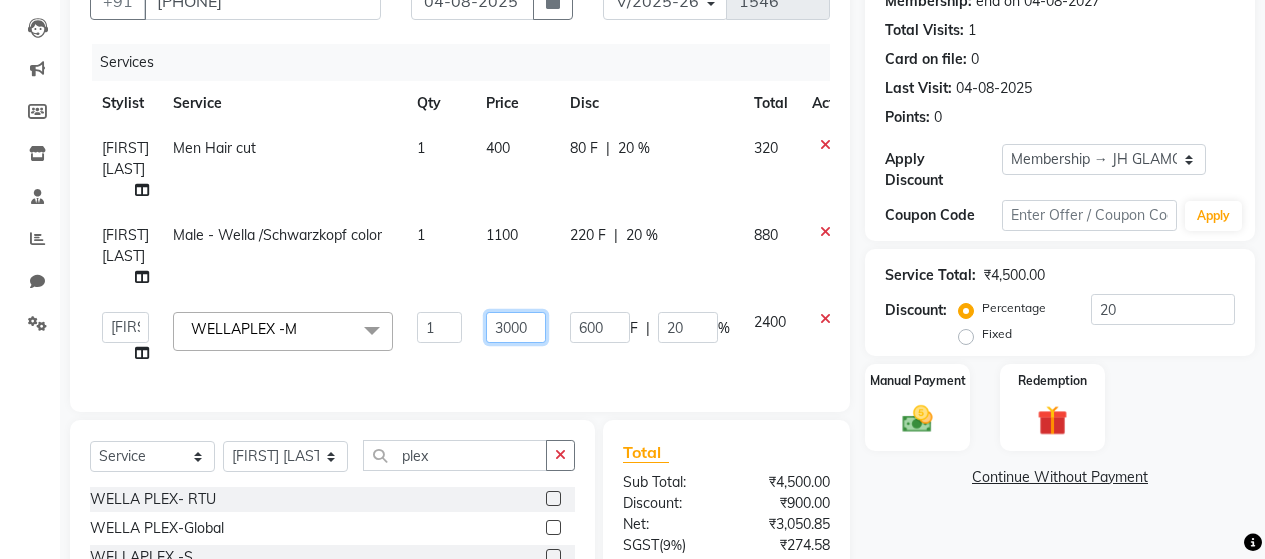 click on "3000" 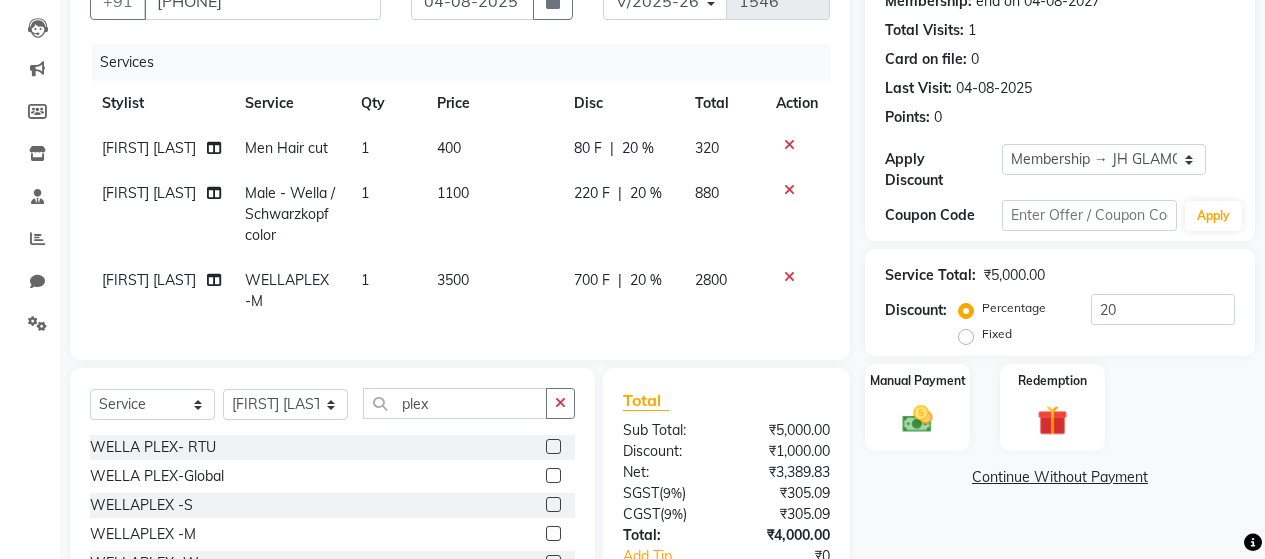 click on "Client +91 [PHONE] Date [DATE] Invoice Number V/2025 V/2025-26 1546 Services Stylist Service Qty Price Disc Total Action [FIRST] [LAST] Men Hair cut 1 400 80 F | 20 % 320 [FIRST] [LAST] Male - Wella /Schwarzkopf color 1 1100 220 F | 20 % 880 [FIRST] [LAST]  WELLAPLEX -M 1 3500 700 F | 20 % 2800" 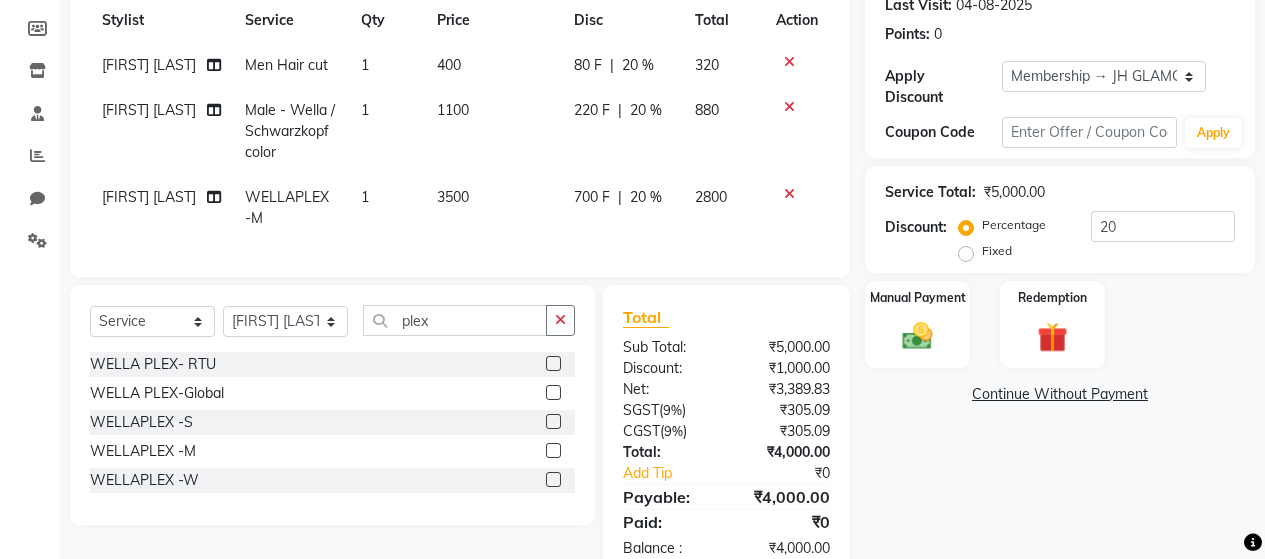 scroll, scrollTop: 352, scrollLeft: 0, axis: vertical 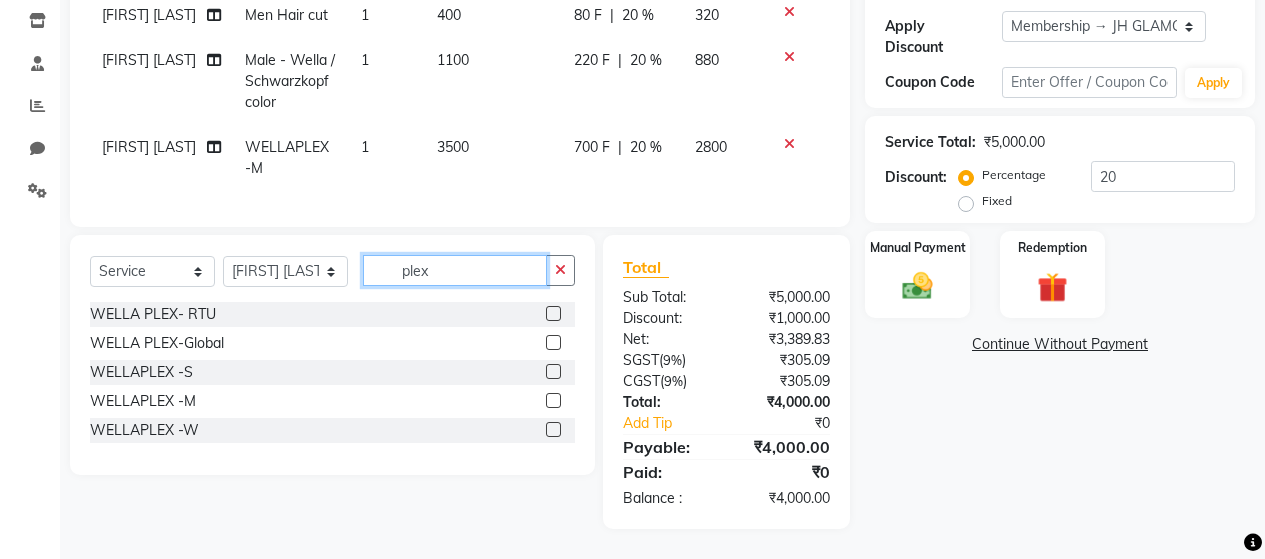 click on "plex" 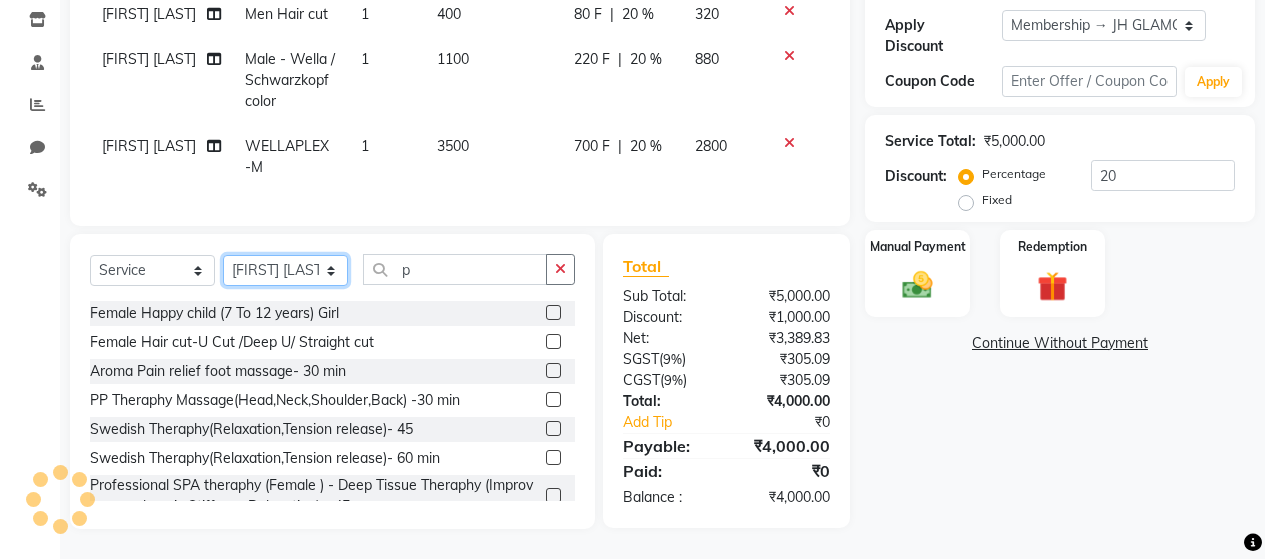 click on "Select Stylist Alim Salmani Altaf Zibral Ankush Thakur Arti Jaiswar Ashfak Ganesh Shetty Jayshri Shane Kanika Burman Kavitha Shetty Kiran Tak Komal Saga rSanap Krupali A Kore Simon Monteiro Sunil Thakur sunita chaudhary Tulsi Nirmal" 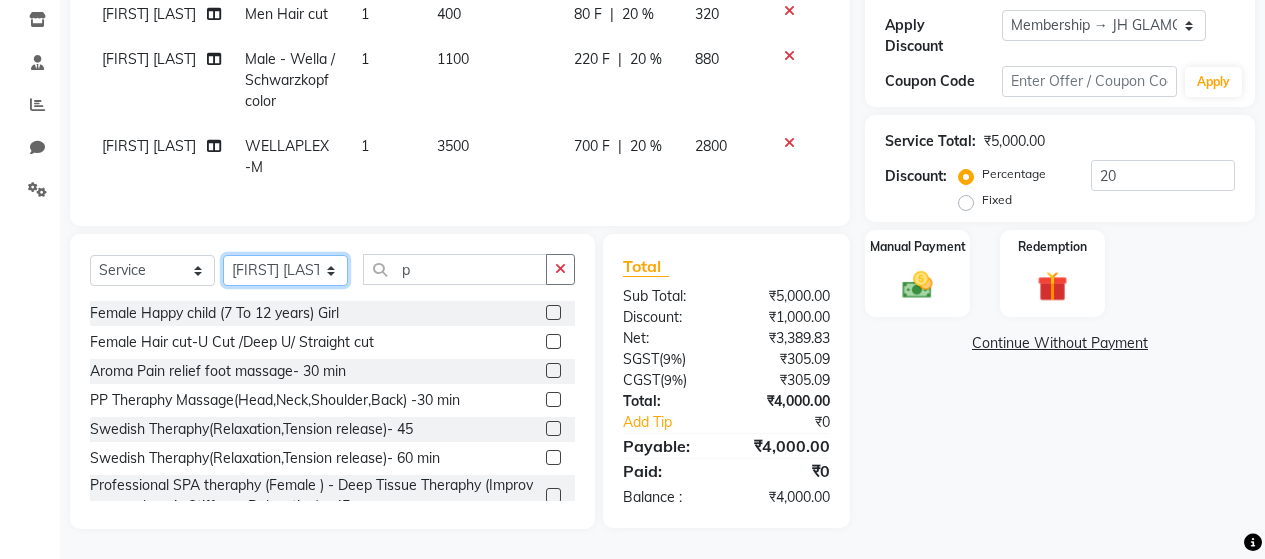 click on "Select Stylist Alim Salmani Altaf Zibral Ankush Thakur Arti Jaiswar Ashfak Ganesh Shetty Jayshri Shane Kanika Burman Kavitha Shetty Kiran Tak Komal Saga rSanap Krupali A Kore Simon Monteiro Sunil Thakur sunita chaudhary Tulsi Nirmal" 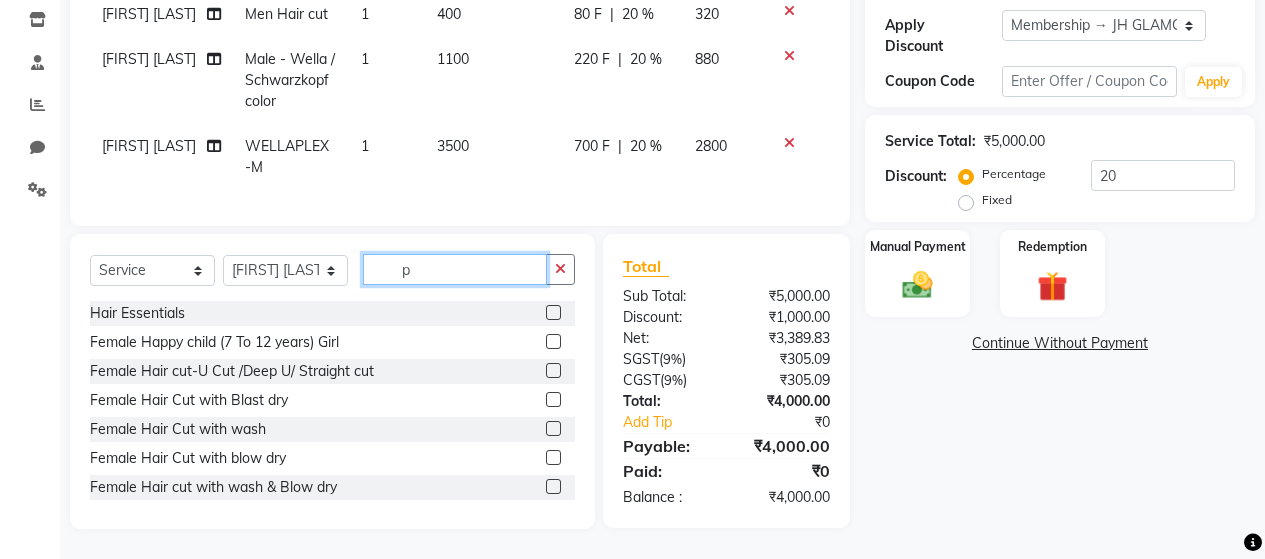 click on "p" 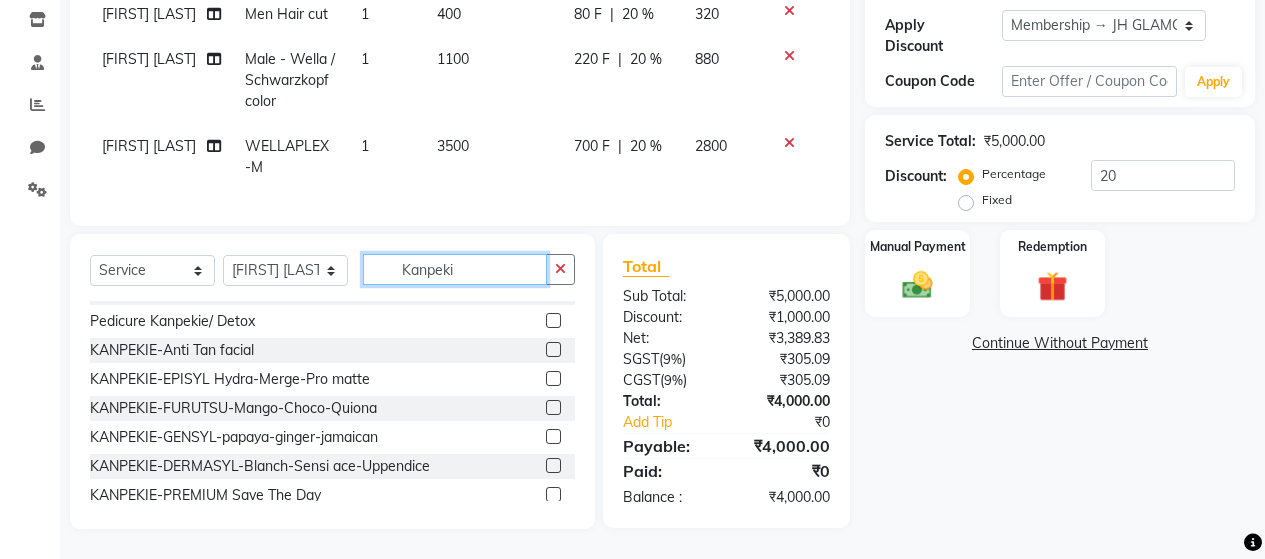scroll, scrollTop: 264, scrollLeft: 0, axis: vertical 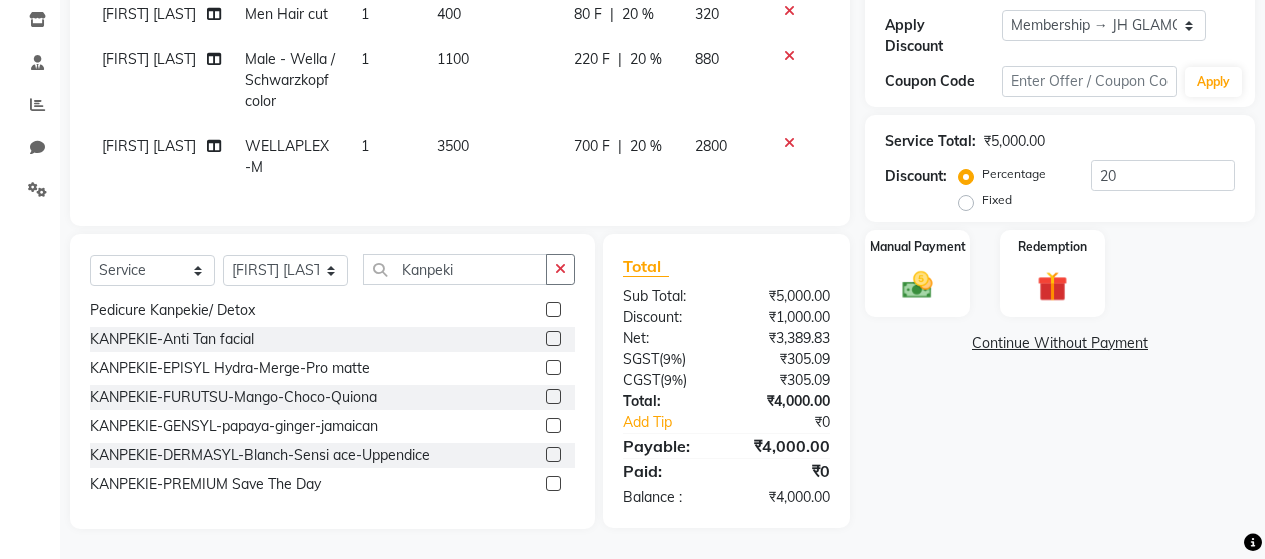 click 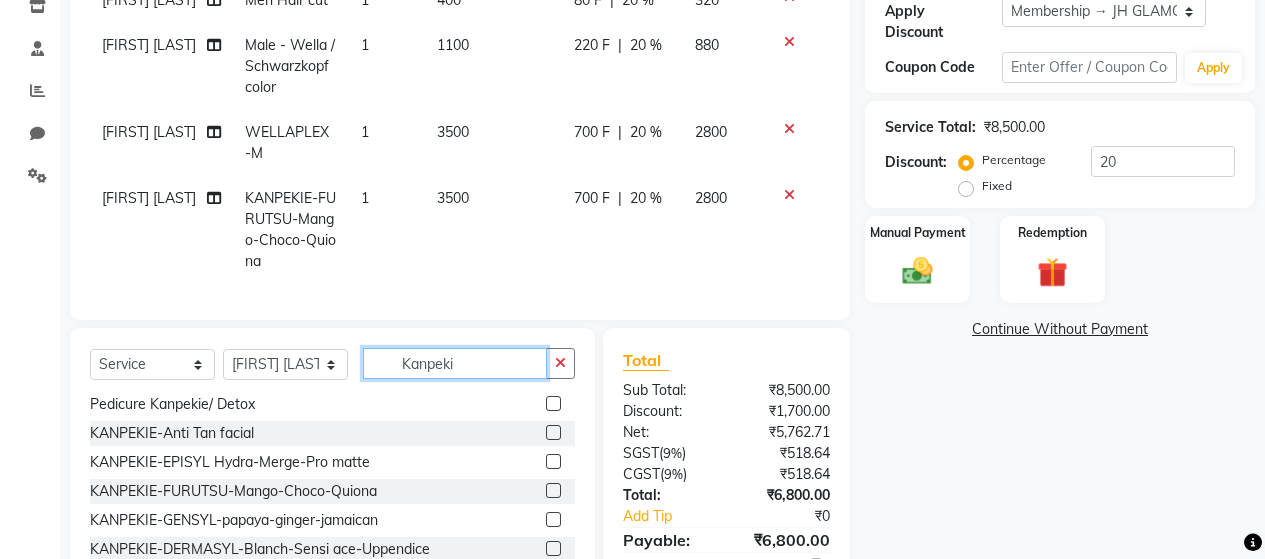click on "Kanpeki" 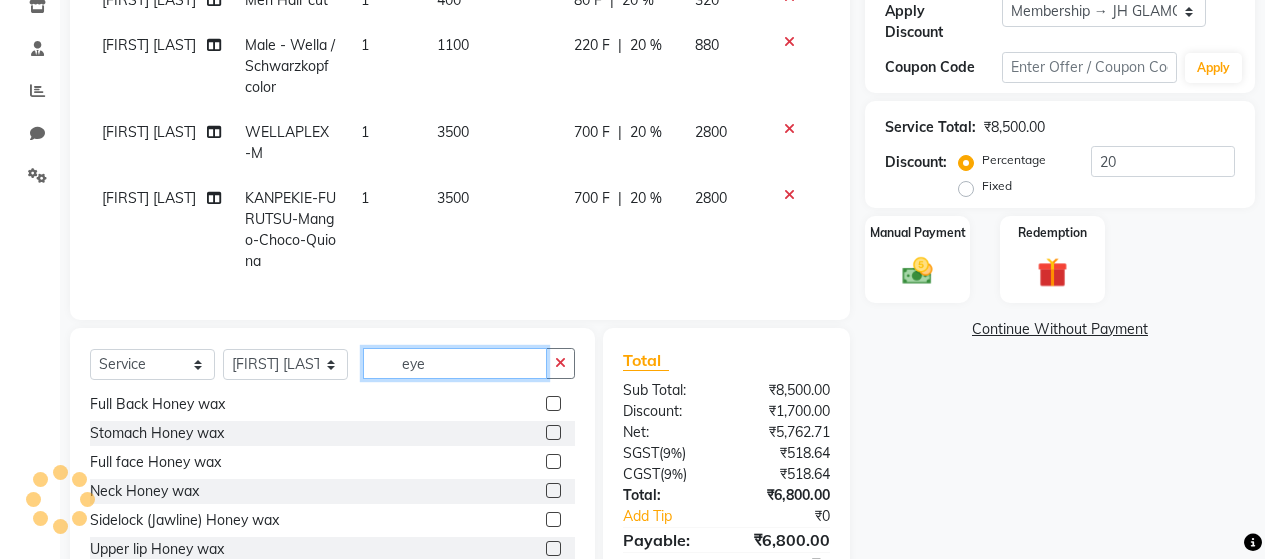 scroll, scrollTop: 0, scrollLeft: 0, axis: both 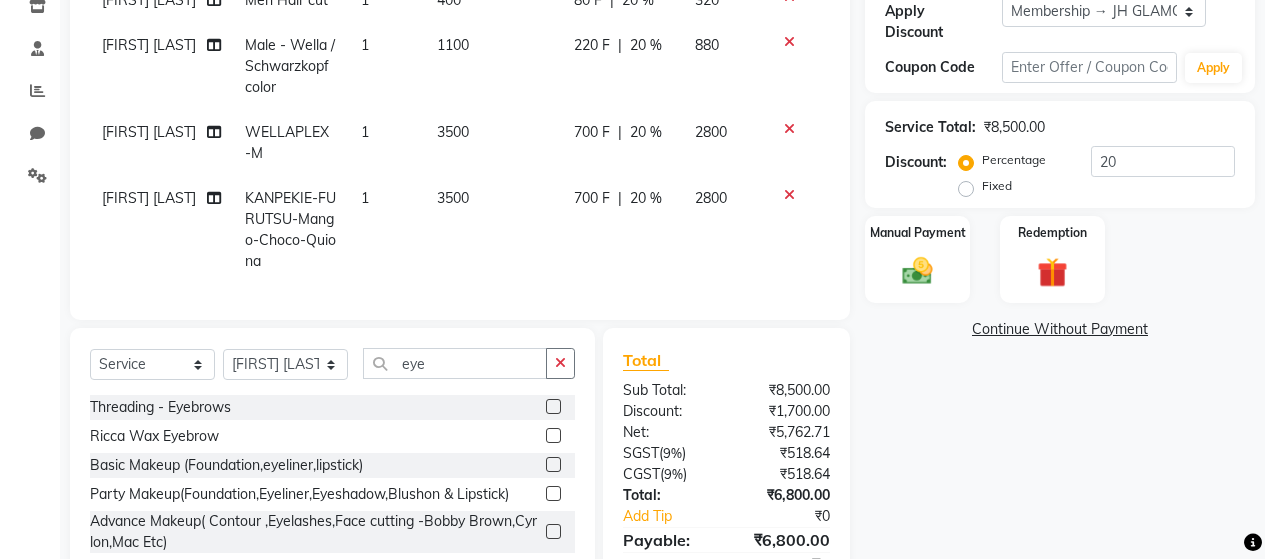 click 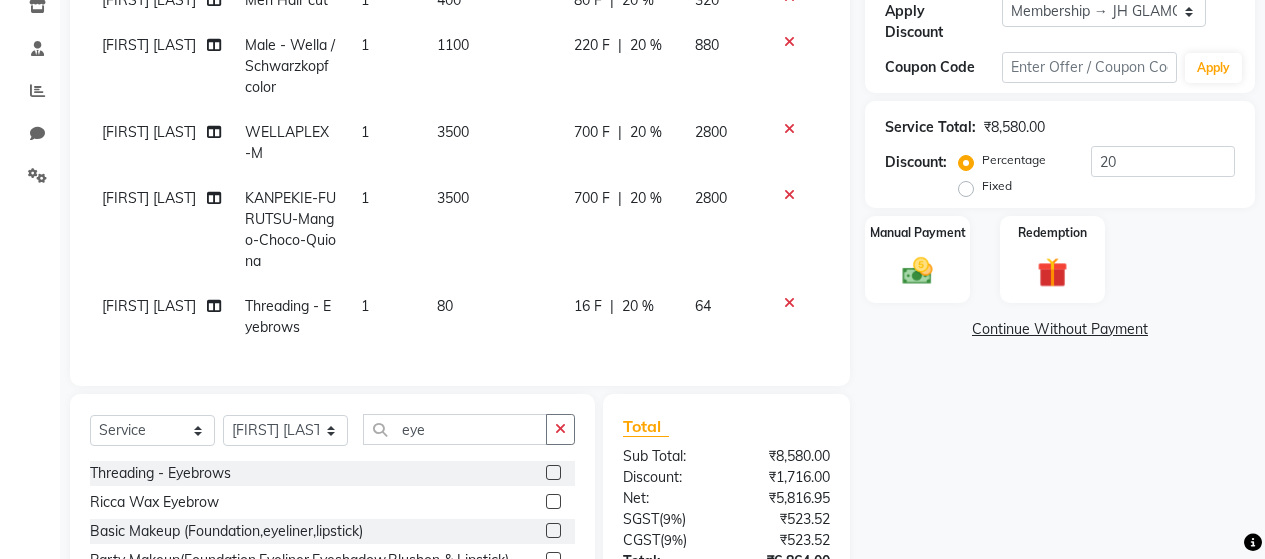 click on "80" 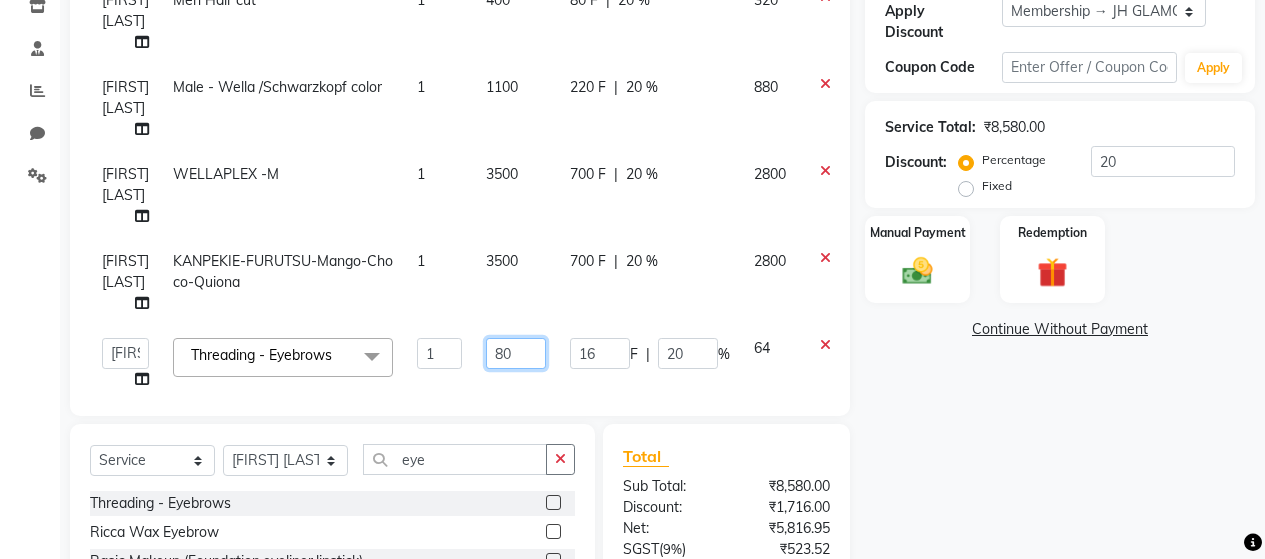 click on "80" 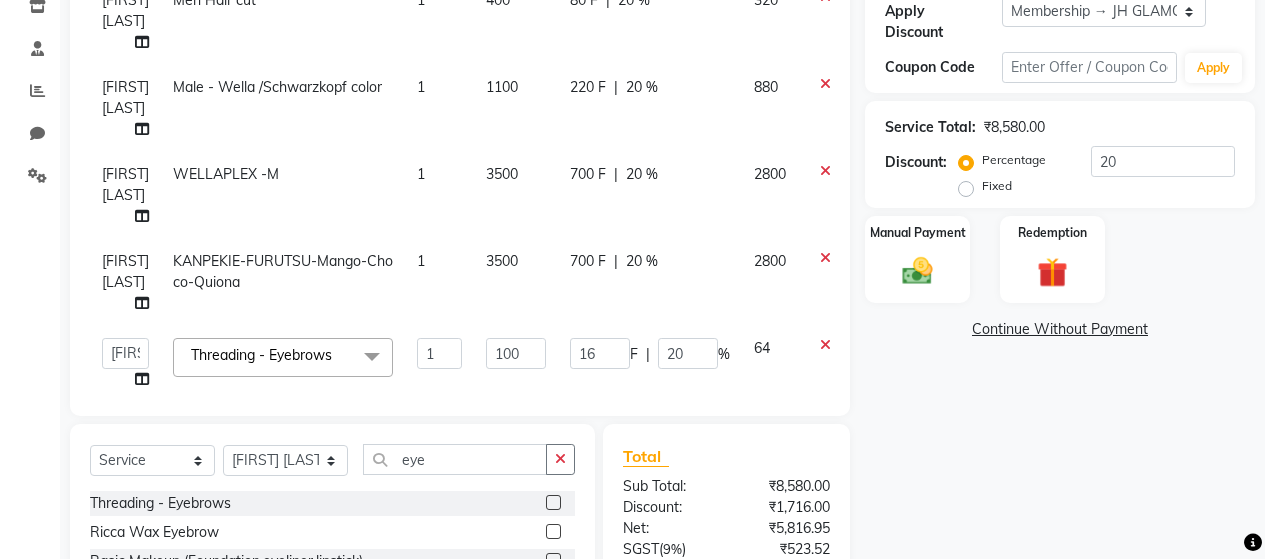 click on "Client +91 [PHONE] Date [DATE] Invoice Number V/2025 V/2025-26 1546 Services Stylist Service Qty Price Disc Total Action [FIRST] [LAST] Men Hair cut 1 400 80 F | 20 % 320 [FIRST] [LAST] Male - Wella /Schwarzkopf color 1 1100 220 F | 20 % 880 [FIRST] [LAST]  WELLAPLEX -M 1 3500 700 F | 20 % 2800 [FIRST] [LAST] Men Hair cut 1 400 80 F | 20 % 320 [FIRST] [LAST] Male - Wella /Schwarzkopf color 1 1100 220 F | 20 % 880 [FIRST] [LAST]  WELLAPLEX -M 1 3500 700 F | 20 % 2800" 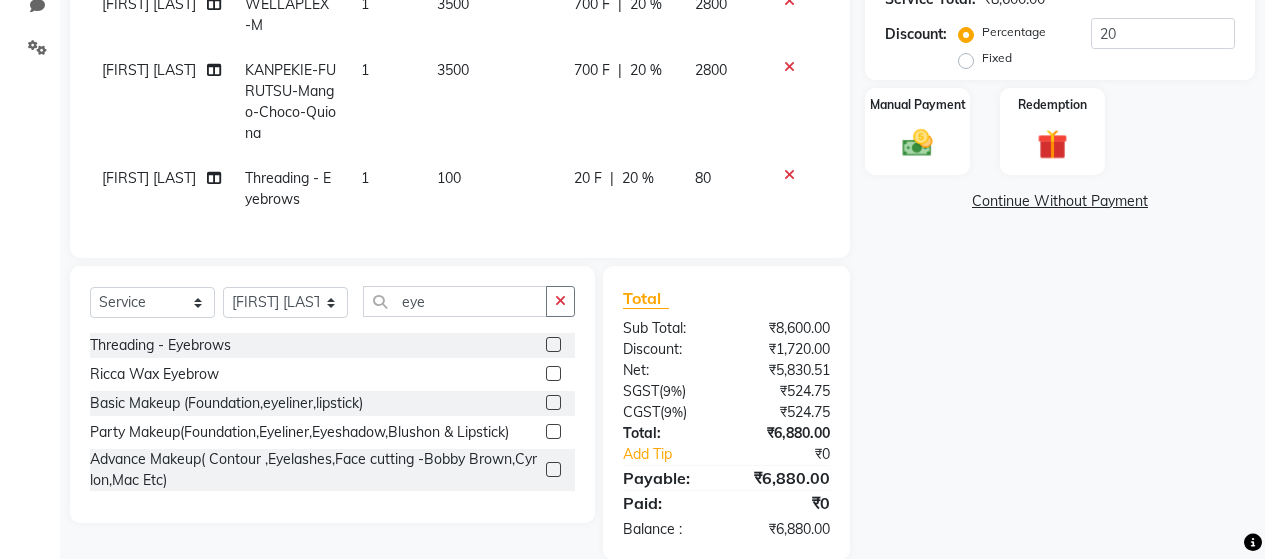 scroll, scrollTop: 511, scrollLeft: 0, axis: vertical 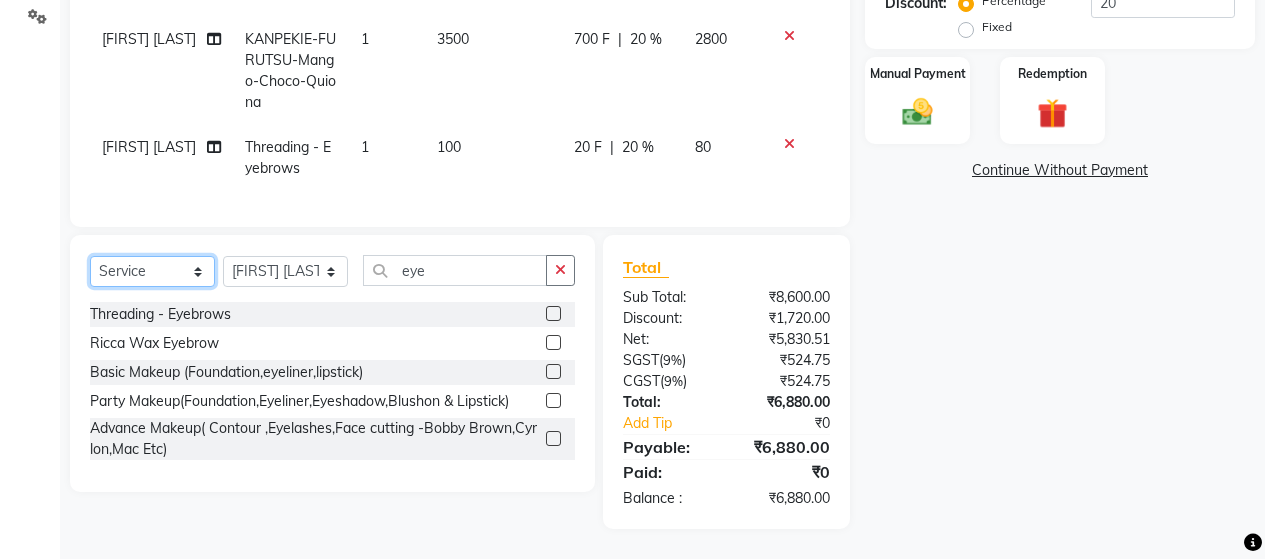 click on "Select  Service  Product  Membership  Package Voucher Prepaid Gift Card" 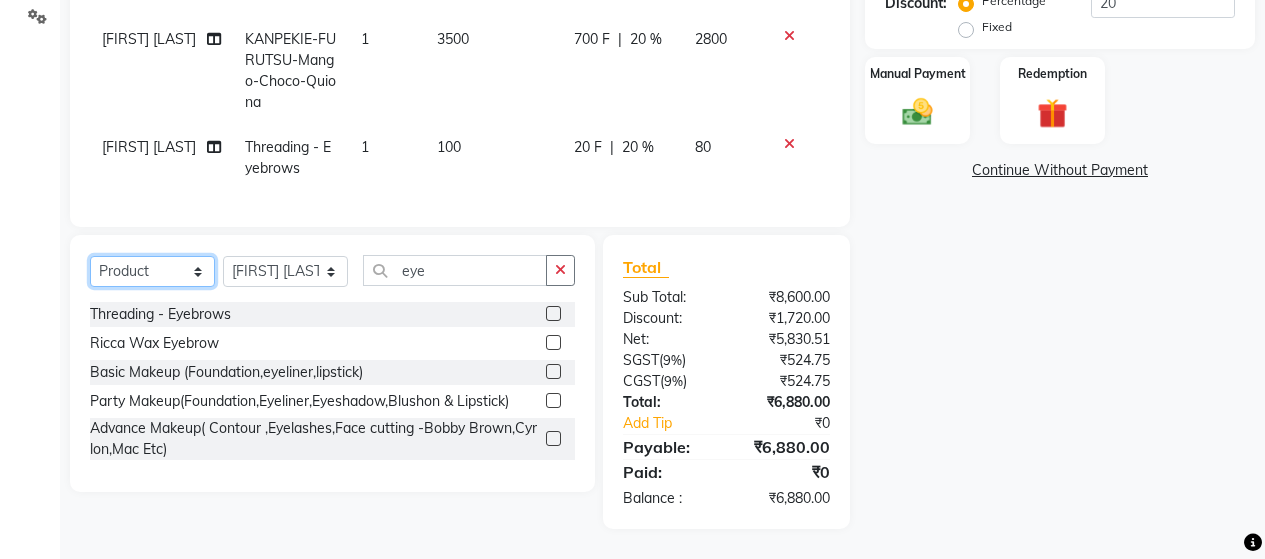 click on "Select  Service  Product  Membership  Package Voucher Prepaid Gift Card" 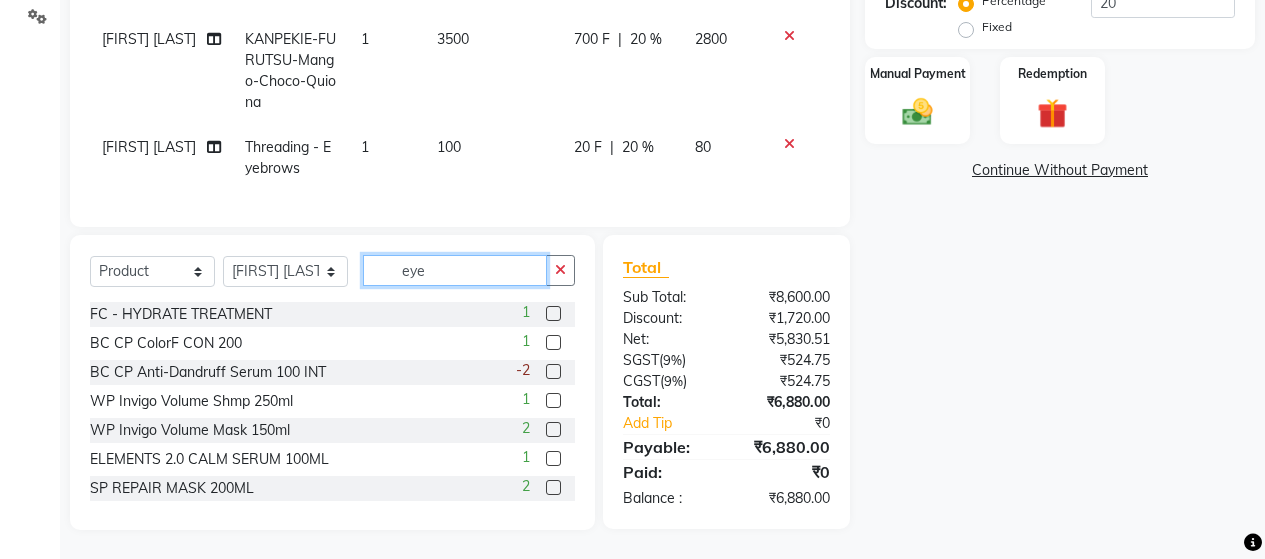 click on "eye" 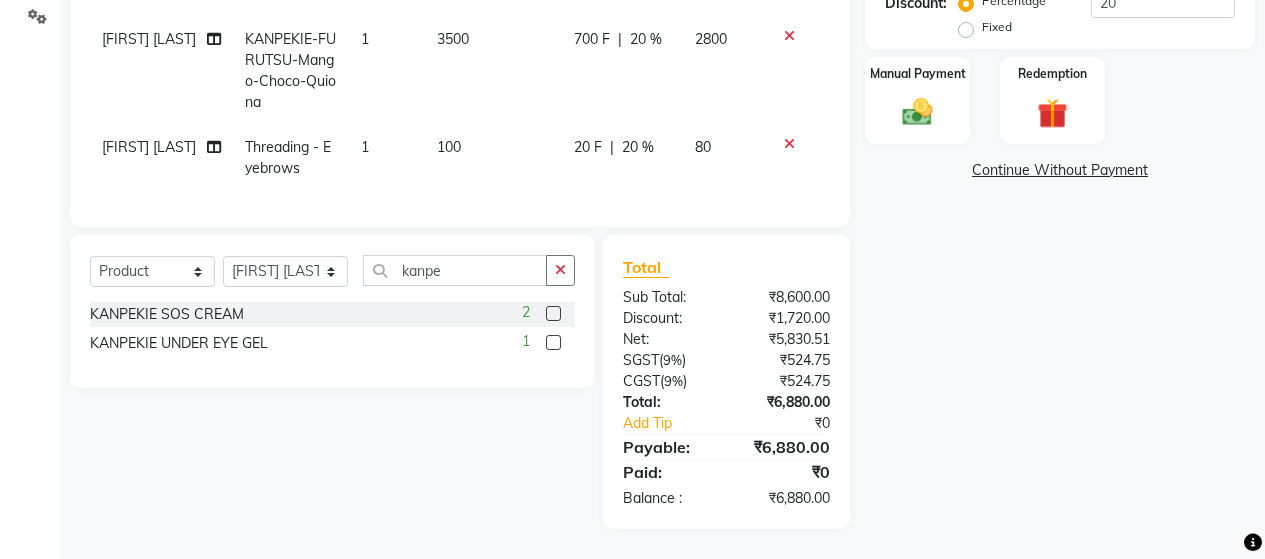 click 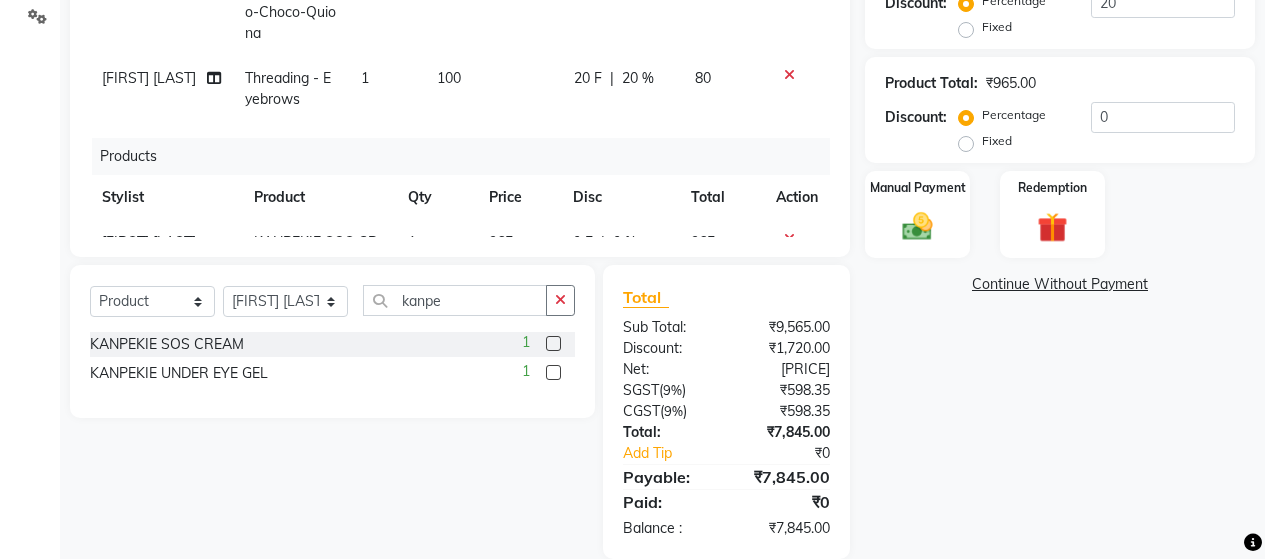 scroll, scrollTop: 149, scrollLeft: 0, axis: vertical 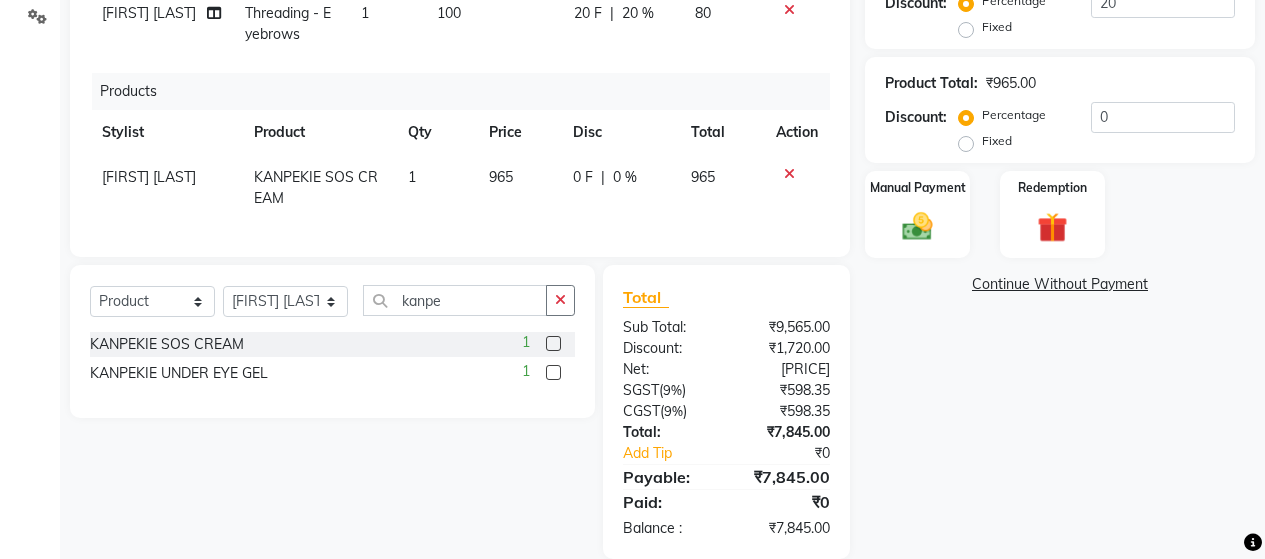 click on "965" 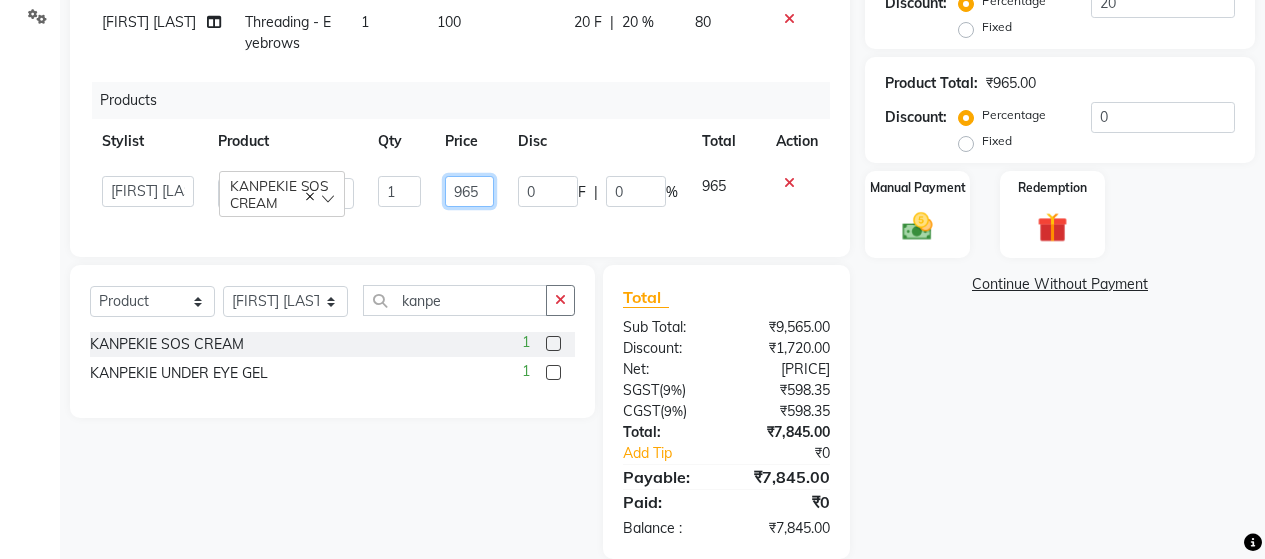click on "965" 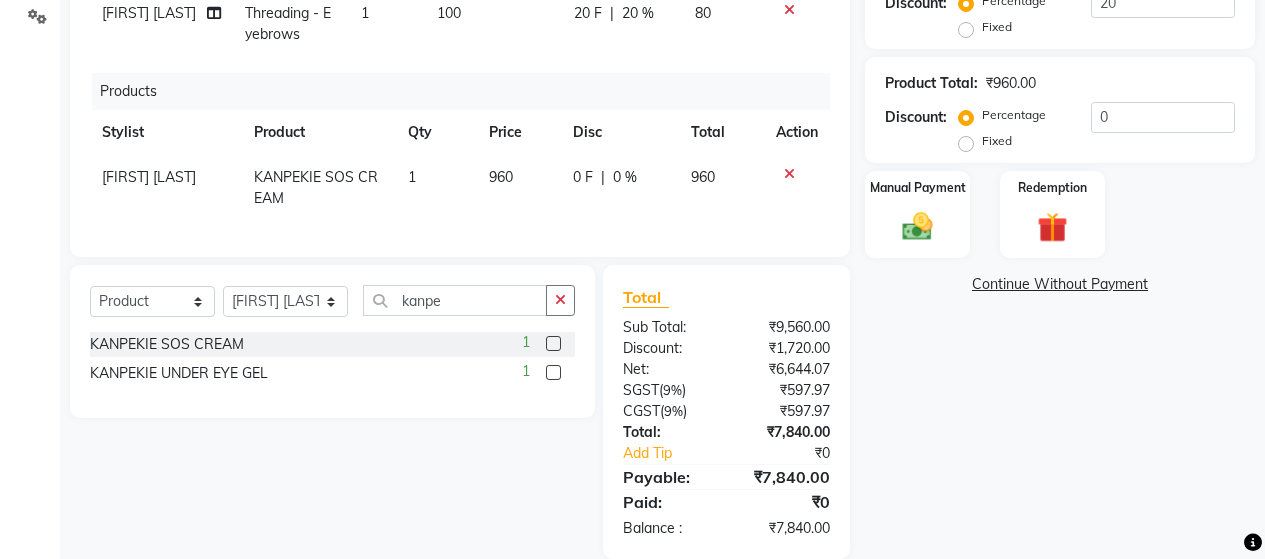 click on "0 F | 0 %" 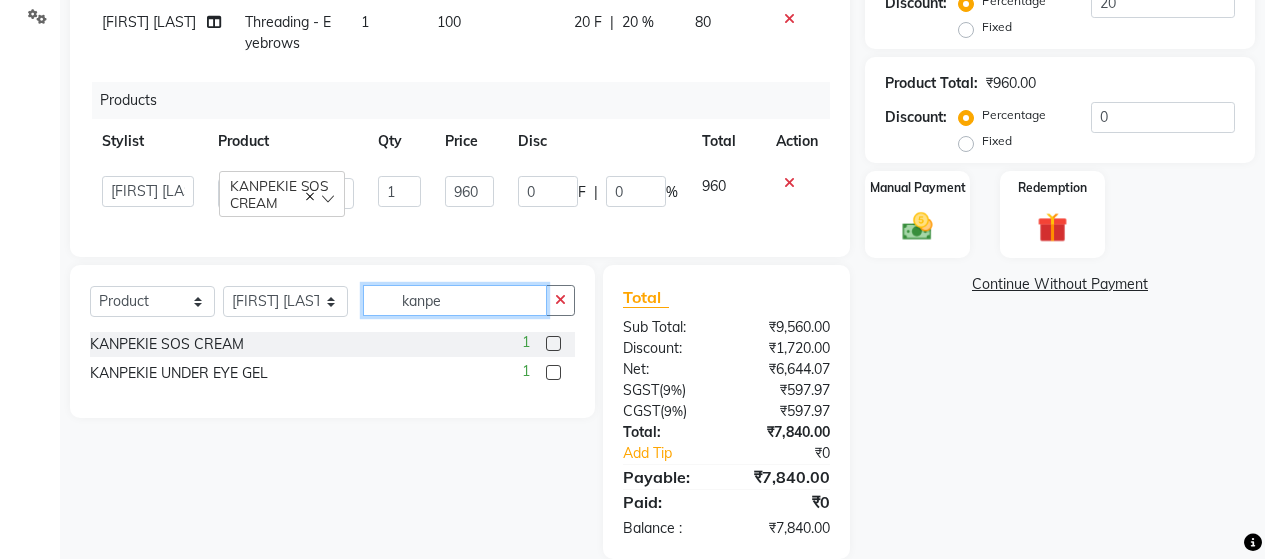 click on "kanpe" 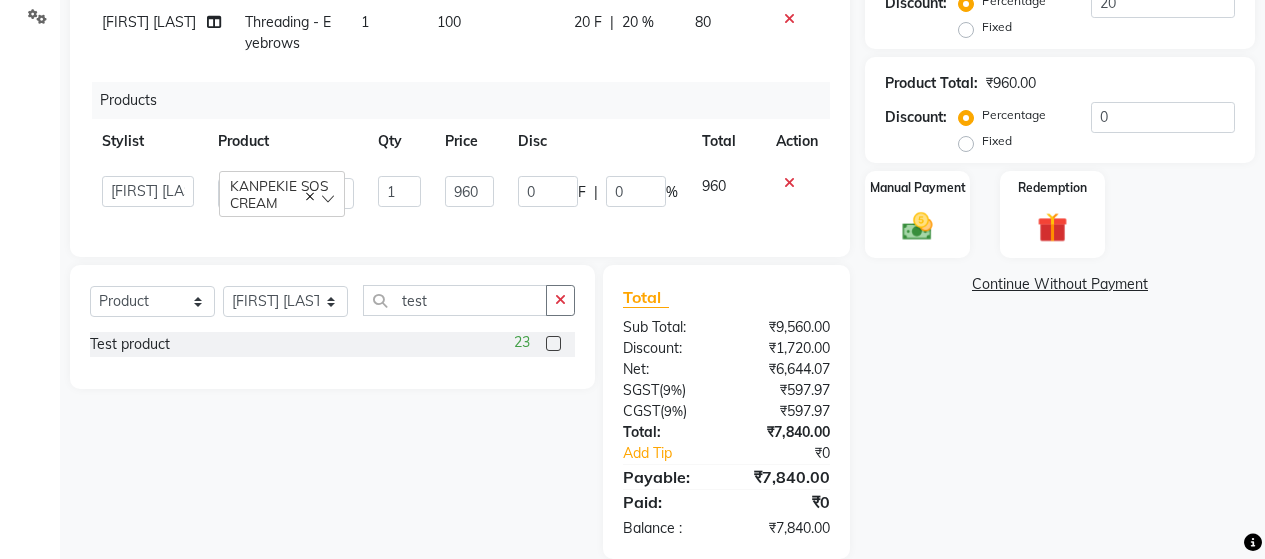 click 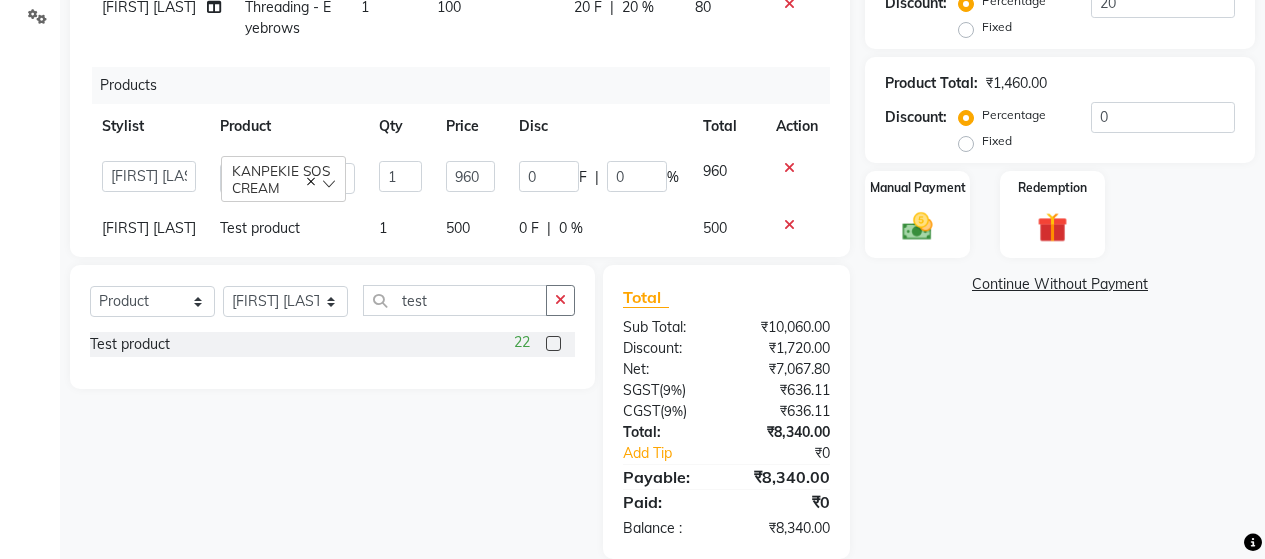 scroll, scrollTop: 206, scrollLeft: 0, axis: vertical 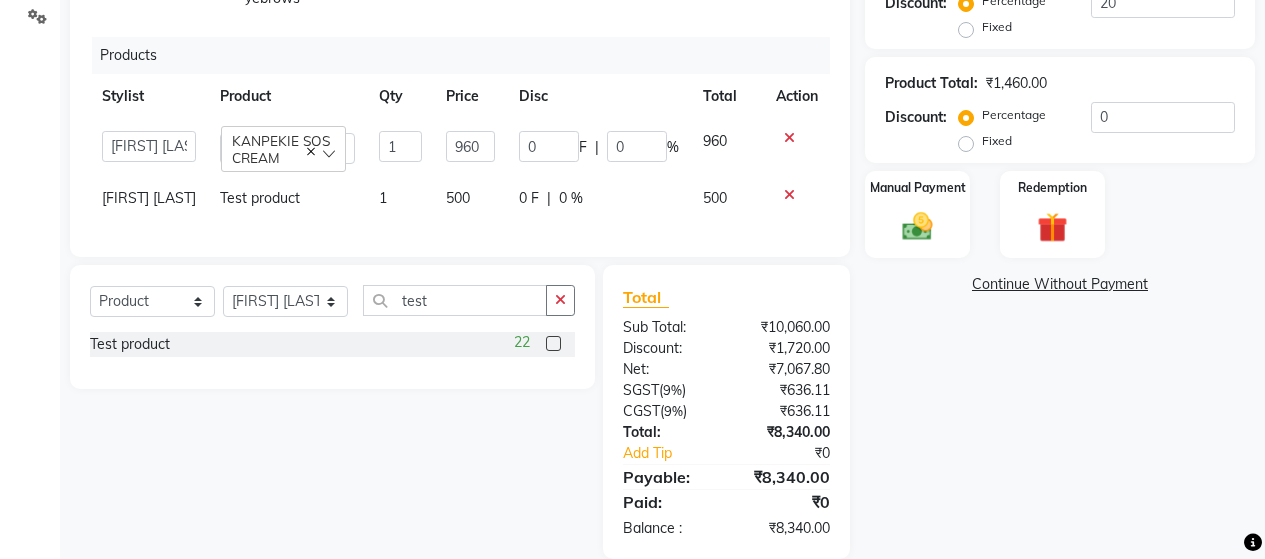 click on "1" 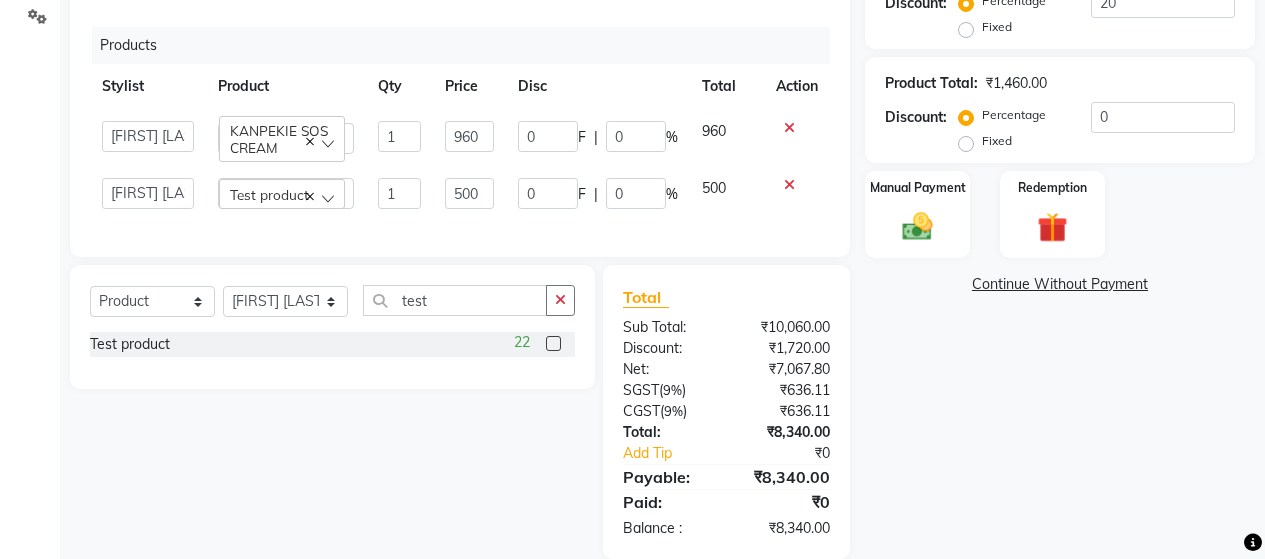scroll, scrollTop: 195, scrollLeft: 0, axis: vertical 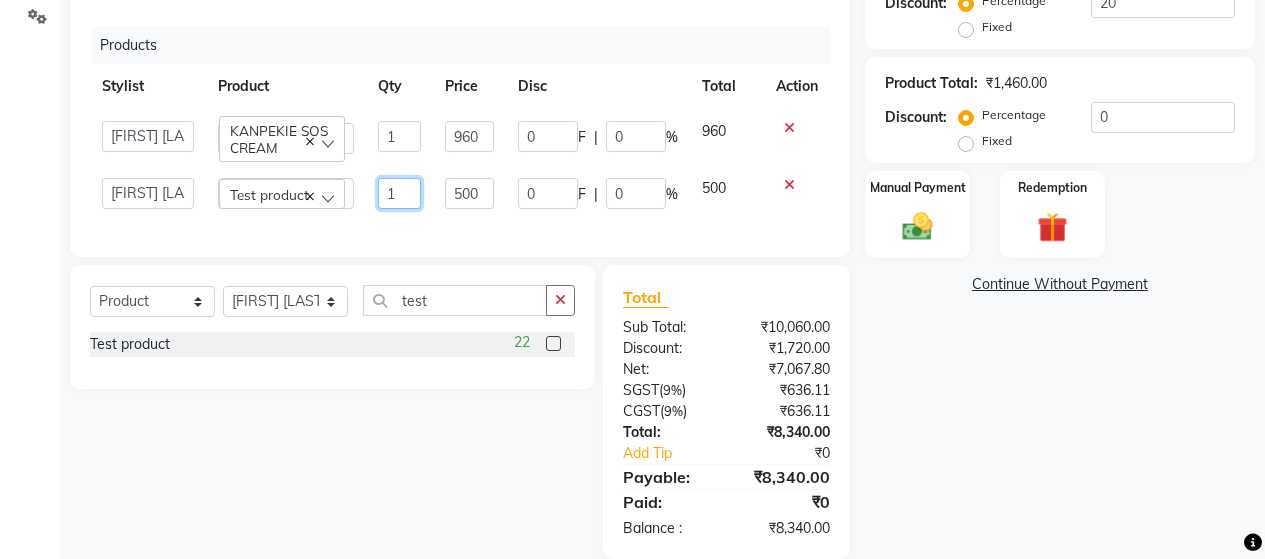 click on "1" 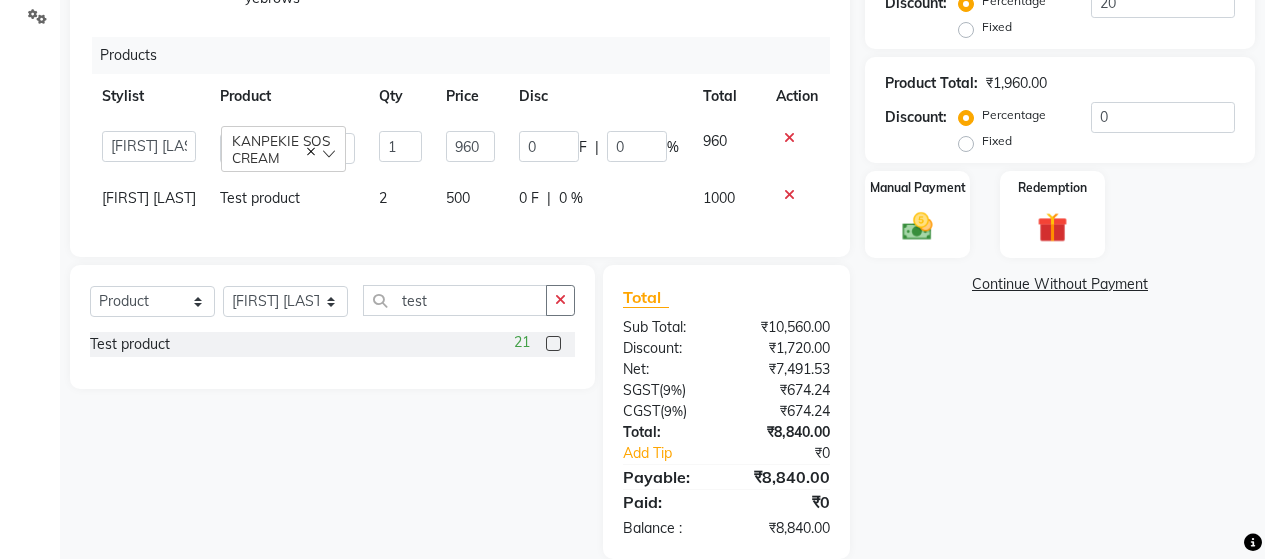 click on "0 F | 0 %" 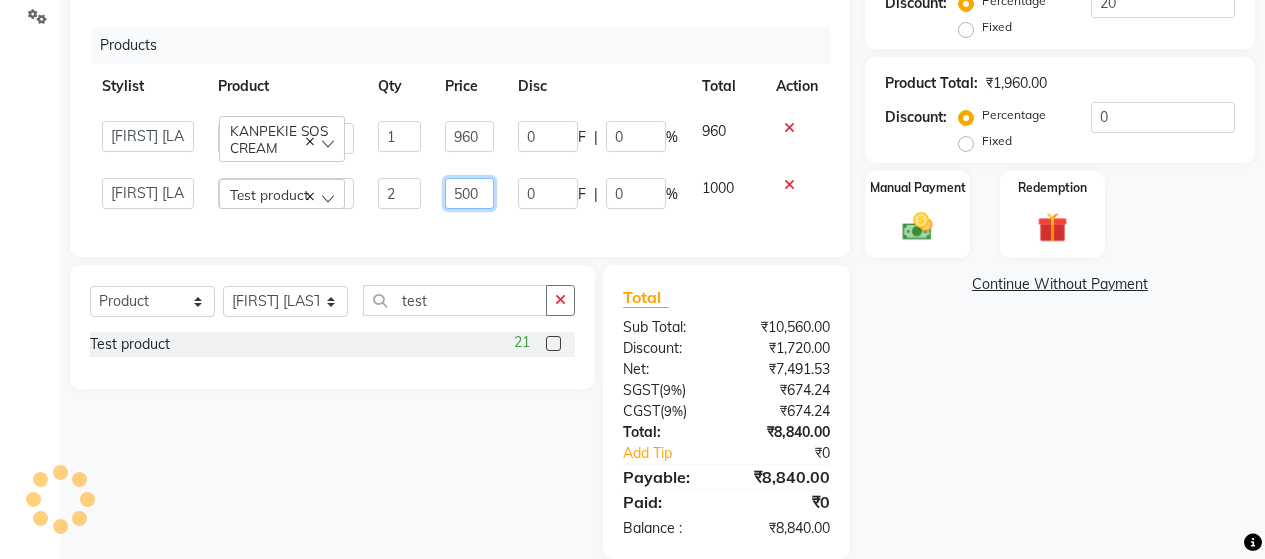click on "500" 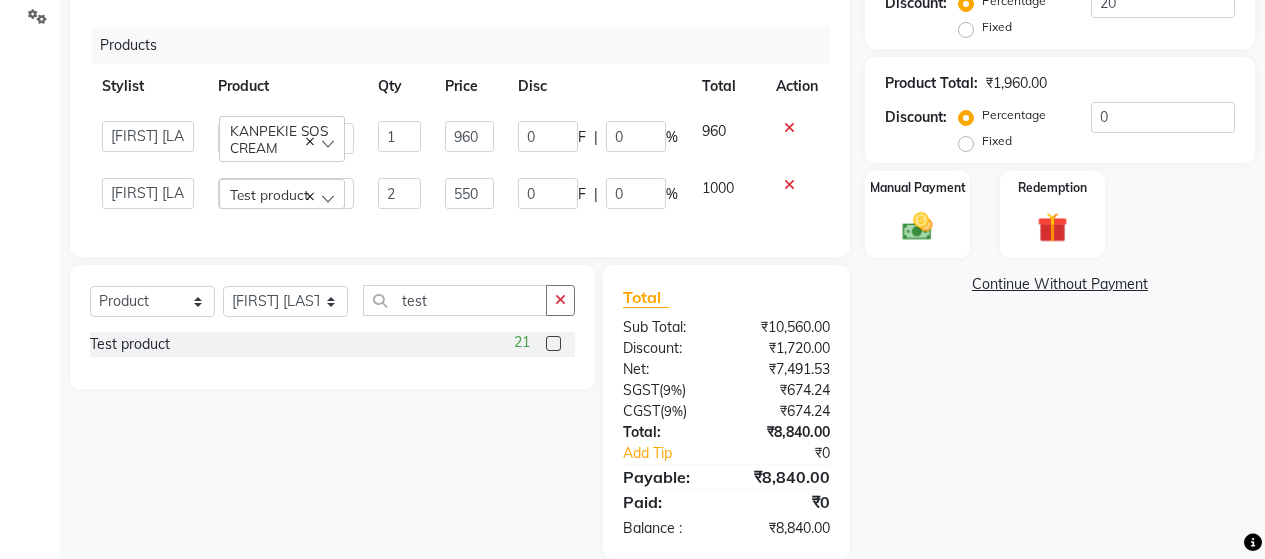 click on "0 F | 0 %" 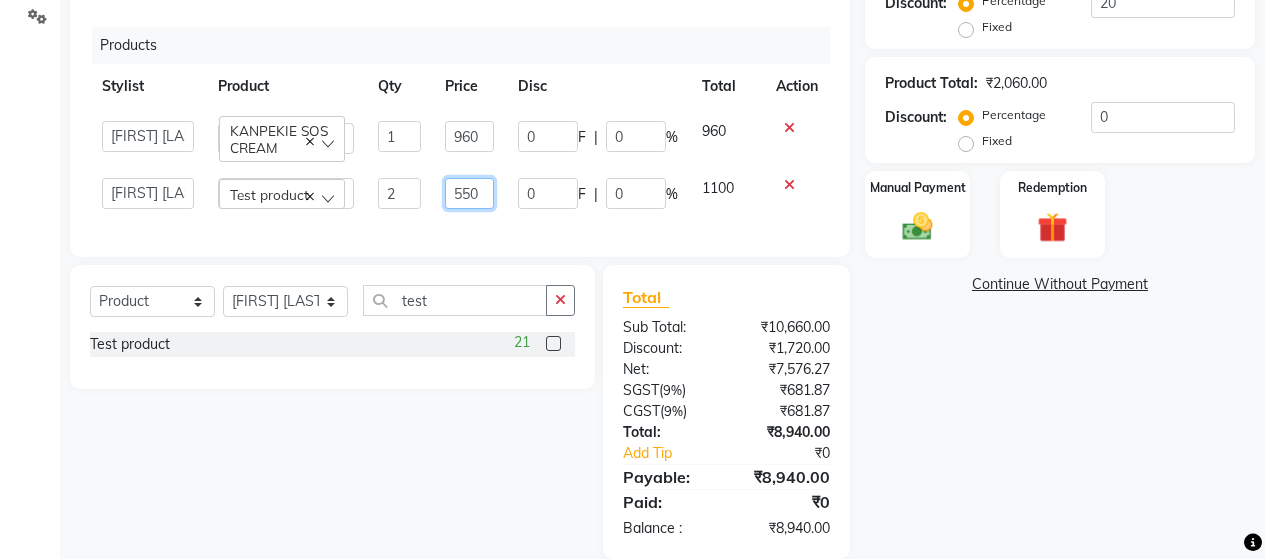 click on "550" 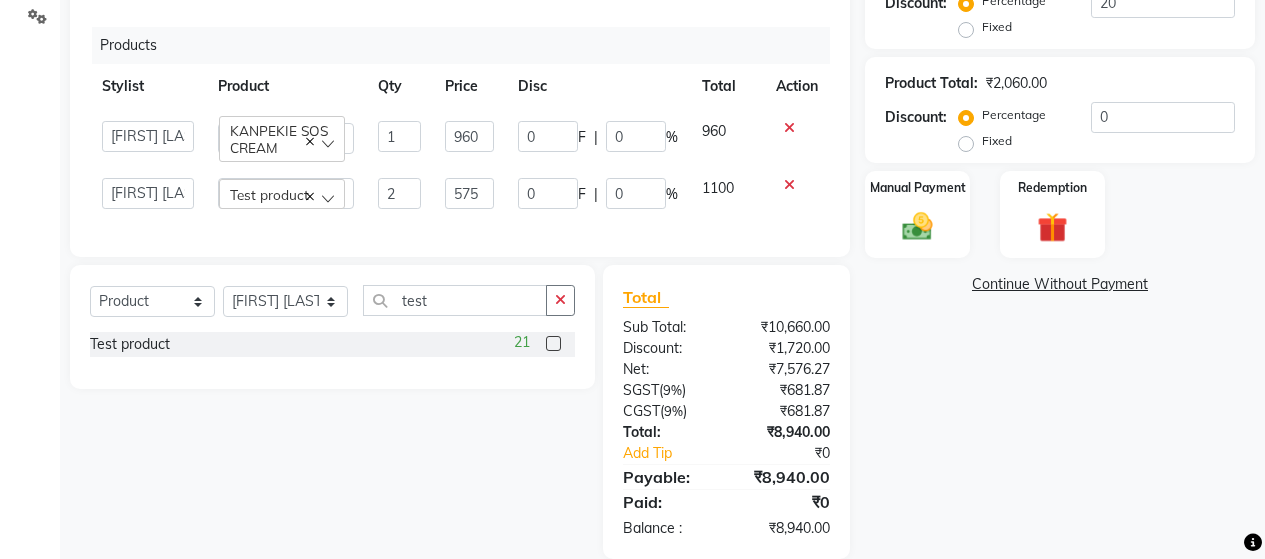 click on "Services Stylist Service Qty Price Disc Total Action [FIRST] [LAST] Men Hair cut 1 400 80 F | 20 % 320 [FIRST] [LAST] Male - Wella /Schwarzkopf color 1 1100 220 F | 20 % 880 [FIRST] [LAST] WELLAPLEX -M 1 3500 700 F | 20 % 2800 [FIRST] [LAST] KANPEKIE-FURUTSU-Mango-Choco-Quiona 1 3500 700 F | 20 % 2800 [FIRST] [LAST] Threading - Eyebrows 1 100 20 F | 20 % 80 Products Stylist Product Qty Price Disc Total Action [FIRST] [LAST] [FIRST] [LAST] [FIRST] [LAST] [FIRST] [LAST] [FIRST] [LAST] [FIRST] [LAST] [FIRST] [LAST] [FIRST] [LAST] [FIRST] [LAST] [FIRST] [LAST] [FIRST] [LAST] [FIRST] [LAST] [FIRST] [LAST] [FIRST] [LAST] [FIRST] [LAST] [FIRST] [LAST] KANPEKIE SOS CREAM 1 960 0 F | 0 % 960 [FIRST] [LAST] [FIRST] [LAST] [FIRST] [LAST] [FIRST] [LAST] [FIRST] [LAST] [FIRST] [LAST] [FIRST] [LAST] [FIRST] [LAST] [FIRST] [LAST] [FIRST] [LAST] [FIRST] [LAST] [FIRST] [LAST] [FIRST] [LAST] [FIRST] [LAST] [FIRST] [LAST] [FIRST] [LAST] Test product 2 575 0 F | 0 % 1100" 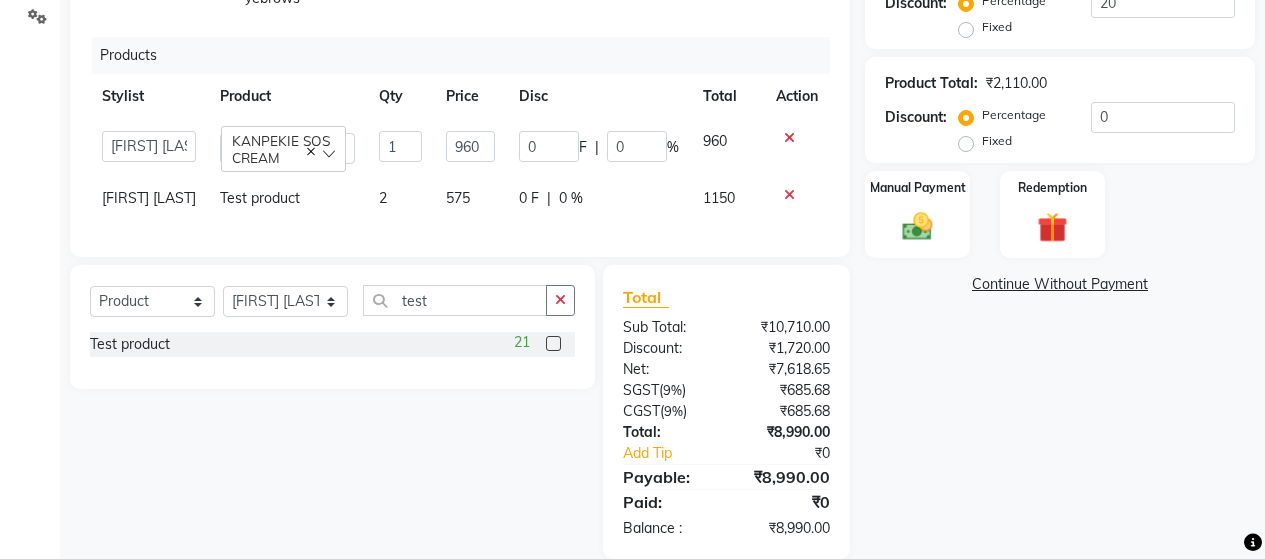 scroll, scrollTop: 541, scrollLeft: 0, axis: vertical 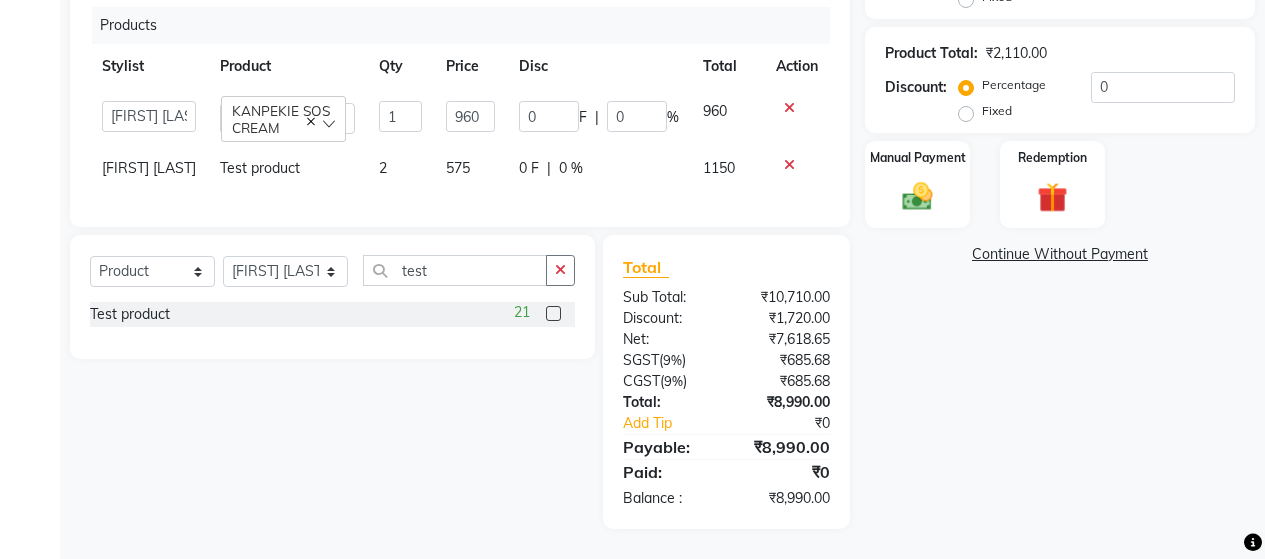 click on "0 F | 0 %" 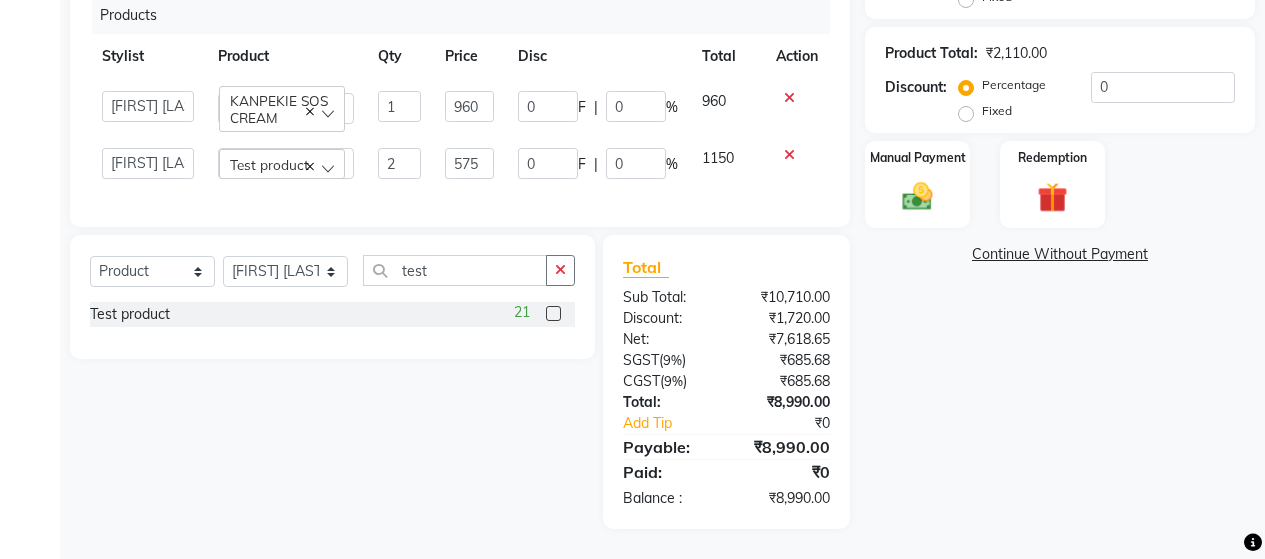 click on "1150" 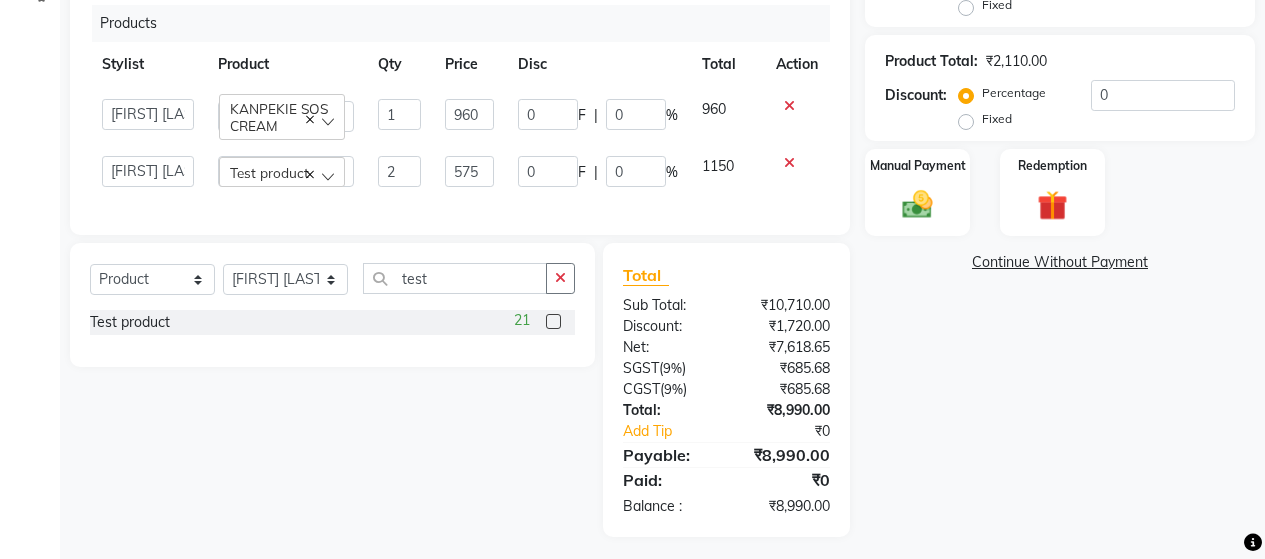 scroll, scrollTop: 541, scrollLeft: 0, axis: vertical 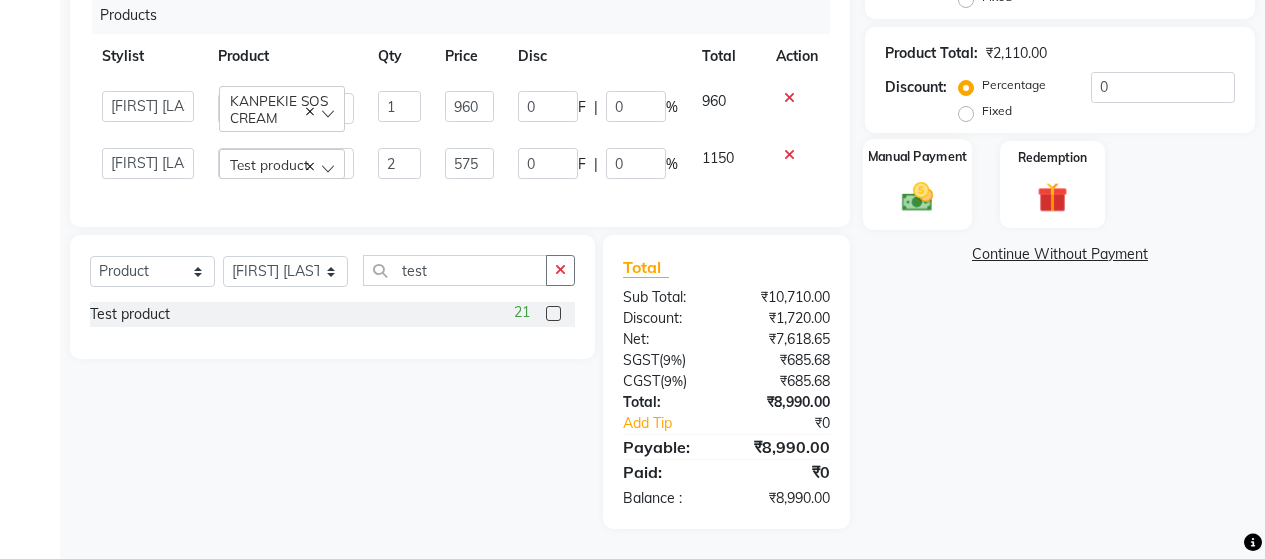 click on "Manual Payment" 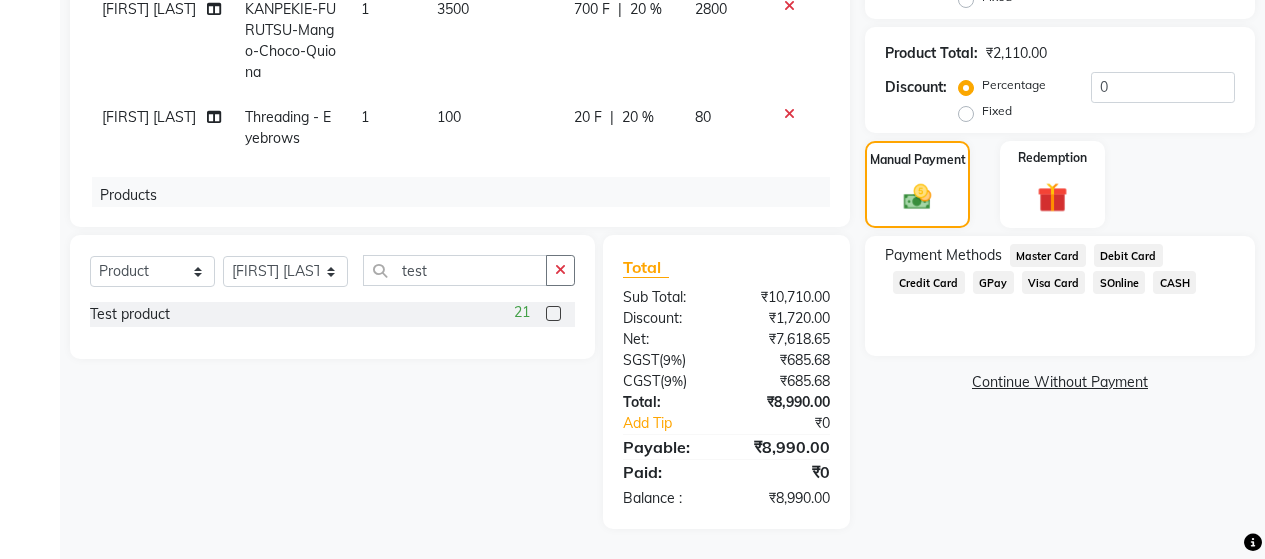scroll, scrollTop: 195, scrollLeft: 0, axis: vertical 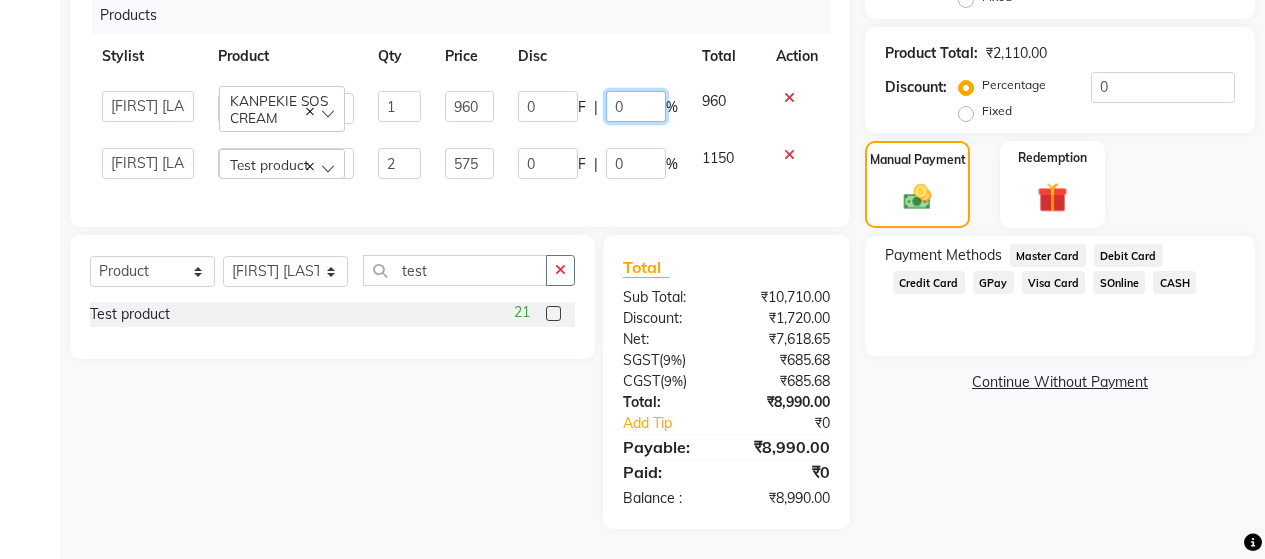 click on "0" 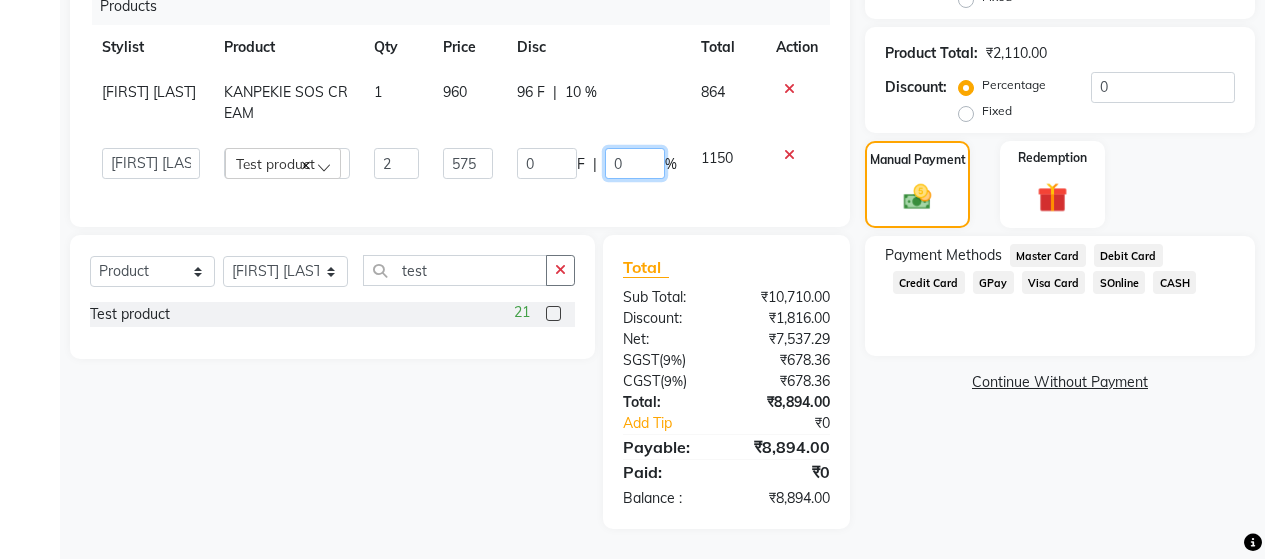 click on "0" 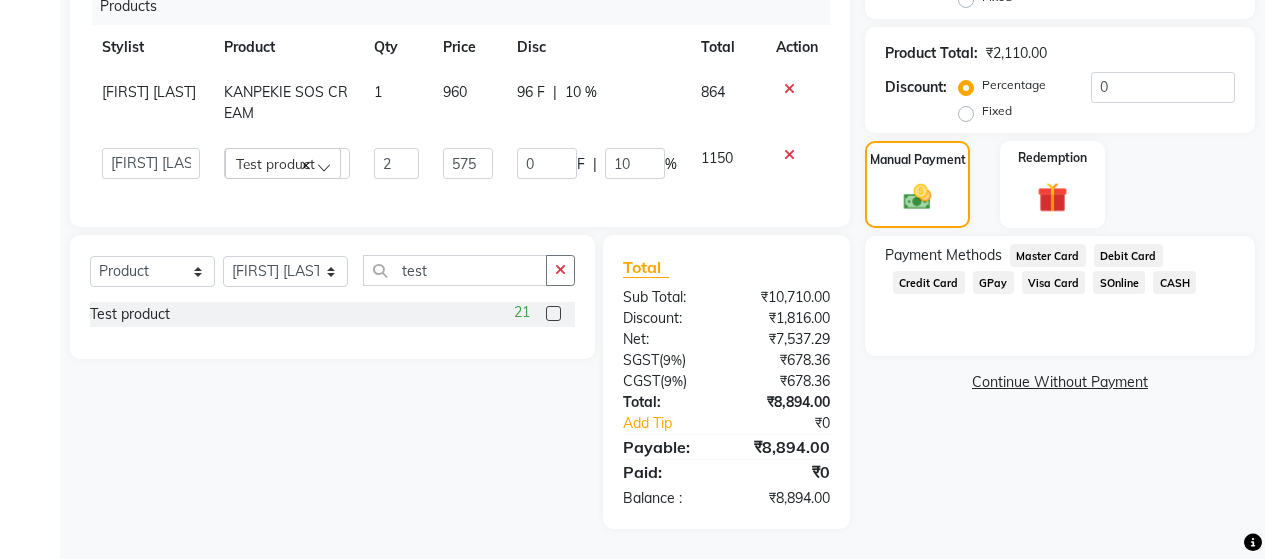 click on "Services Stylist Service Qty Price Disc Total Action Altaf Zibral Men Hair cut 1 400 80 F | 20 % 320 Altaf Zibral Male - Wella /Schwarzkopf color 1 1100 220 F | 20 % 880 Altaf Zibral  WELLAPLEX -M 1 3500 700 F | 20 % 2800 Jayshri Shane KANPEKIE-FURUTSU-Mango-Choco-Quiona 1 3500 700 F | 20 % 2800 Jayshri Shane Threading - Eyebrows 1 100 20 F | 20 % 80 Products Stylist Product Qty Price Disc Total Action Jayshri Shane KANPEKIE SOS CREAM 1 960 96 F | 10 % 864  Alim Salmani   Altaf Zibral   Ankush Thakur   Arti Jaiswar   Ashfak   Ganesh Shetty   Jayshri Shane   Kanika Burman   Kavitha Shetty   Kiran Tak   Komal Saga rSanap   Krupali A Kore   Simon Monteiro   Sunil Thakur   sunita chaudhary   Tulsi Nirmal  Test product  2 575 0 F | 10 % 1150" 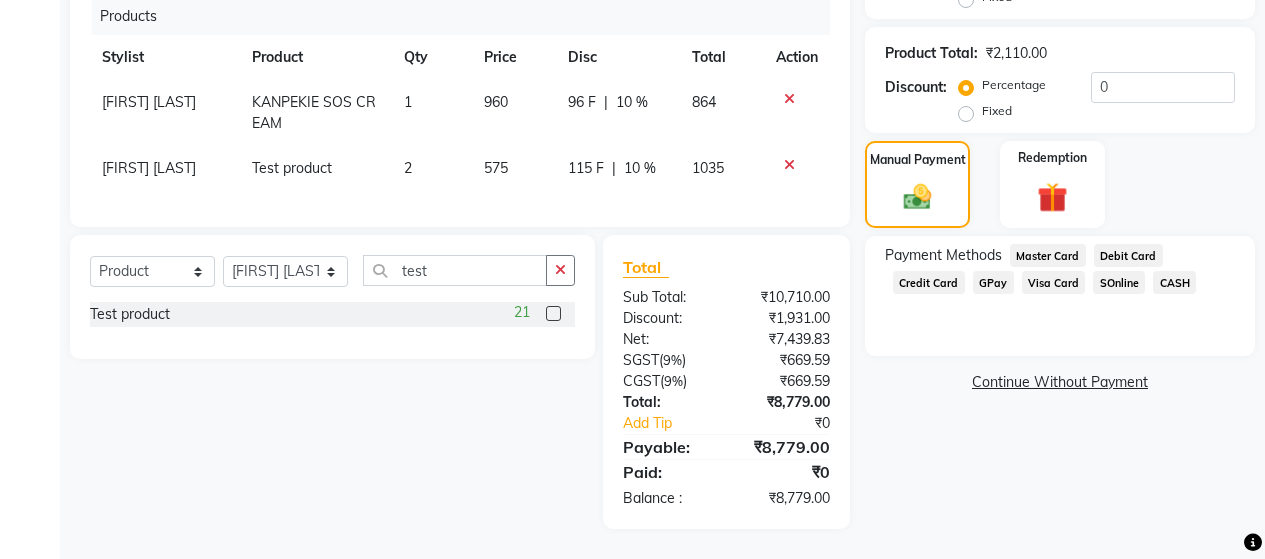 click on "Continue Without Payment" 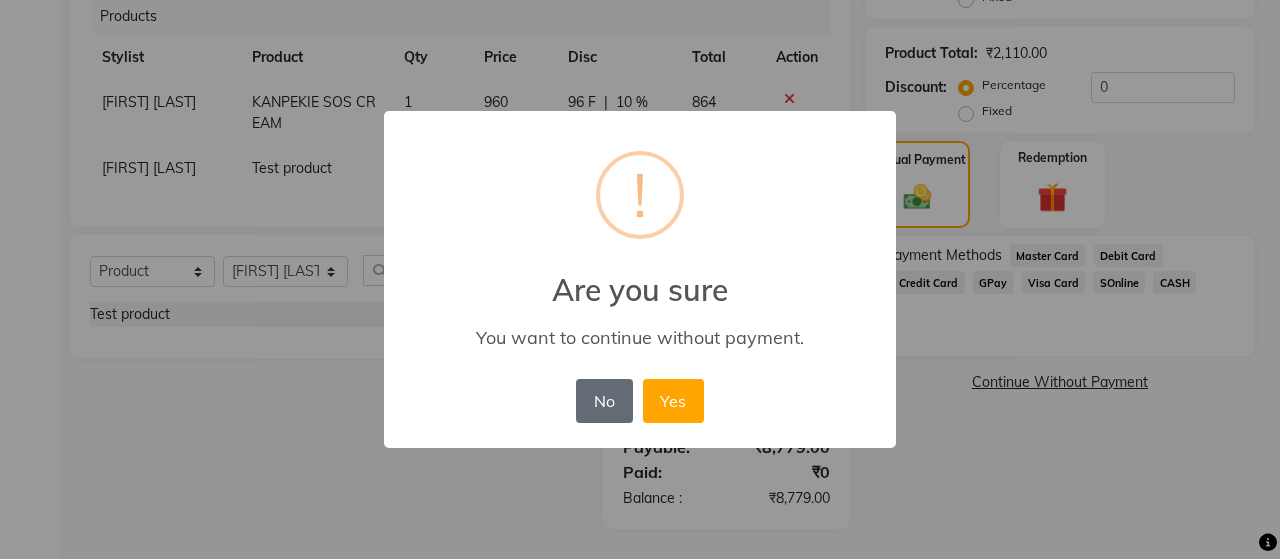 click on "No" at bounding box center [604, 401] 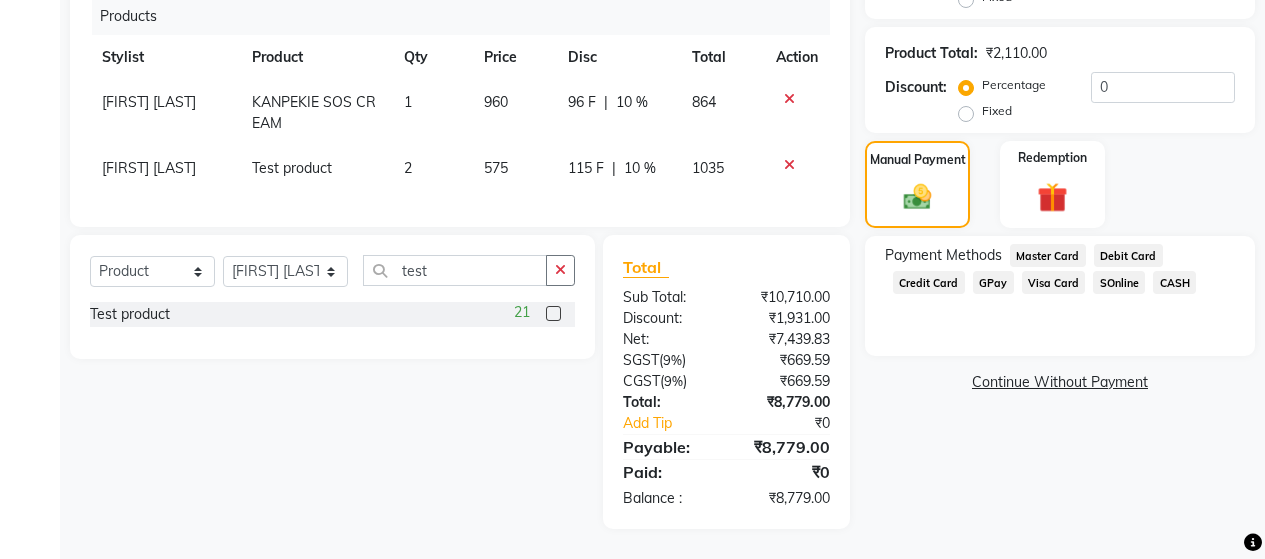 click on "GPay" 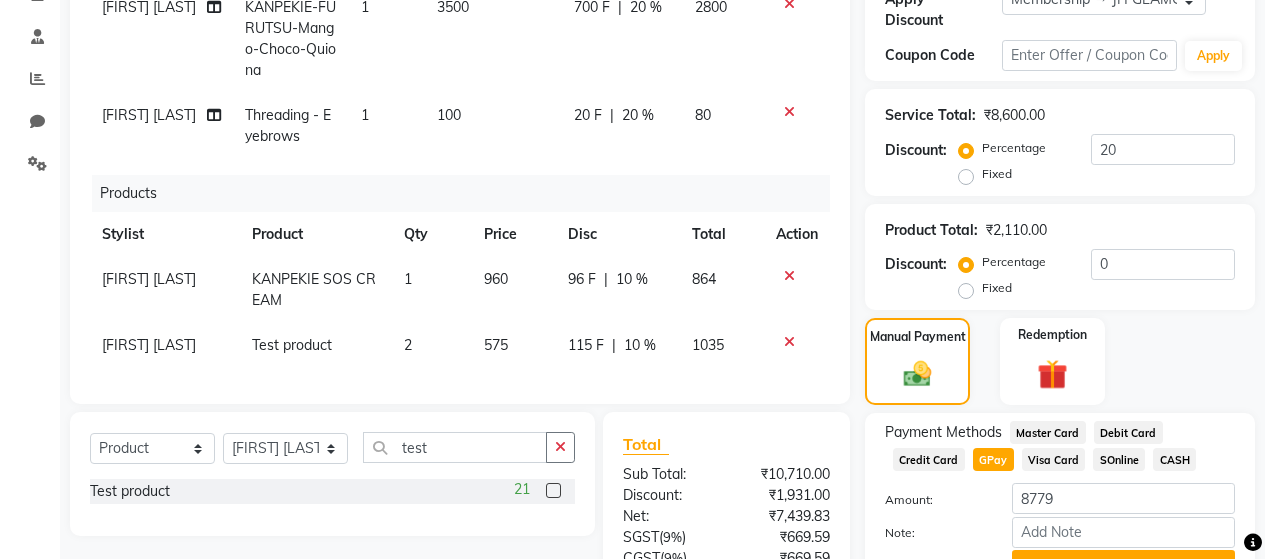 scroll, scrollTop: 341, scrollLeft: 0, axis: vertical 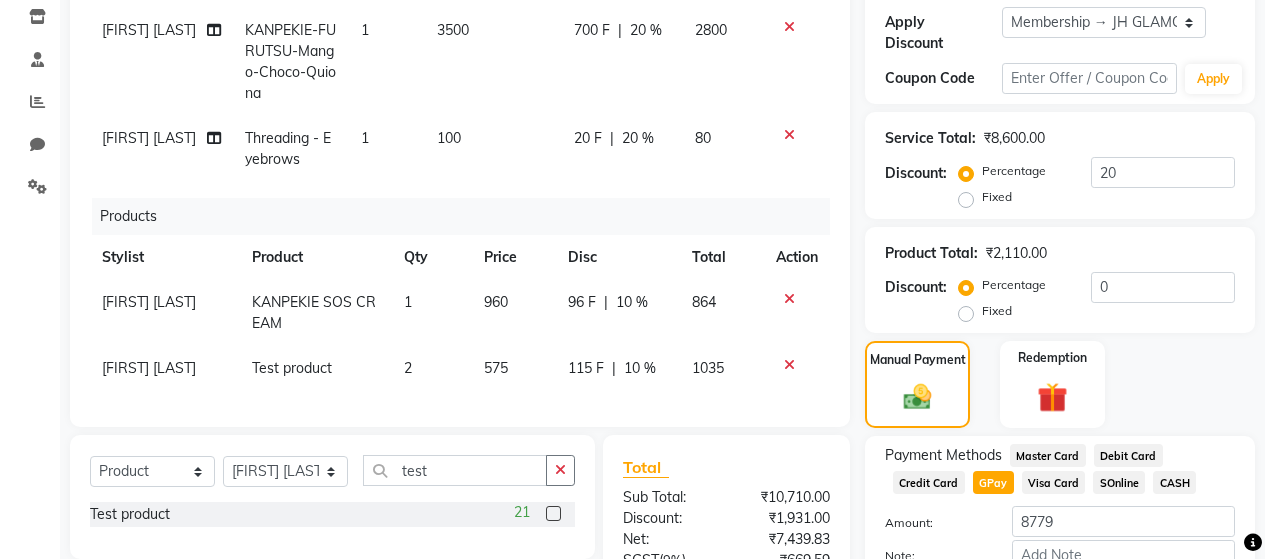 click on "10 %" 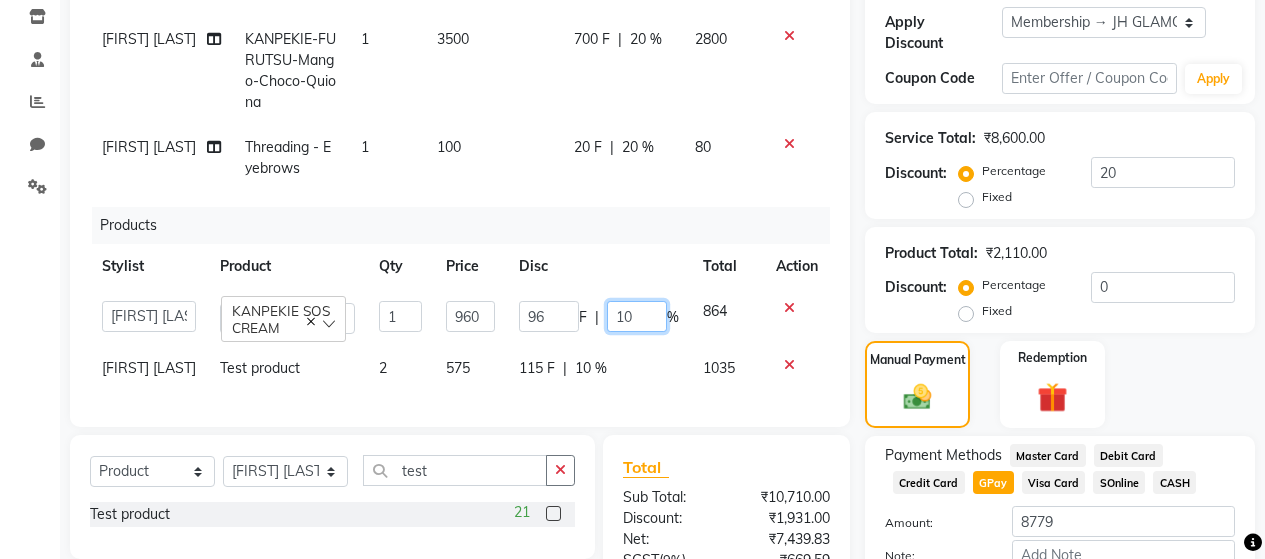 click on "10" 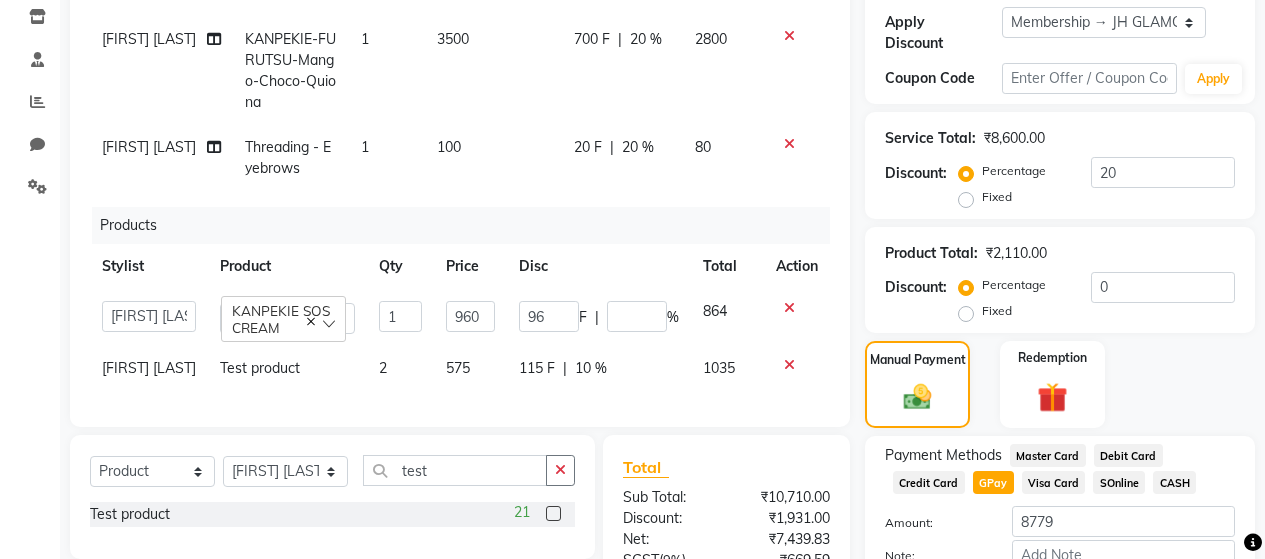 click on "115 F | 10 %" 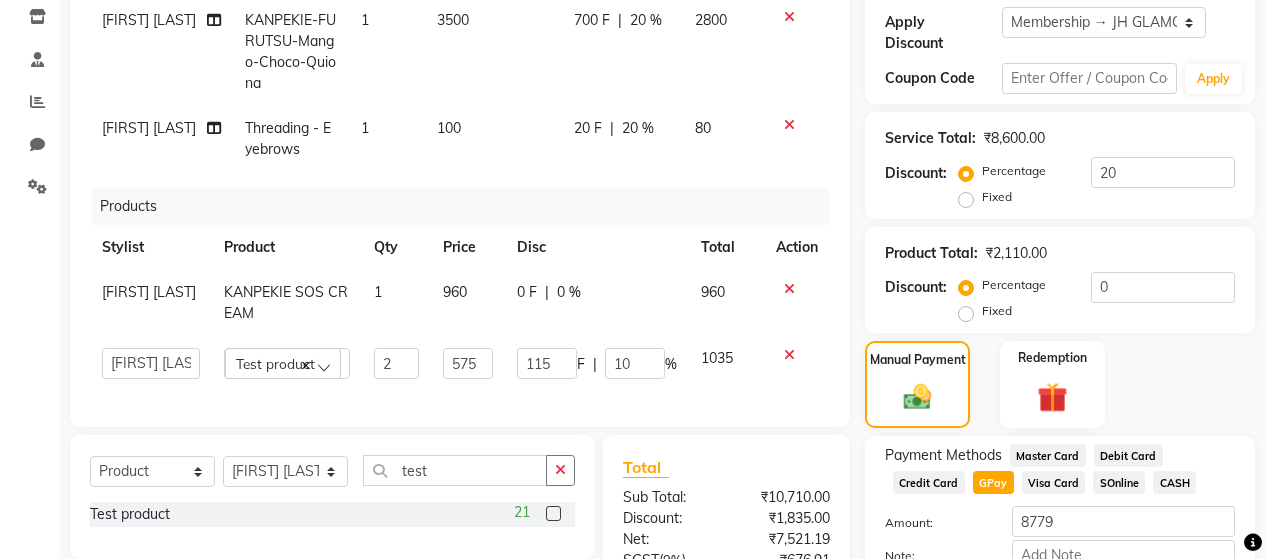 scroll, scrollTop: 195, scrollLeft: 0, axis: vertical 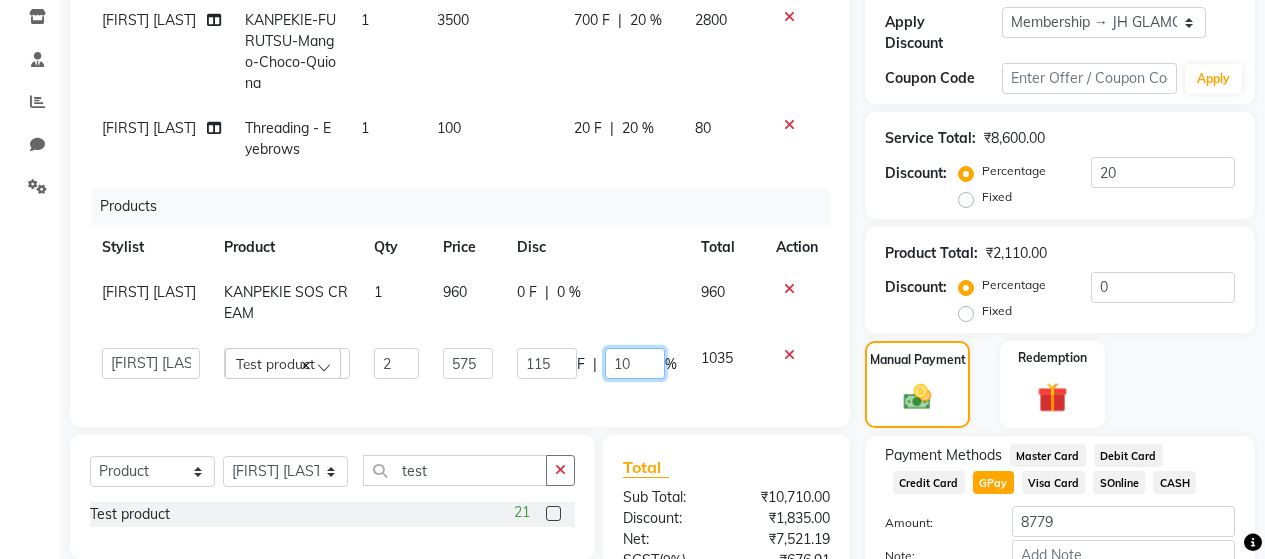 click on "10" 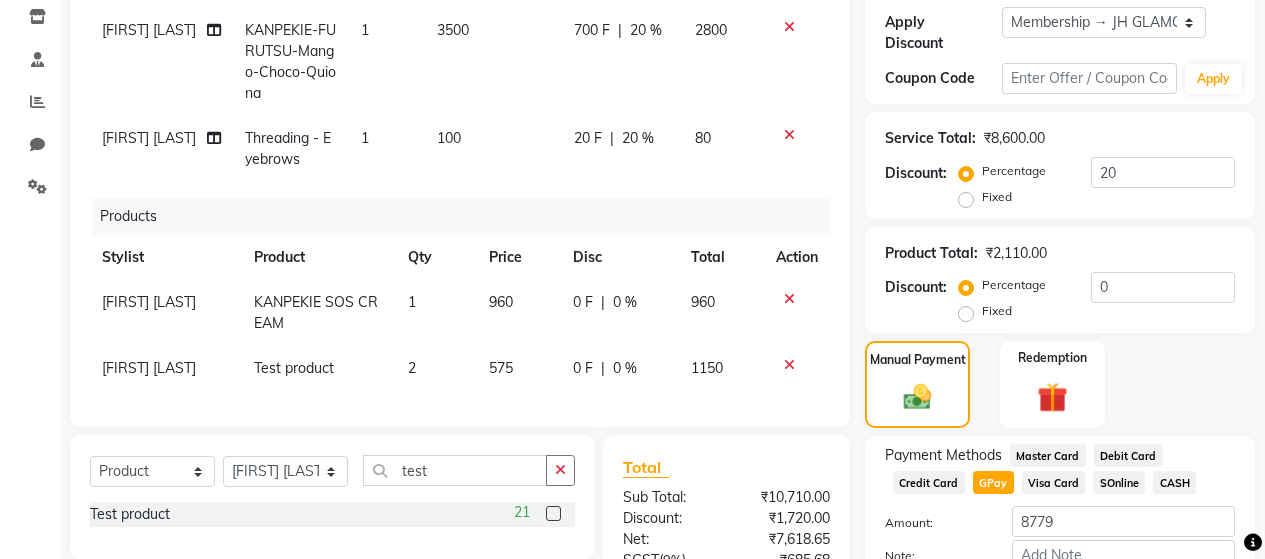 click on "1150" 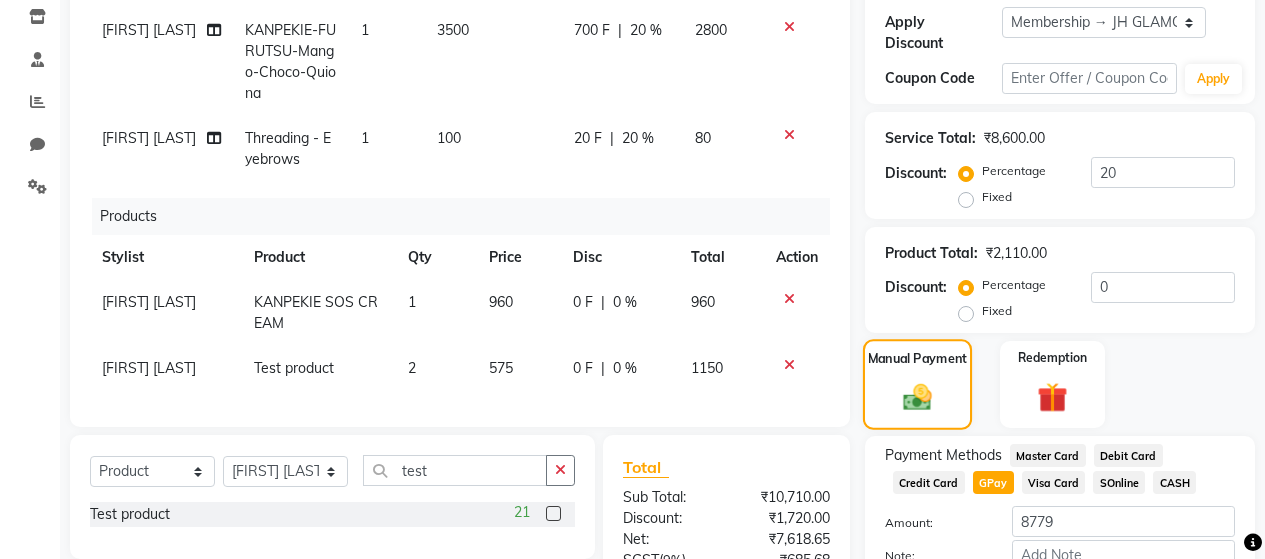 scroll, scrollTop: 195, scrollLeft: 0, axis: vertical 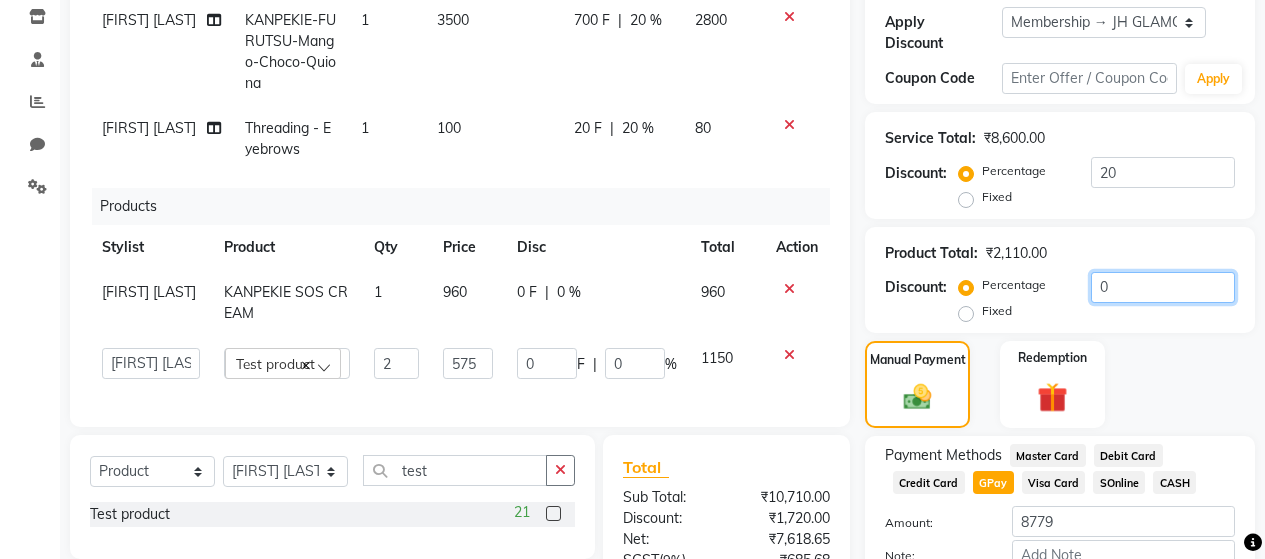 click on "0" 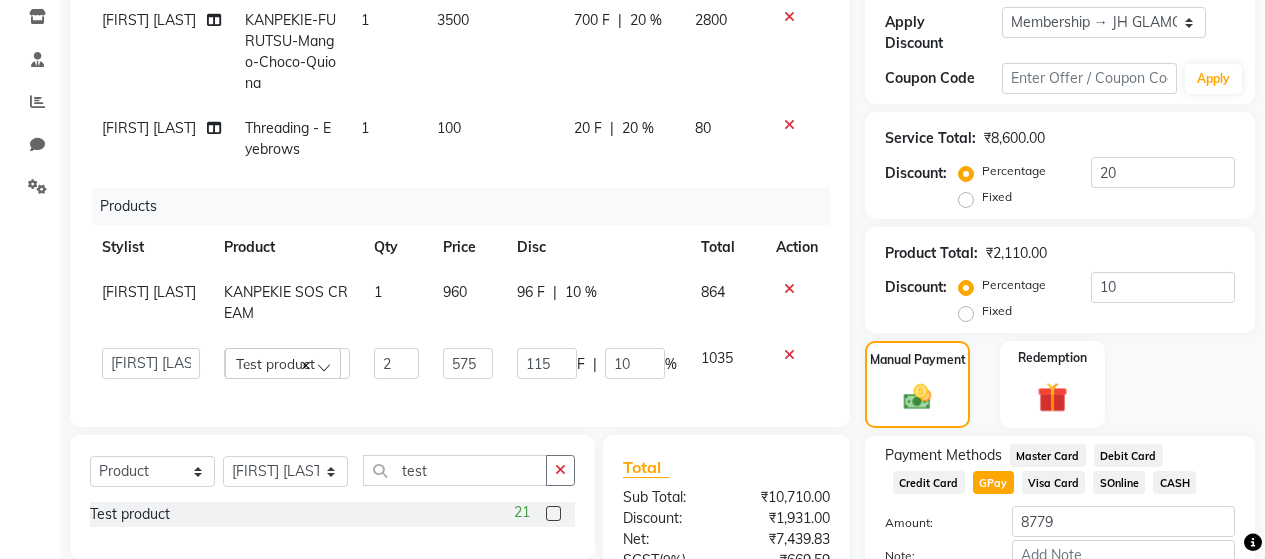 click on "Manual Payment Redemption" 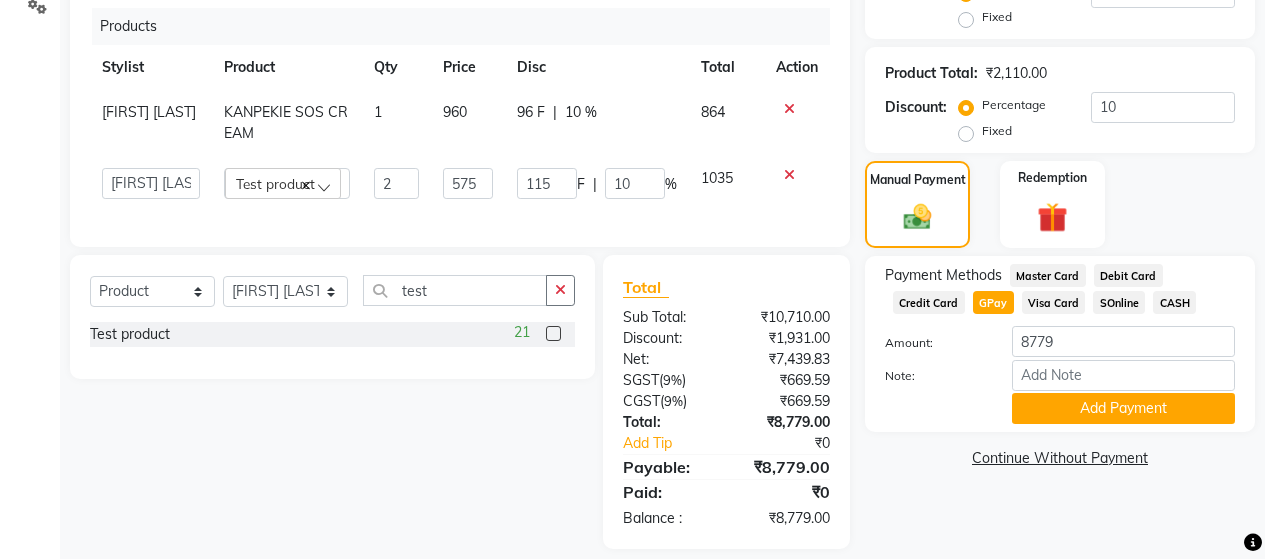 scroll, scrollTop: 541, scrollLeft: 0, axis: vertical 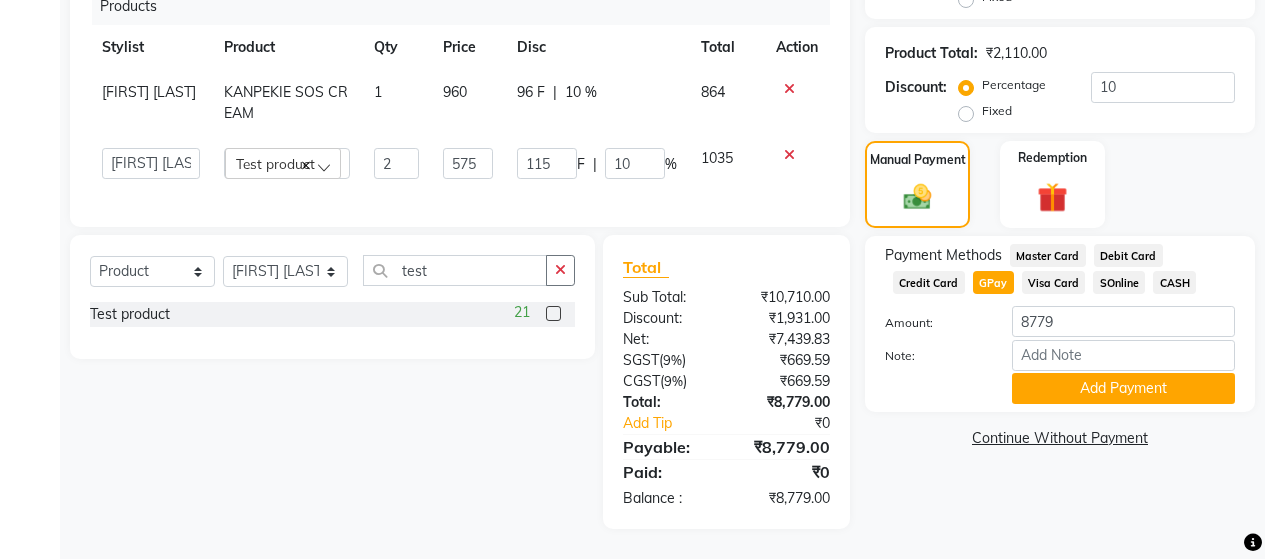 click on "[FIRST] [LAST] Membership: end on 04-08-2027 Total Visits: 1 Card on file: 0 Last Visit: 04-08-2025 Points: 0 Apply Discount Select Membership → JH GLAMOUR LEAUGE Loyalty → Loyality level 1 Coupon Code Apply Service Total: ₹8,600.00 Discount: Percentage Fixed 20 Product Total: ₹2,110.00 Discount: Percentage Fixed 10 Manual Payment Redemption Payment Methods Master Card Debit Card Credit Card GPay Visa Card SOnline CASH Amount: 8779 Note: Add Payment Continue Without Payment" 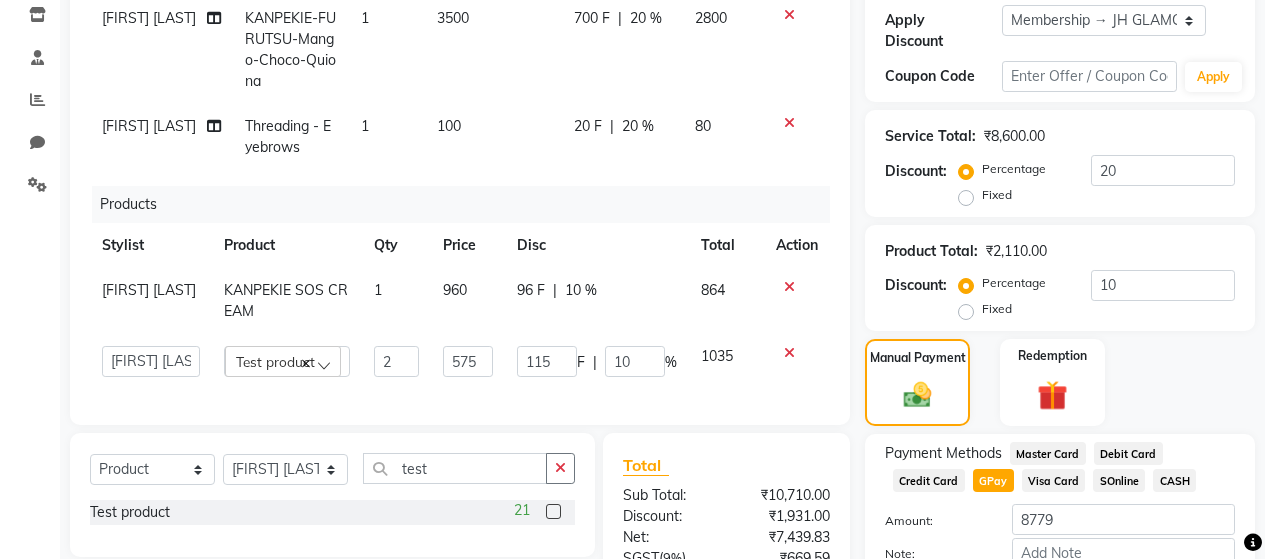 scroll, scrollTop: 341, scrollLeft: 0, axis: vertical 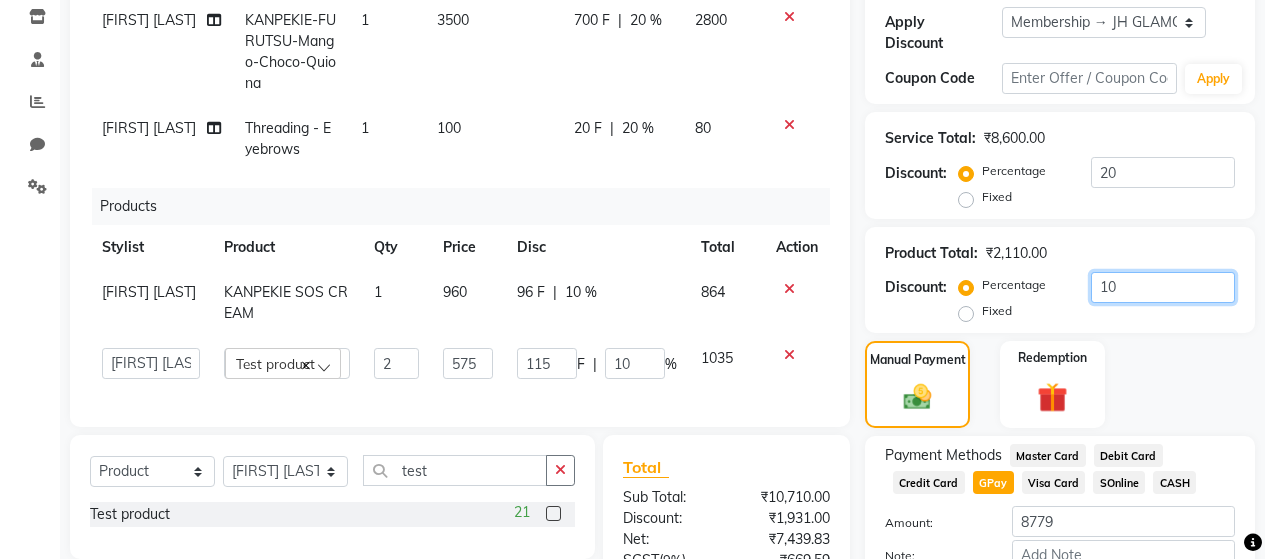 drag, startPoint x: 1124, startPoint y: 266, endPoint x: 1070, endPoint y: 266, distance: 54 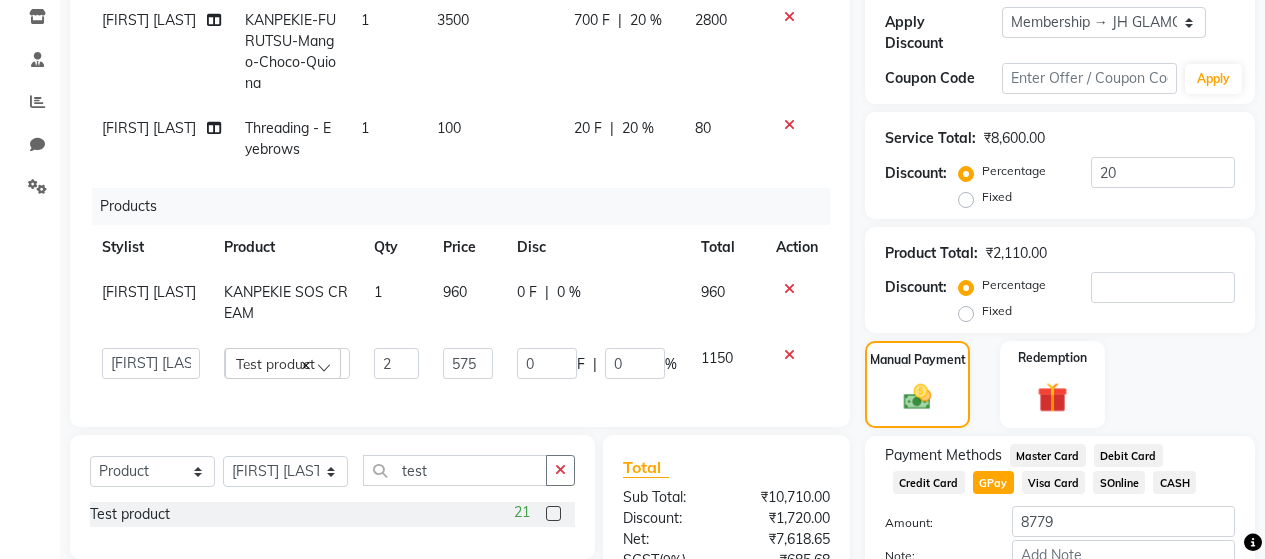 click on "Manual Payment Redemption" 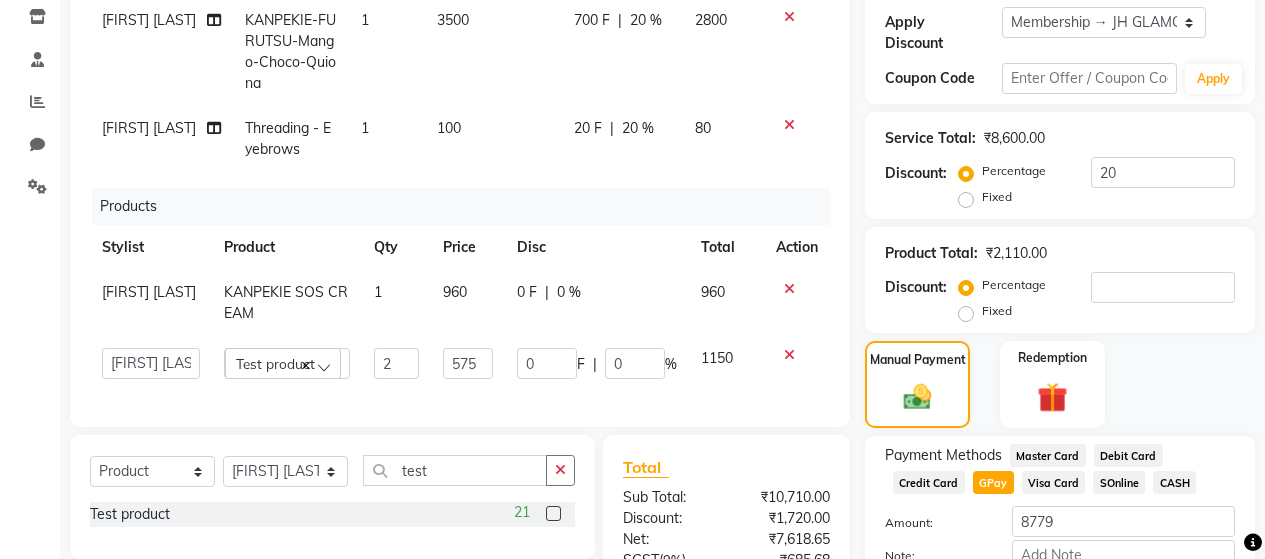 scroll, scrollTop: 0, scrollLeft: 0, axis: both 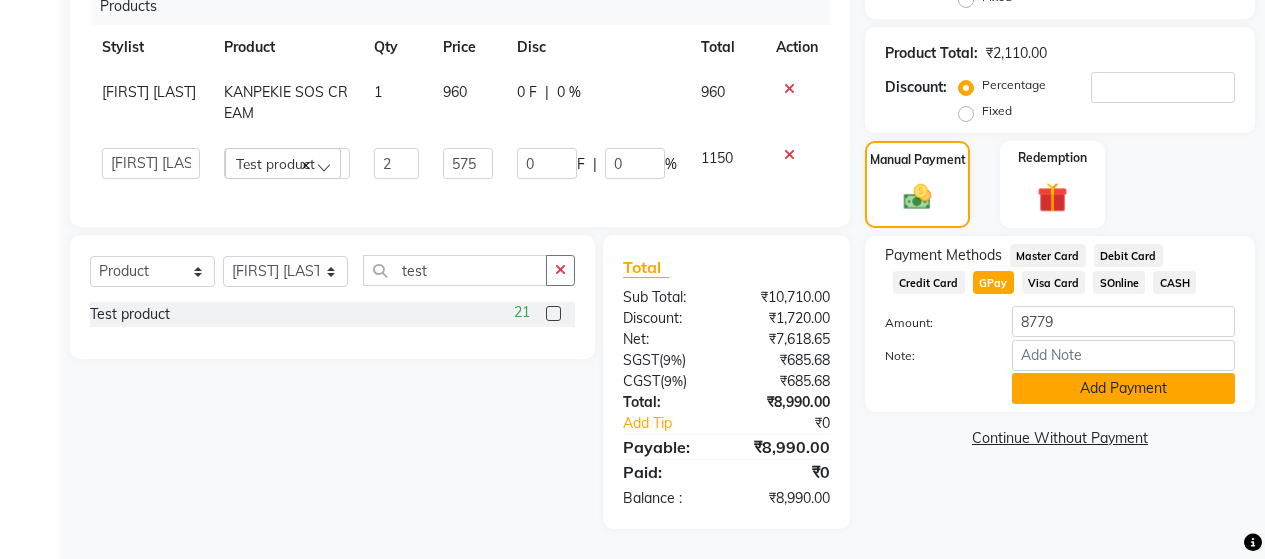 click on "Add Payment" 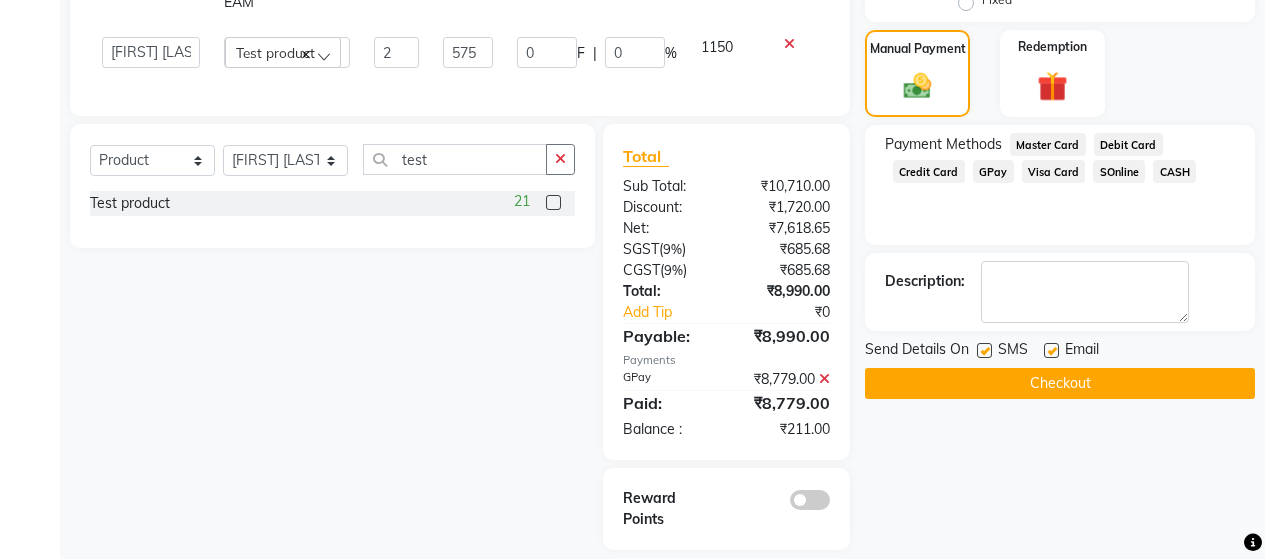 scroll, scrollTop: 673, scrollLeft: 0, axis: vertical 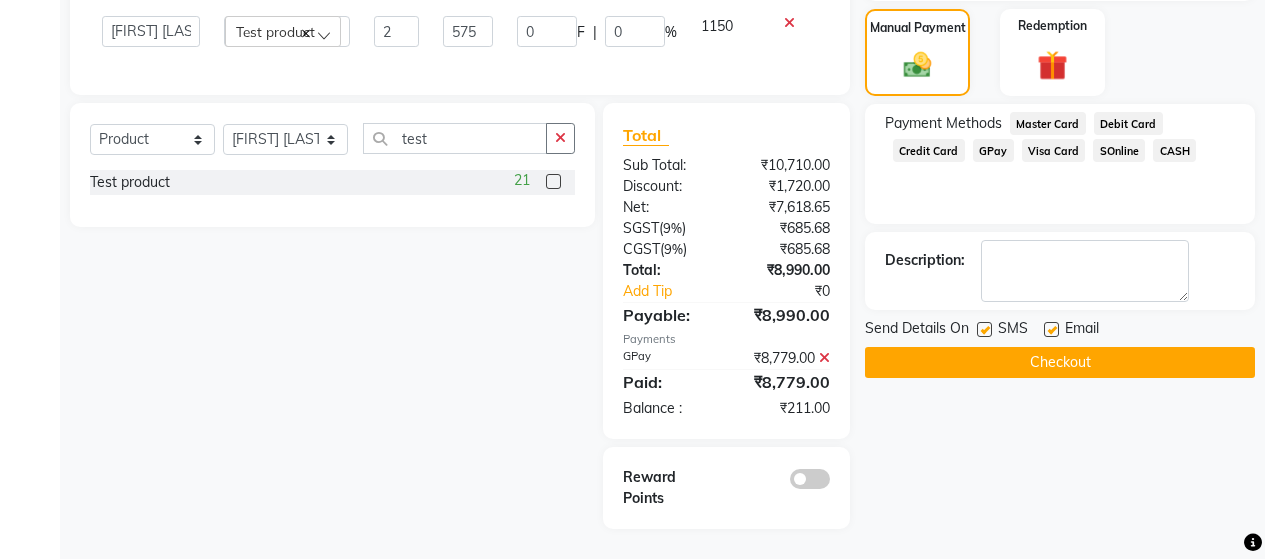 click 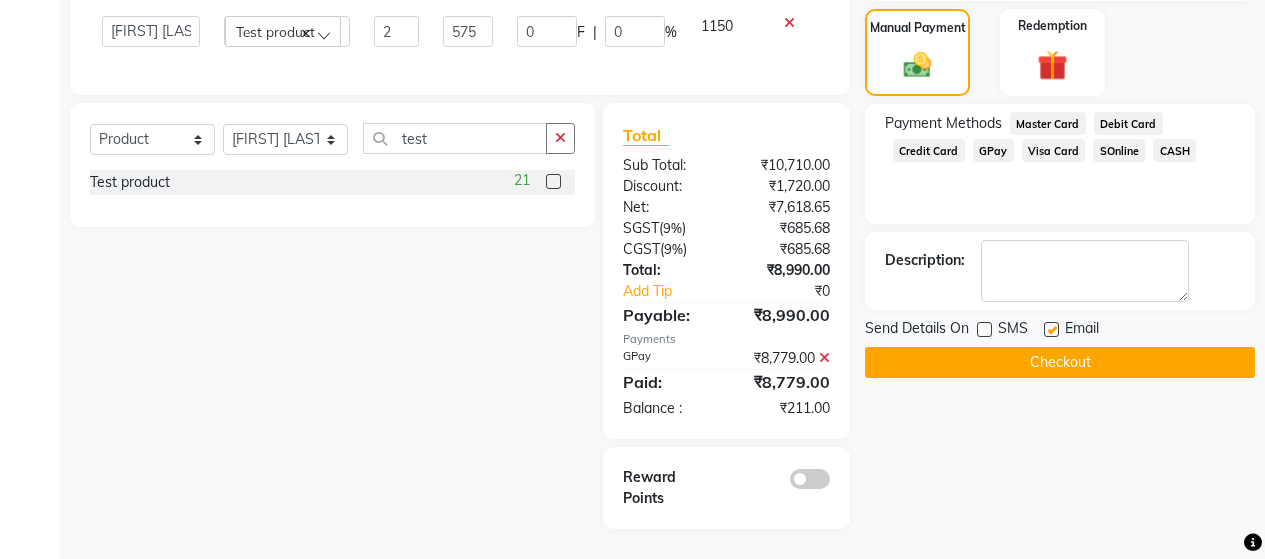 click 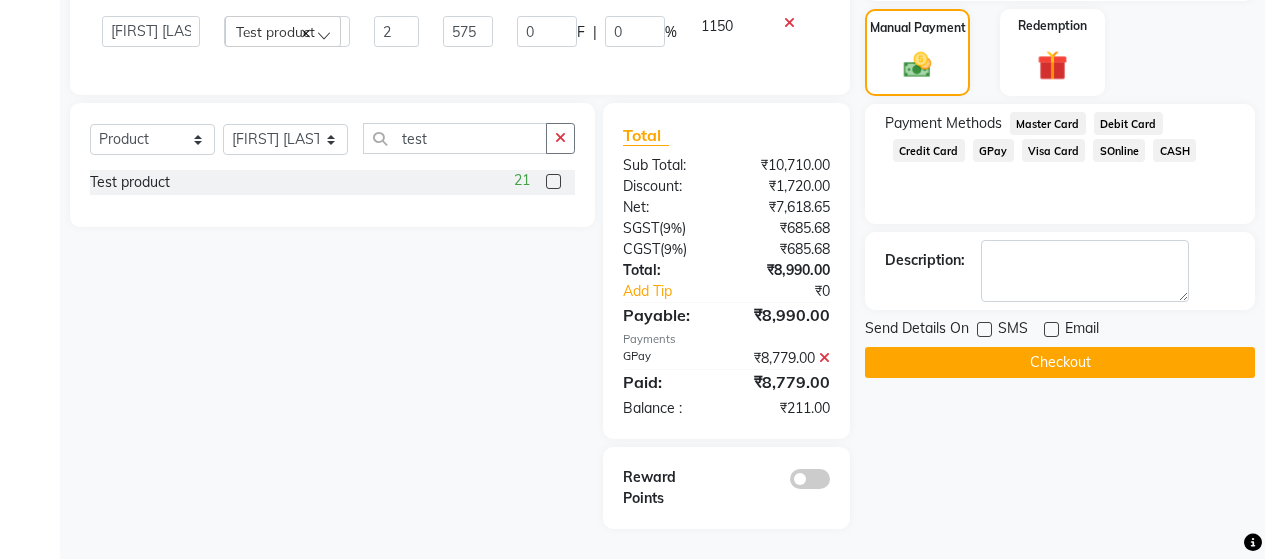 scroll, scrollTop: 373, scrollLeft: 0, axis: vertical 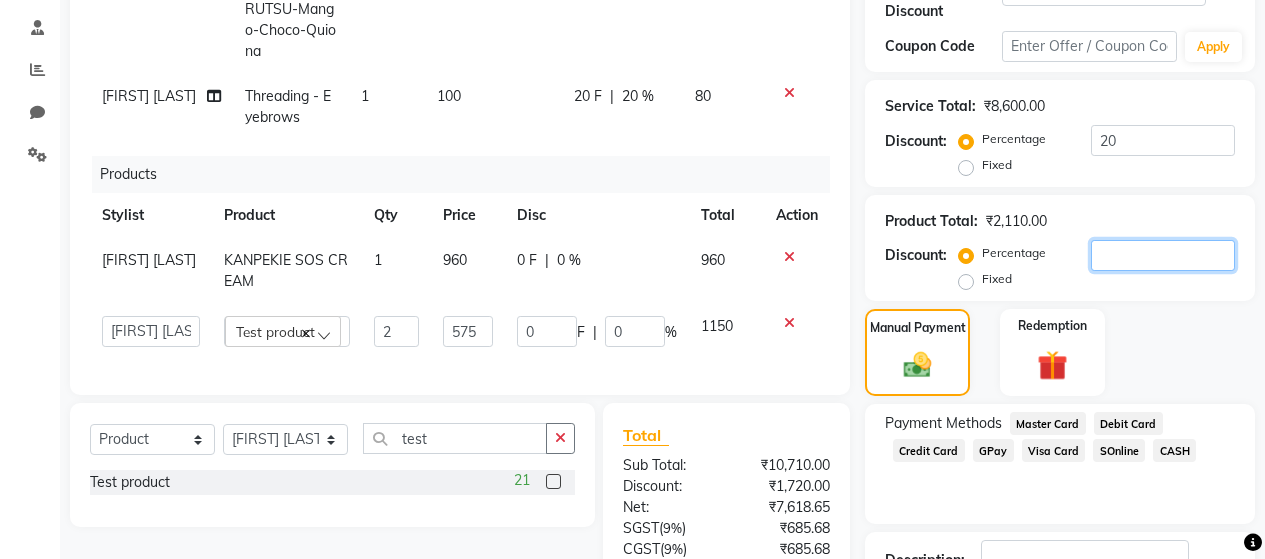click 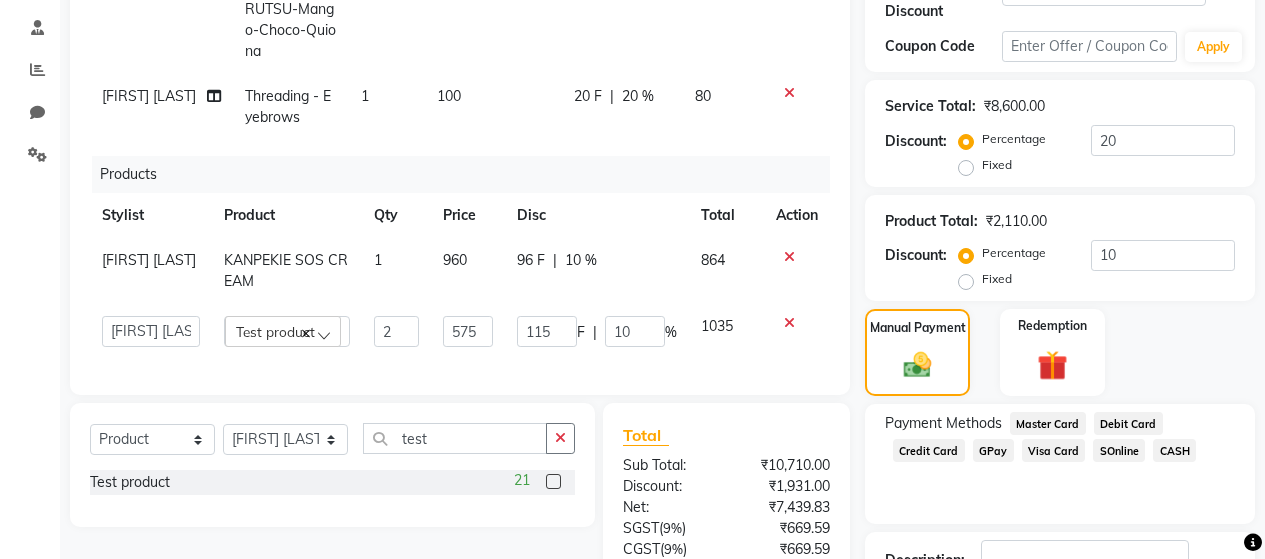 click on "Manual Payment Redemption" 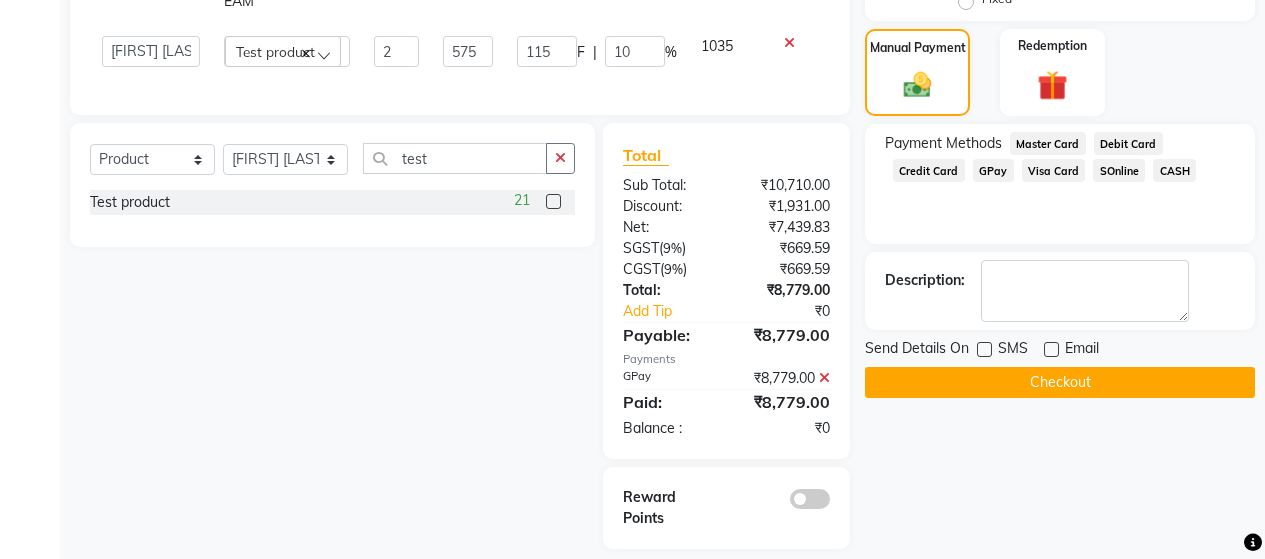 scroll, scrollTop: 673, scrollLeft: 0, axis: vertical 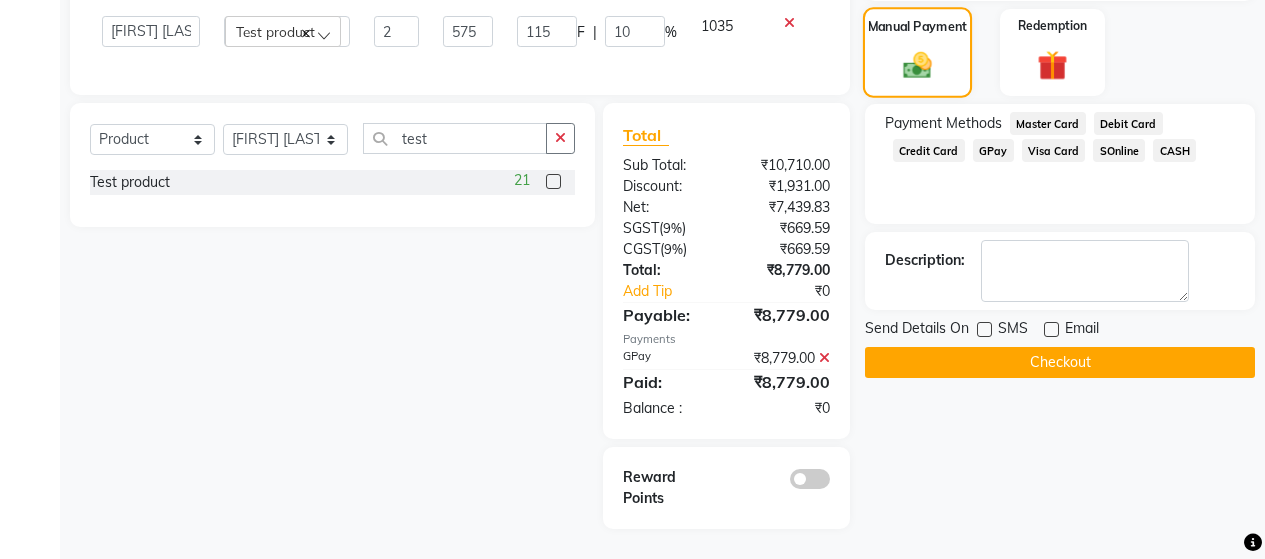 click 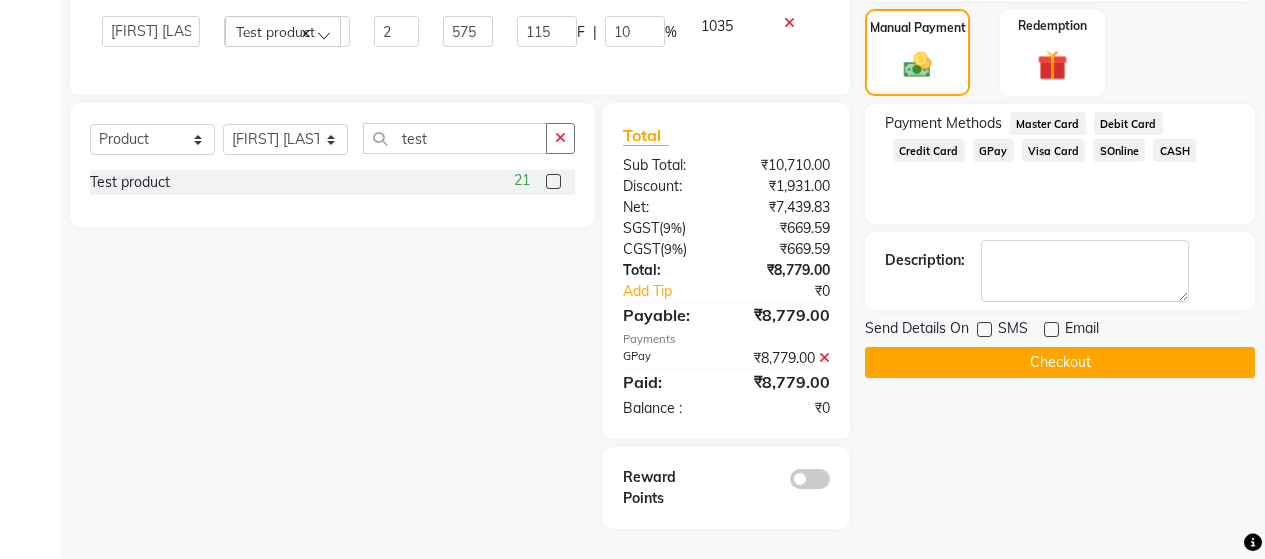 click on "GPay" 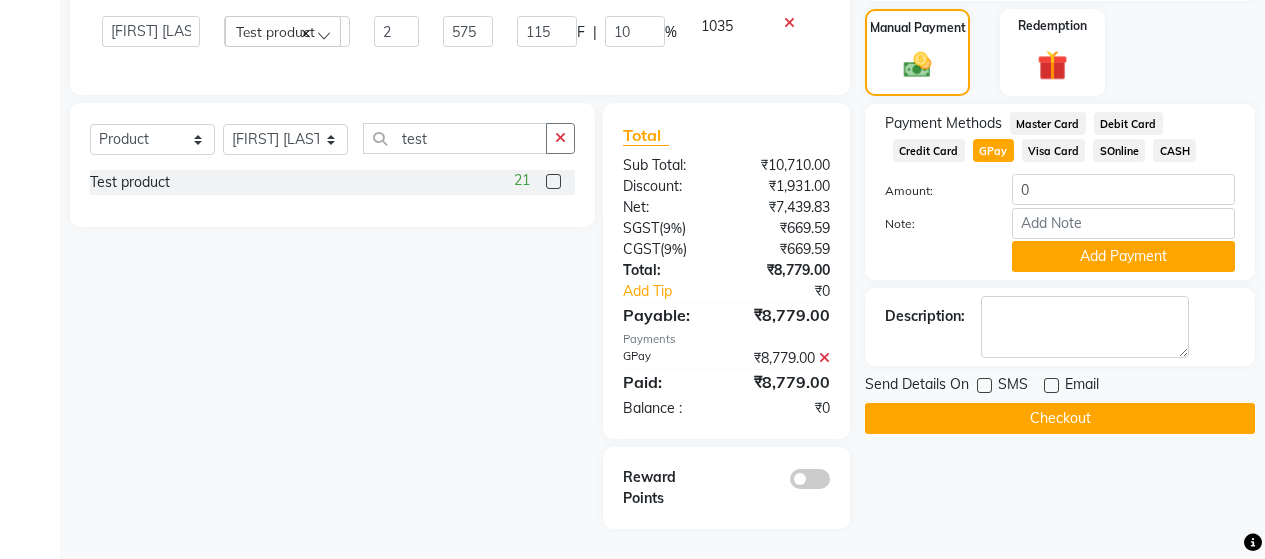 click 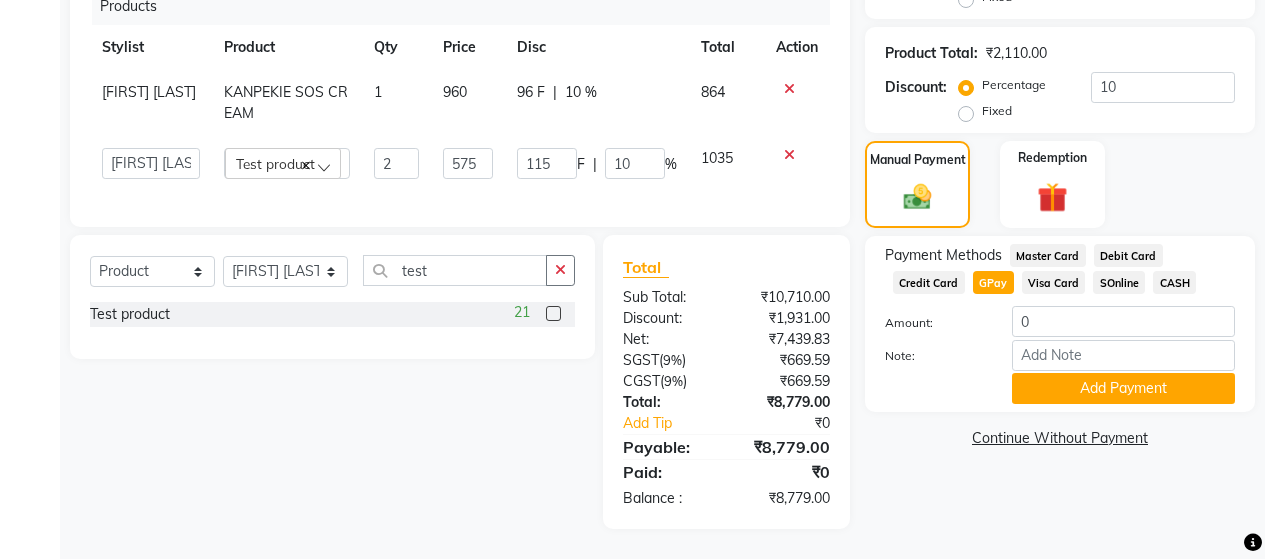 scroll, scrollTop: 541, scrollLeft: 0, axis: vertical 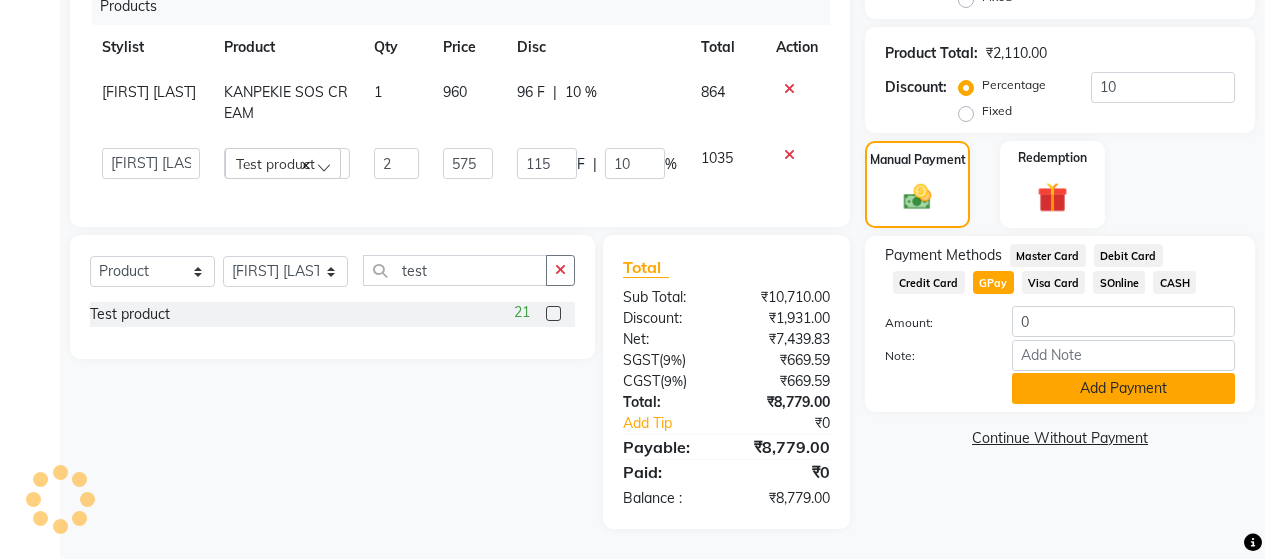 click on "Add Payment" 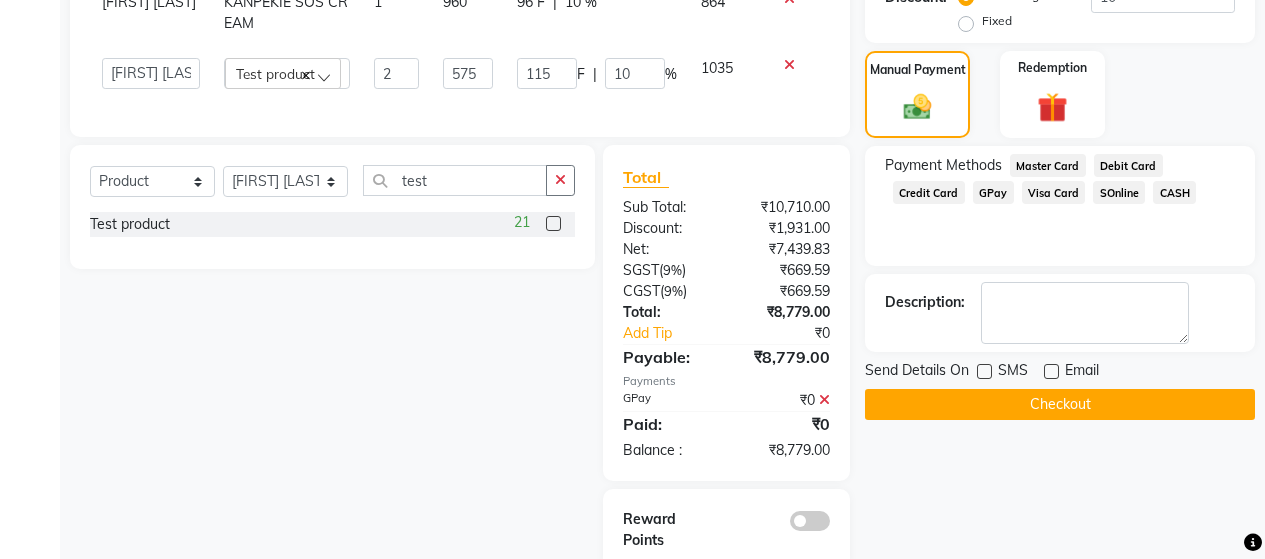 scroll, scrollTop: 673, scrollLeft: 0, axis: vertical 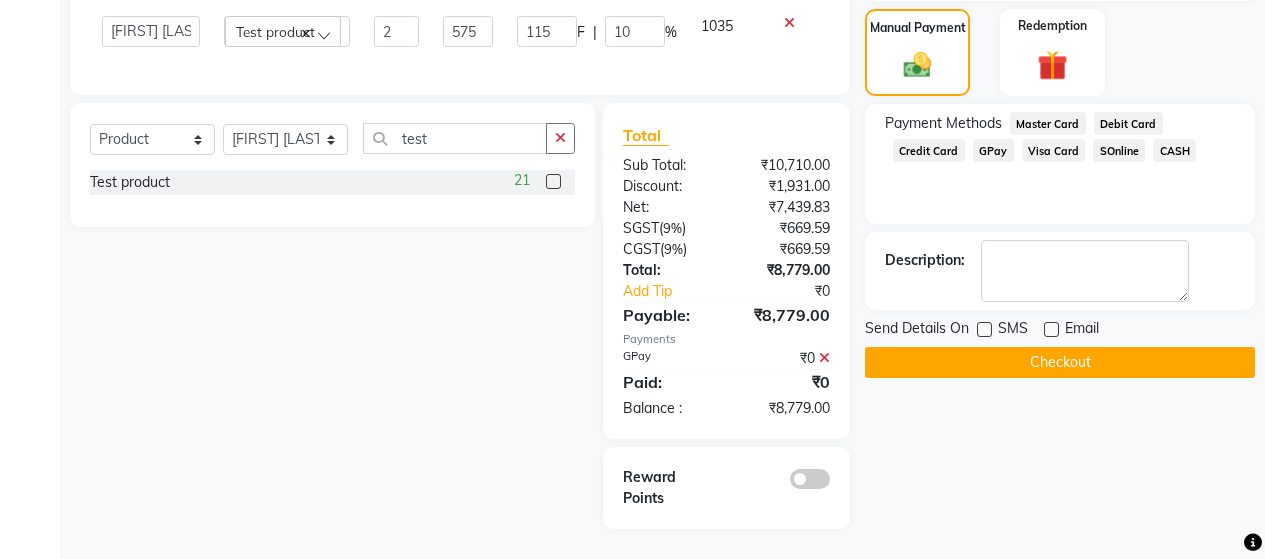 click 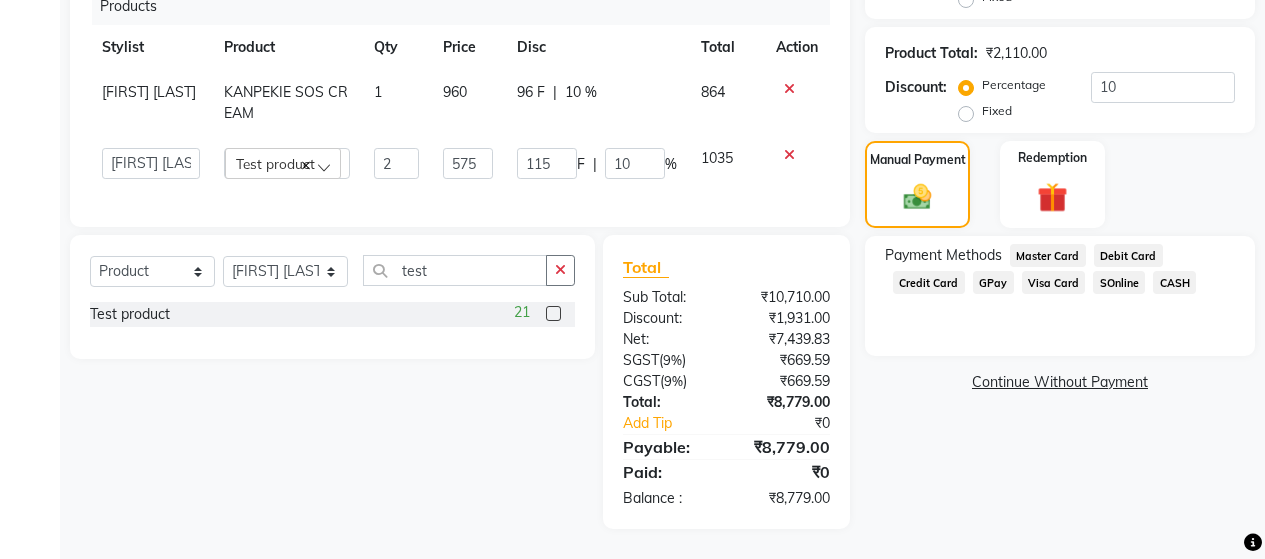 scroll, scrollTop: 541, scrollLeft: 0, axis: vertical 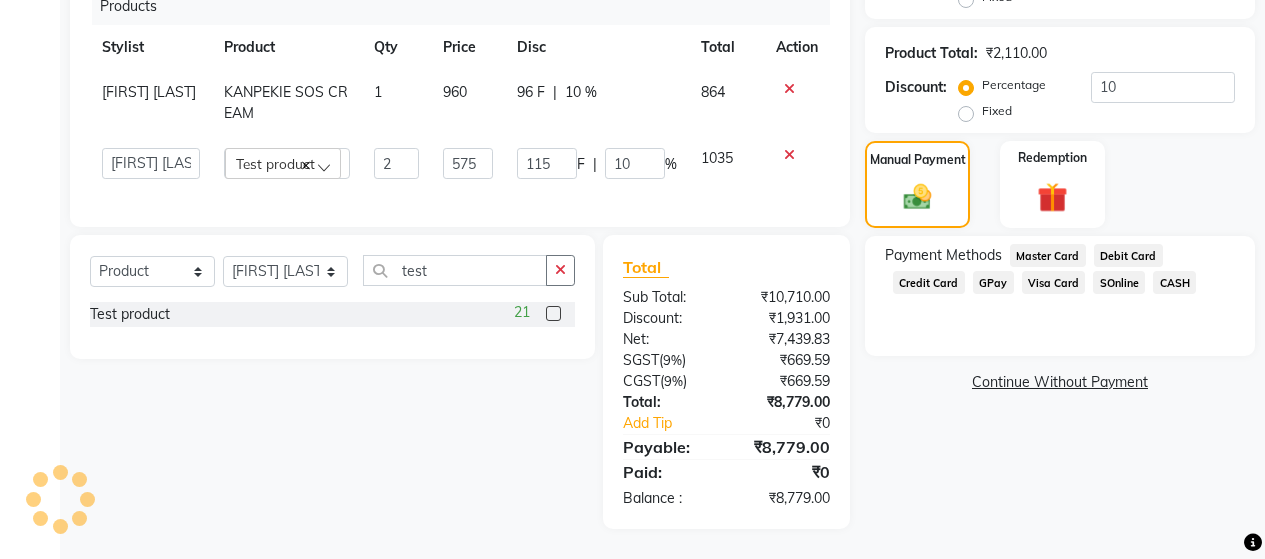click on "GPay" 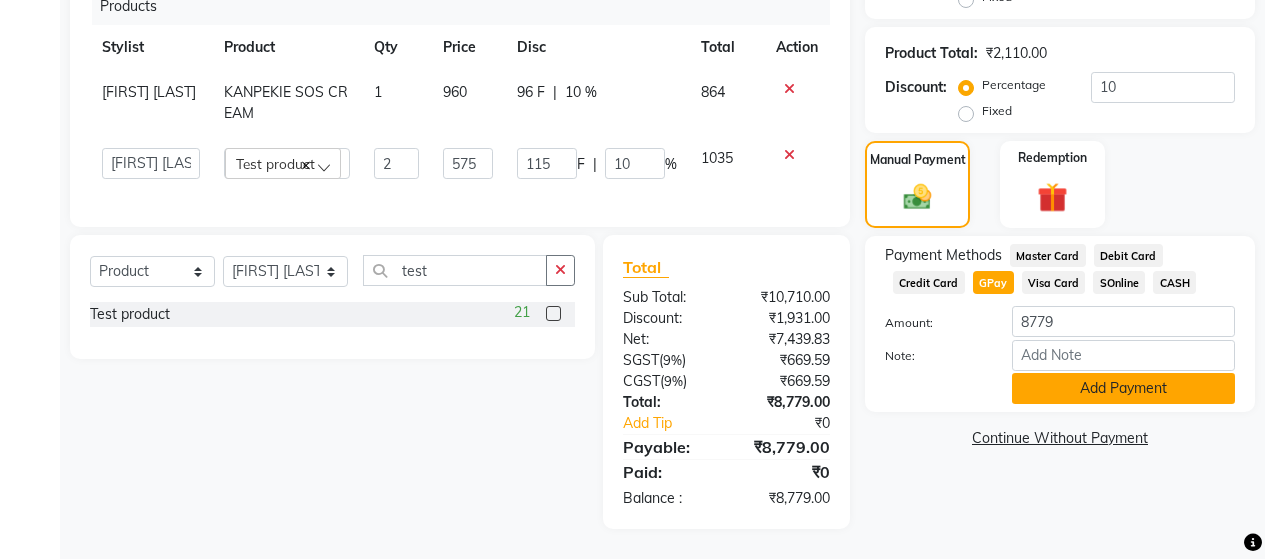 click on "Add Payment" 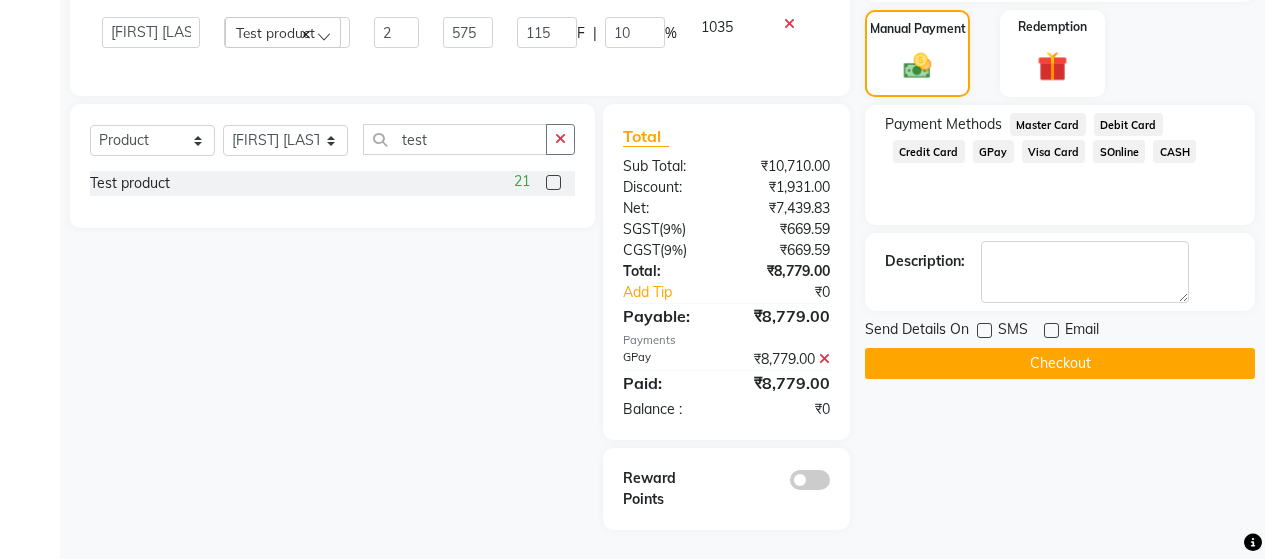 scroll, scrollTop: 673, scrollLeft: 0, axis: vertical 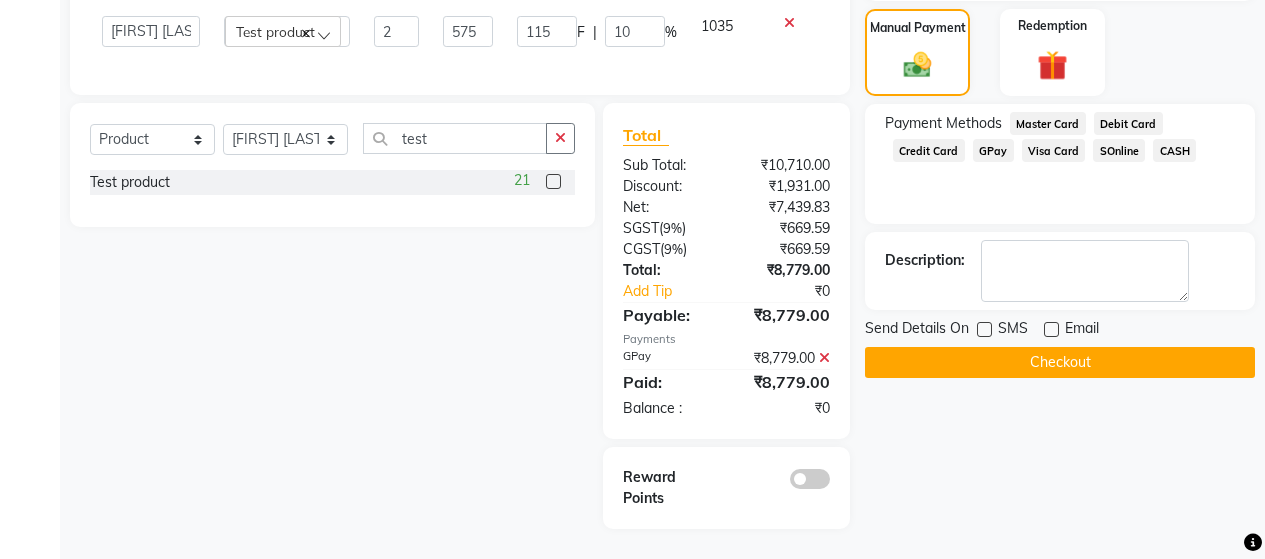 click on "Checkout" 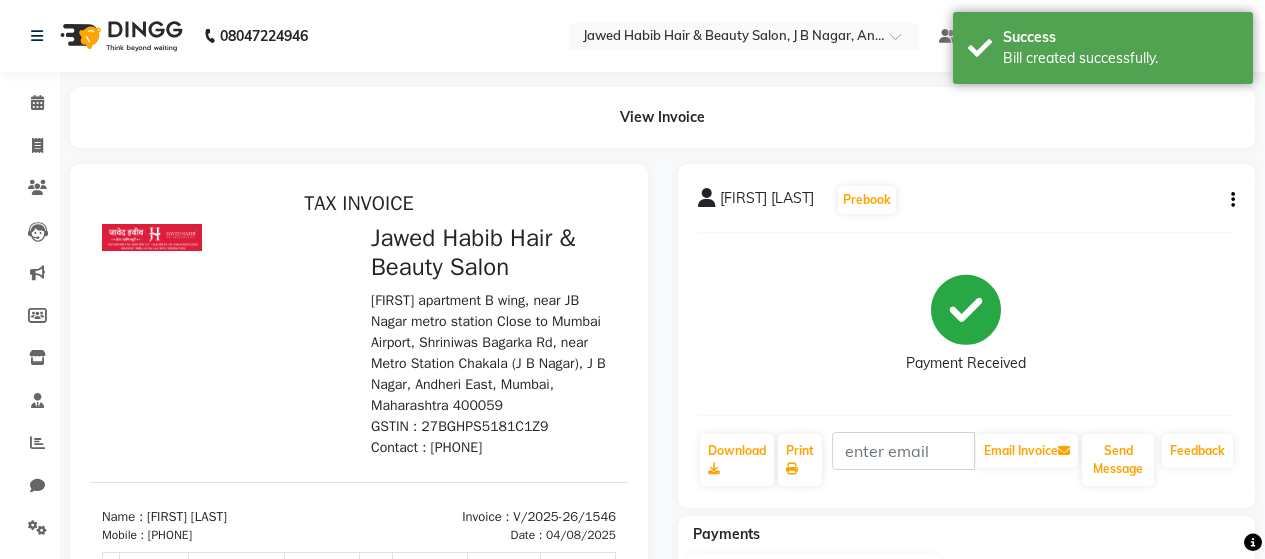 scroll, scrollTop: 0, scrollLeft: 0, axis: both 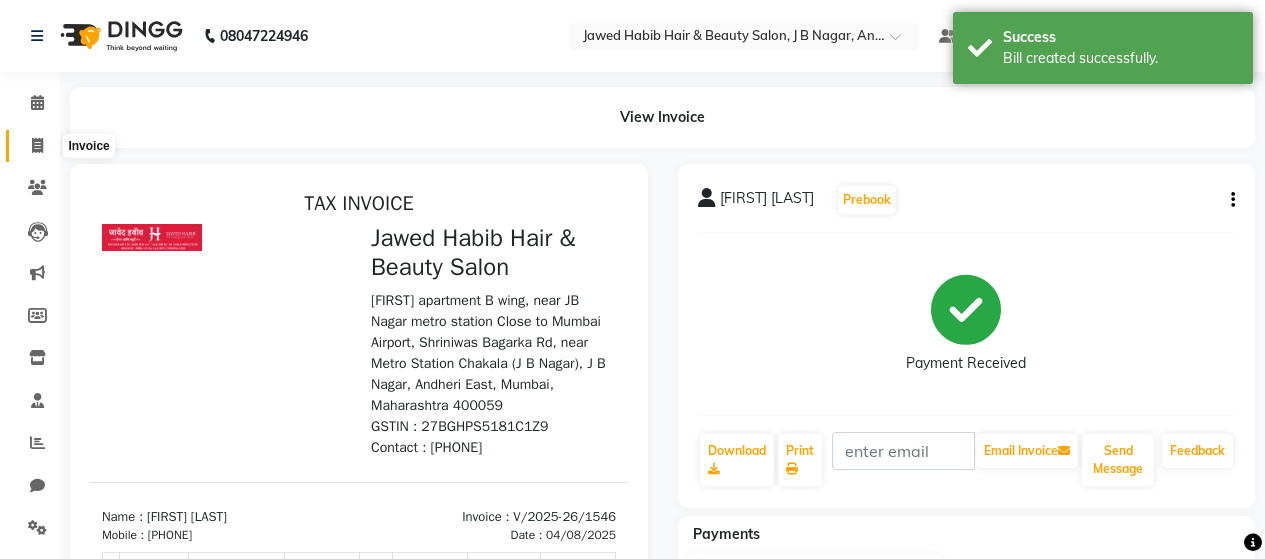 click 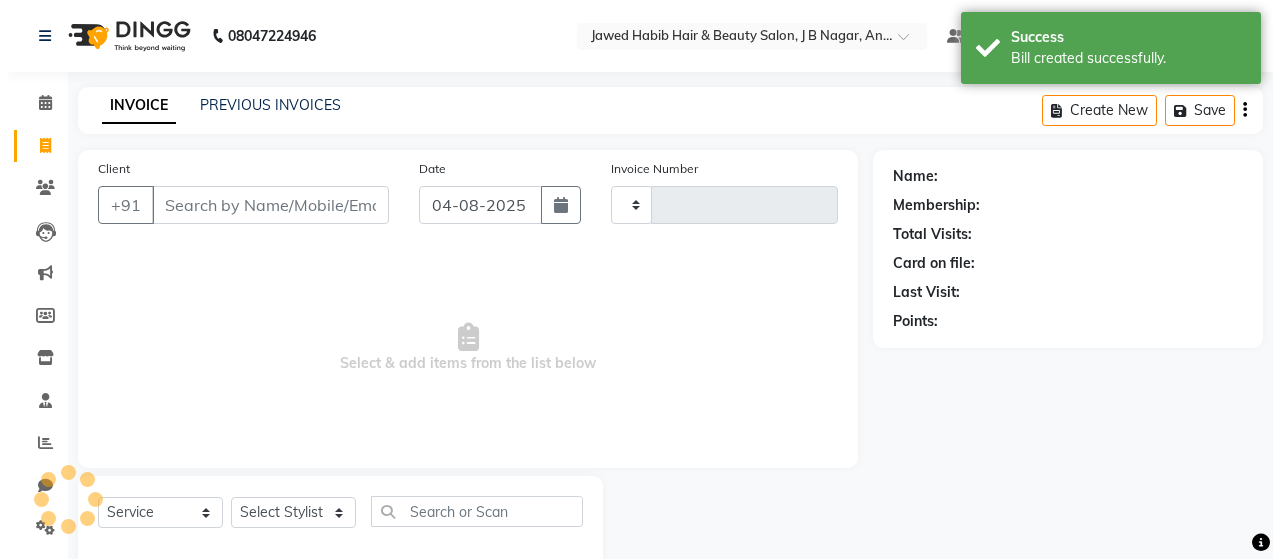 scroll, scrollTop: 42, scrollLeft: 0, axis: vertical 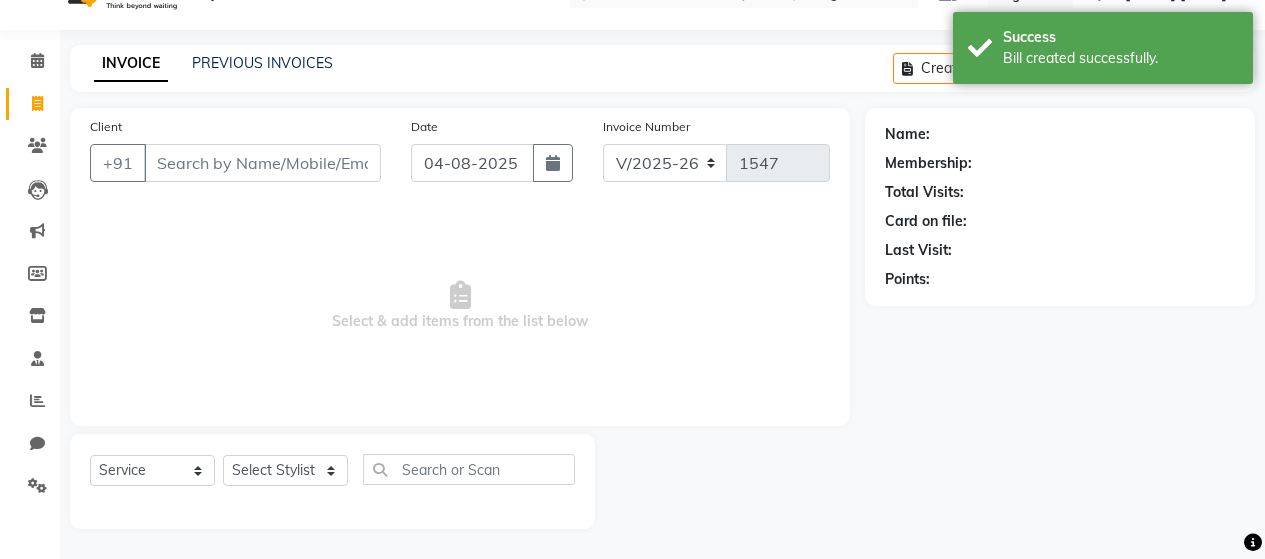 click on "Client" at bounding box center (262, 163) 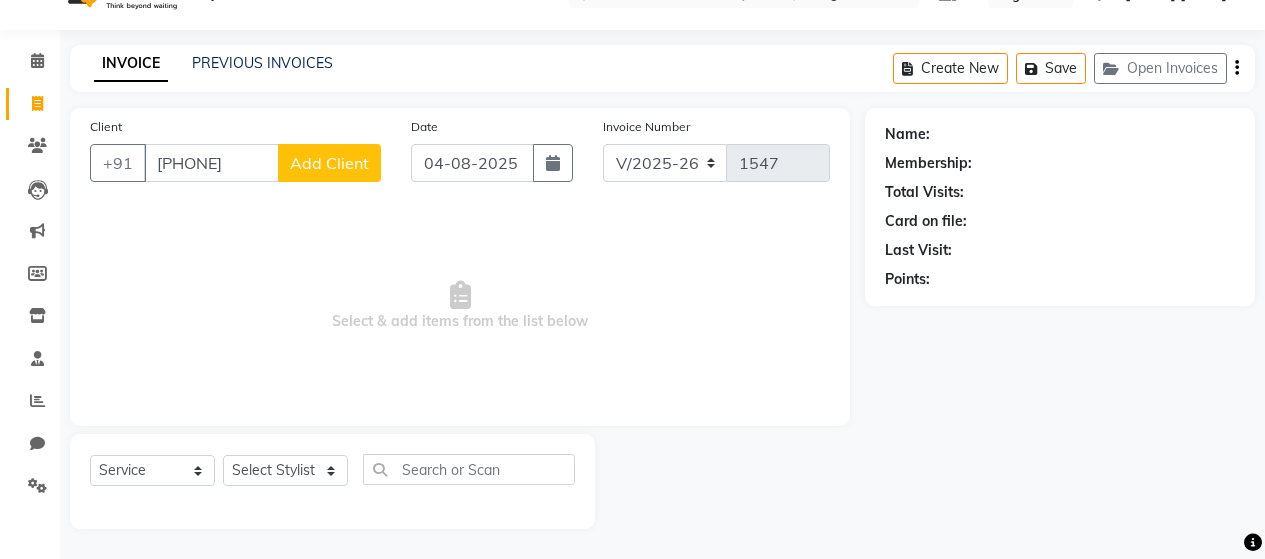 click on "Add Client" 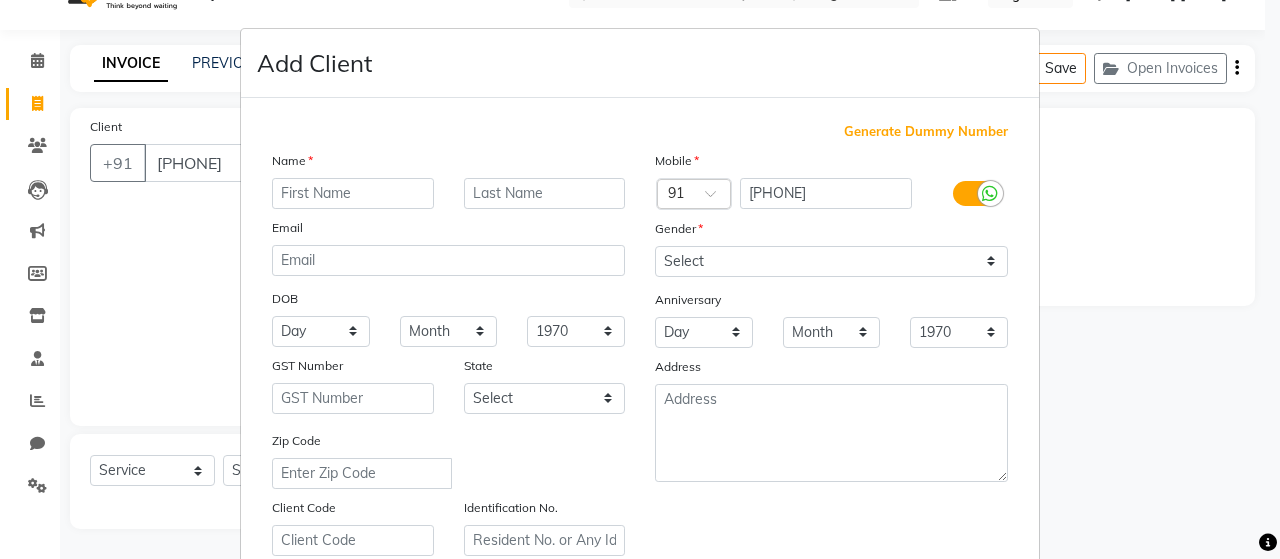 click at bounding box center (353, 193) 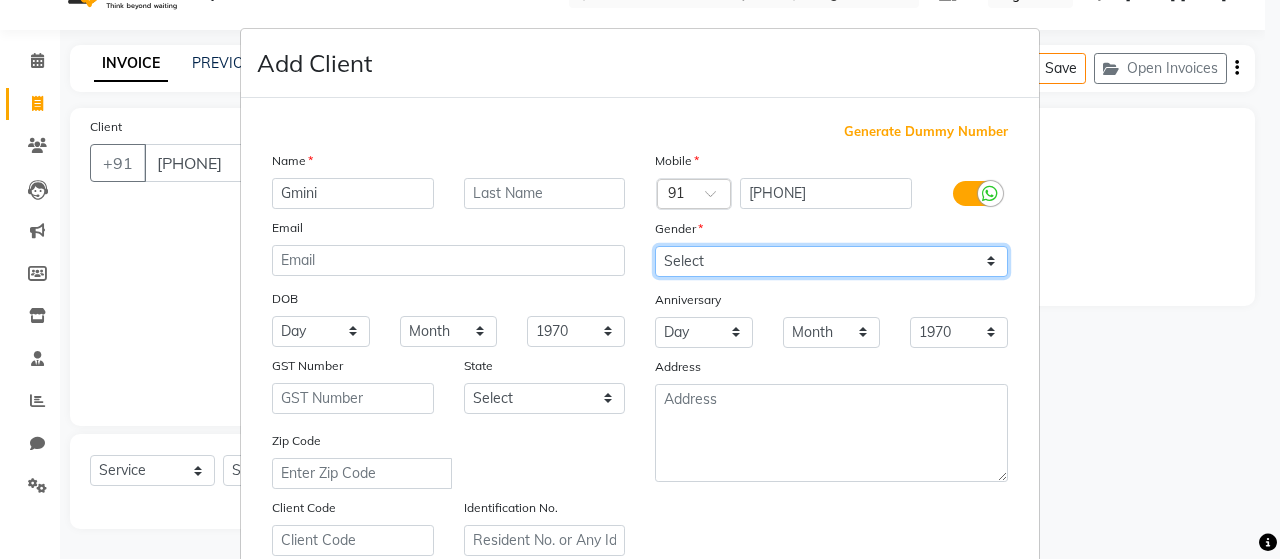 click on "Select Male Female Other Prefer Not To Say" at bounding box center [831, 261] 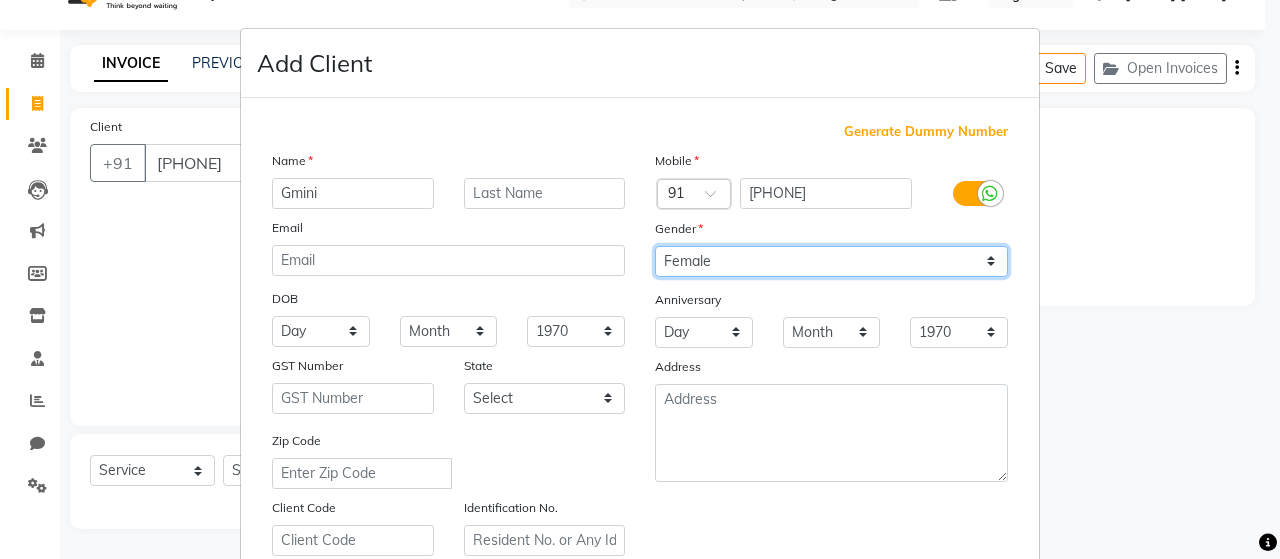 click on "Select Male Female Other Prefer Not To Say" at bounding box center (831, 261) 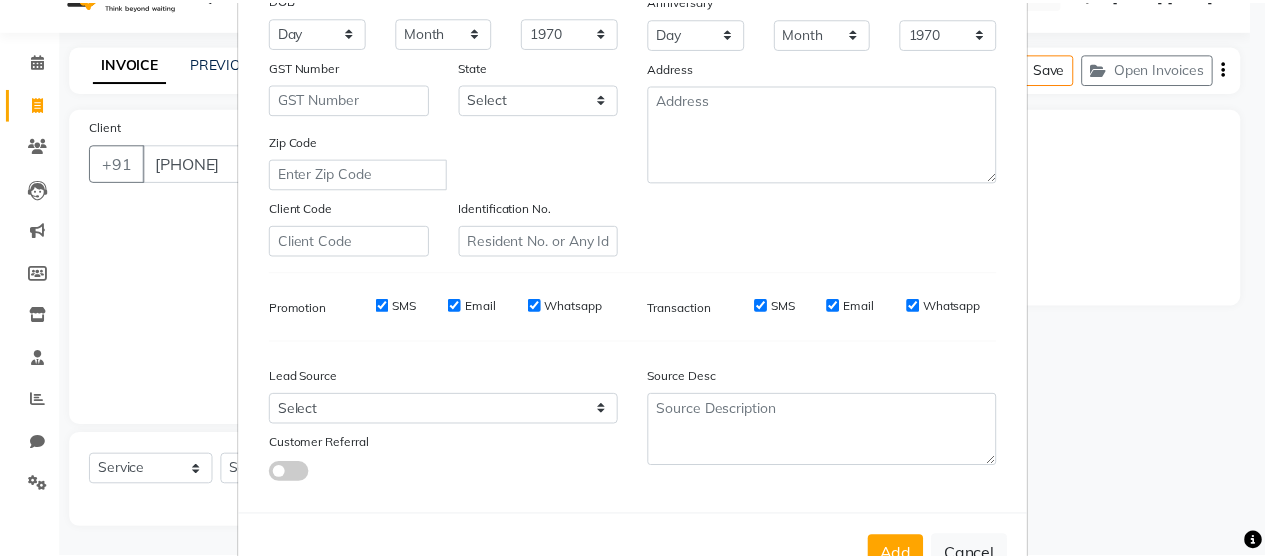 scroll, scrollTop: 364, scrollLeft: 0, axis: vertical 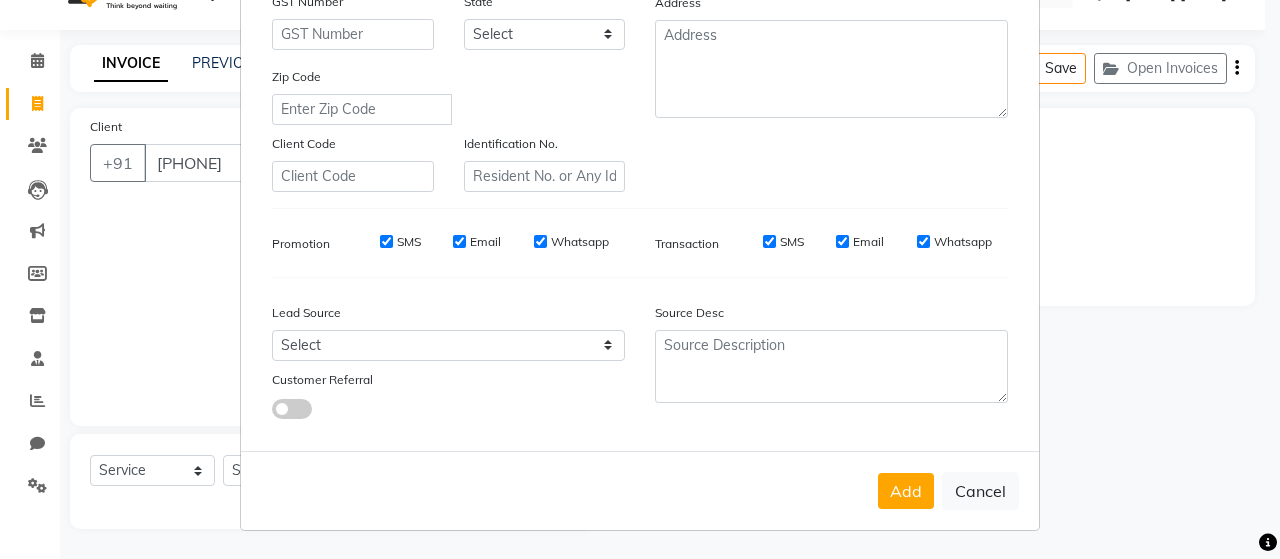 click on "SMS" at bounding box center [386, 241] 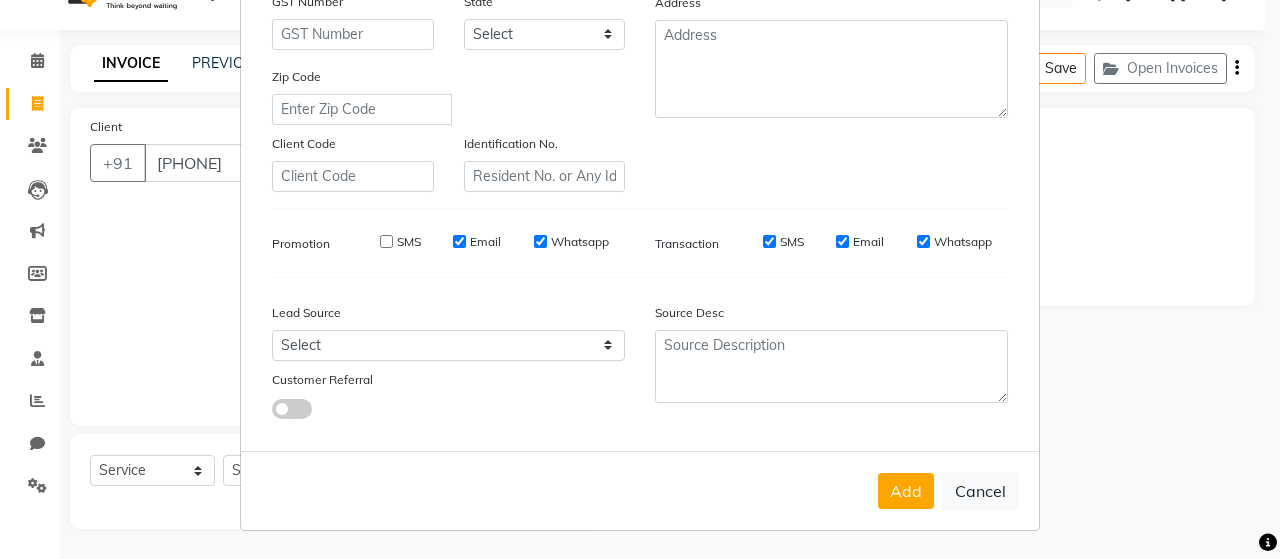 click on "SMS Email Whatsapp" at bounding box center [480, 242] 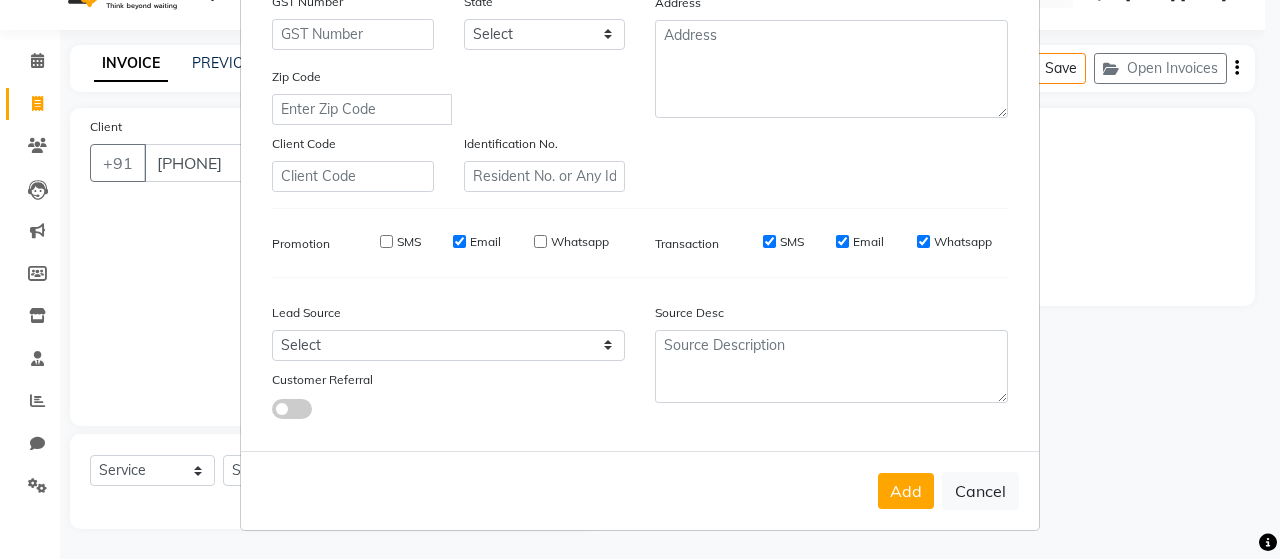 click on "Email" at bounding box center (459, 241) 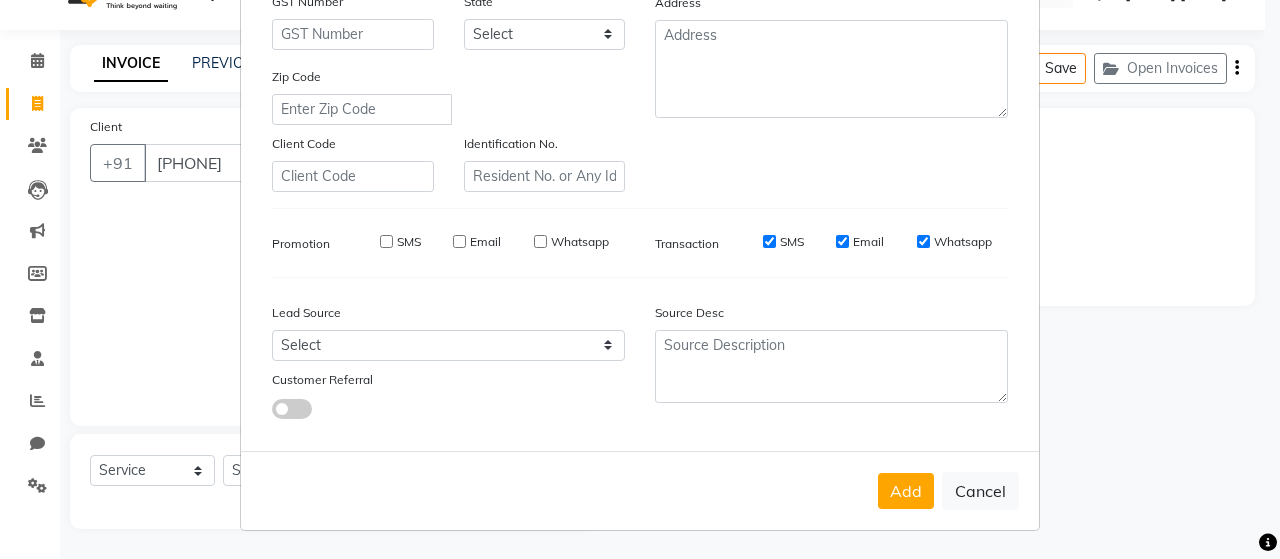 click on "SMS" at bounding box center [769, 241] 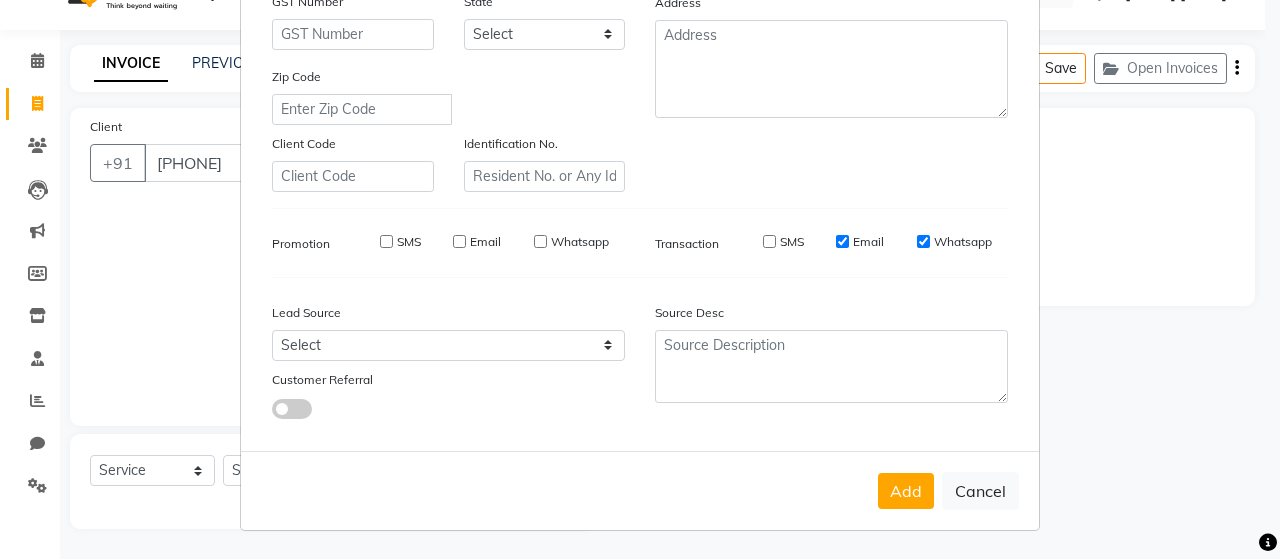 click on "Email" at bounding box center (842, 241) 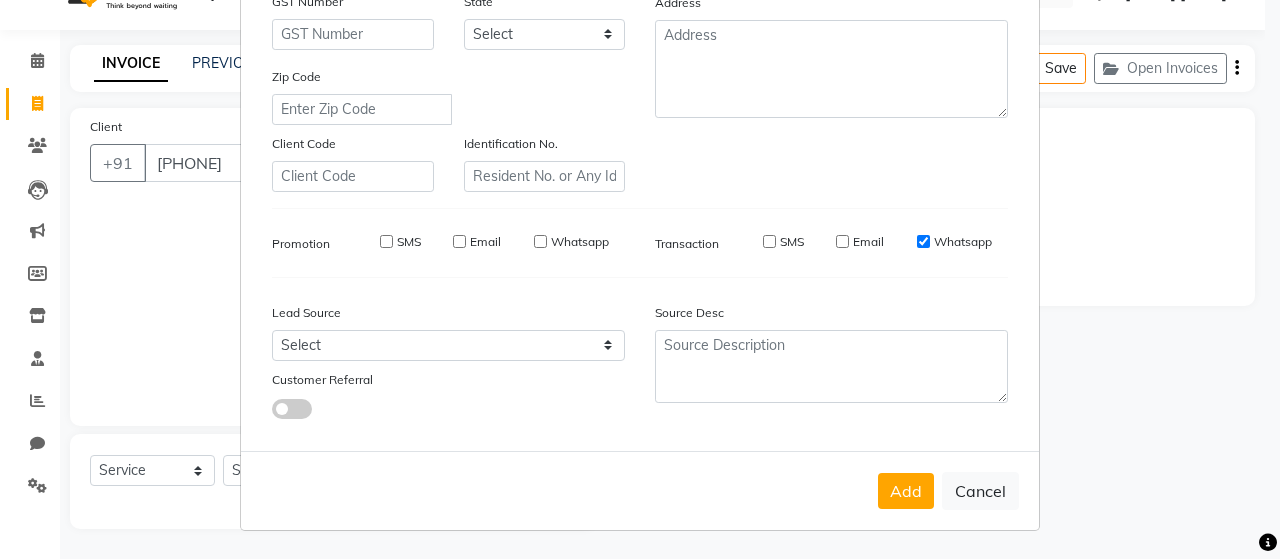click on "Whatsapp" at bounding box center [954, 242] 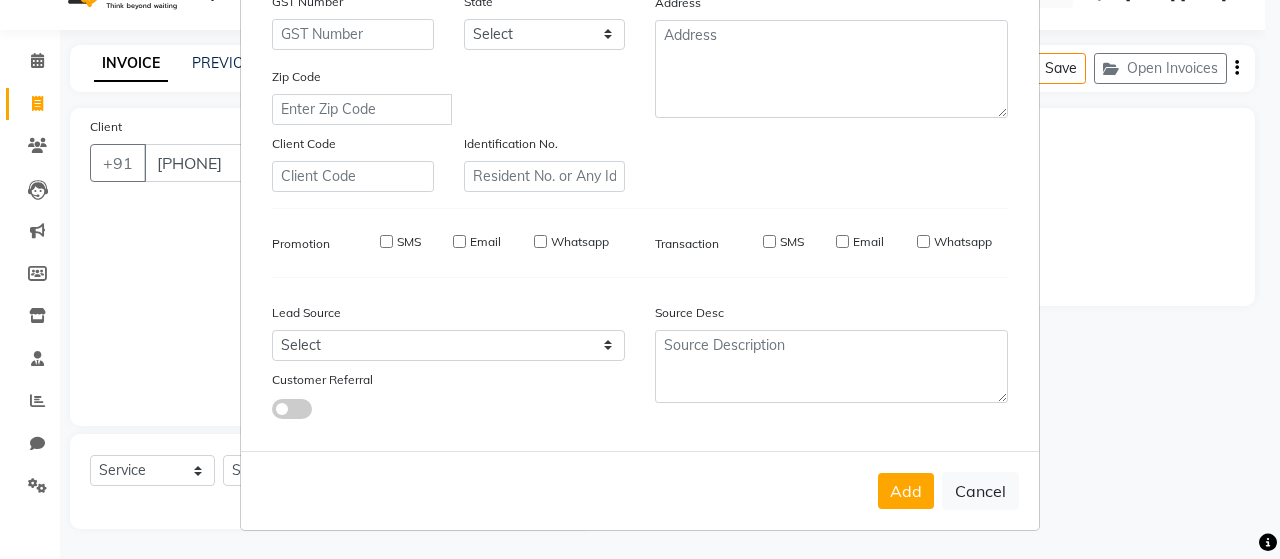 click on "Add" at bounding box center (906, 491) 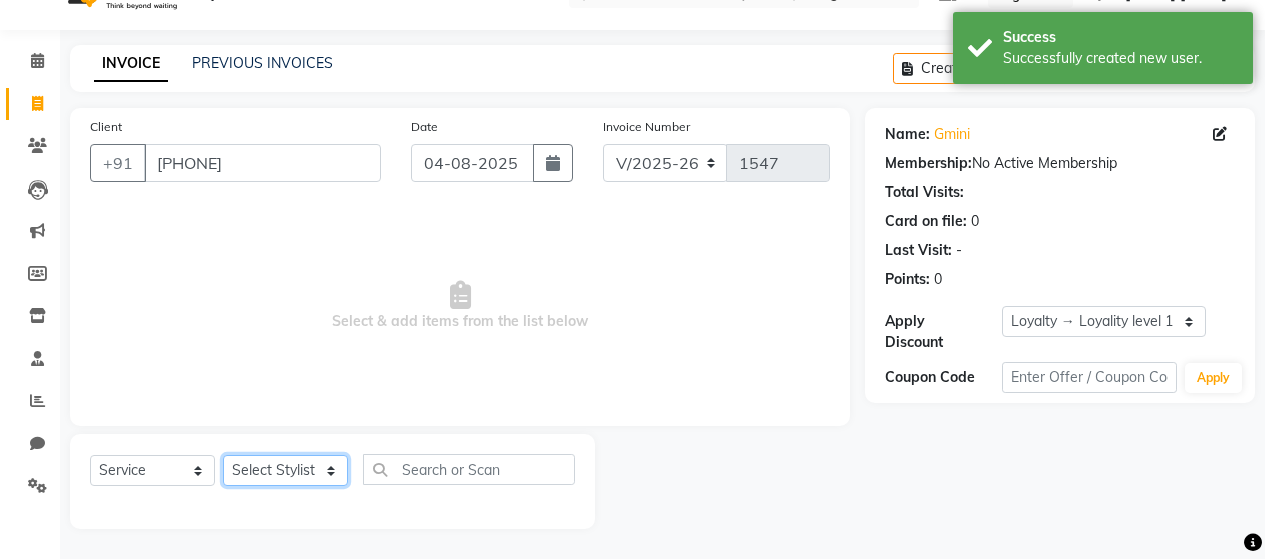 drag, startPoint x: 285, startPoint y: 469, endPoint x: 286, endPoint y: 458, distance: 11.045361 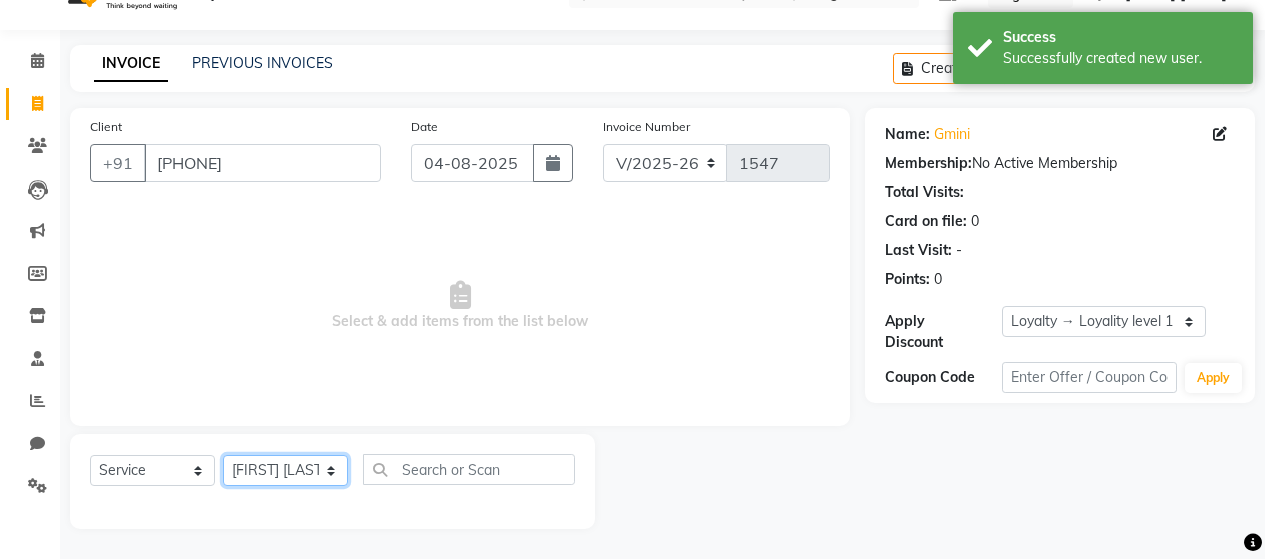 click on "Select Stylist Alim Salmani Altaf Zibral Ankush Thakur Arti Jaiswar Ashfak Ganesh Shetty Jayshri Shane Kanika Burman Kavitha Shetty Kiran Tak Komal Saga rSanap Krupali A Kore Simon Monteiro Sunil Thakur sunita chaudhary Tulsi Nirmal" 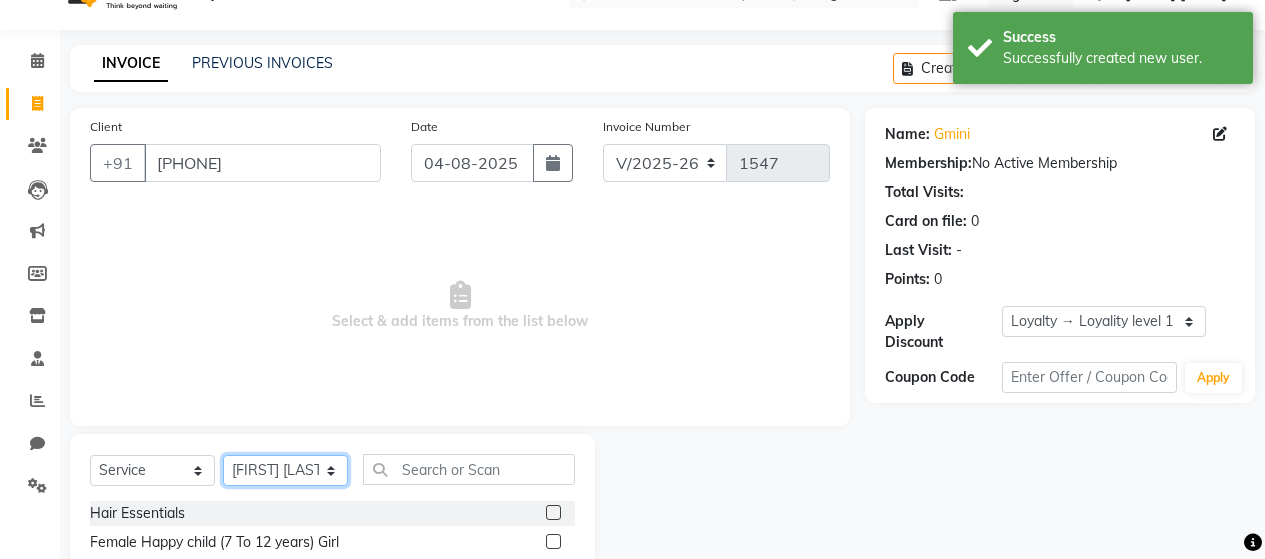 click on "Select Stylist Alim Salmani Altaf Zibral Ankush Thakur Arti Jaiswar Ashfak Ganesh Shetty Jayshri Shane Kanika Burman Kavitha Shetty Kiran Tak Komal Saga rSanap Krupali A Kore Simon Monteiro Sunil Thakur sunita chaudhary Tulsi Nirmal" 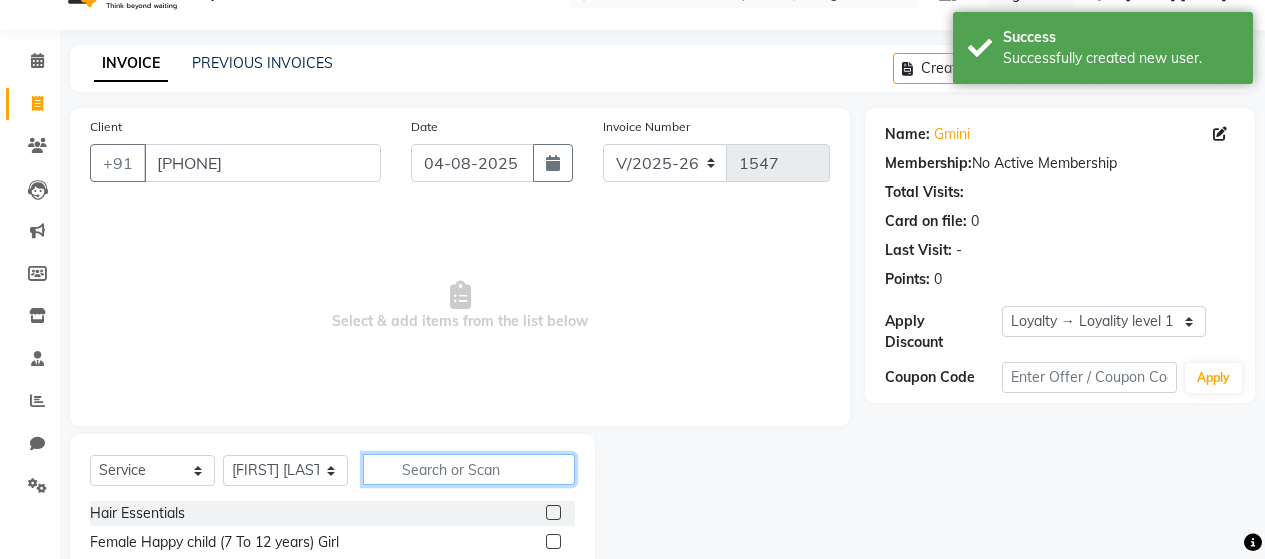 click 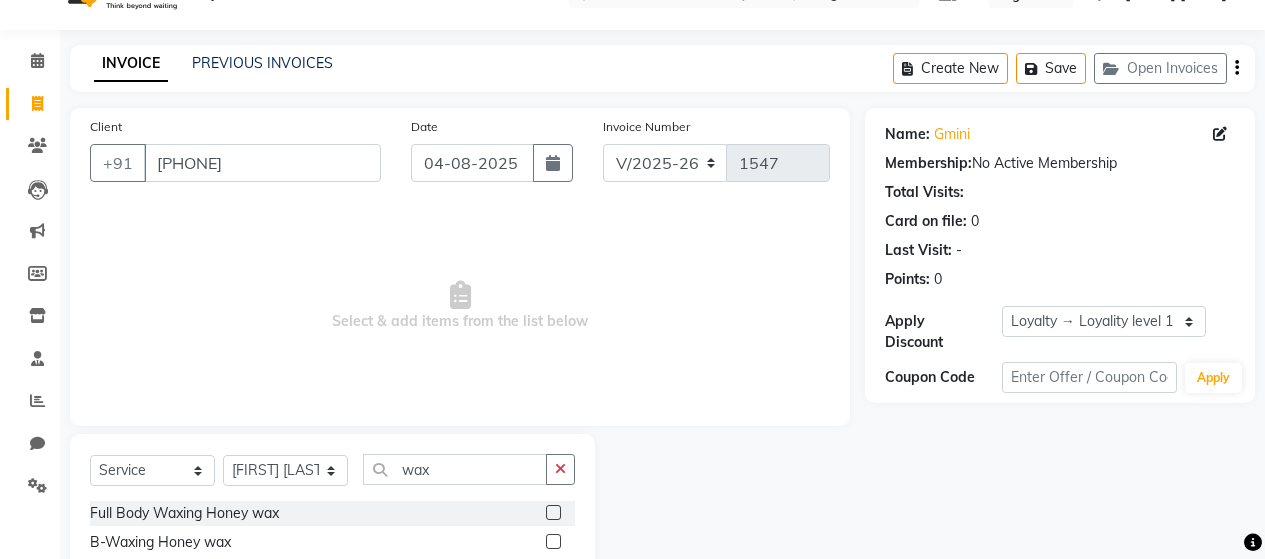 click 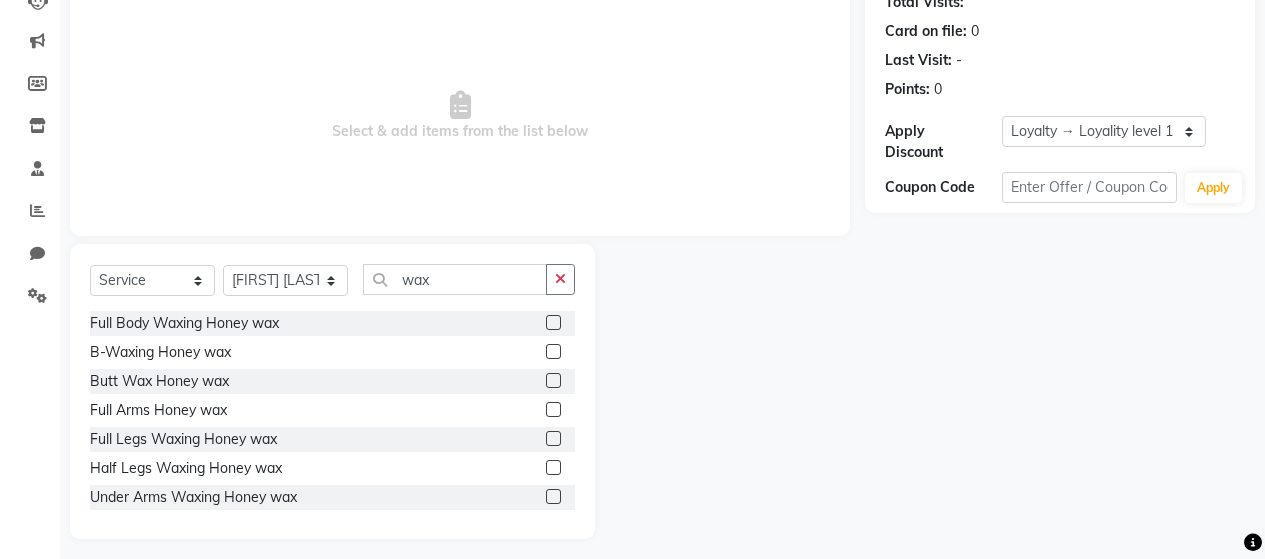 scroll, scrollTop: 242, scrollLeft: 0, axis: vertical 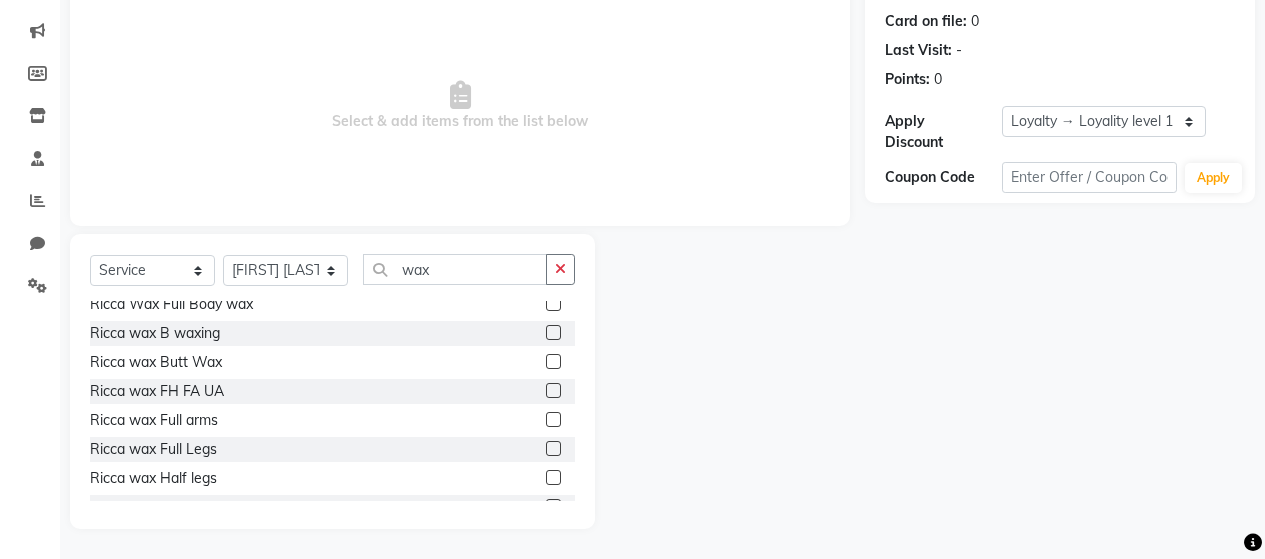 click 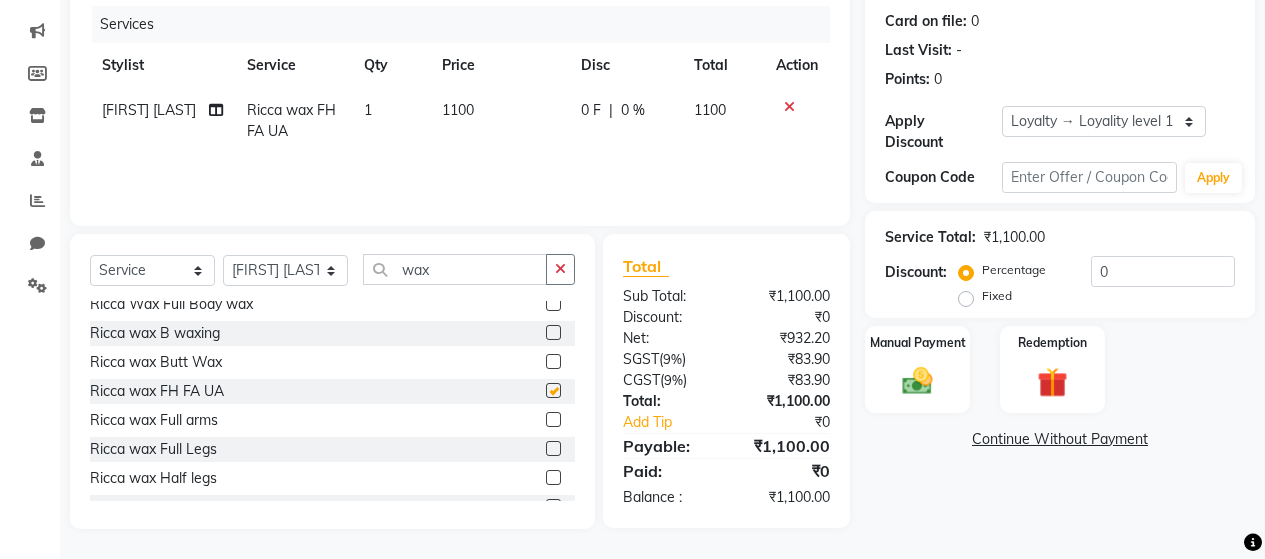 click 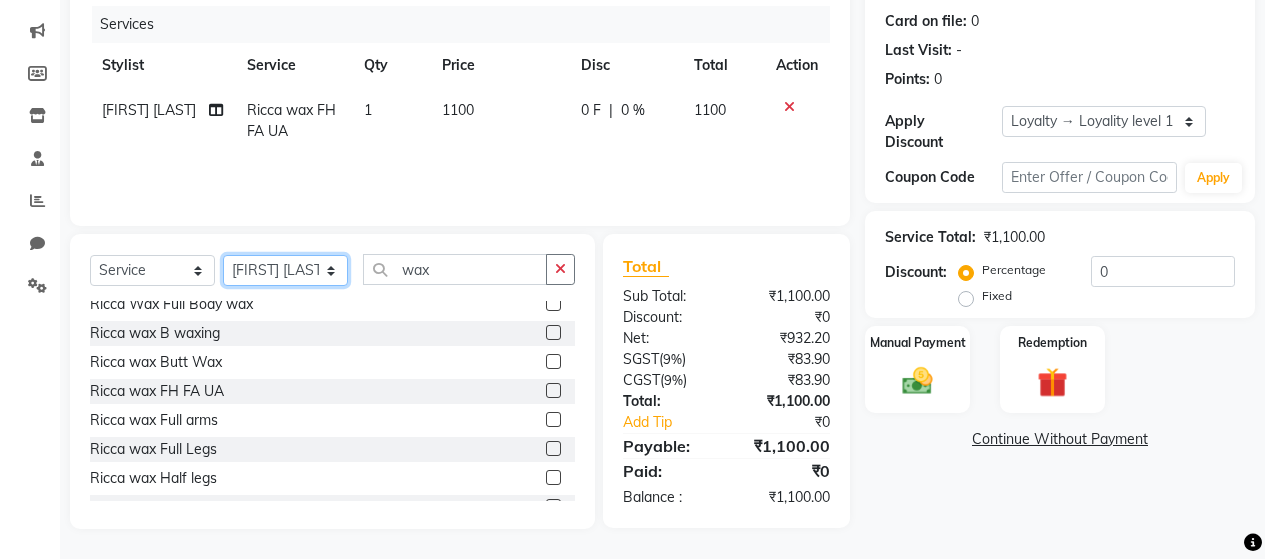 click on "Select Stylist Alim Salmani Altaf Zibral Ankush Thakur Arti Jaiswar Ashfak Ganesh Shetty Jayshri Shane Kanika Burman Kavitha Shetty Kiran Tak Komal Saga rSanap Krupali A Kore Simon Monteiro Sunil Thakur sunita chaudhary Tulsi Nirmal" 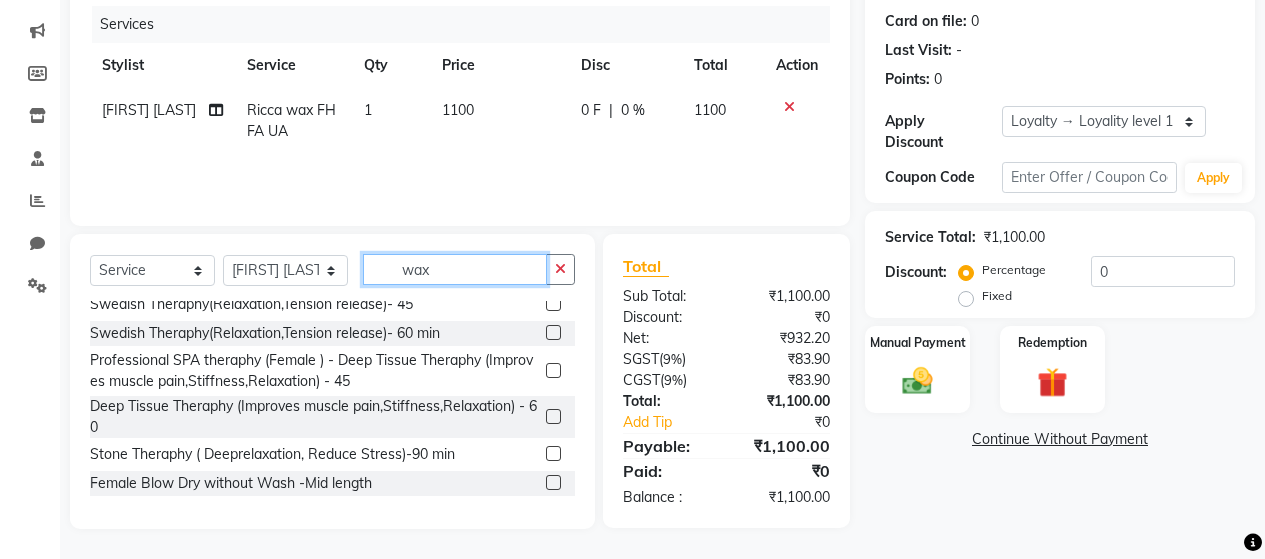 drag, startPoint x: 454, startPoint y: 266, endPoint x: 352, endPoint y: 250, distance: 103.24728 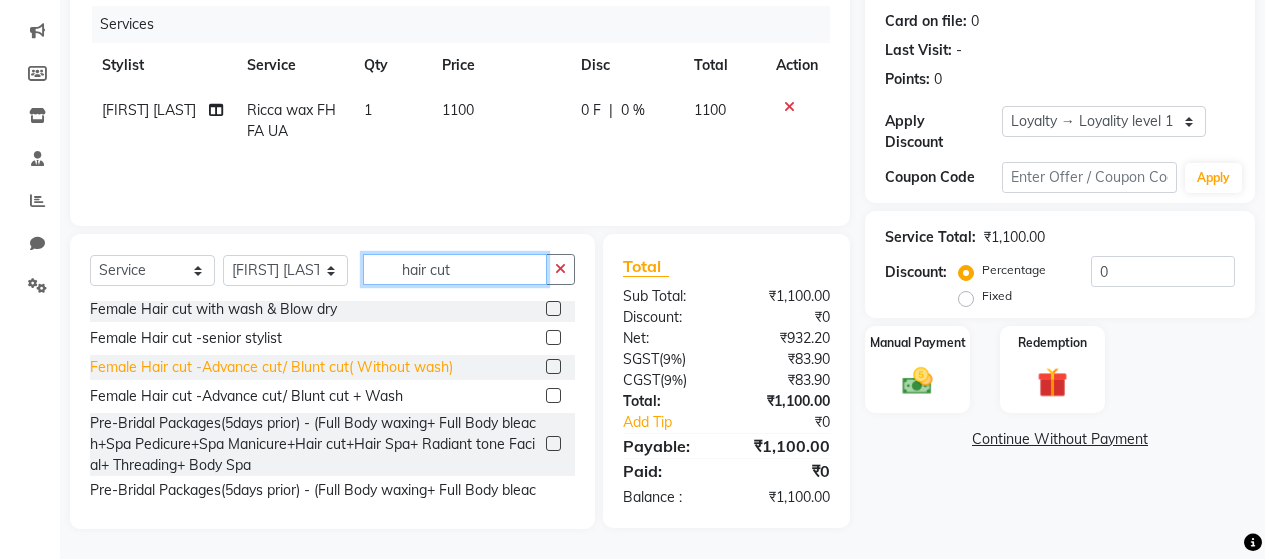 scroll, scrollTop: 20, scrollLeft: 0, axis: vertical 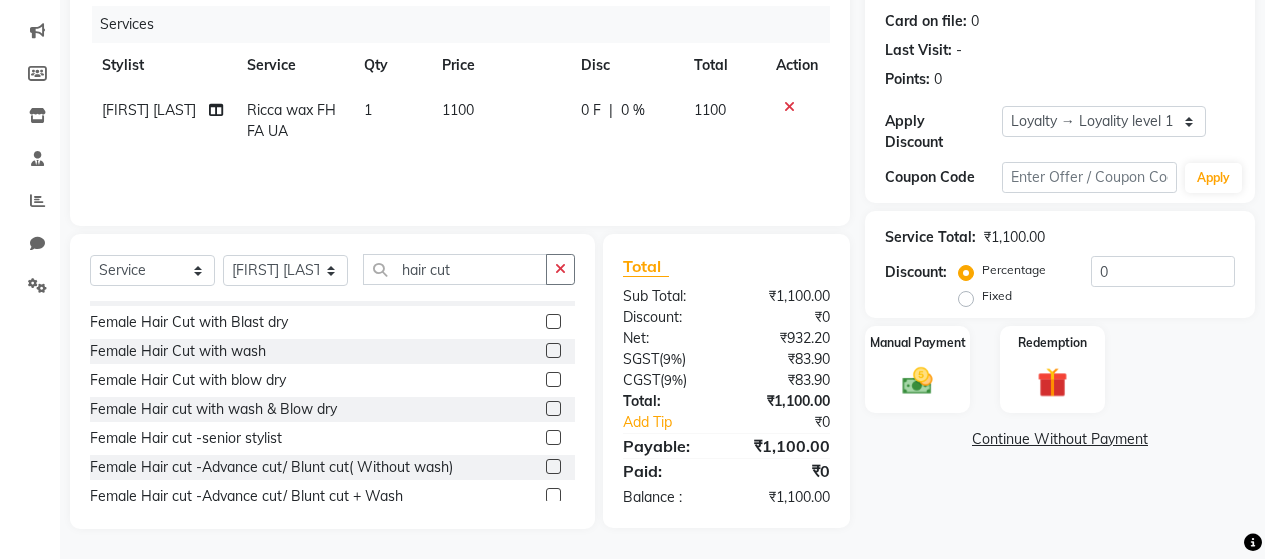 click 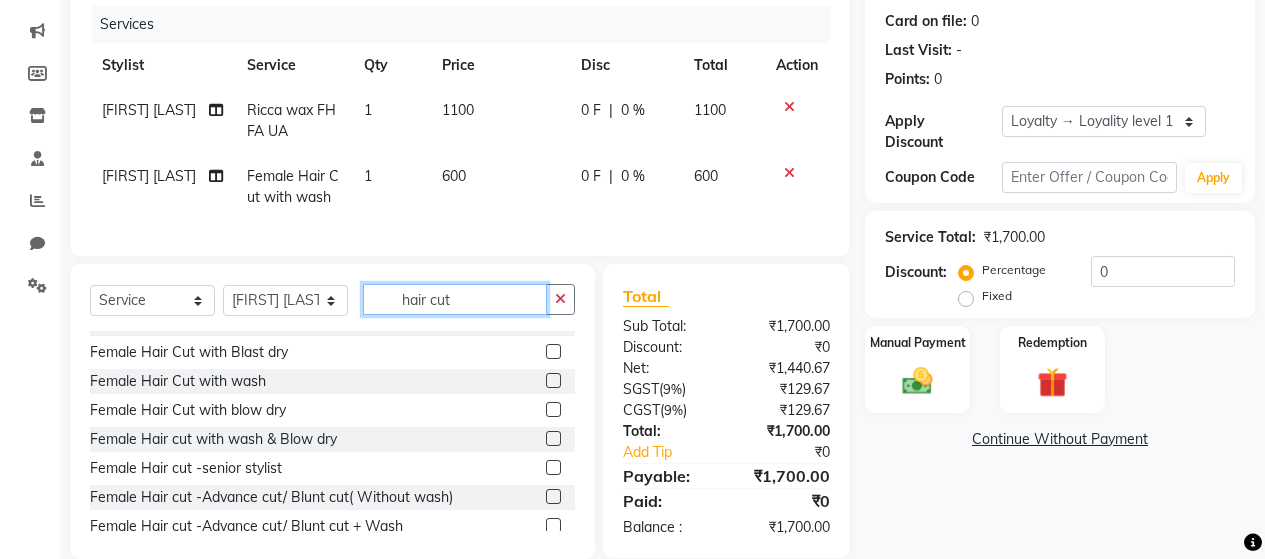 drag, startPoint x: 485, startPoint y: 310, endPoint x: 348, endPoint y: 309, distance: 137.00365 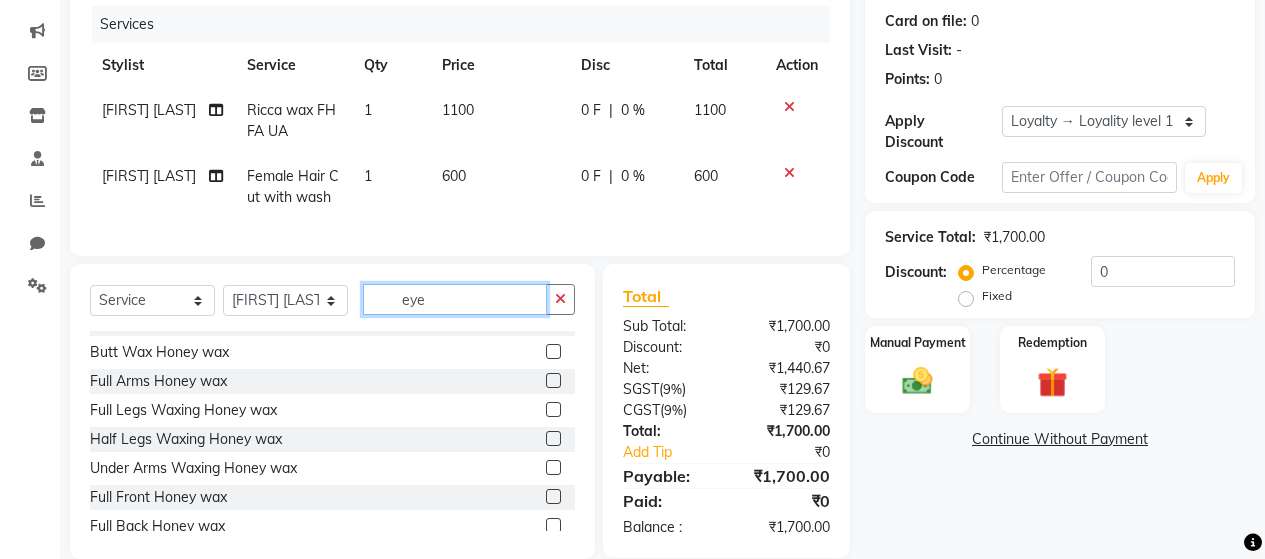 scroll, scrollTop: 0, scrollLeft: 0, axis: both 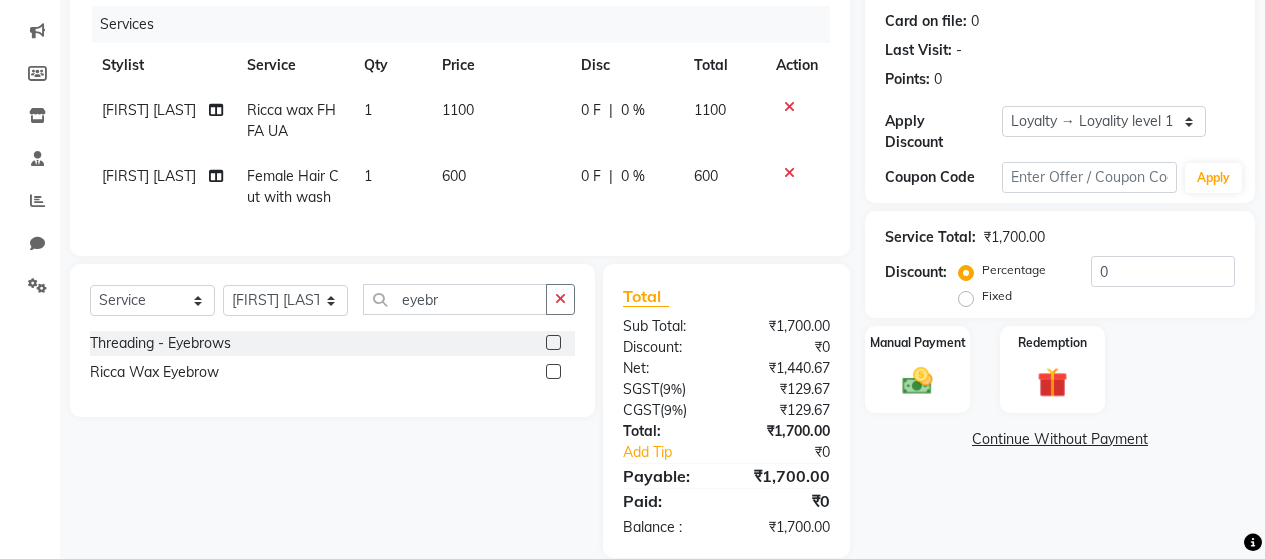click 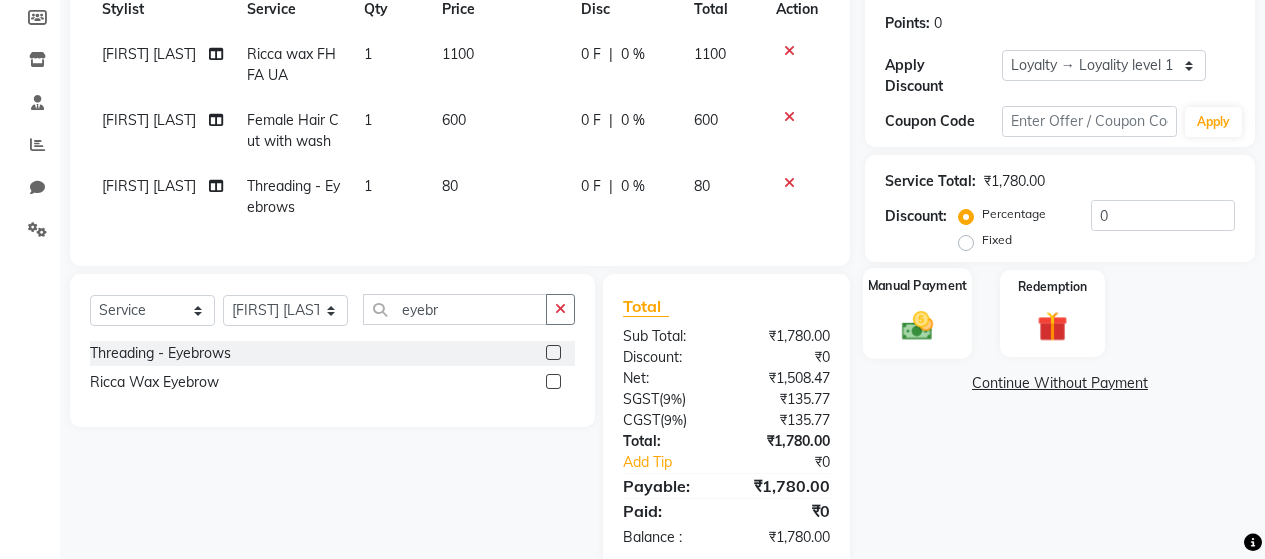 scroll, scrollTop: 352, scrollLeft: 0, axis: vertical 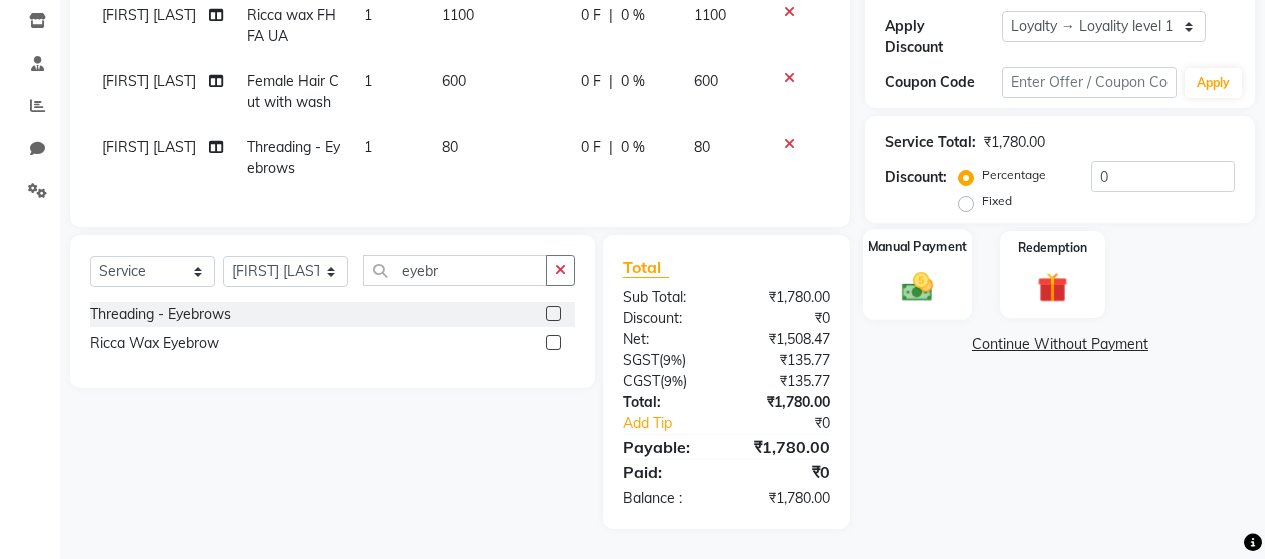 click 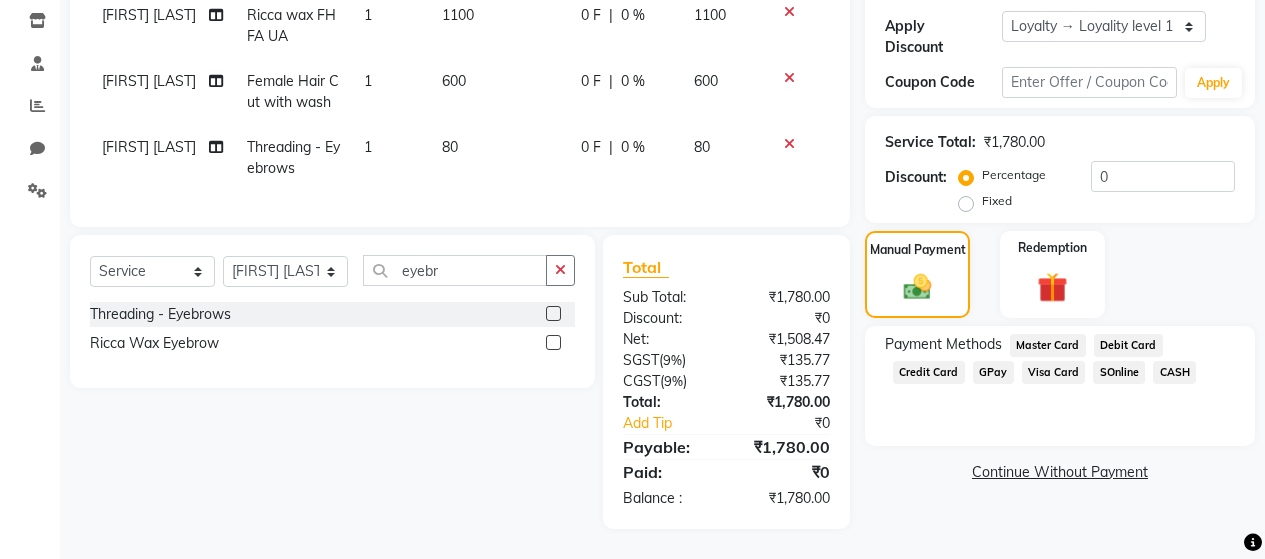 click on "GPay" 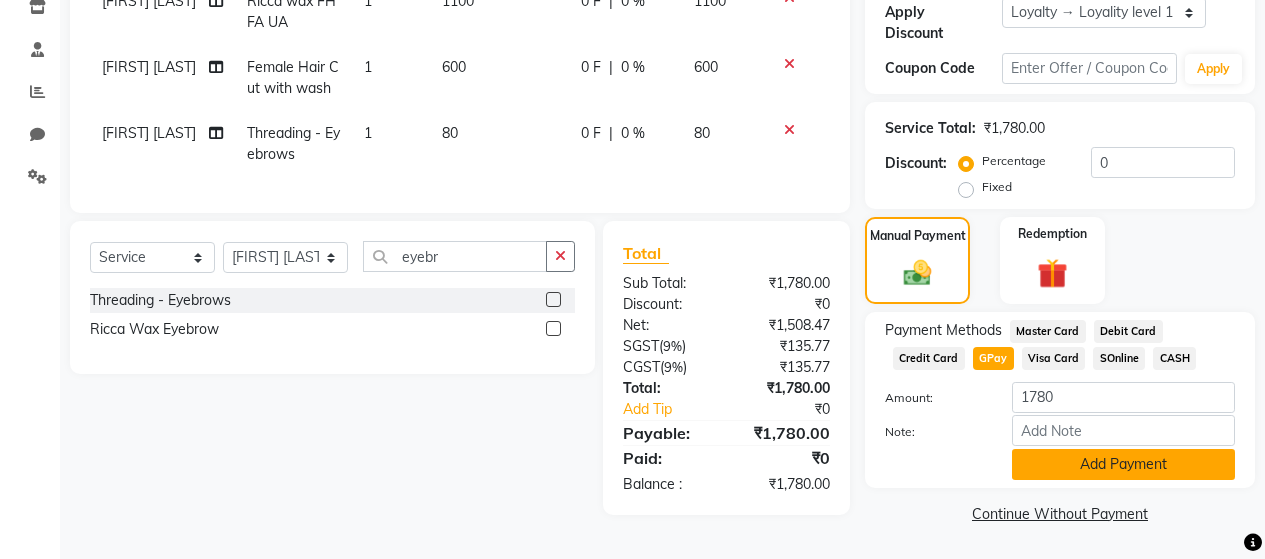 click on "Add Payment" 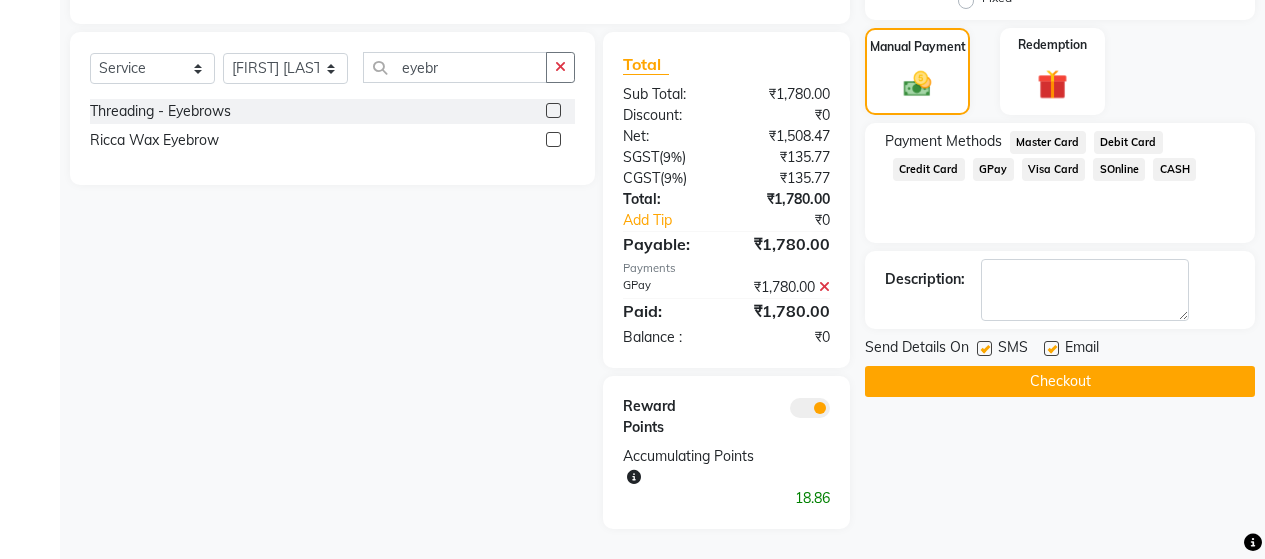 scroll, scrollTop: 555, scrollLeft: 0, axis: vertical 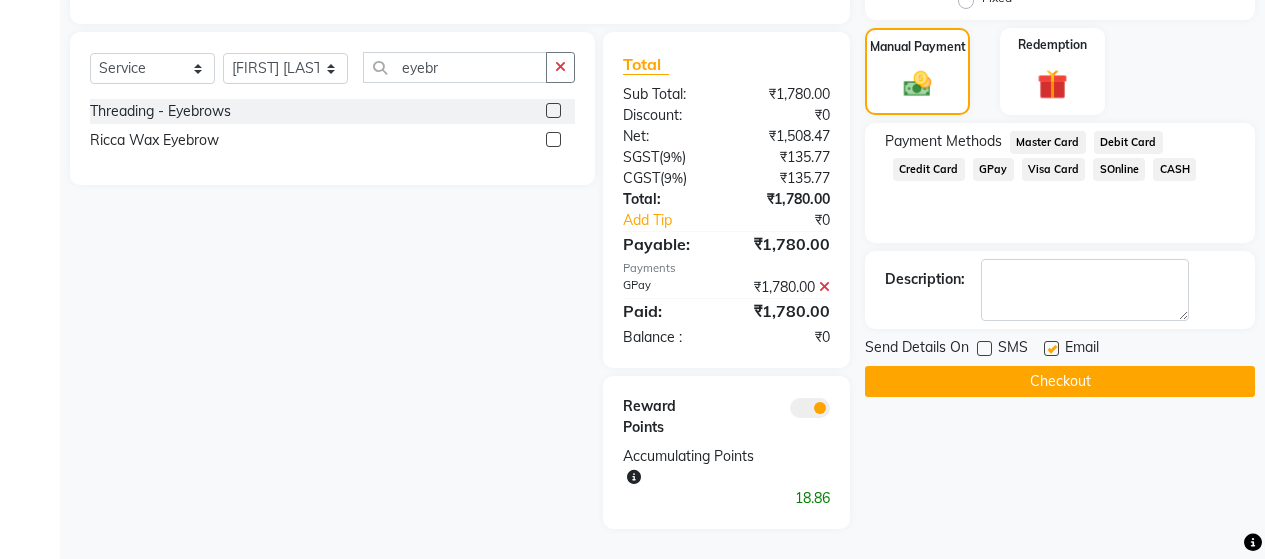 click 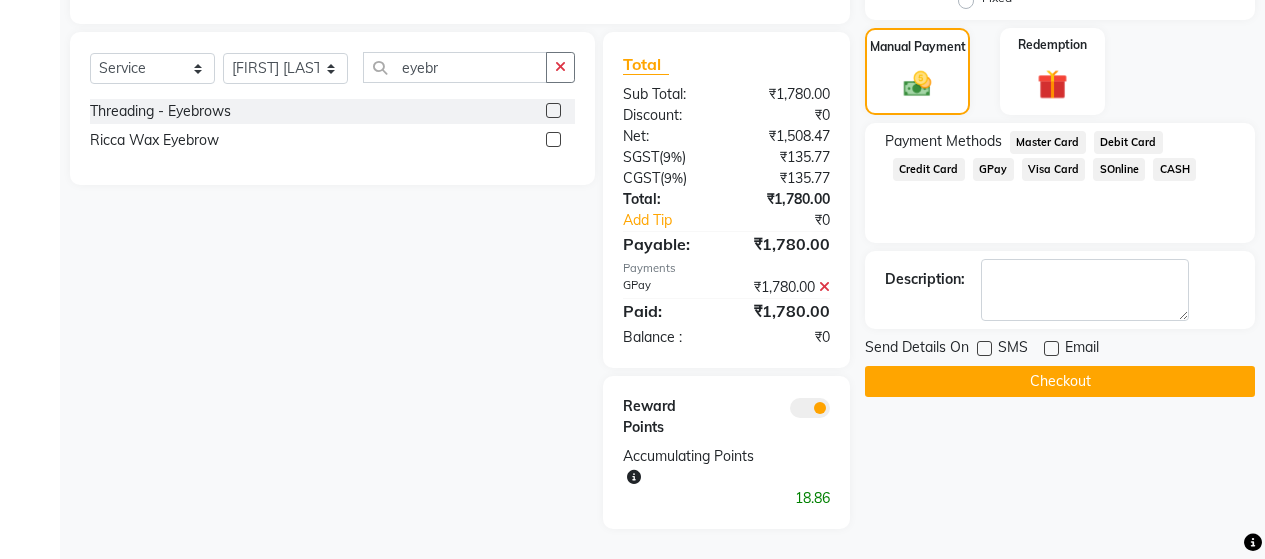 click on "Checkout" 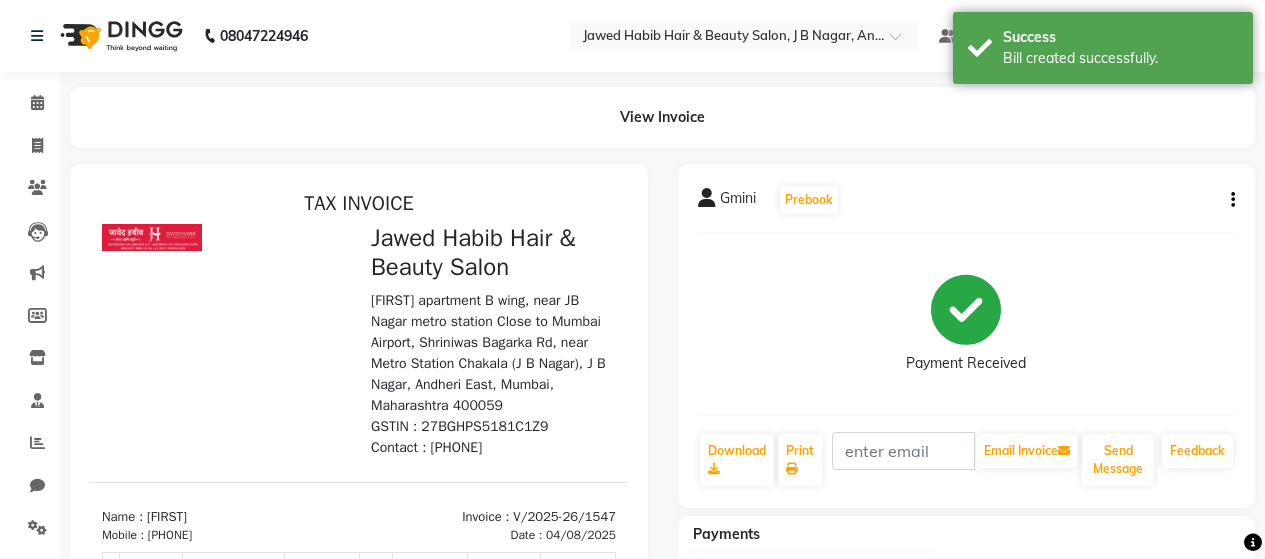 scroll, scrollTop: 0, scrollLeft: 0, axis: both 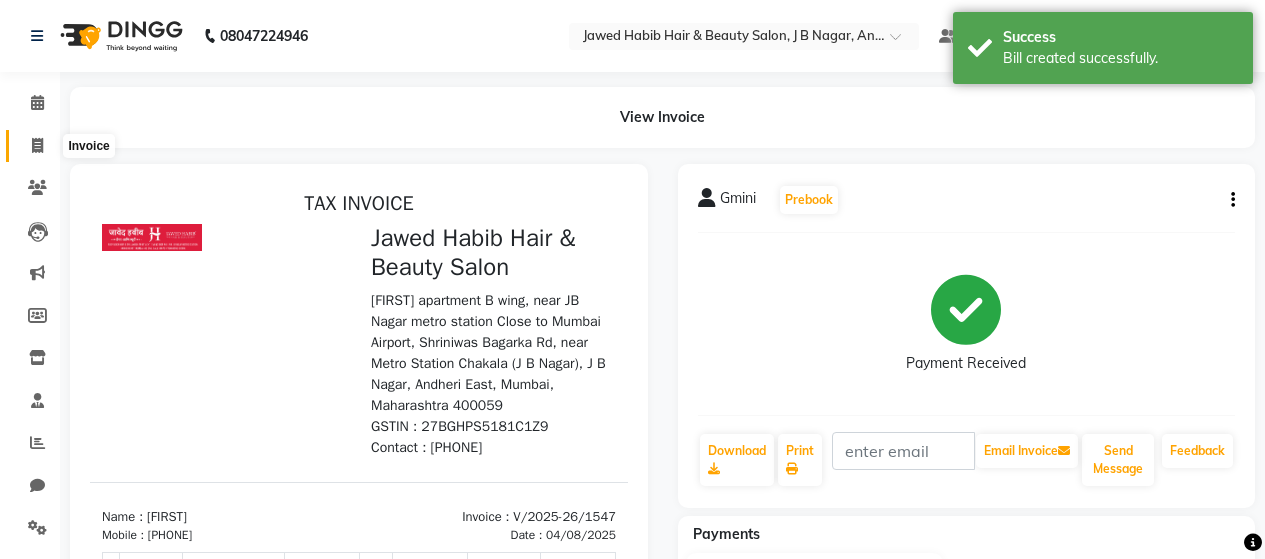 click 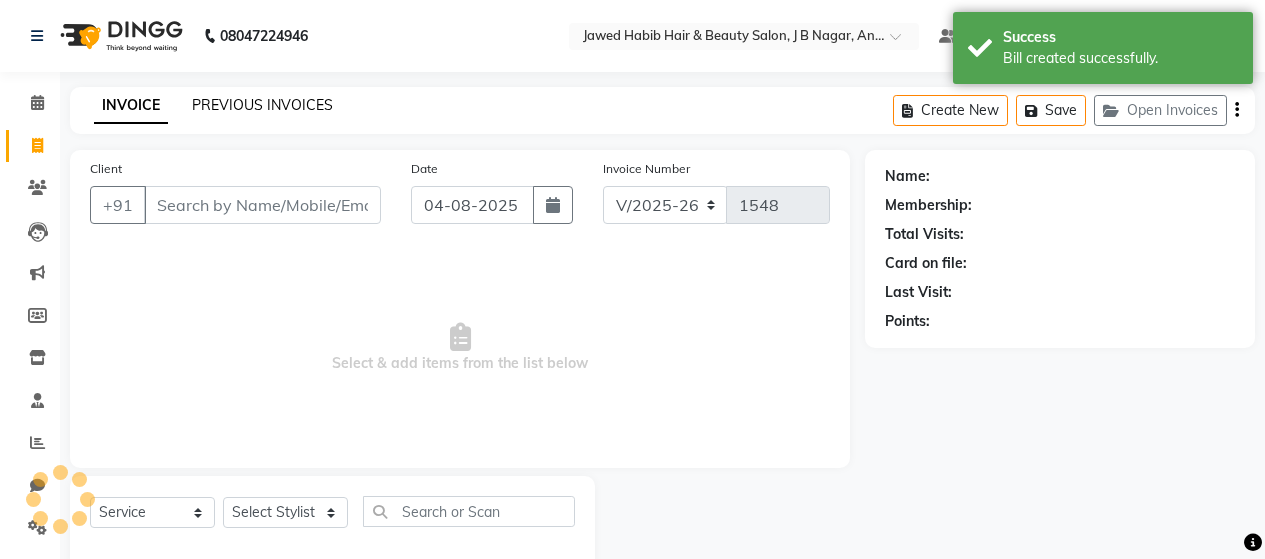 click on "PREVIOUS INVOICES" 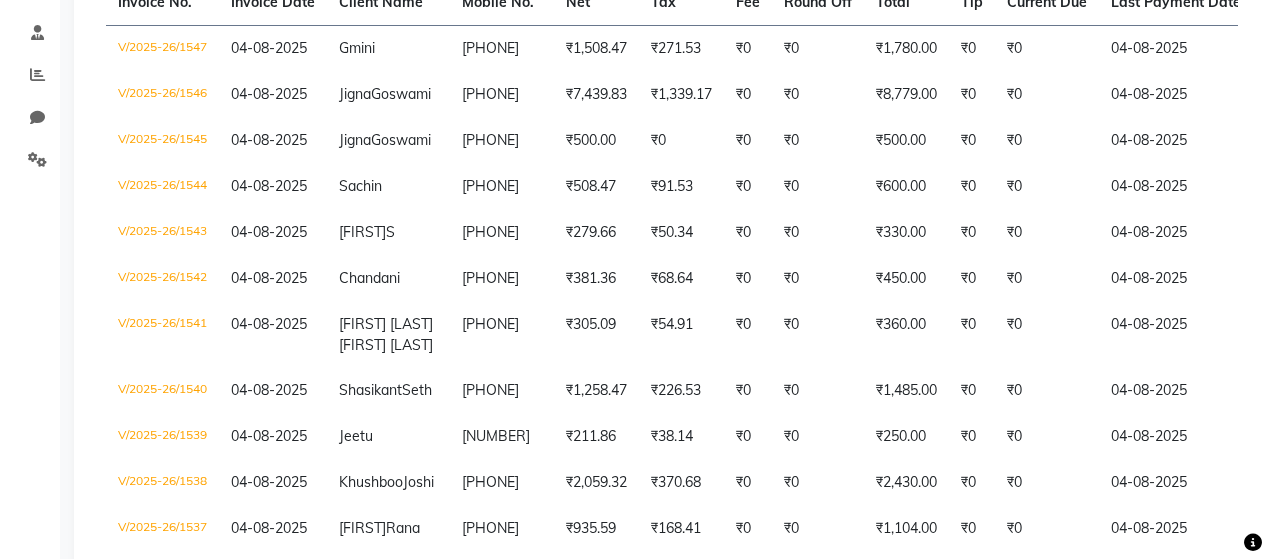 scroll, scrollTop: 0, scrollLeft: 0, axis: both 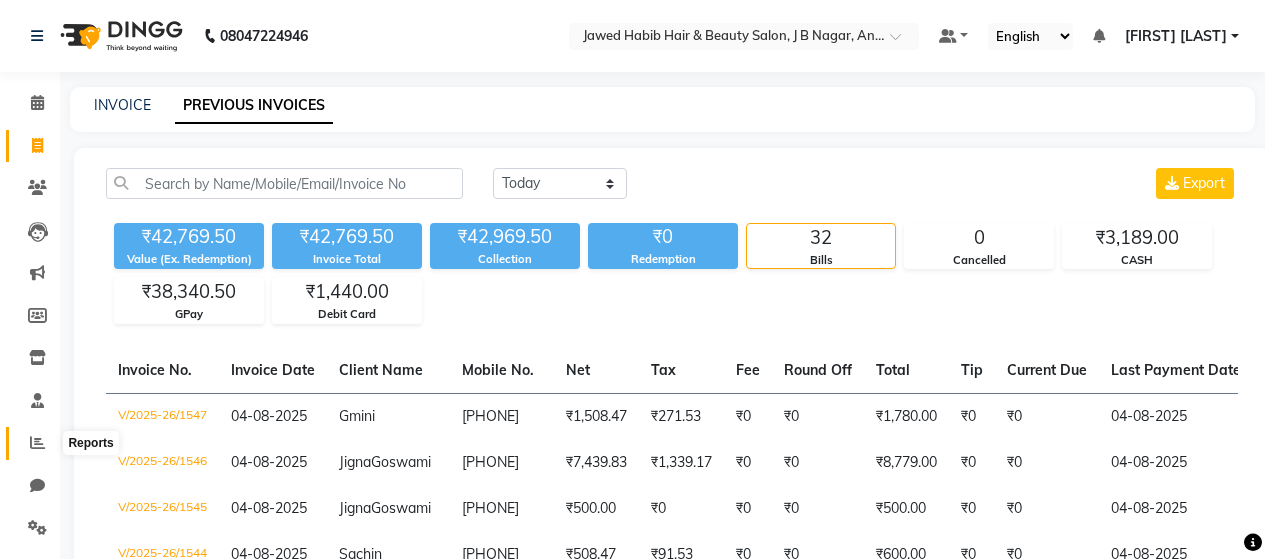 click 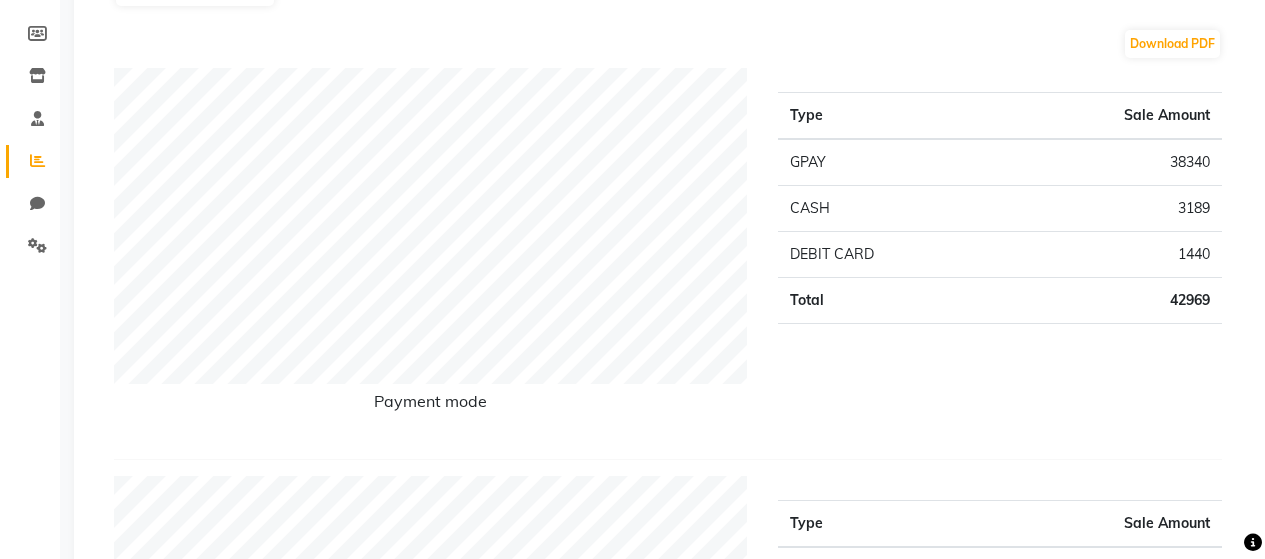 scroll, scrollTop: 0, scrollLeft: 0, axis: both 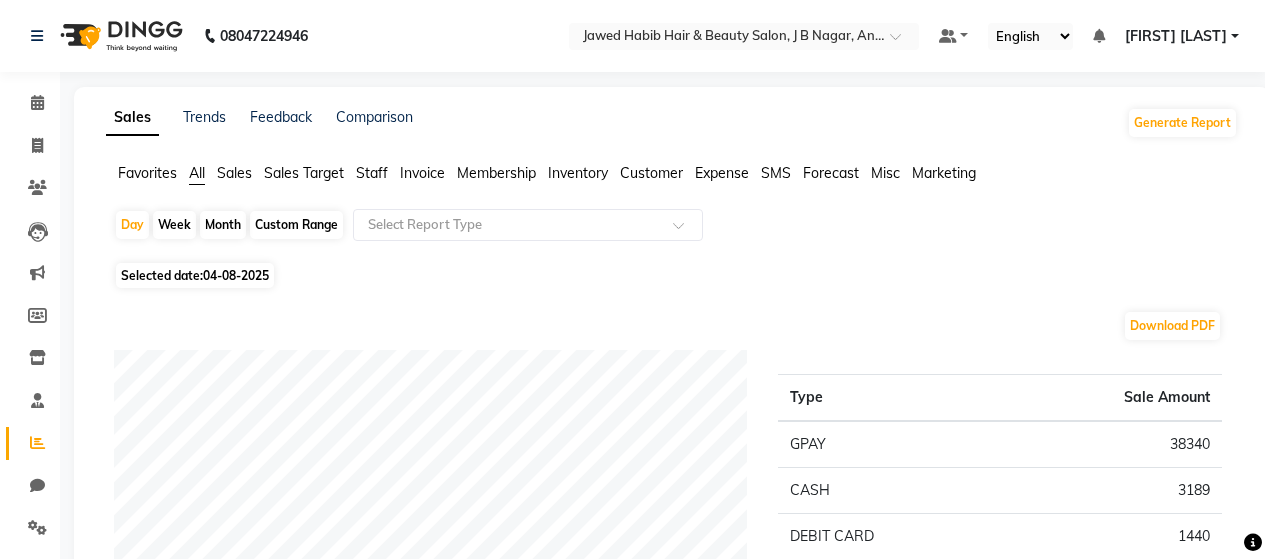 click on "All" 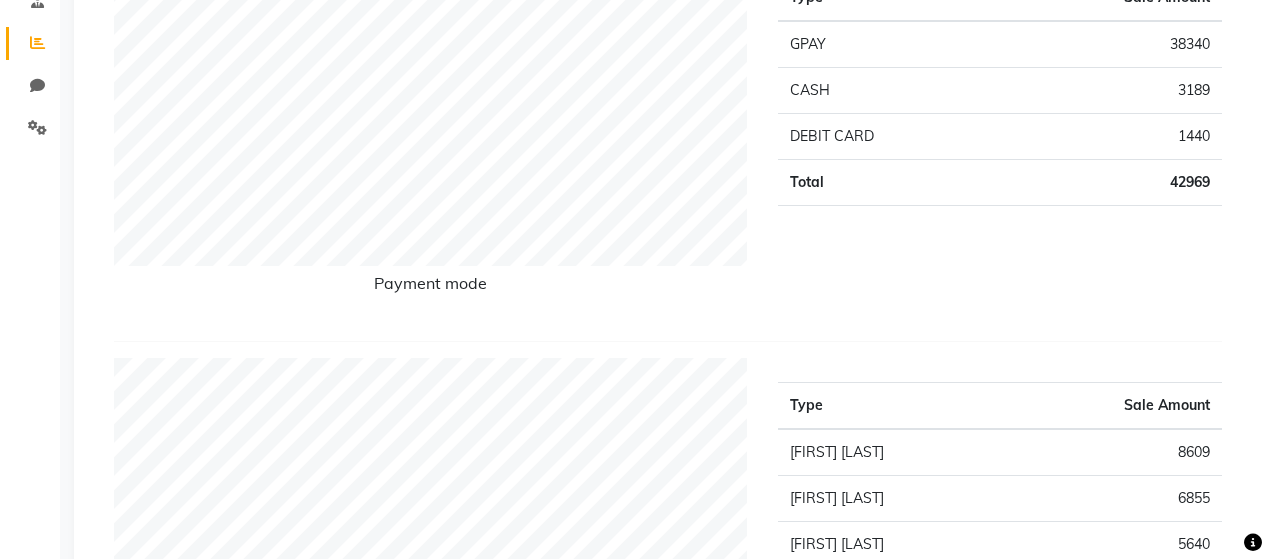 scroll, scrollTop: 0, scrollLeft: 0, axis: both 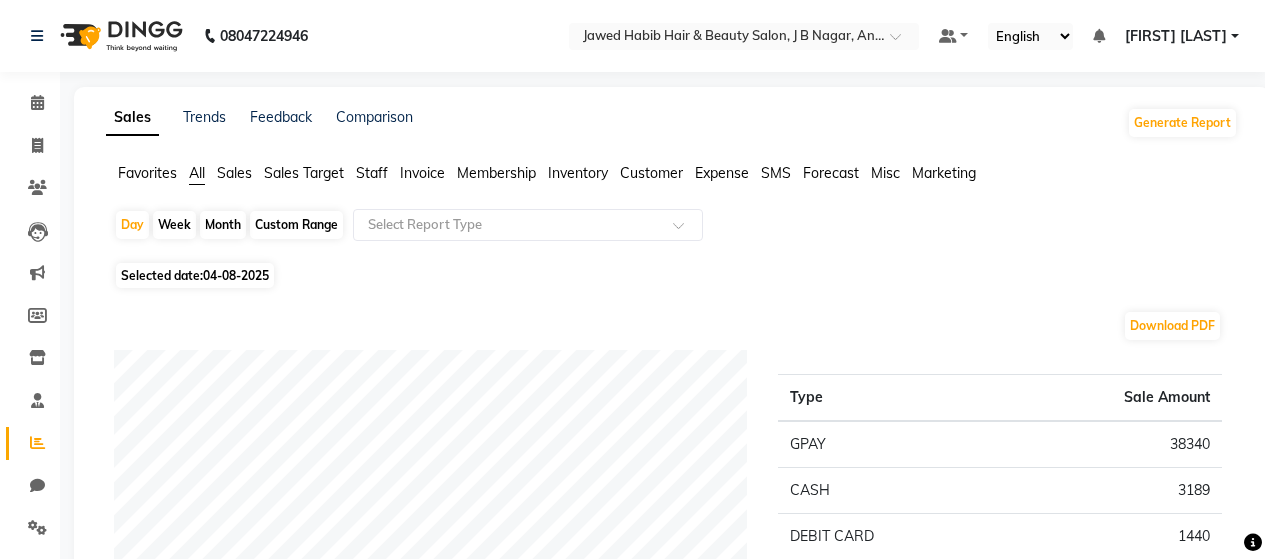 click on "Month" 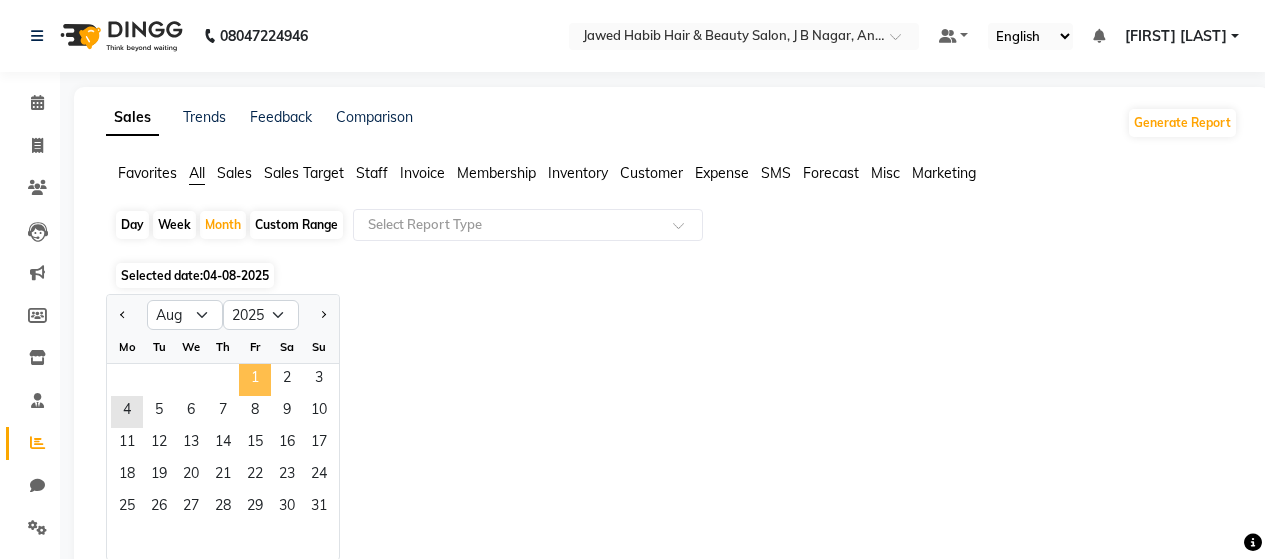 click on "1" 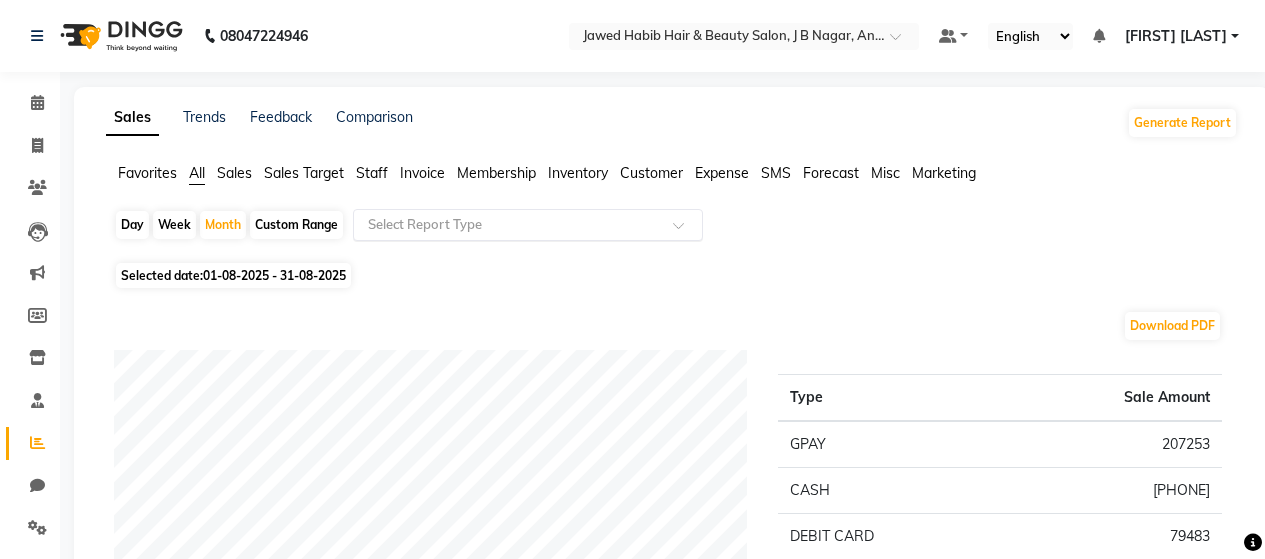 click 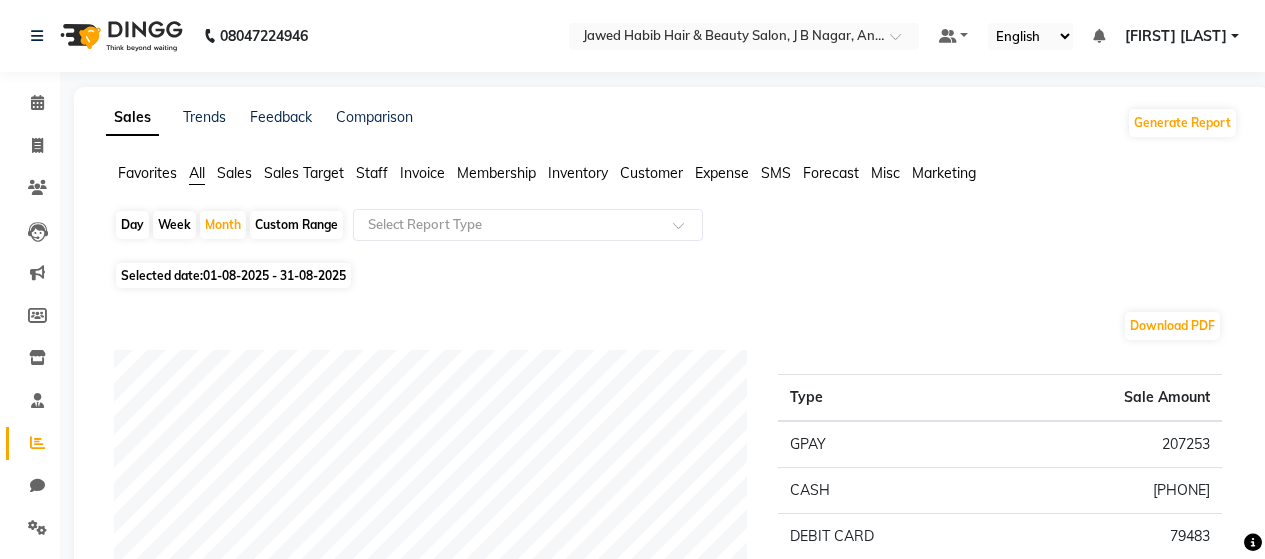 click on "Day   Week   Month   Custom Range  Select Report Type" 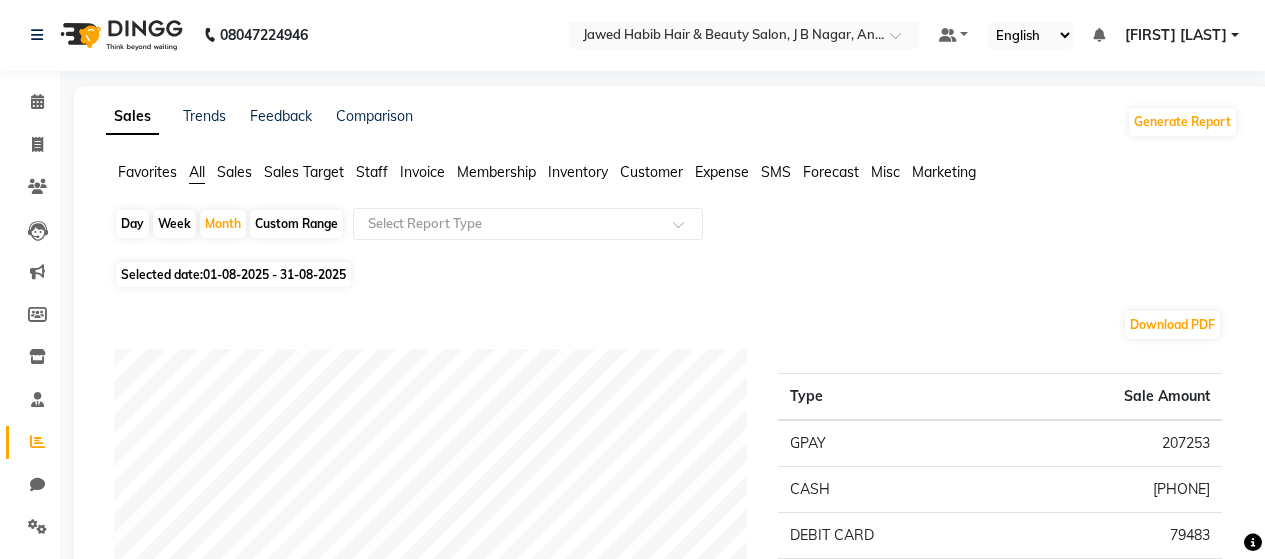 scroll, scrollTop: 0, scrollLeft: 0, axis: both 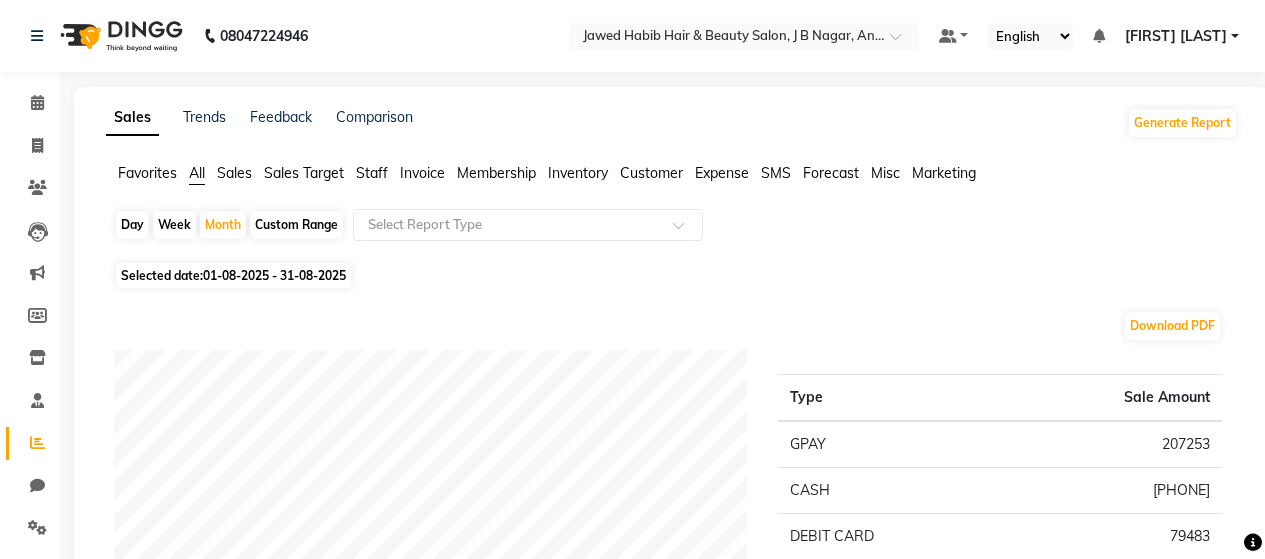 click on "Staff" 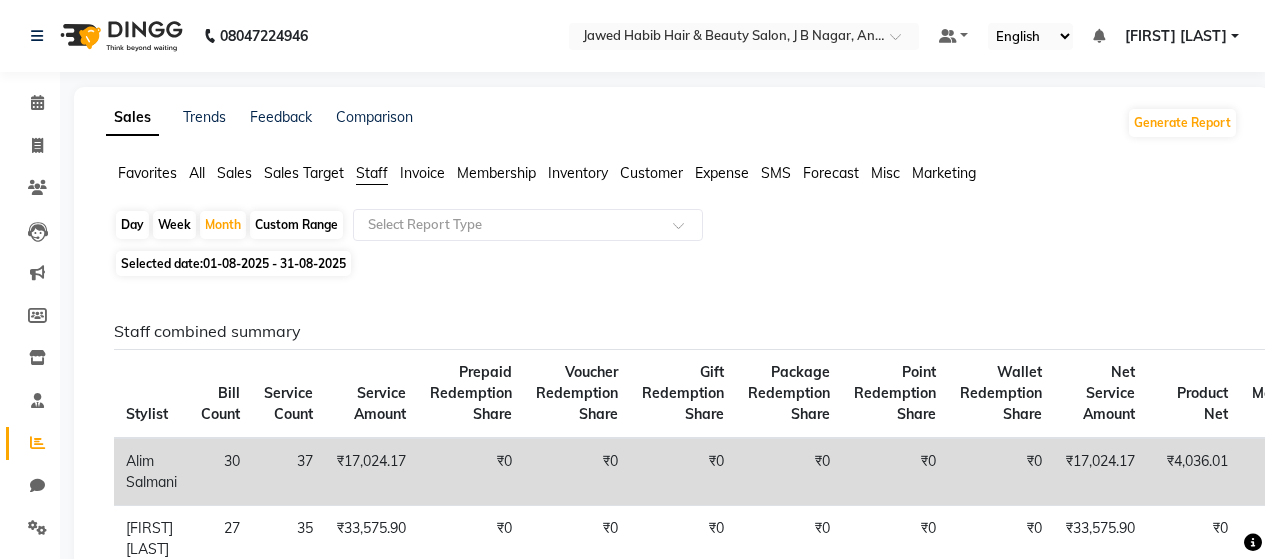 click on "Sales Target" 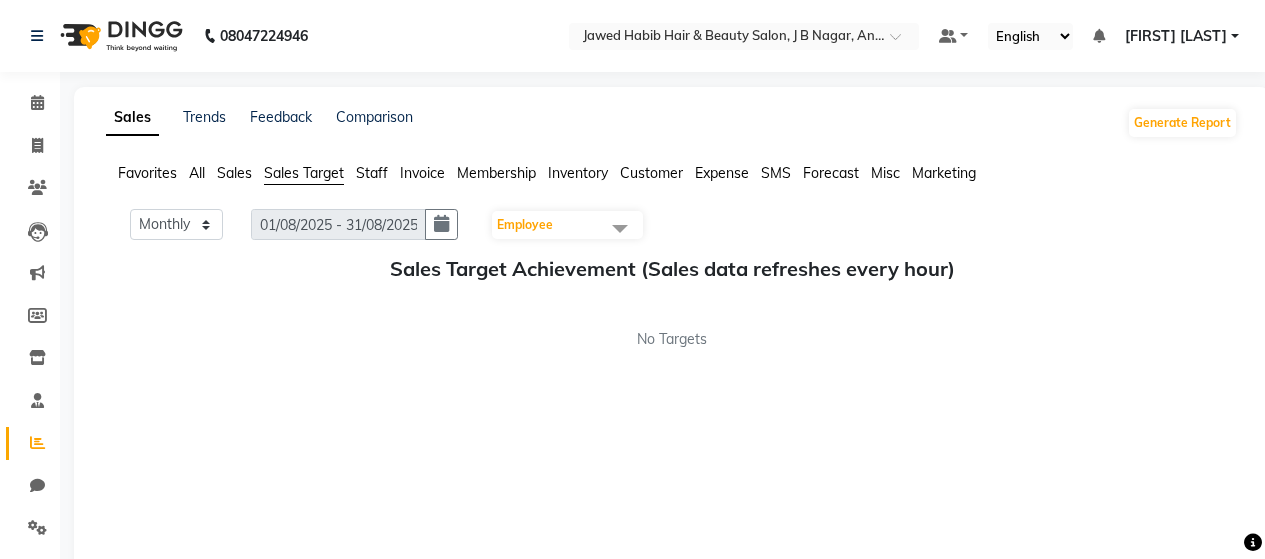 click 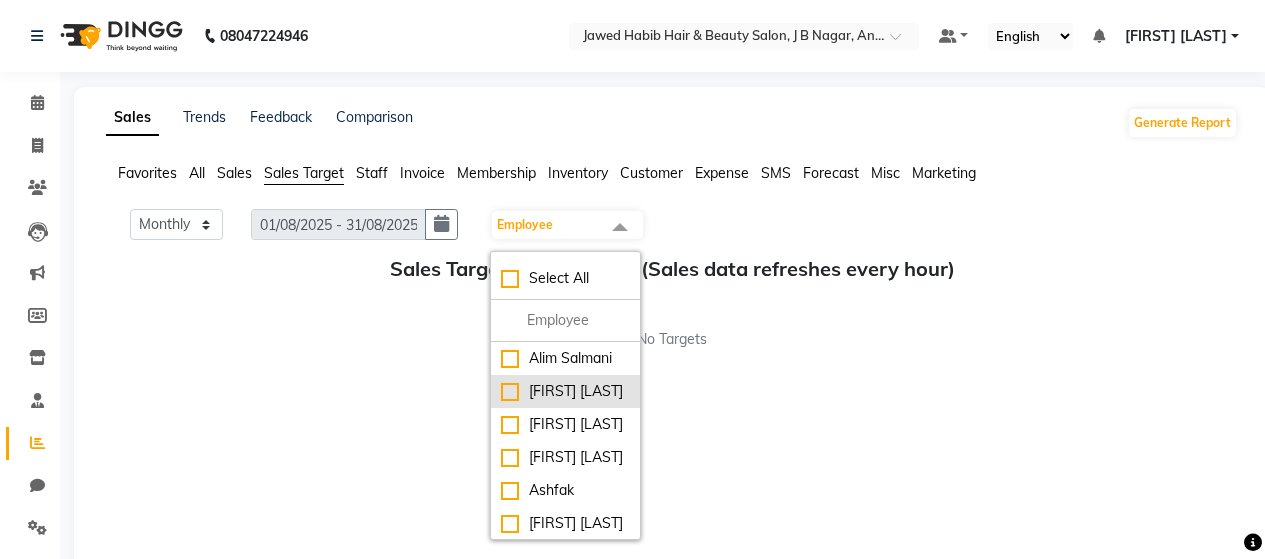 click on "[FIRST] [LAST]" 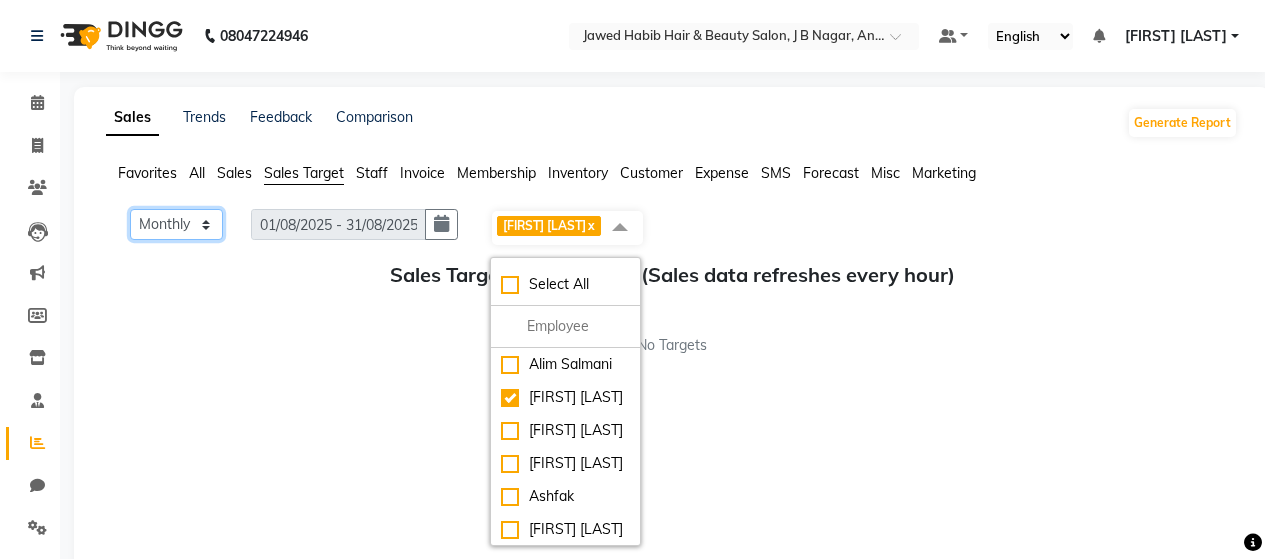 click on "Monthly Weekly" 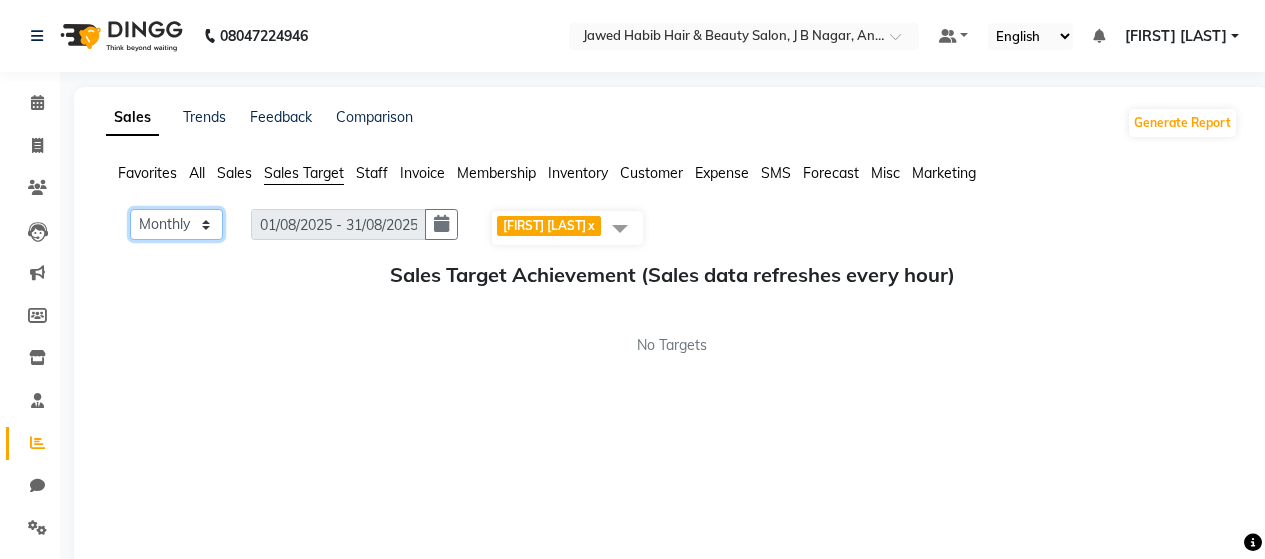 click on "Monthly Weekly" 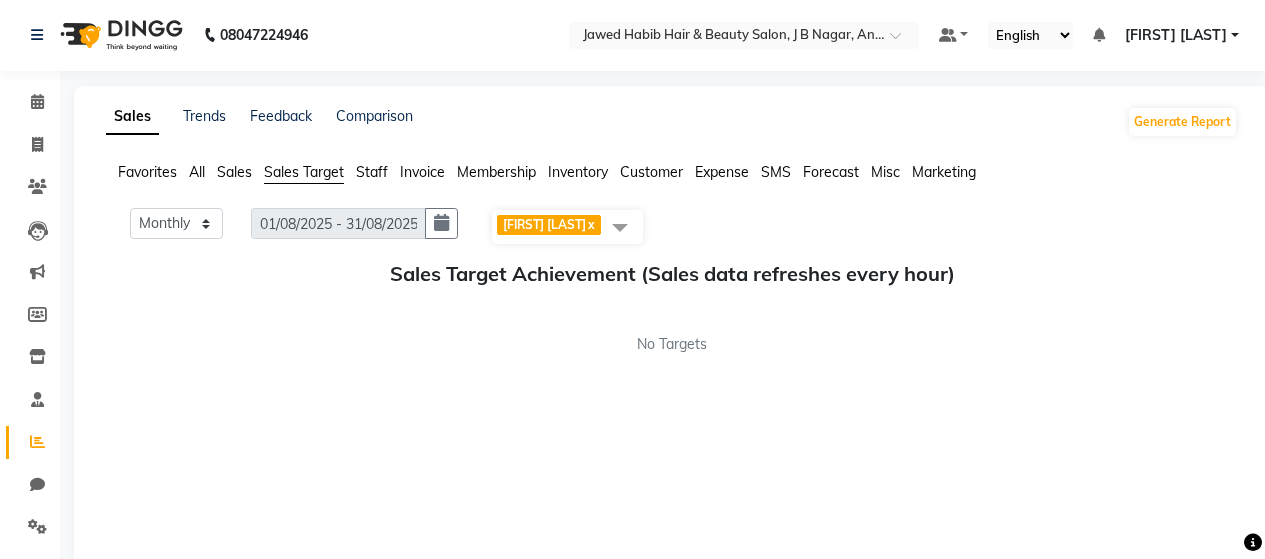 scroll, scrollTop: 0, scrollLeft: 0, axis: both 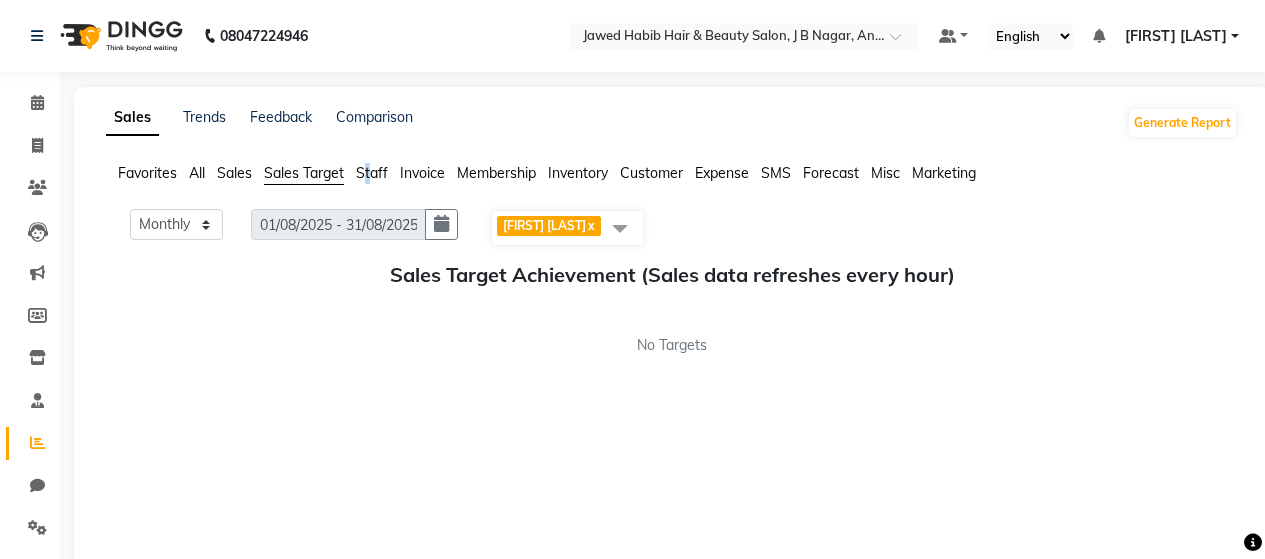 click on "Staff" 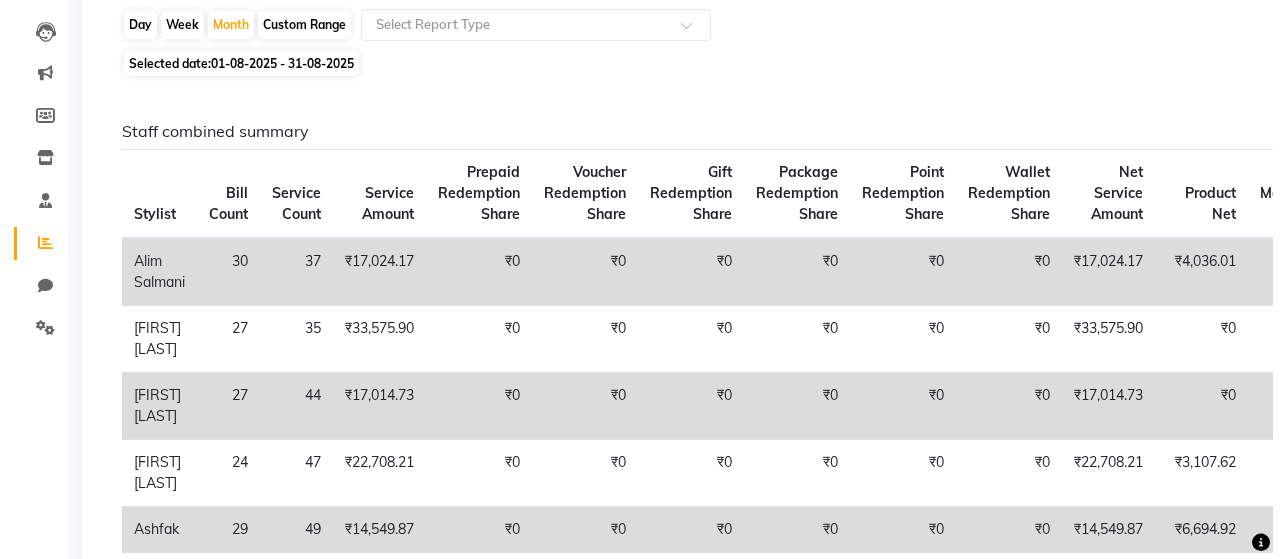 scroll, scrollTop: 0, scrollLeft: 0, axis: both 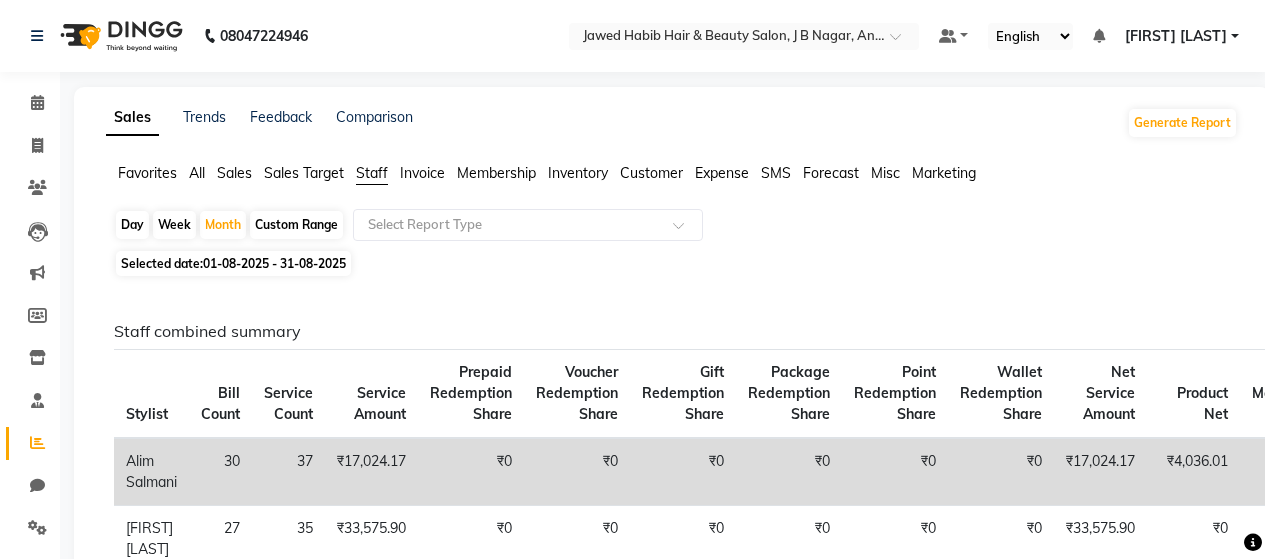 click on "Sales Target" 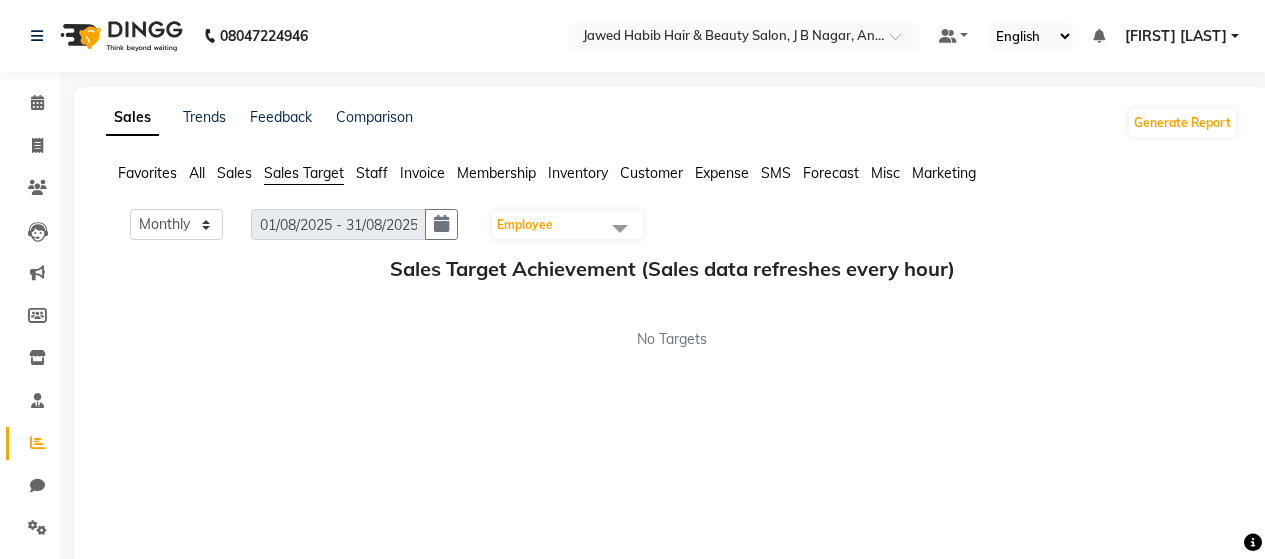 click on "Invoice" 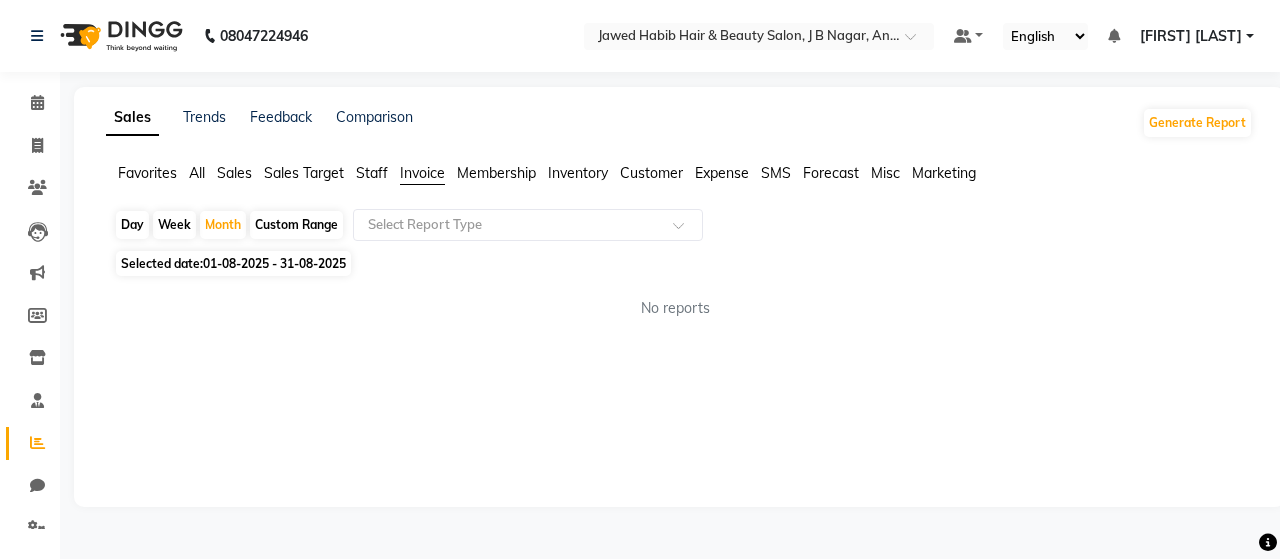 click on "Membership" 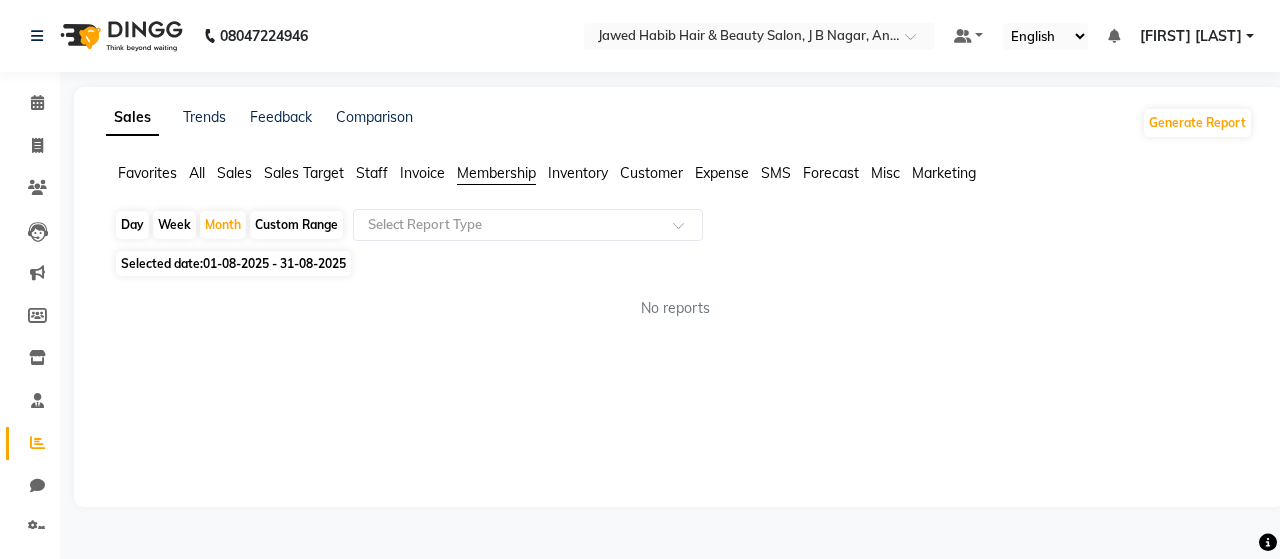 click on "Inventory" 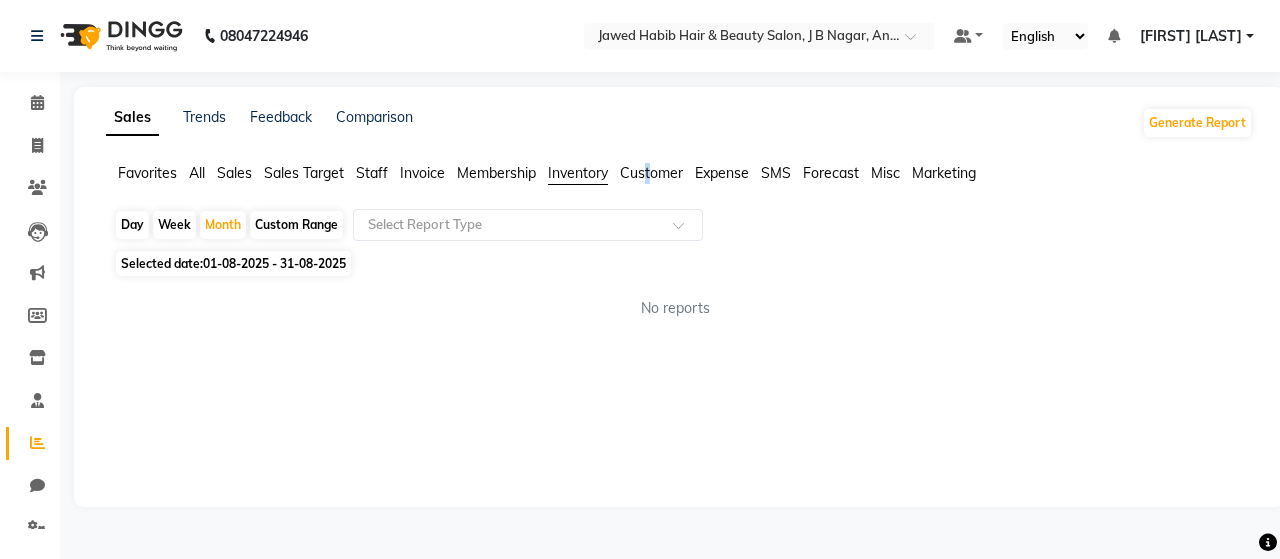 click on "Customer" 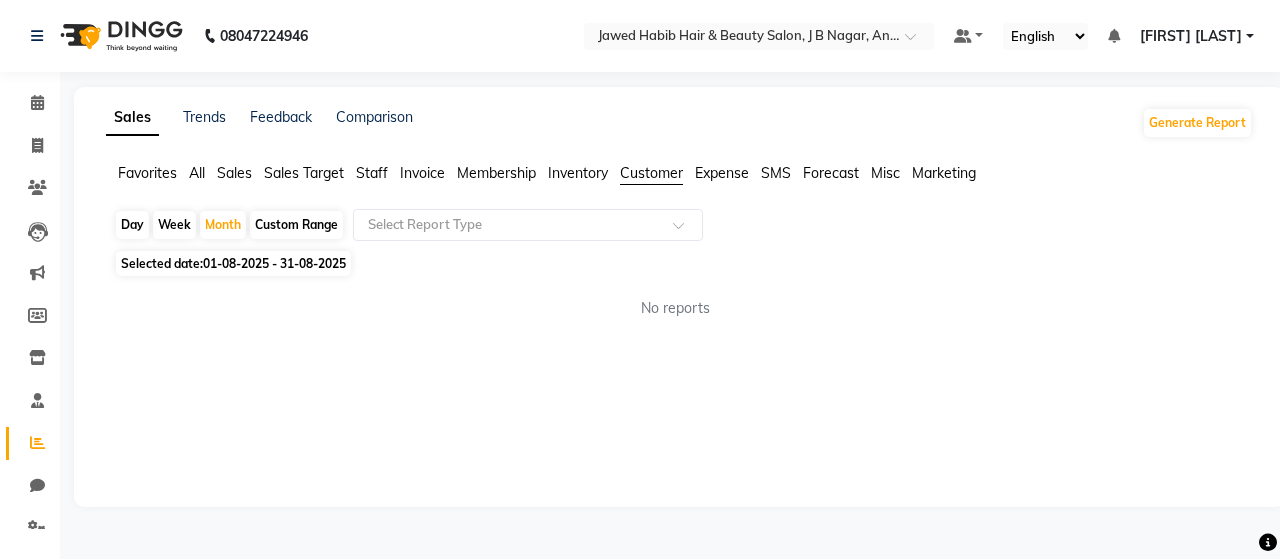 click on "Expense" 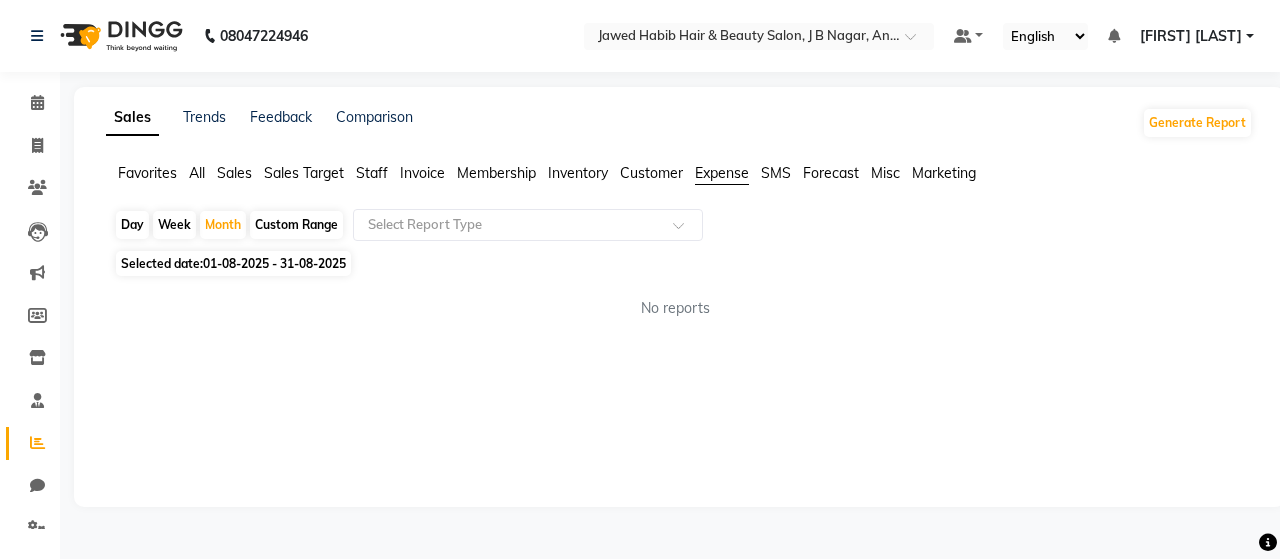 click on "SMS" 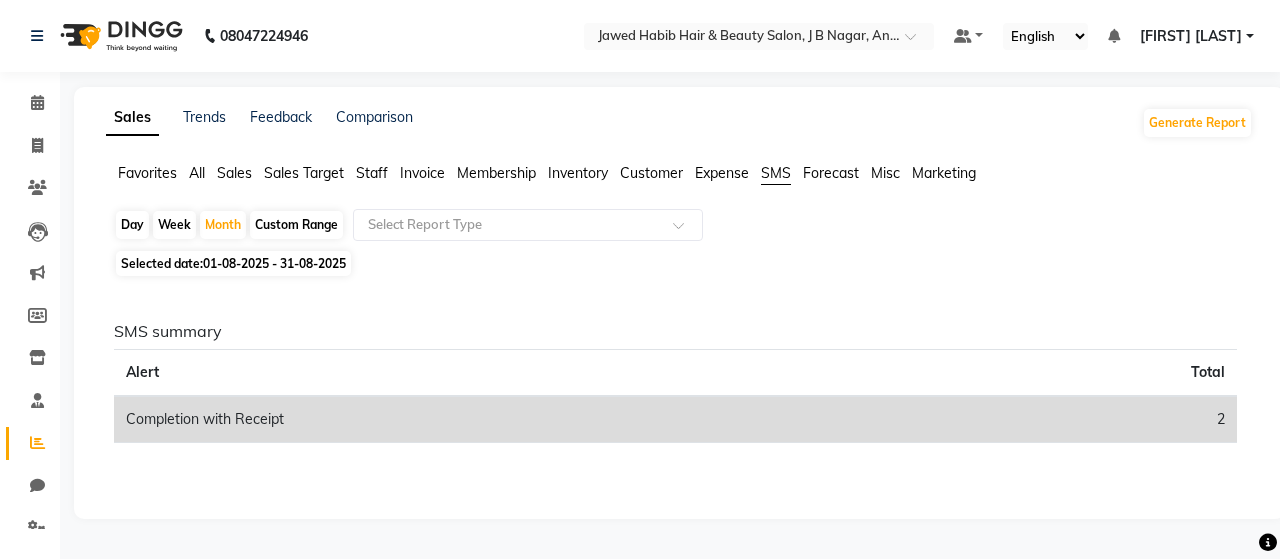 click on "Forecast" 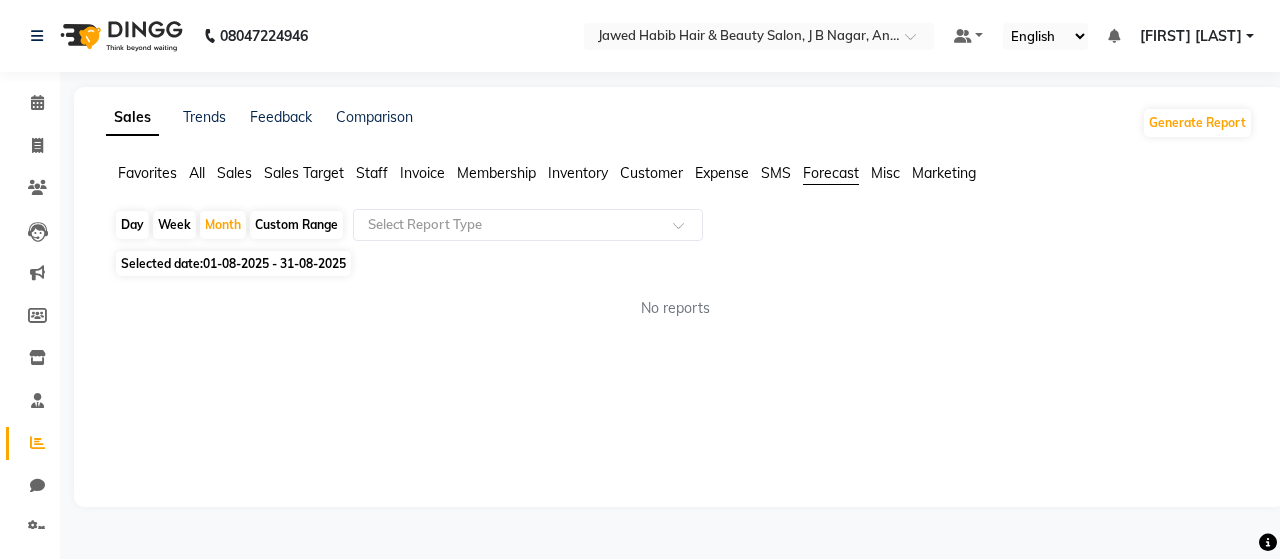 click on "Marketing" 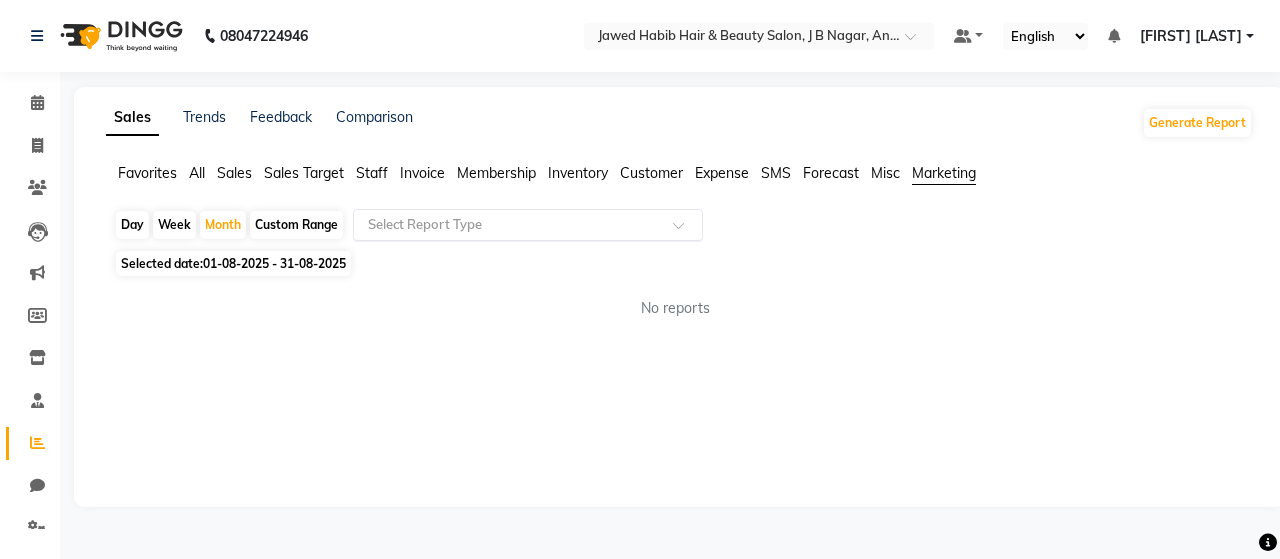 click 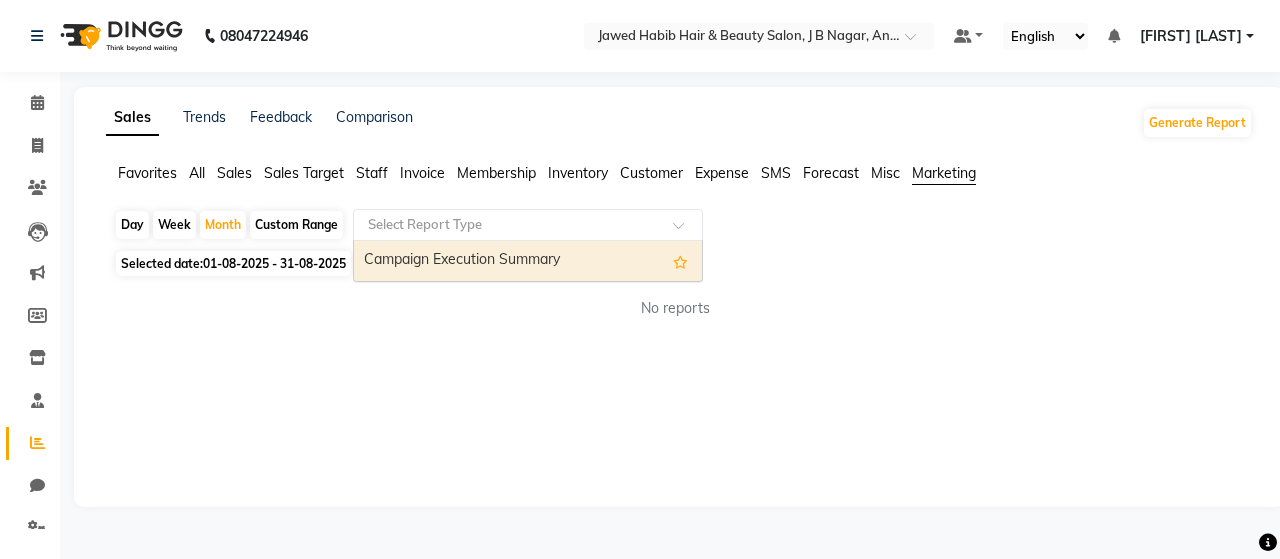 click on "Sales Trends Feedback Comparison Generate Report Favorites All Sales Sales Target Staff Invoice Membership Inventory Customer Expense SMS Forecast Misc Marketing Day Week Month Custom Range Select Report Type Campaign Execution Summary Selected date: 01-08-2025 - 31-08-2025 No reports ★ Mark as Favorite Choose how you'd like to save "" report to favorites Save to Personal Favorites: Only you can see this report in your favorites tab. Share with Organization: Everyone in your organization can see this report in their favorites tab. Save to Favorites" 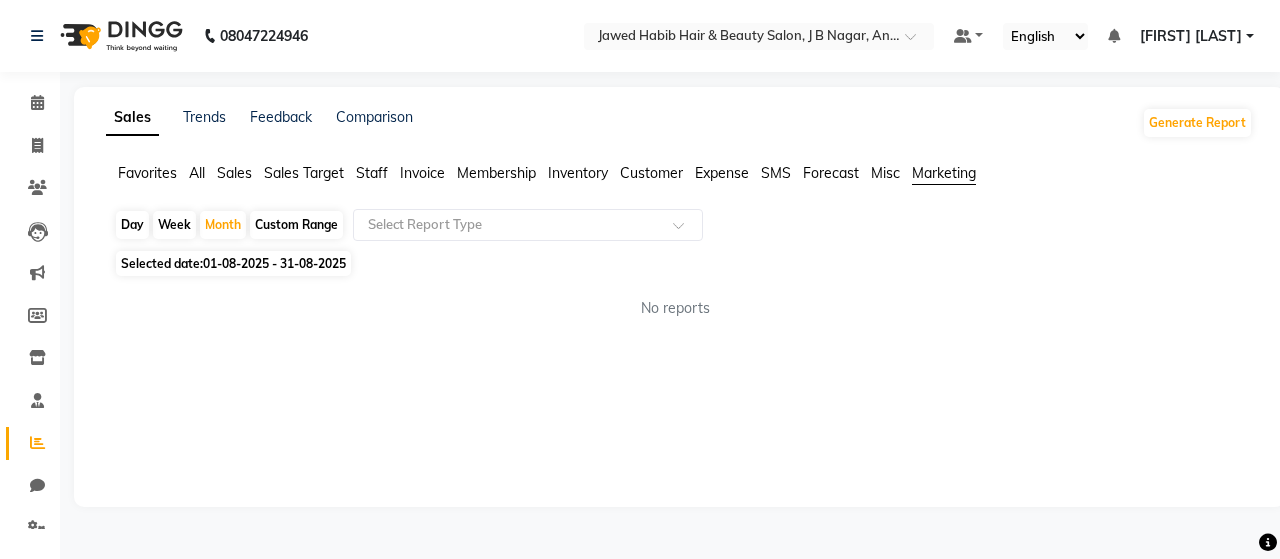 click on "Sales Trends Feedback Comparison Generate Report Favorites All Sales Sales Target Staff Invoice Membership Inventory Customer Expense SMS Forecast Misc Marketing Day Week Month Custom Range Select Report Type Selected date: 01-08-2025 - 31-08-2025 No reports ★ Mark as Favorite Choose how you'd like to save "" report to favorites Save to Personal Favorites: Only you can see this report in your favorites tab. Share with Organization: Everyone in your organization can see this report in their favorites tab. Save to Favorites" 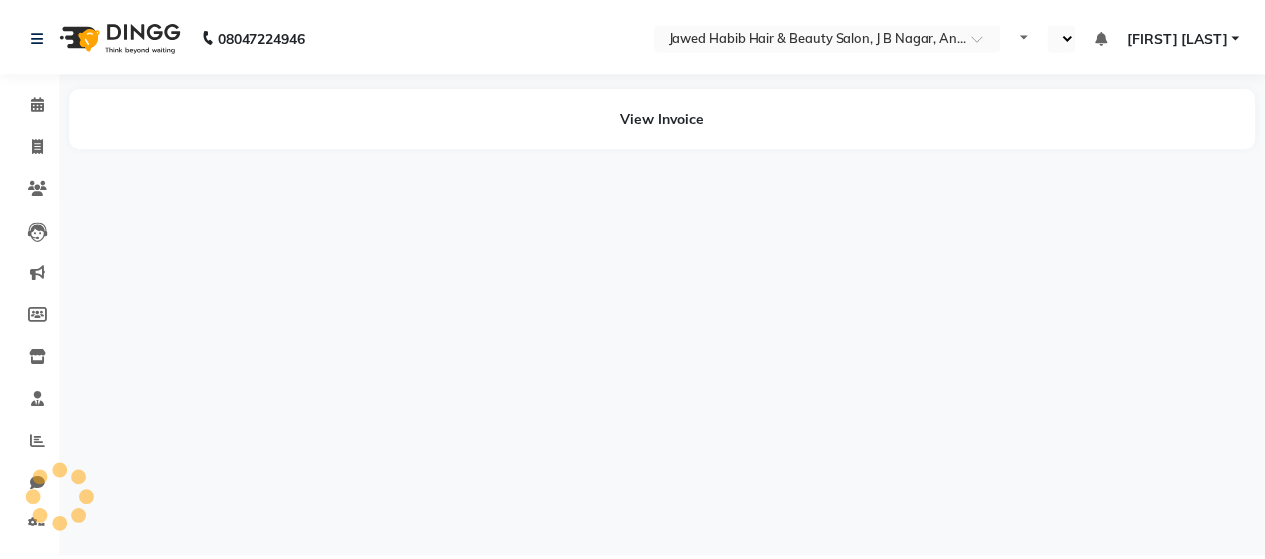 scroll, scrollTop: 0, scrollLeft: 0, axis: both 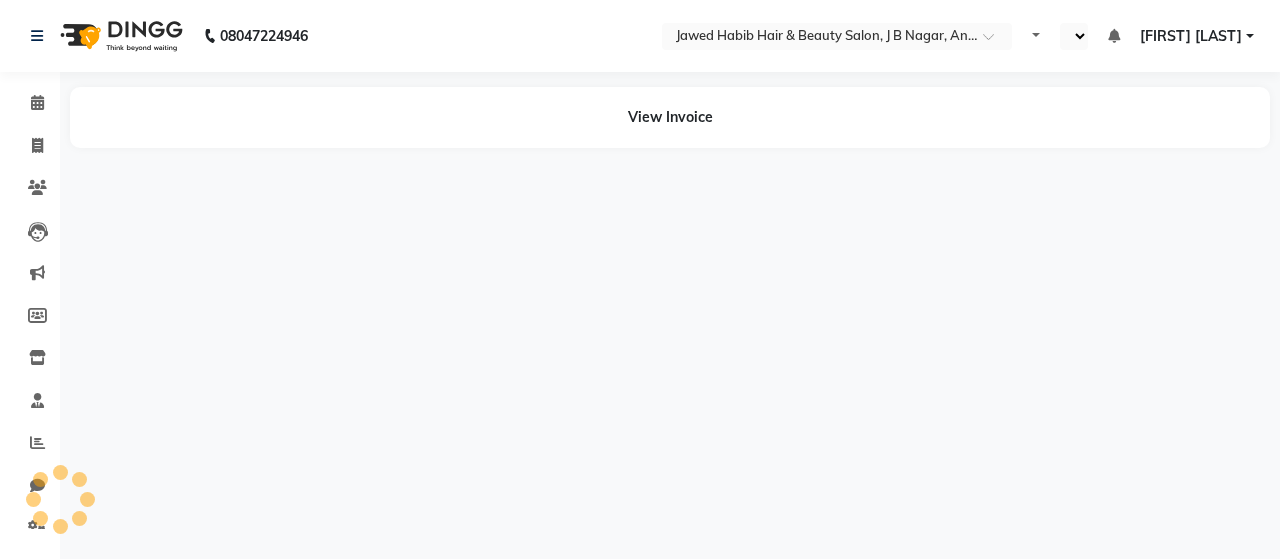 select on "en" 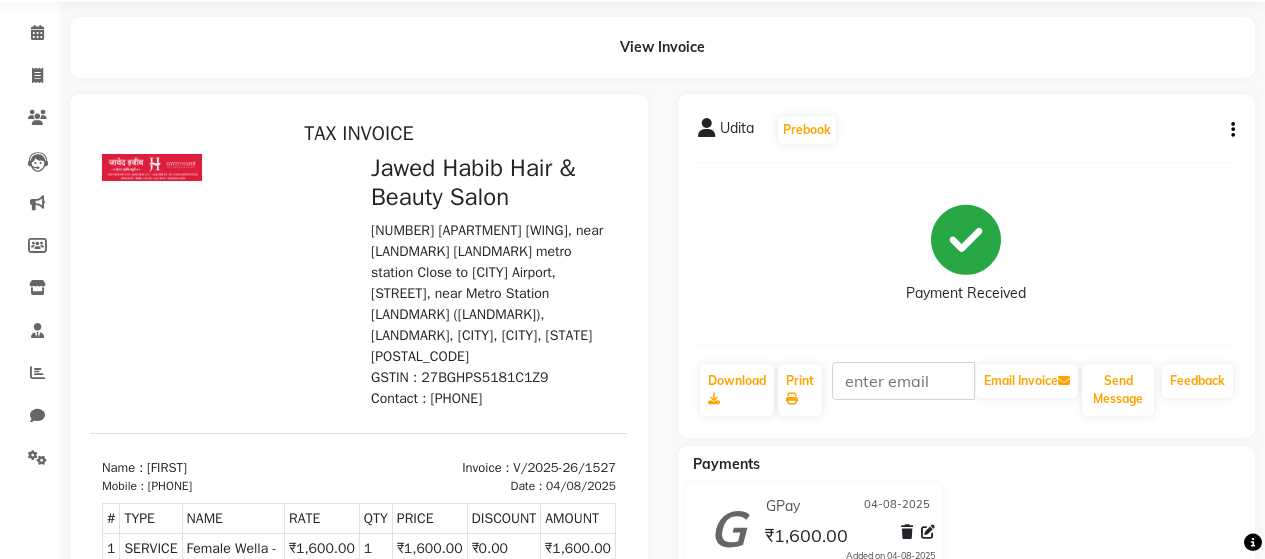 scroll, scrollTop: 200, scrollLeft: 0, axis: vertical 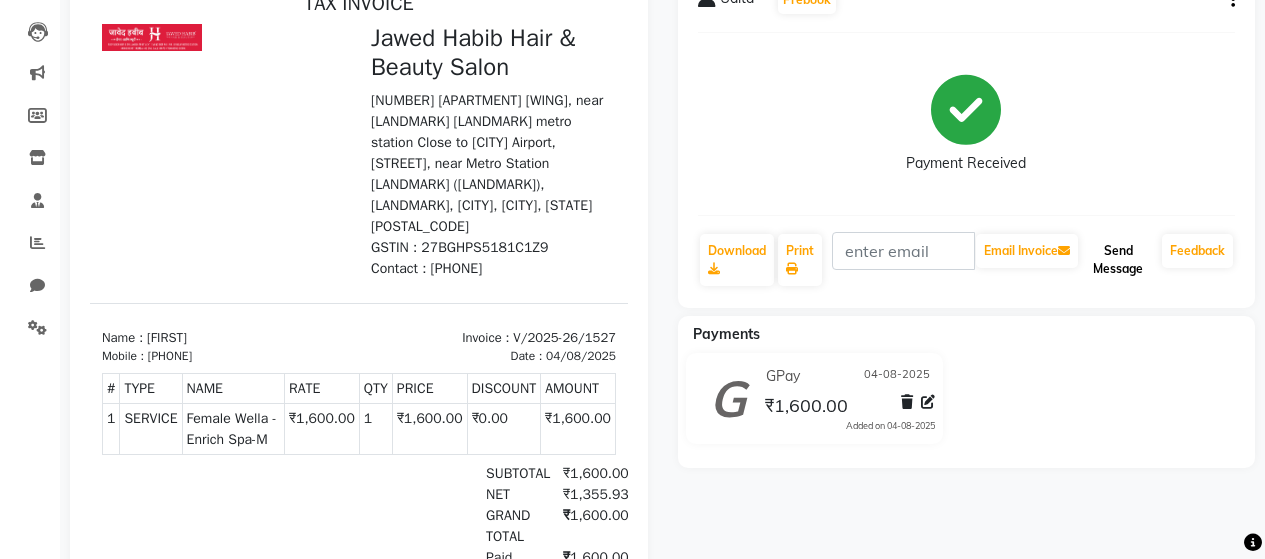 click on "Send Message" 